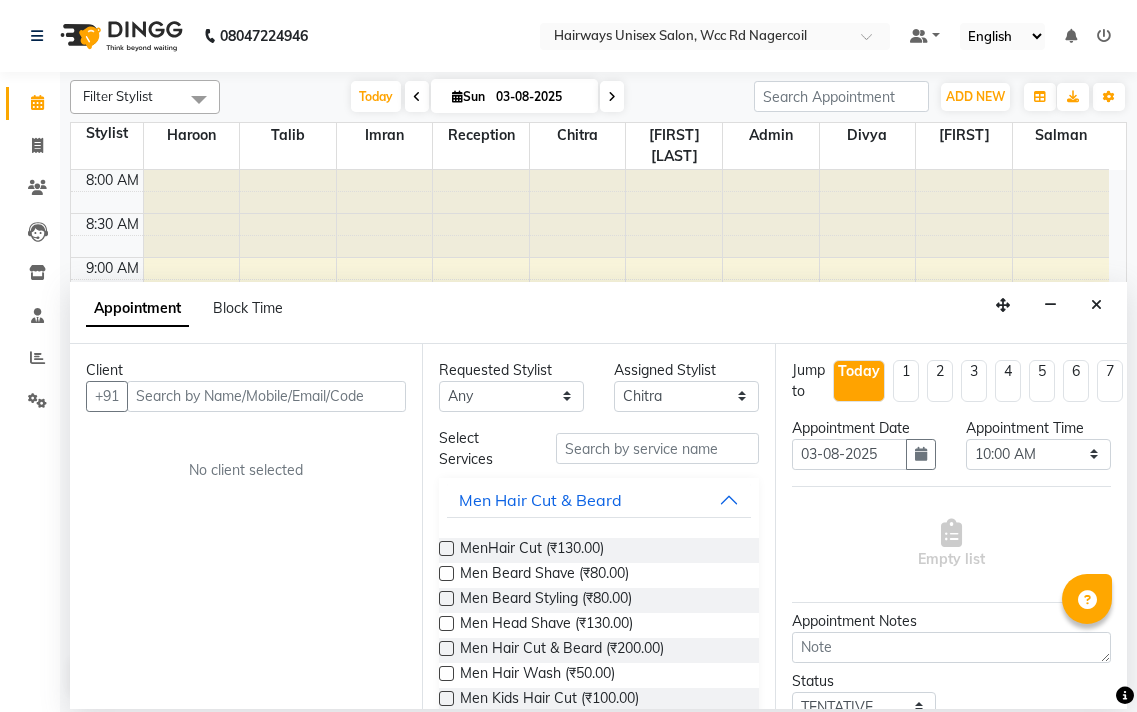 select on "49920" 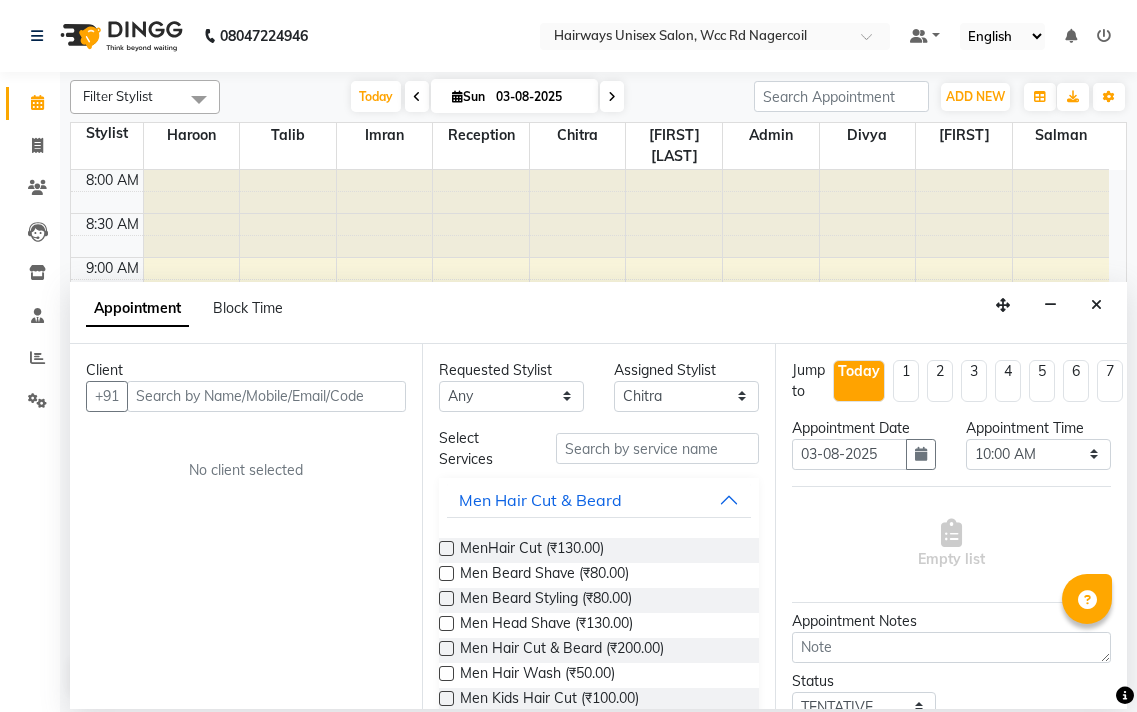 scroll, scrollTop: 0, scrollLeft: 0, axis: both 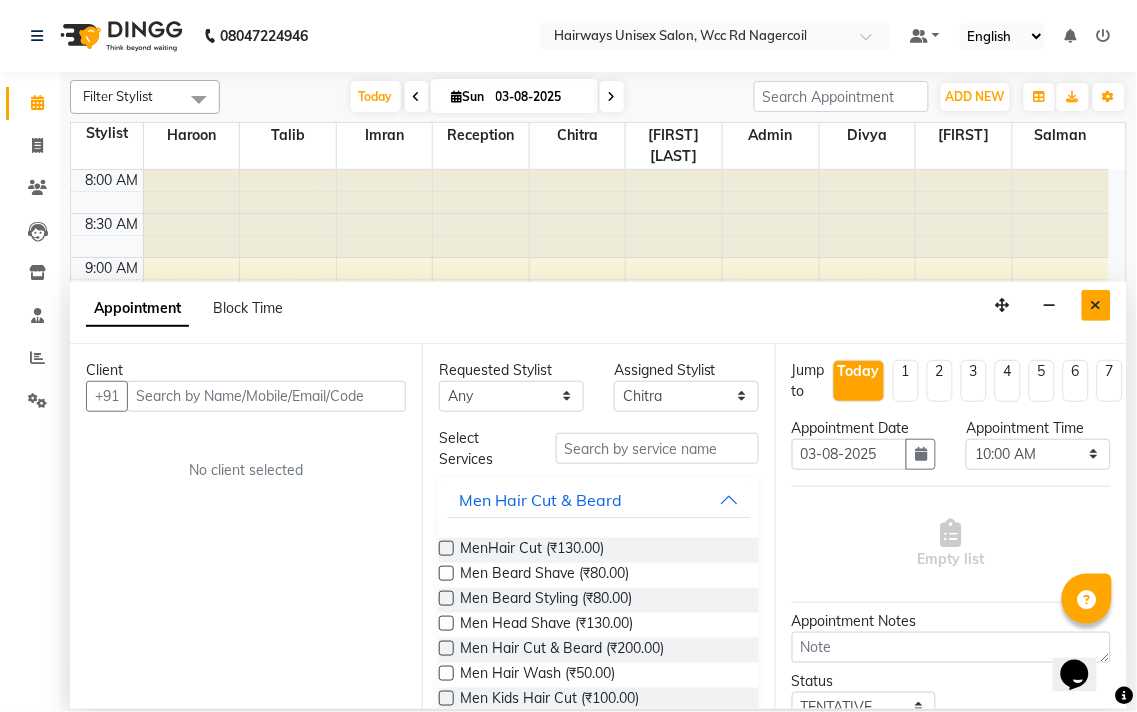 click at bounding box center (1096, 305) 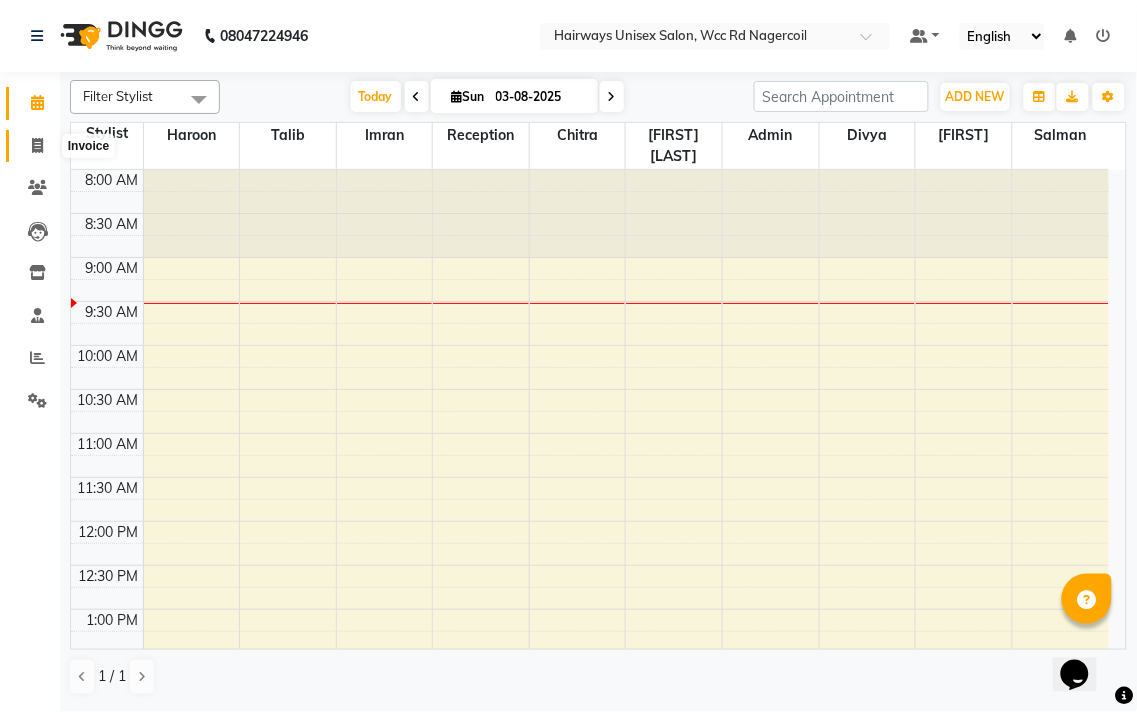 click 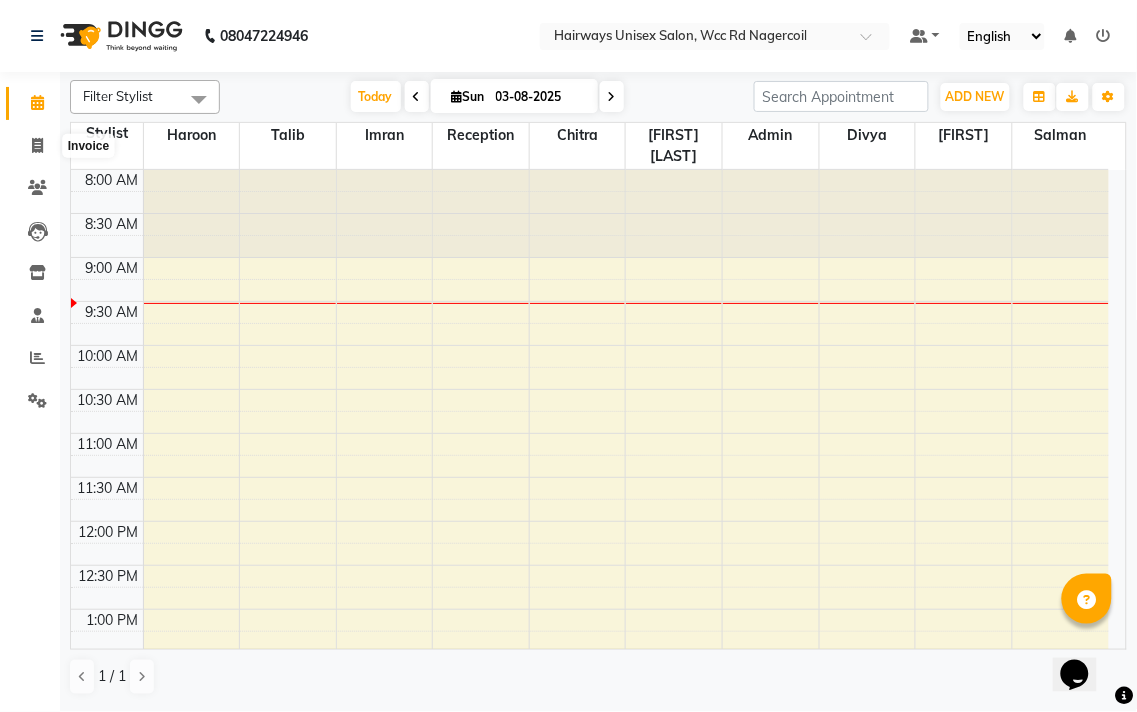 select on "service" 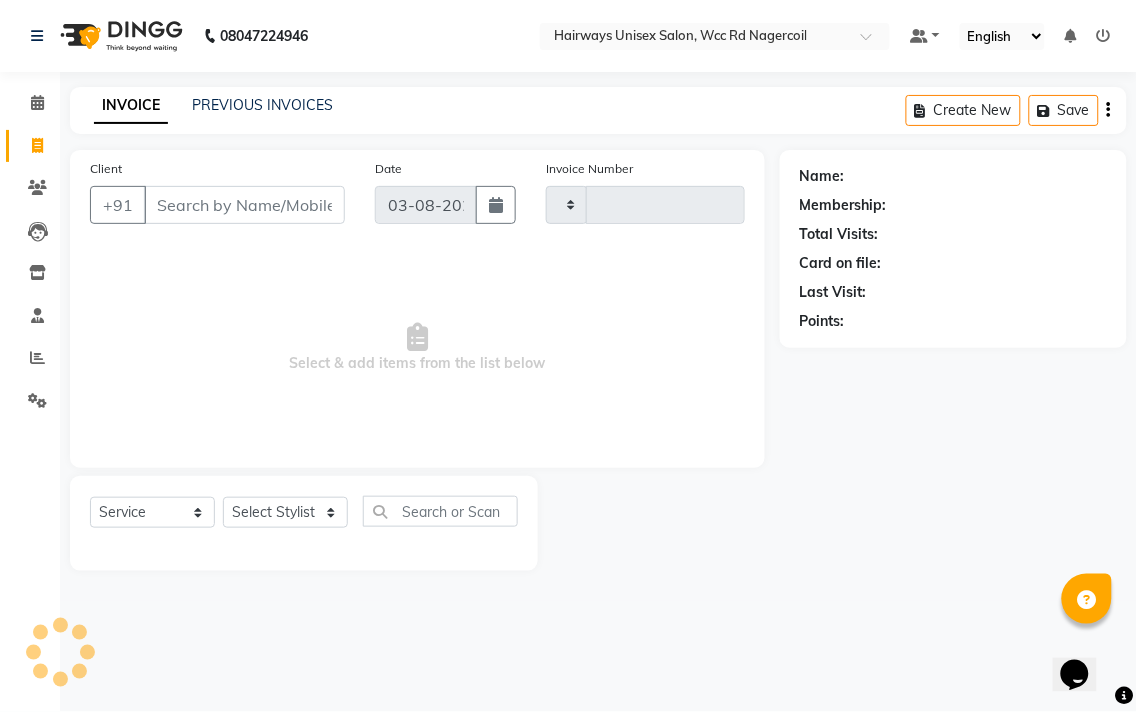 type on "5237" 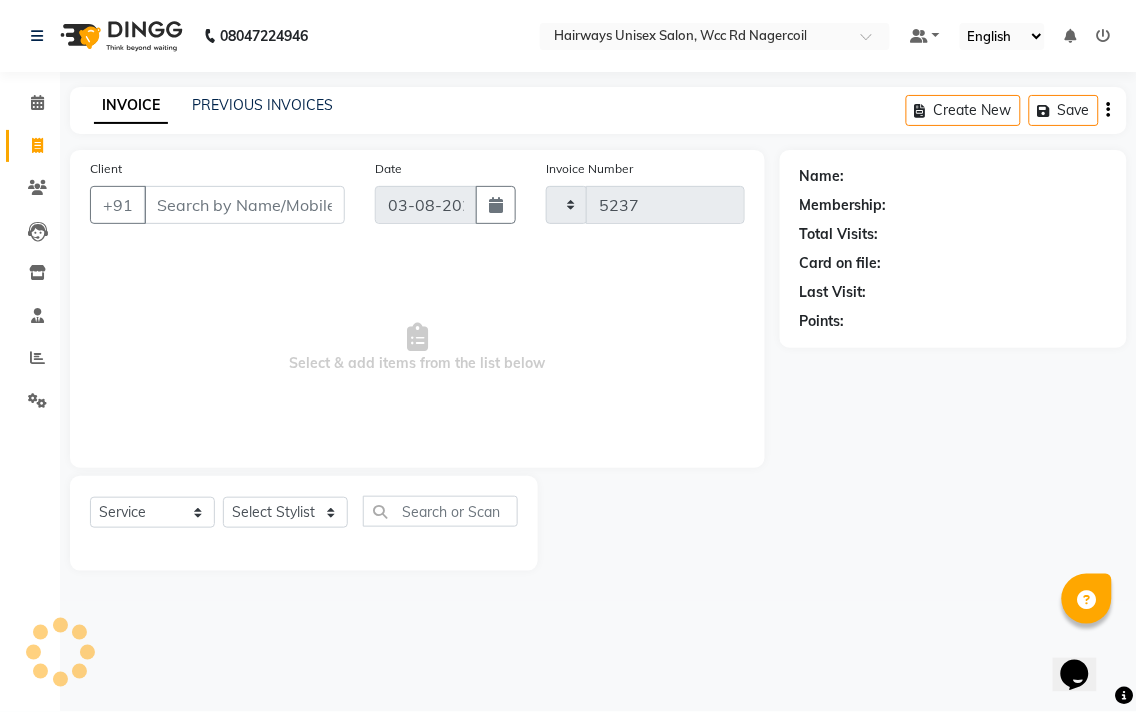 select on "6523" 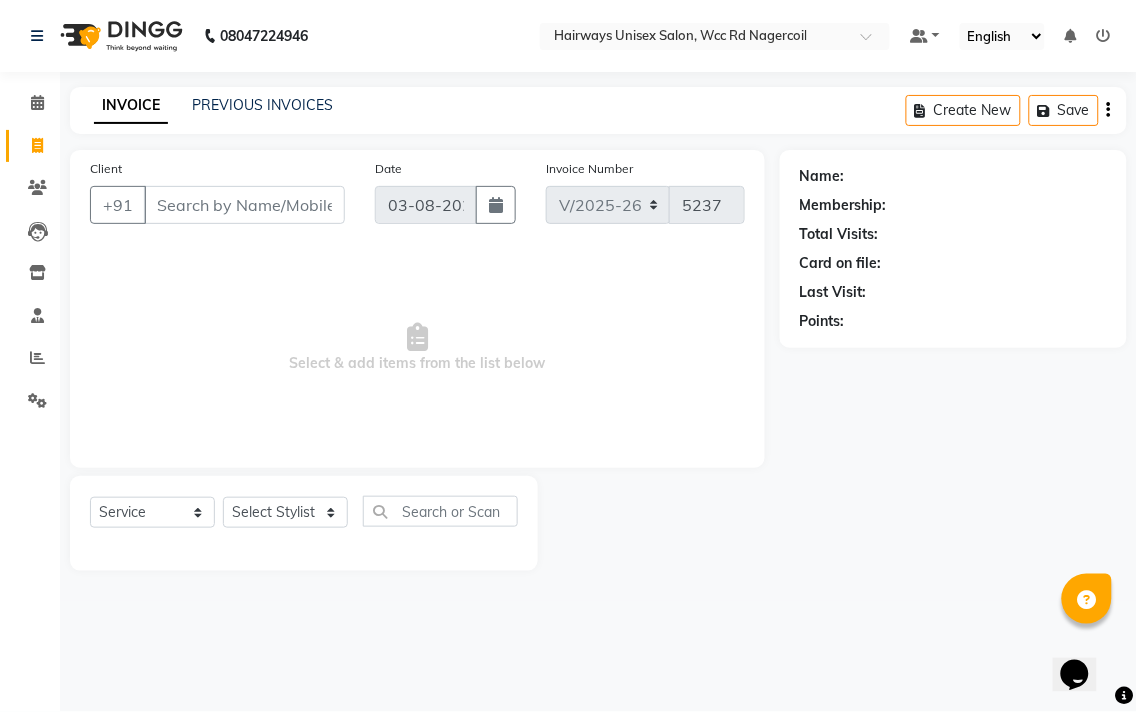click on "Client" at bounding box center (244, 205) 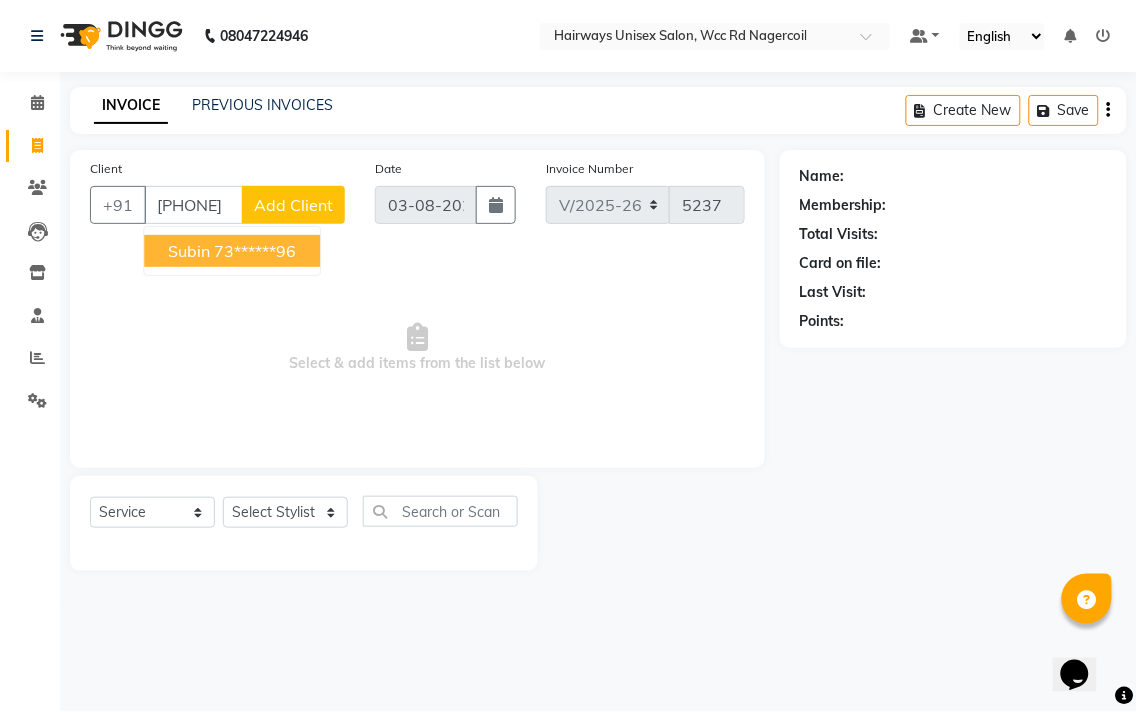 click on "73******96" at bounding box center [255, 251] 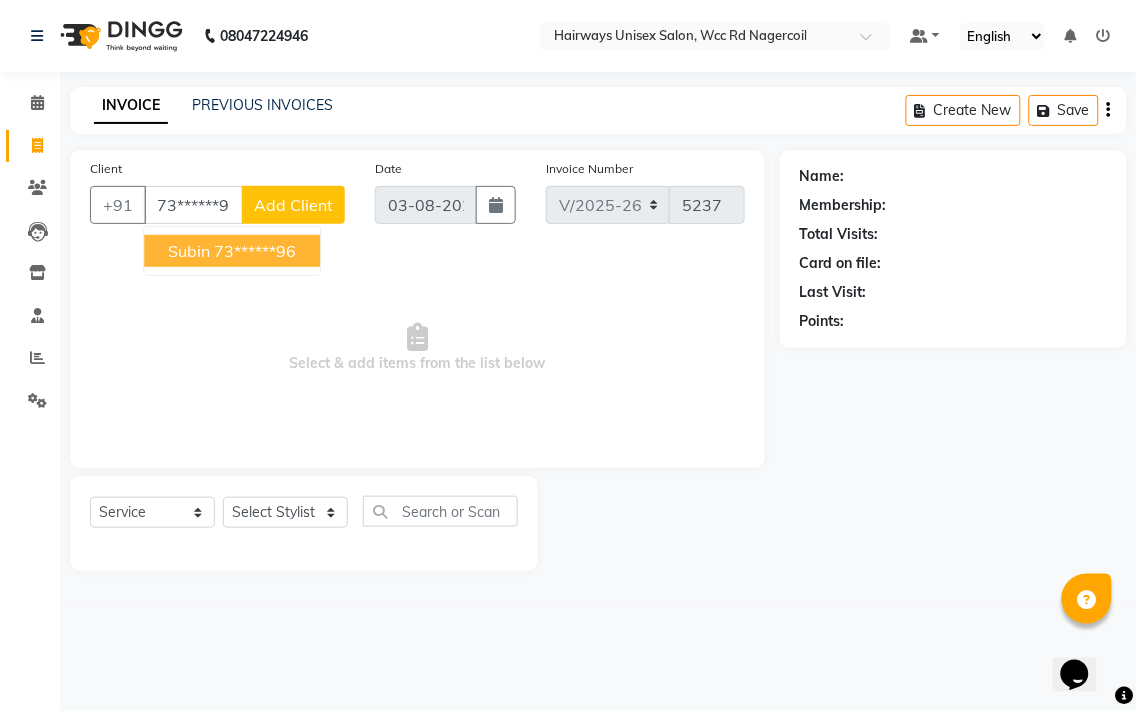 type on "73******96" 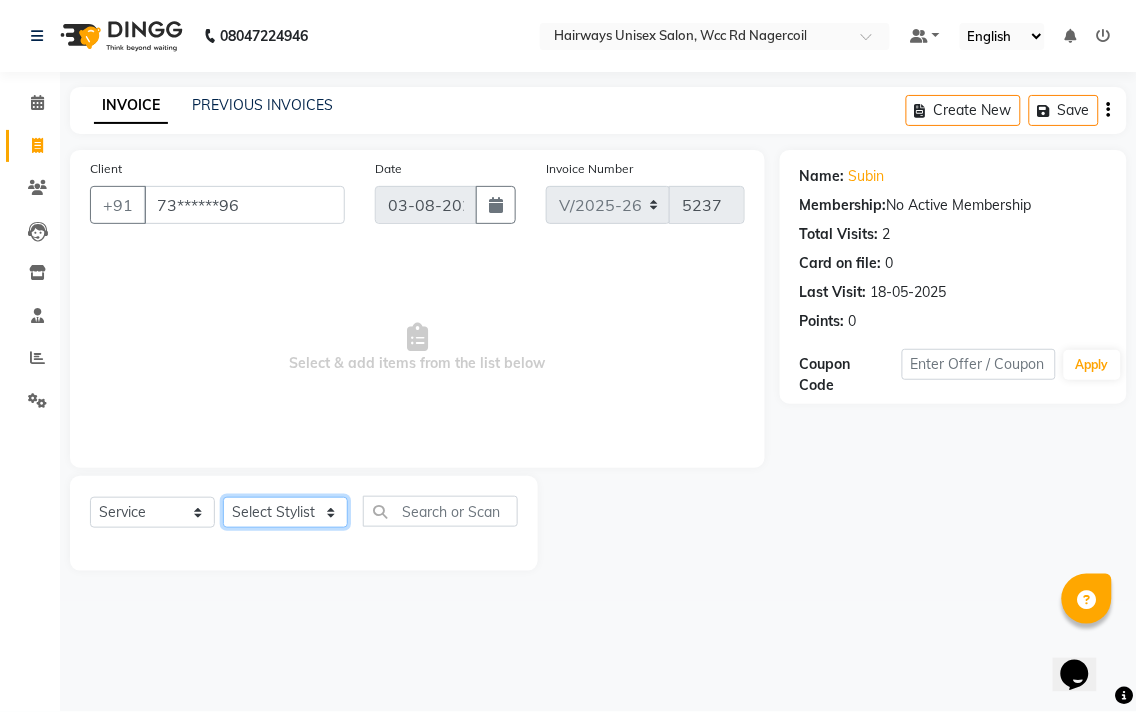 click on "Select Stylist Admin Chitra divya Gokila Haroon Imran Reception Salman Sartaj Khan Talib" 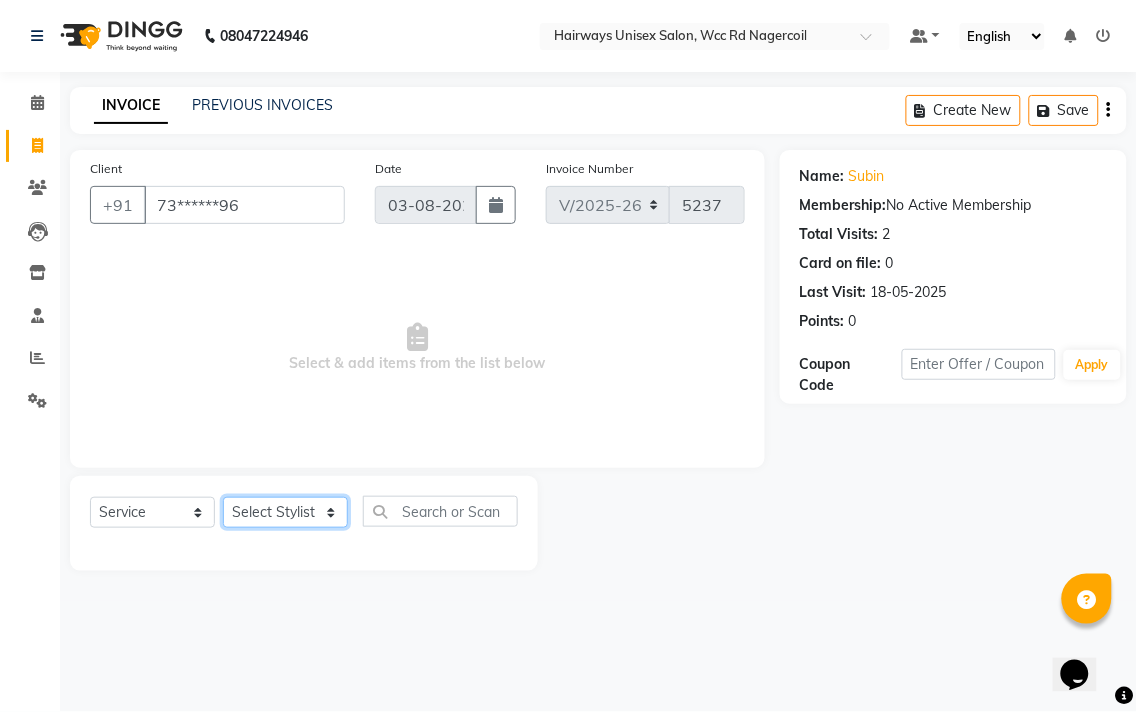select on "49914" 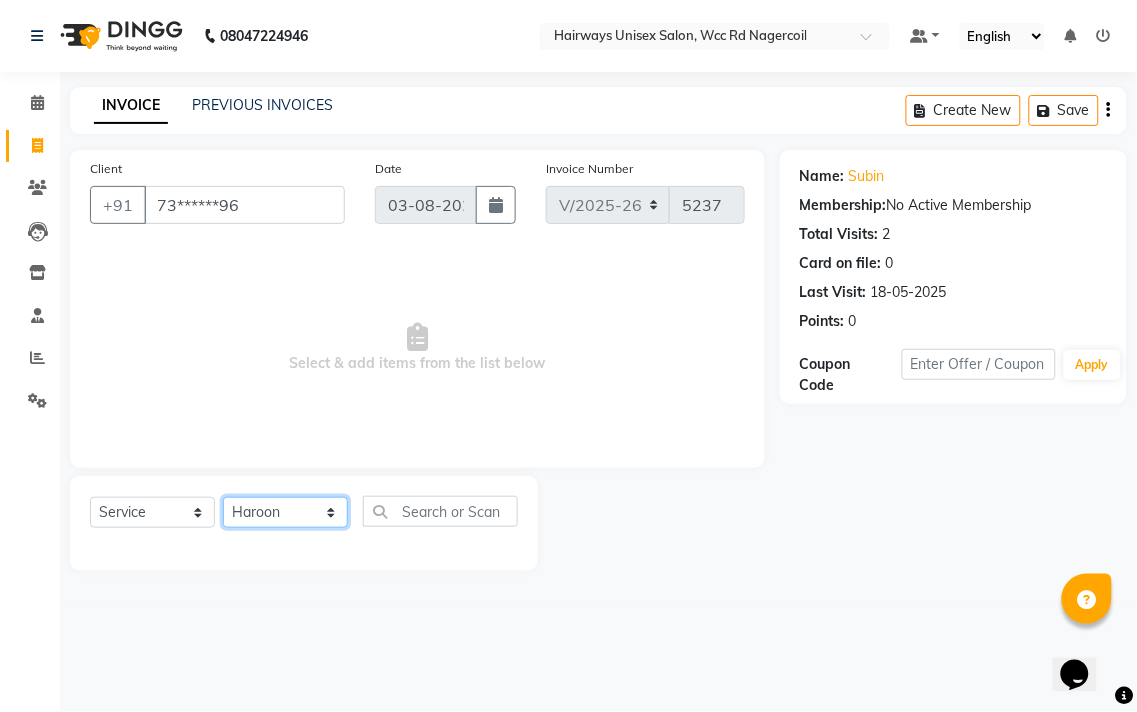 click on "Select Stylist Admin Chitra divya Gokila Haroon Imran Reception Salman Sartaj Khan Talib" 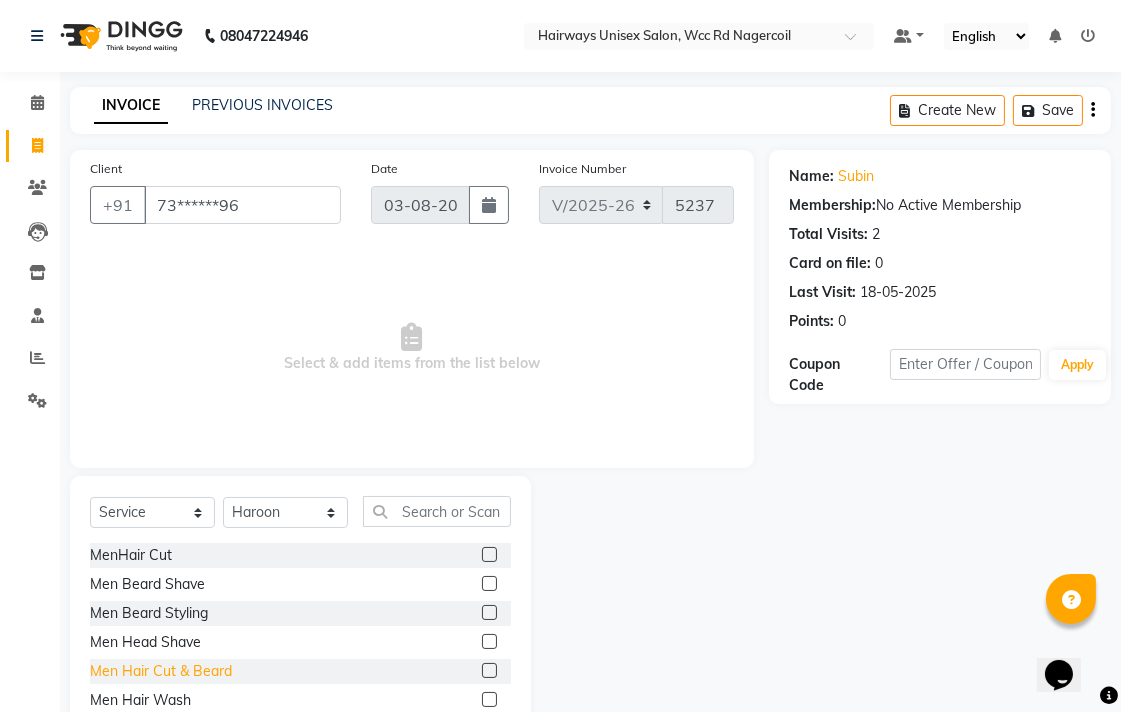 click on "Men Hair Cut & Beard" 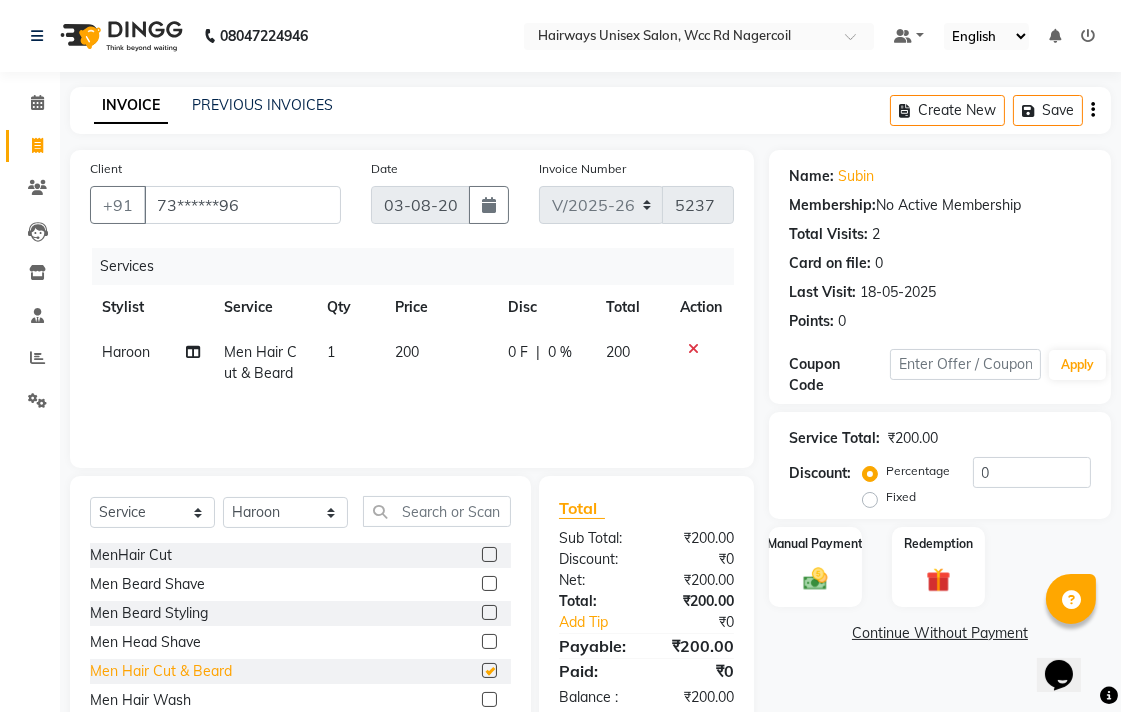 checkbox on "false" 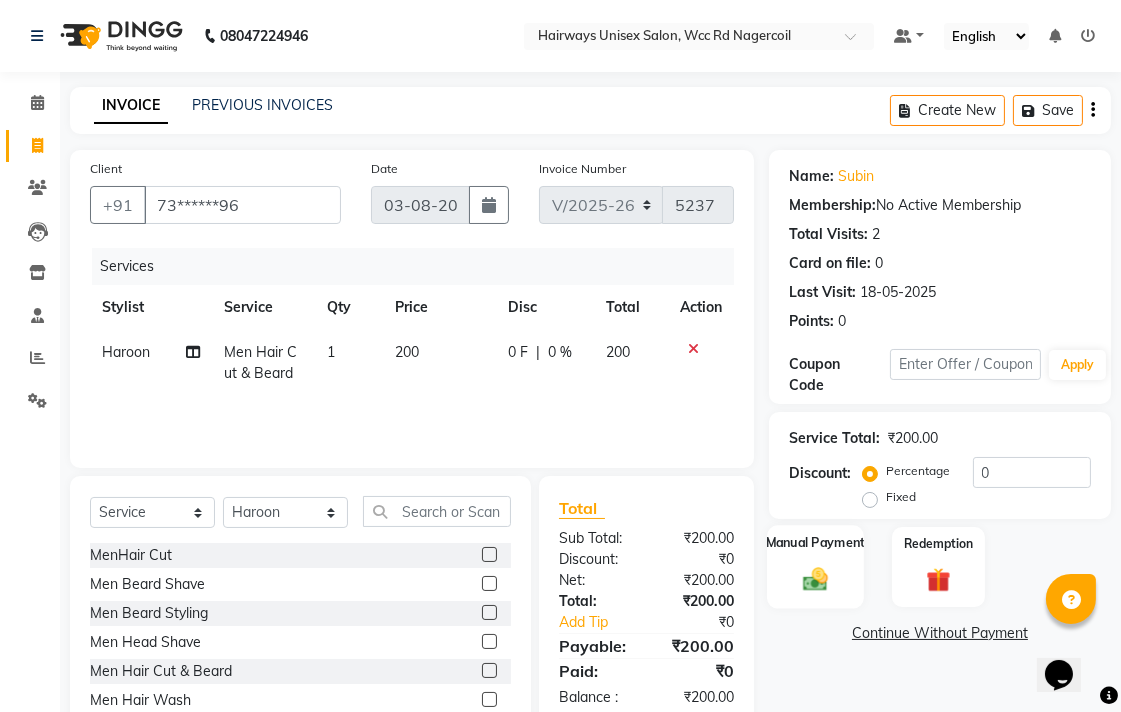 click on "Manual Payment" 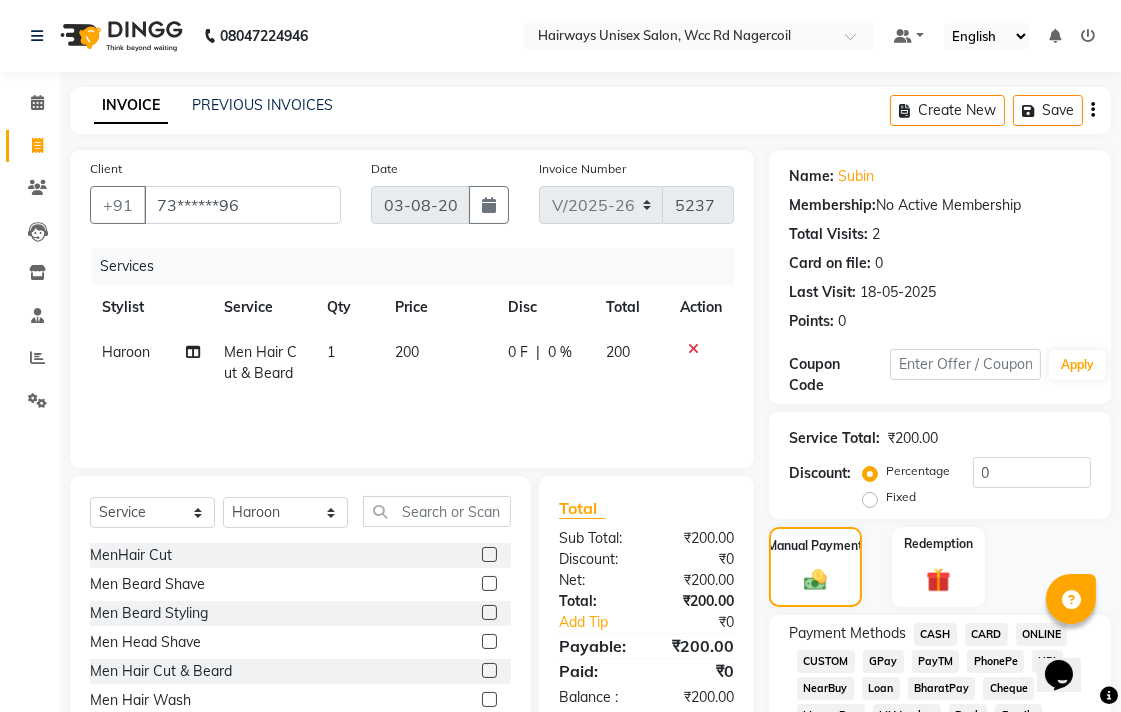 scroll, scrollTop: 444, scrollLeft: 0, axis: vertical 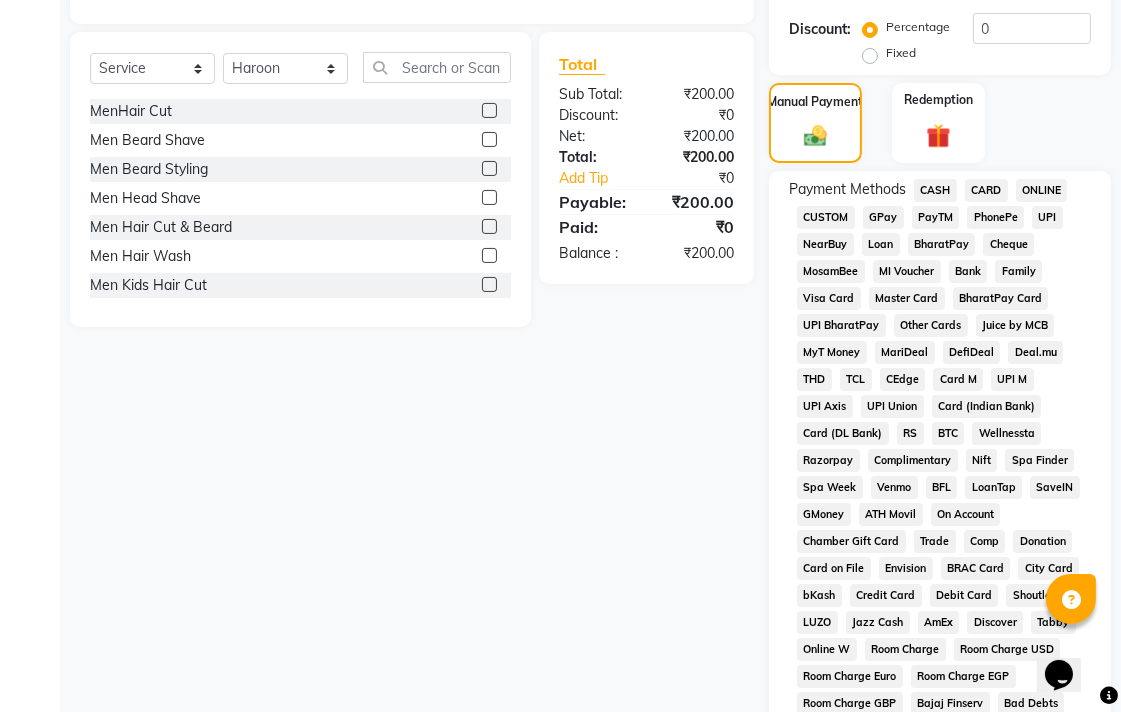 click on "CASH" 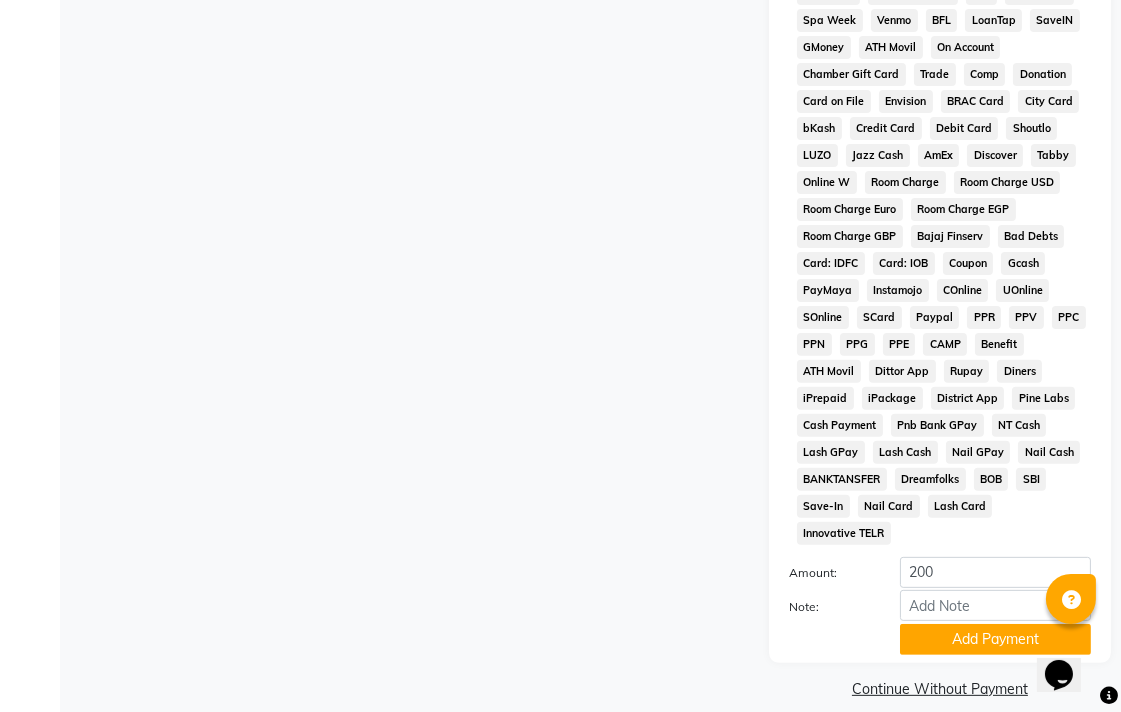 scroll, scrollTop: 913, scrollLeft: 0, axis: vertical 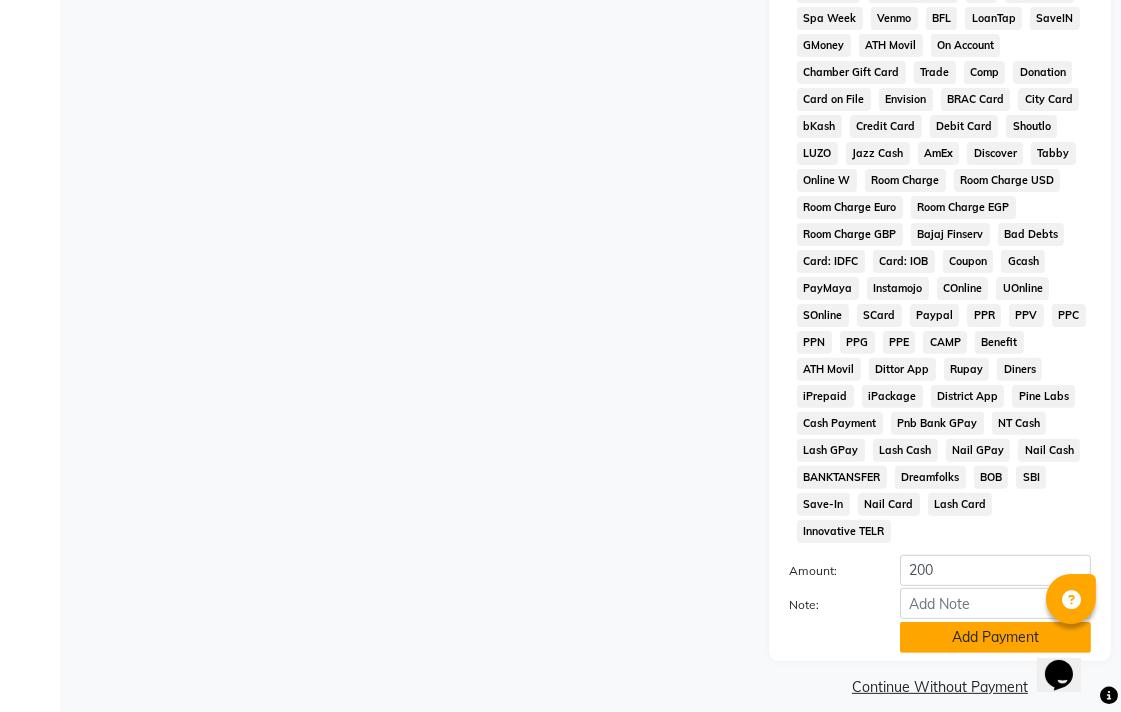 click on "Add Payment" 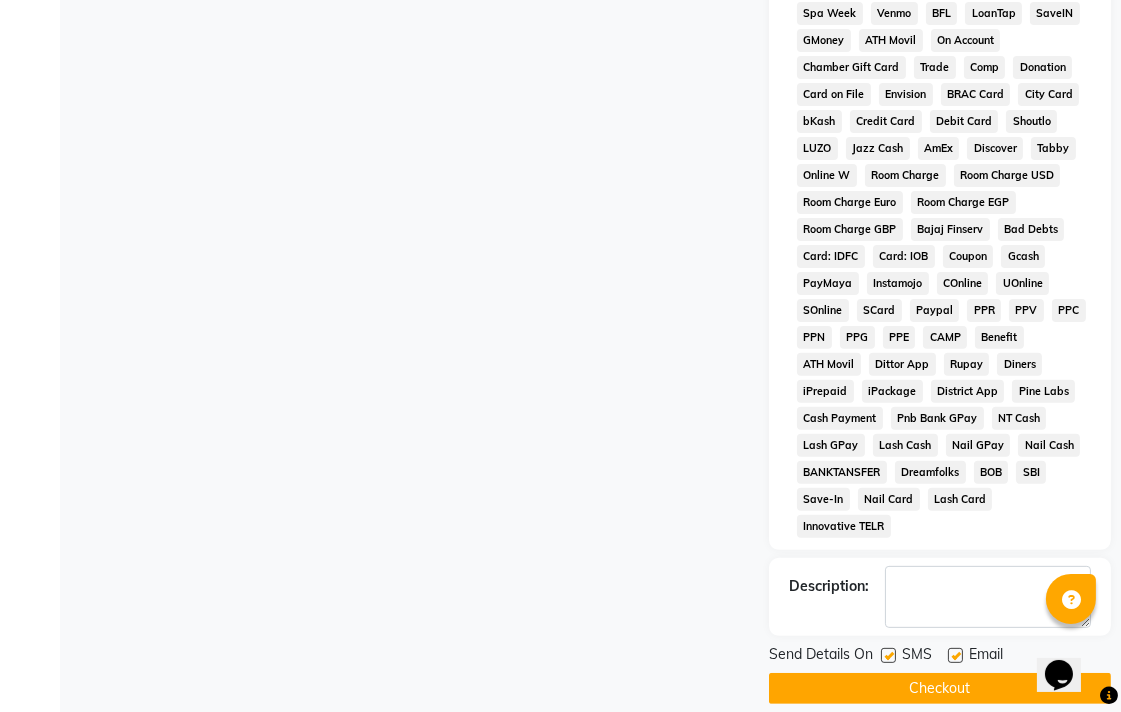 scroll, scrollTop: 921, scrollLeft: 0, axis: vertical 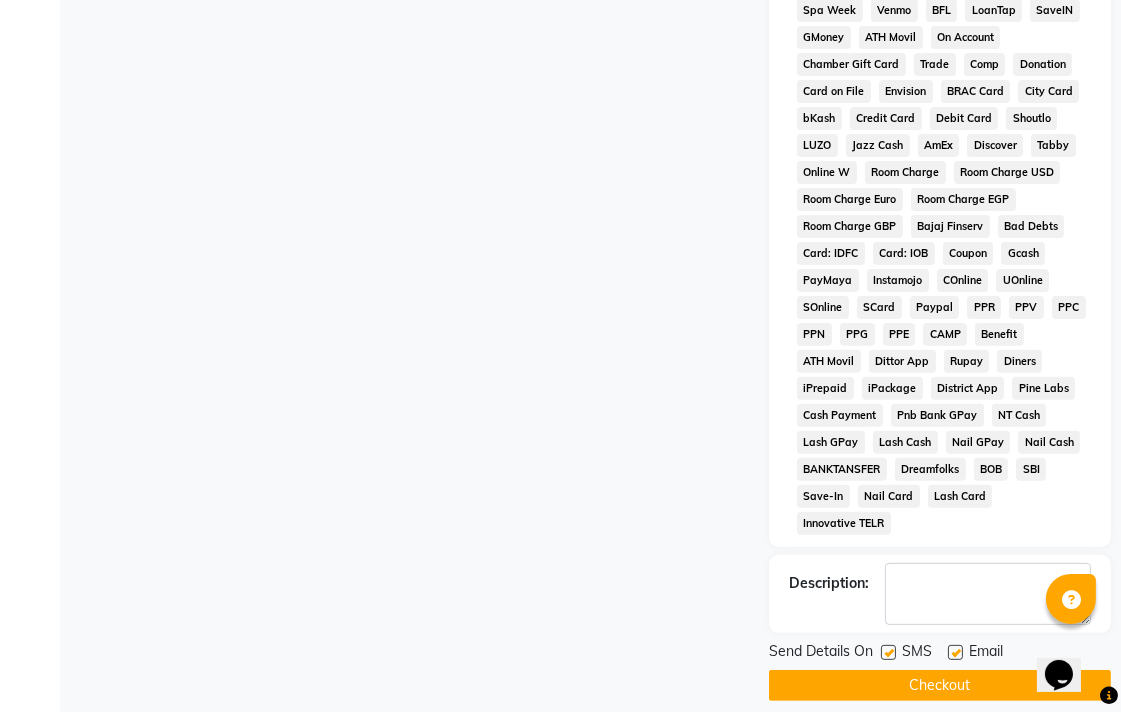 click on "Email" 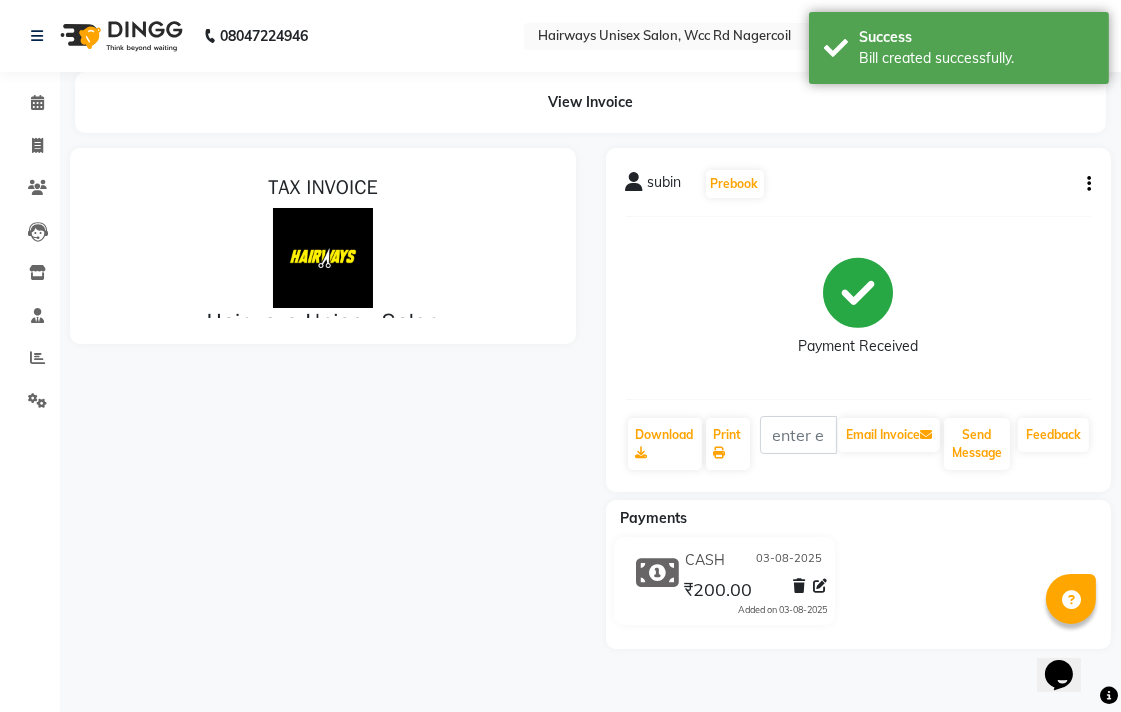 scroll, scrollTop: 0, scrollLeft: 0, axis: both 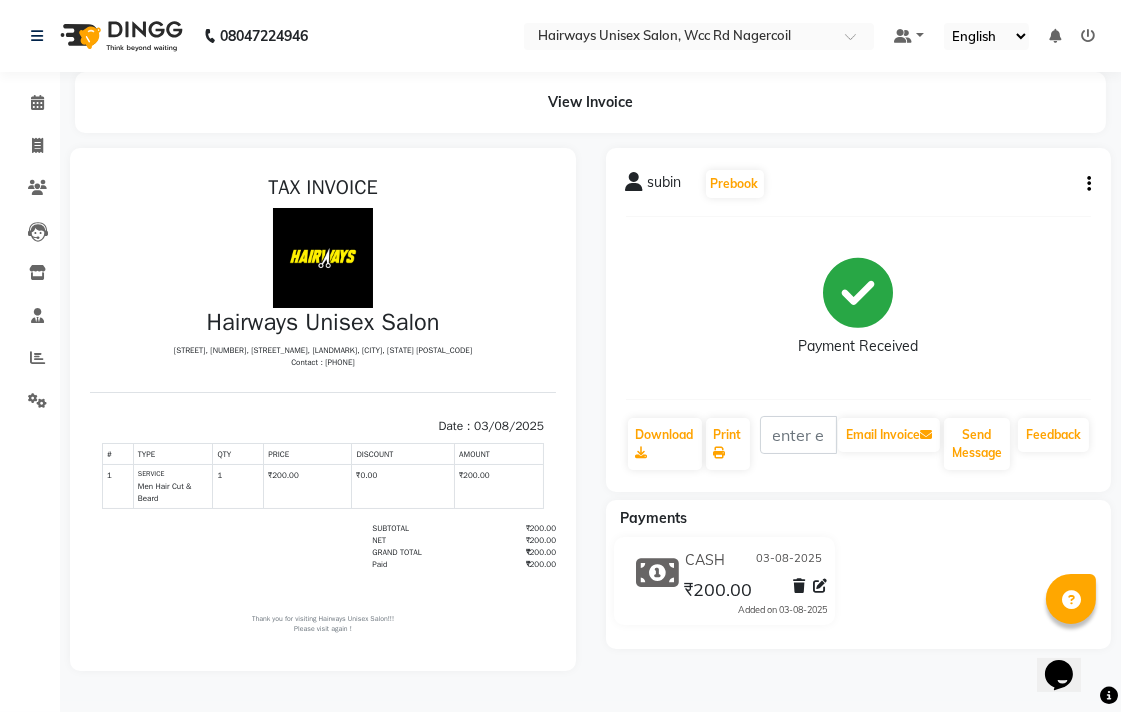 click on "[FIRST] Prebook Payment Received Download Print Email Invoice Send Message Feedback Payments CASH 03-08-2025 ₹200.00 Added on 03-08-2025" 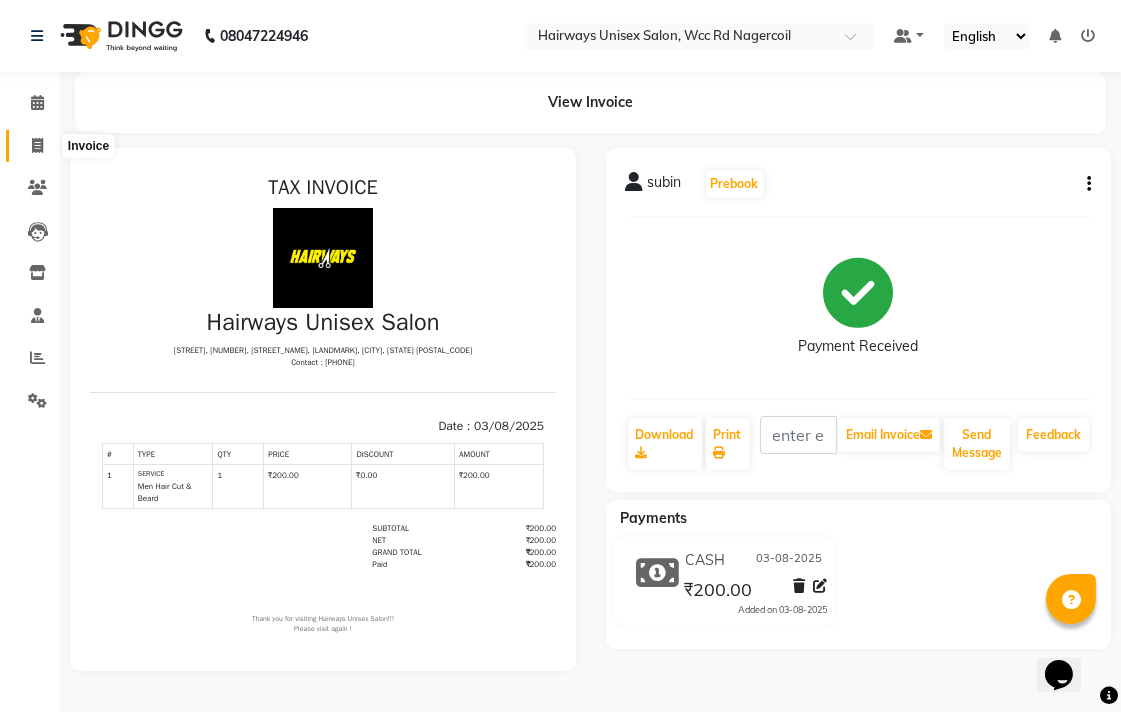 click 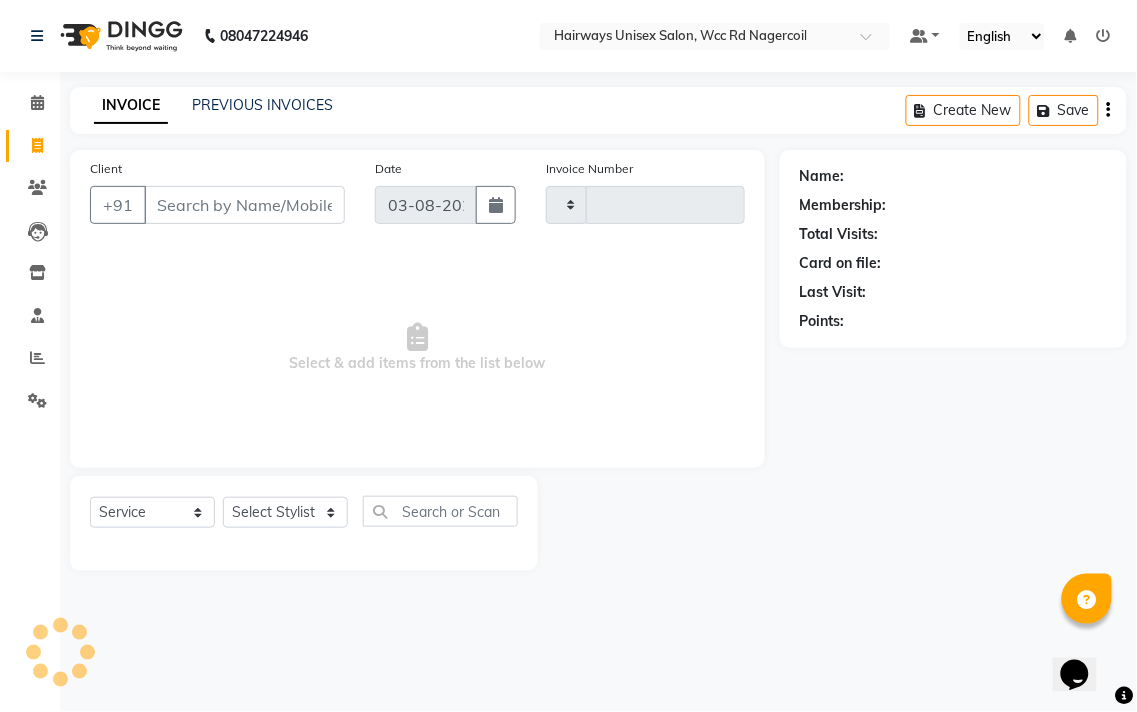 type on "5238" 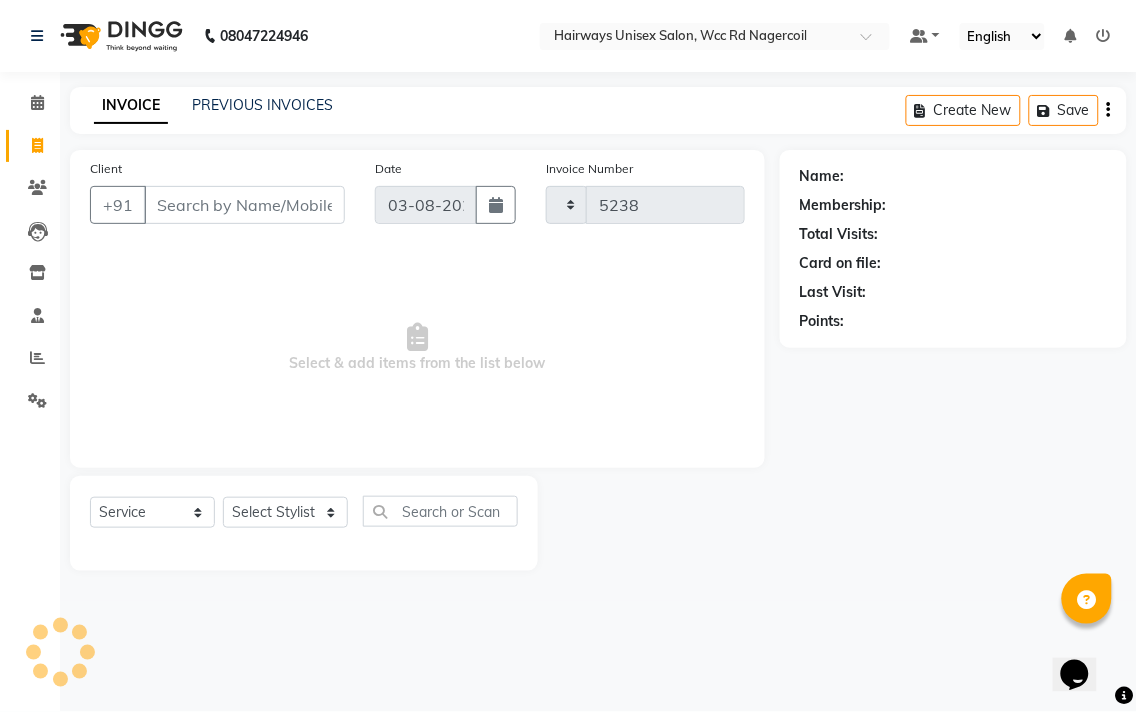select on "6523" 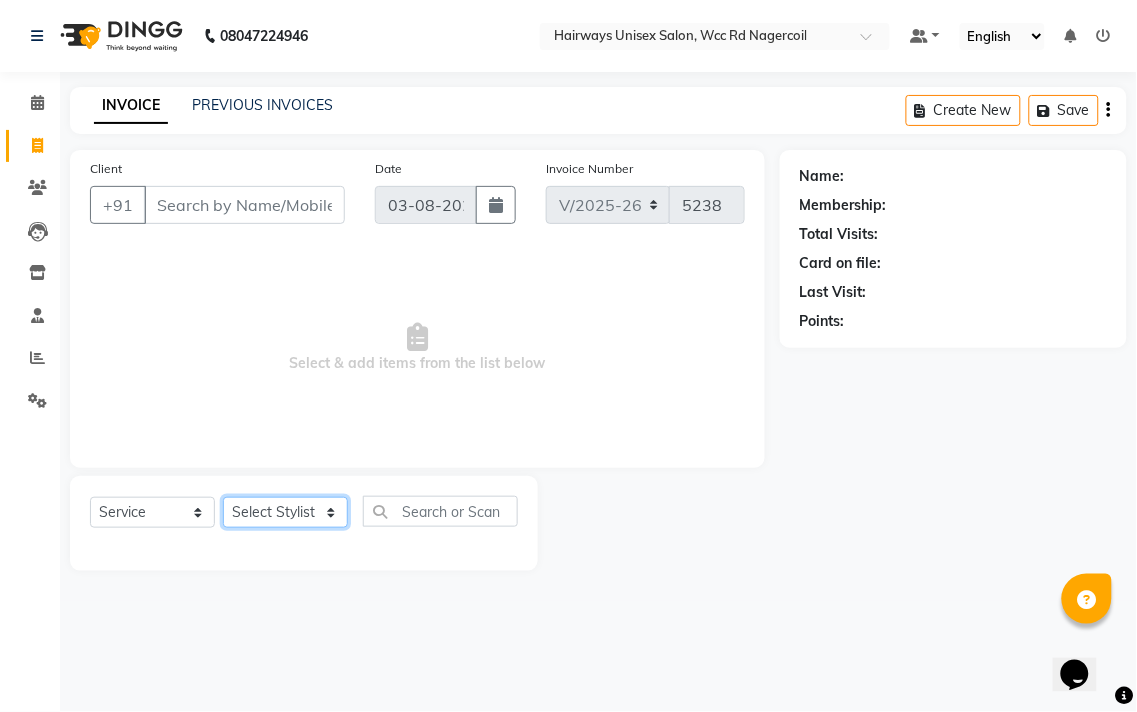 click on "Select Stylist" 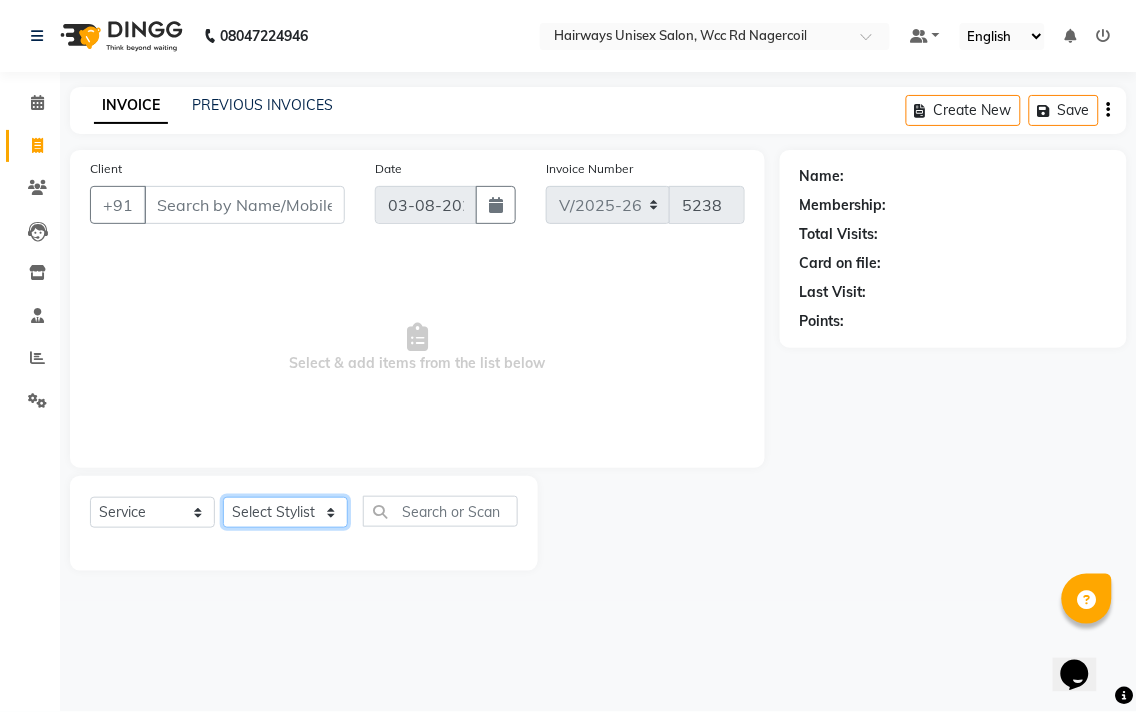 select on "49914" 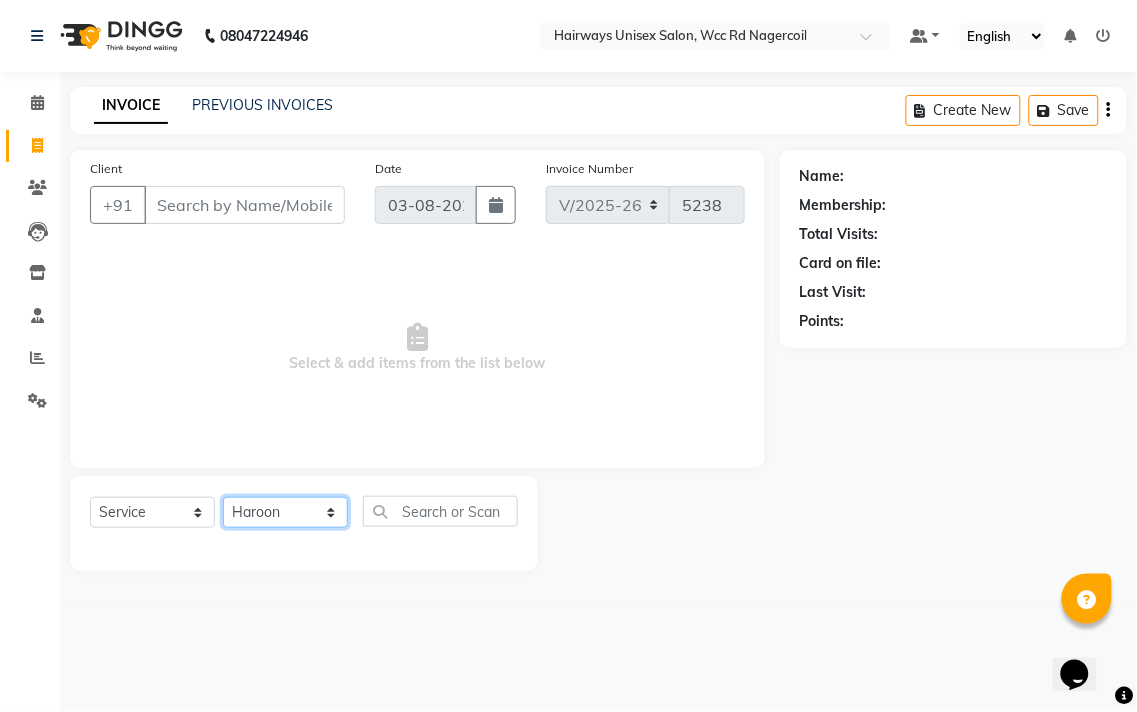 click on "Select Stylist Admin Chitra divya Gokila Haroon Imran Reception Salman Sartaj Khan Talib" 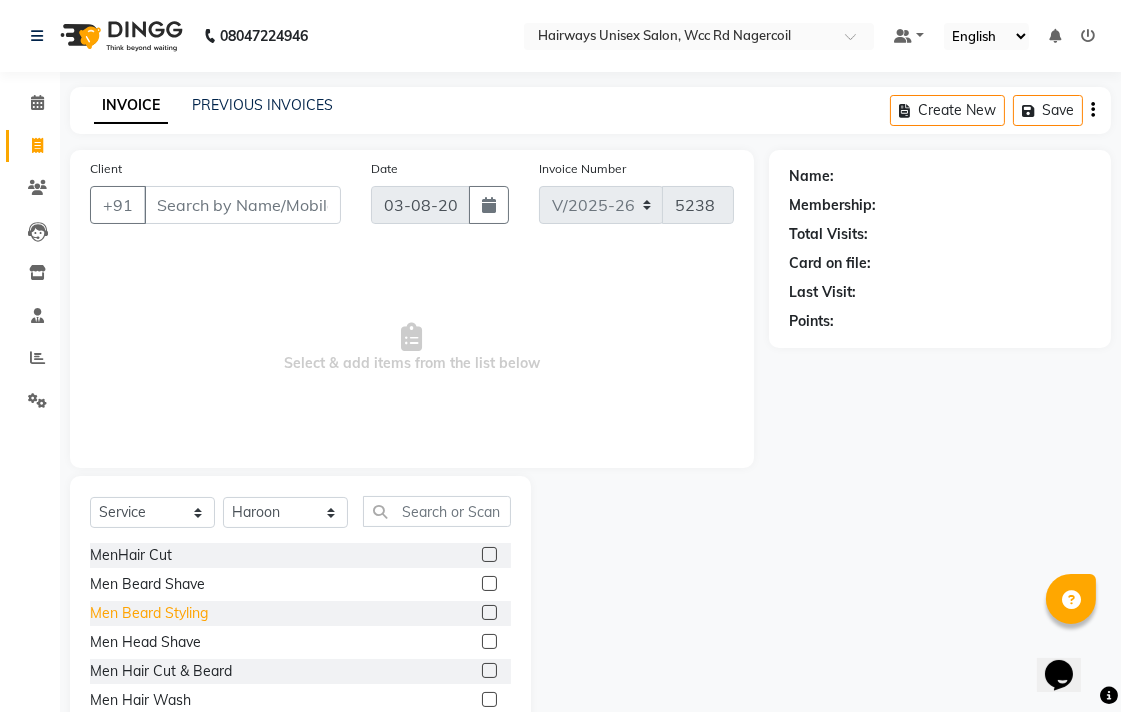 click on "Men Beard Styling" 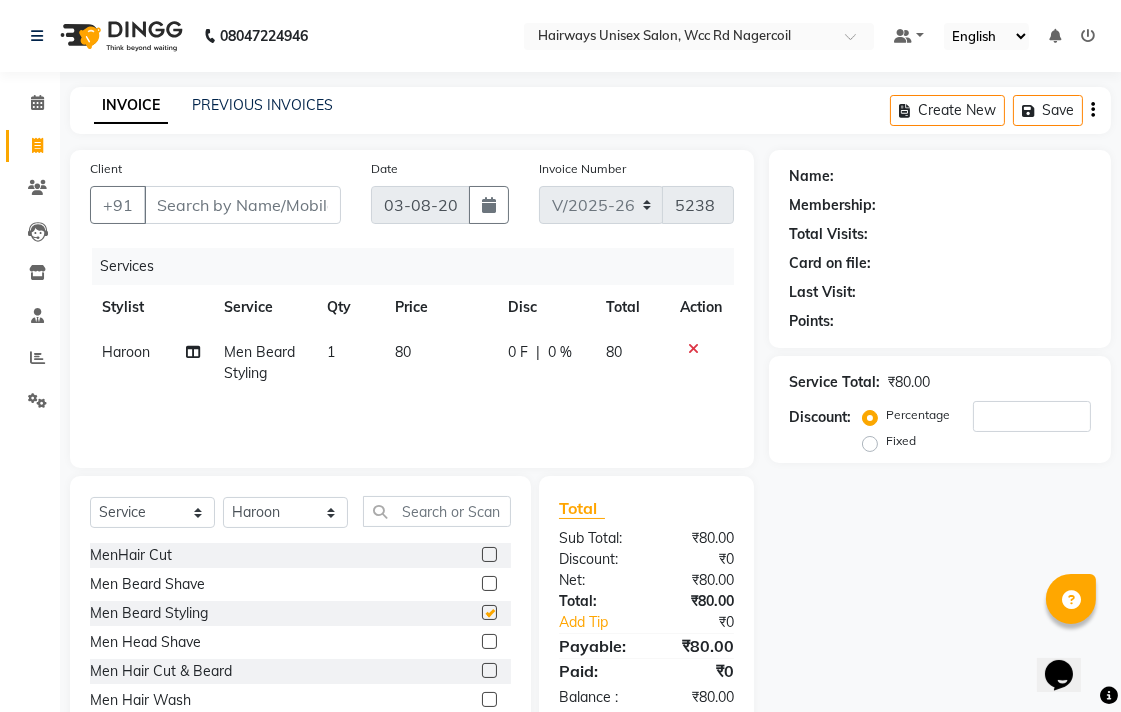 checkbox on "false" 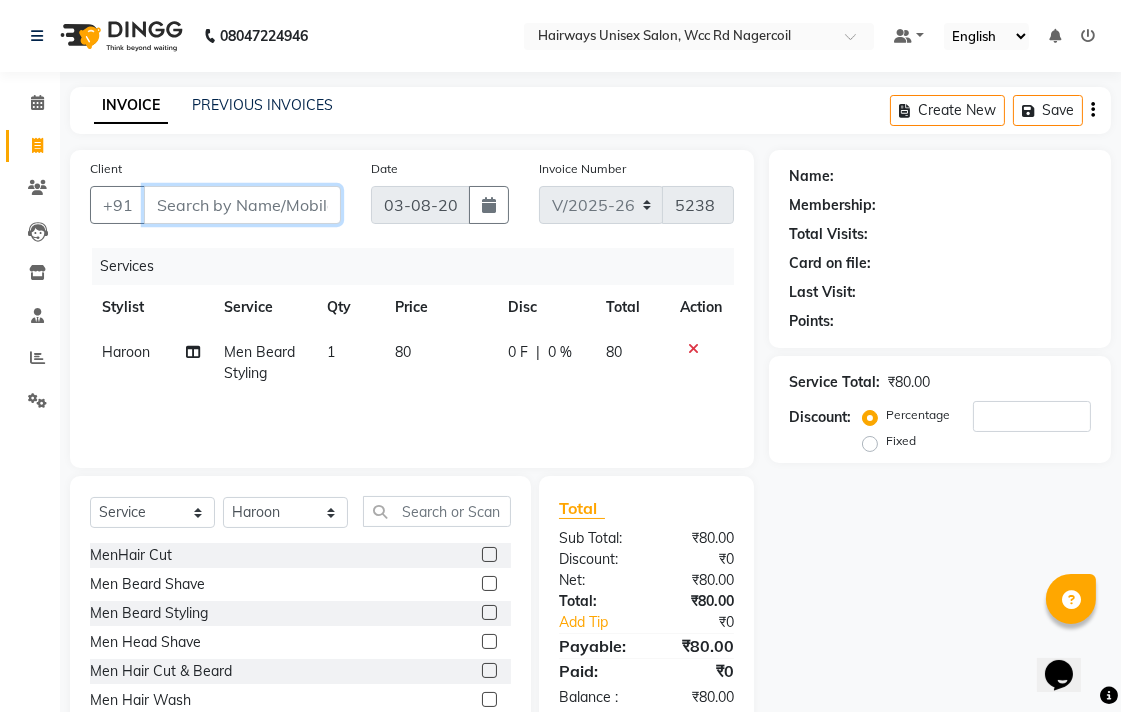 click on "Client" at bounding box center (242, 205) 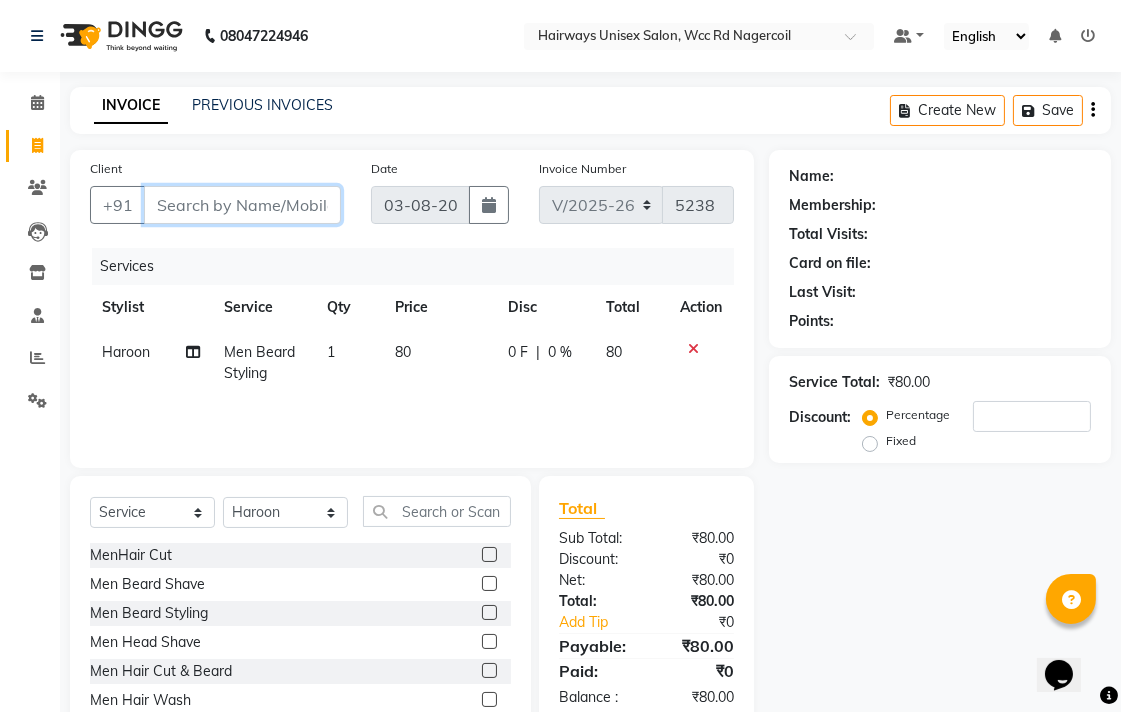 type on "9" 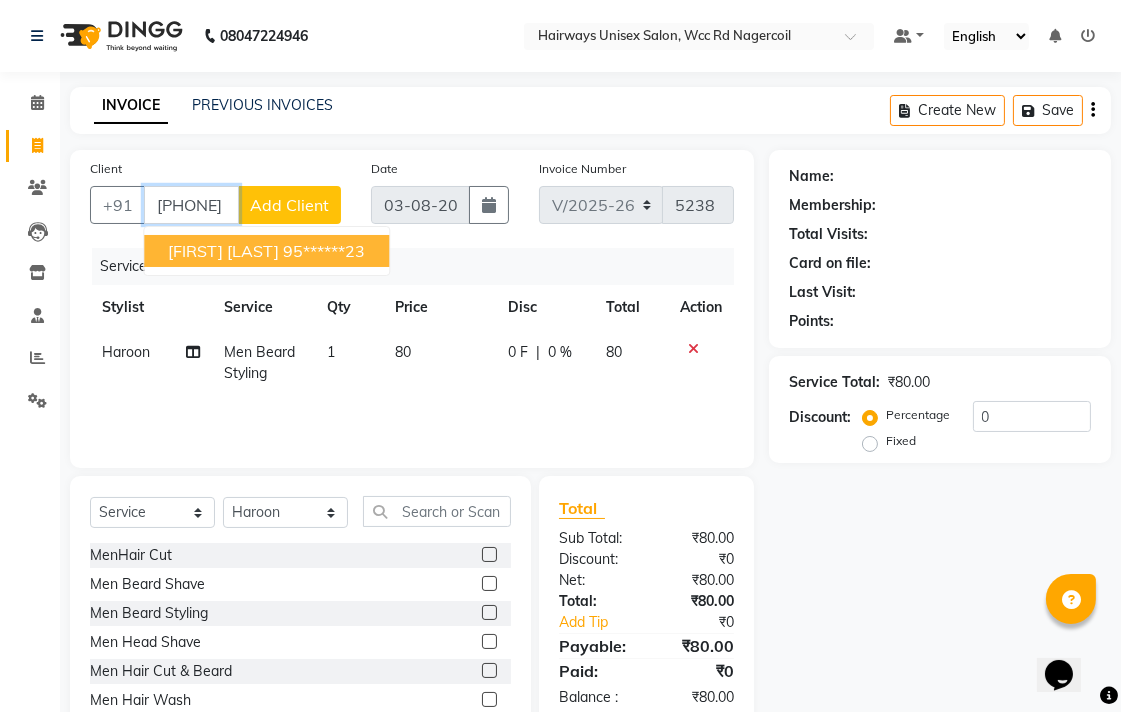 click on "[FIRST] [LAST]" at bounding box center [223, 251] 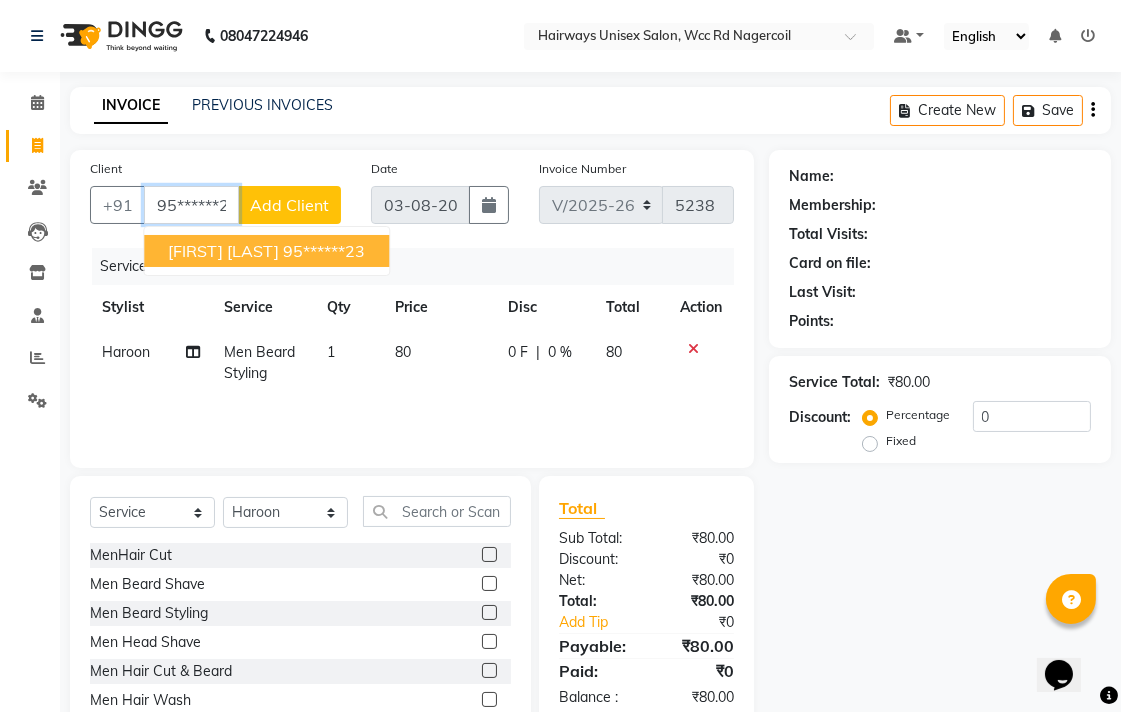 type on "95******23" 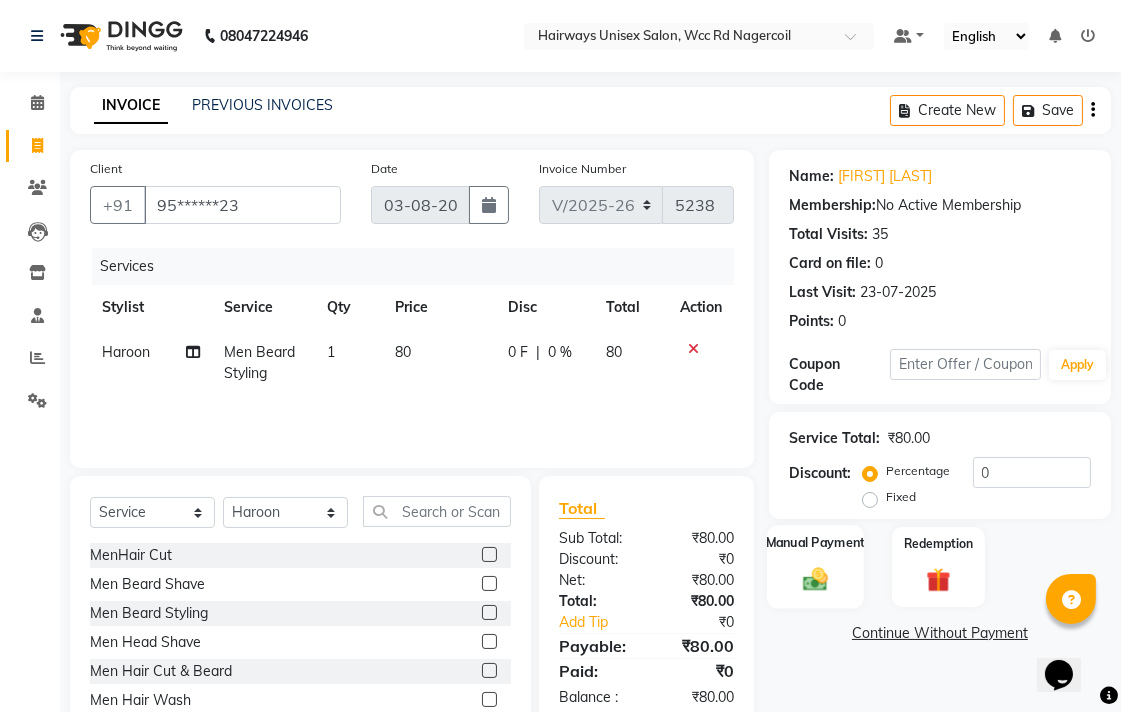 click on "Manual Payment" 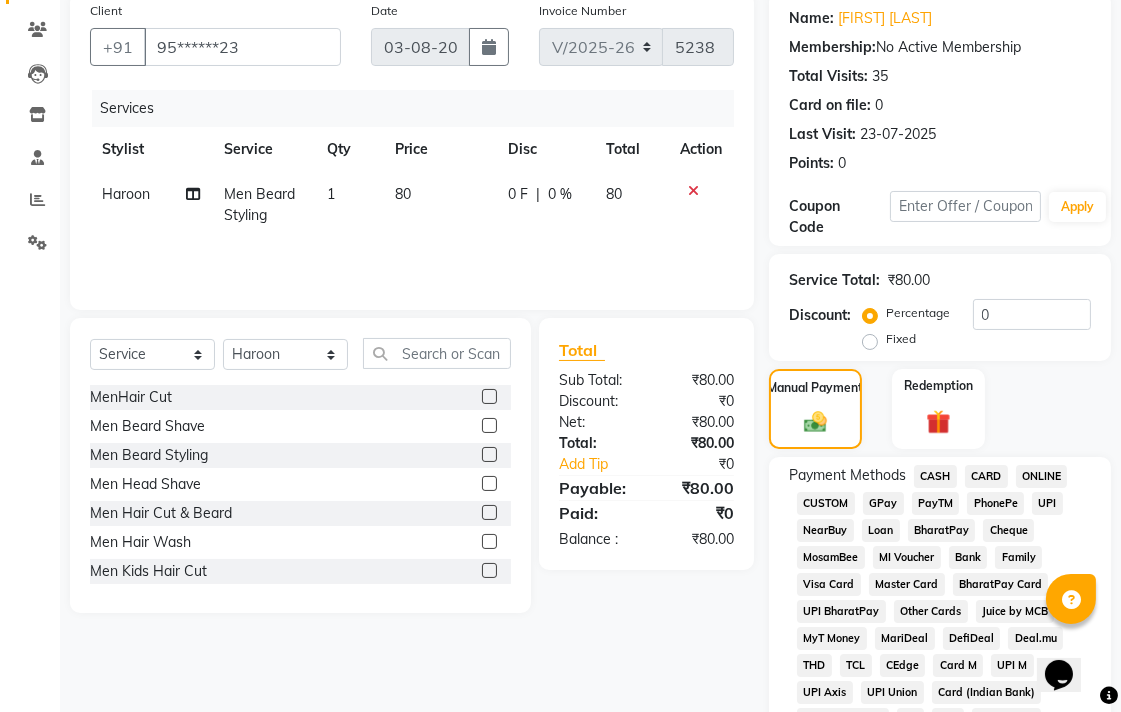 scroll, scrollTop: 222, scrollLeft: 0, axis: vertical 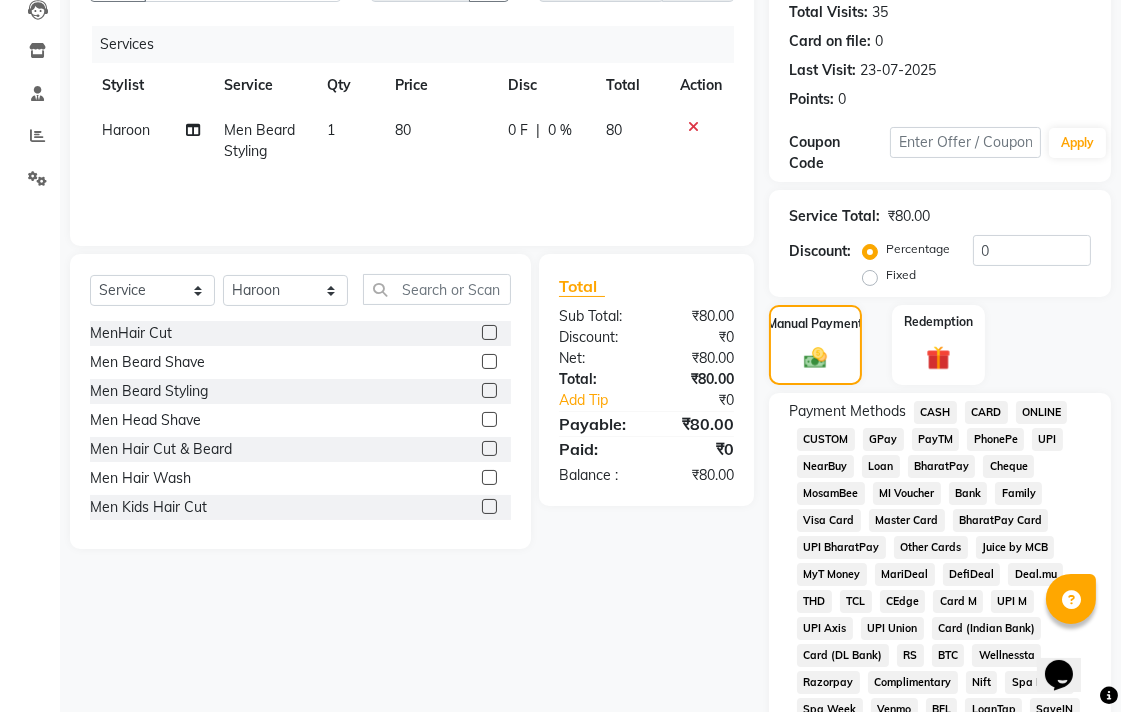 click on "UPI" 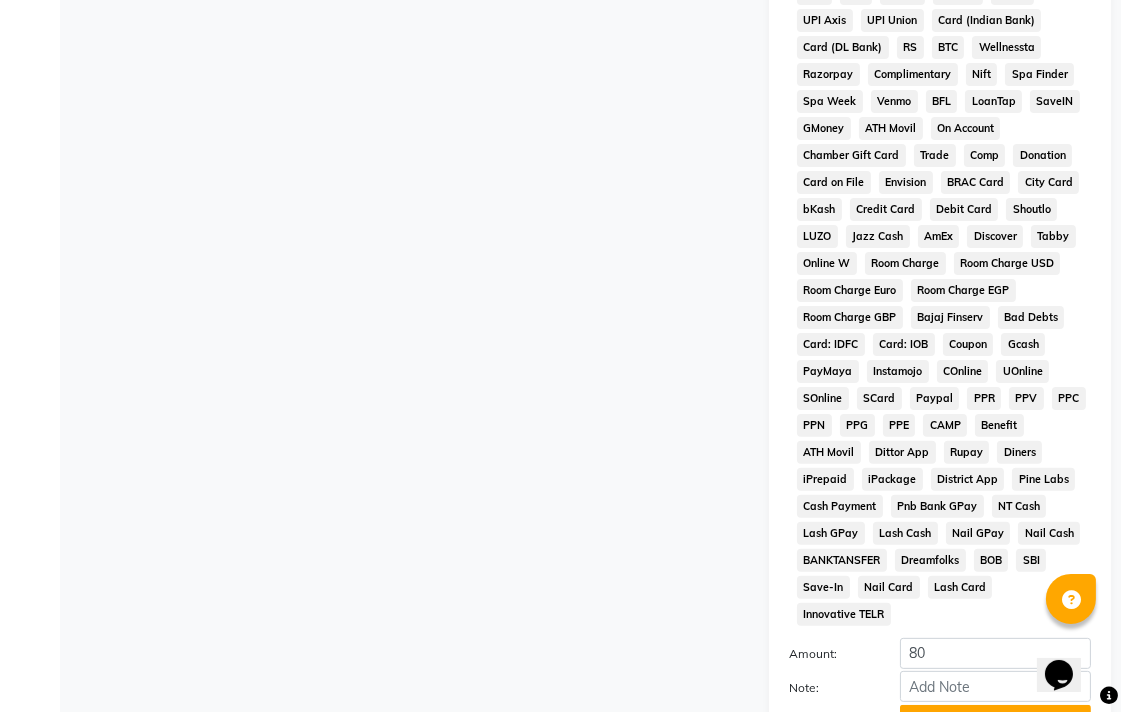 scroll, scrollTop: 913, scrollLeft: 0, axis: vertical 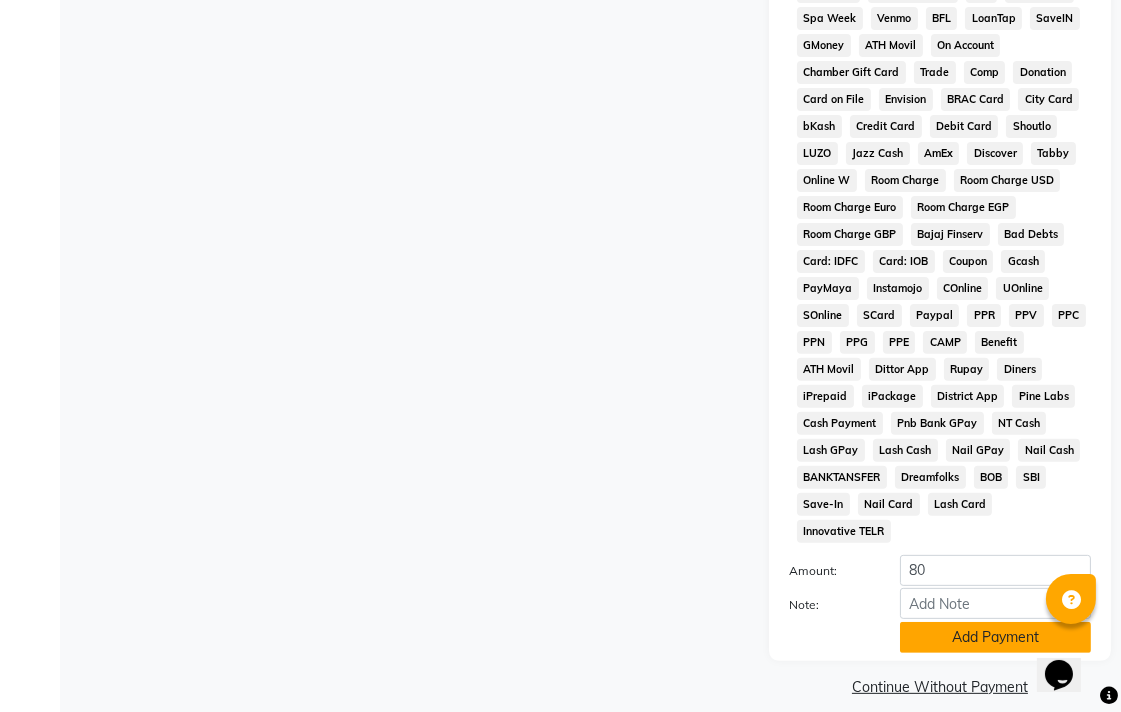 click on "Add Payment" 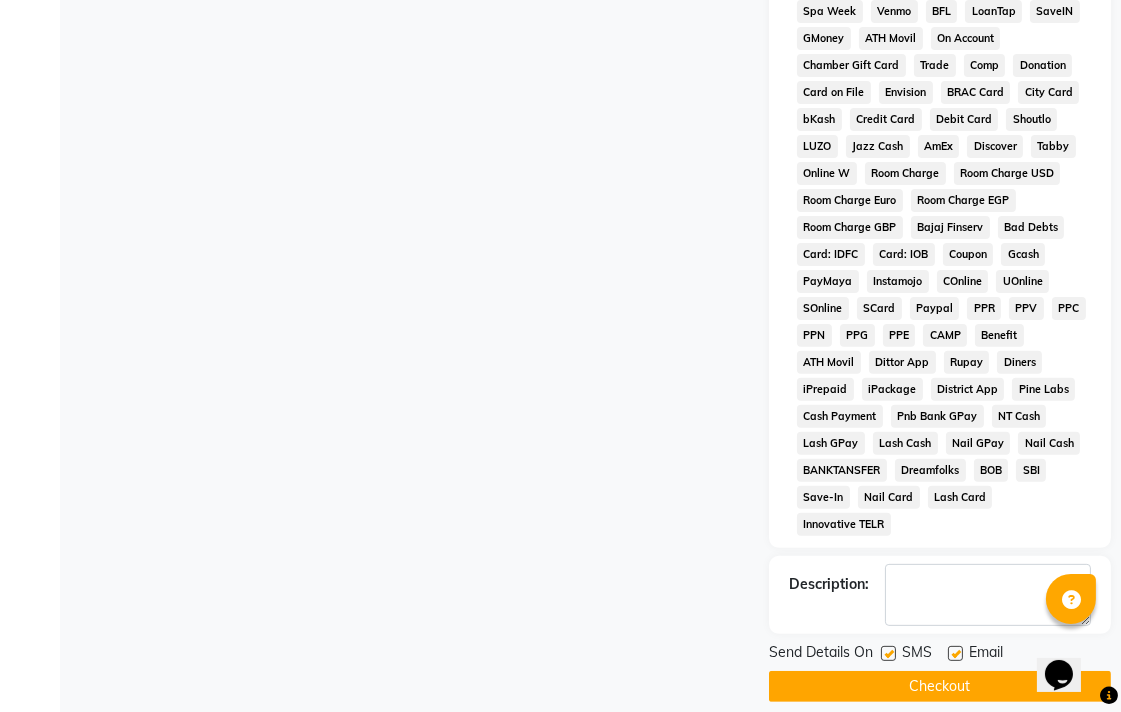 scroll, scrollTop: 921, scrollLeft: 0, axis: vertical 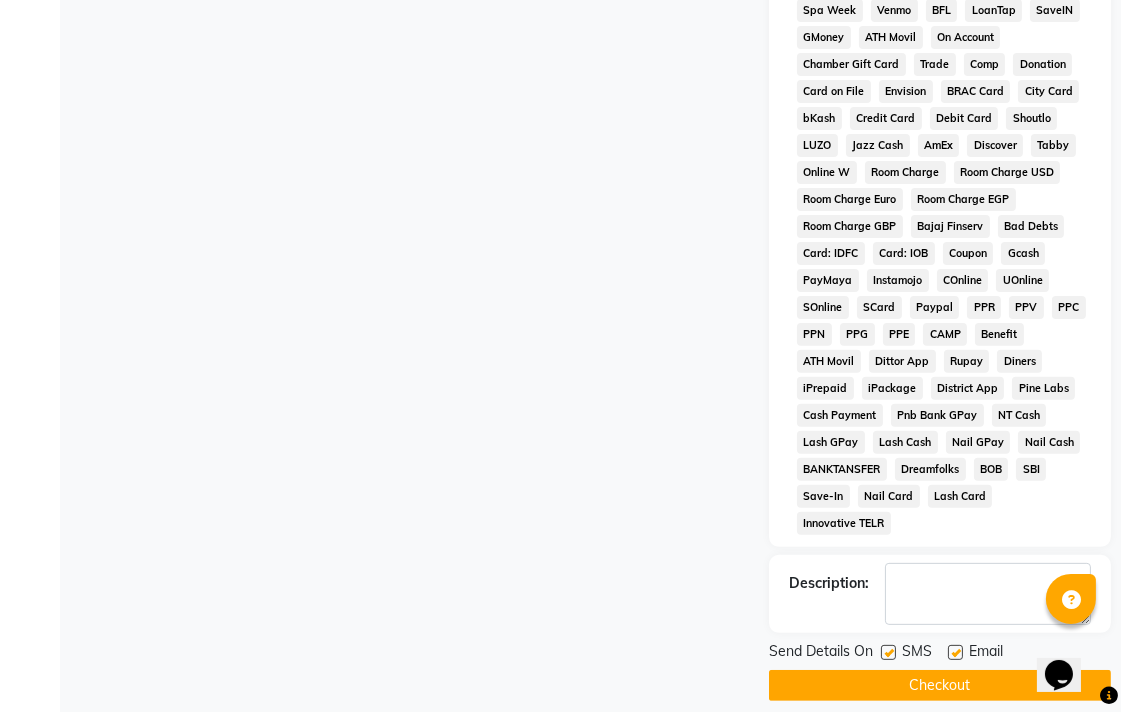 click on "Checkout" 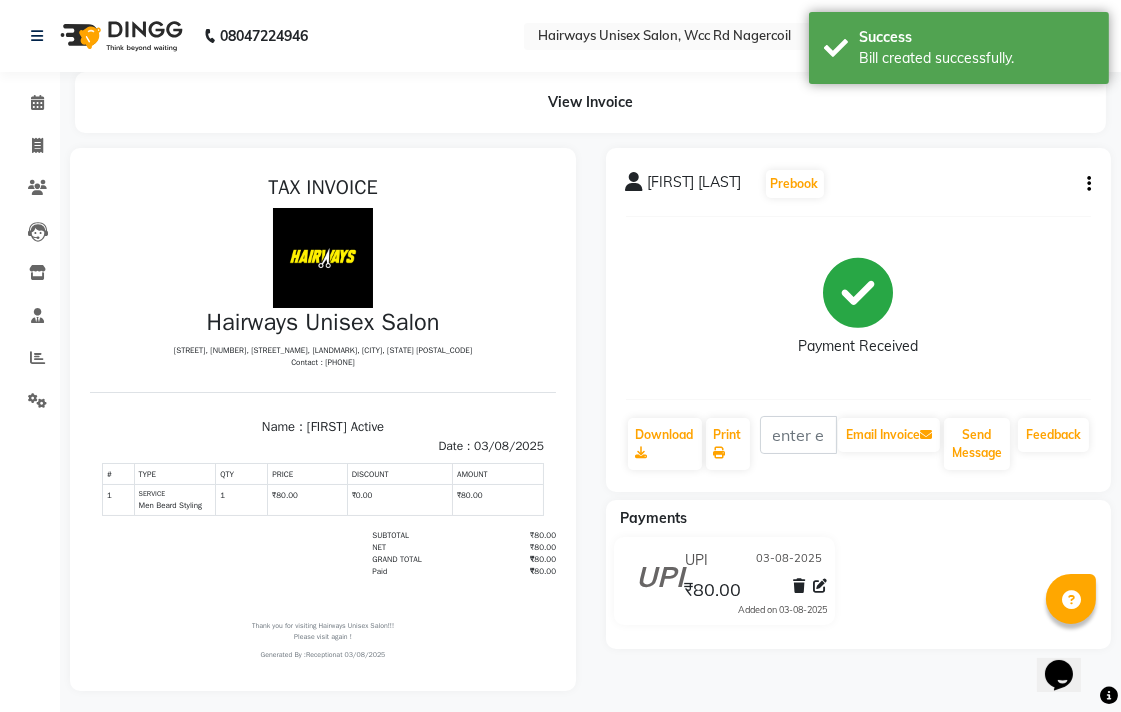 scroll, scrollTop: 0, scrollLeft: 0, axis: both 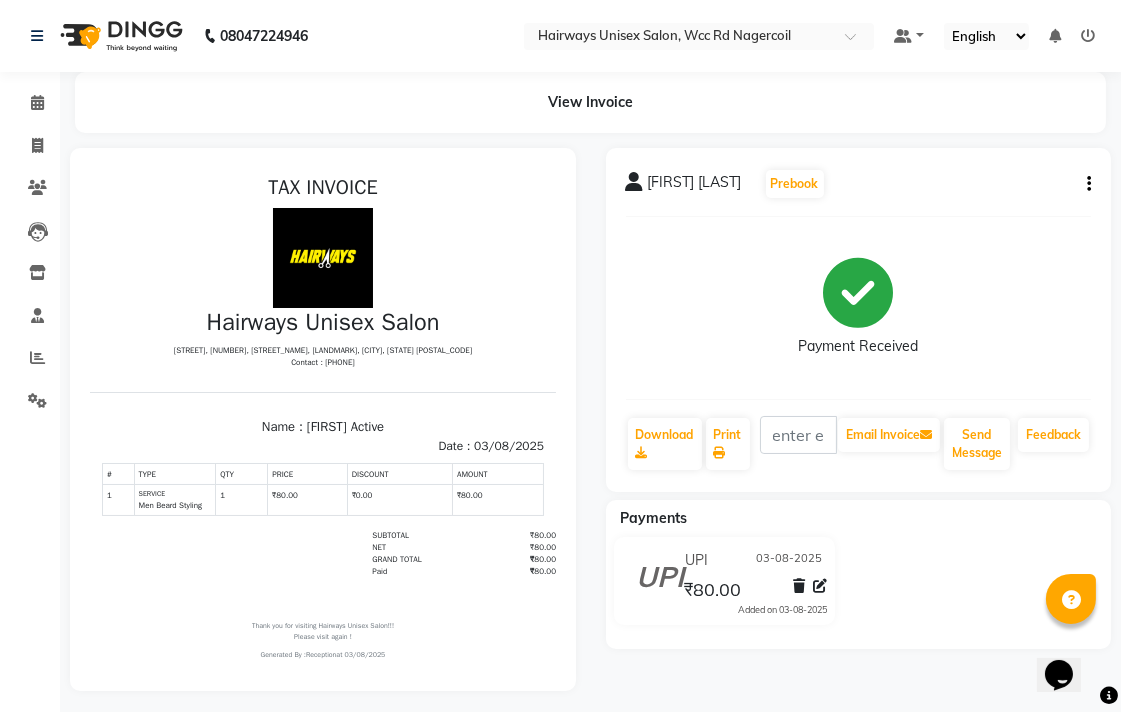 click on "Name : [FIRST] [LAST] Prebook Payment Received Download Print Email Invoice Send Message Feedback Payments UPI 03-08-2025 ₹80.00 Added on 03-08-2025" 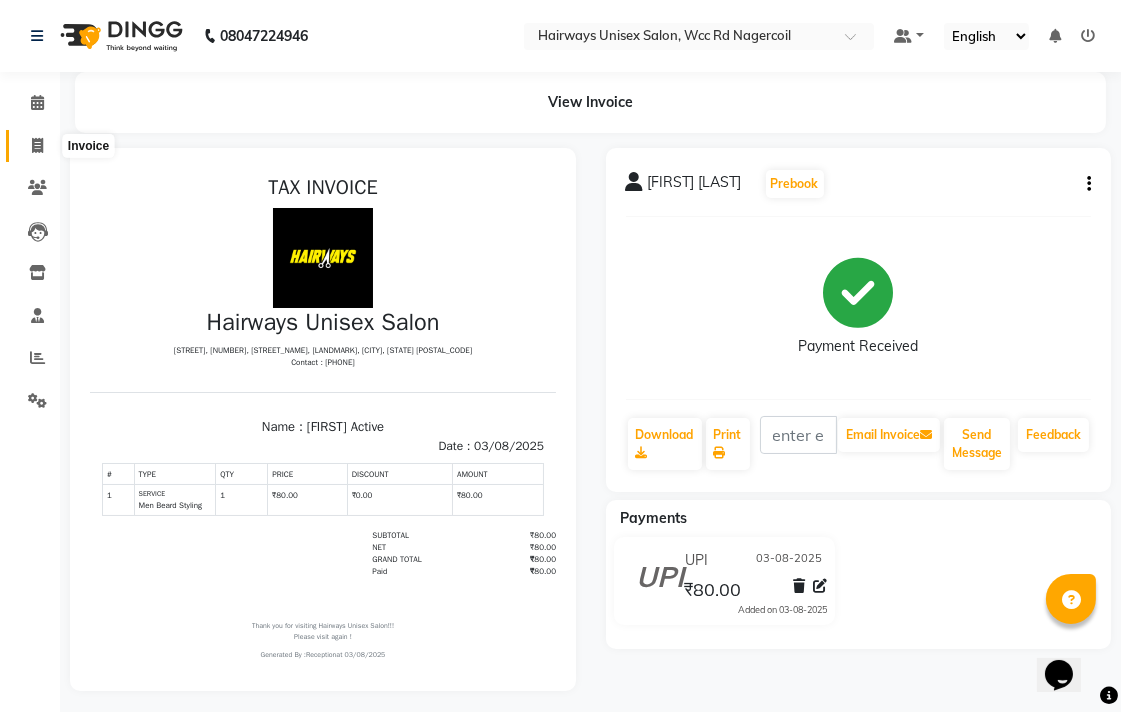 click 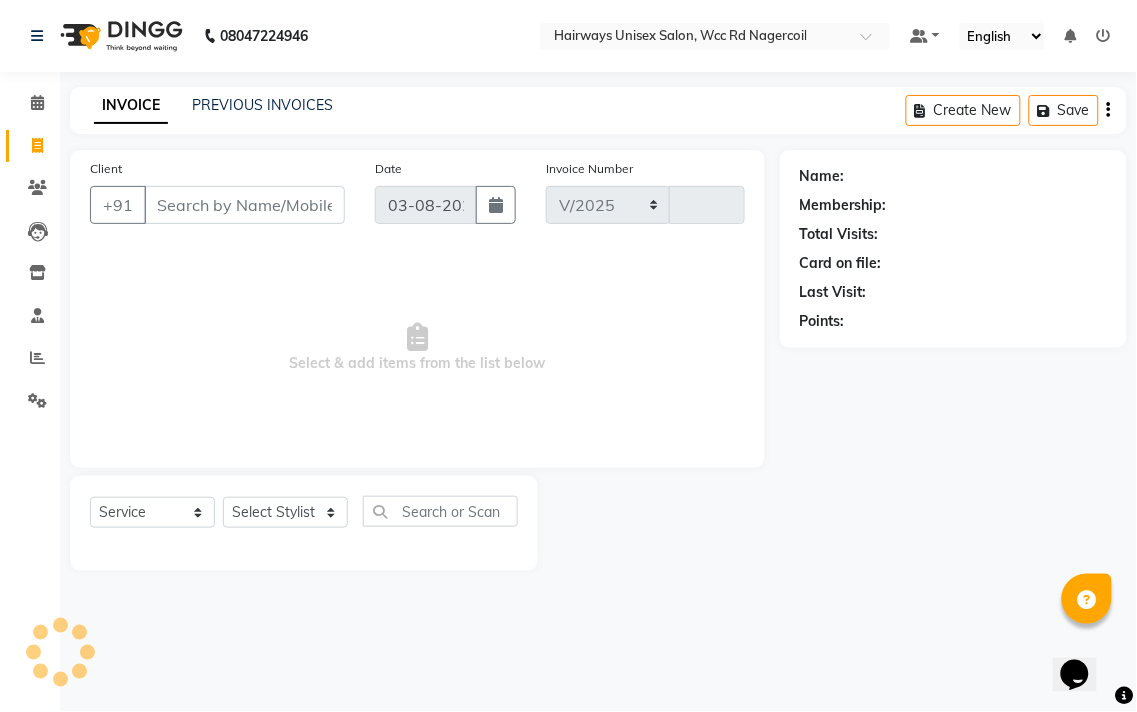 select on "6523" 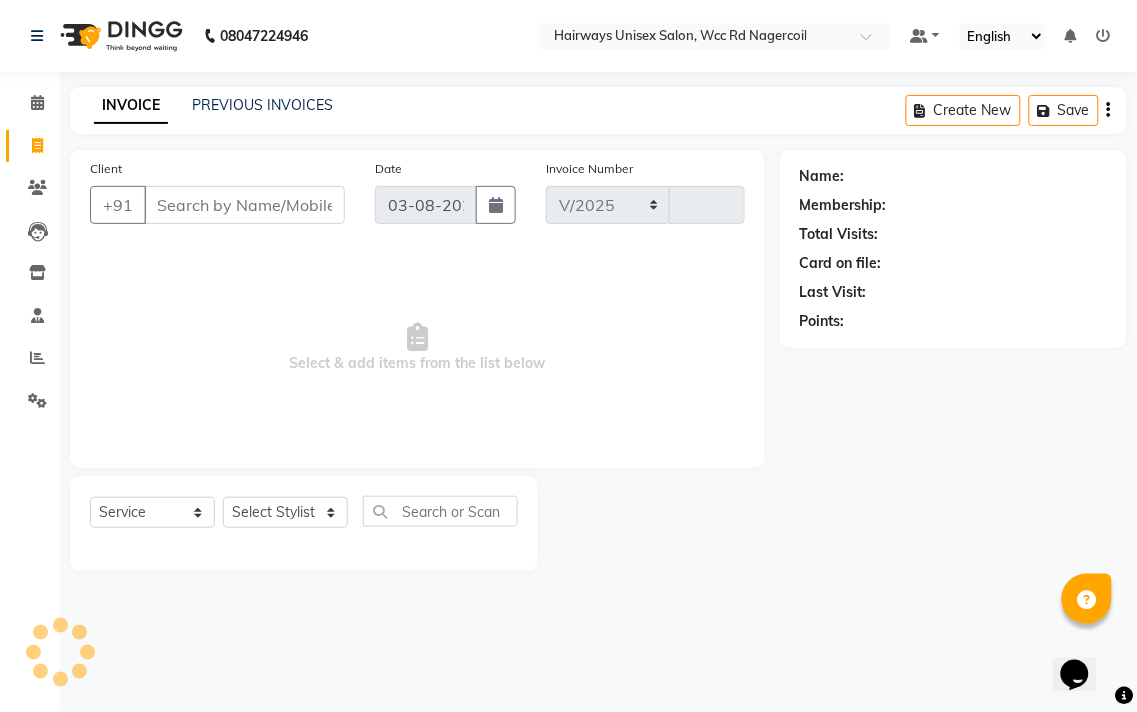 type on "5239" 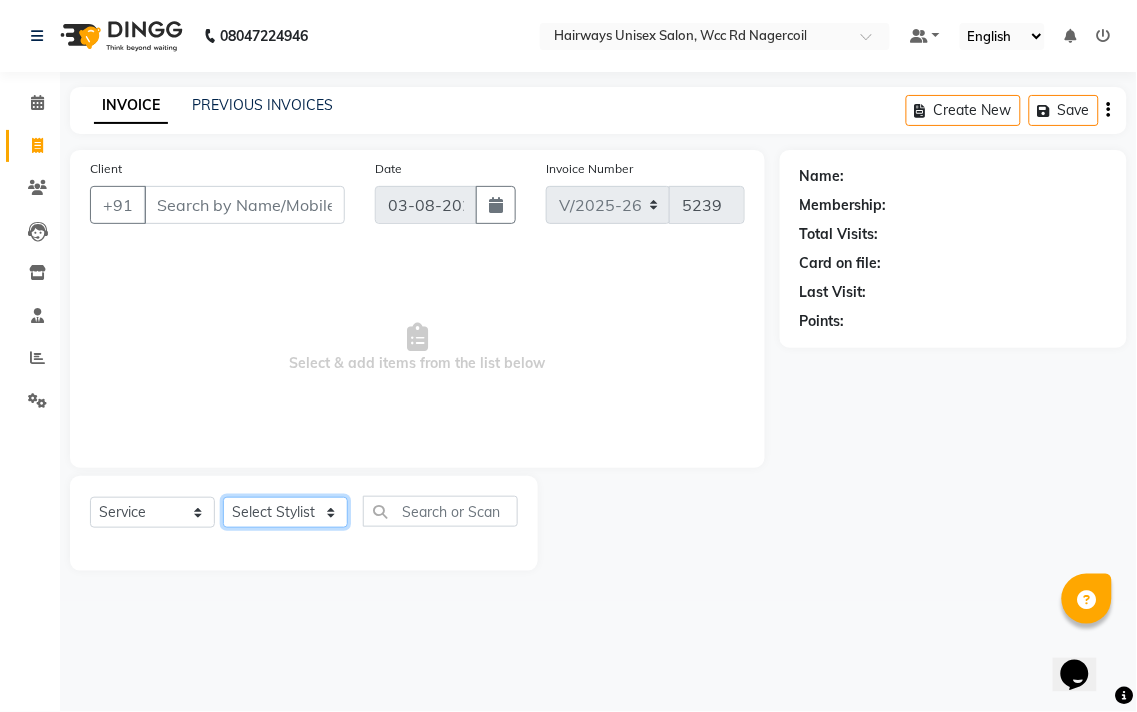 click on "Select Stylist" 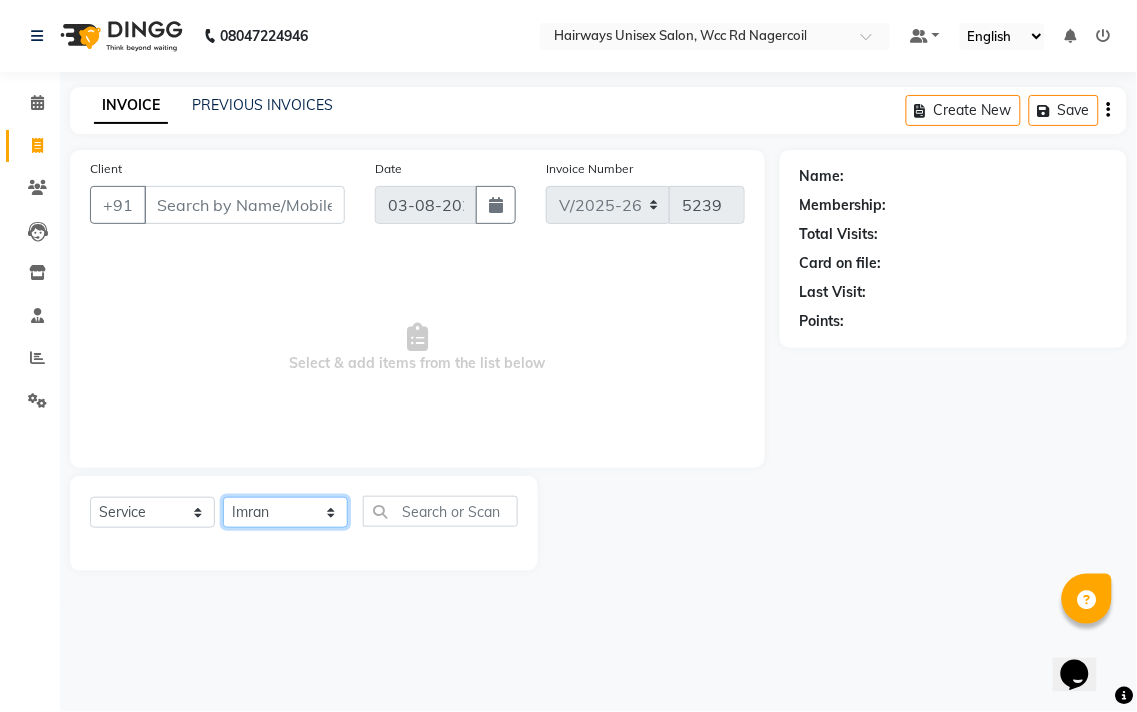 click on "Select Stylist Admin Chitra divya Gokila Haroon Imran Reception Salman Sartaj Khan Talib" 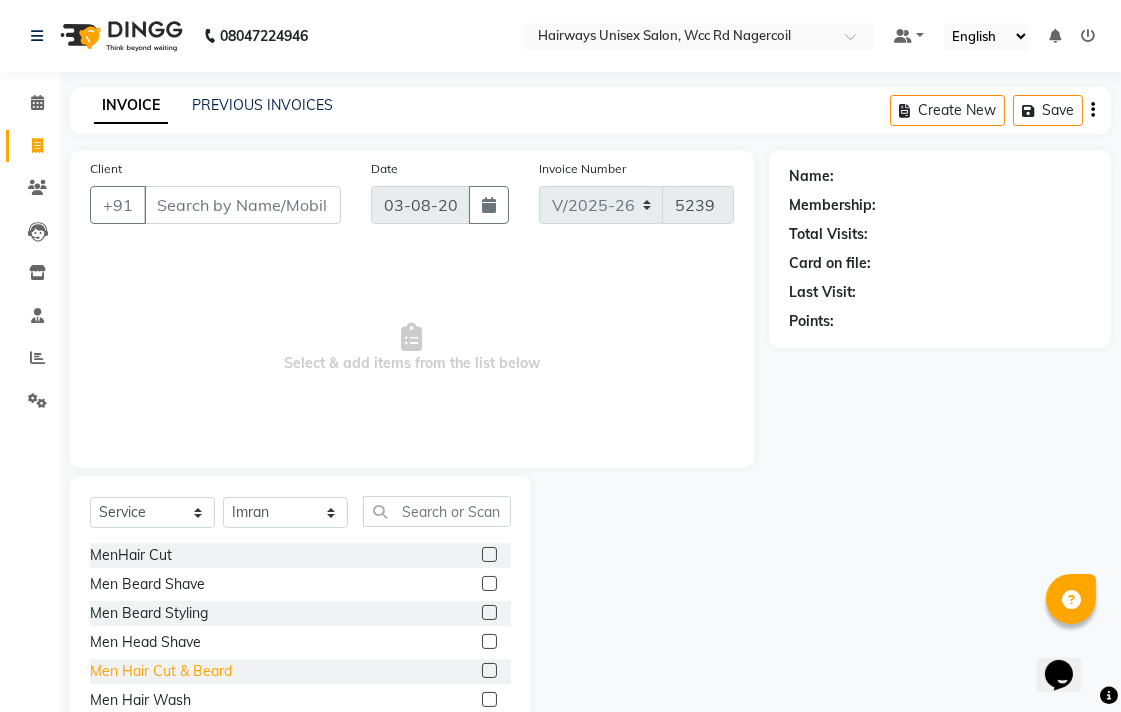 click on "Men Hair Cut & Beard" 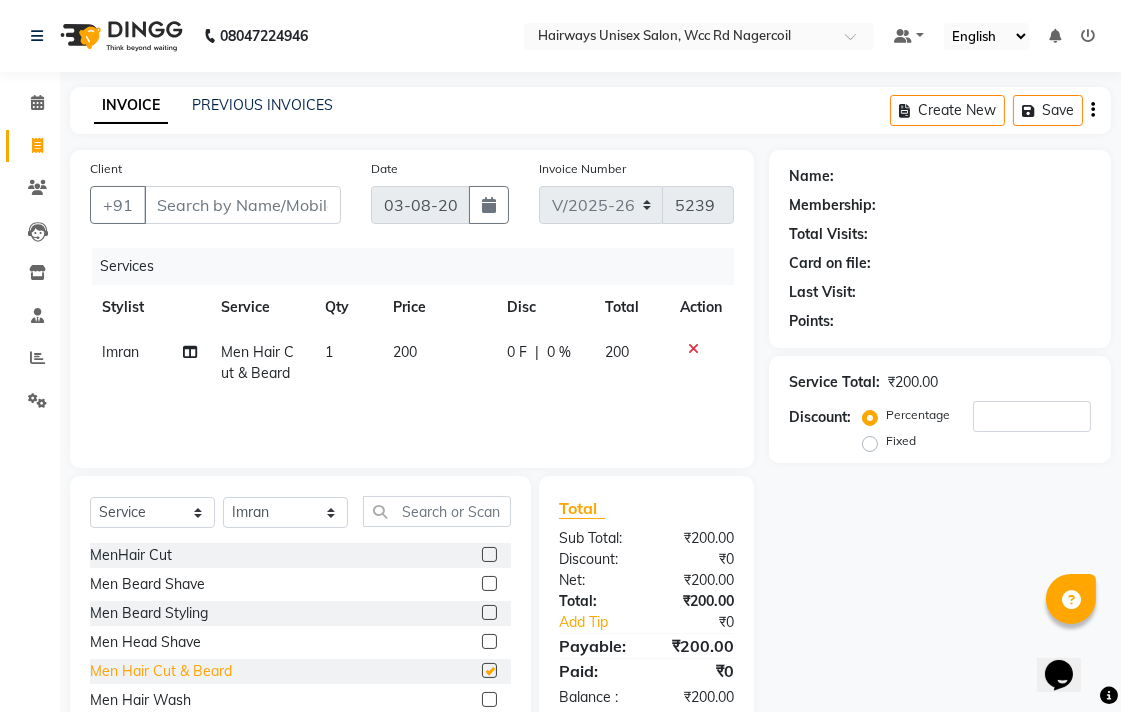 checkbox on "false" 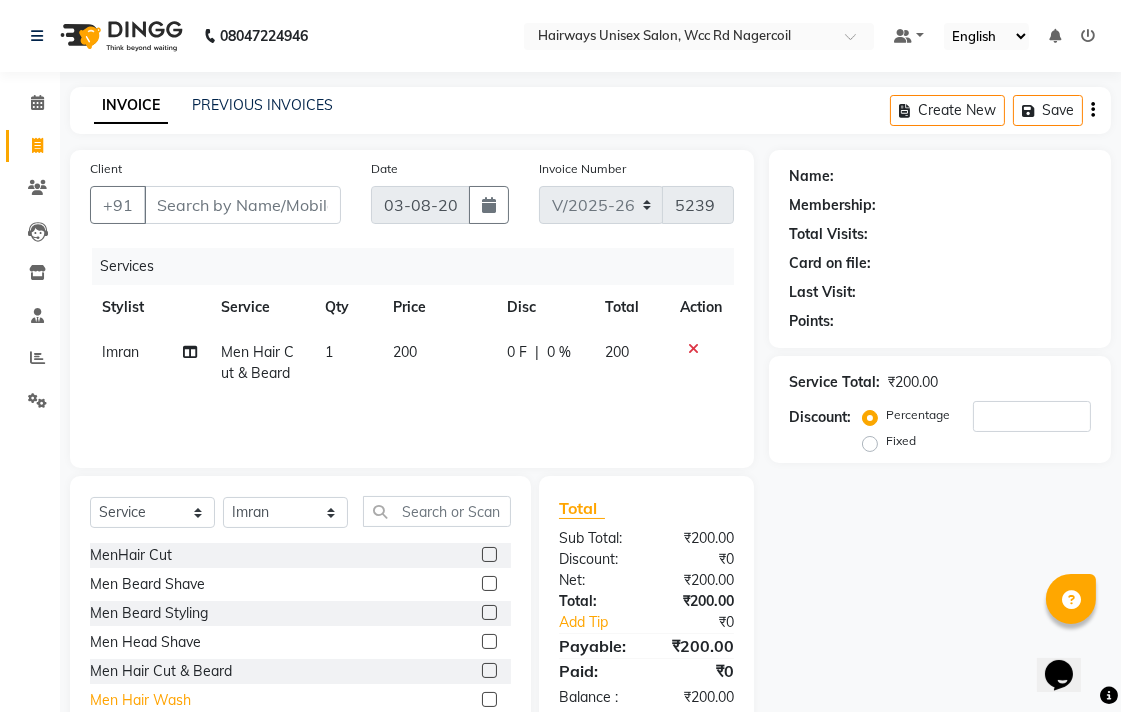 click on "Men Hair Wash" 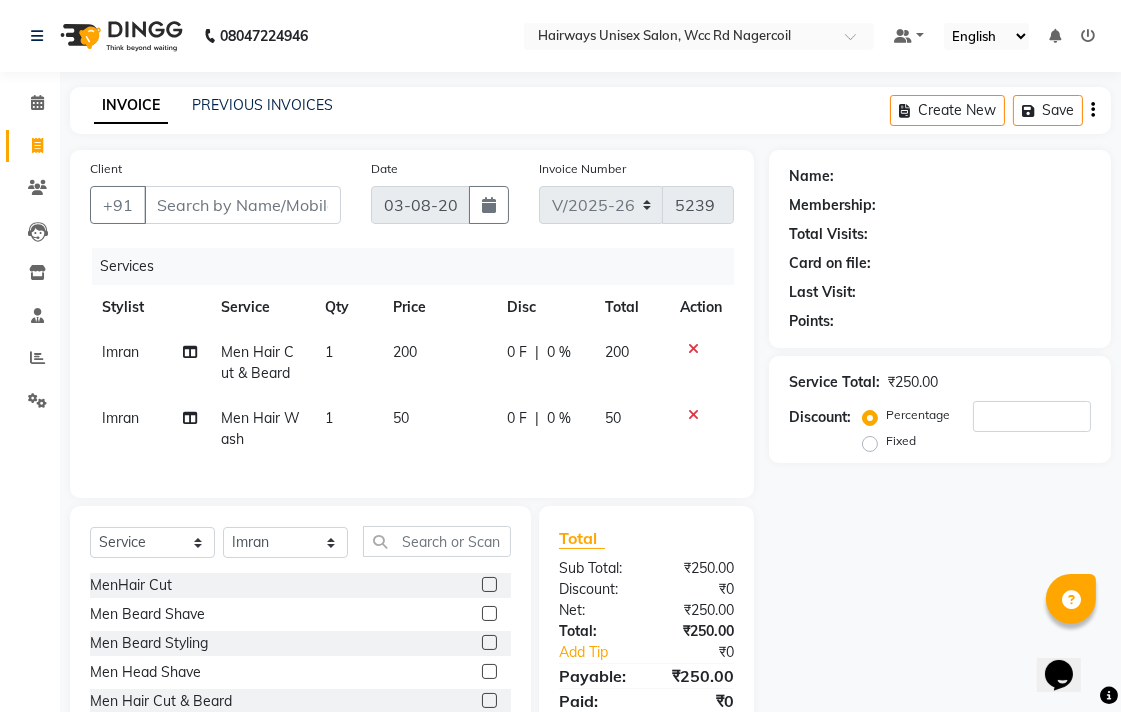 checkbox on "false" 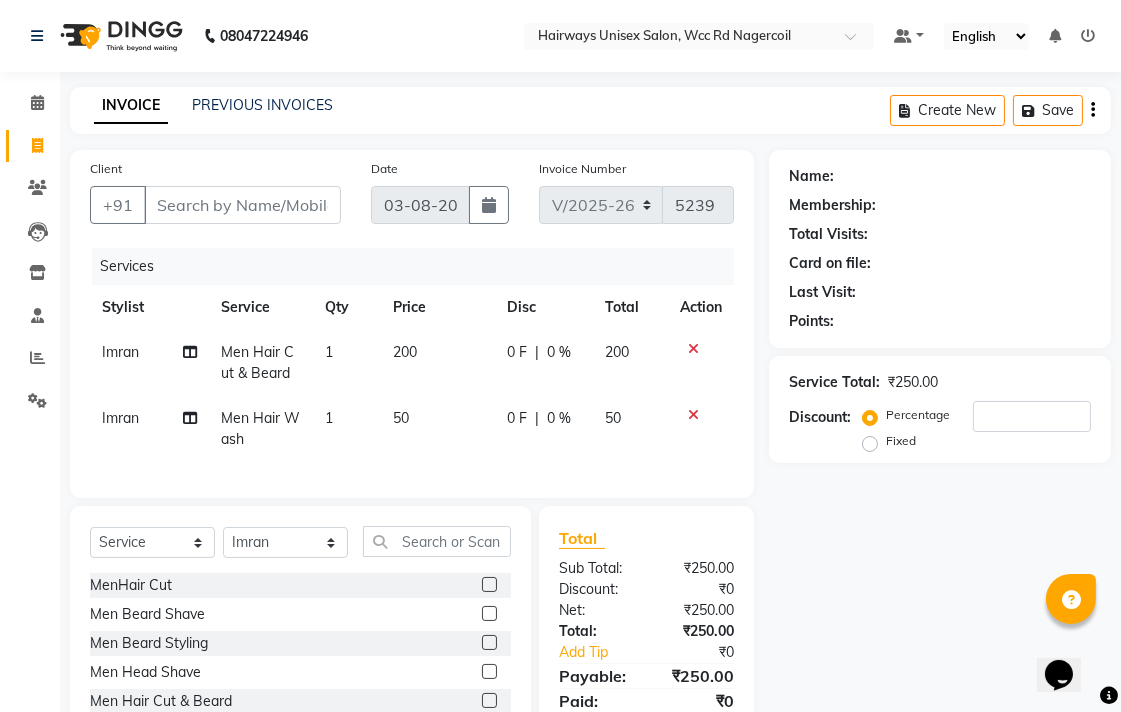 click on "Client +91" 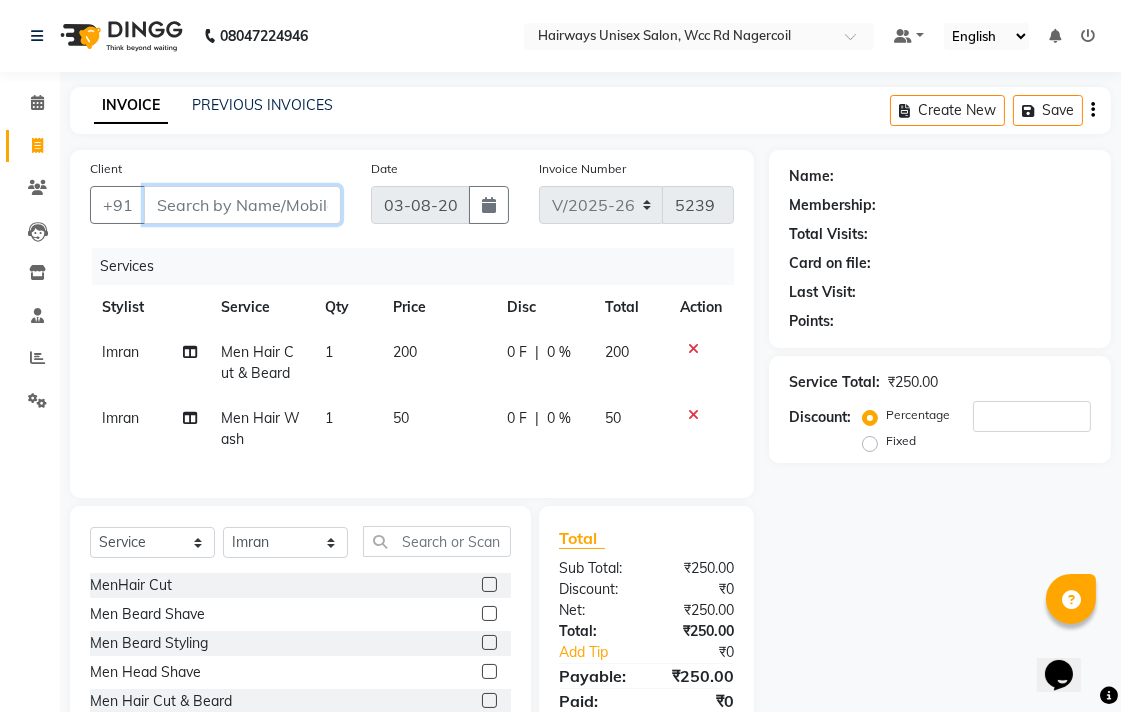 click on "Client" at bounding box center (242, 205) 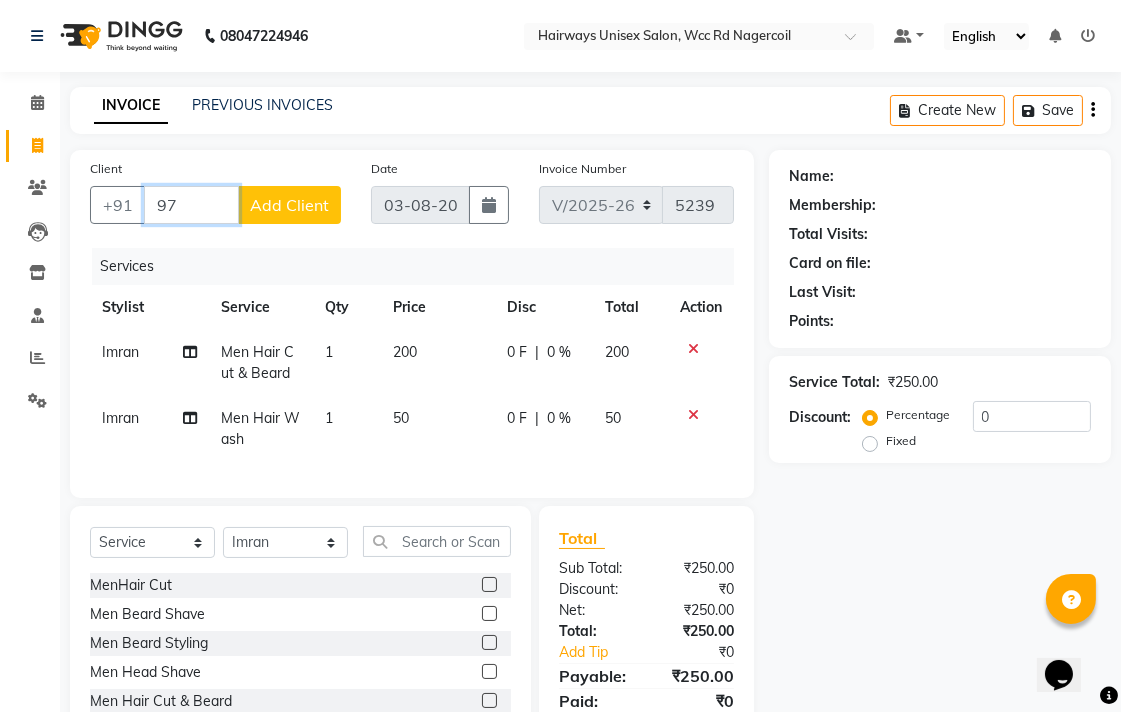 type on "9" 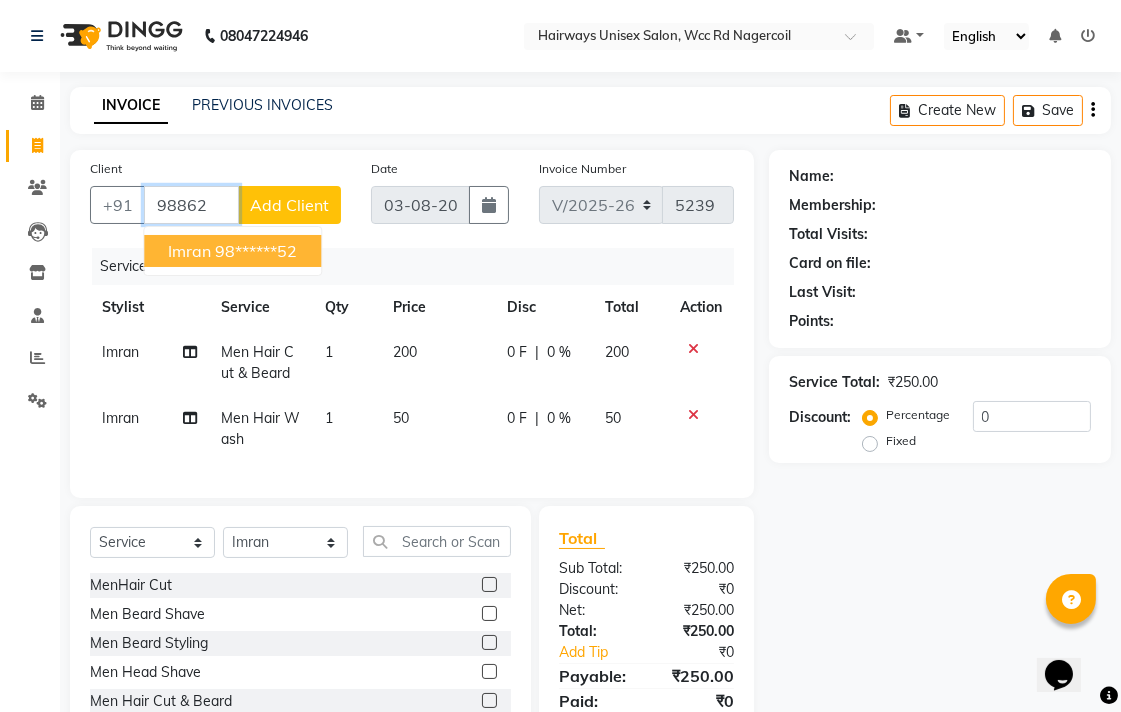 click on "98******52" at bounding box center (256, 251) 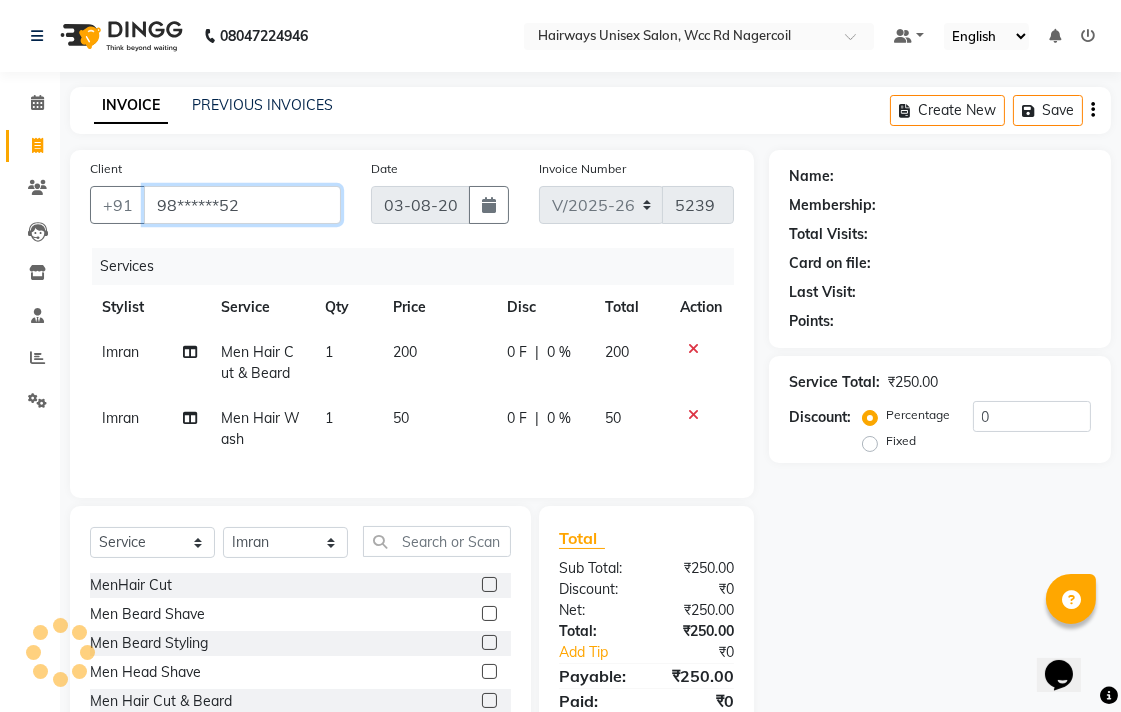 type on "98******52" 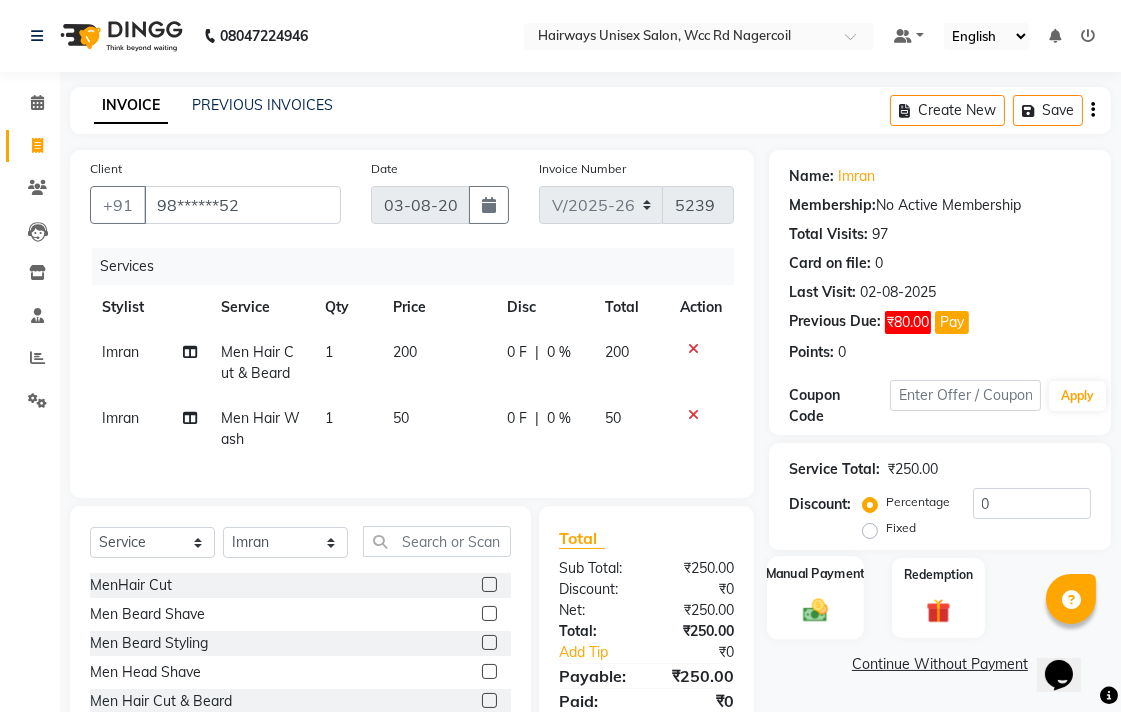 click on "Manual Payment" 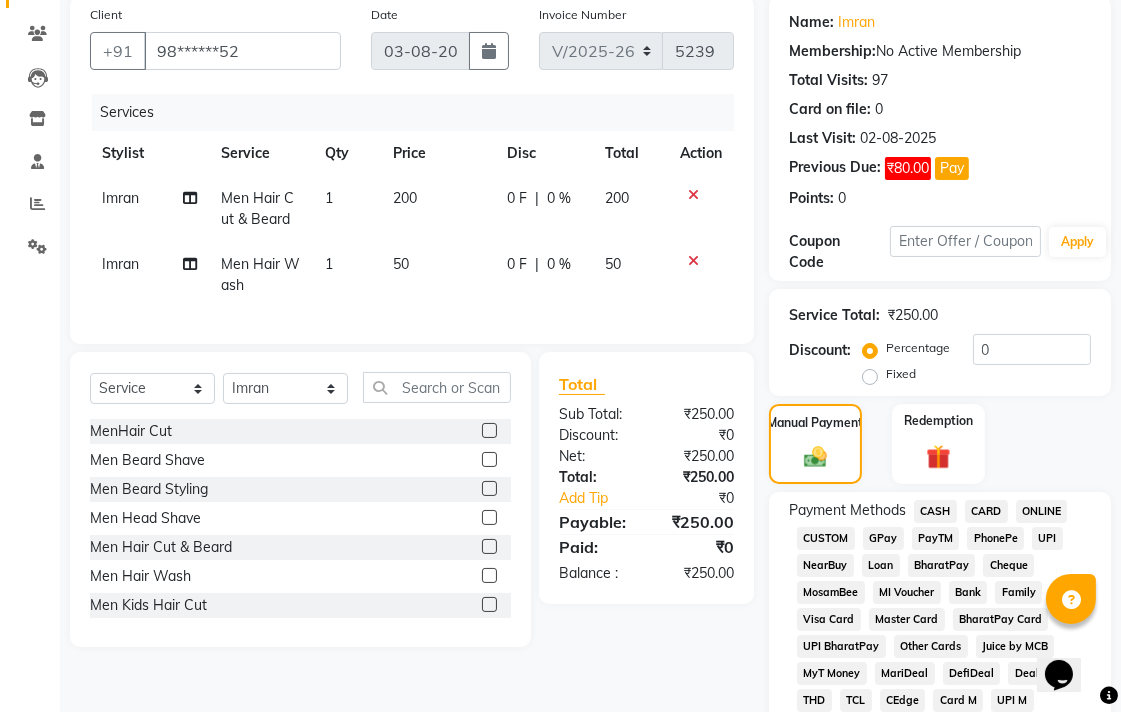 scroll, scrollTop: 555, scrollLeft: 0, axis: vertical 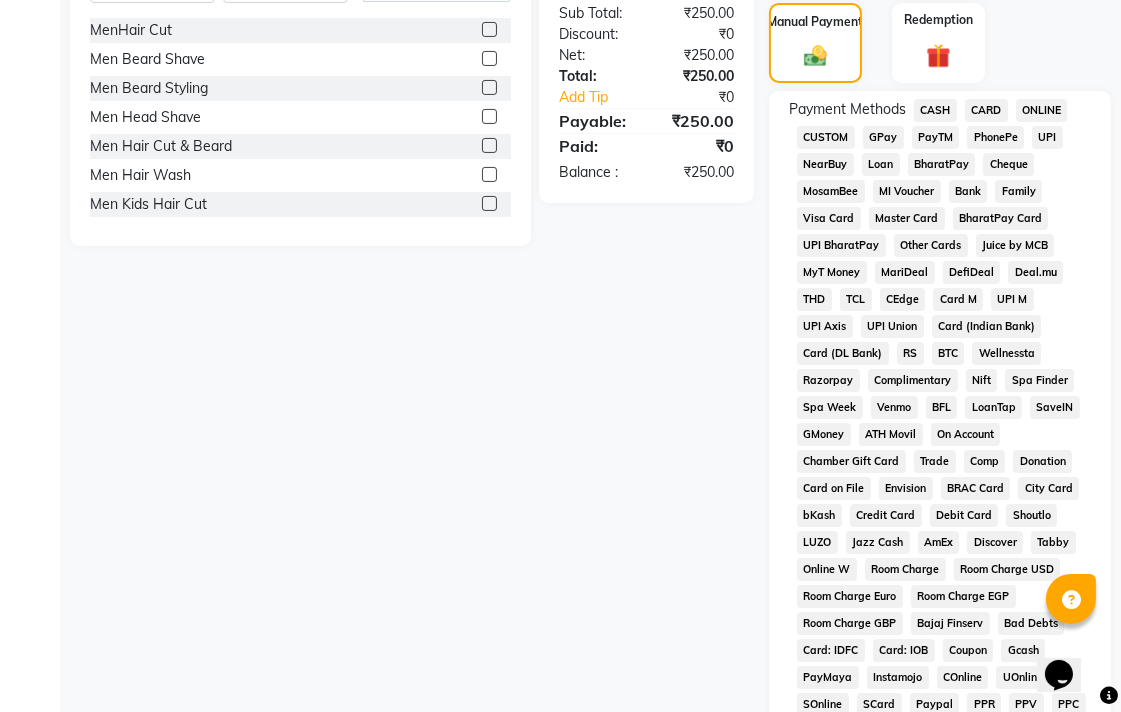 click on "UPI" 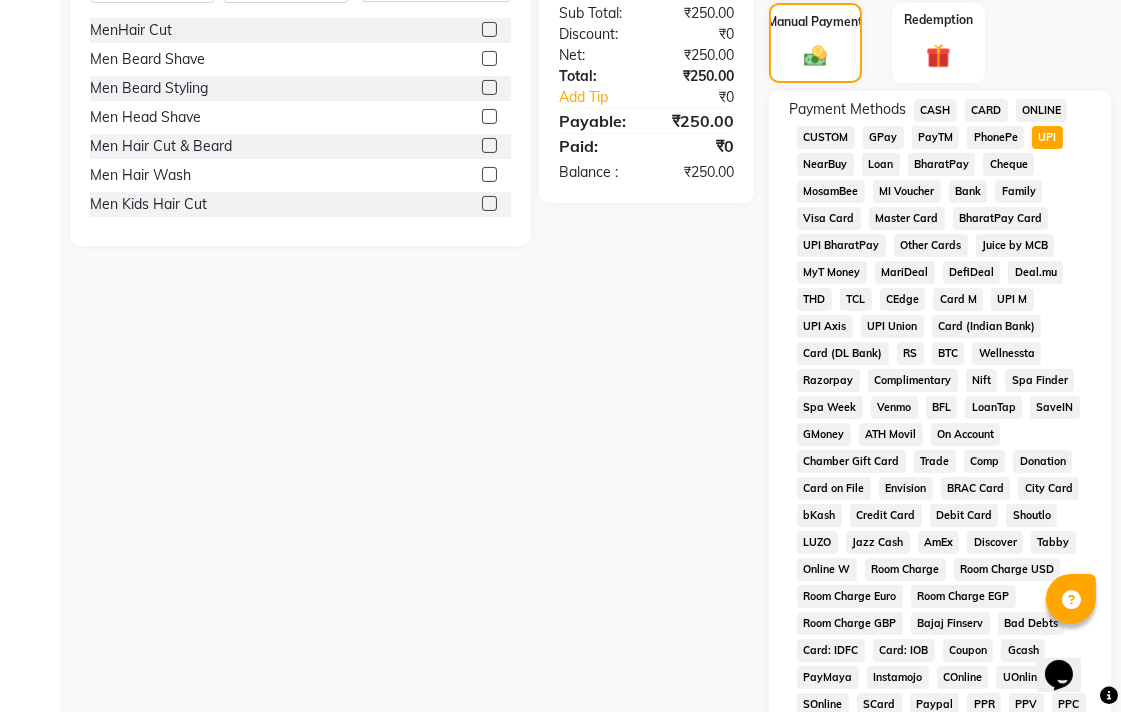scroll, scrollTop: 945, scrollLeft: 0, axis: vertical 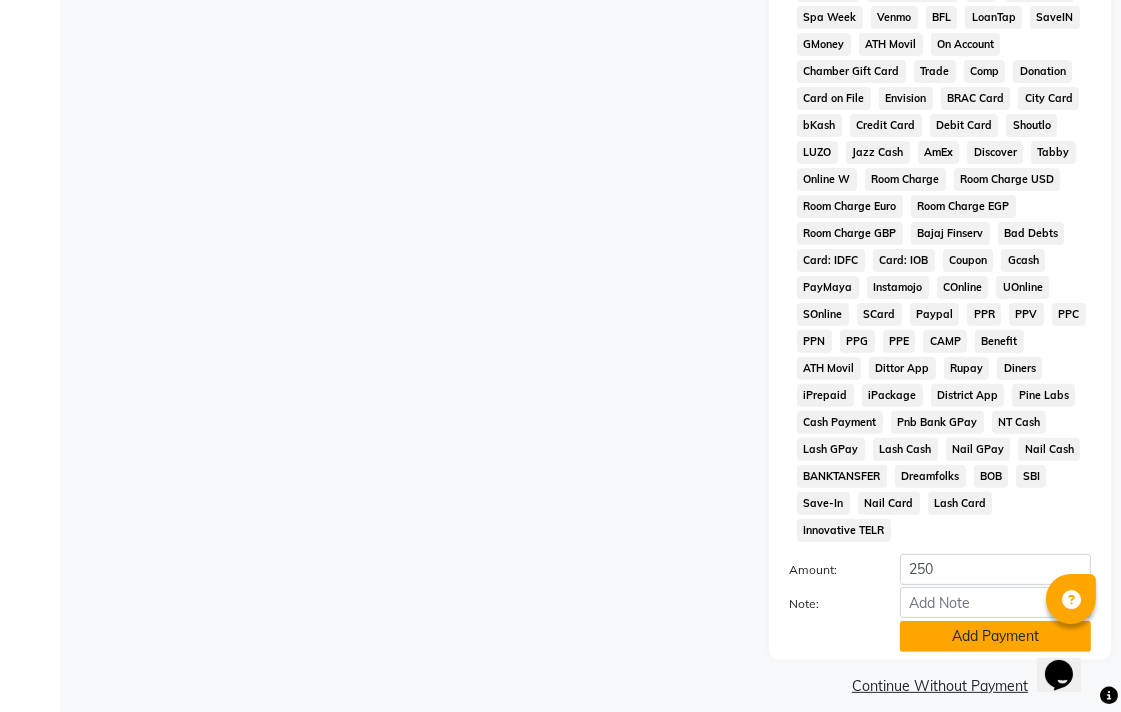 click on "Add Payment" 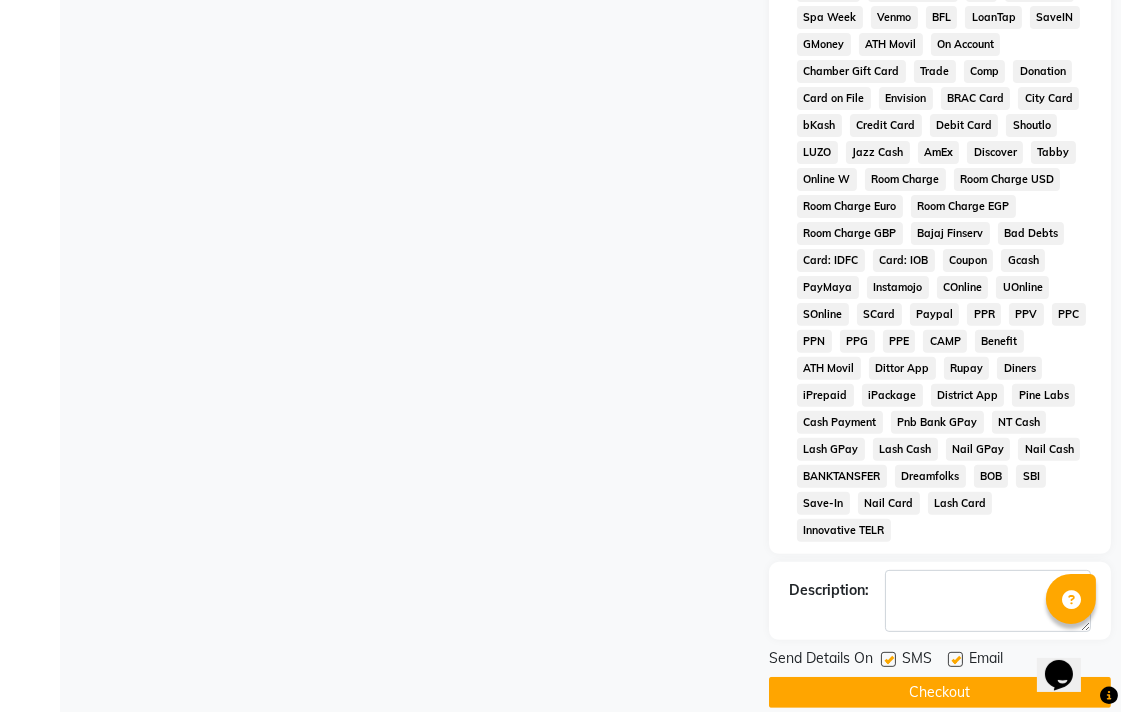 scroll, scrollTop: 952, scrollLeft: 0, axis: vertical 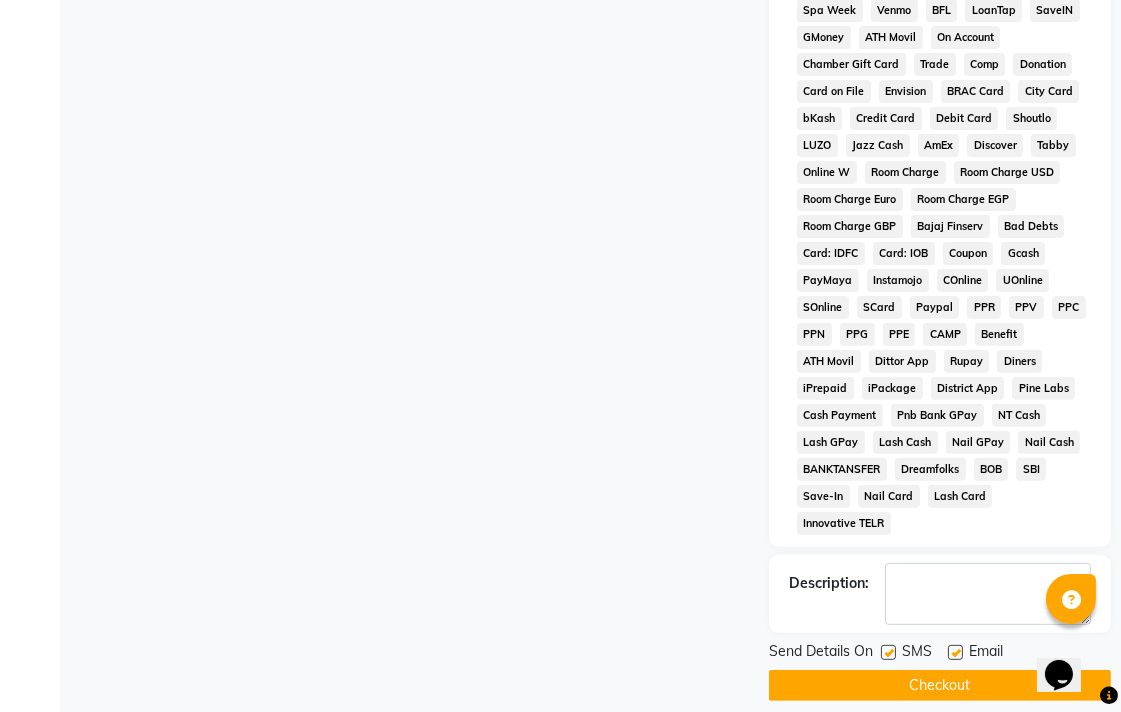 click on "SMS" 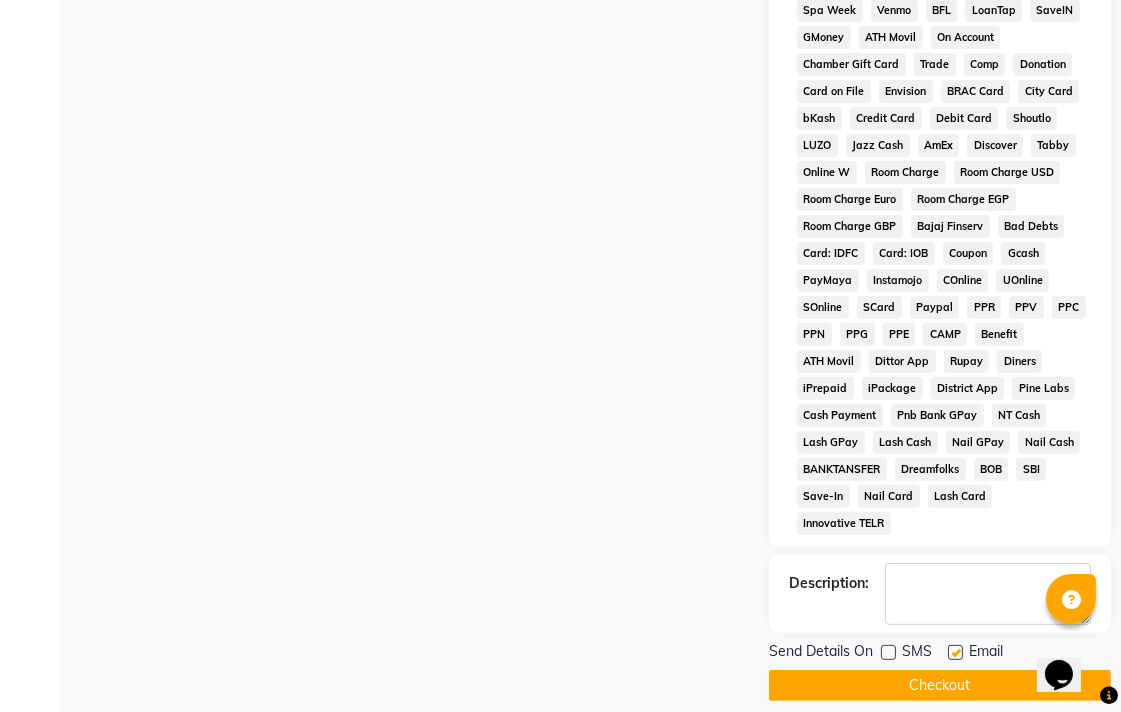 click 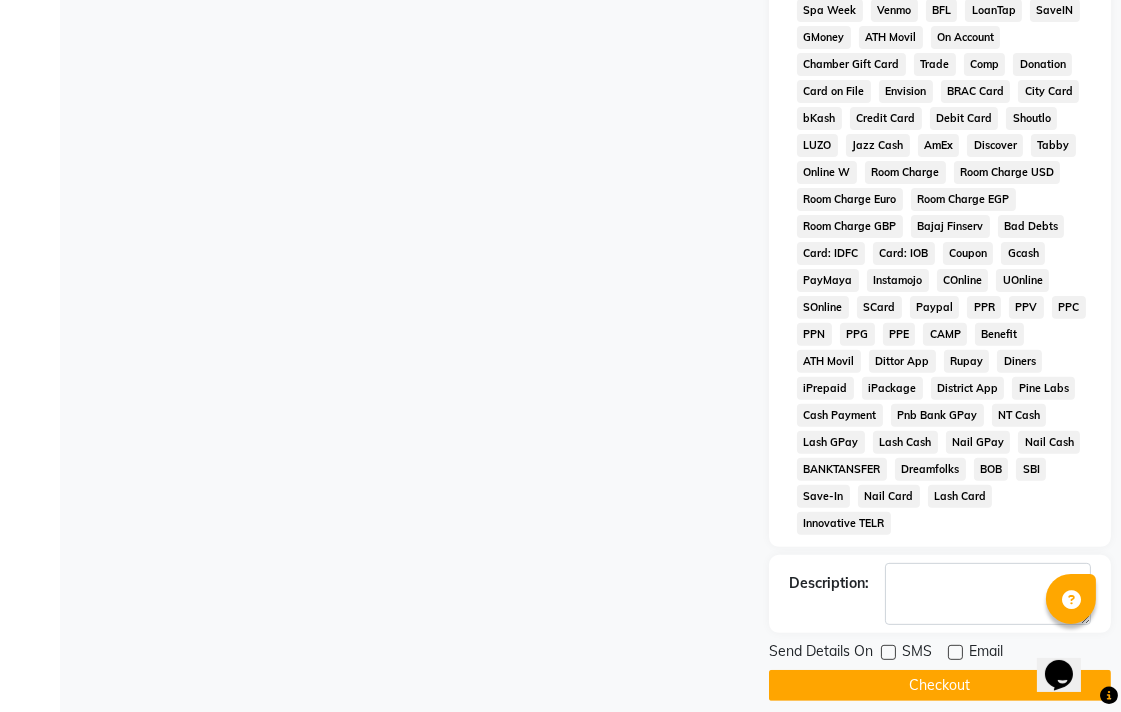 click on "Checkout" 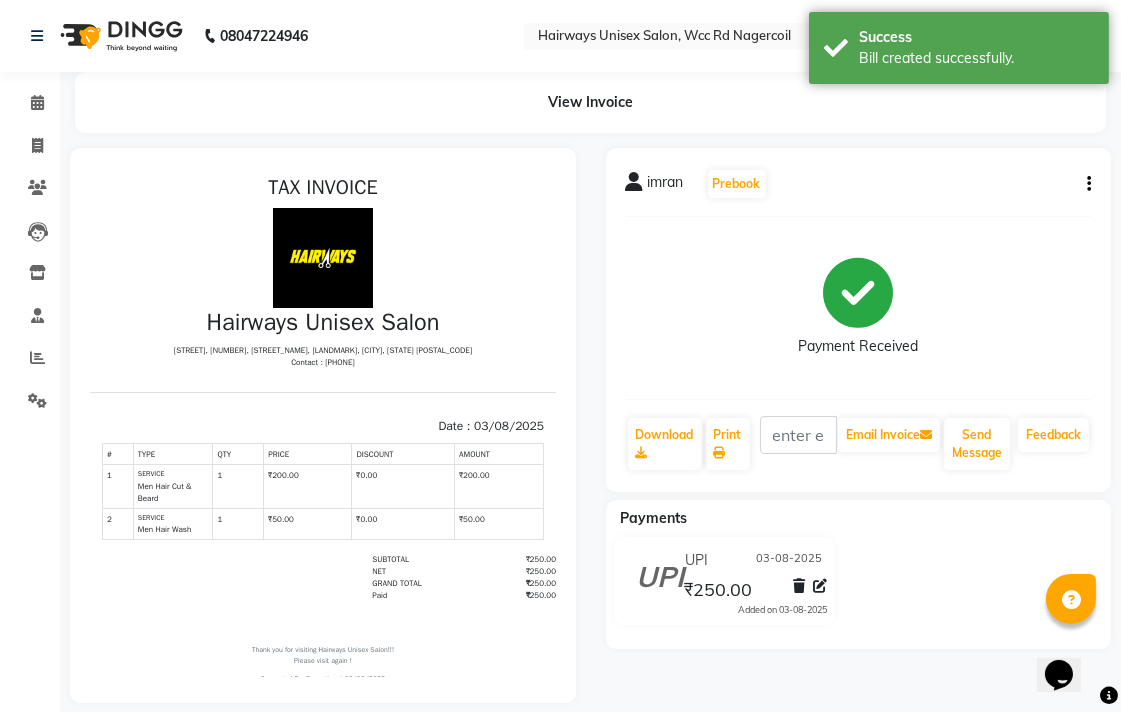 scroll, scrollTop: 0, scrollLeft: 0, axis: both 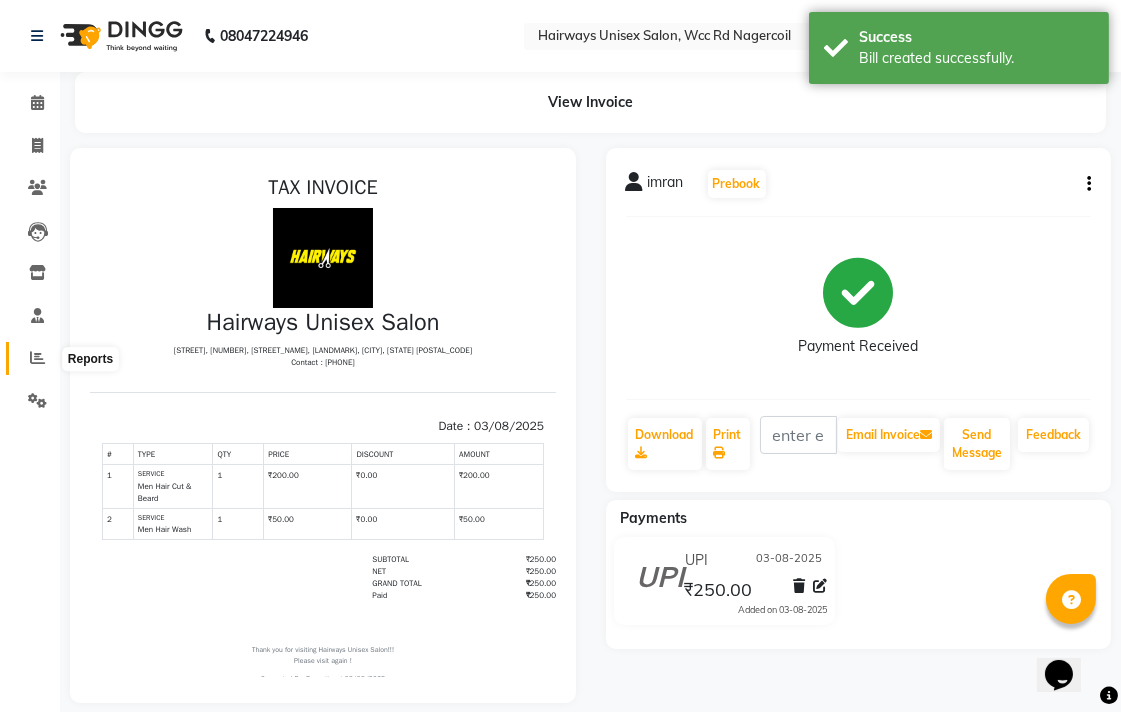 click 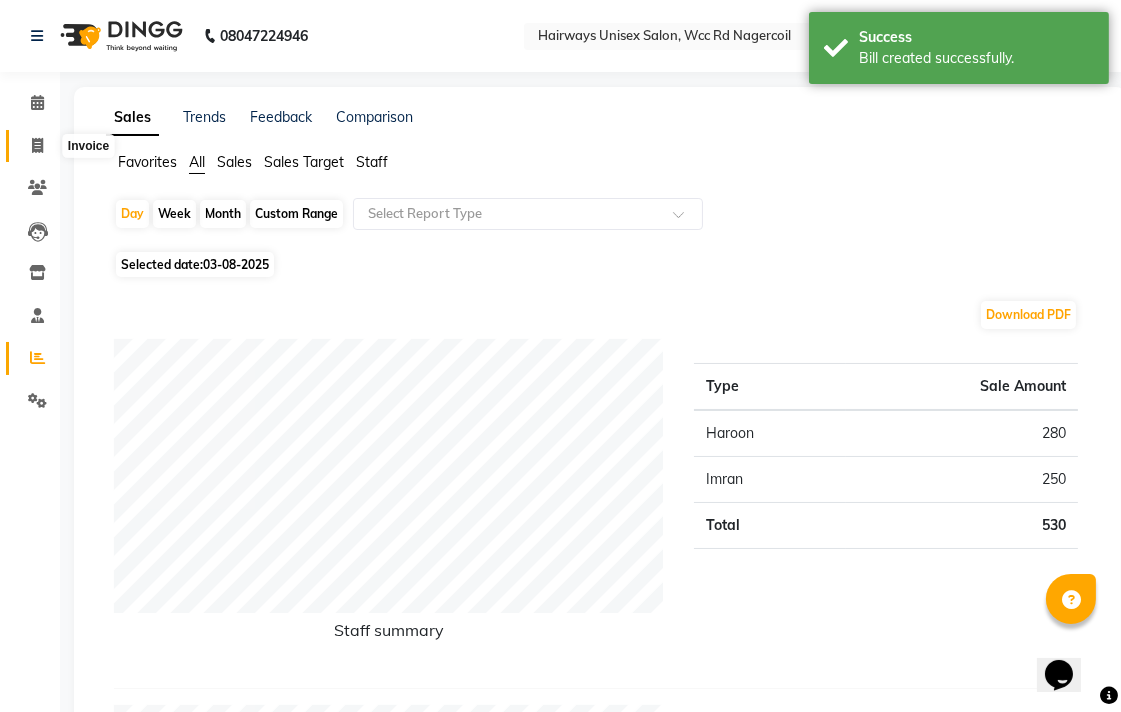 click 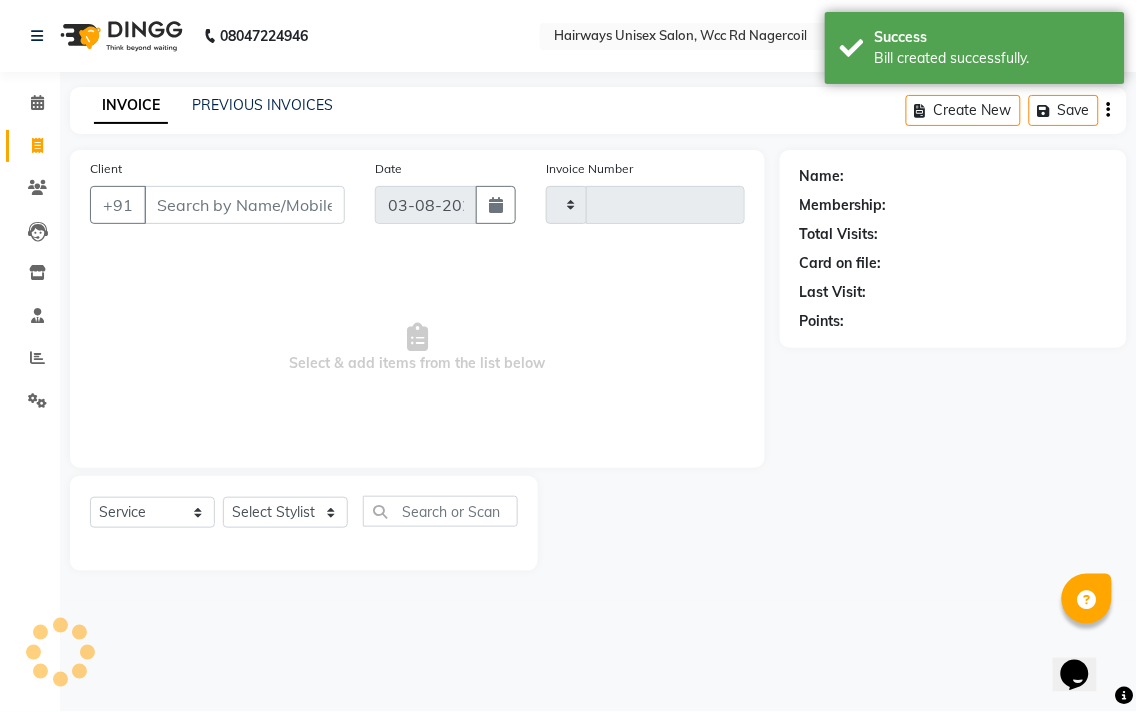 type on "5240" 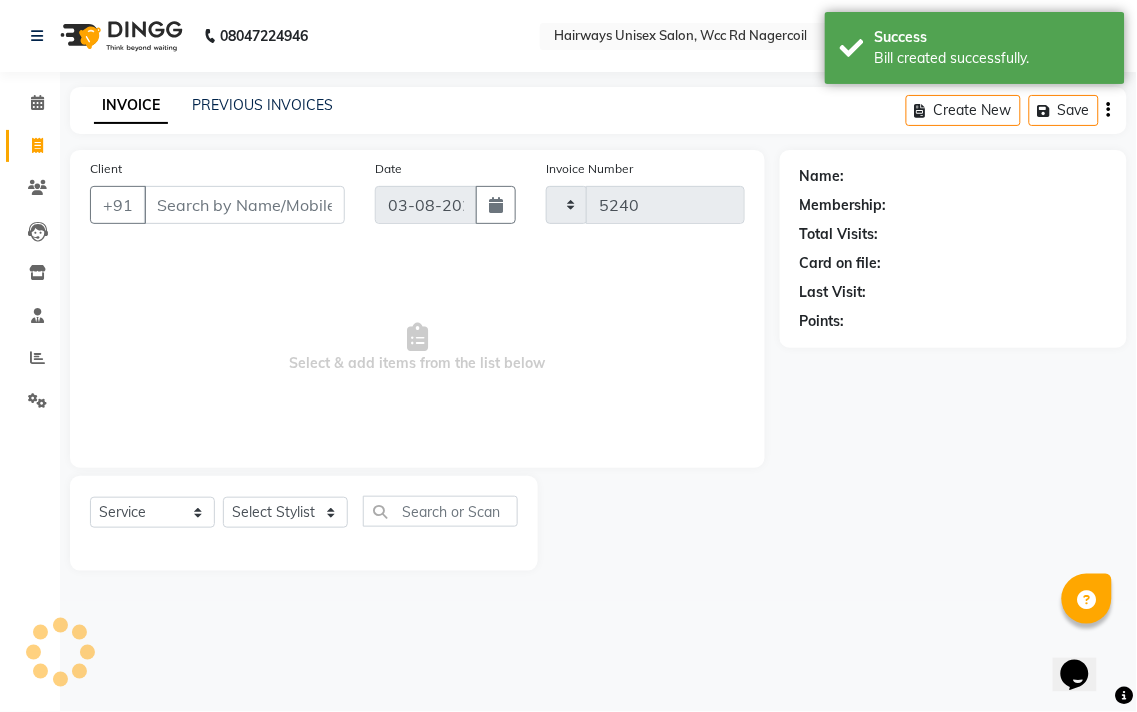 select on "6523" 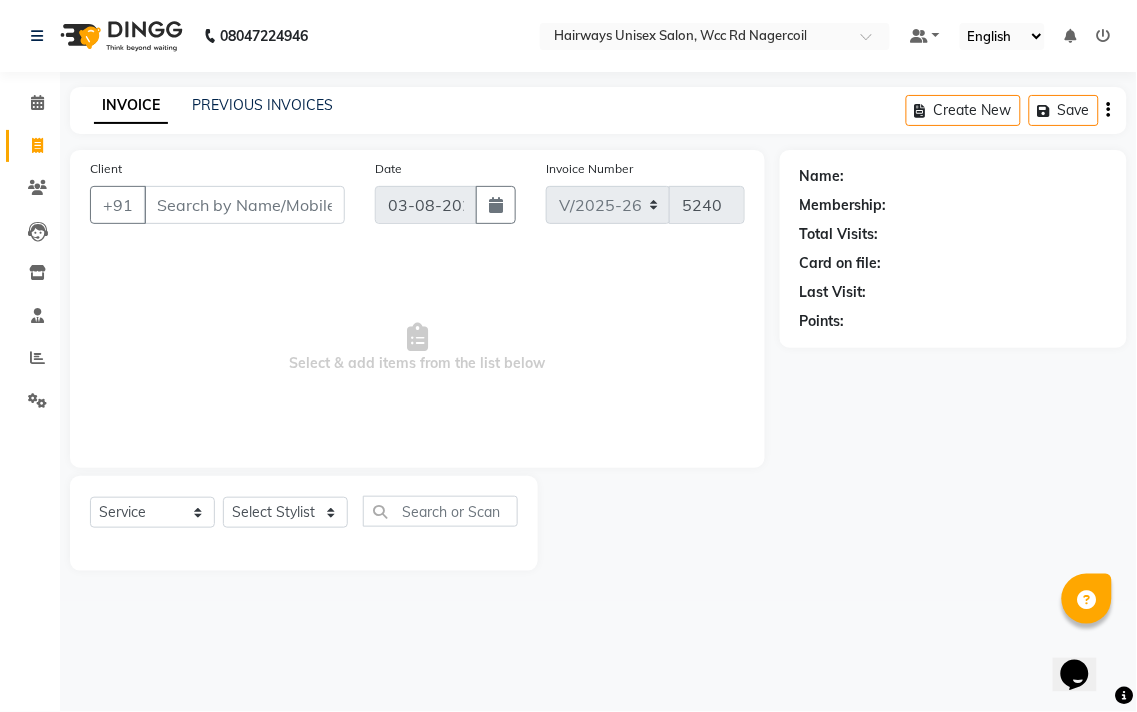 click on "Client" at bounding box center [244, 205] 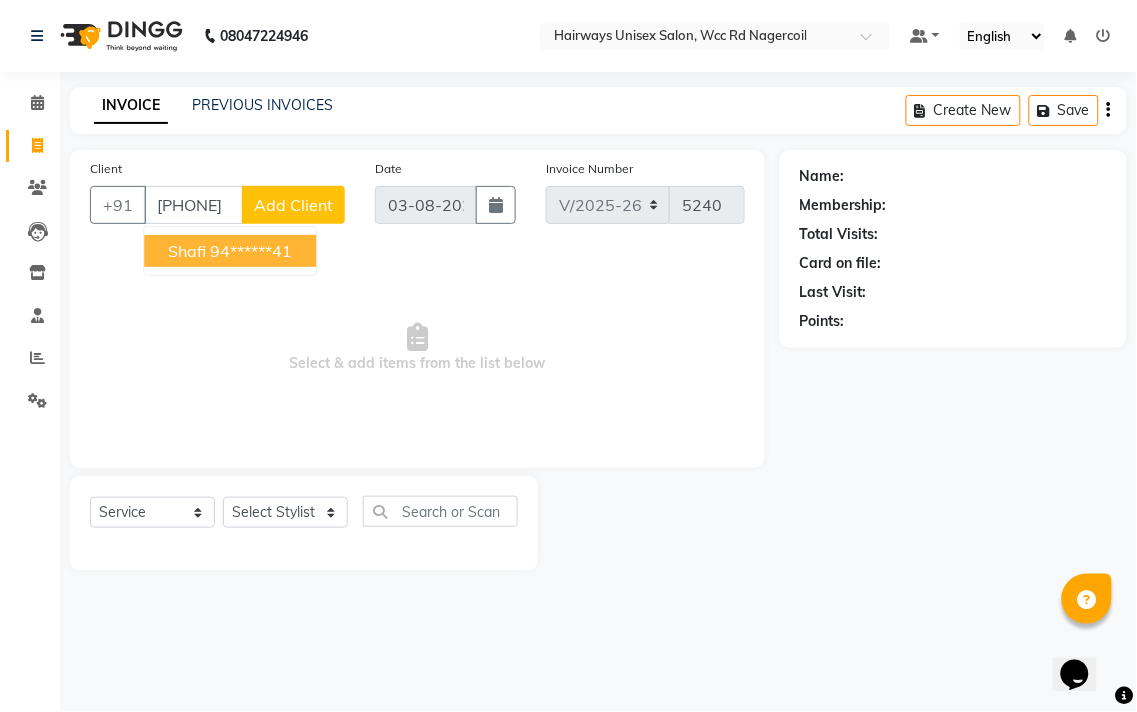 click on "94******41" at bounding box center [251, 251] 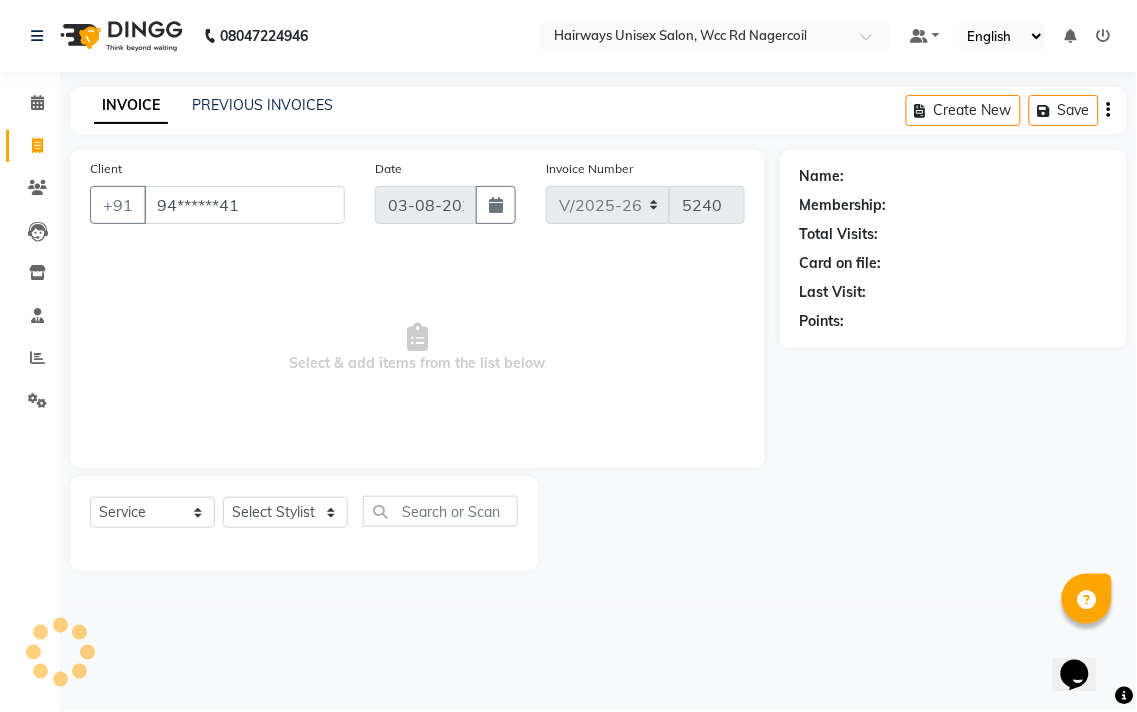 type on "94******41" 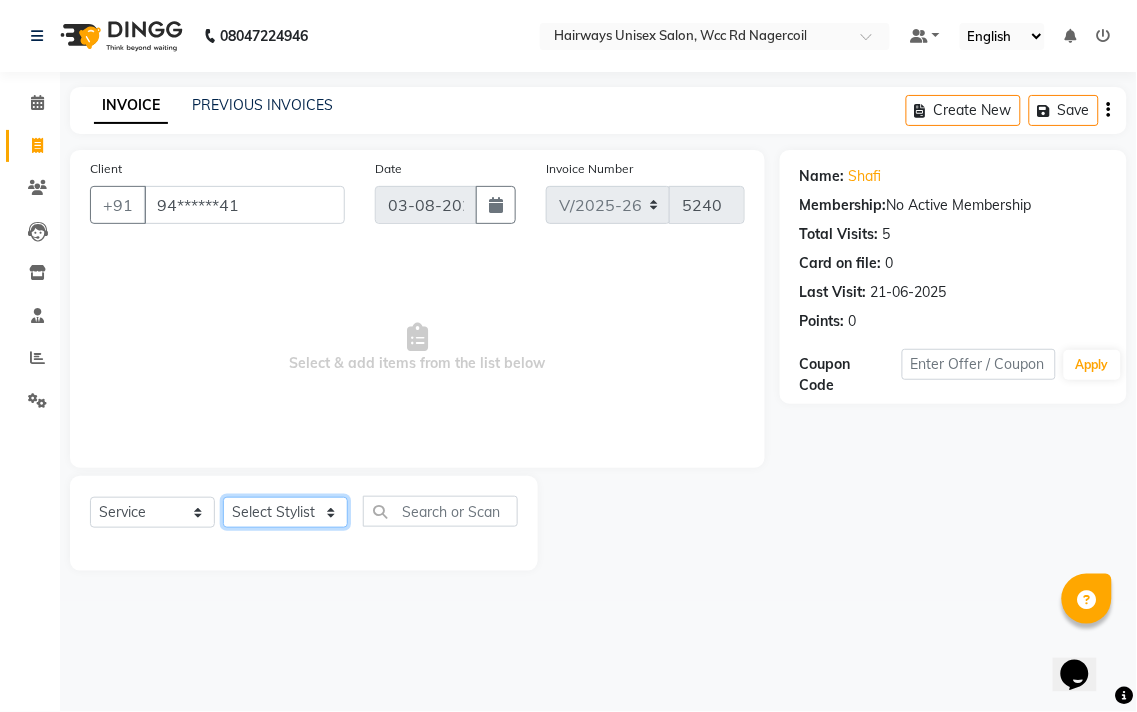 click on "Select Stylist Admin Chitra divya Gokila Haroon Imran Reception Salman Sartaj Khan Talib" 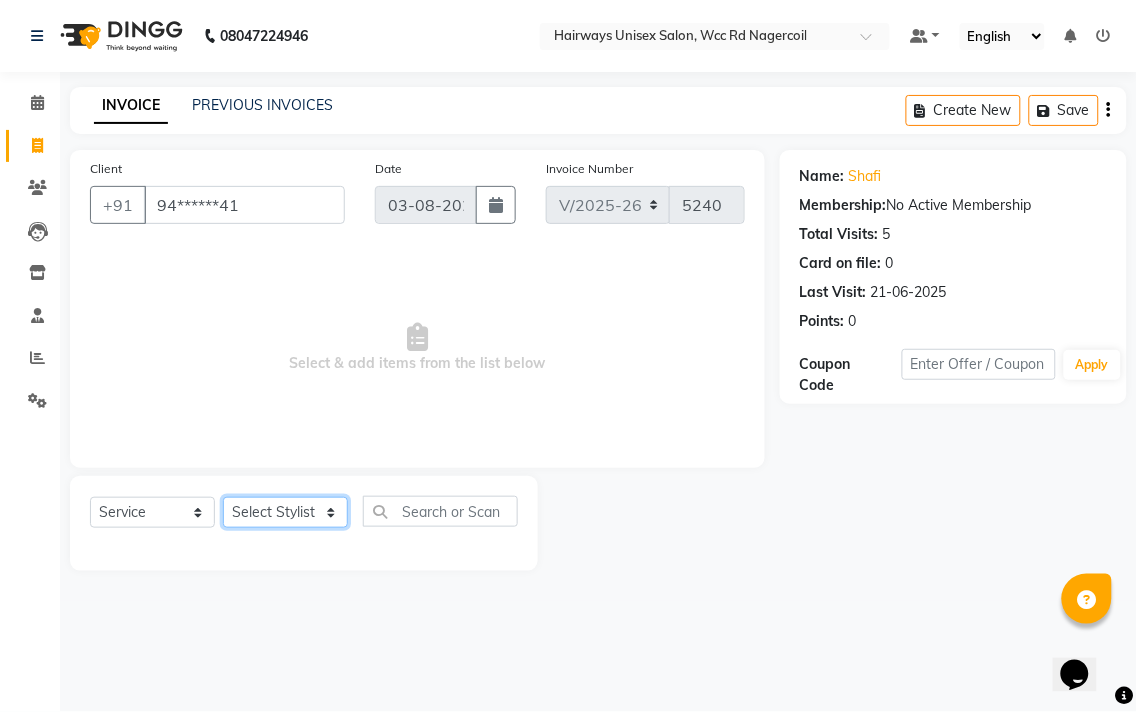 select on "49914" 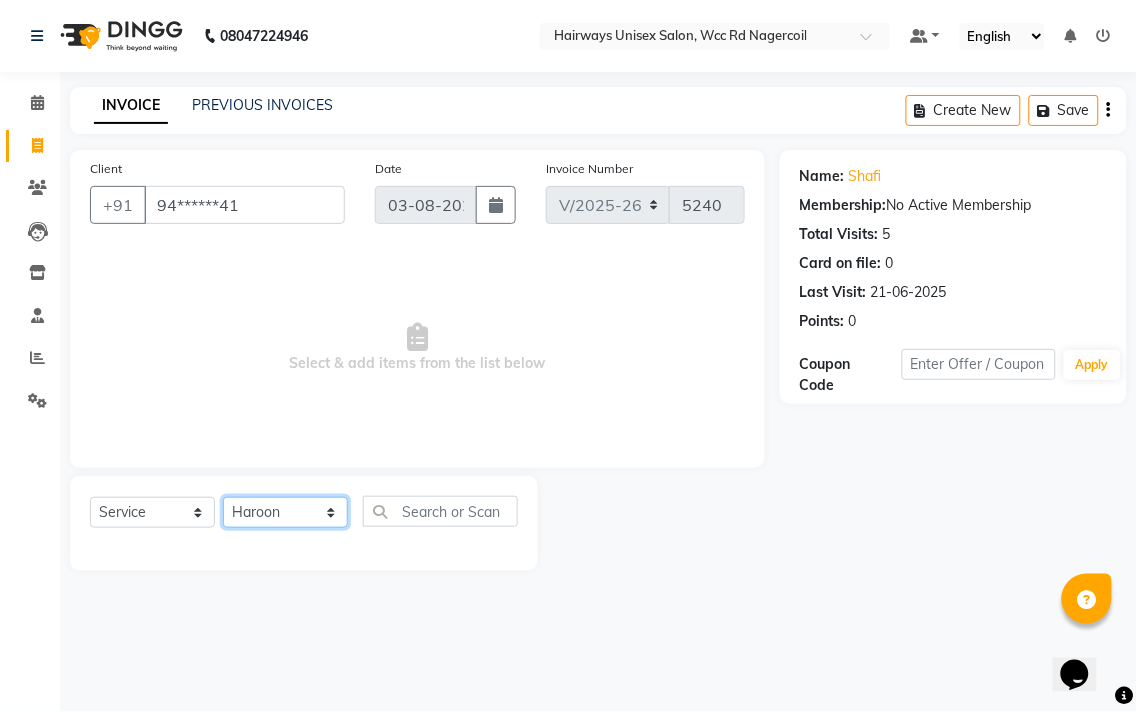 click on "Select Stylist Admin Chitra divya Gokila Haroon Imran Reception Salman Sartaj Khan Talib" 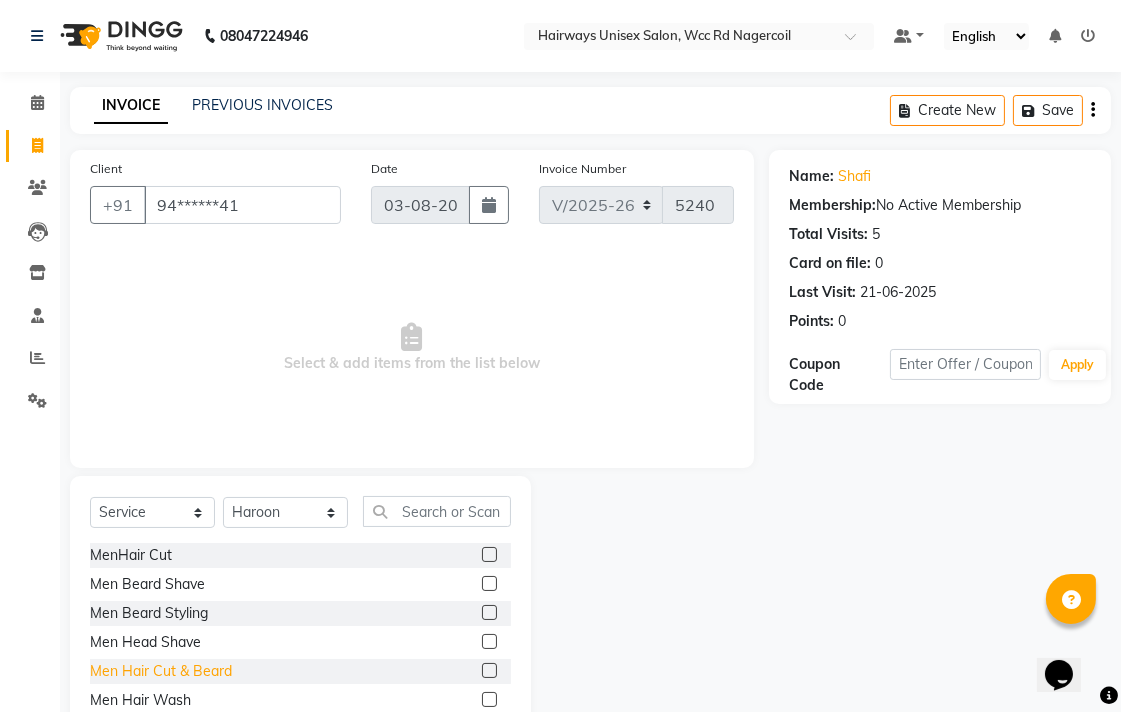 click on "Men Hair Cut & Beard" 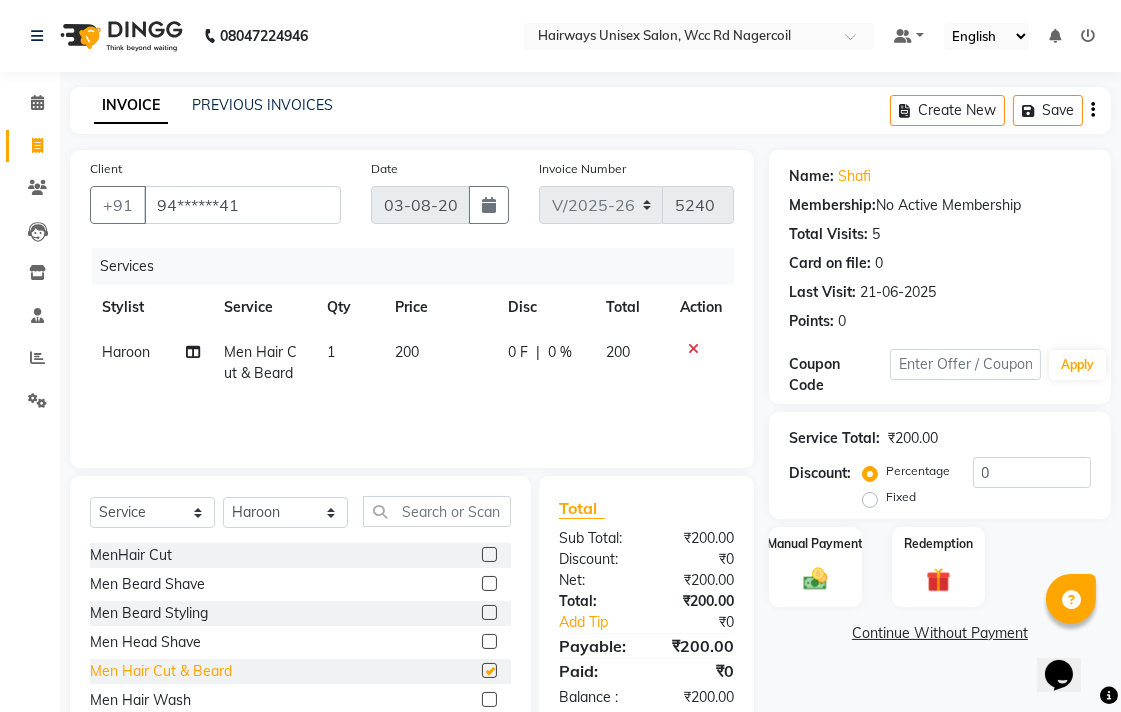 checkbox on "false" 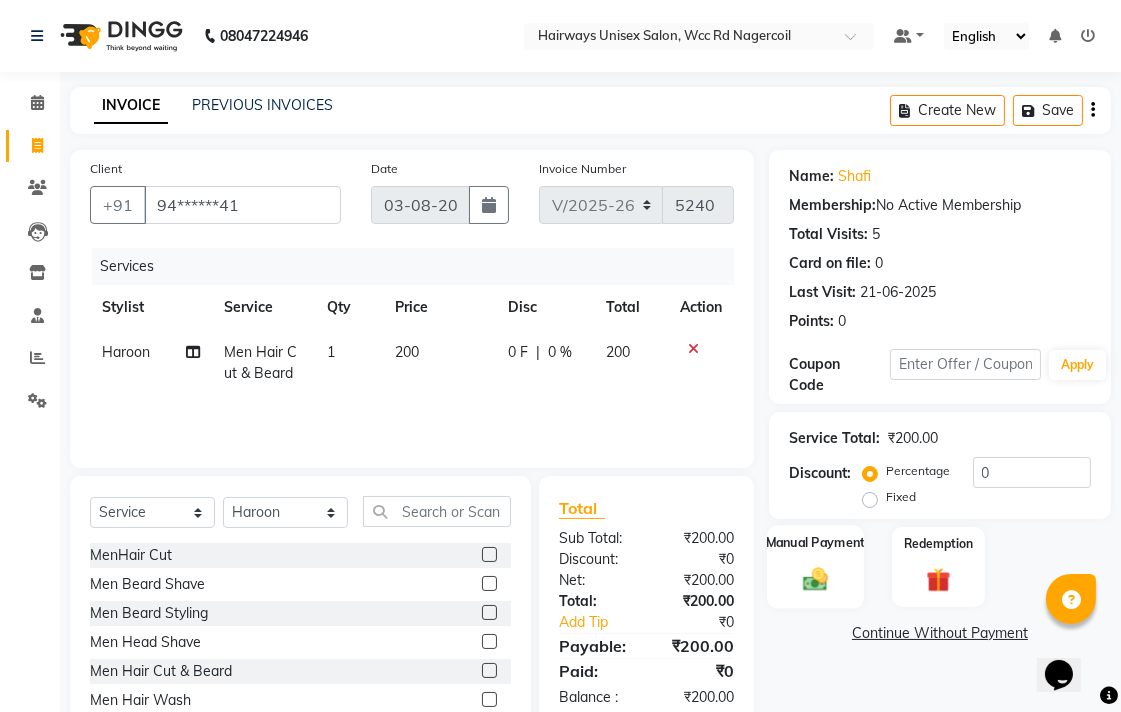 click 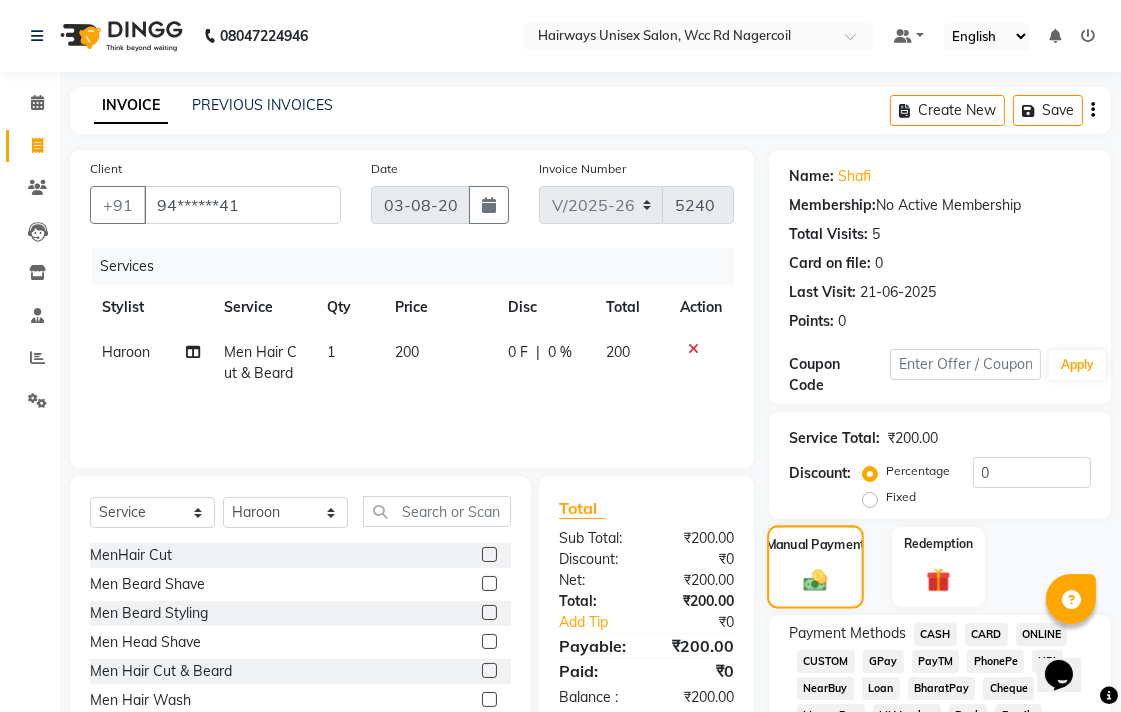 scroll, scrollTop: 333, scrollLeft: 0, axis: vertical 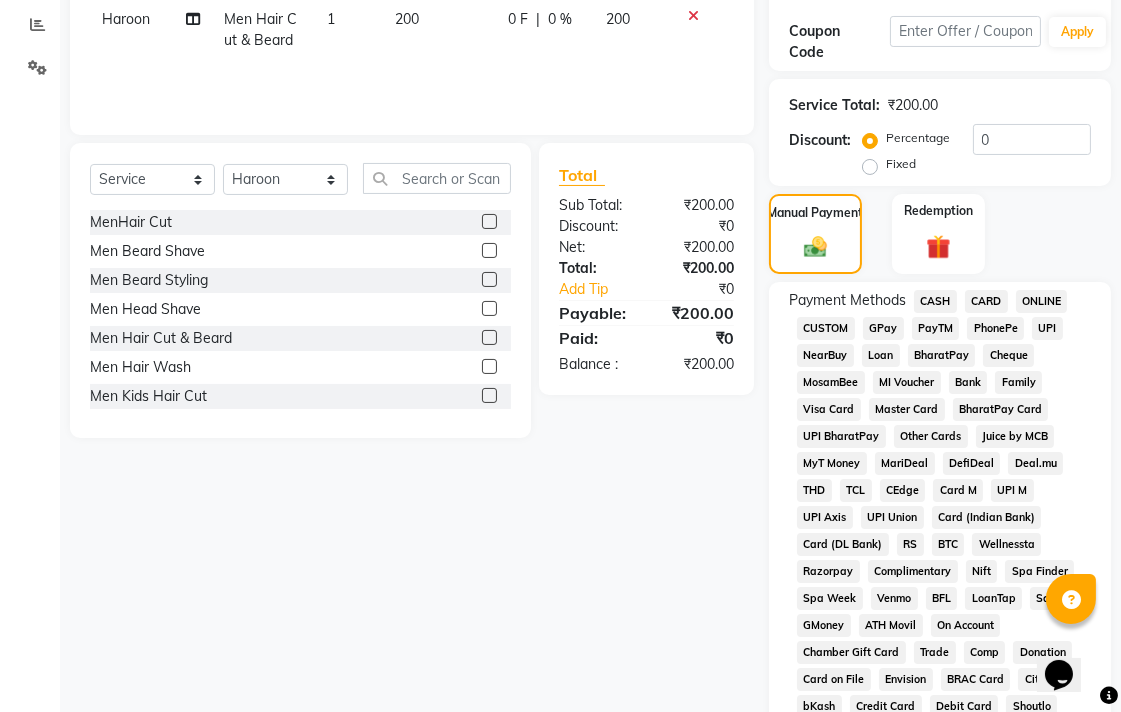 click on "CASH" 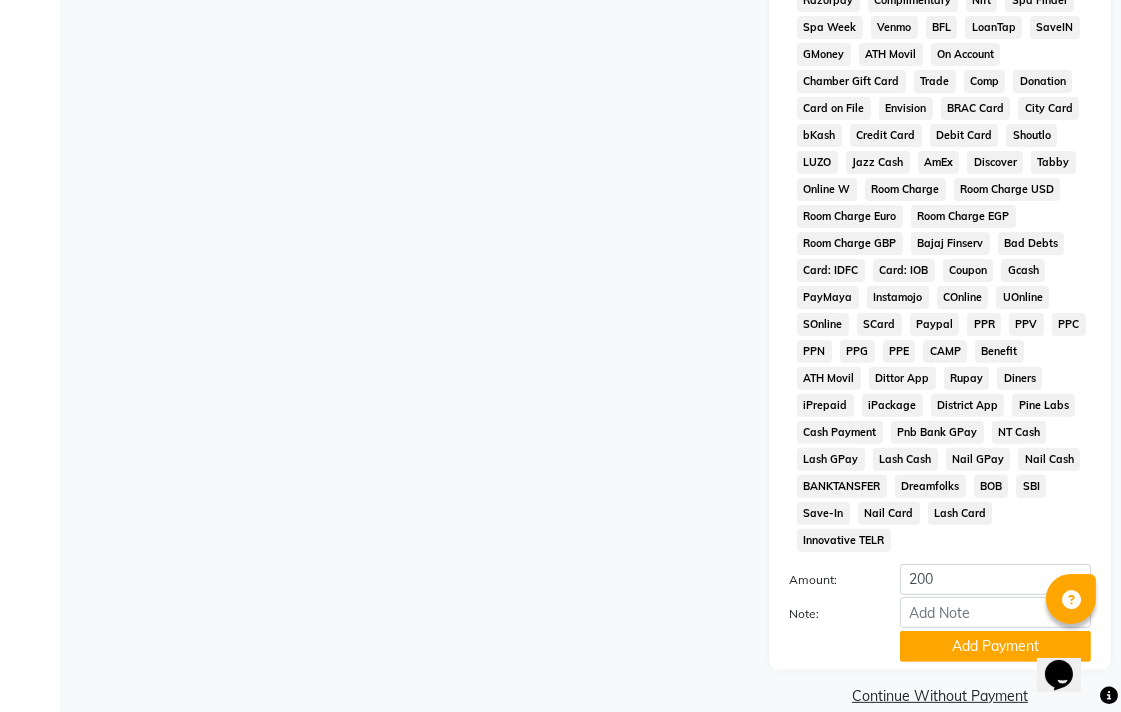 scroll, scrollTop: 913, scrollLeft: 0, axis: vertical 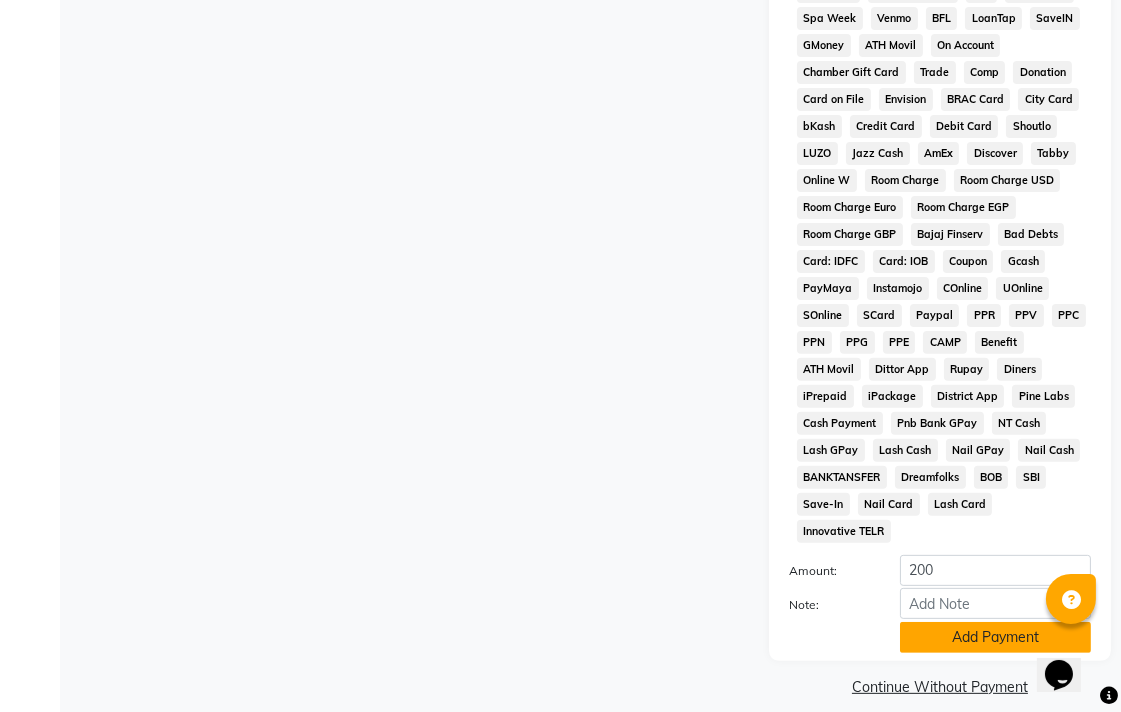 click on "Add Payment" 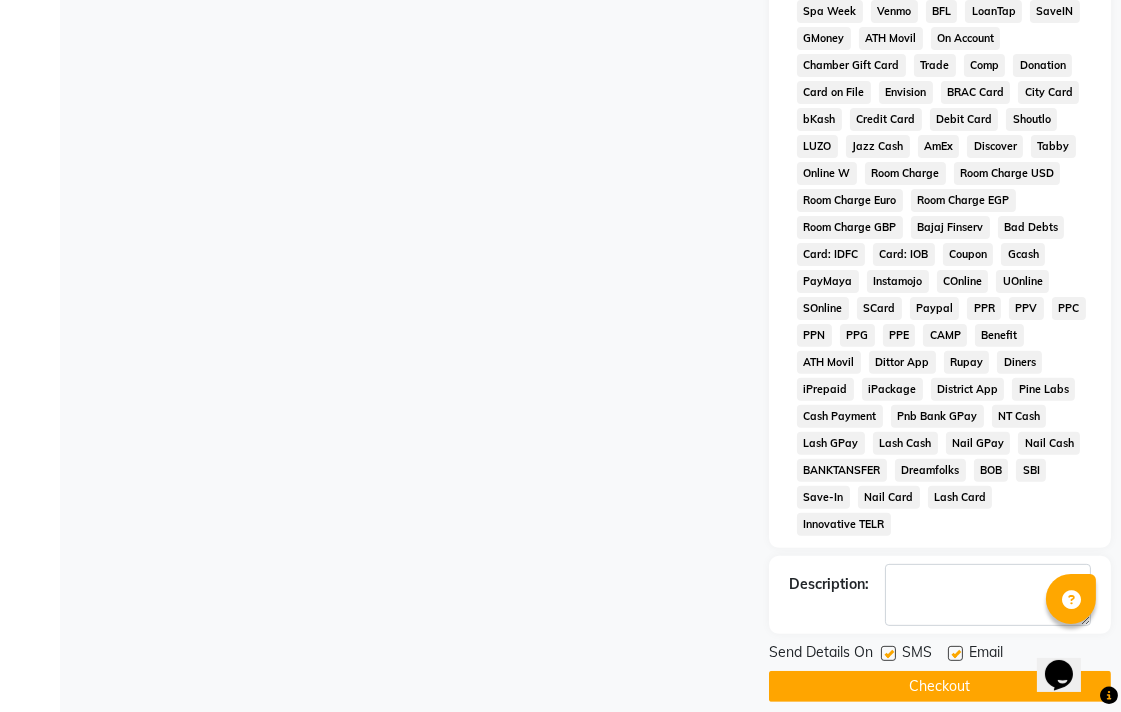 scroll, scrollTop: 921, scrollLeft: 0, axis: vertical 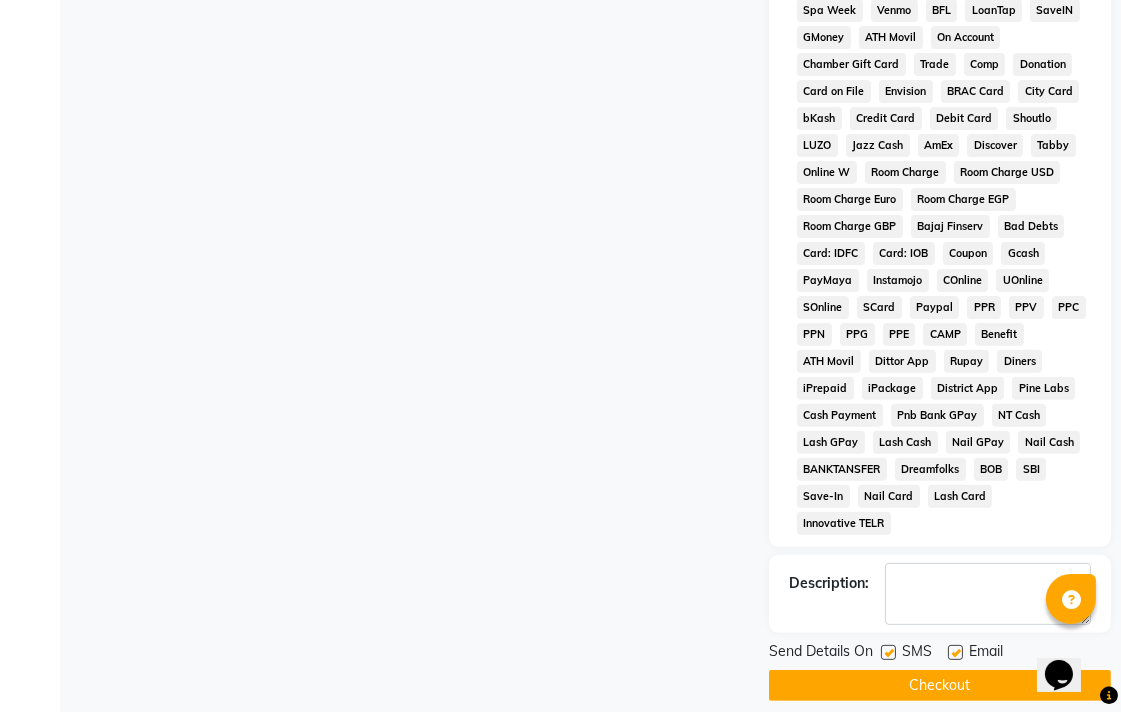 click on "Checkout" 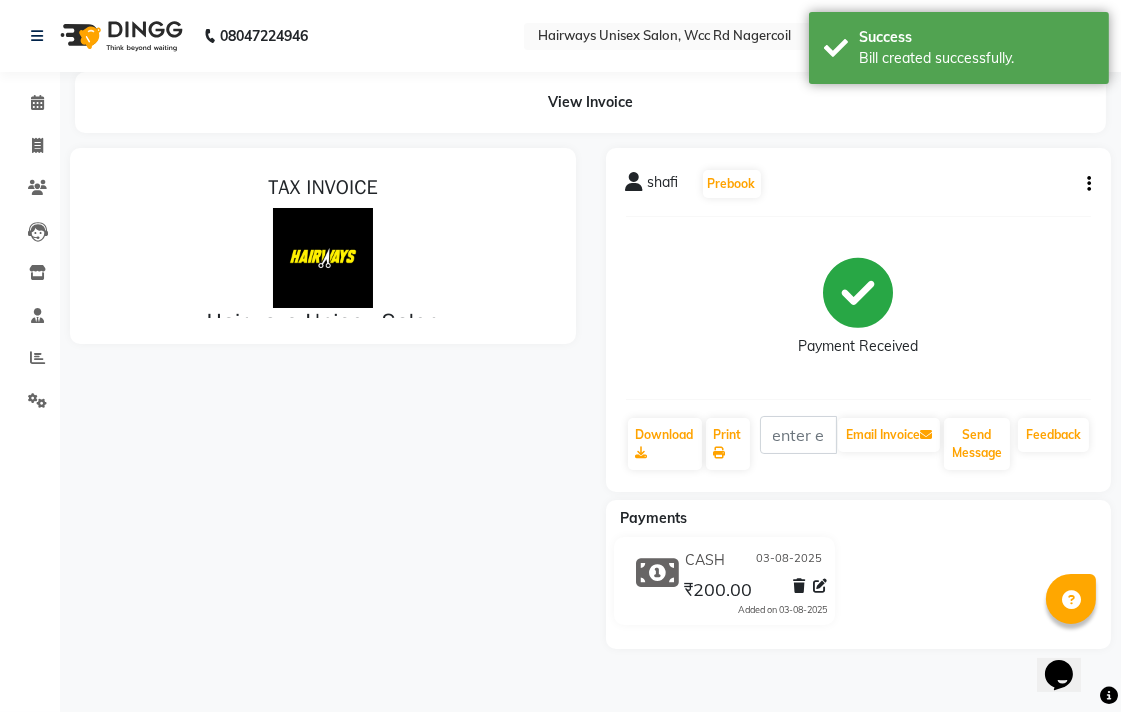 scroll, scrollTop: 0, scrollLeft: 0, axis: both 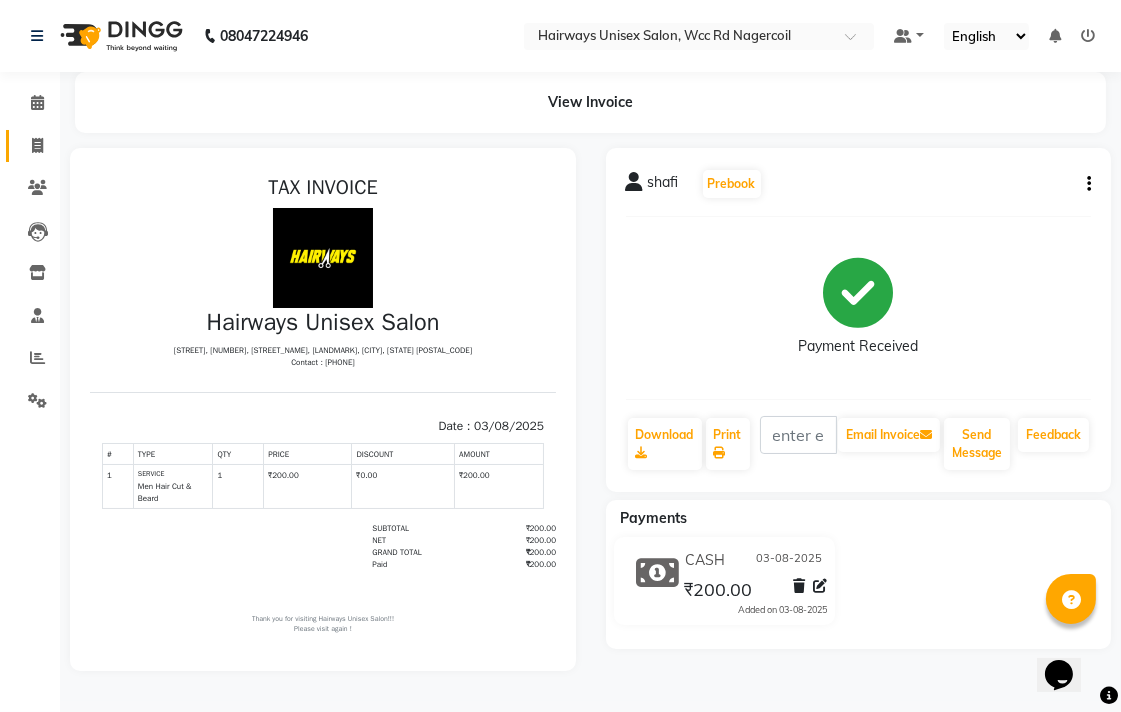 click on "Invoice" 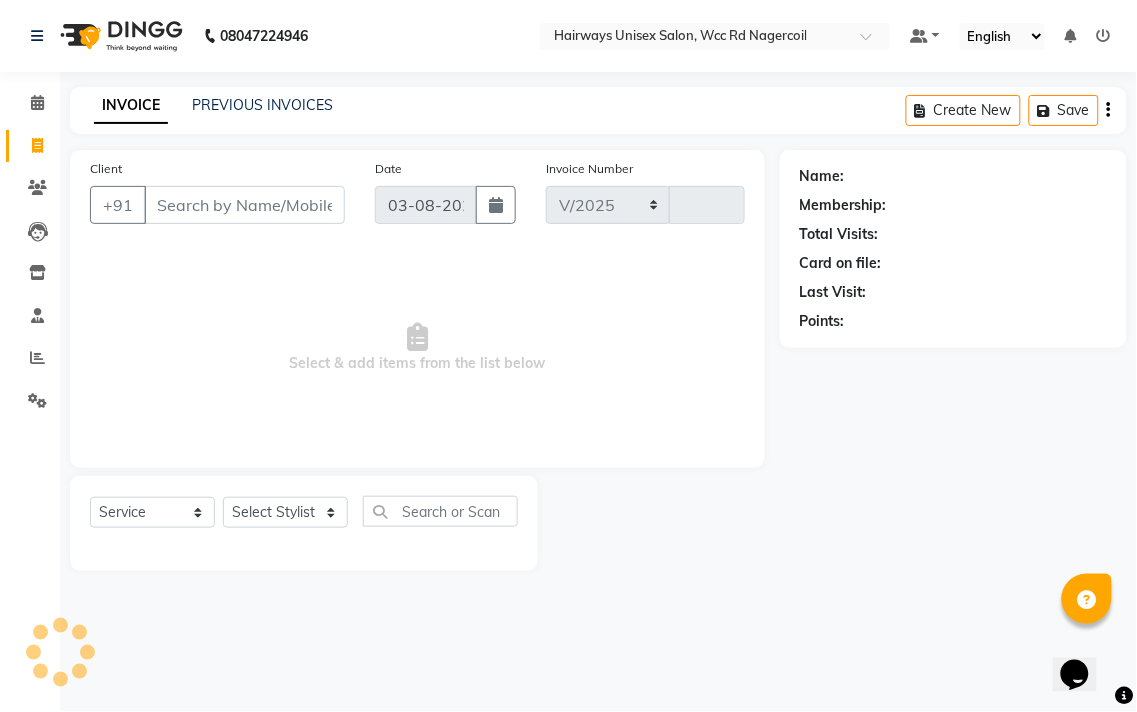 select on "6523" 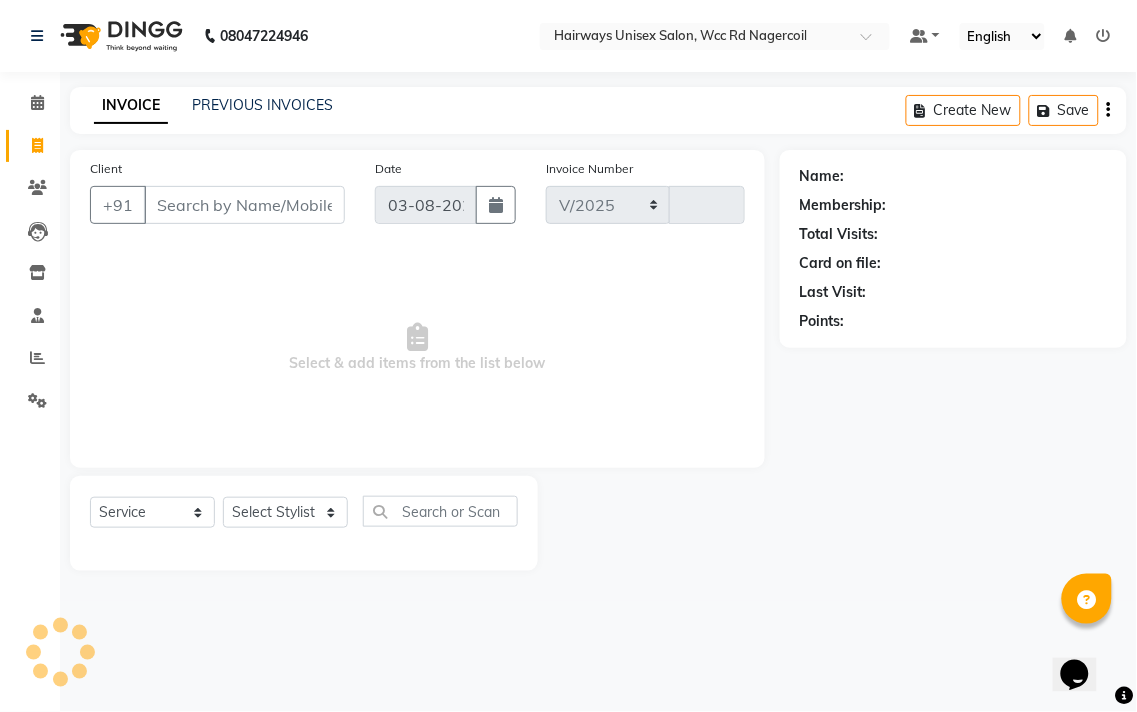 type on "5241" 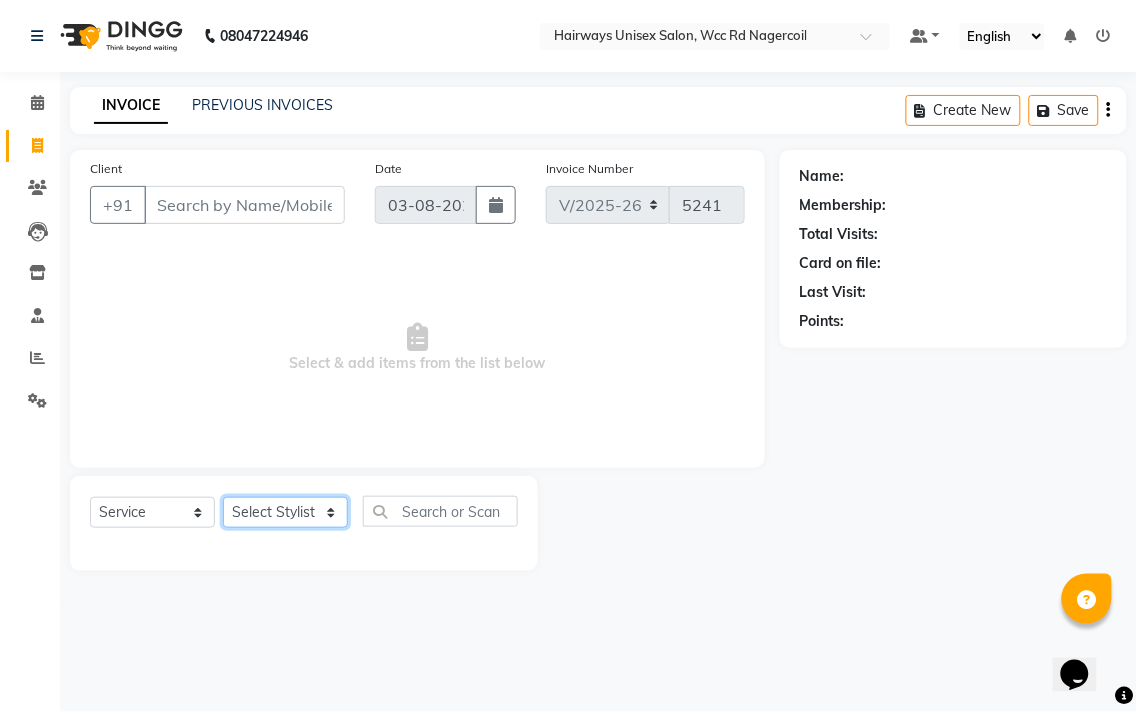 click on "Select Stylist Admin Chitra divya Gokila Haroon Imran Reception Salman Sartaj Khan Talib" 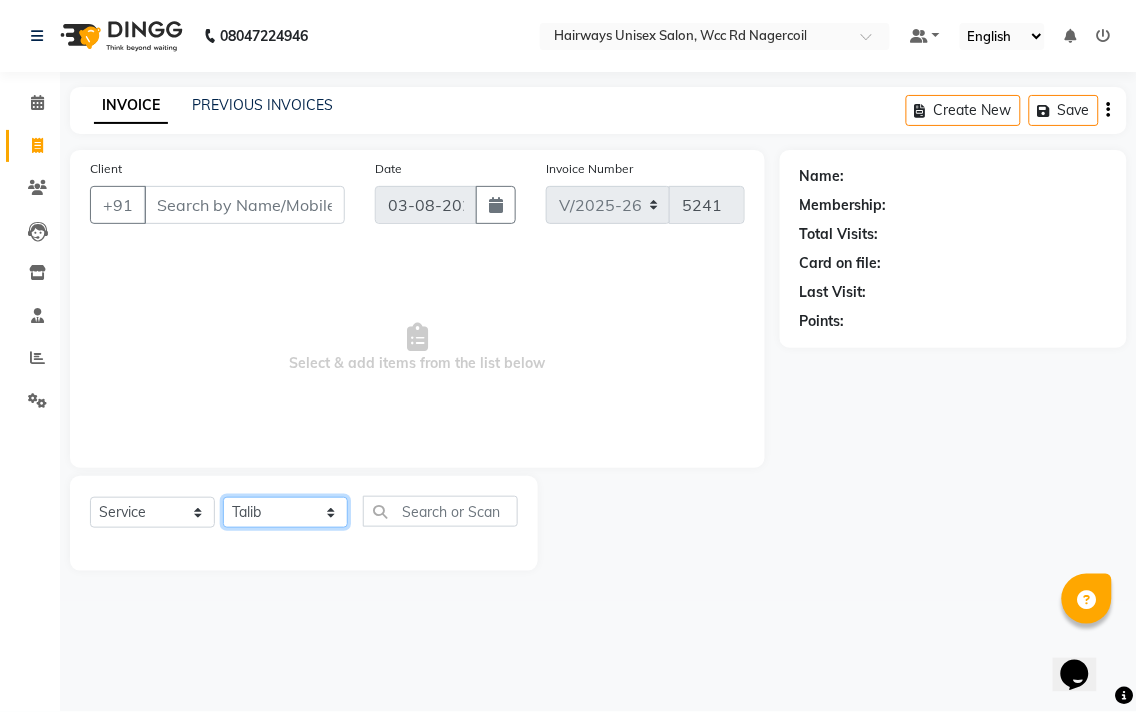 click on "Select Stylist Admin Chitra divya Gokila Haroon Imran Reception Salman Sartaj Khan Talib" 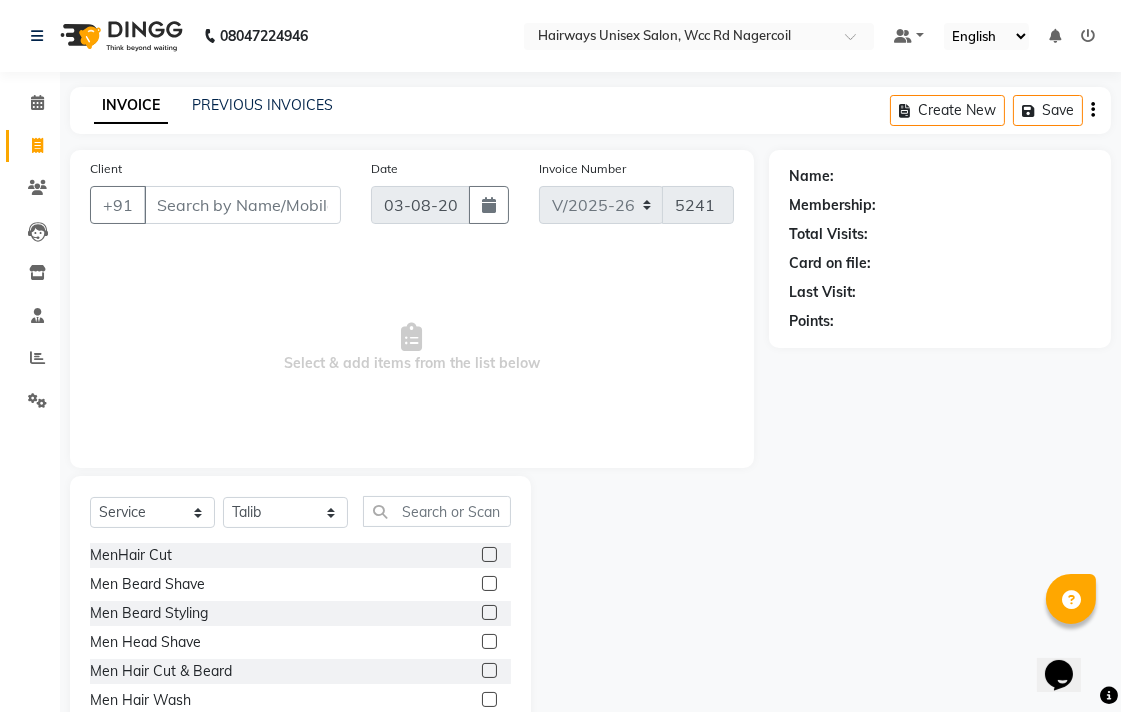 click 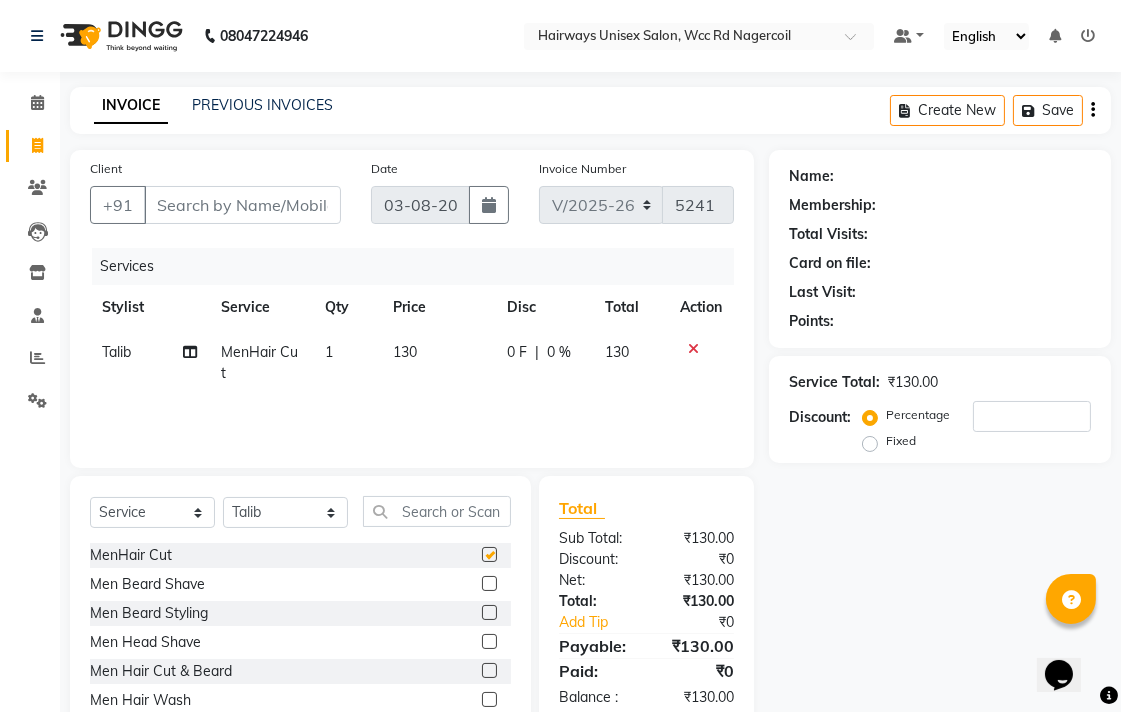 checkbox on "false" 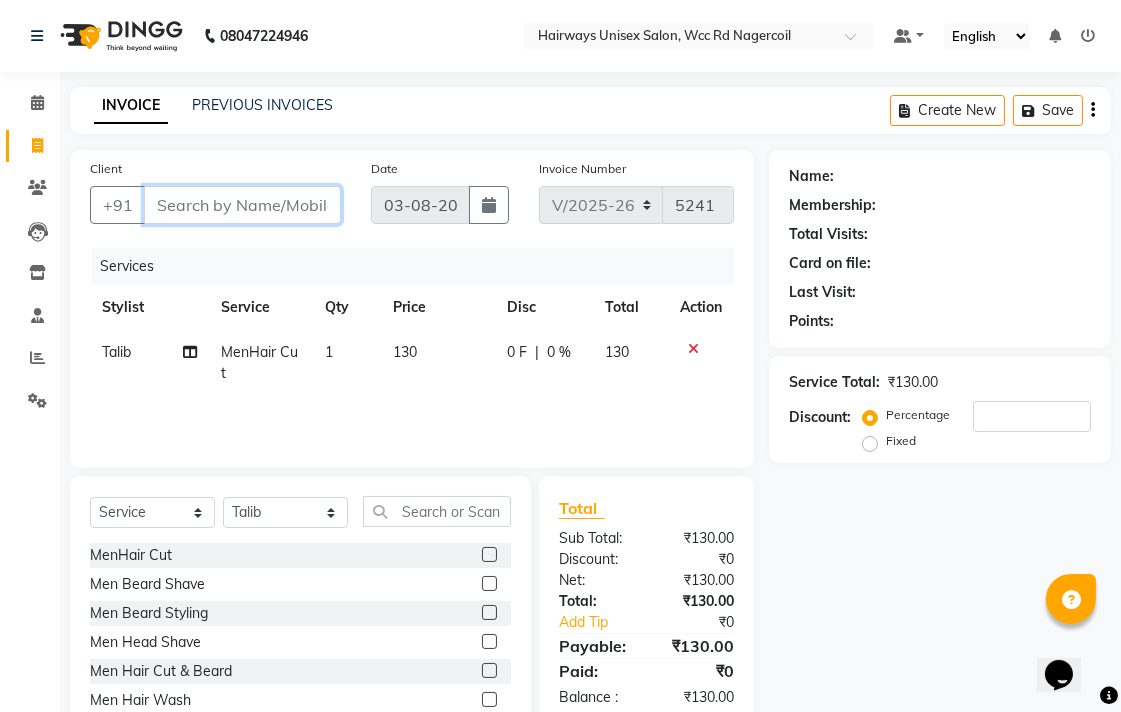 click on "Client" at bounding box center [242, 205] 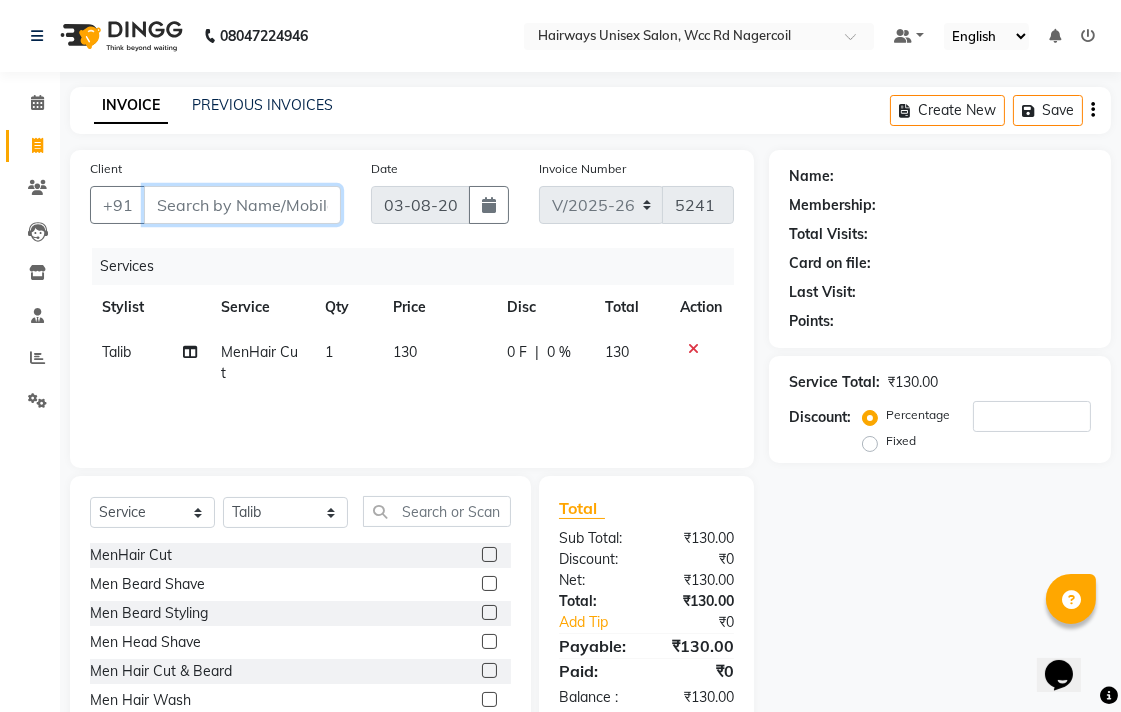 type on "9" 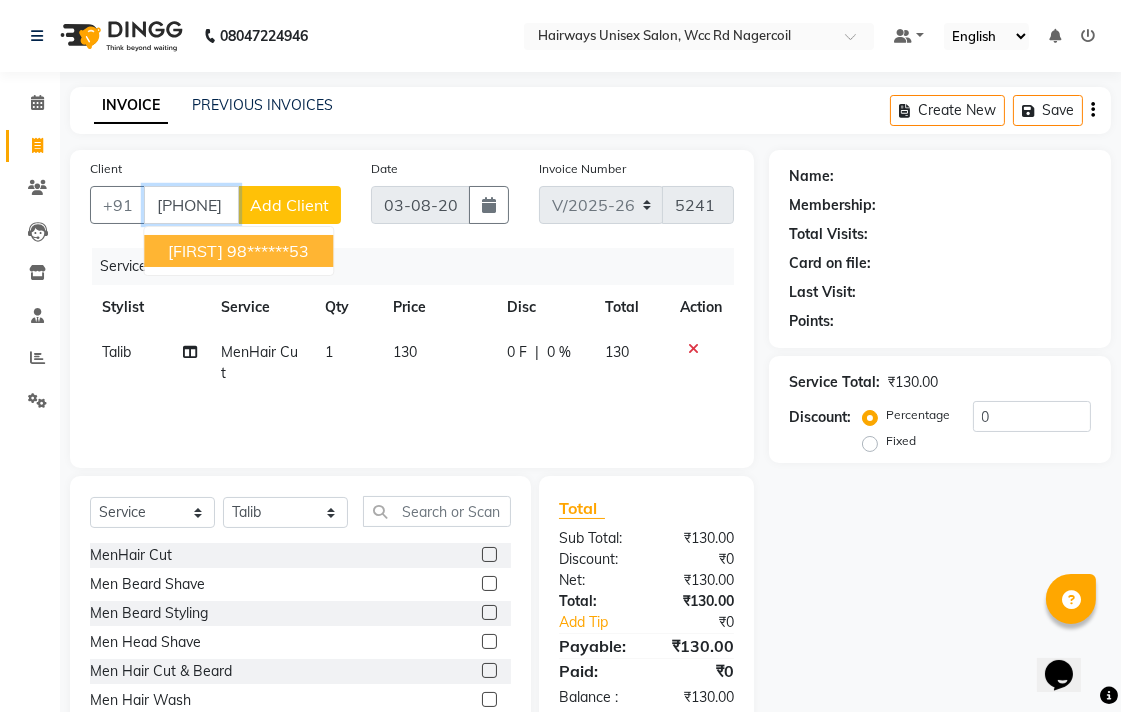 click on "98******53" at bounding box center [268, 251] 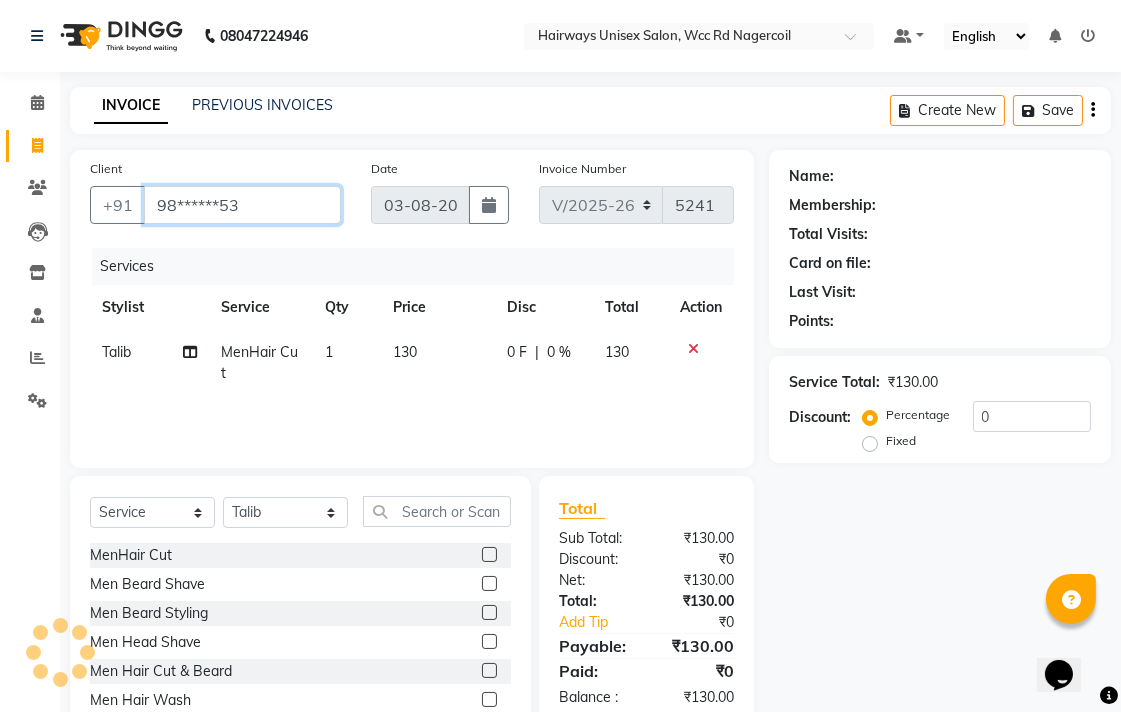 type on "98******53" 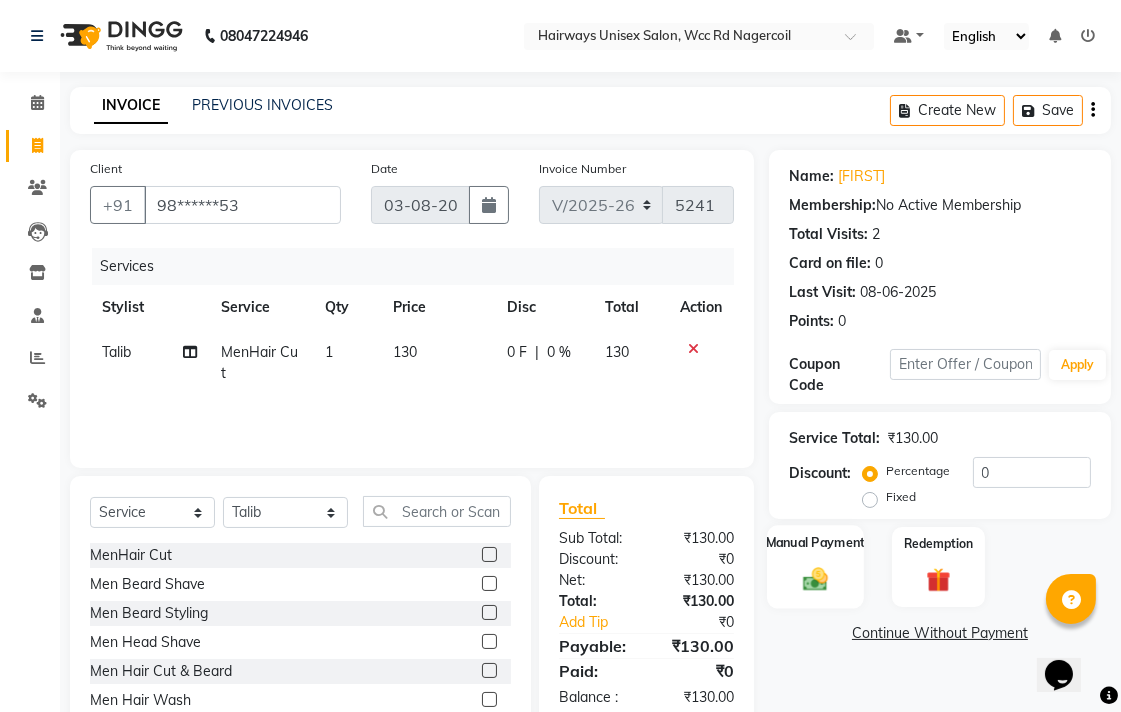 click on "Manual Payment" 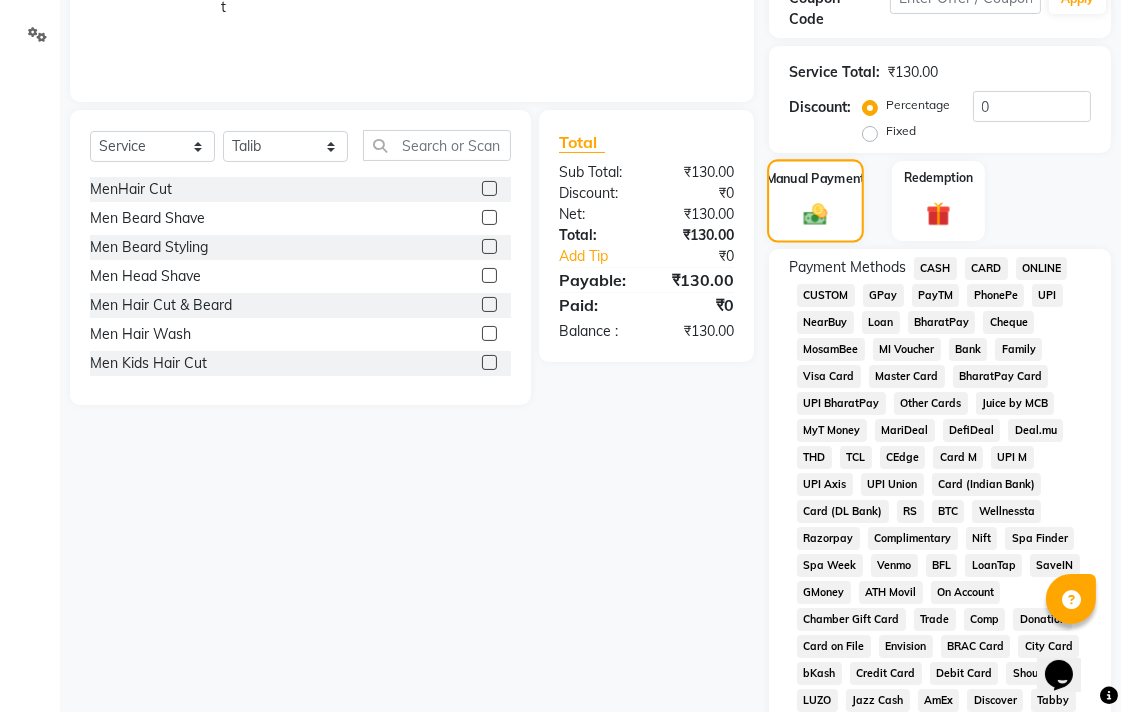 scroll, scrollTop: 555, scrollLeft: 0, axis: vertical 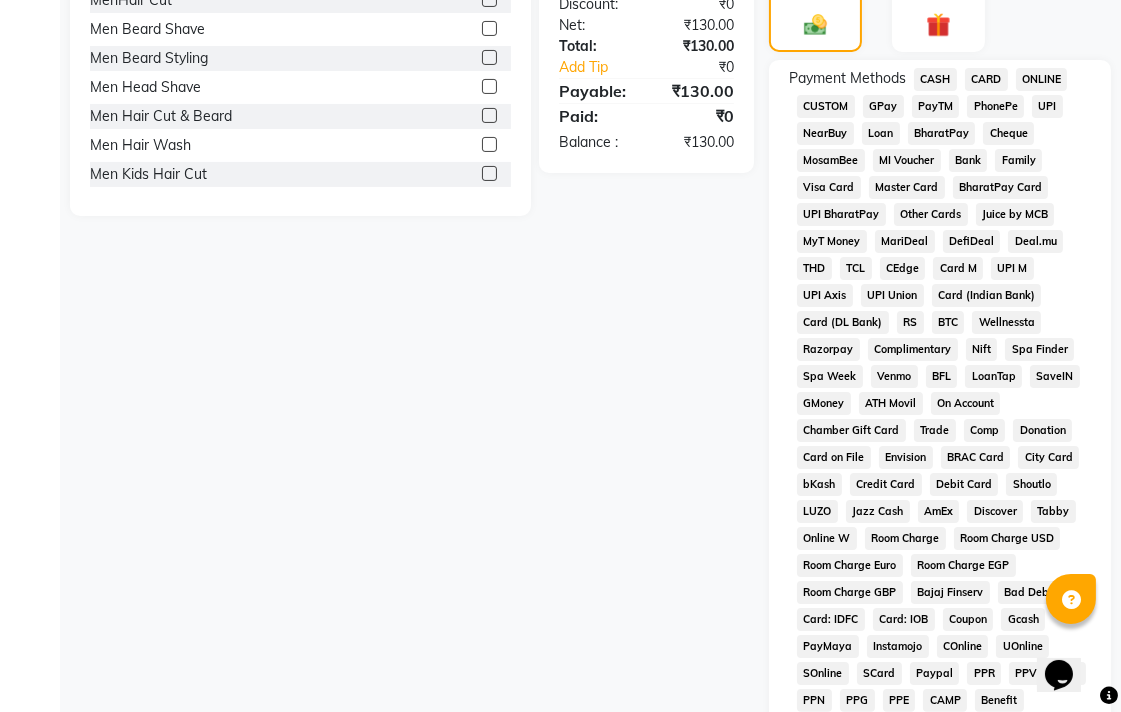 drag, startPoint x: 928, startPoint y: 78, endPoint x: 957, endPoint y: 318, distance: 241.74573 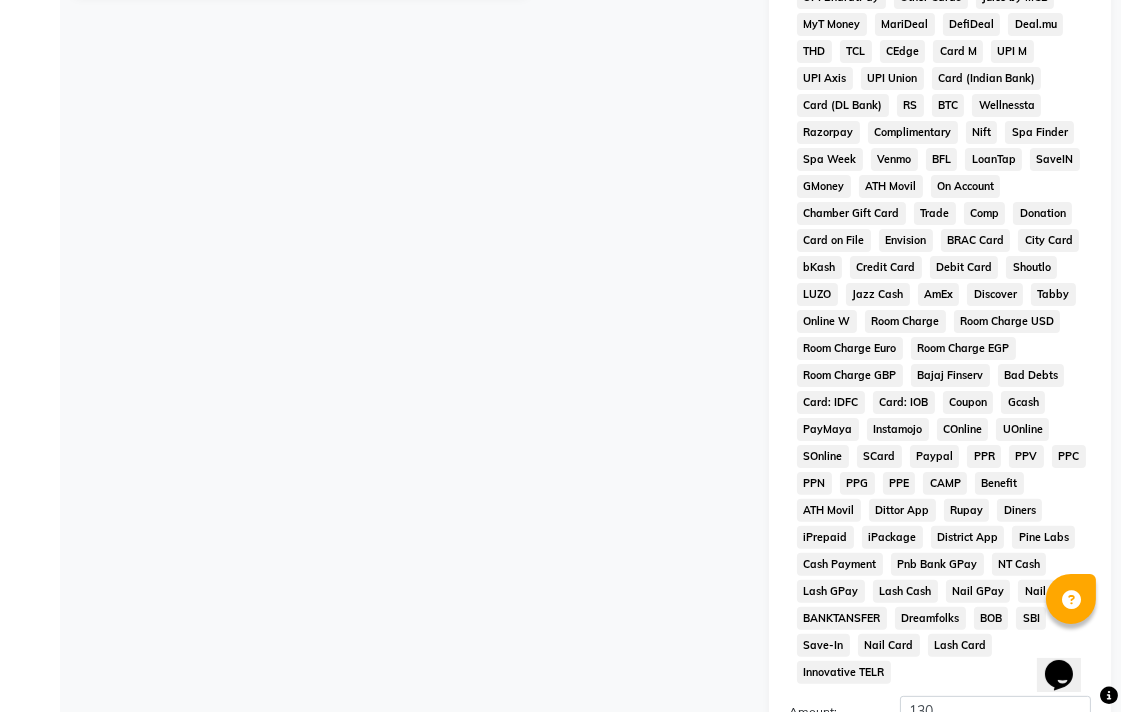 scroll, scrollTop: 913, scrollLeft: 0, axis: vertical 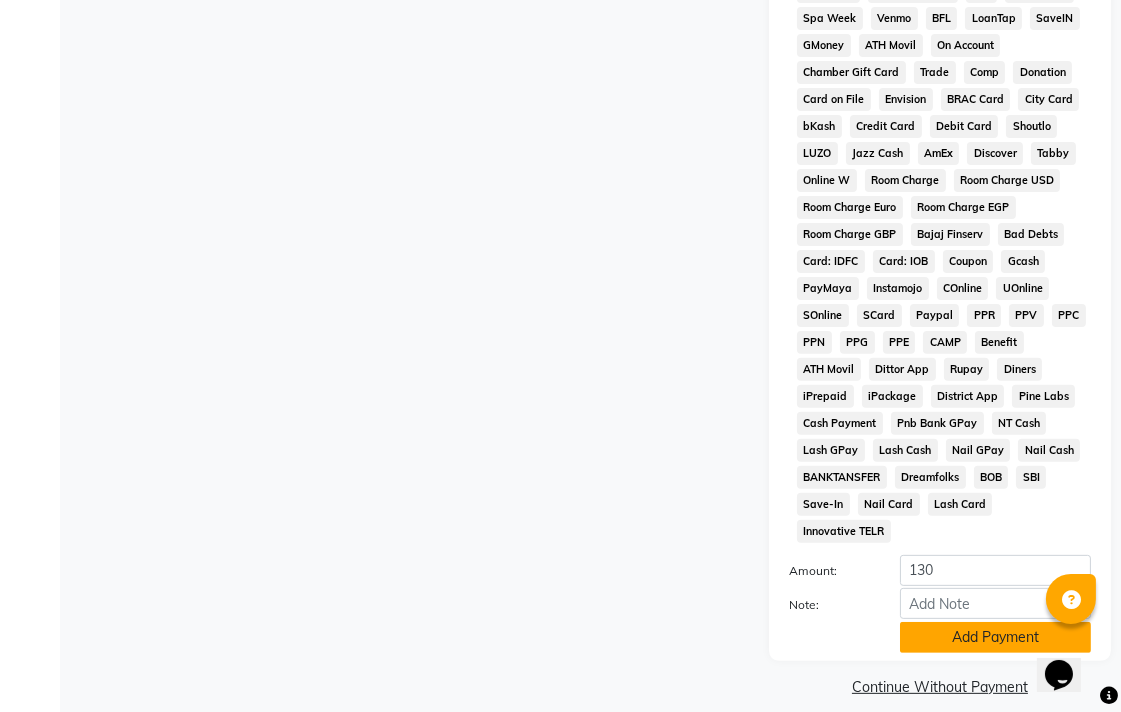 click on "Add Payment" 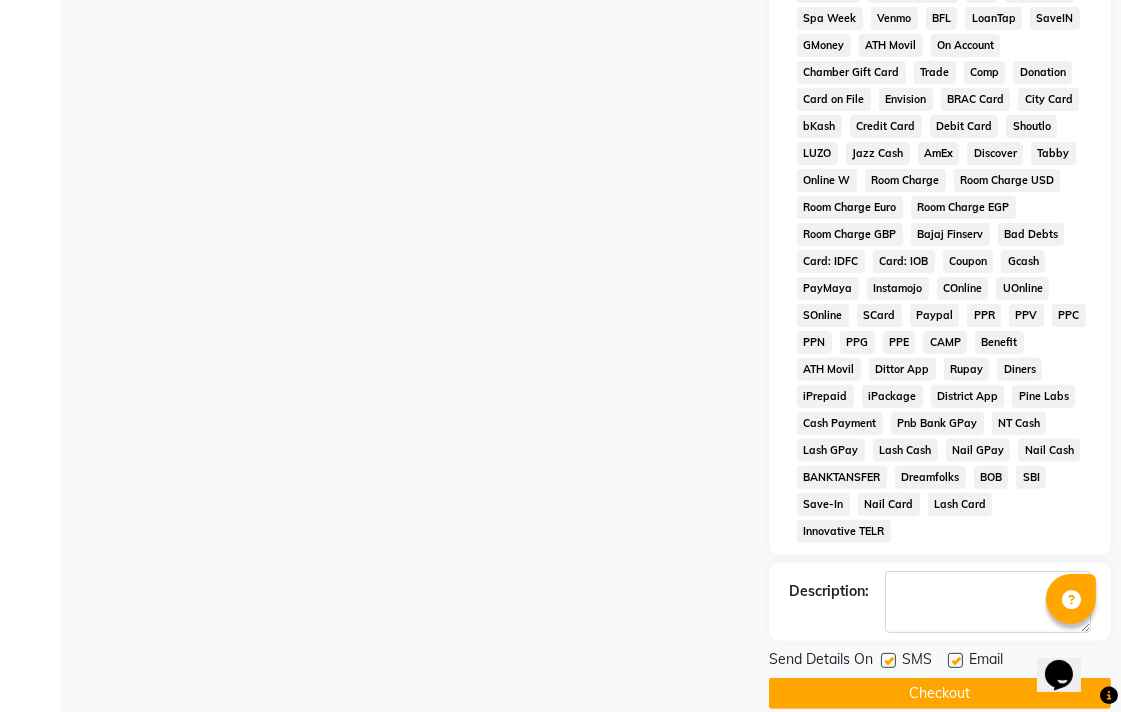 click on "Checkout" 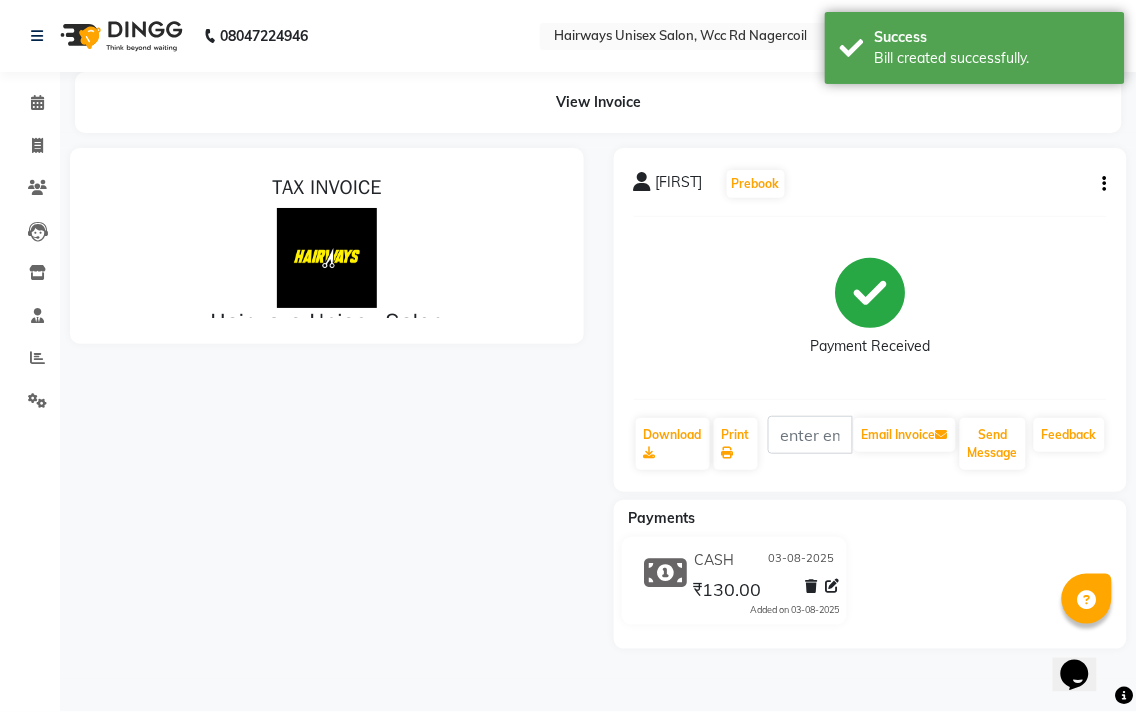 scroll, scrollTop: 0, scrollLeft: 0, axis: both 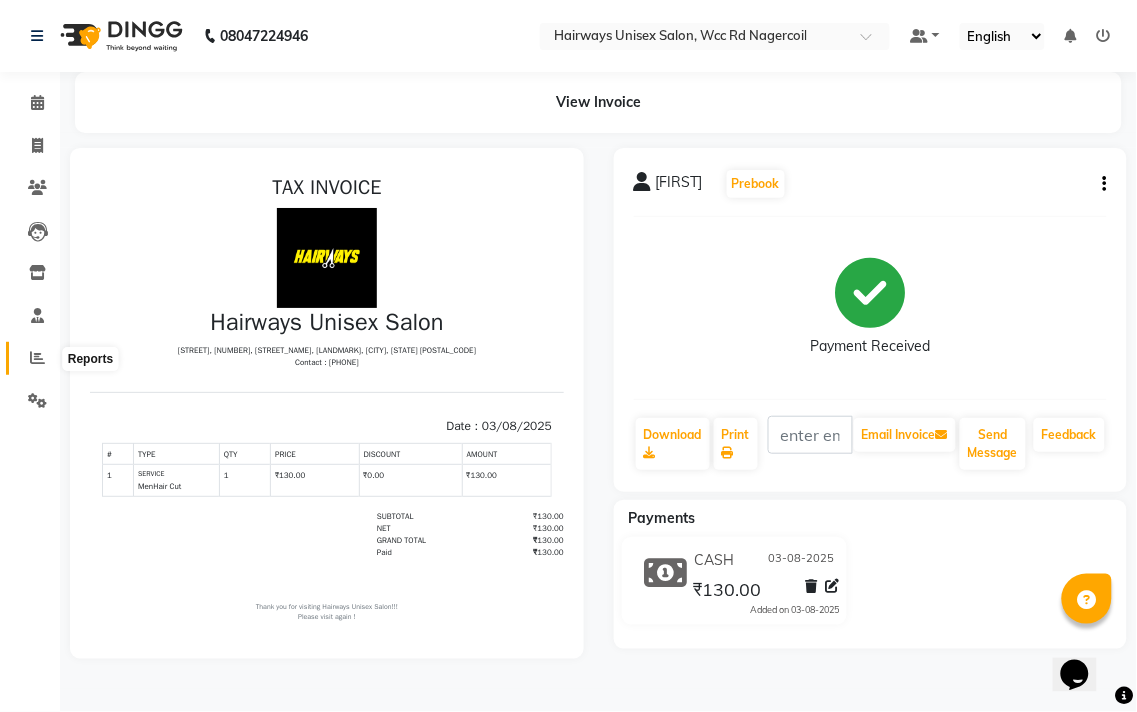 click 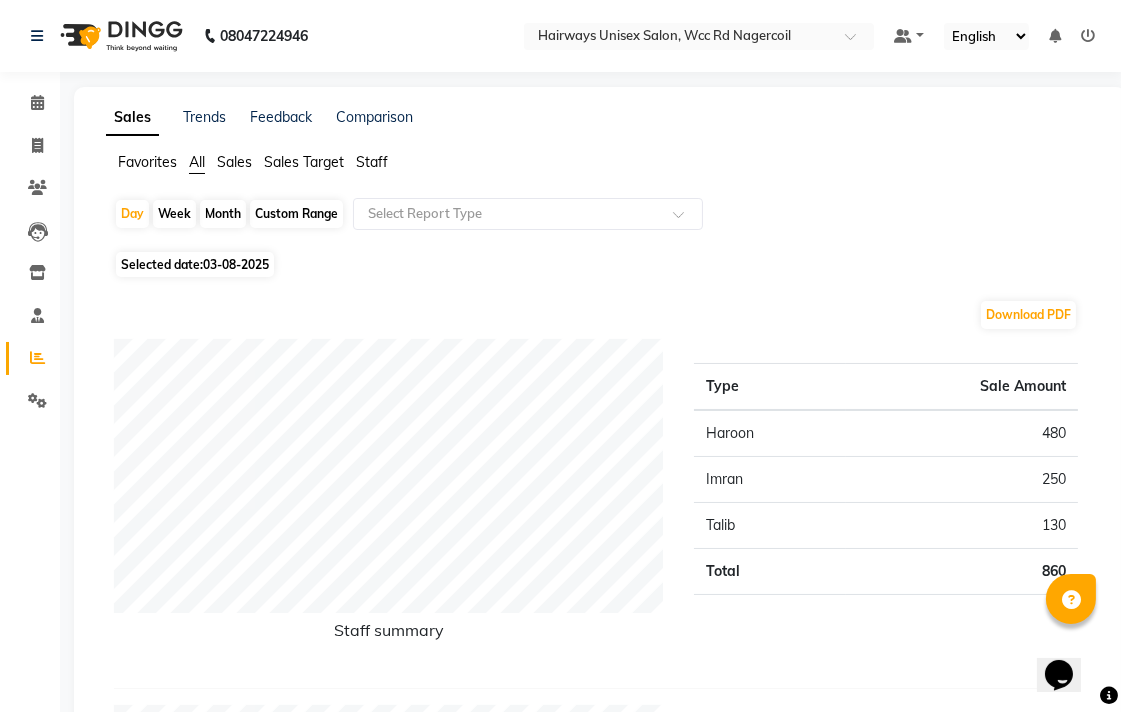 click on "Calendar" 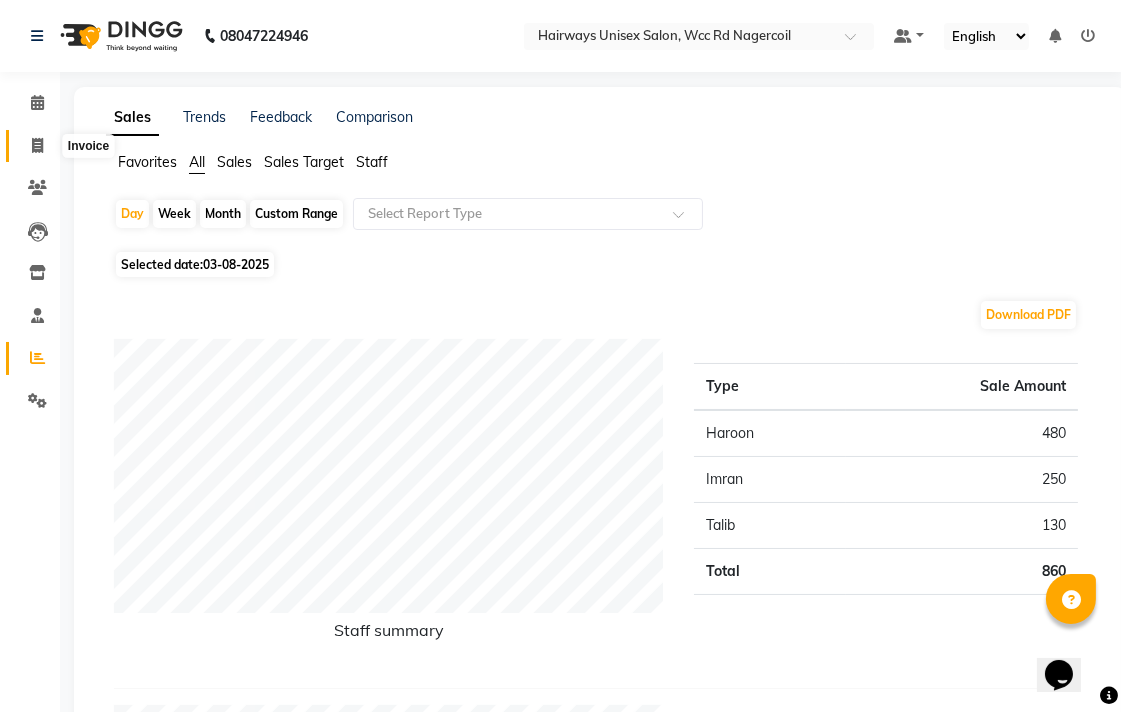 click 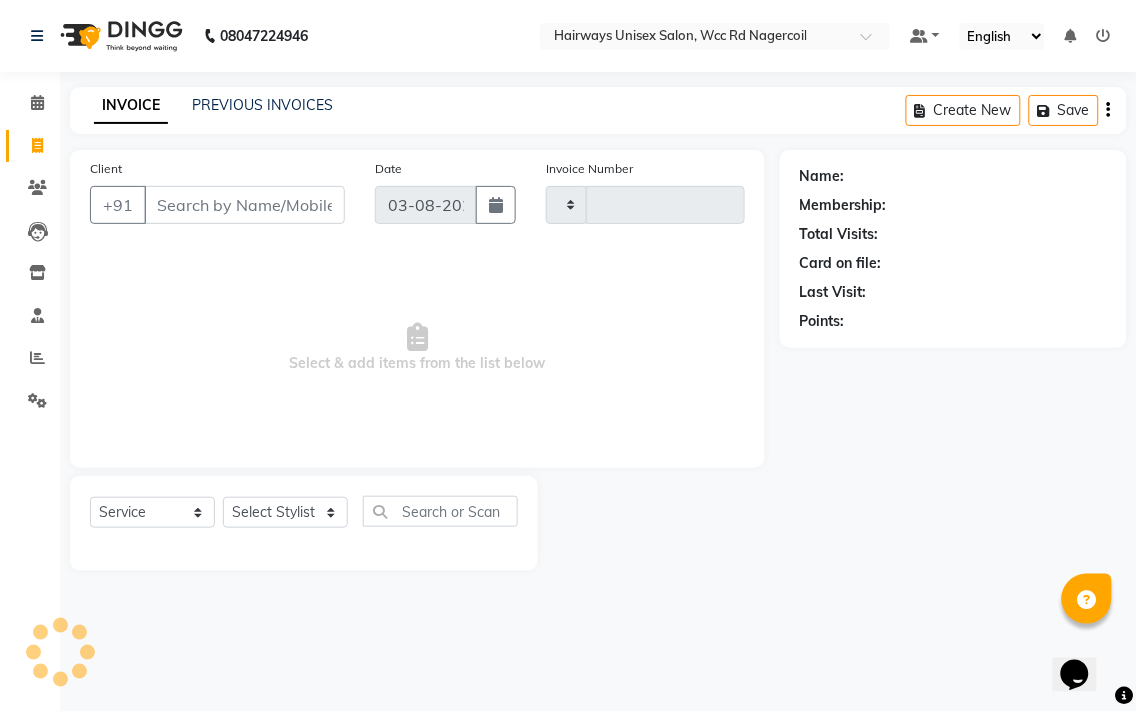 type on "5242" 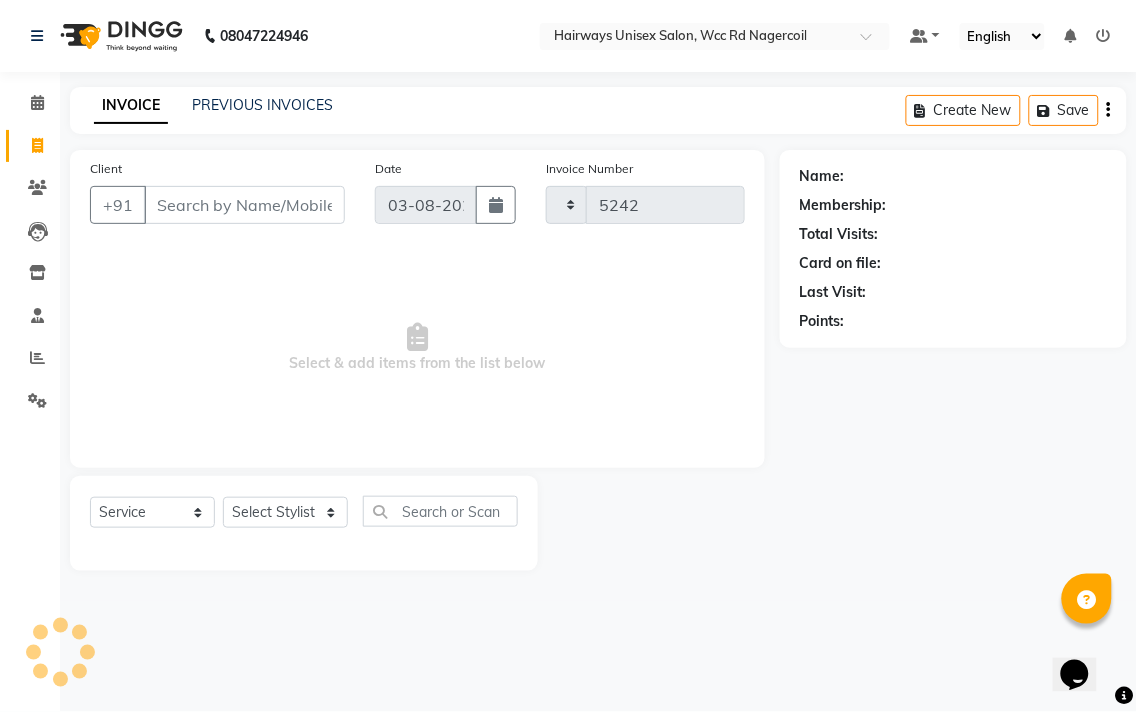 select on "6523" 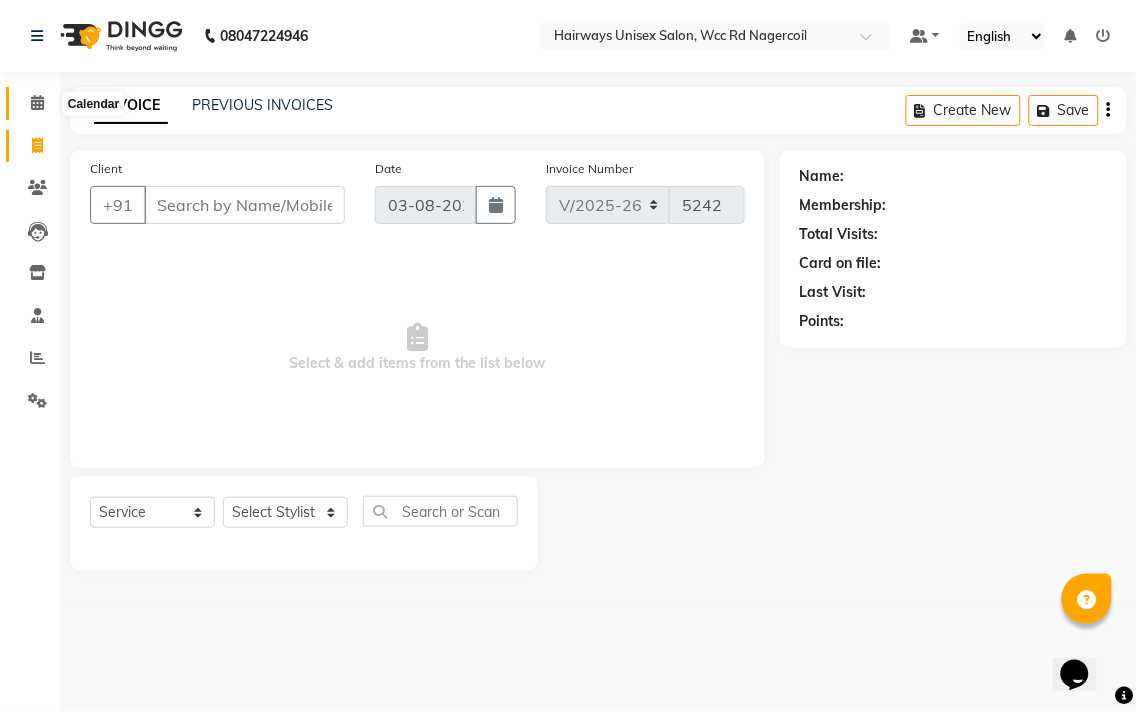 click 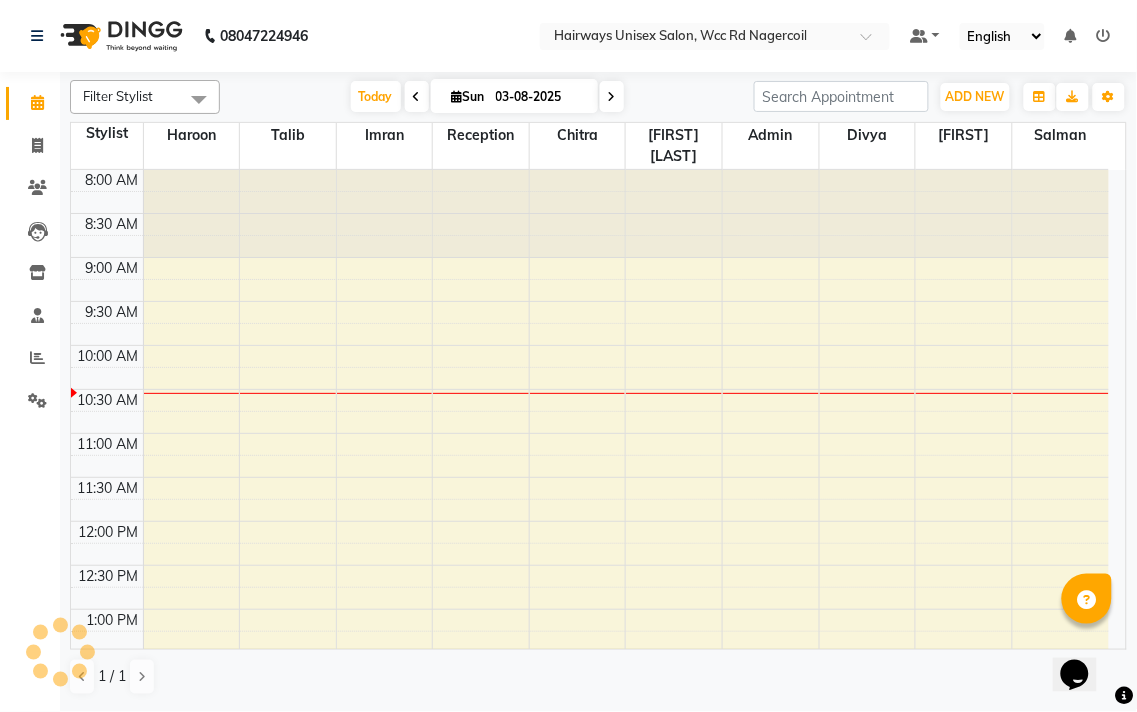 scroll, scrollTop: 0, scrollLeft: 0, axis: both 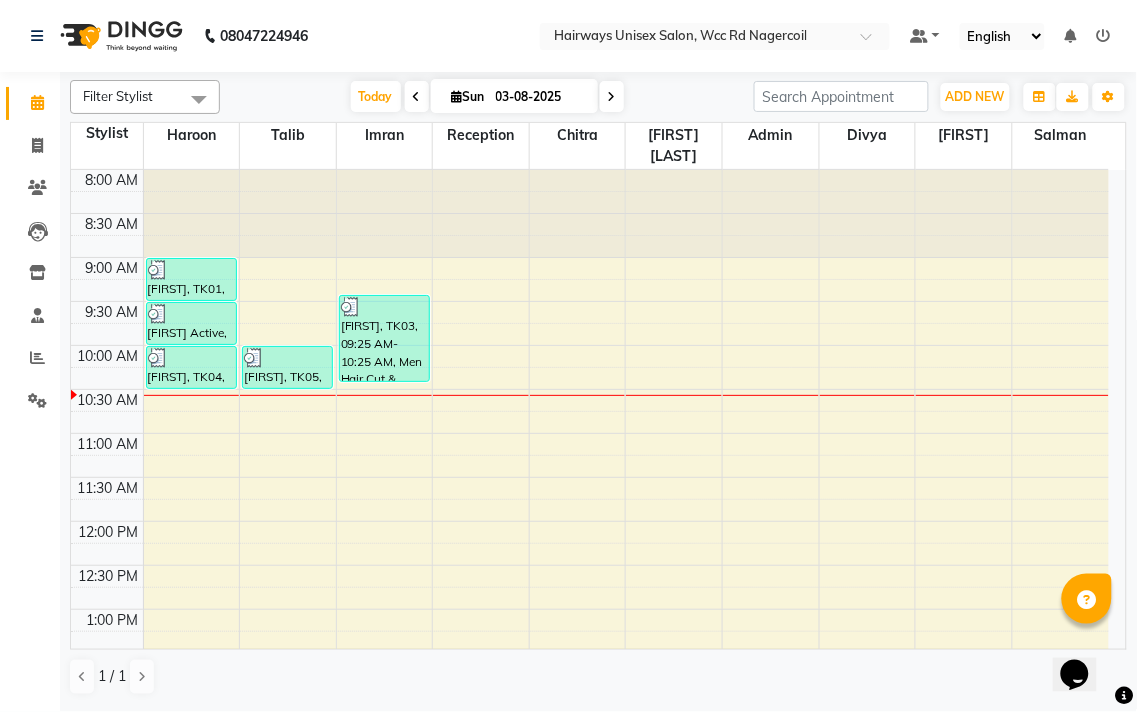 click at bounding box center (417, 96) 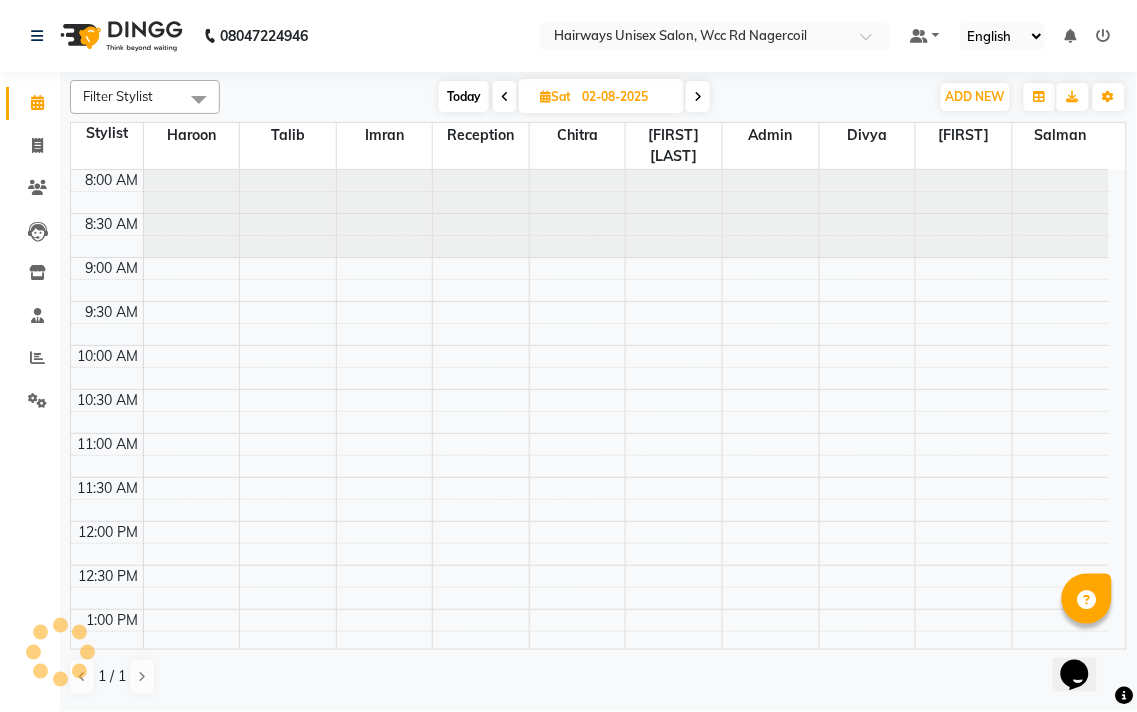 scroll, scrollTop: 177, scrollLeft: 0, axis: vertical 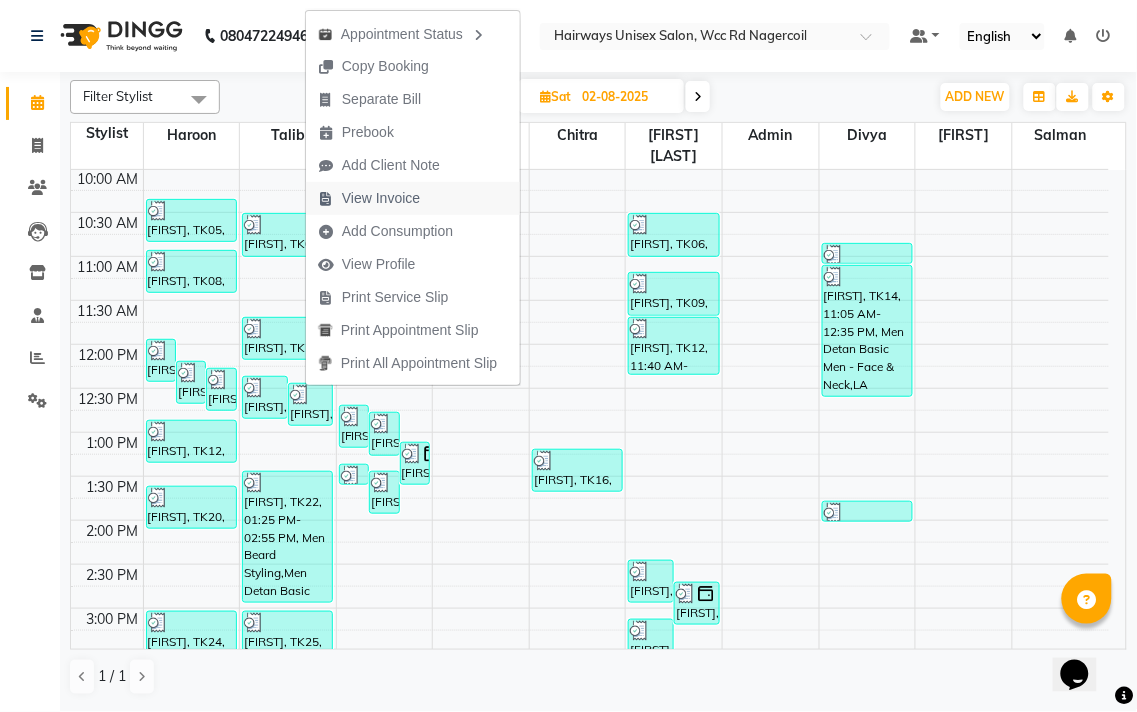 click on "View Invoice" at bounding box center (381, 198) 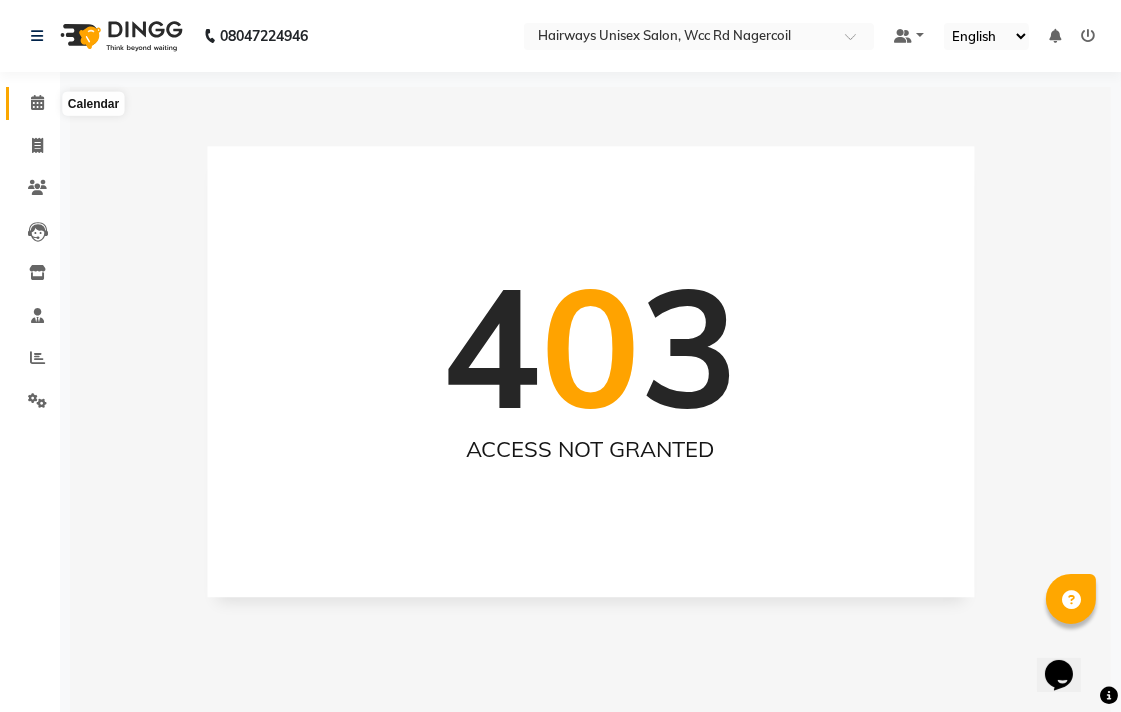 click 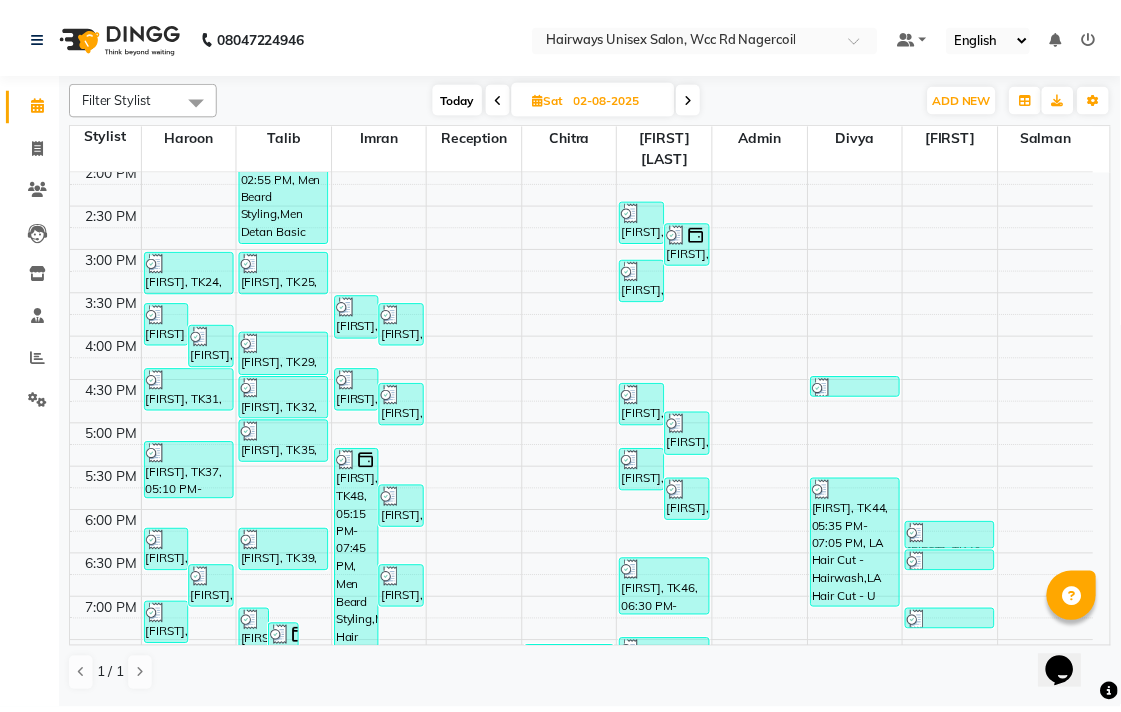 scroll, scrollTop: 648, scrollLeft: 0, axis: vertical 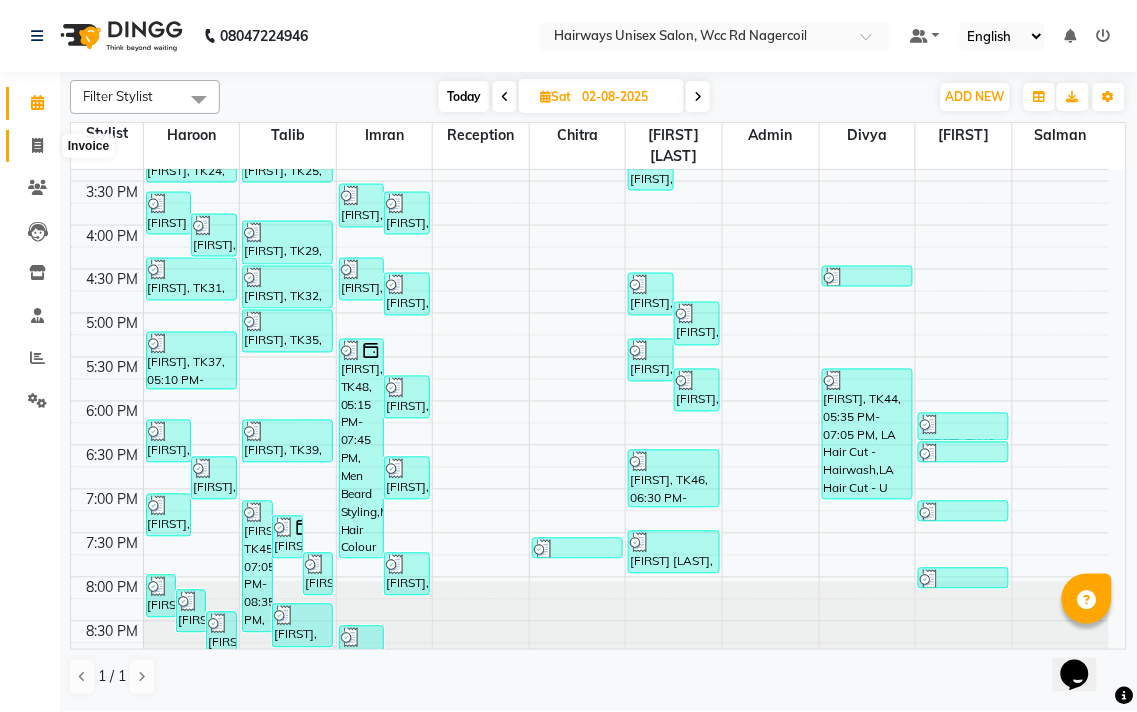 click 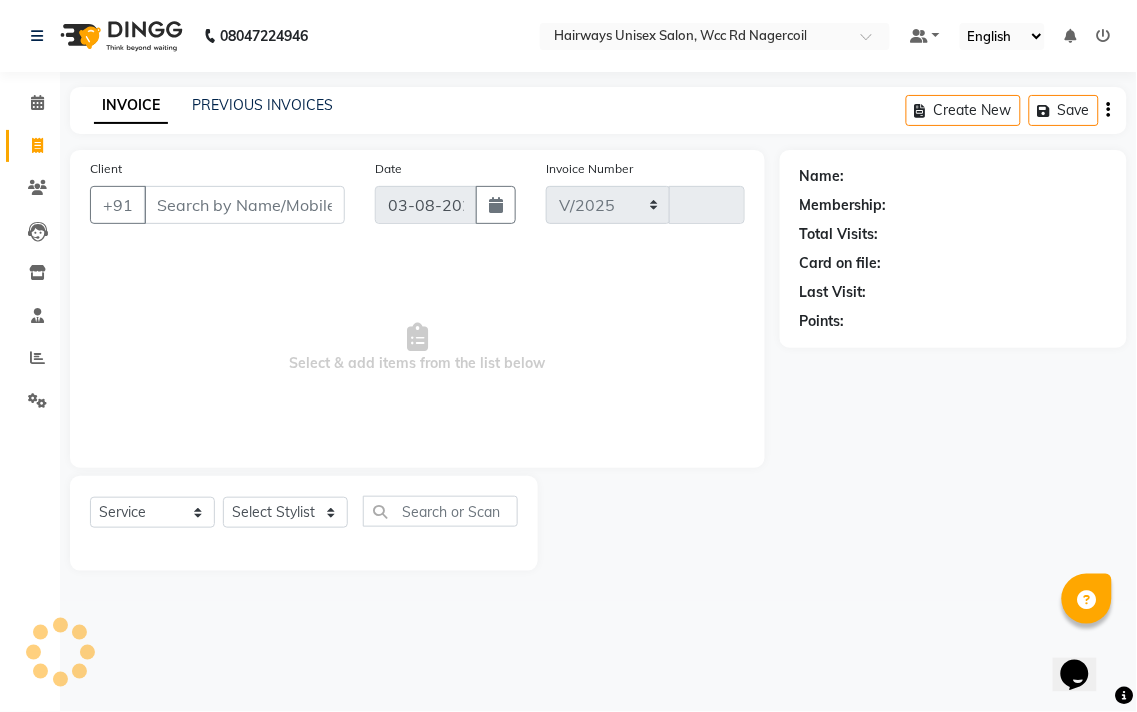 select on "6523" 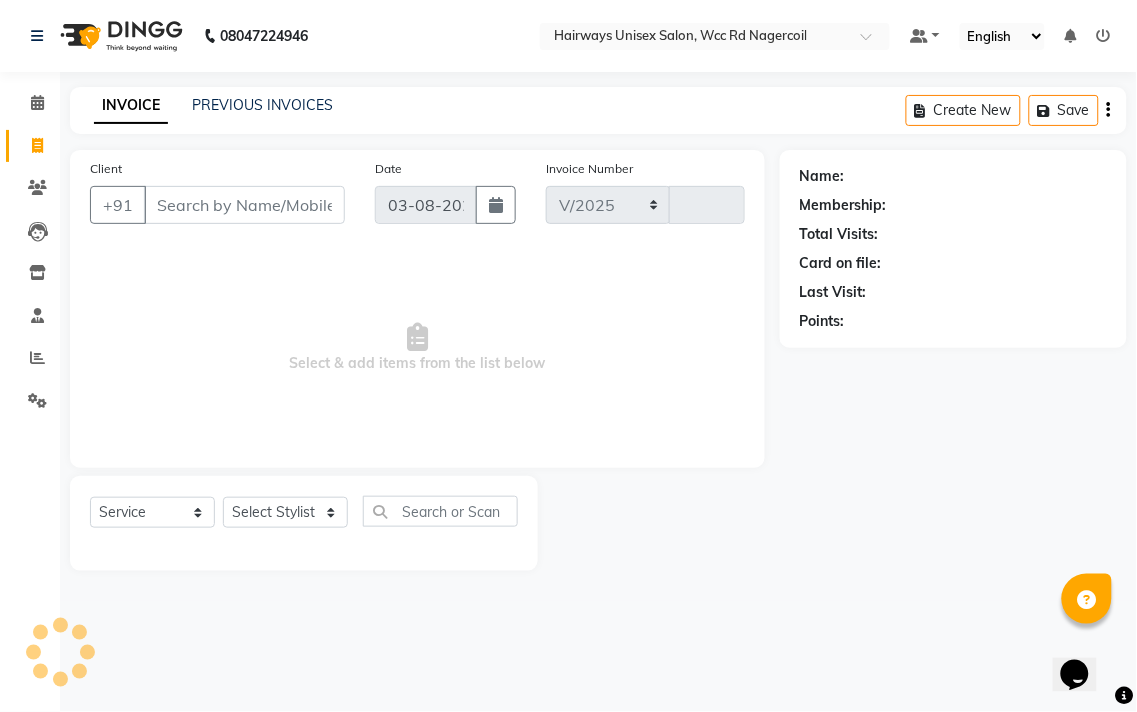 type on "5242" 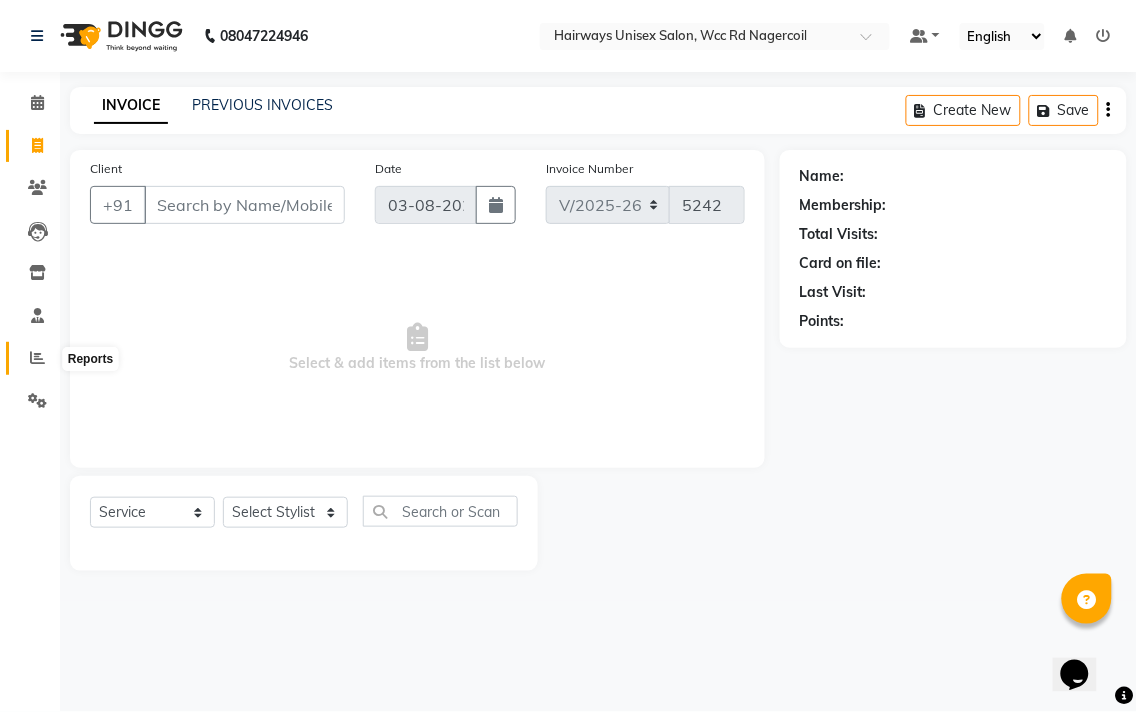 click 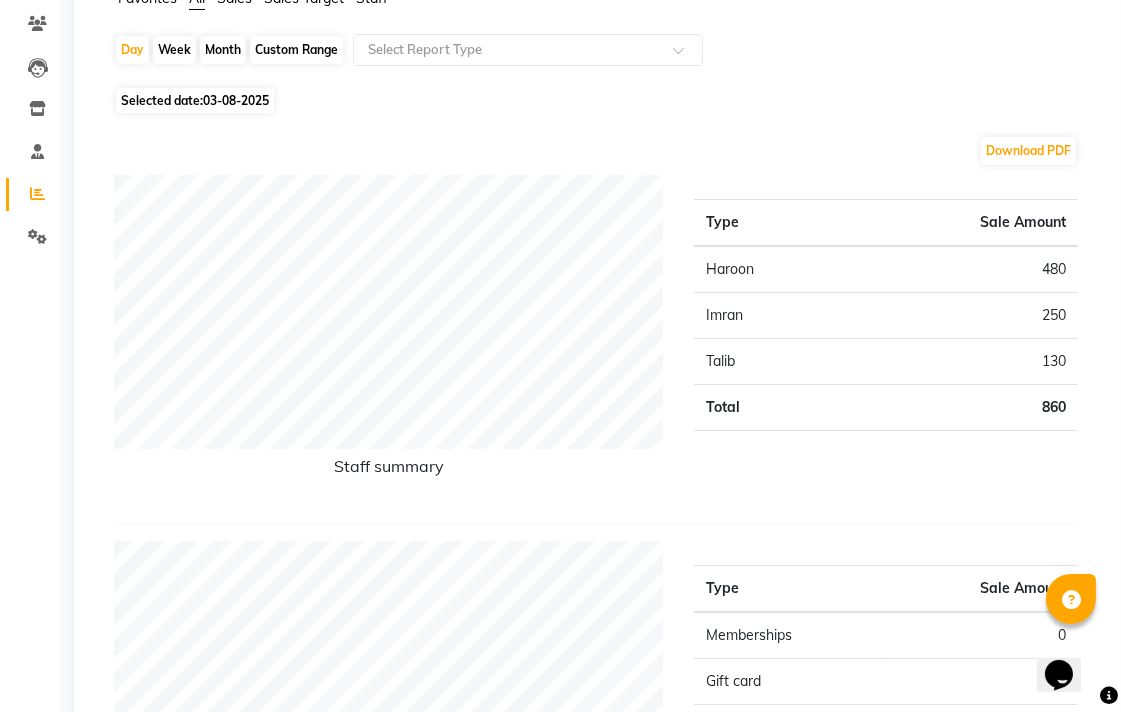 scroll, scrollTop: 0, scrollLeft: 0, axis: both 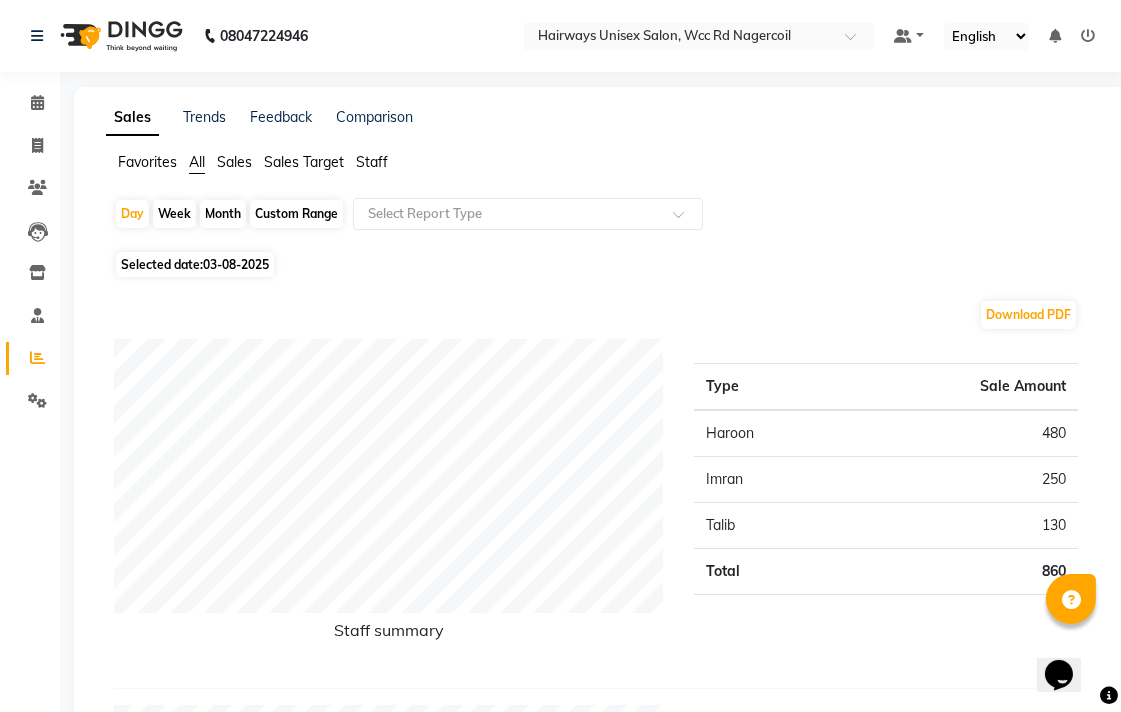 click on "Week" 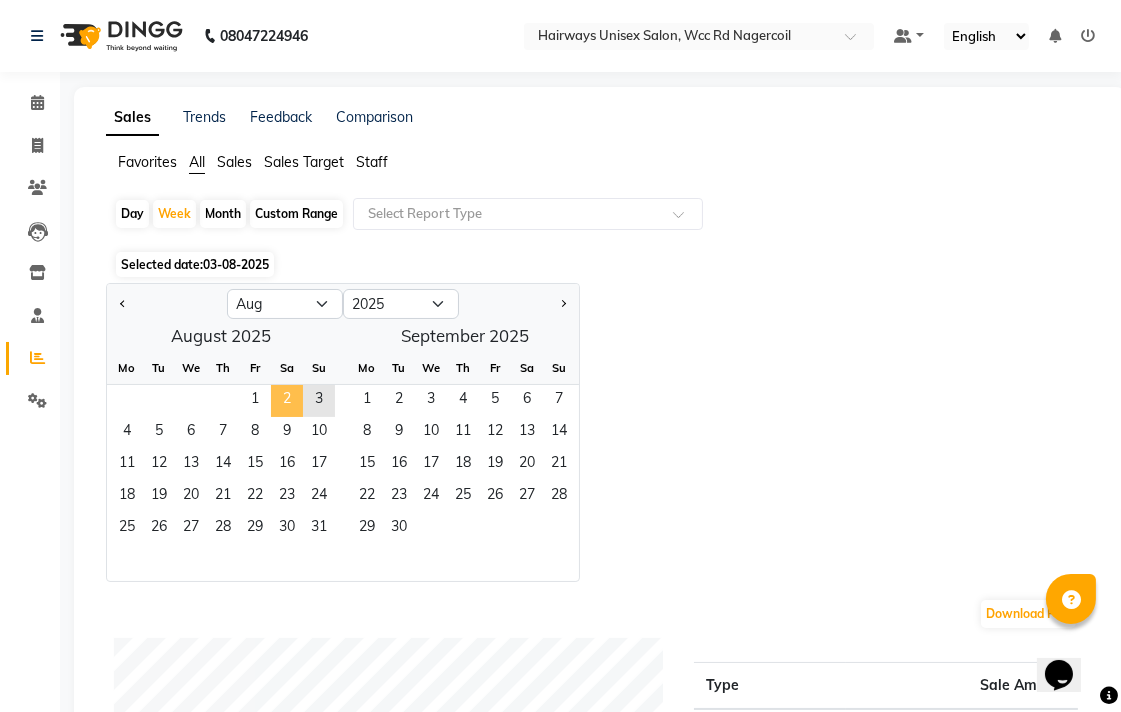 click on "2" 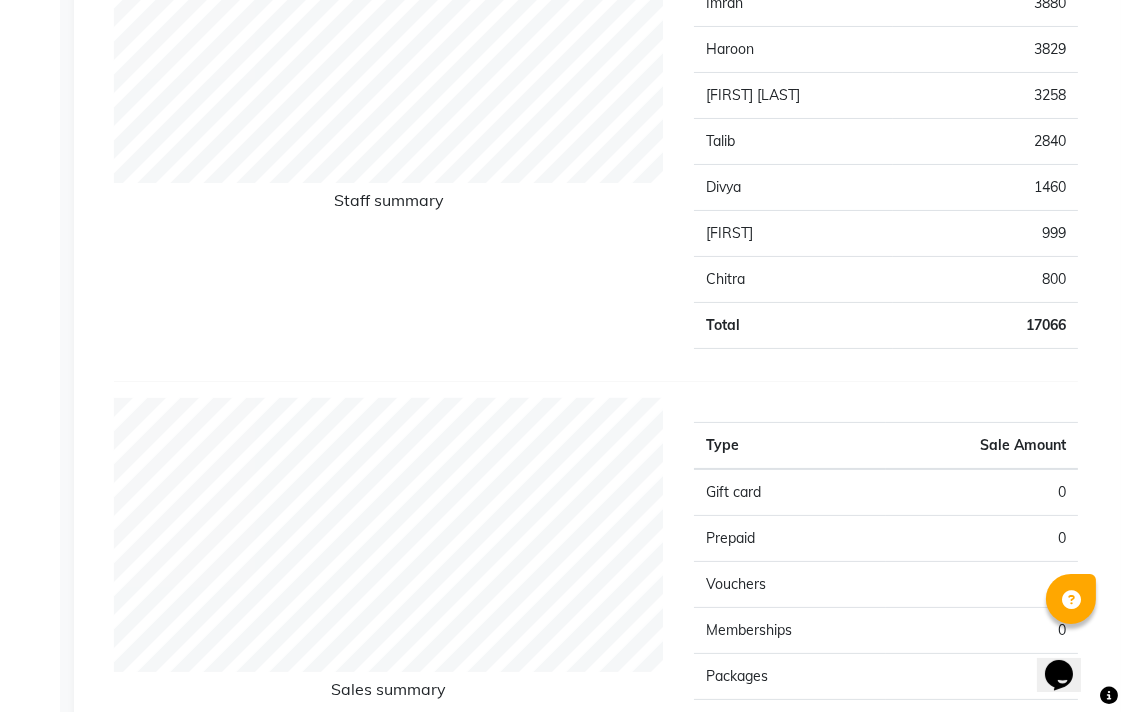 scroll, scrollTop: 0, scrollLeft: 0, axis: both 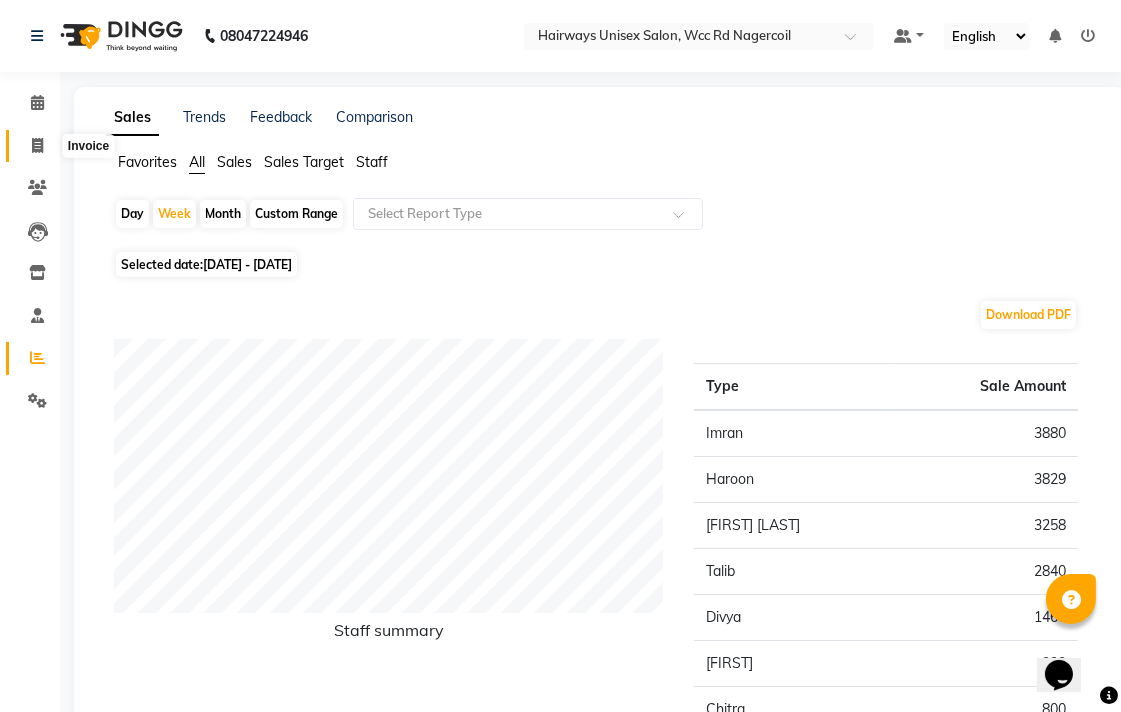 click 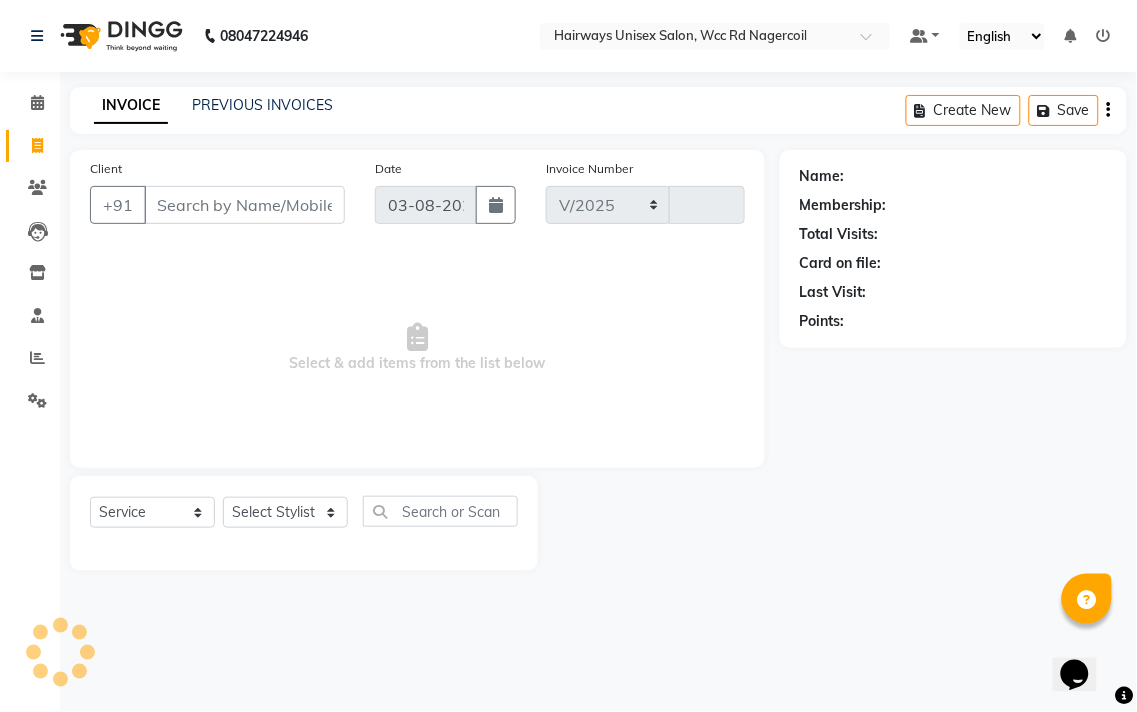select on "6523" 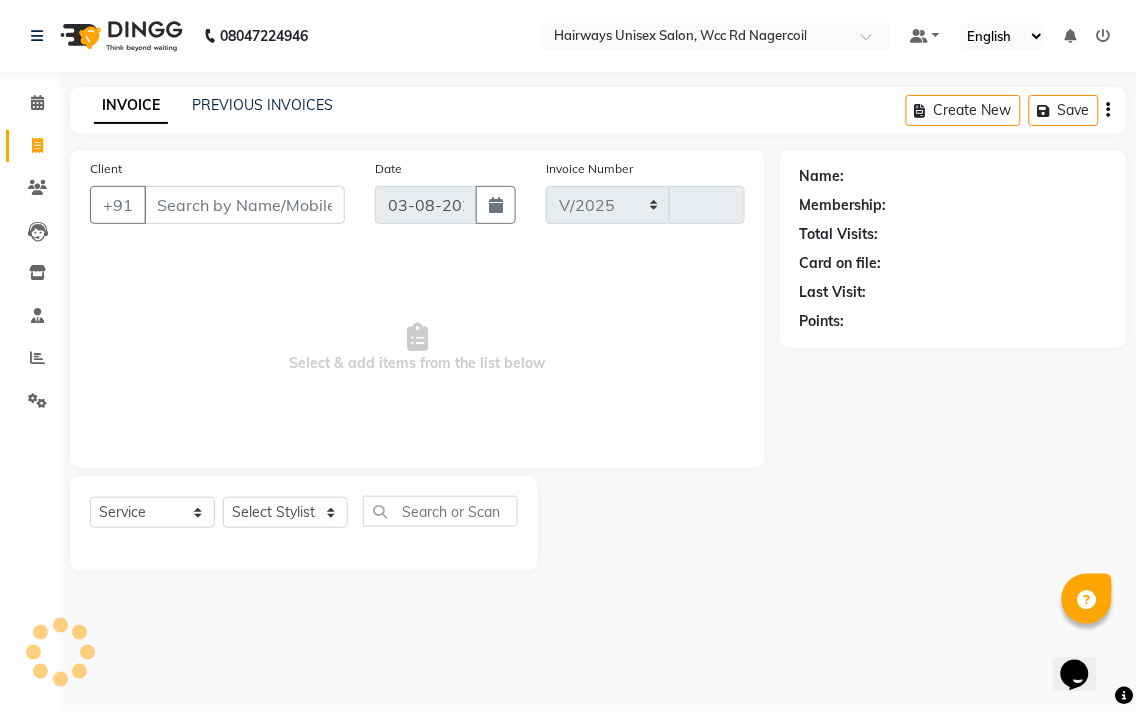 type on "5242" 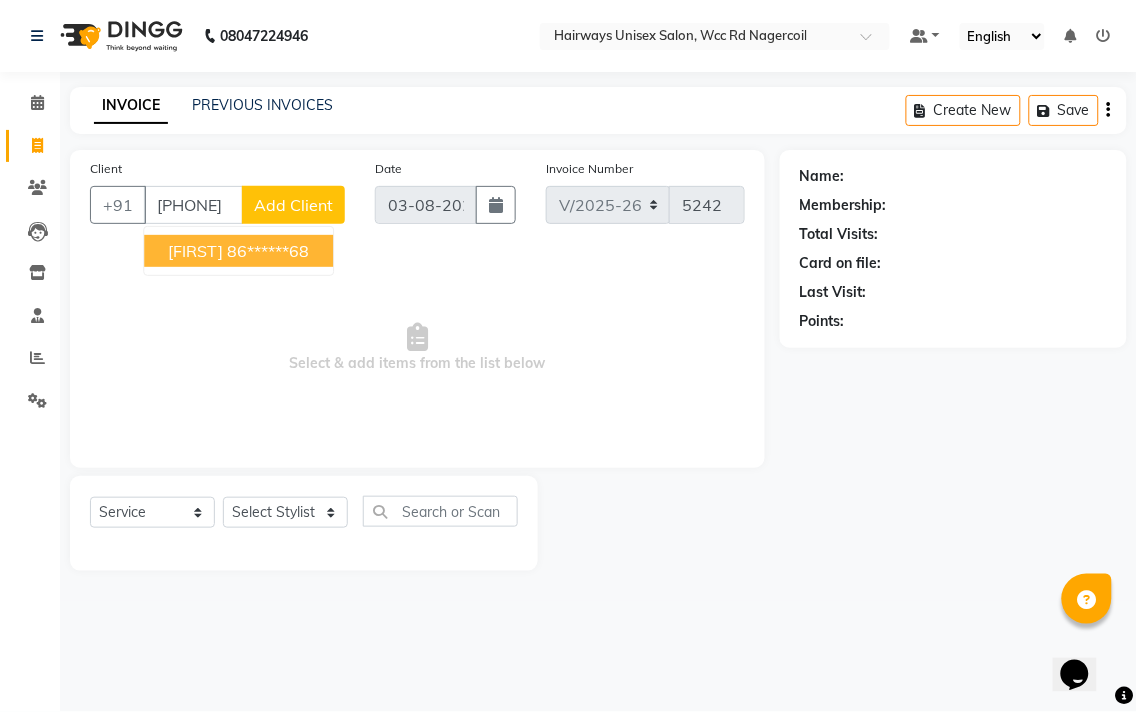 click on "[FIRST] [PHONE]" at bounding box center (238, 251) 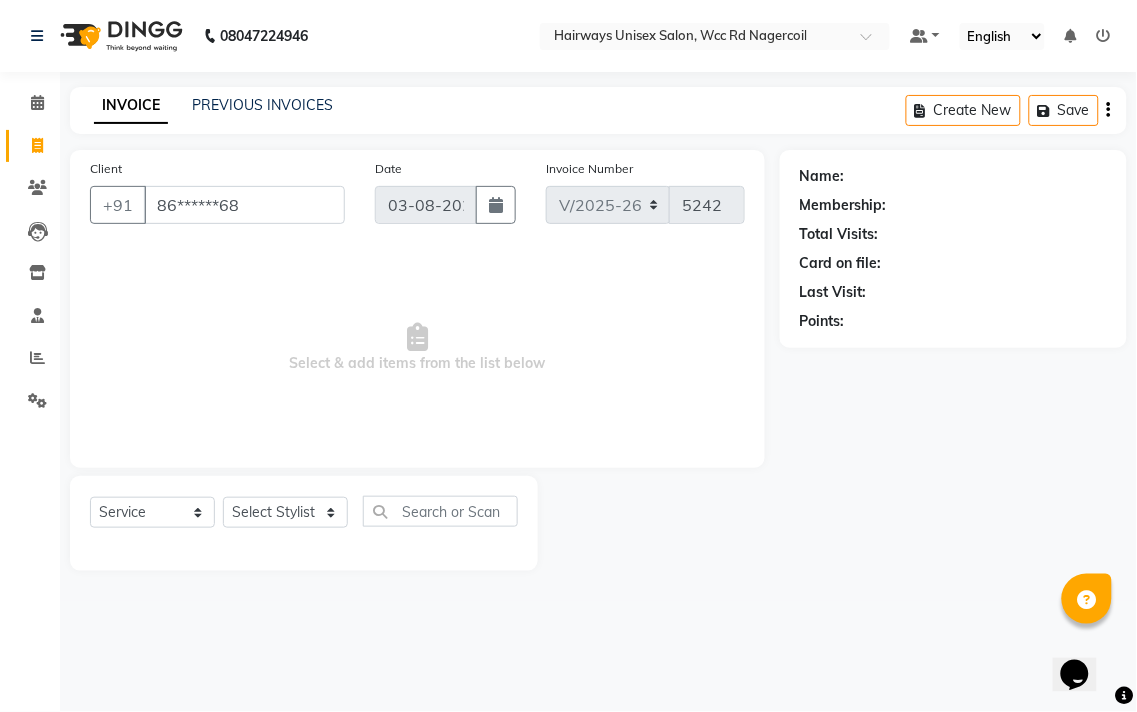 type on "86******68" 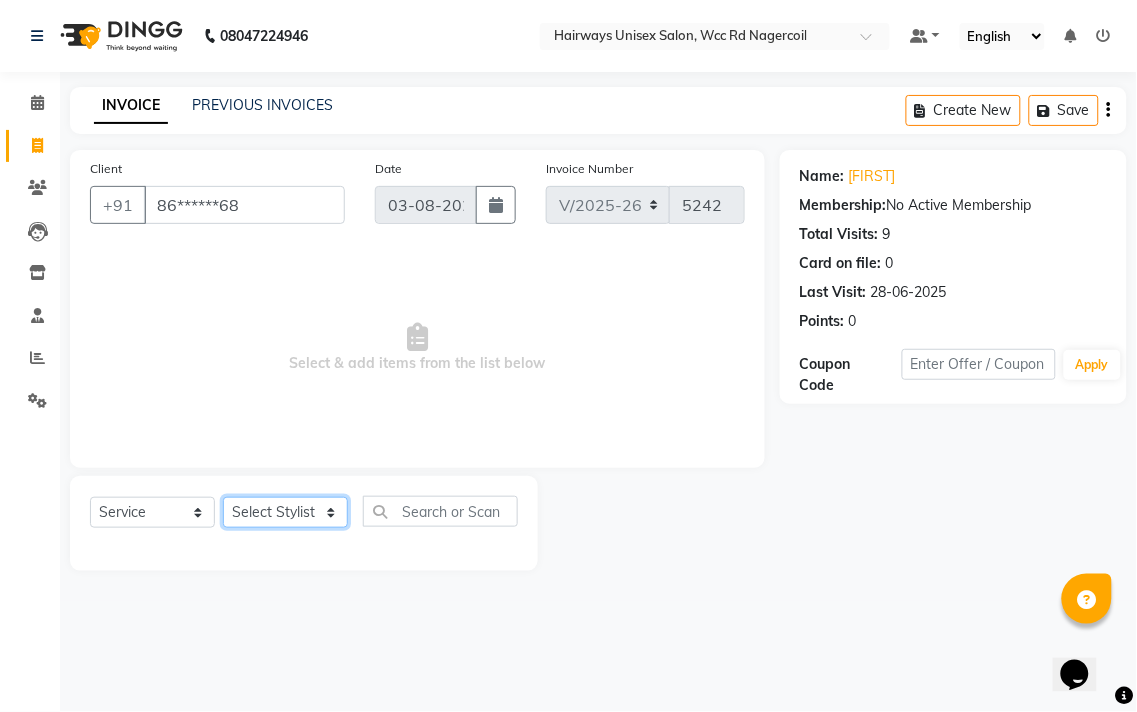 click on "Select Stylist Admin Chitra divya Gokila Haroon Imran Reception Salman Sartaj Khan Talib" 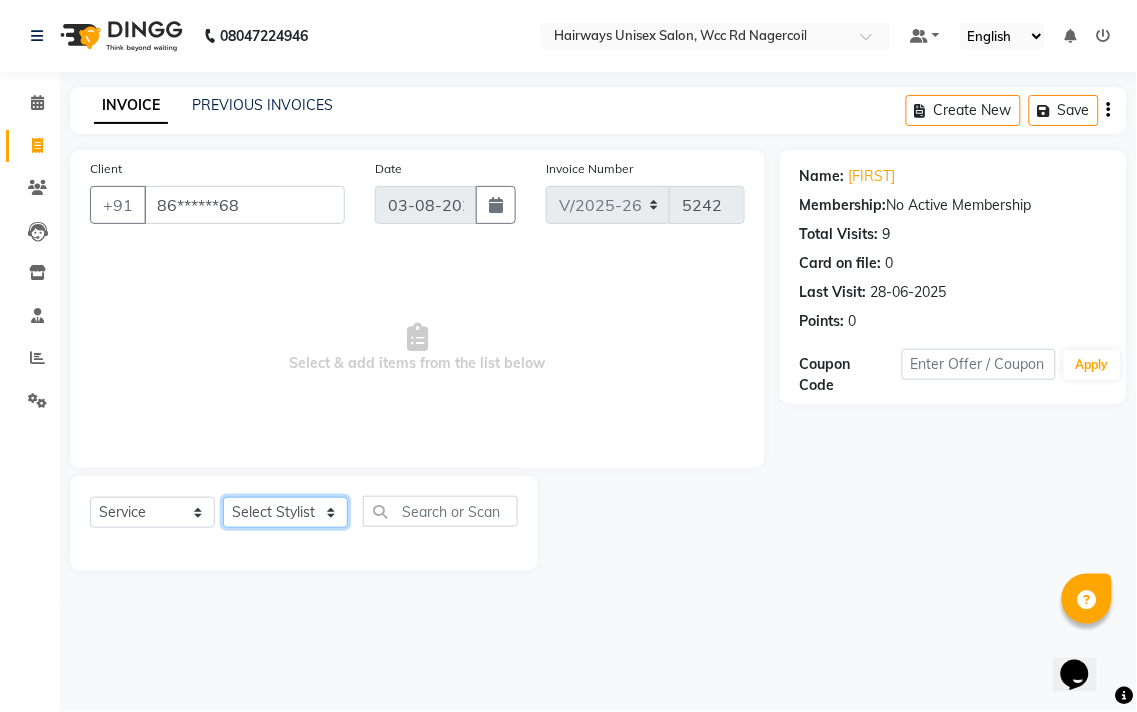 select on "49917" 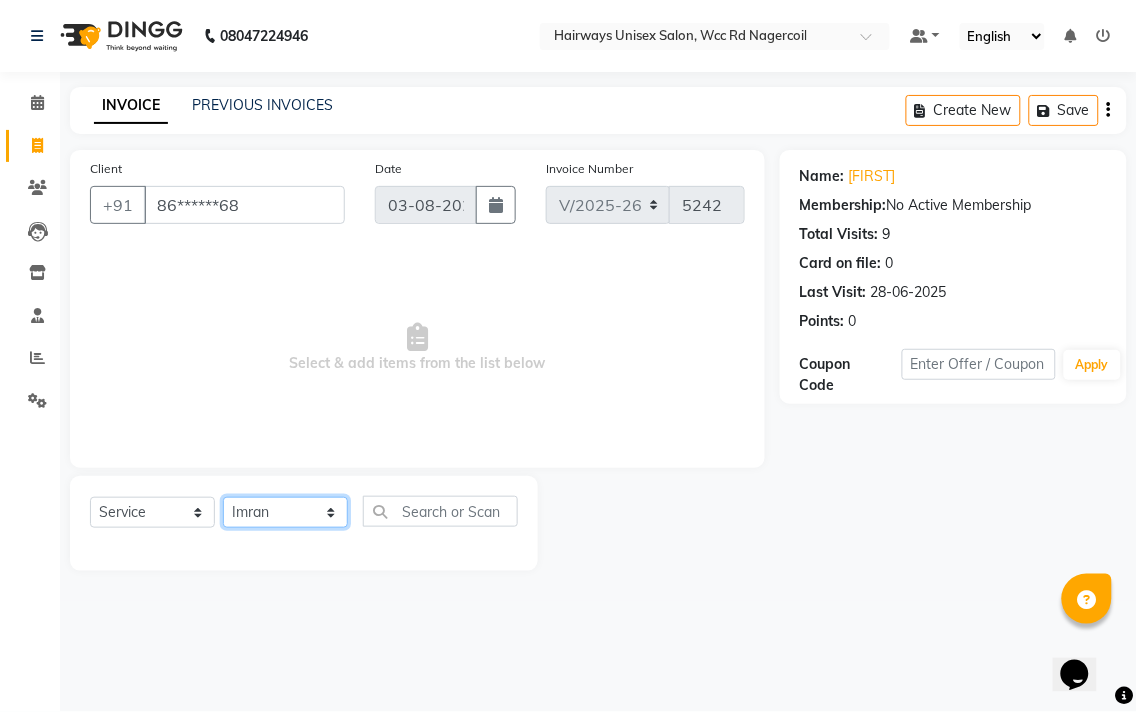 click on "Select Stylist Admin Chitra divya Gokila Haroon Imran Reception Salman Sartaj Khan Talib" 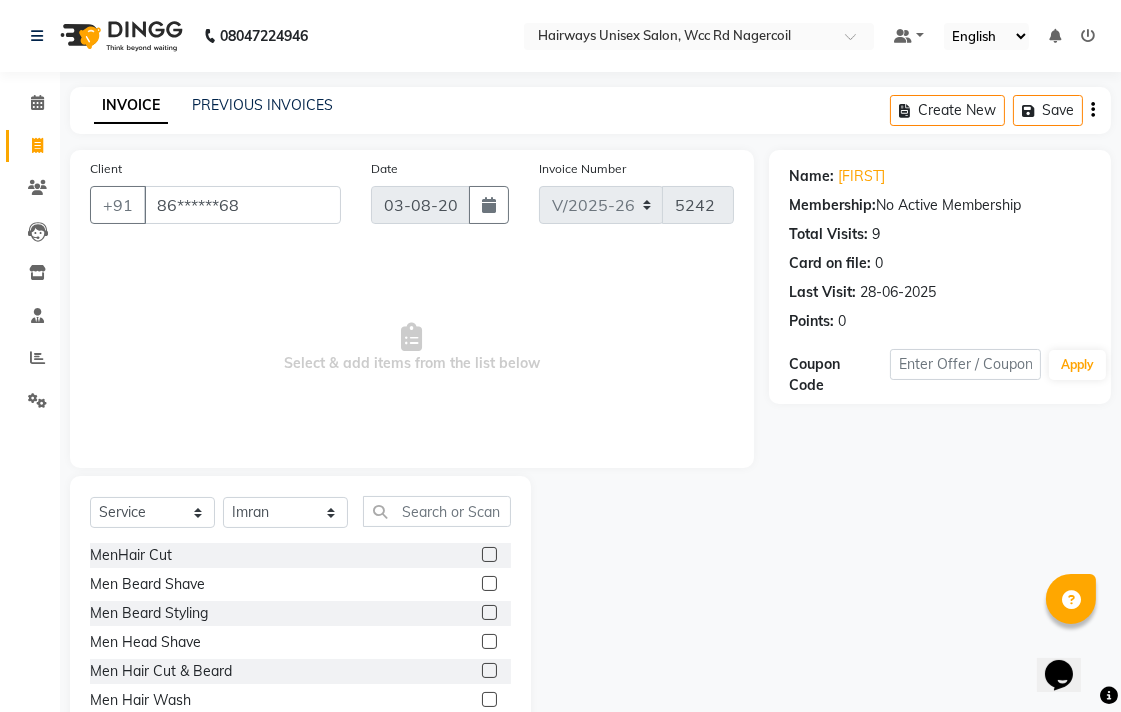 click 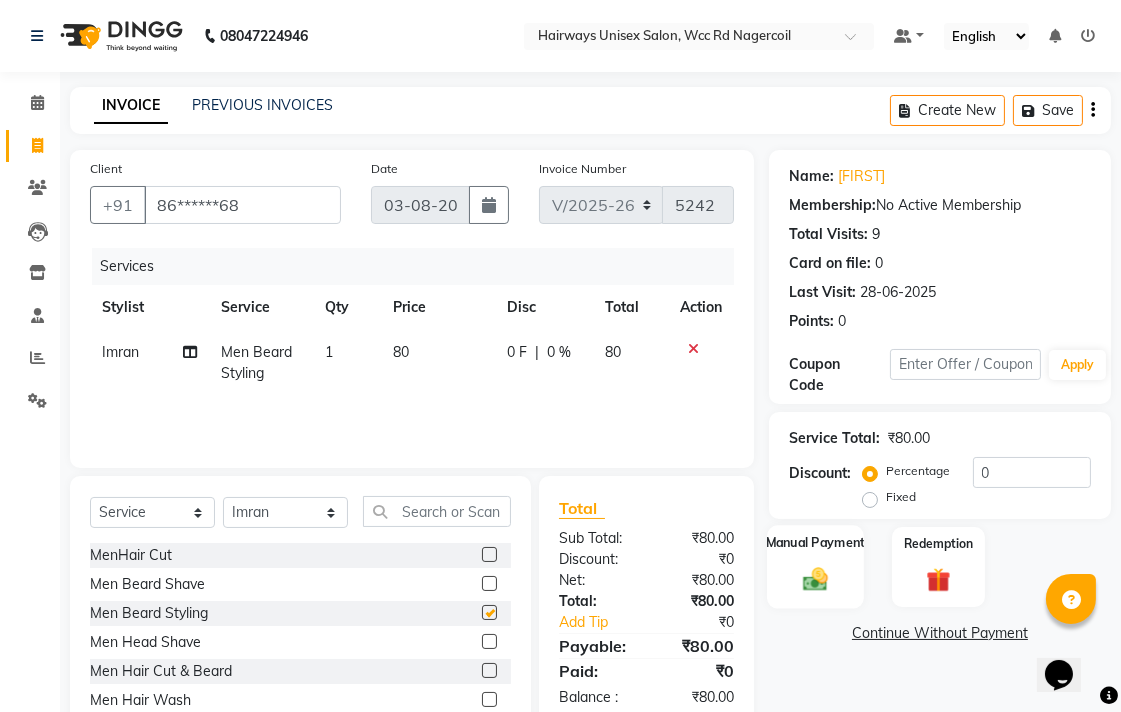 checkbox on "false" 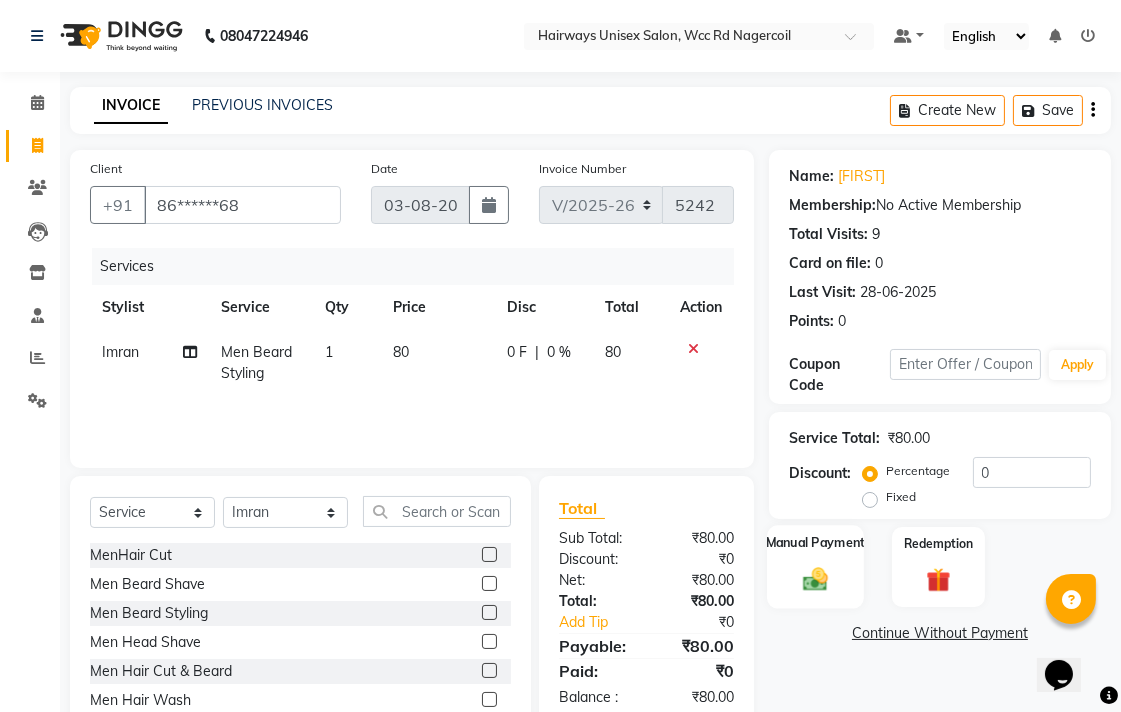 click 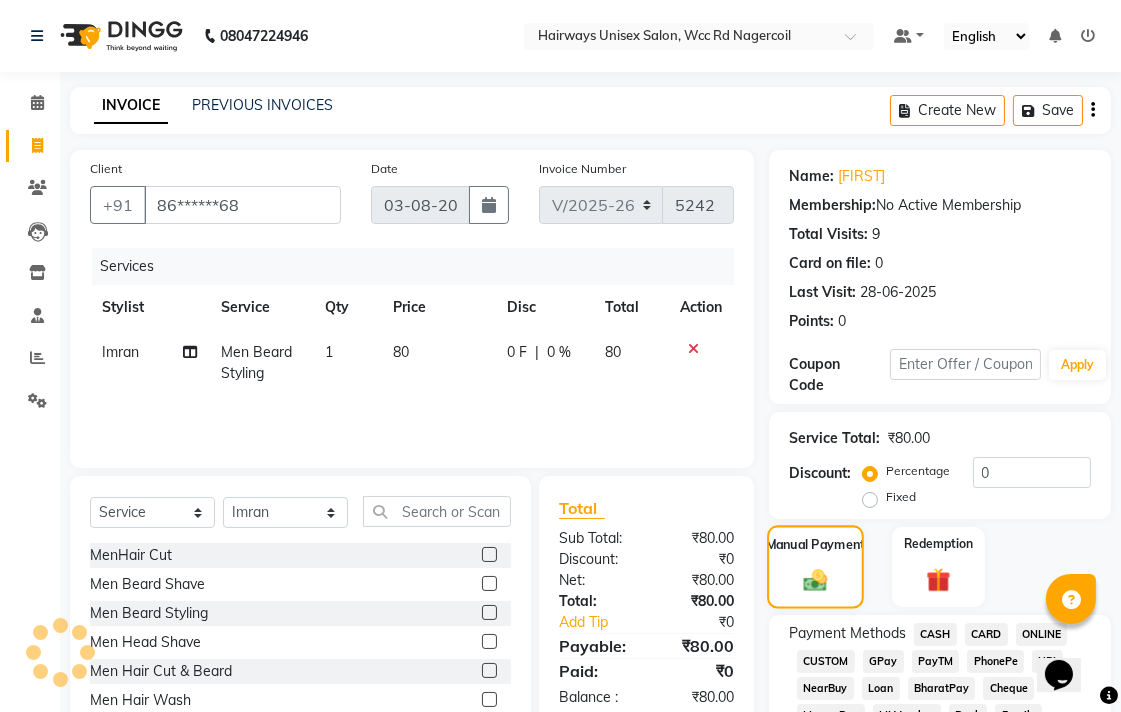 scroll, scrollTop: 333, scrollLeft: 0, axis: vertical 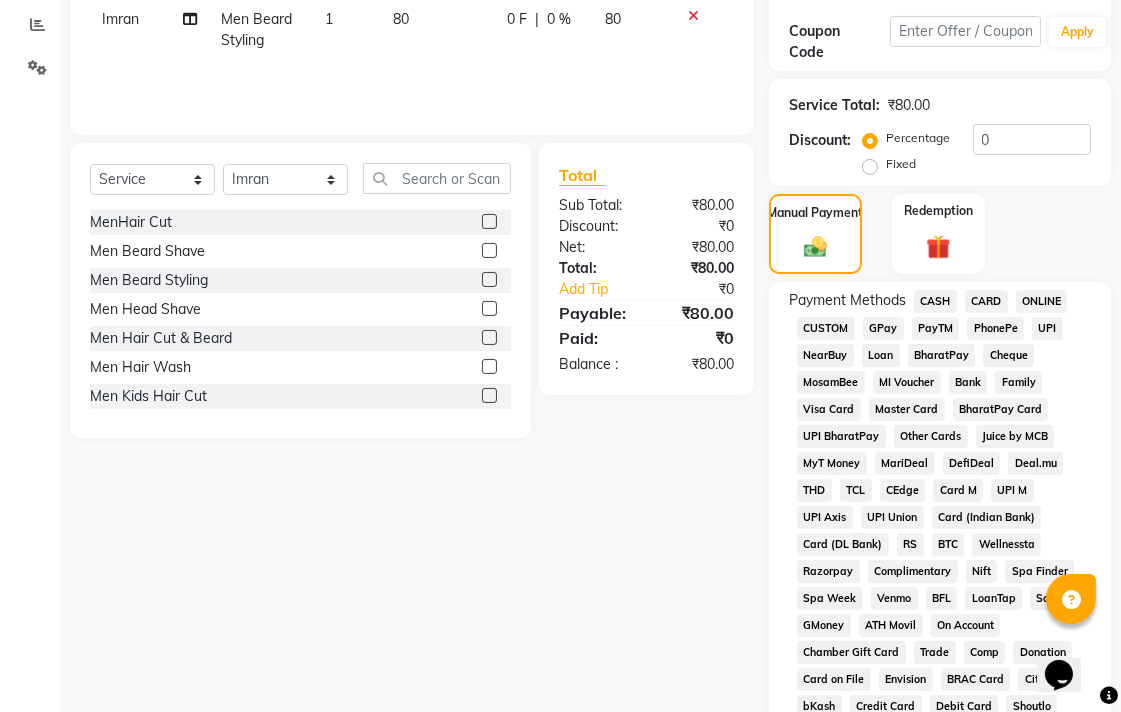 click on "UPI" 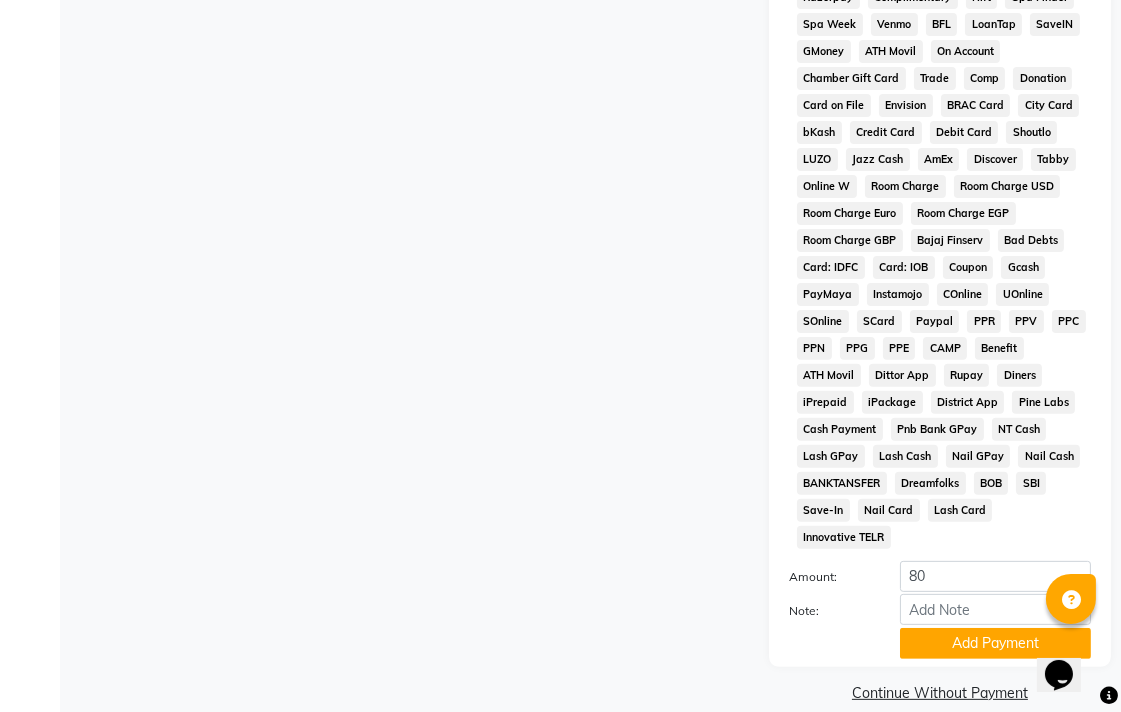 scroll, scrollTop: 913, scrollLeft: 0, axis: vertical 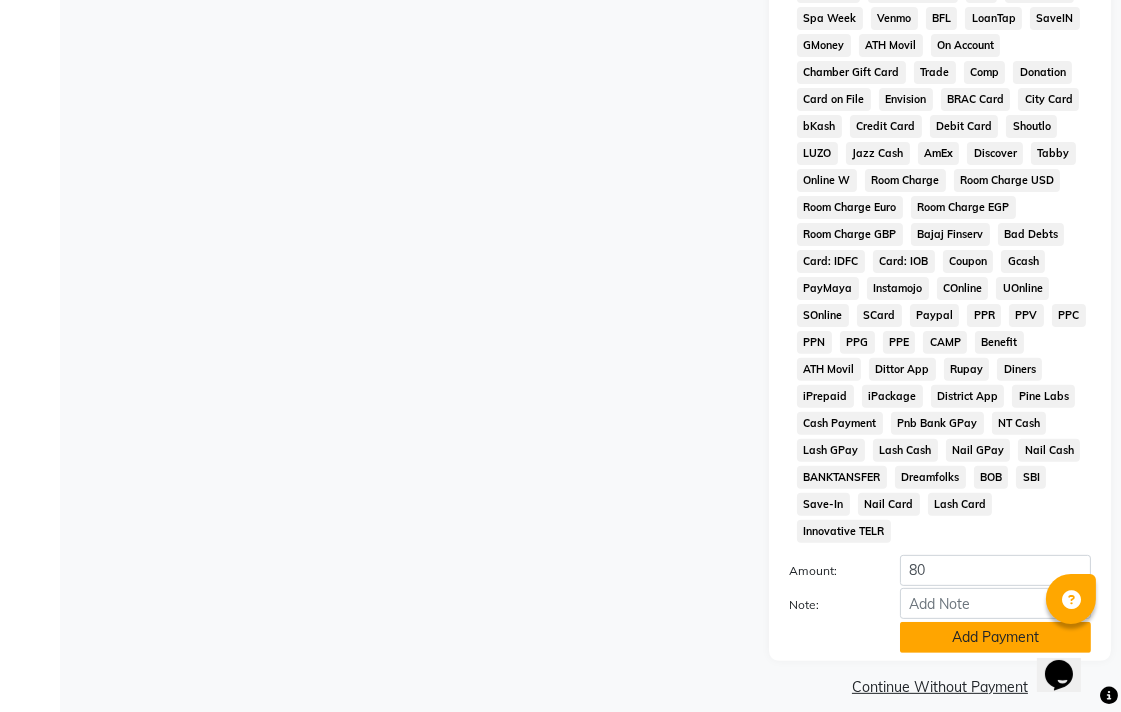 click on "Add Payment" 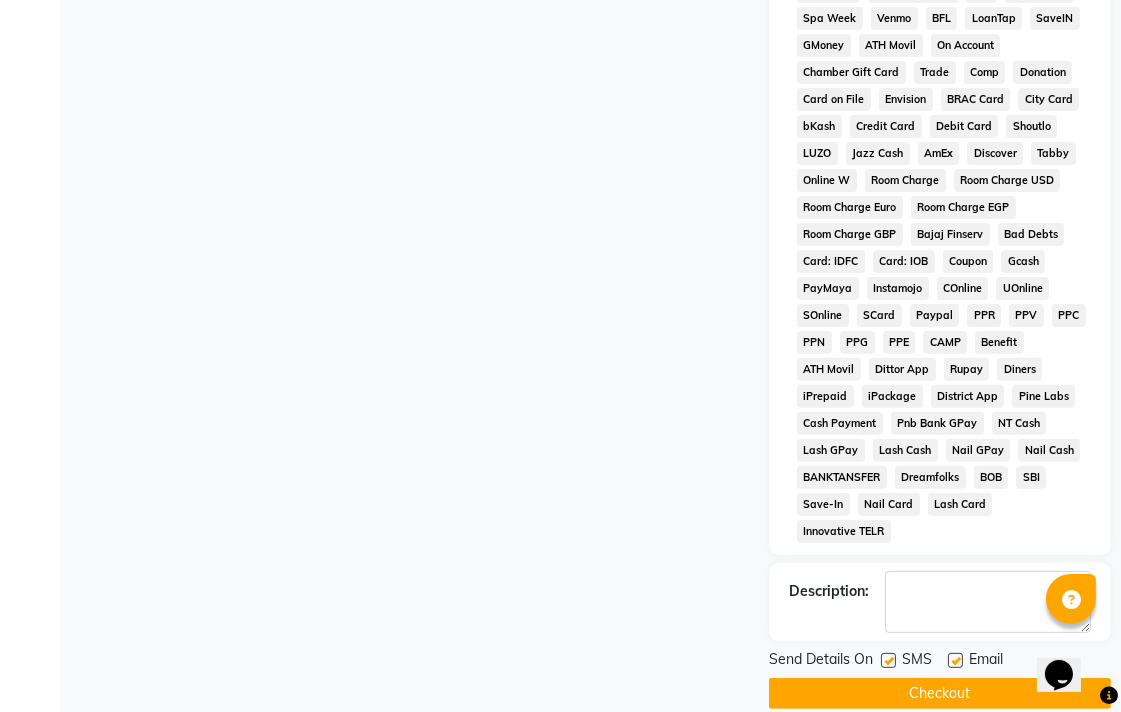 click on "Checkout" 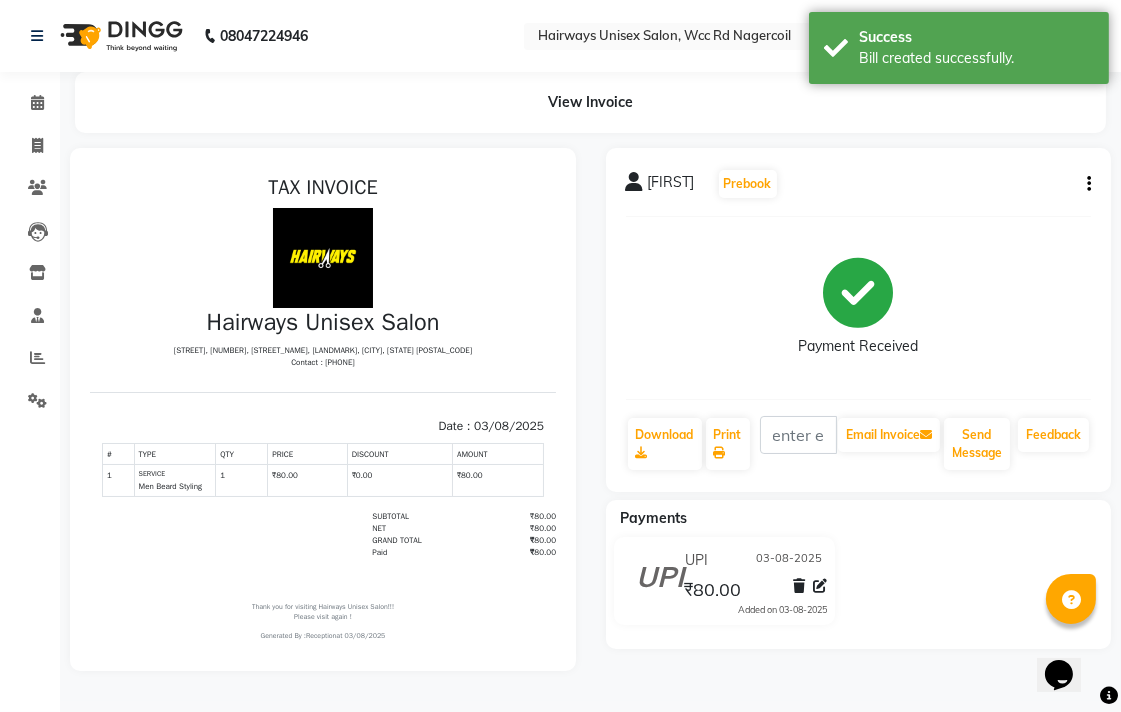 scroll, scrollTop: 0, scrollLeft: 0, axis: both 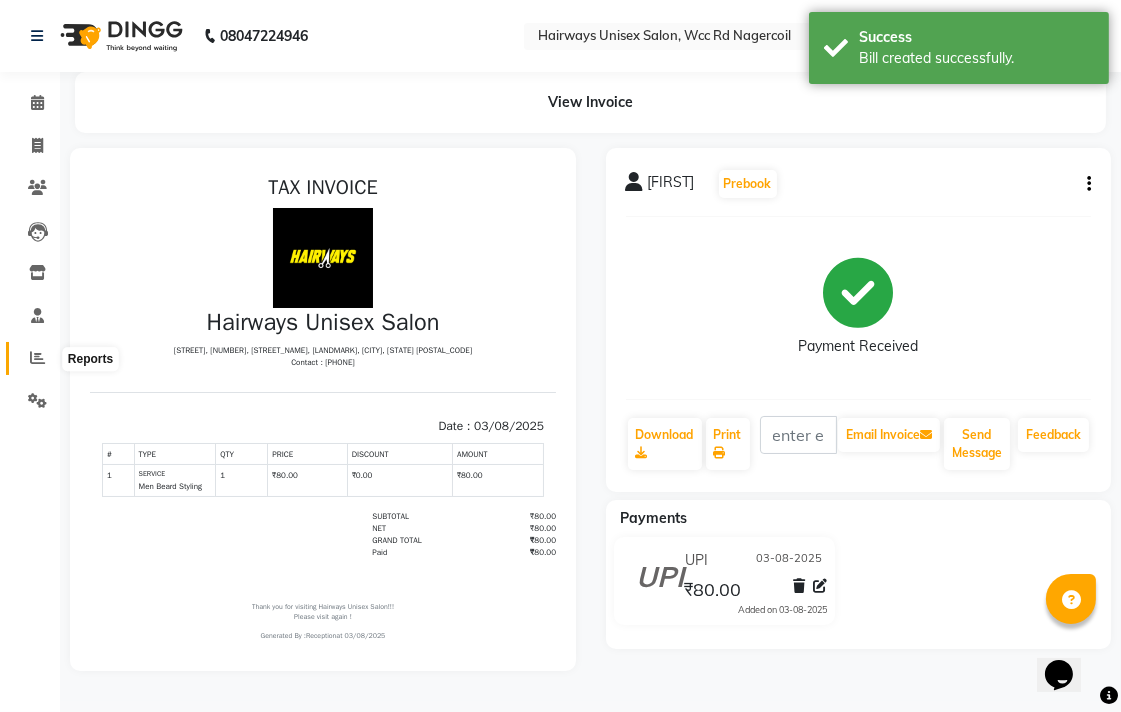 click 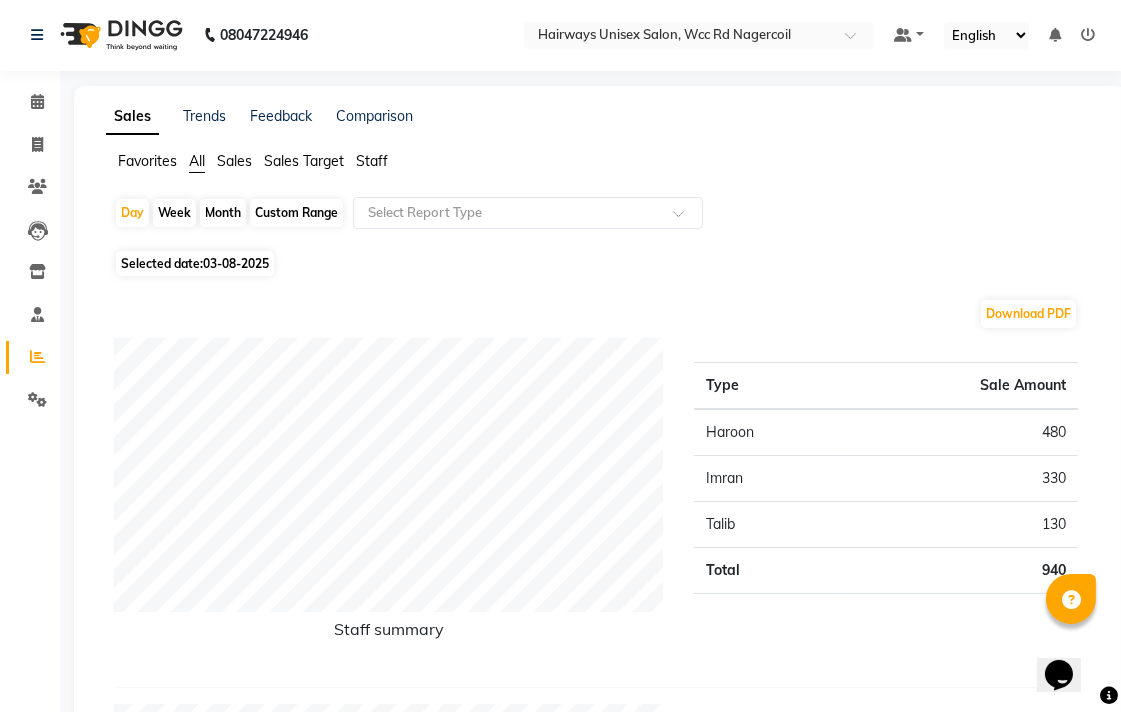 scroll, scrollTop: 0, scrollLeft: 0, axis: both 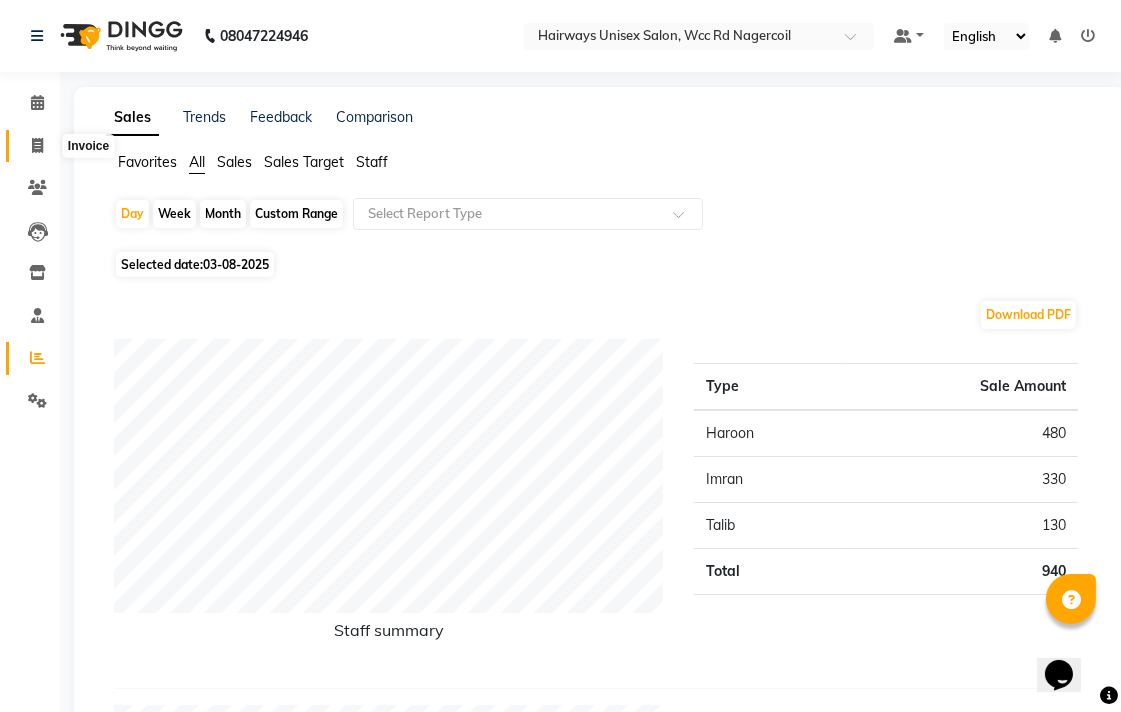 click 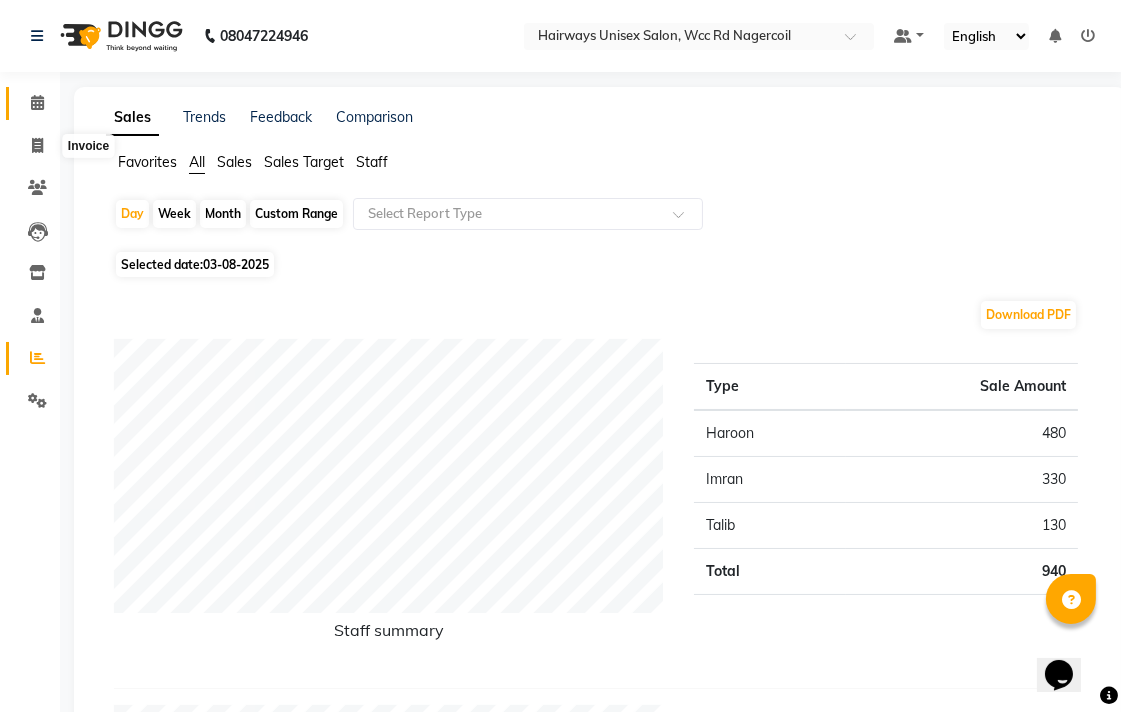select on "service" 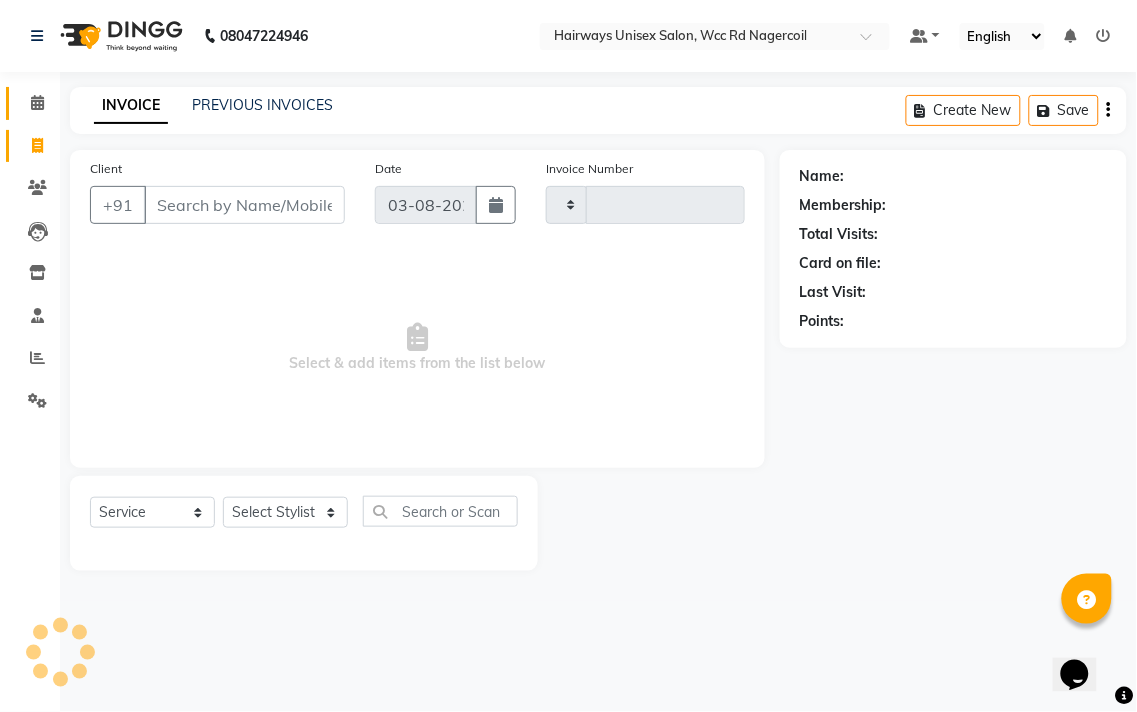 click 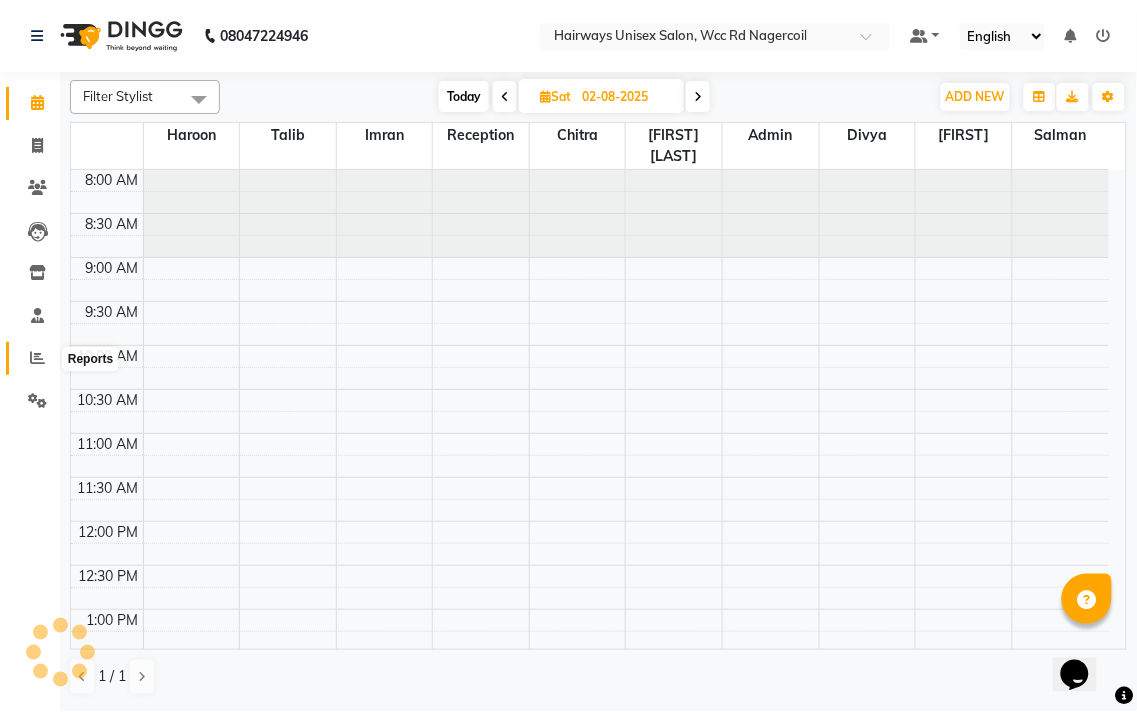 click 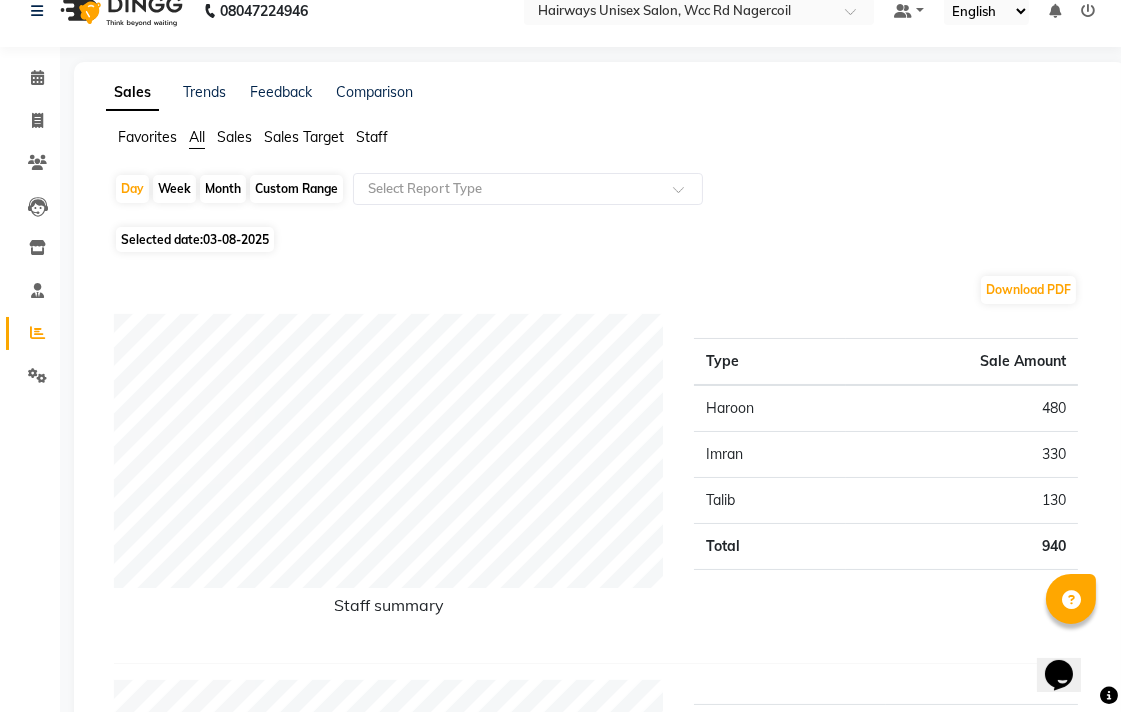 scroll, scrollTop: 0, scrollLeft: 0, axis: both 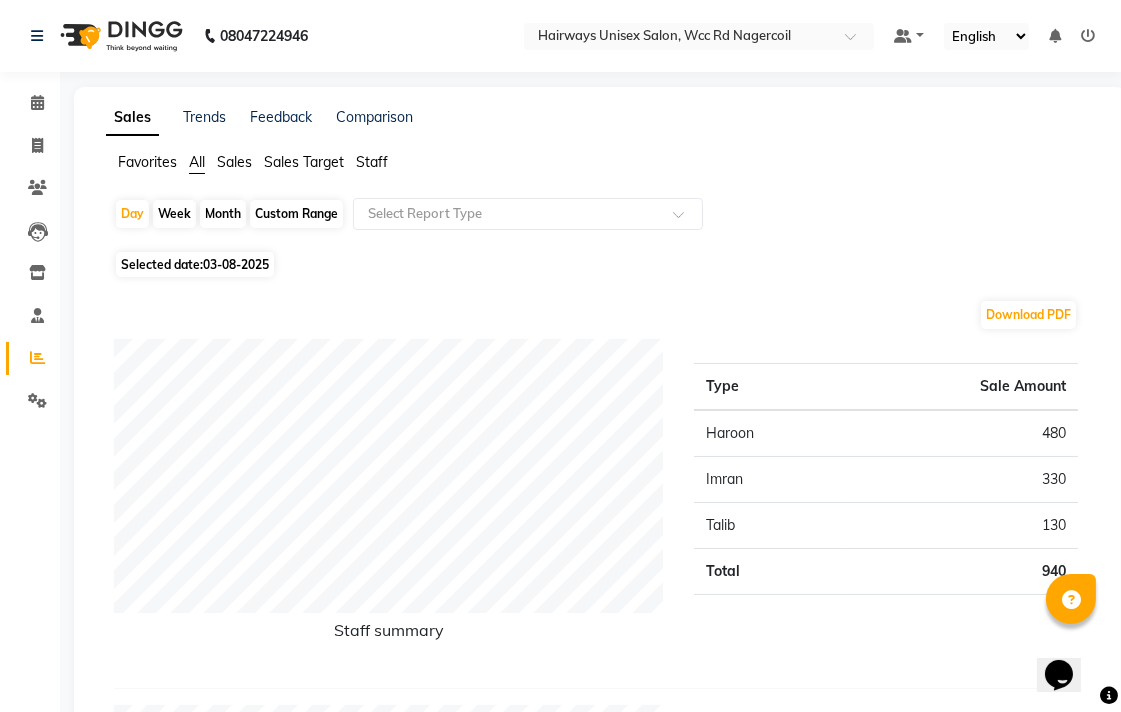 click on "Week" 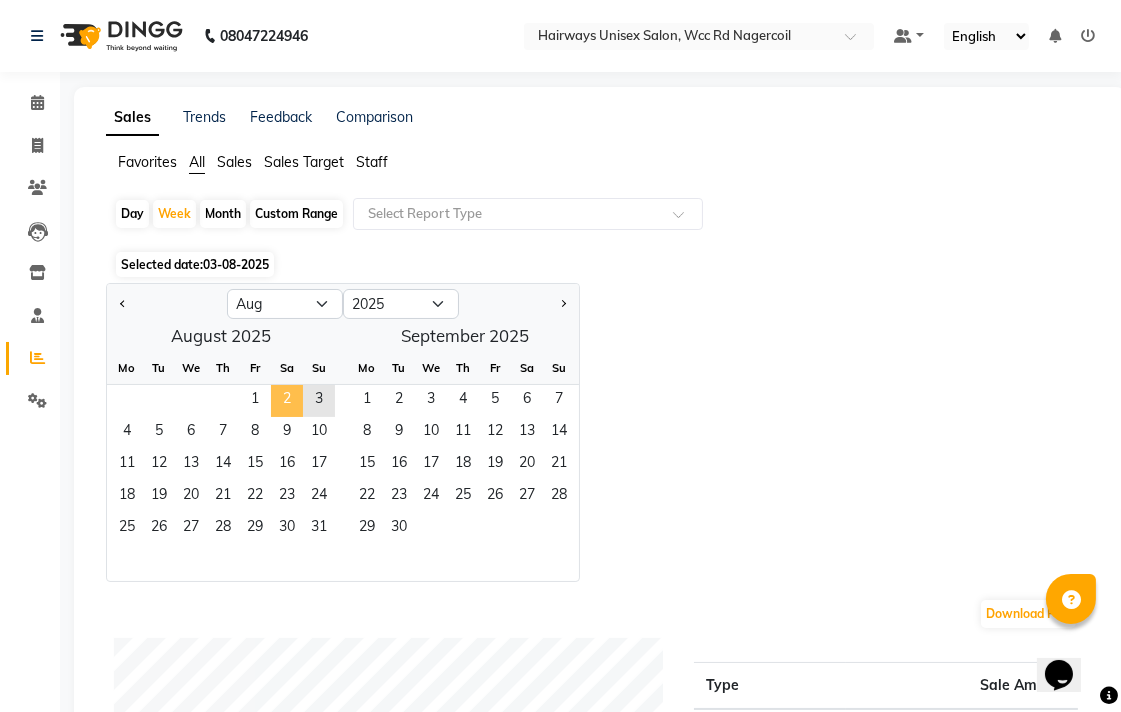 click on "2" 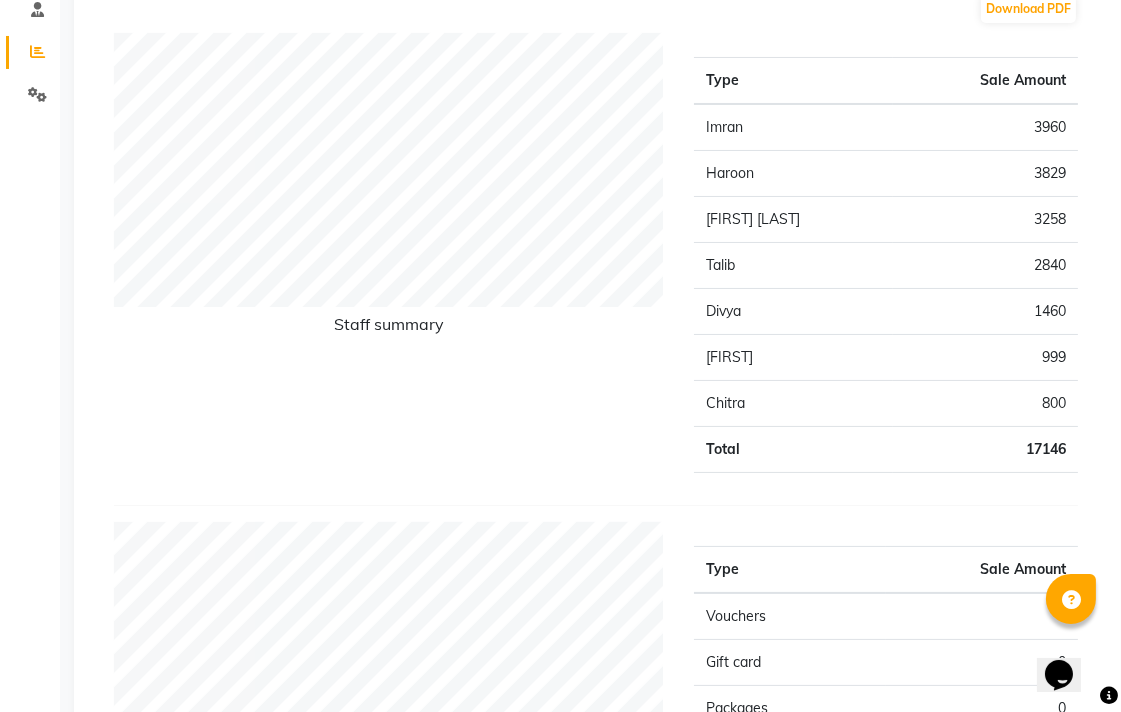 scroll, scrollTop: 0, scrollLeft: 0, axis: both 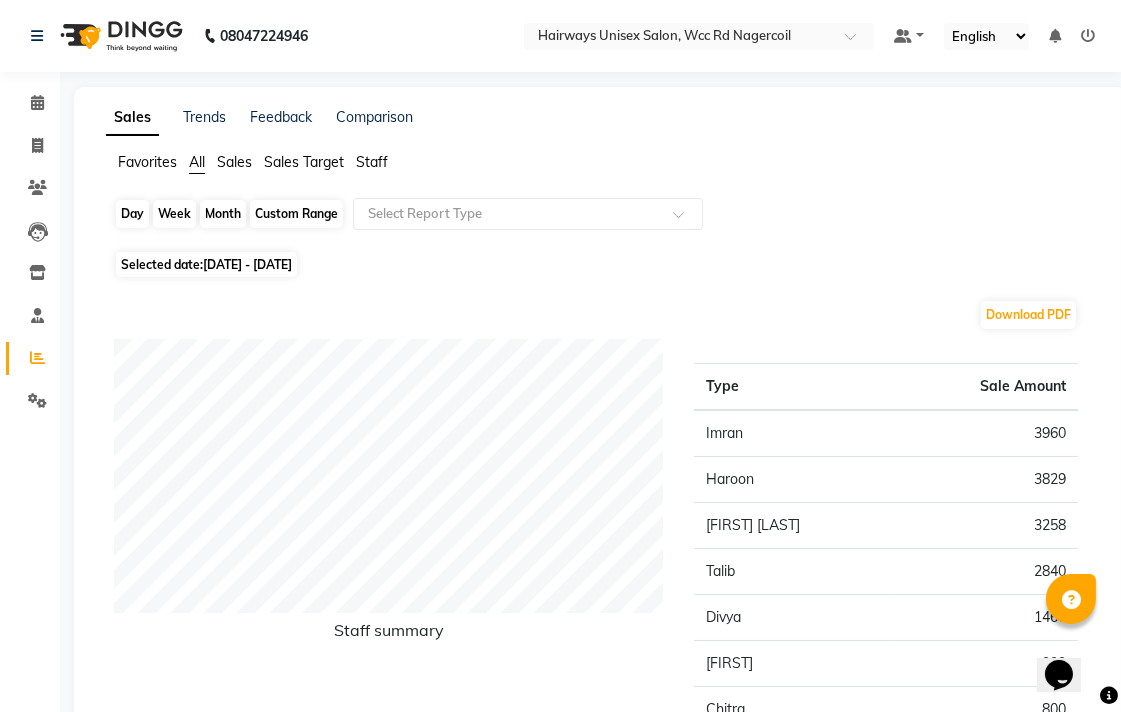 click on "Week" 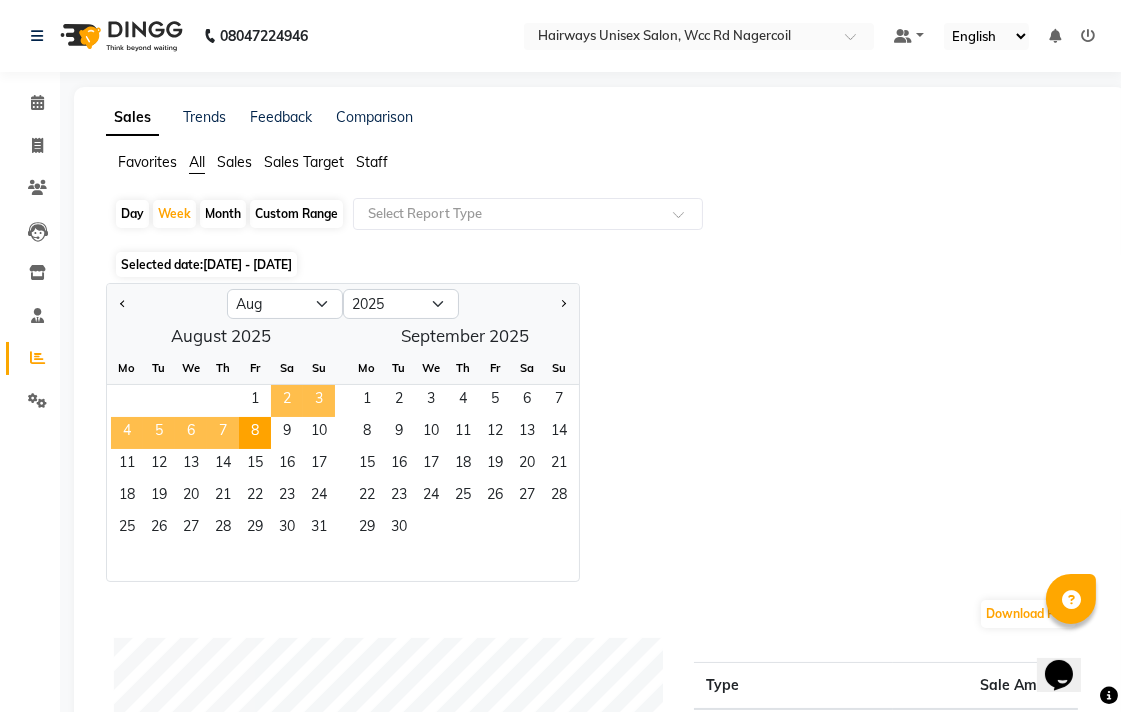 click on "2" 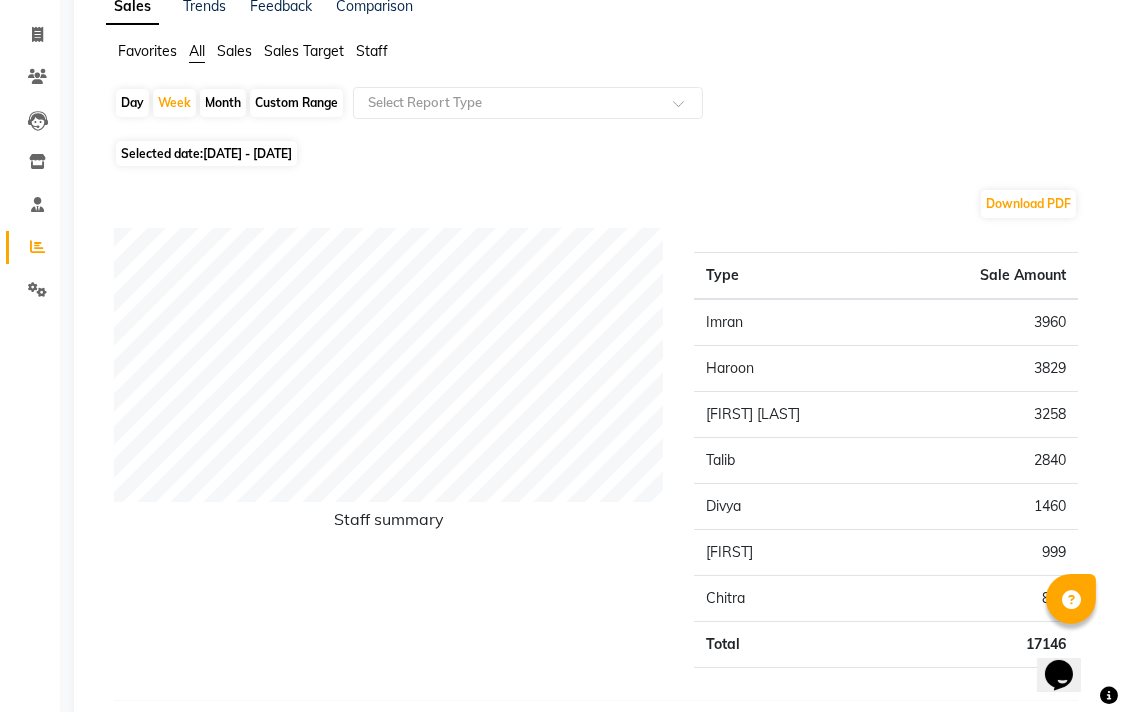 scroll, scrollTop: 0, scrollLeft: 0, axis: both 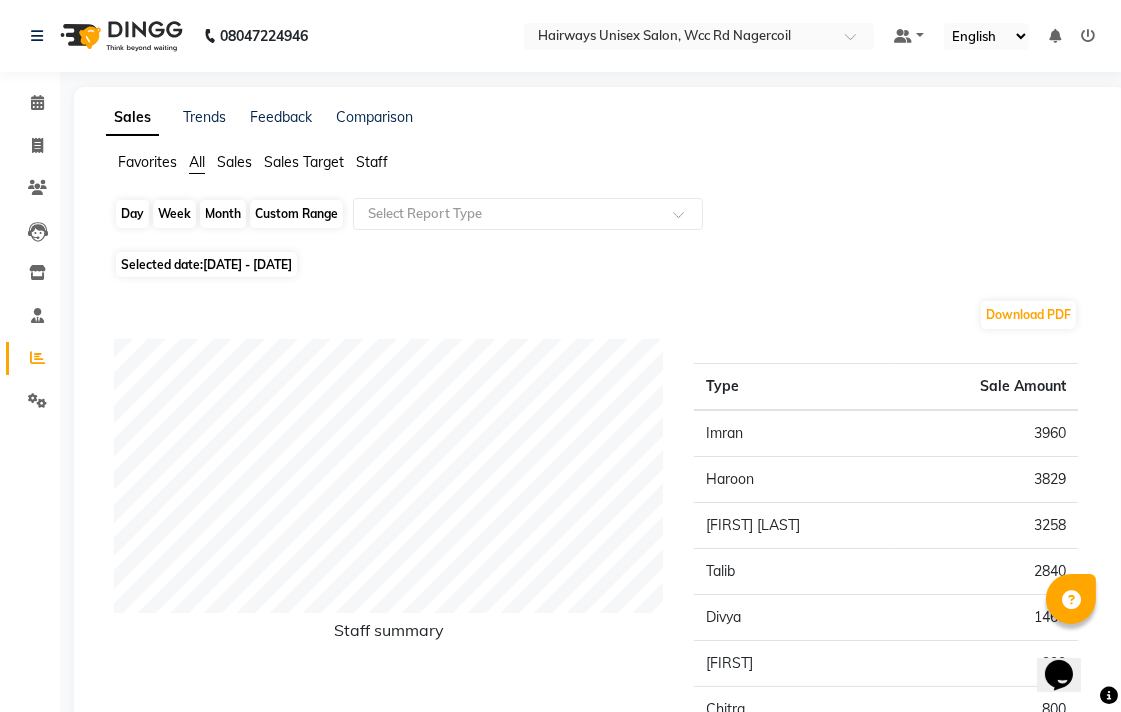 click on "Week" 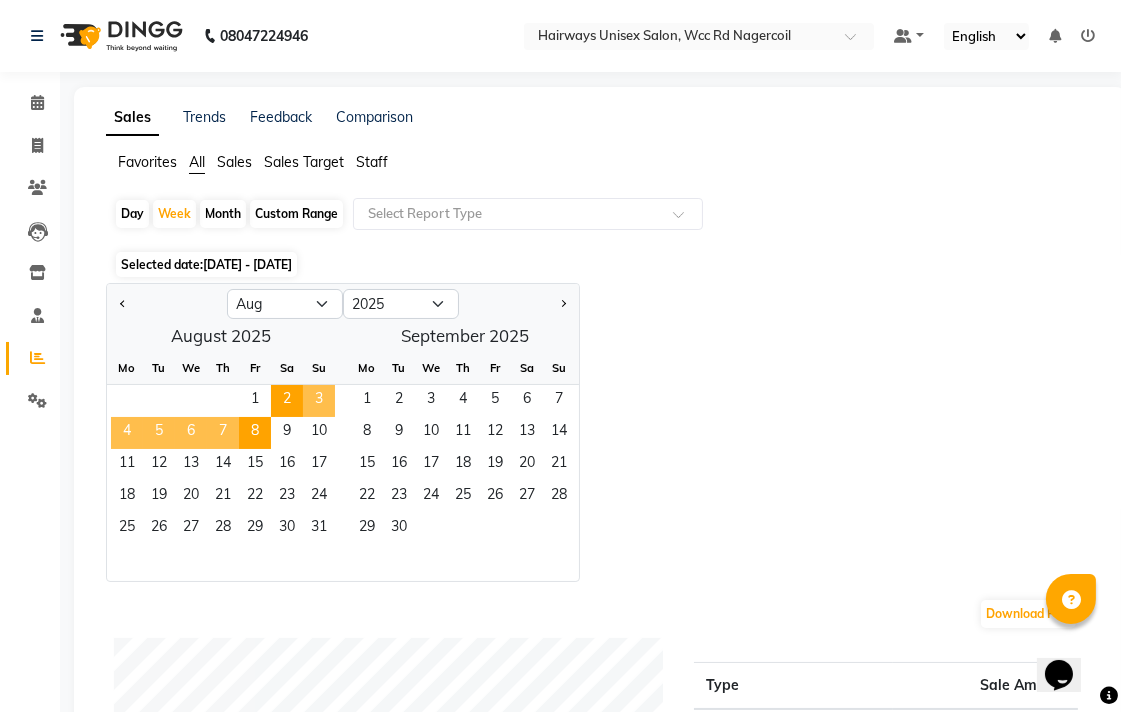click on "3" 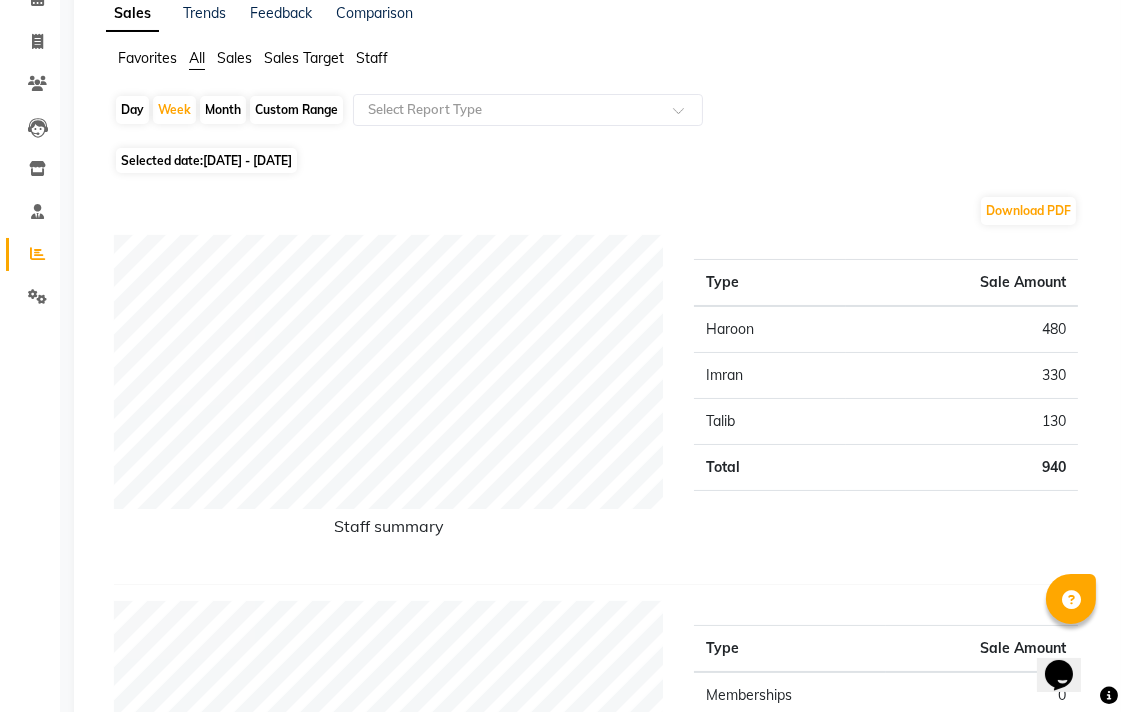 scroll, scrollTop: 84, scrollLeft: 0, axis: vertical 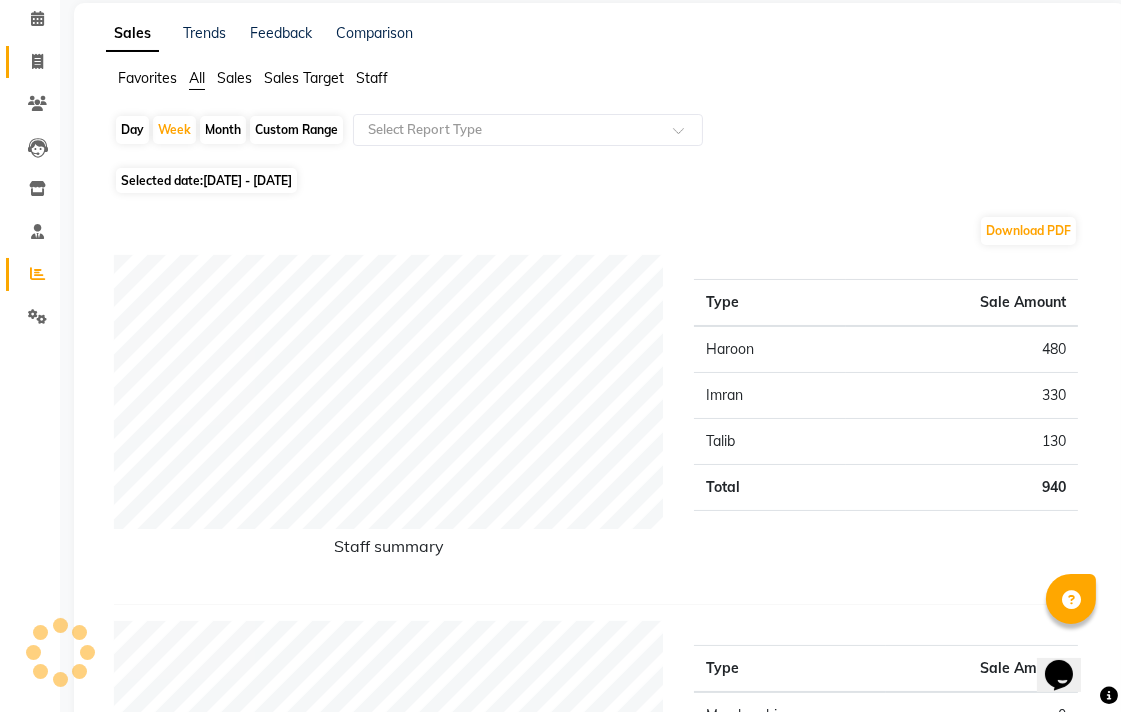 click on "Invoice" 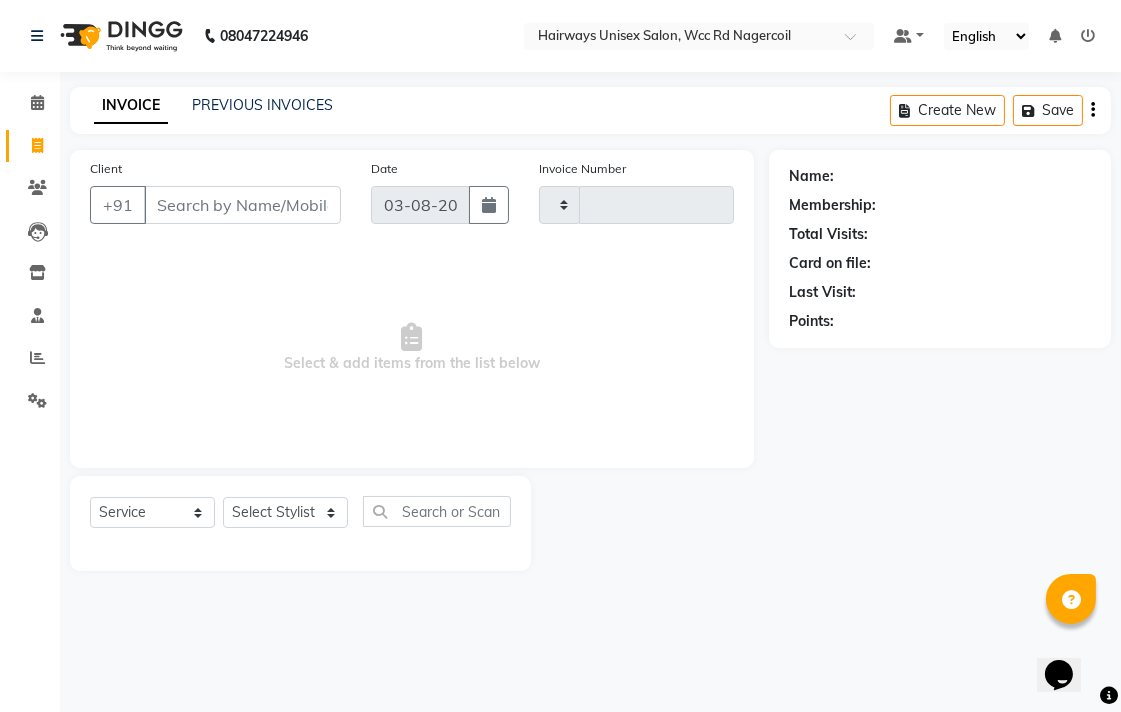 scroll, scrollTop: 0, scrollLeft: 0, axis: both 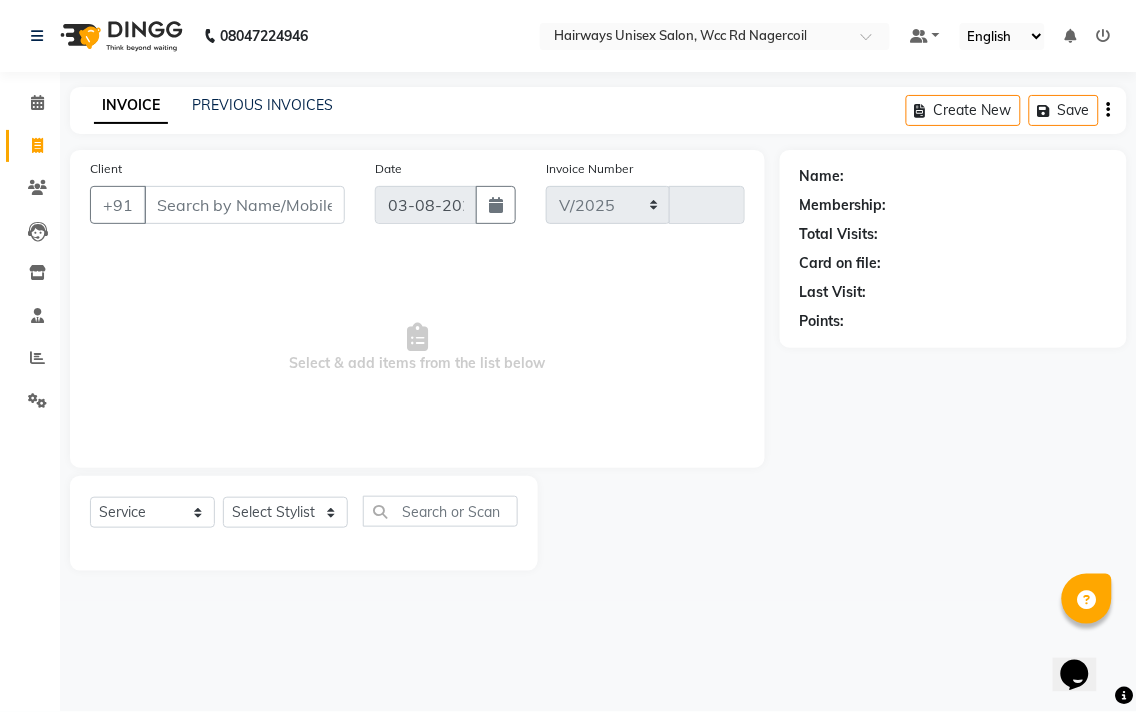 select on "6523" 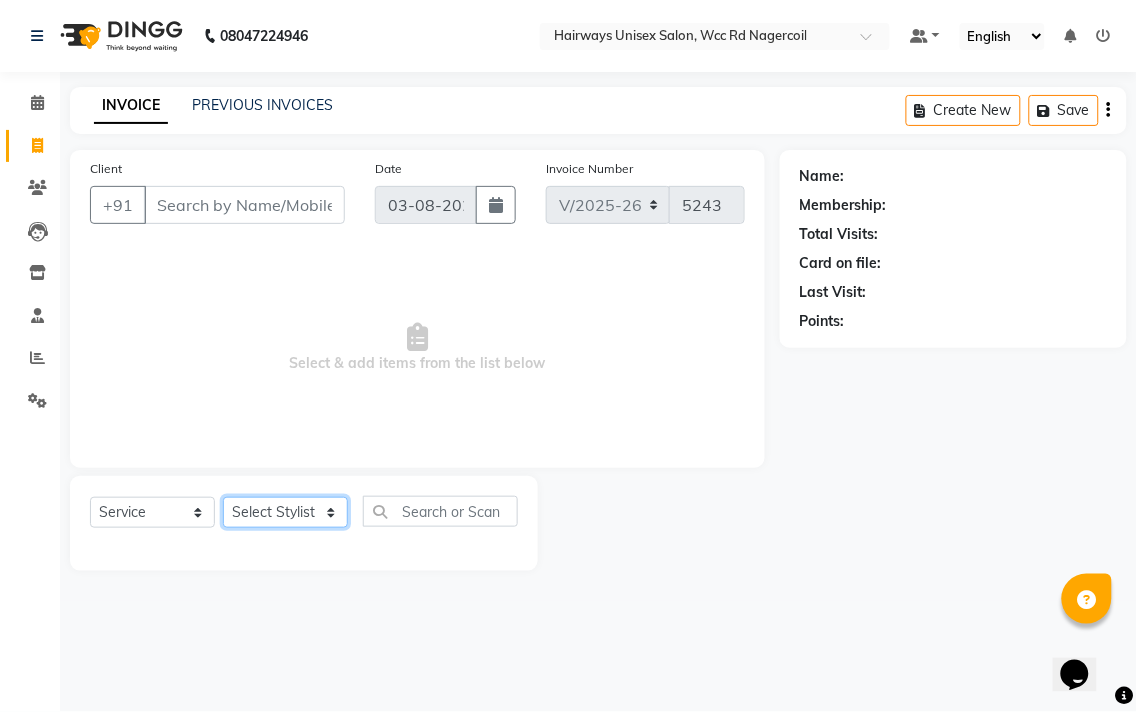 click on "Select Stylist Admin Chitra divya Gokila Haroon Imran Reception Salman Sartaj Khan Talib" 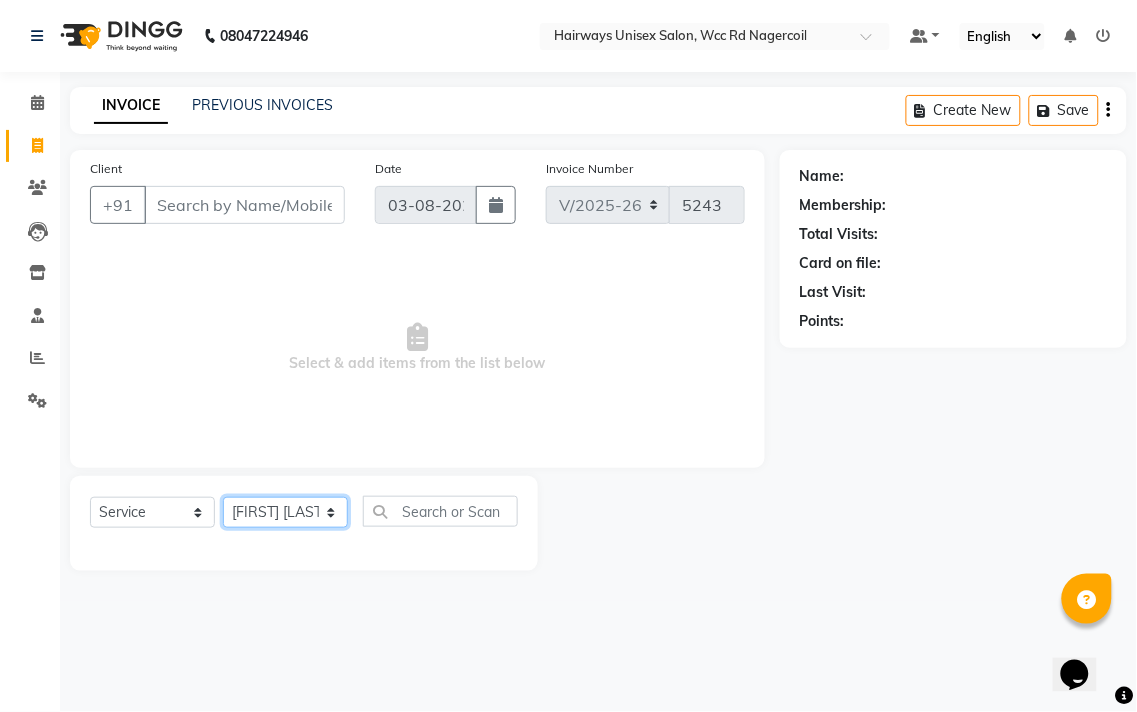 click on "Select Stylist Admin Chitra divya Gokila Haroon Imran Reception Salman Sartaj Khan Talib" 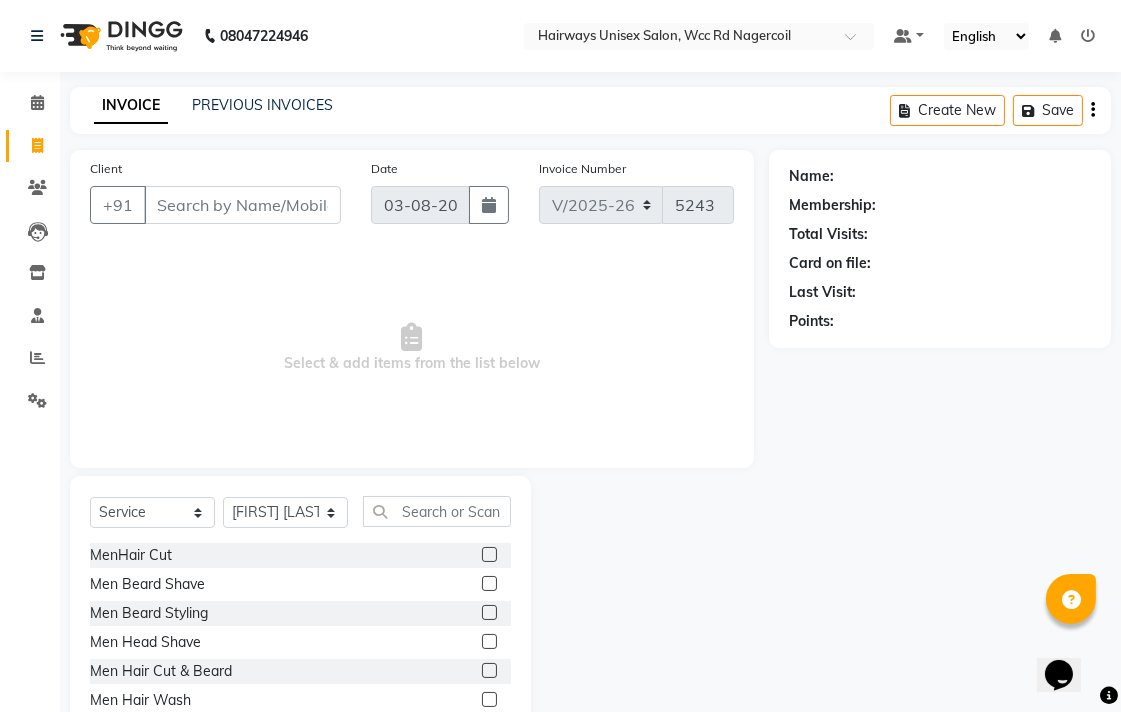 click 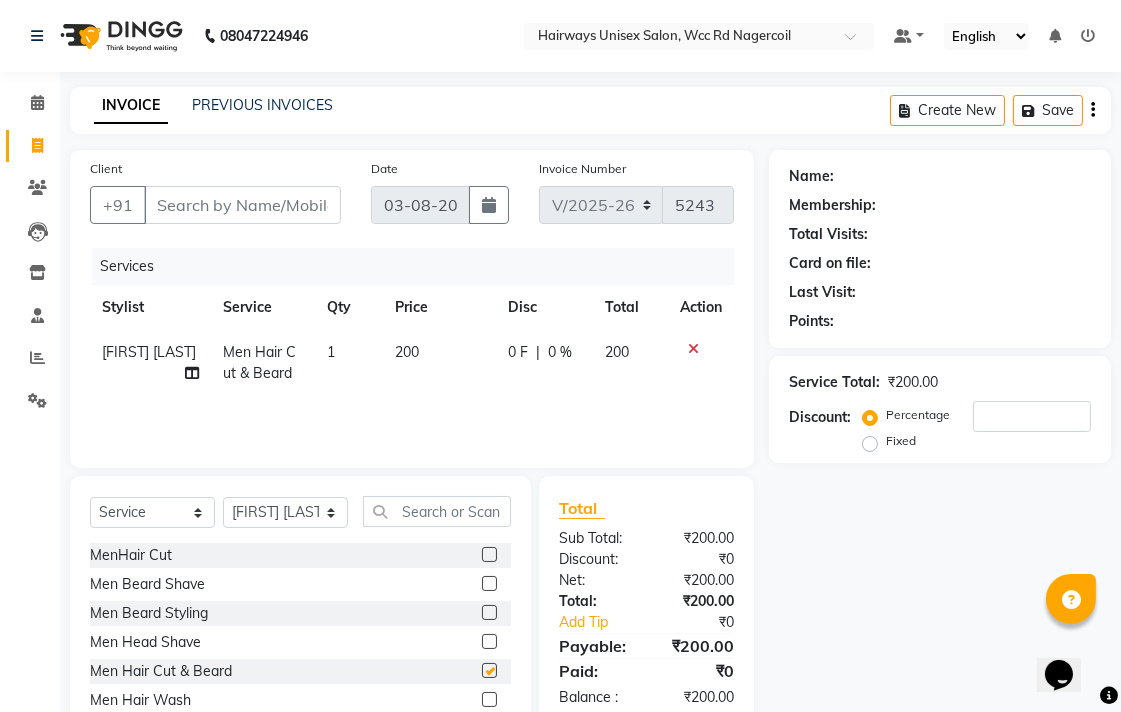 checkbox on "false" 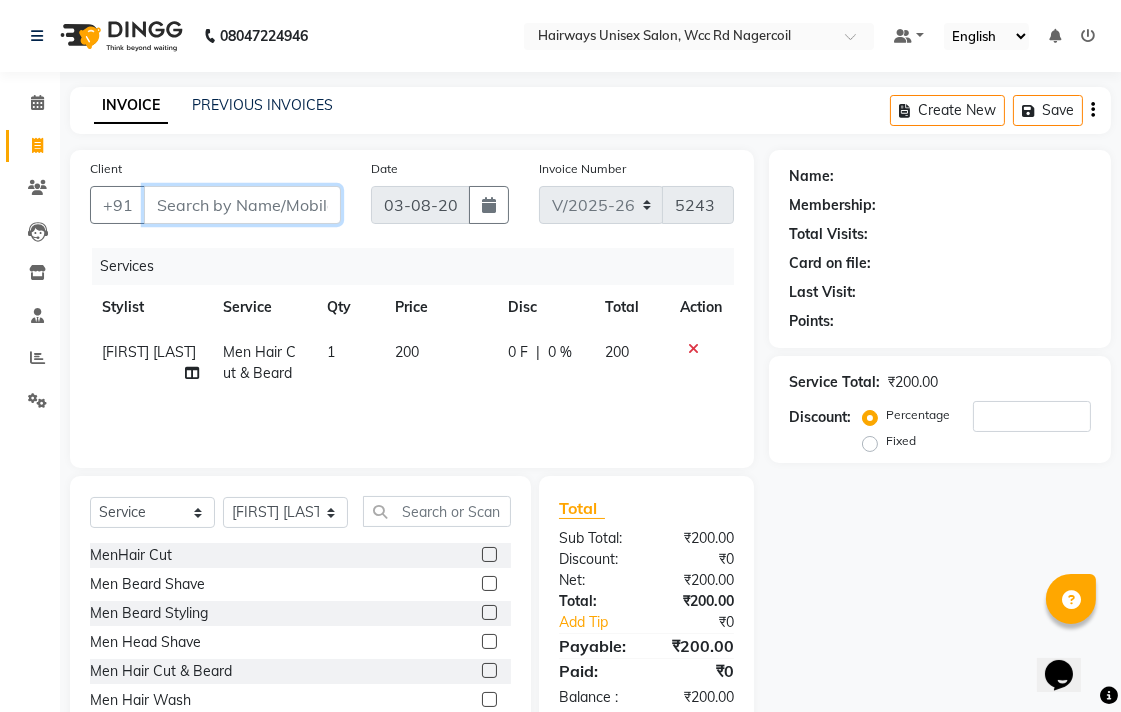 click on "Client" at bounding box center (242, 205) 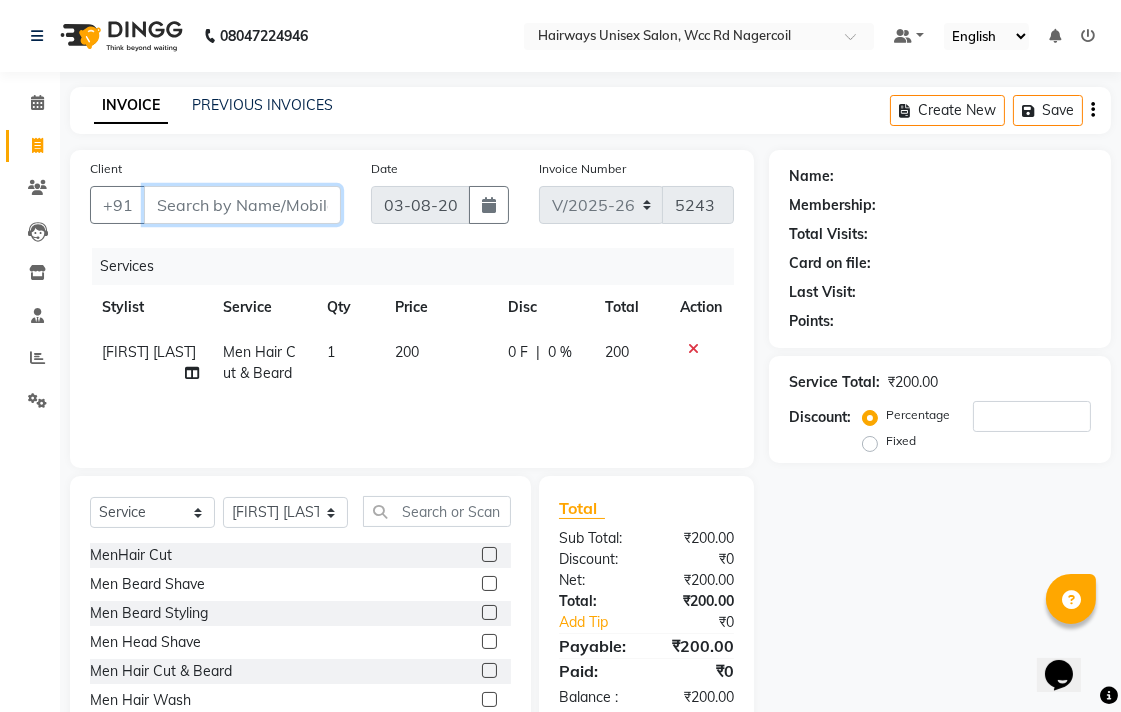 type on "9" 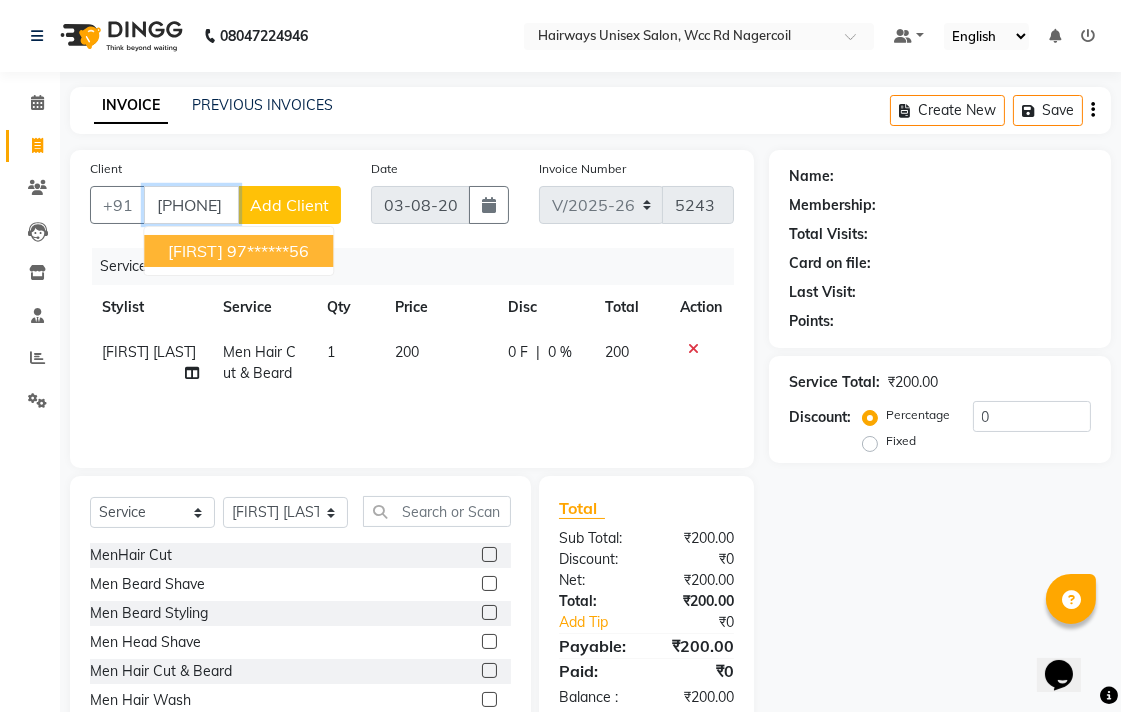 click on "97******56" at bounding box center [268, 251] 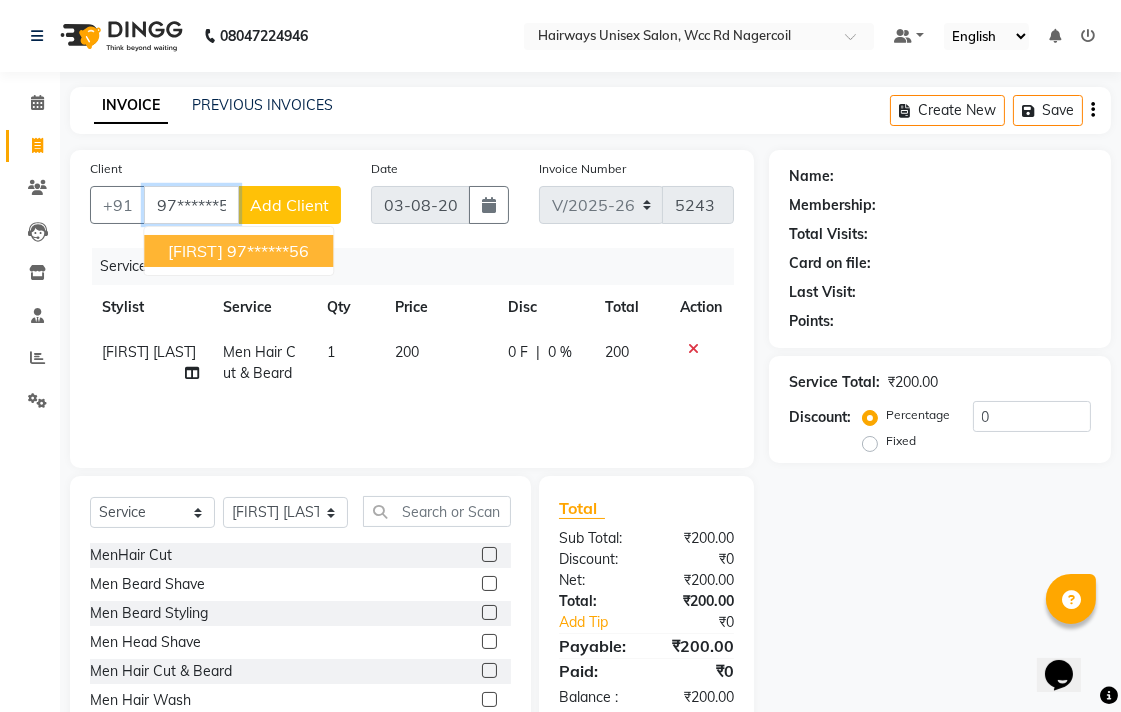 type on "97******56" 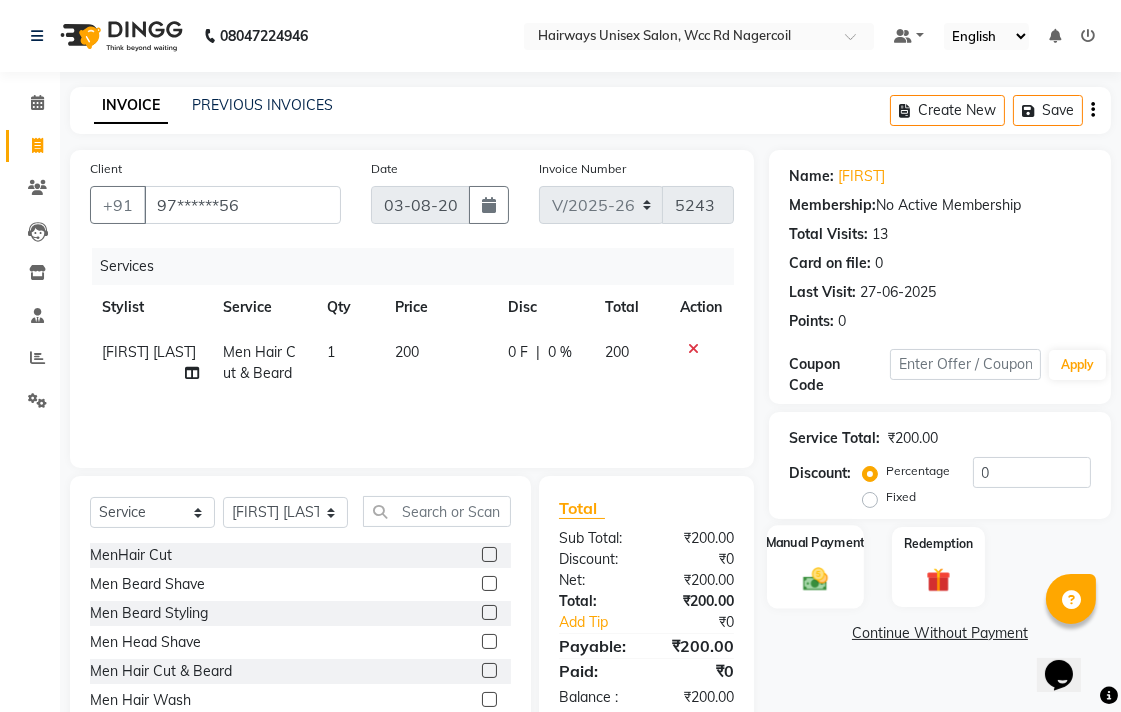 click on "Manual Payment" 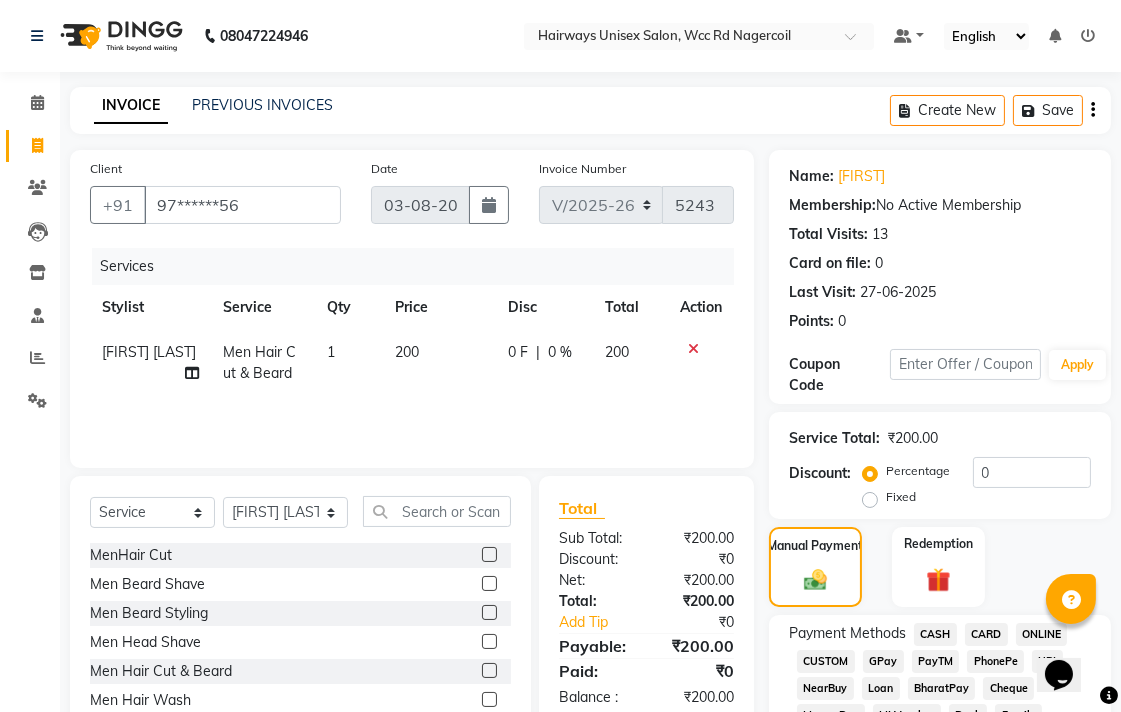 scroll, scrollTop: 222, scrollLeft: 0, axis: vertical 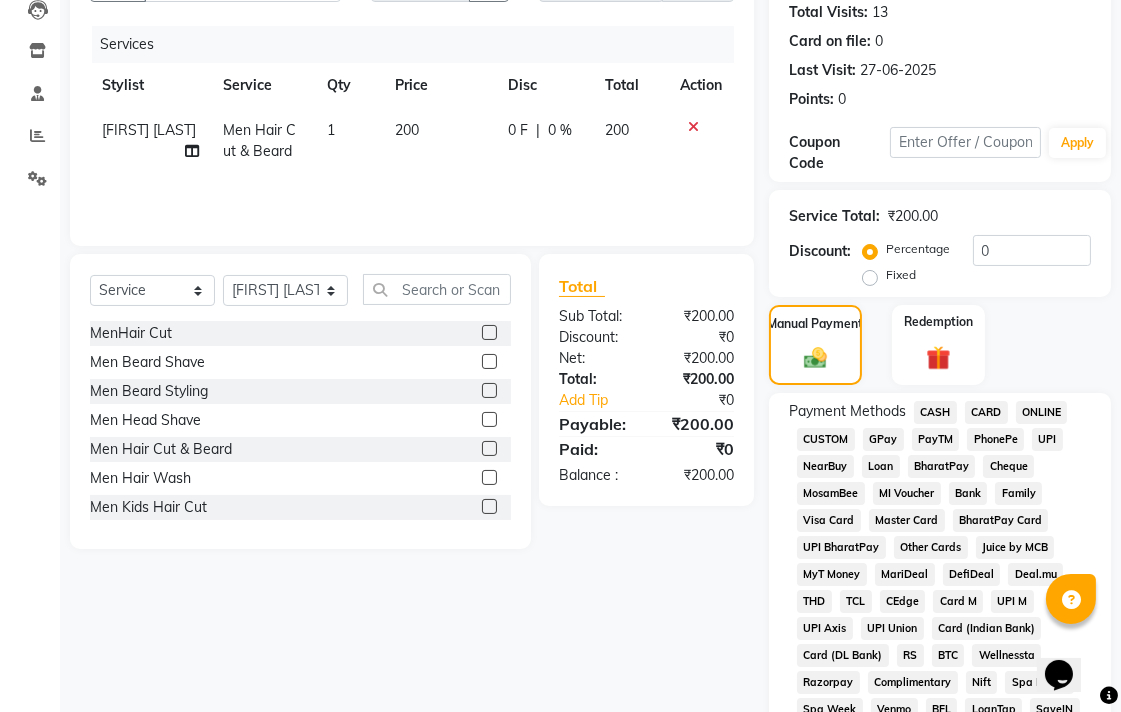click on "UPI" 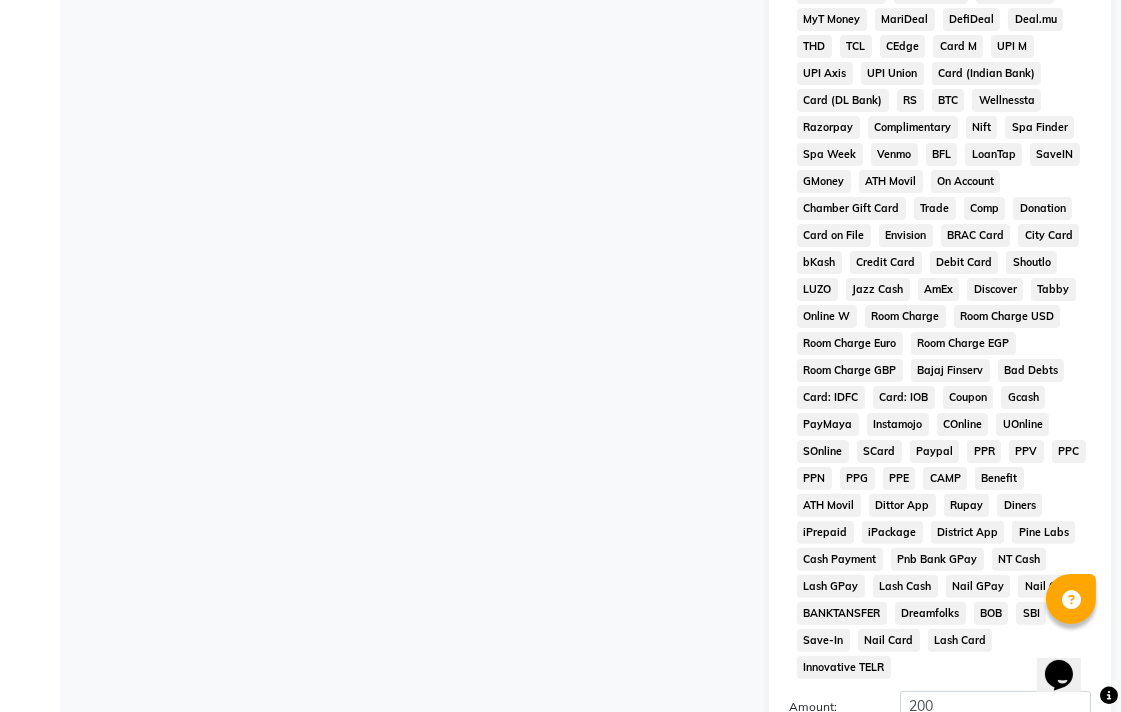 scroll, scrollTop: 913, scrollLeft: 0, axis: vertical 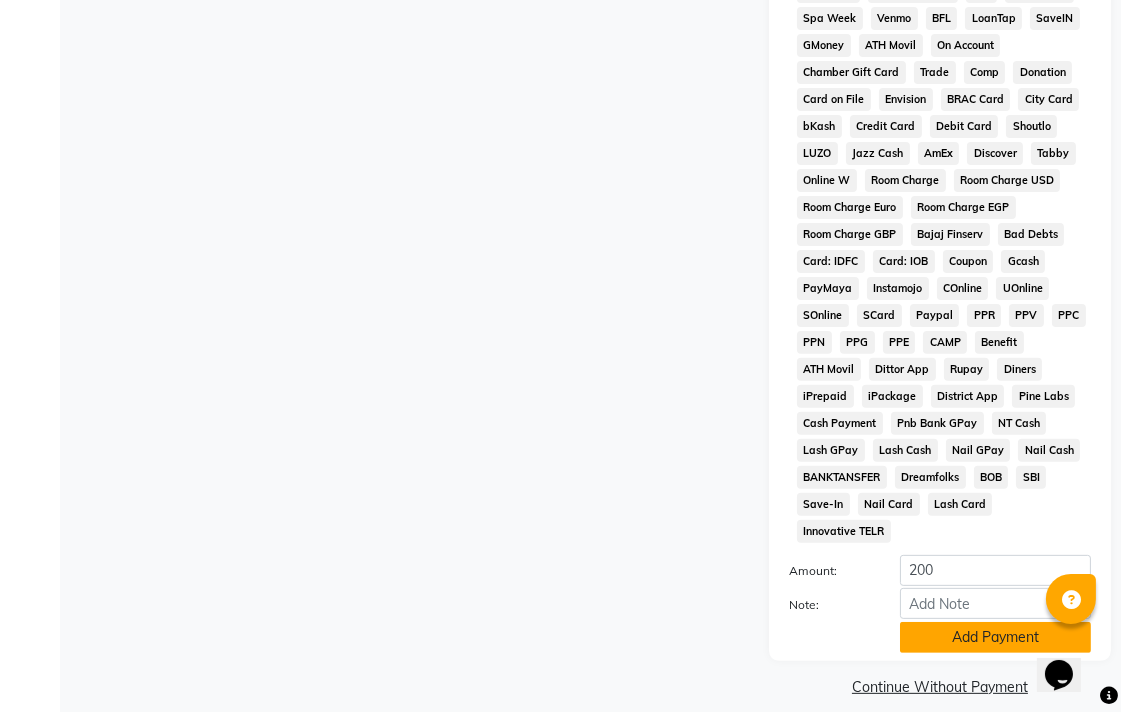 click on "Add Payment" 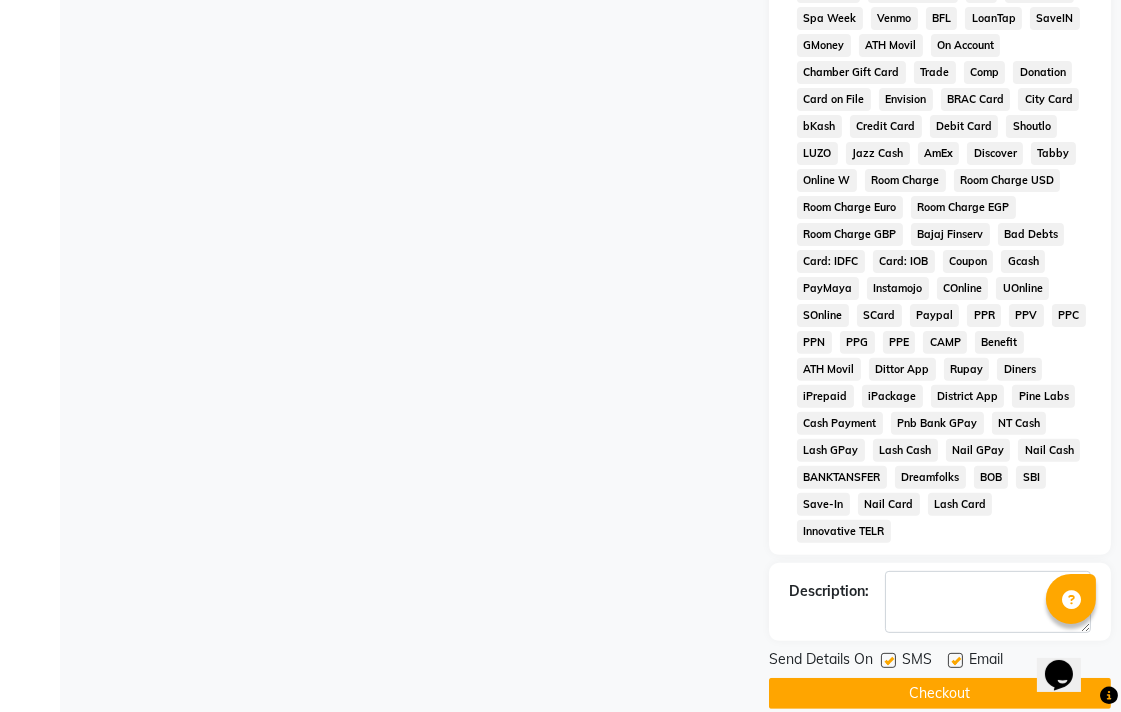 click on "Checkout" 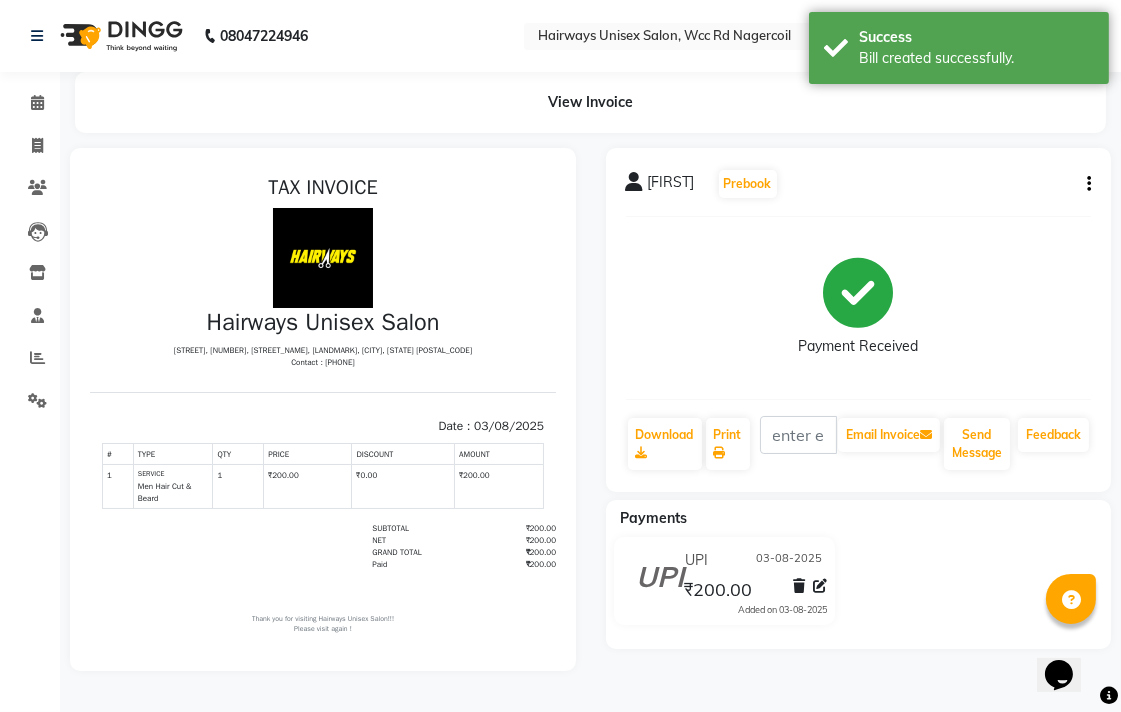 scroll, scrollTop: 0, scrollLeft: 0, axis: both 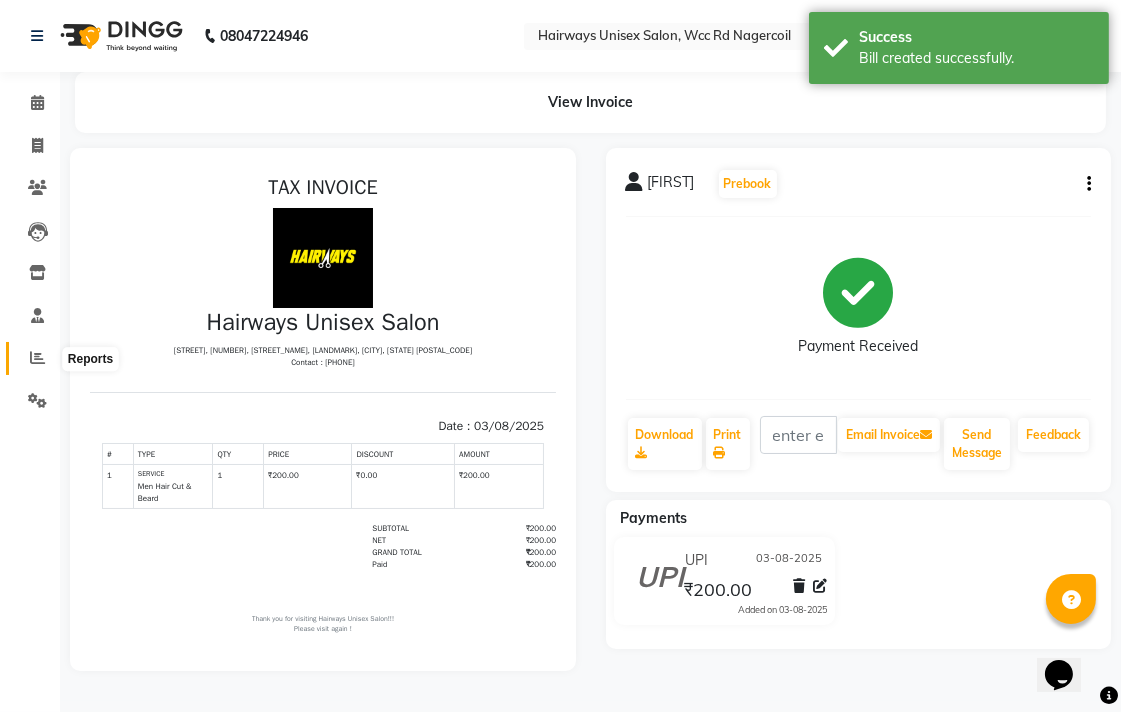 click 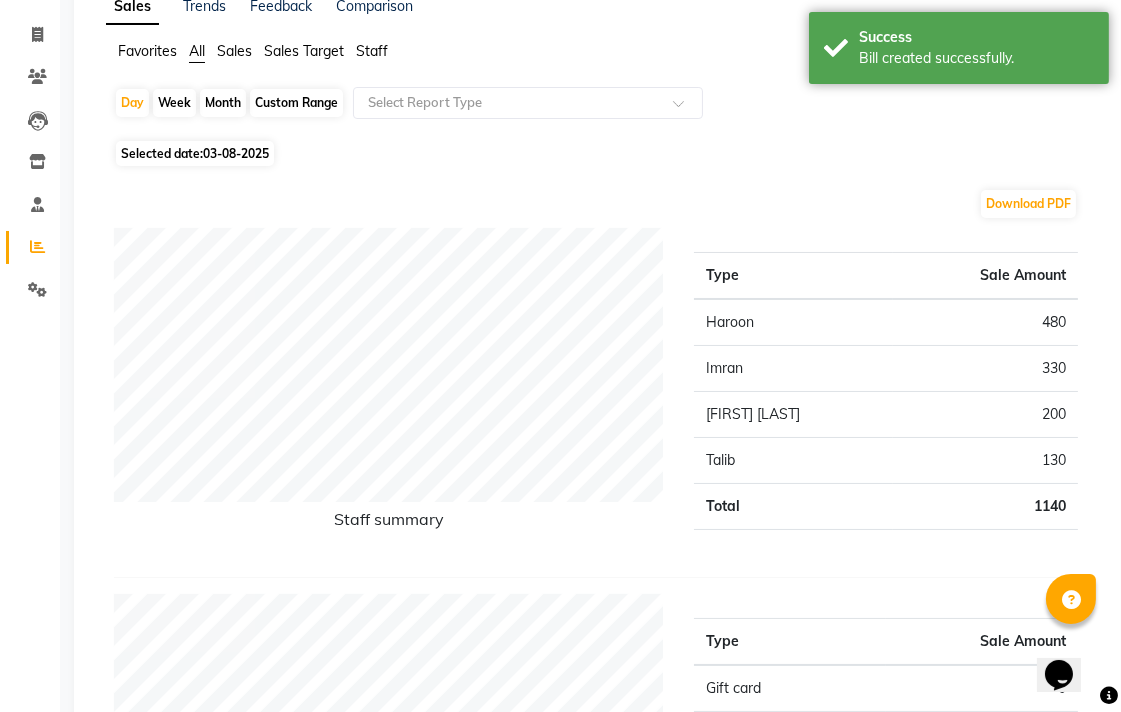 scroll, scrollTop: 0, scrollLeft: 0, axis: both 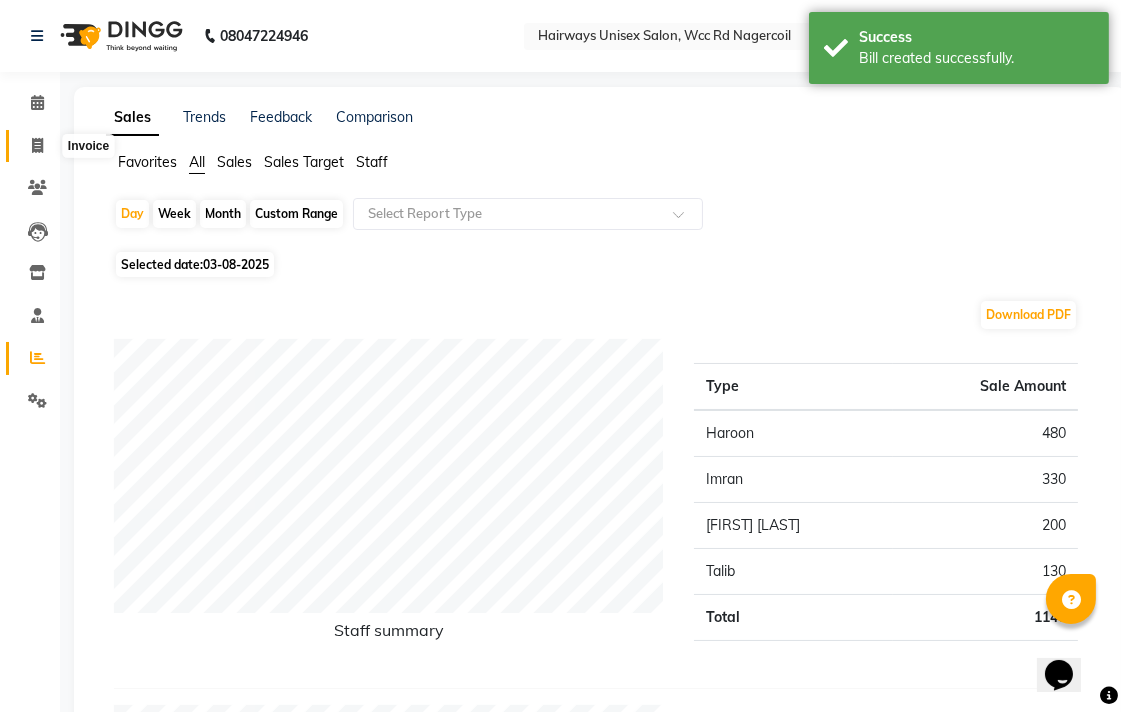 click 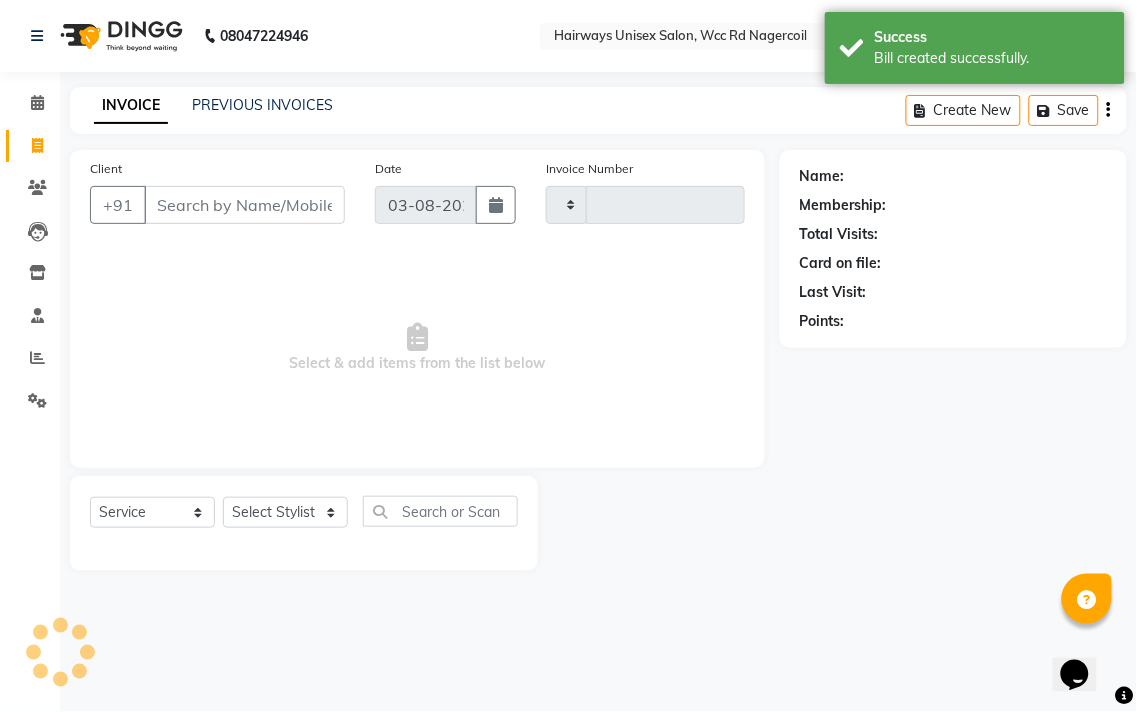 type on "5244" 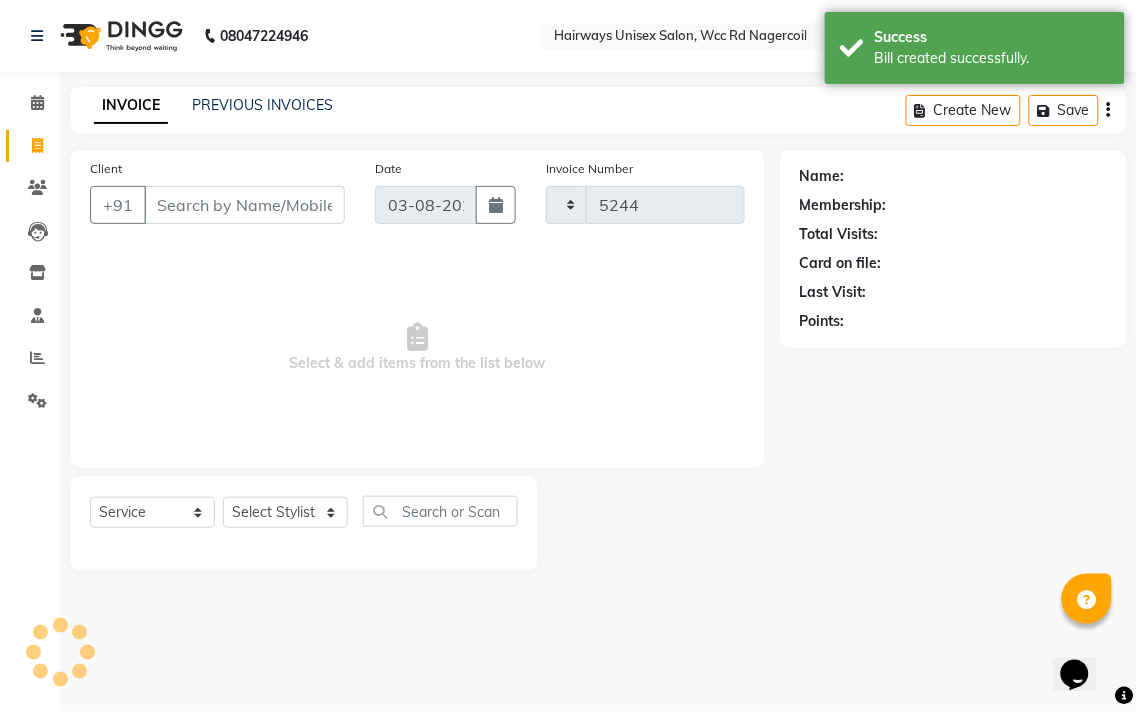 select on "6523" 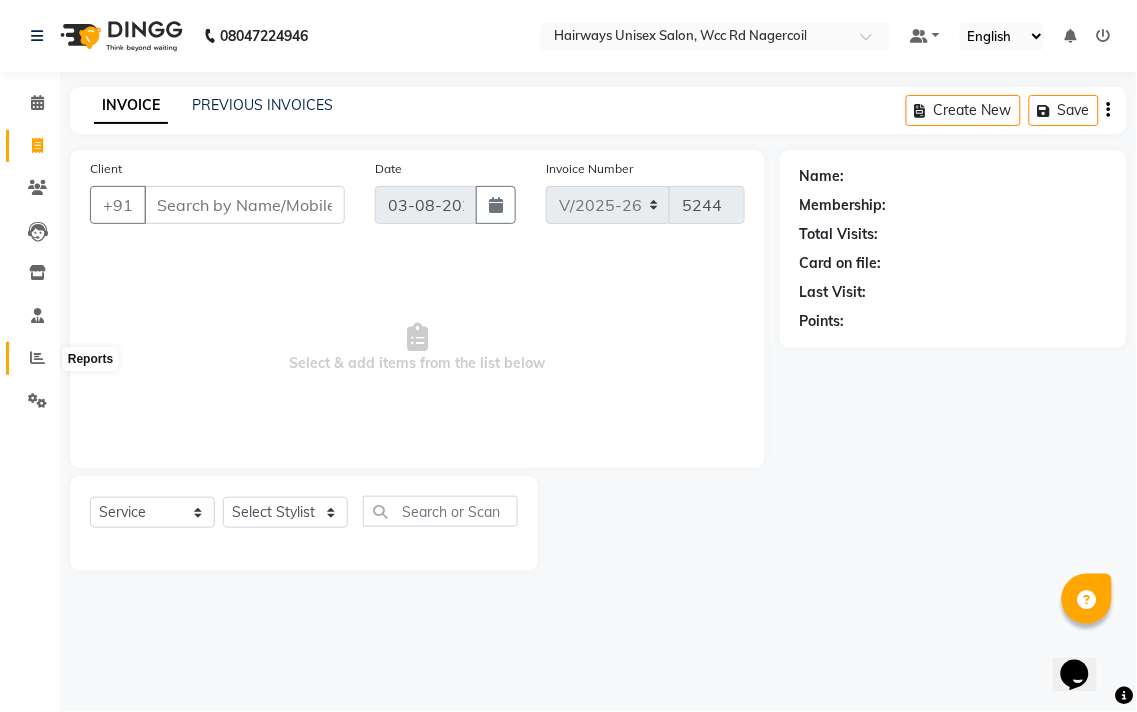 click 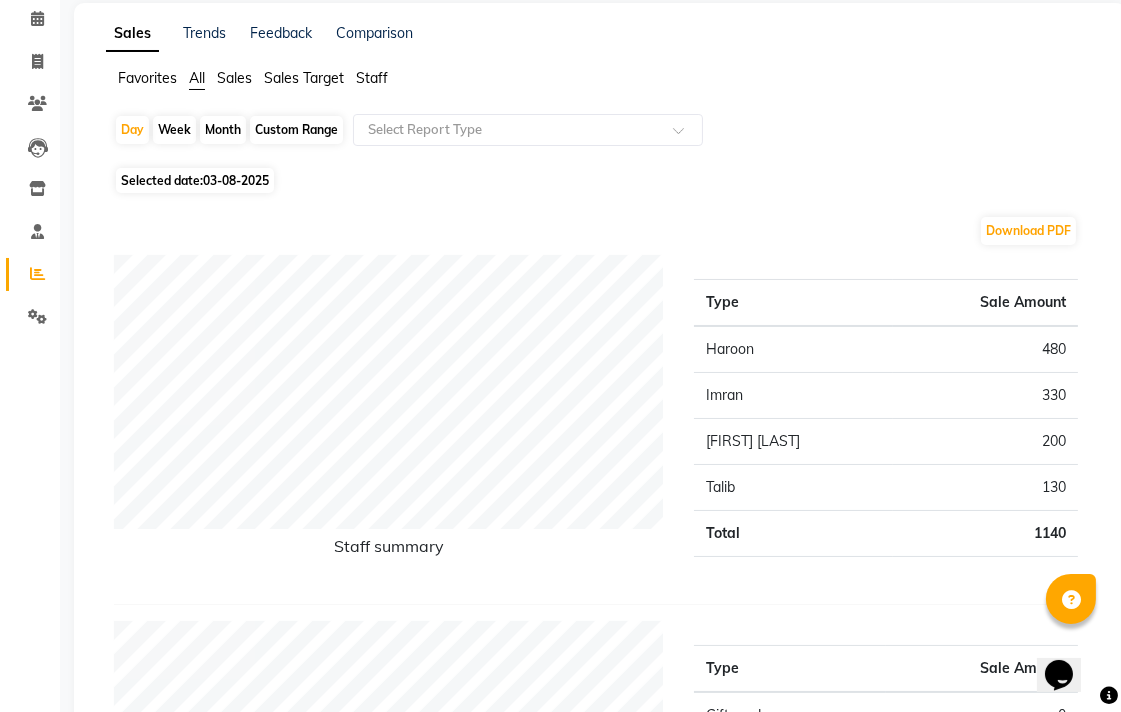 scroll, scrollTop: 0, scrollLeft: 0, axis: both 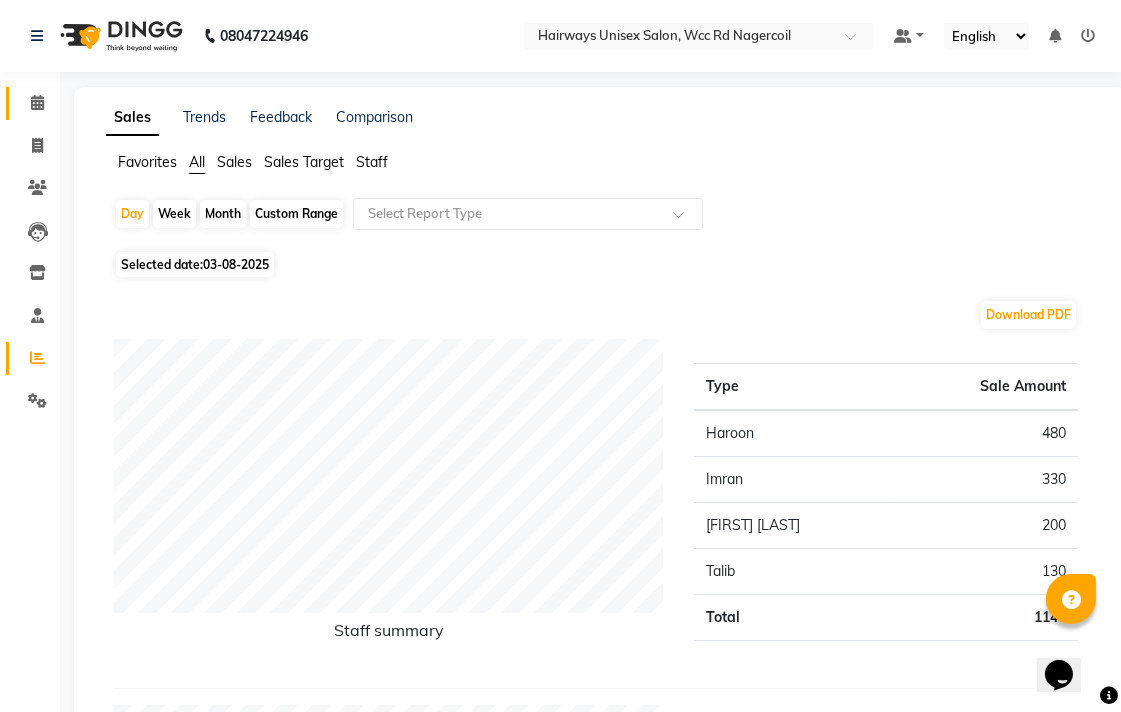 click on "Calendar" 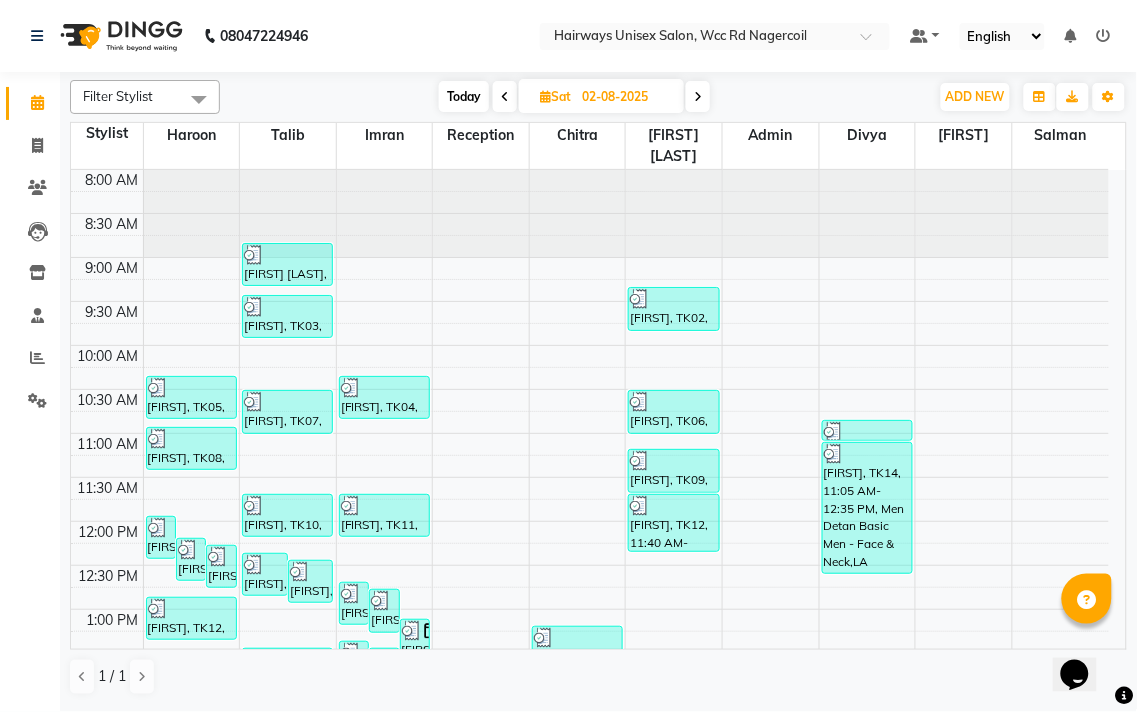 scroll, scrollTop: 111, scrollLeft: 0, axis: vertical 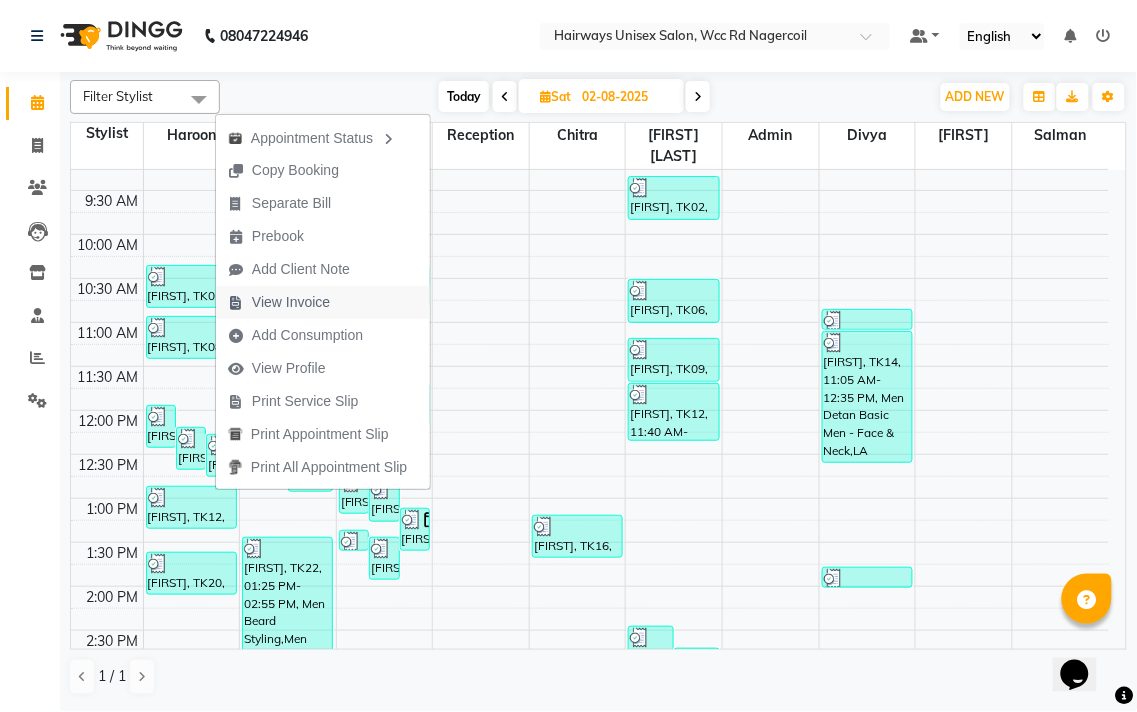 click on "View Invoice" at bounding box center [291, 302] 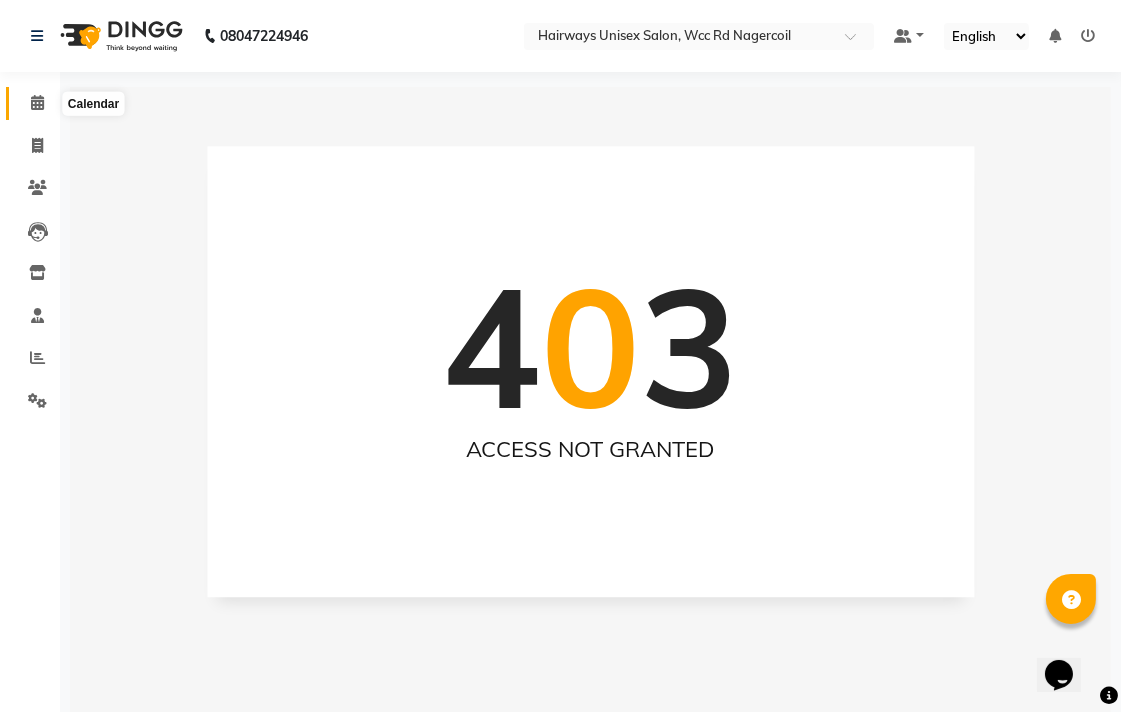 click 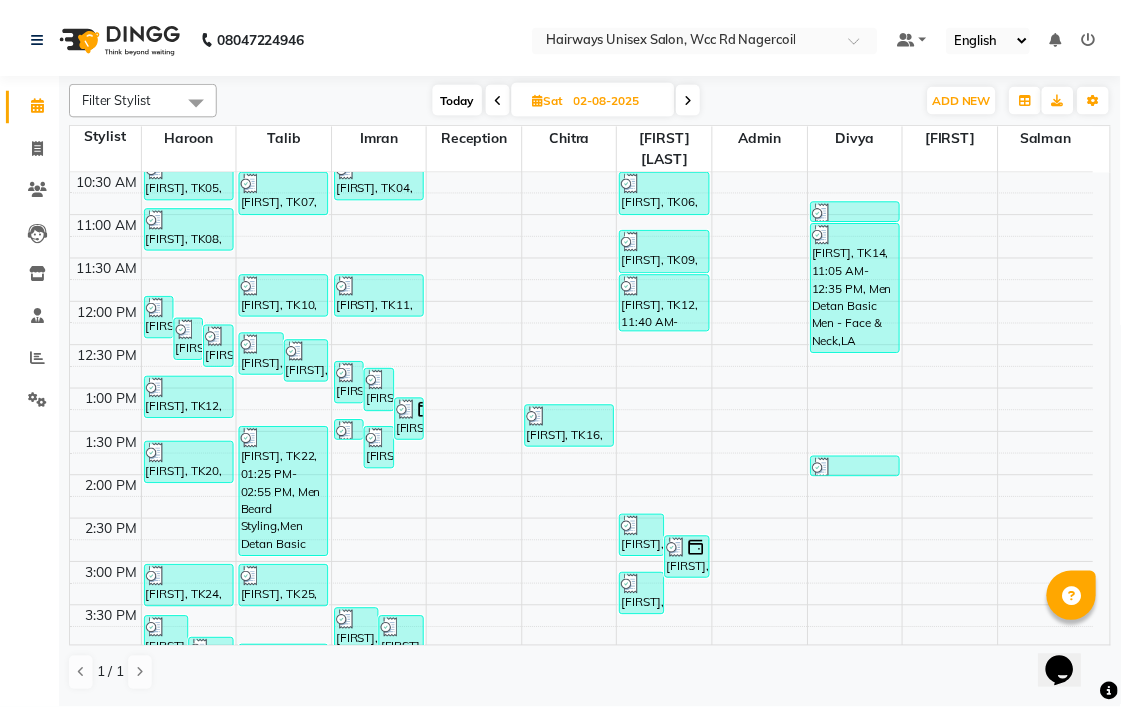 scroll, scrollTop: 222, scrollLeft: 0, axis: vertical 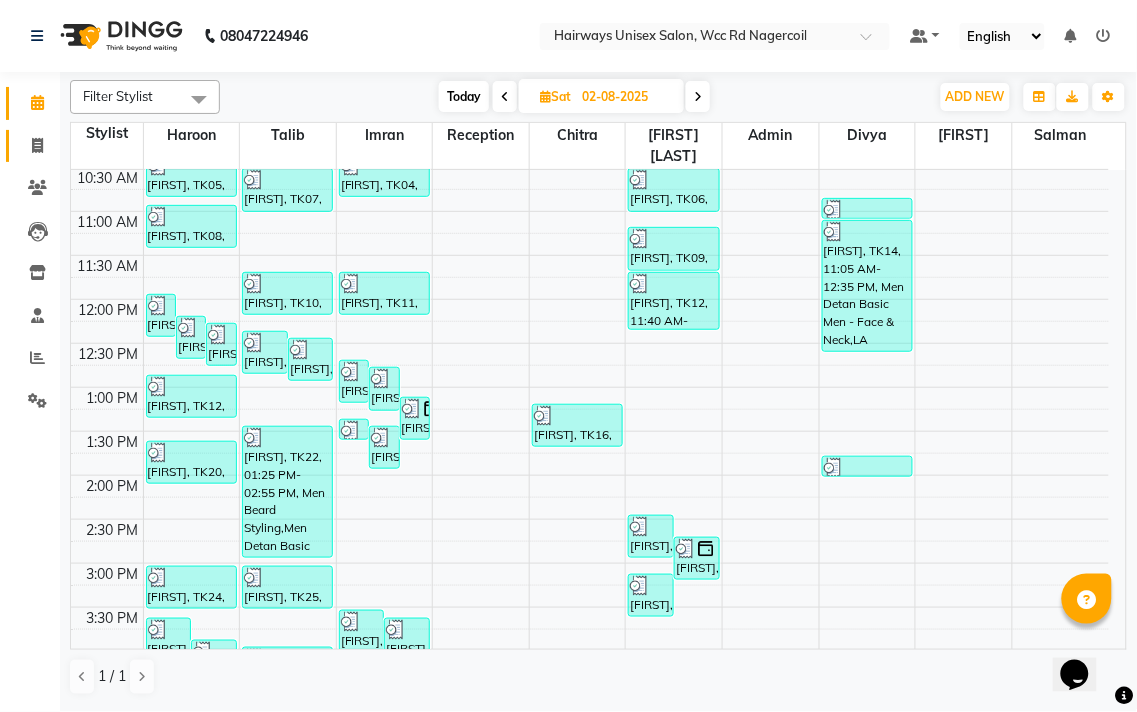 click on "Invoice" 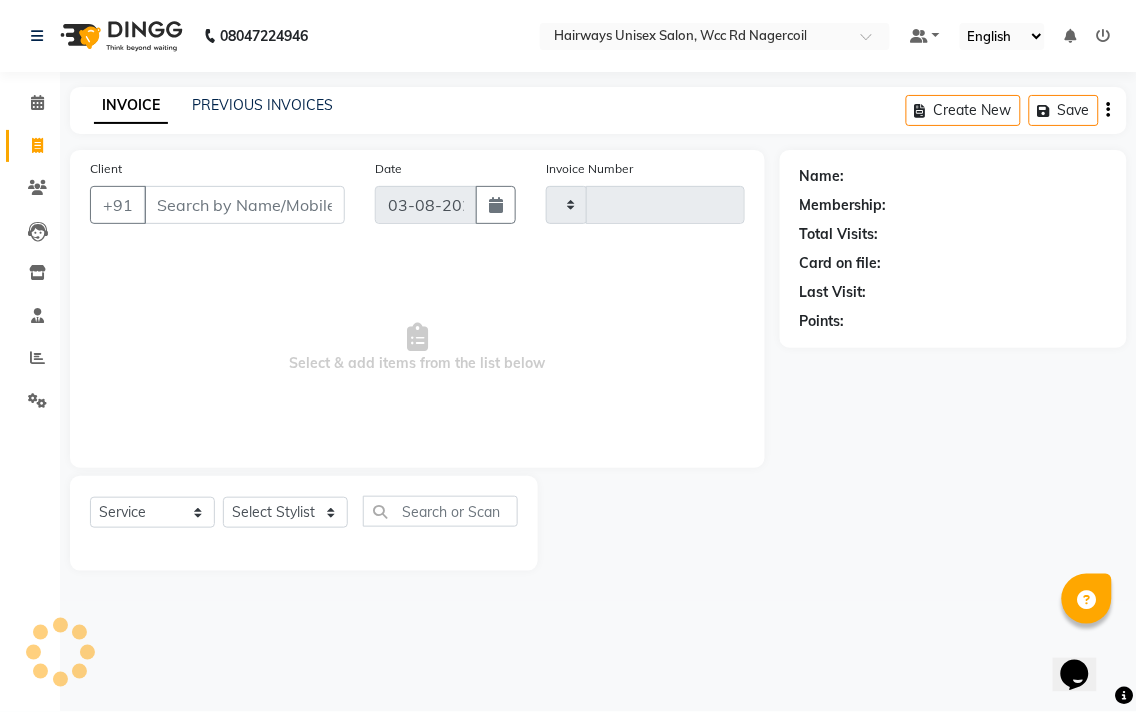 type on "5244" 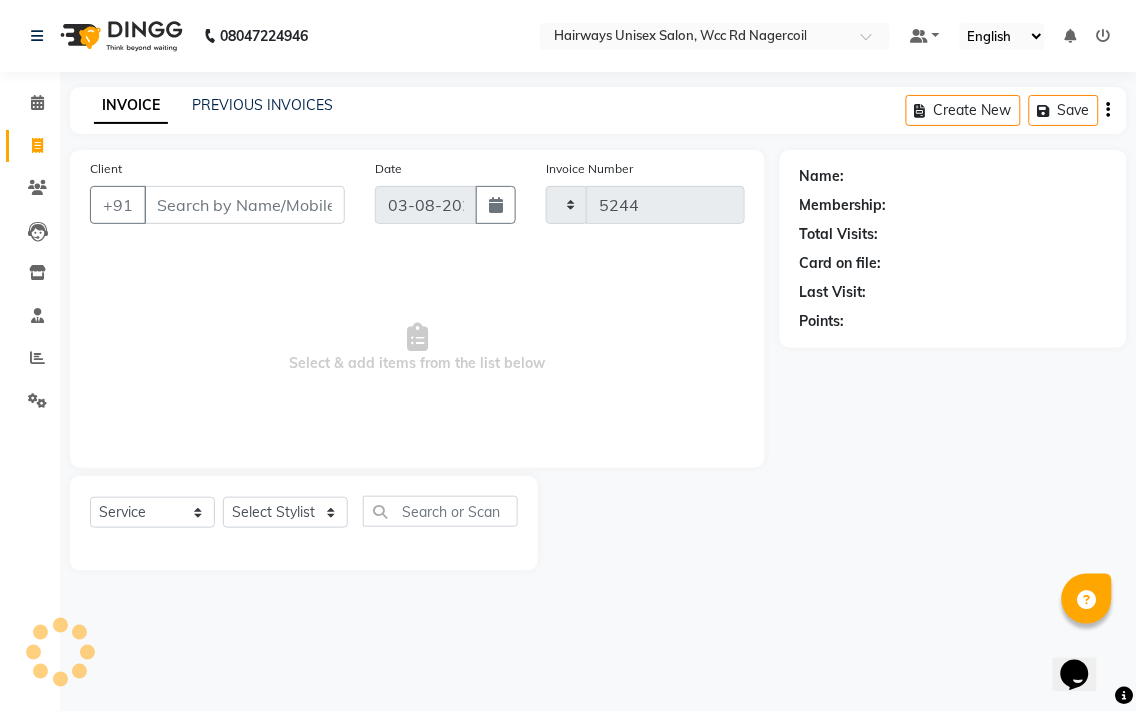 select on "6523" 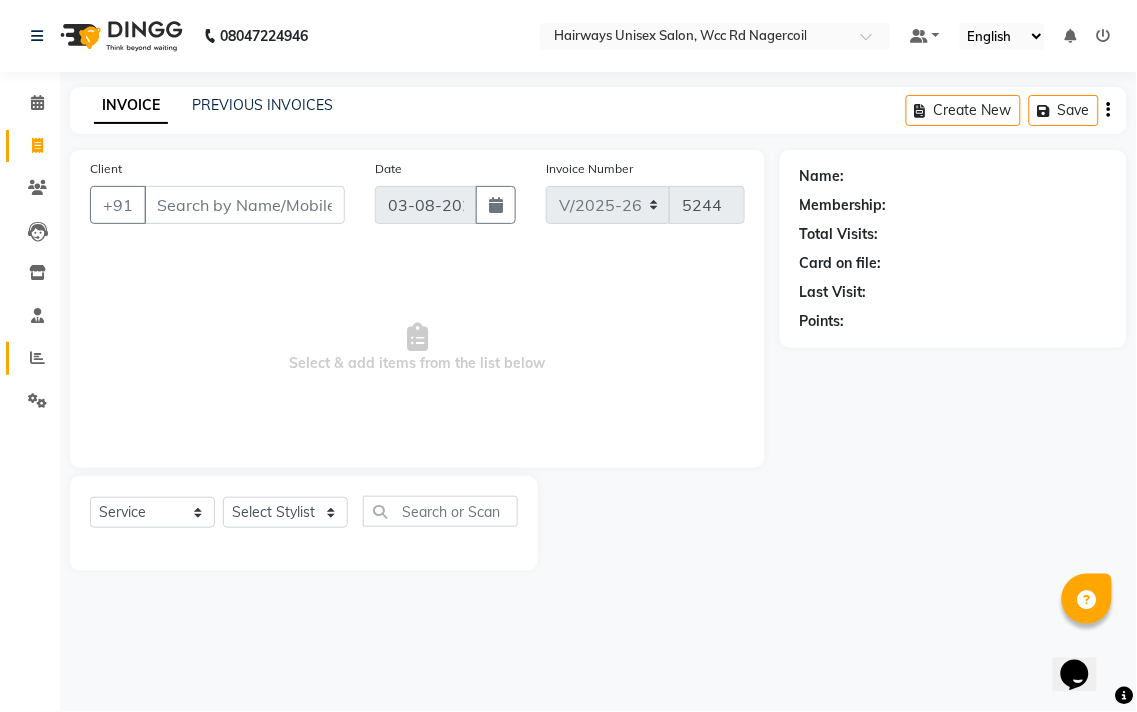 click on "Reports" 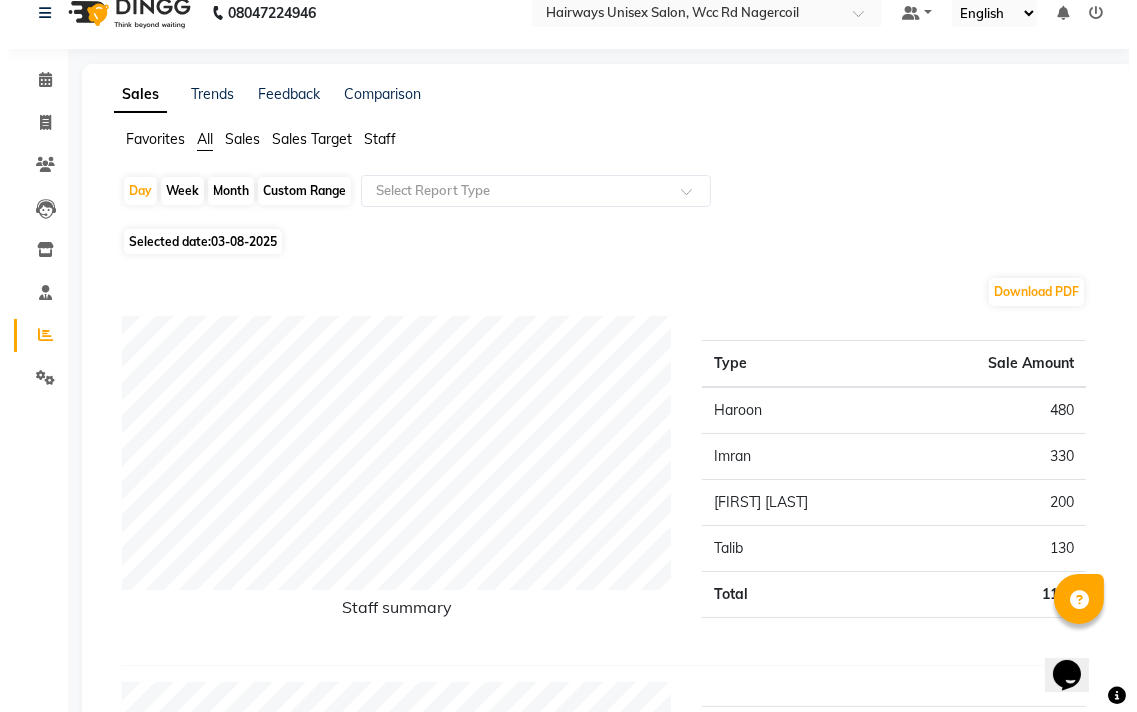 scroll, scrollTop: 0, scrollLeft: 0, axis: both 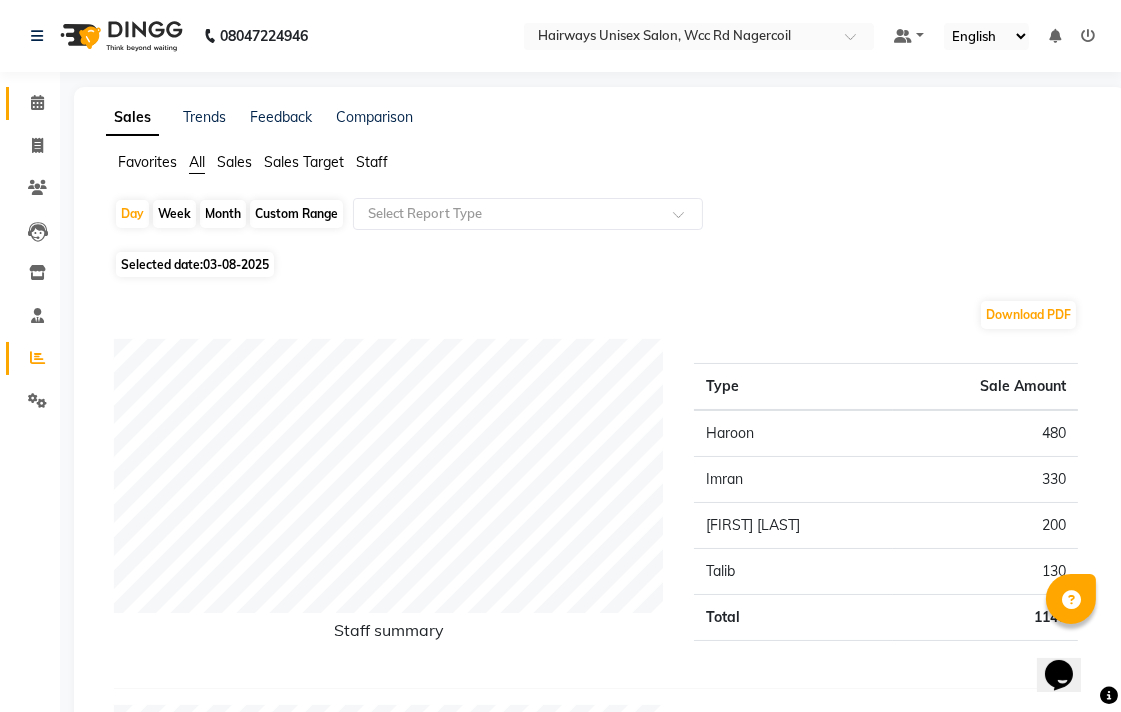 click on "Calendar" 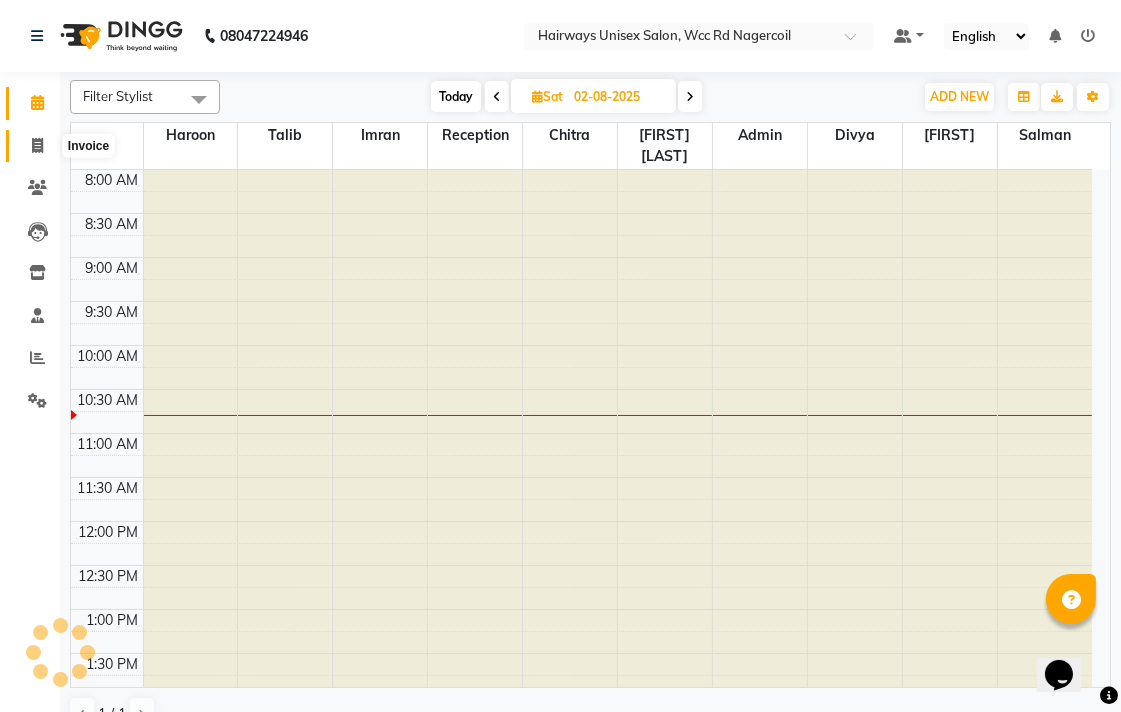 click 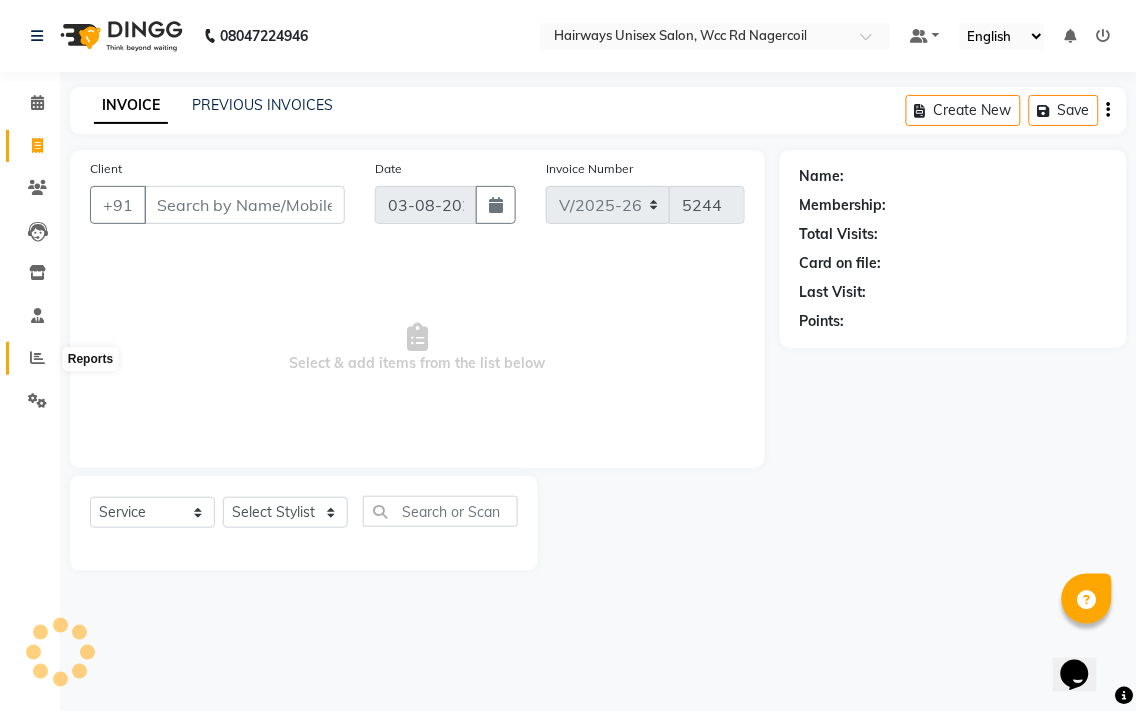 click 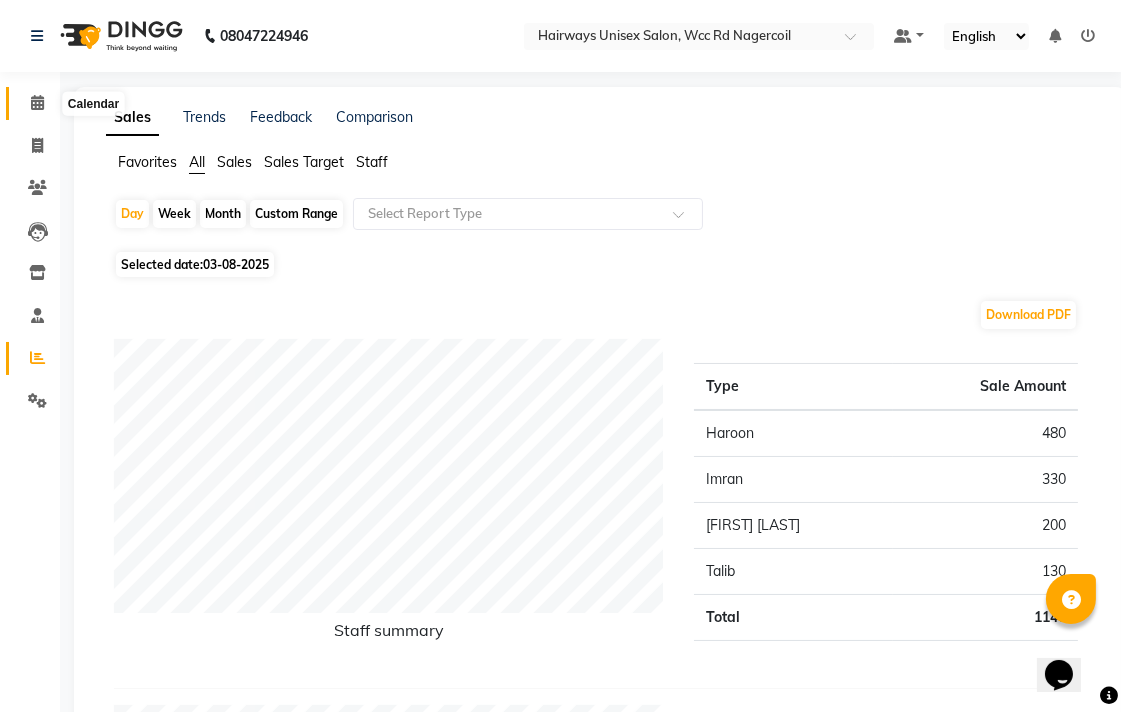 click 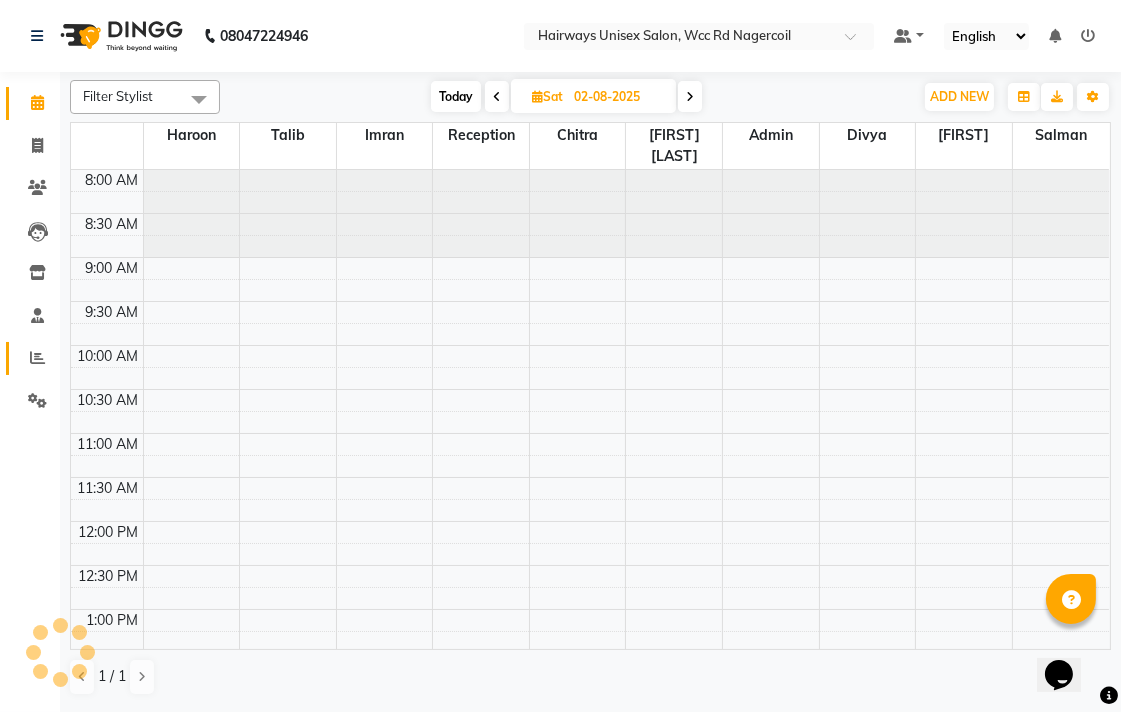 drag, startPoint x: 33, startPoint y: 348, endPoint x: 52, endPoint y: 348, distance: 19 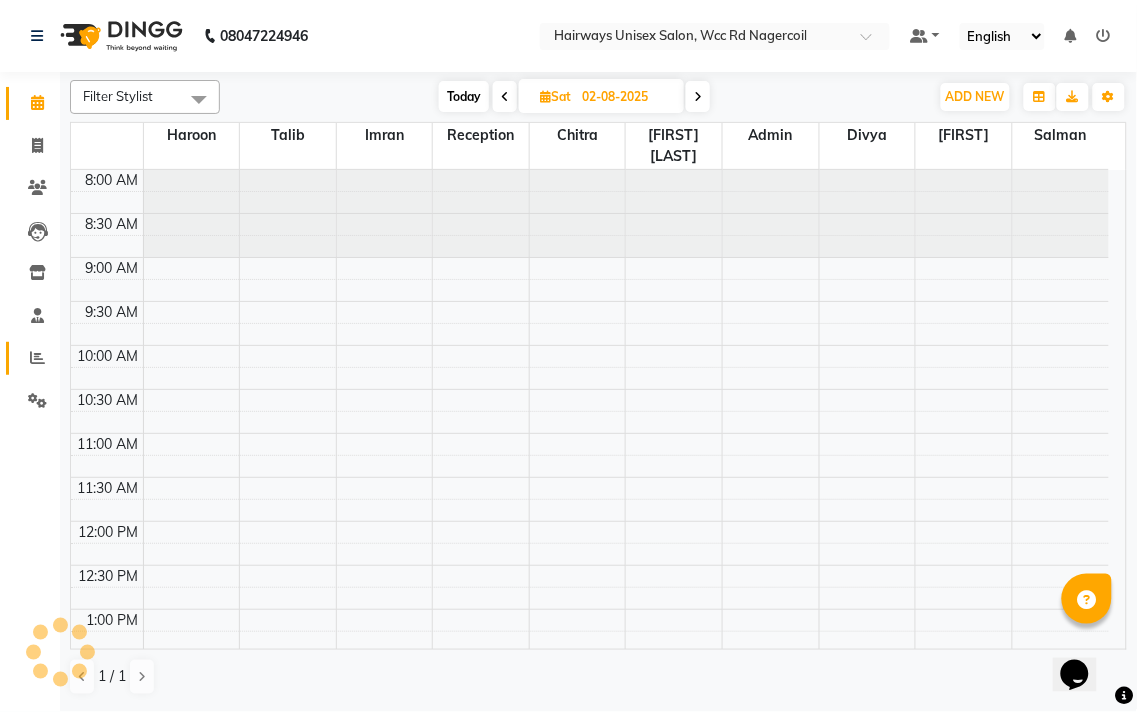 scroll, scrollTop: 0, scrollLeft: 0, axis: both 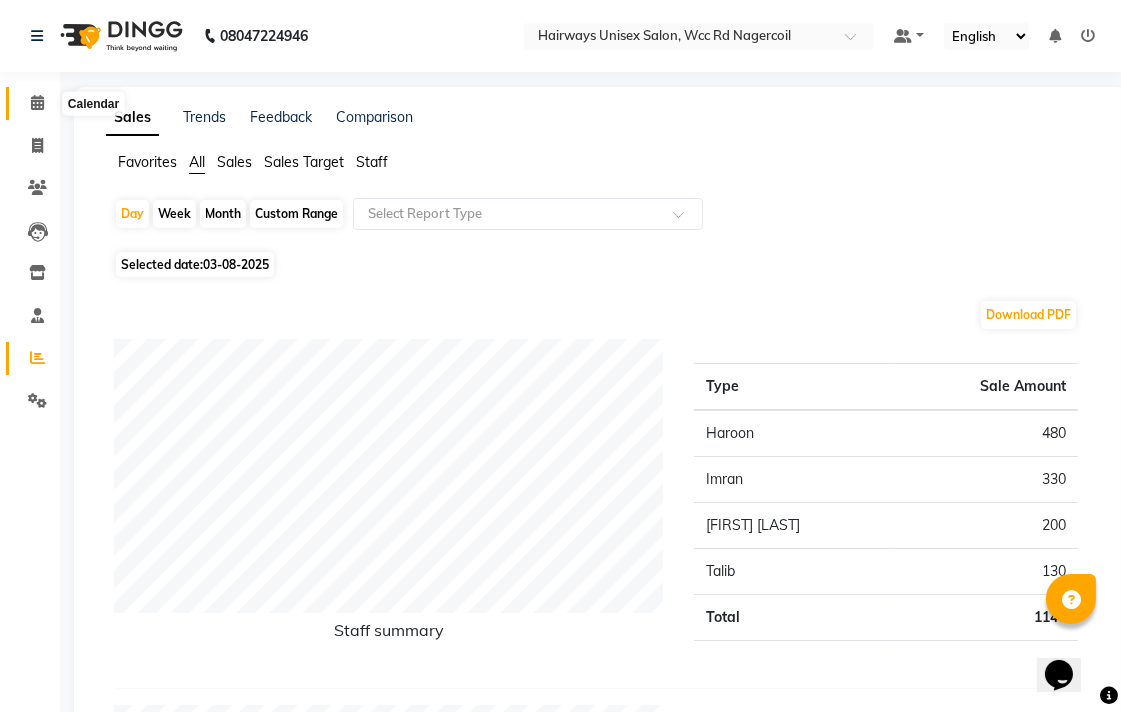 click 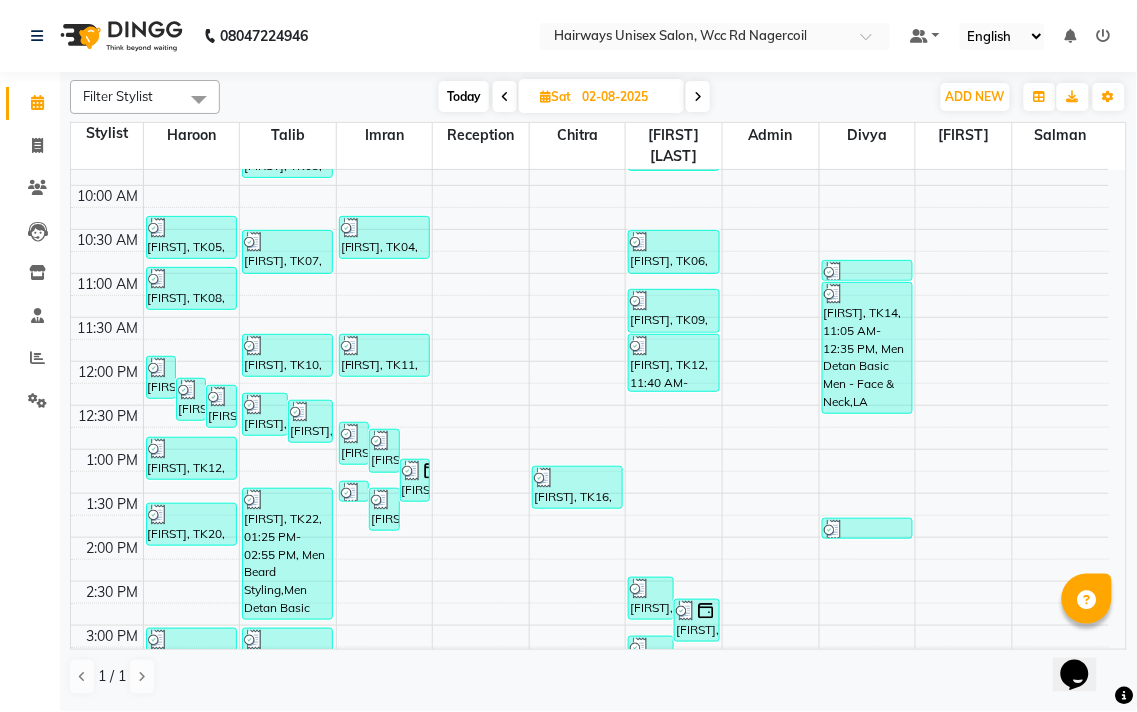 scroll, scrollTop: 222, scrollLeft: 0, axis: vertical 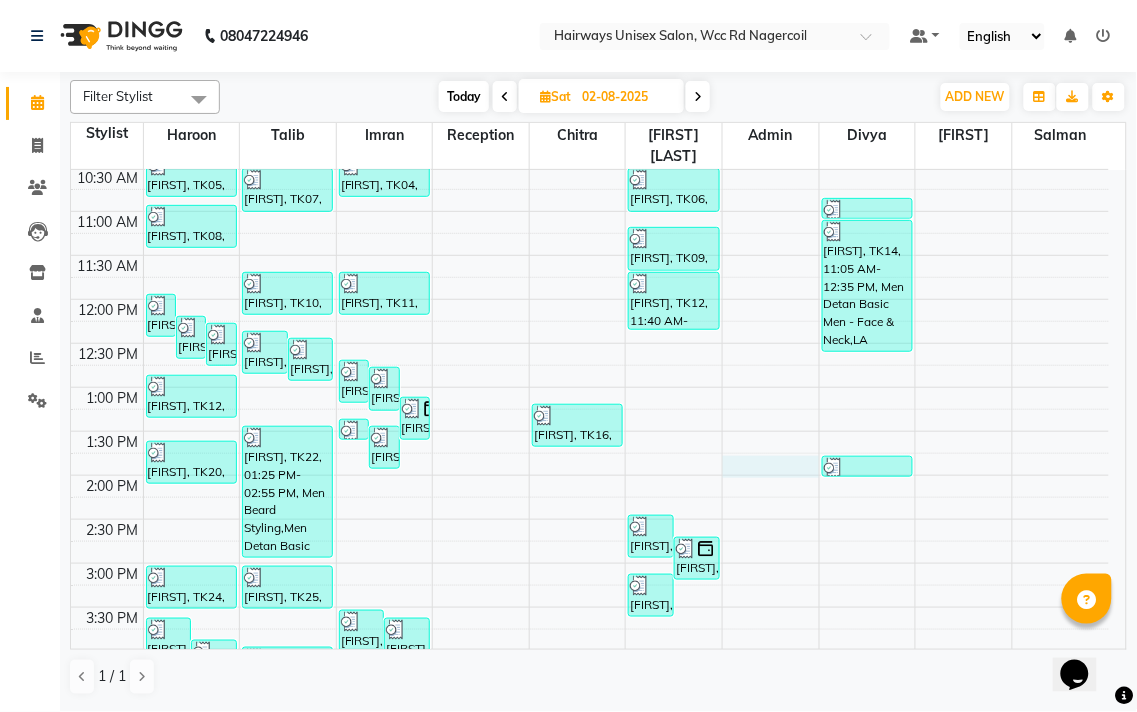 click on "8:00 AM 8:30 AM 9:00 AM 9:30 AM 10:00 AM 10:30 AM 11:00 AM 11:30 AM 12:00 PM 12:30 PM 1:00 PM 1:30 PM 2:00 PM 2:30 PM 3:00 PM 3:30 PM 4:00 PM 4:30 PM 5:00 PM 5:30 PM 6:00 PM 6:30 PM 7:00 PM 7:30 PM 8:00 PM 8:30 PM [FIRST], TK13, 11:55 AM-12:25 PM, MenHair Cut [FIRST], TK10, 12:10 PM-12:40 PM, MenHair Cut [FIRST] [LAST], TK15, 12:15 PM-12:45 PM, MenHair Cut [FIRST], TK55, 07:55 PM-08:25 PM, Men Hair Cut & Beard [FIRST], TK52, 08:05 PM-08:35 PM, Men Hair Cut & Beard [FIRST], TK57, 08:20 PM-08:50 PM, Men Beard Shave [FIRST] [LAST], TK27, 03:35 PM-04:05 PM, MenHair Cut [FIRST], TK28, 03:50 PM-04:20 PM, MenHair Cut [FIRST], TK42, 06:10 PM-06:40 PM, Men Hair Cut & Beard [FIRST], TK43, 06:35 PM-07:05 PM, Men Hair Cut & Beard [FIRST], TK47, 07:00 PM-07:30 PM, Men Hair Cut & Beard [FIRST], TK05, 10:20 AM-10:50 AM, MenHair Cut [FIRST], TK08, 10:55 AM-11:25 AM, Men Hair Cut & Beard [FIRST], TK12, 12:50 PM-01:20 PM, MenHair Cut" at bounding box center [590, 519] 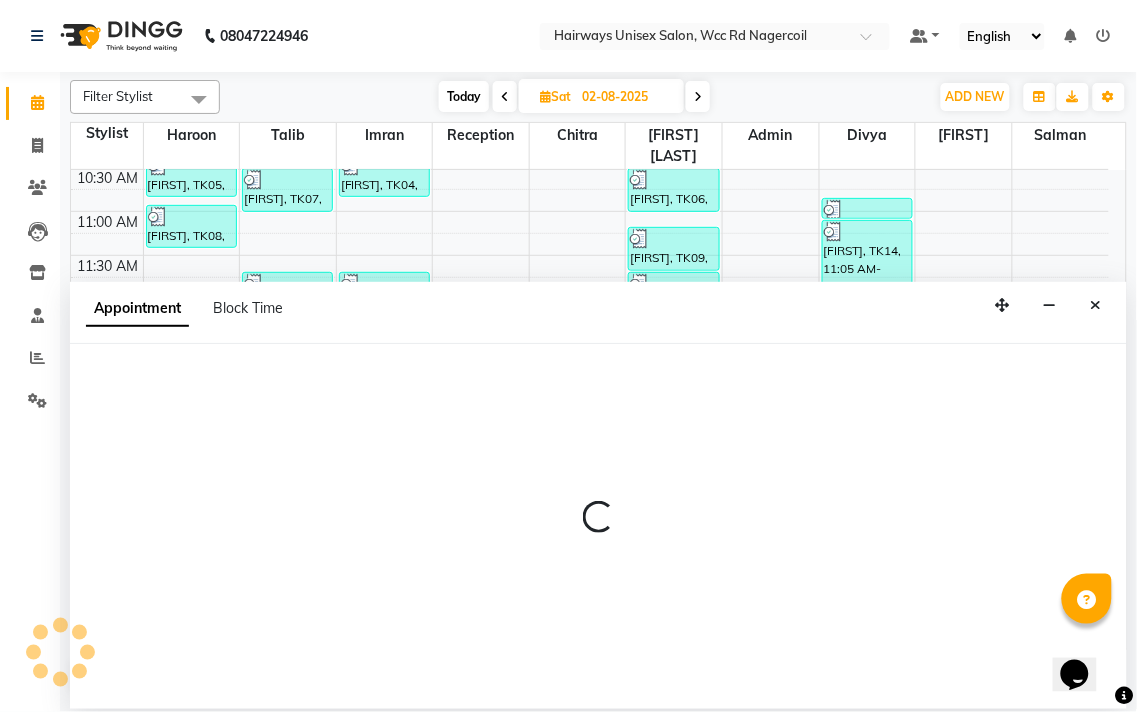 select on "[PHONE]" 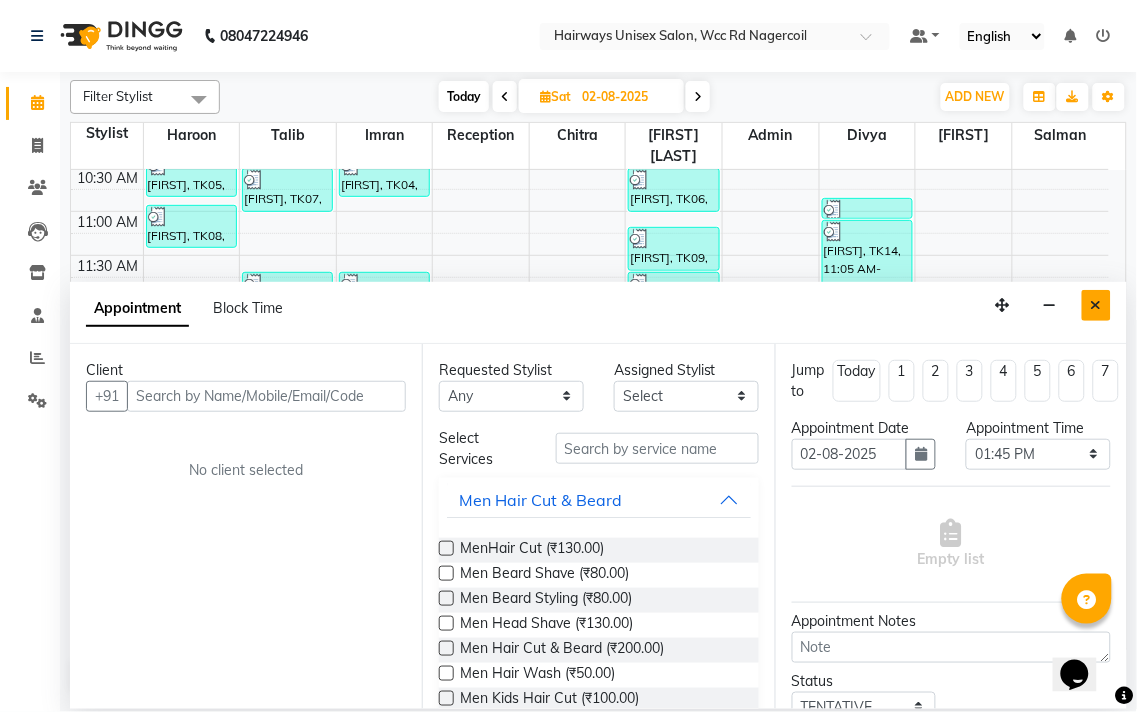 click at bounding box center (1096, 305) 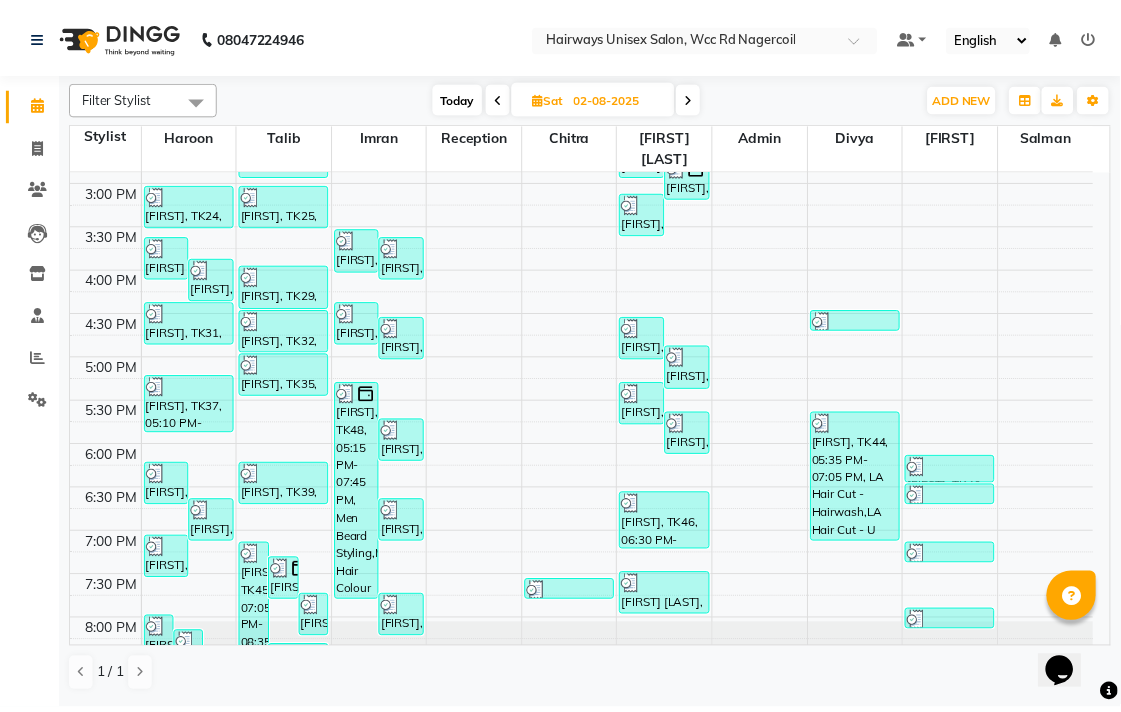 scroll, scrollTop: 648, scrollLeft: 0, axis: vertical 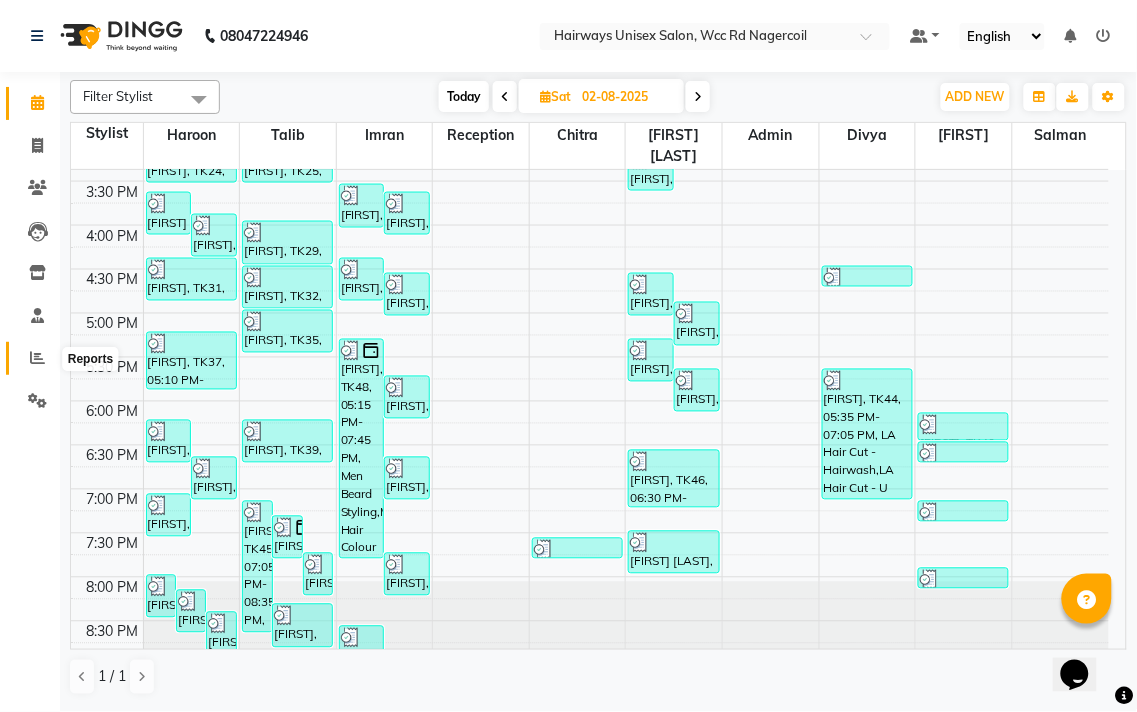 click 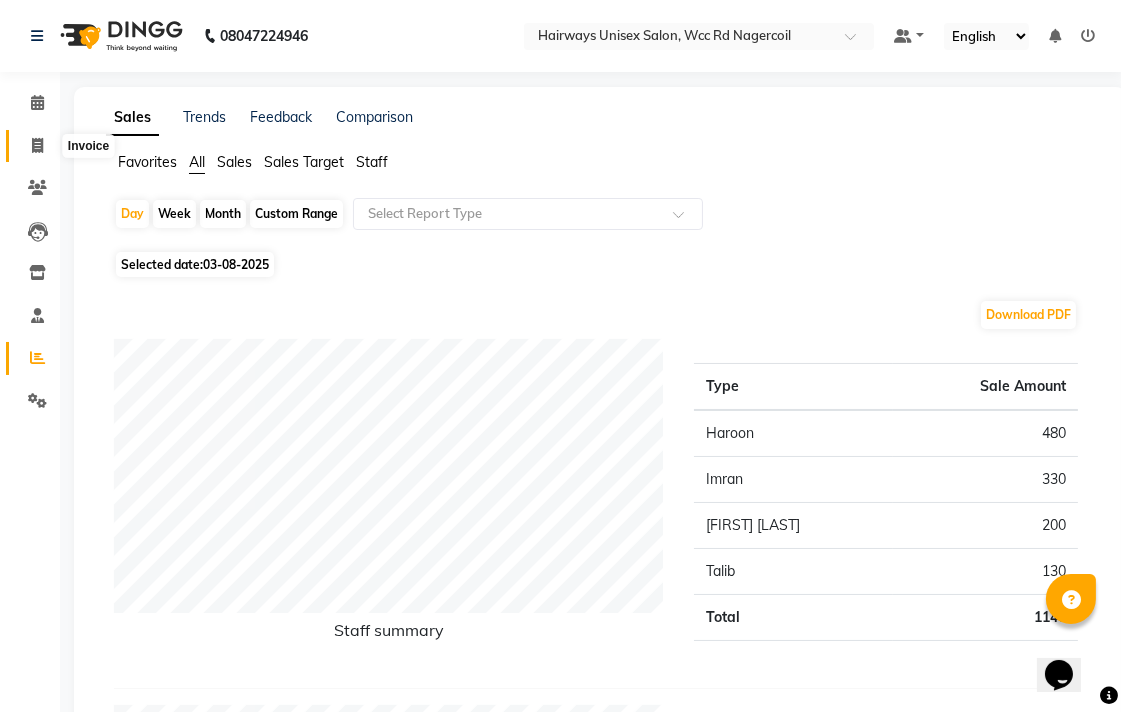 click 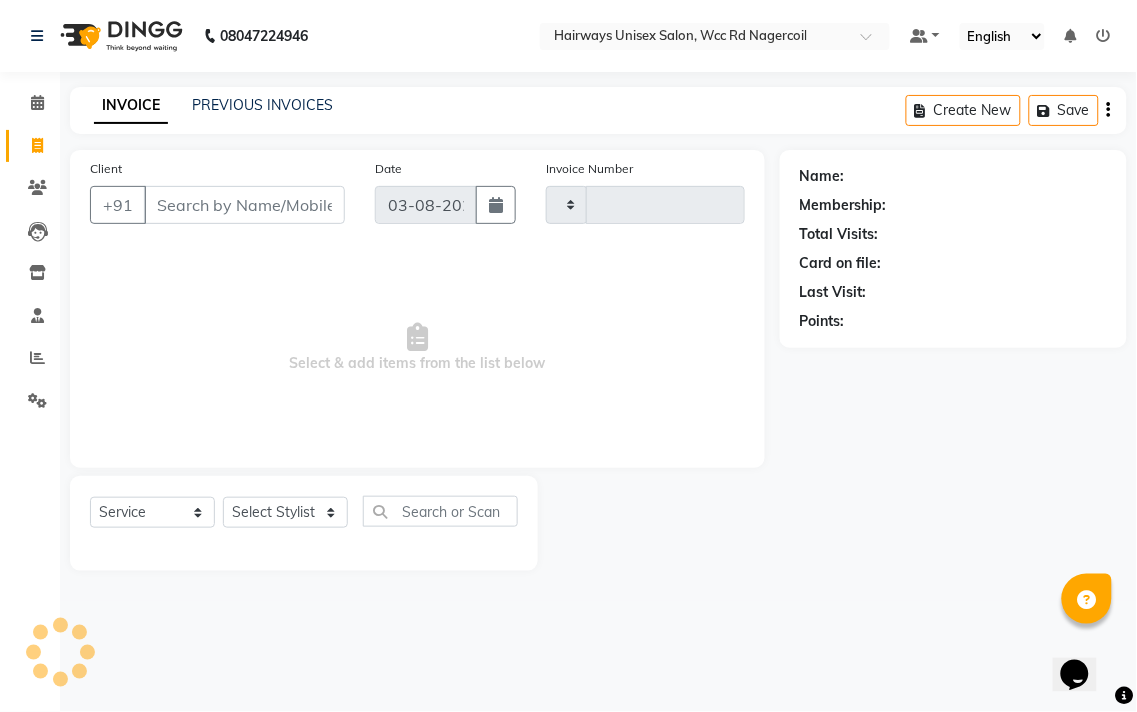 type on "5244" 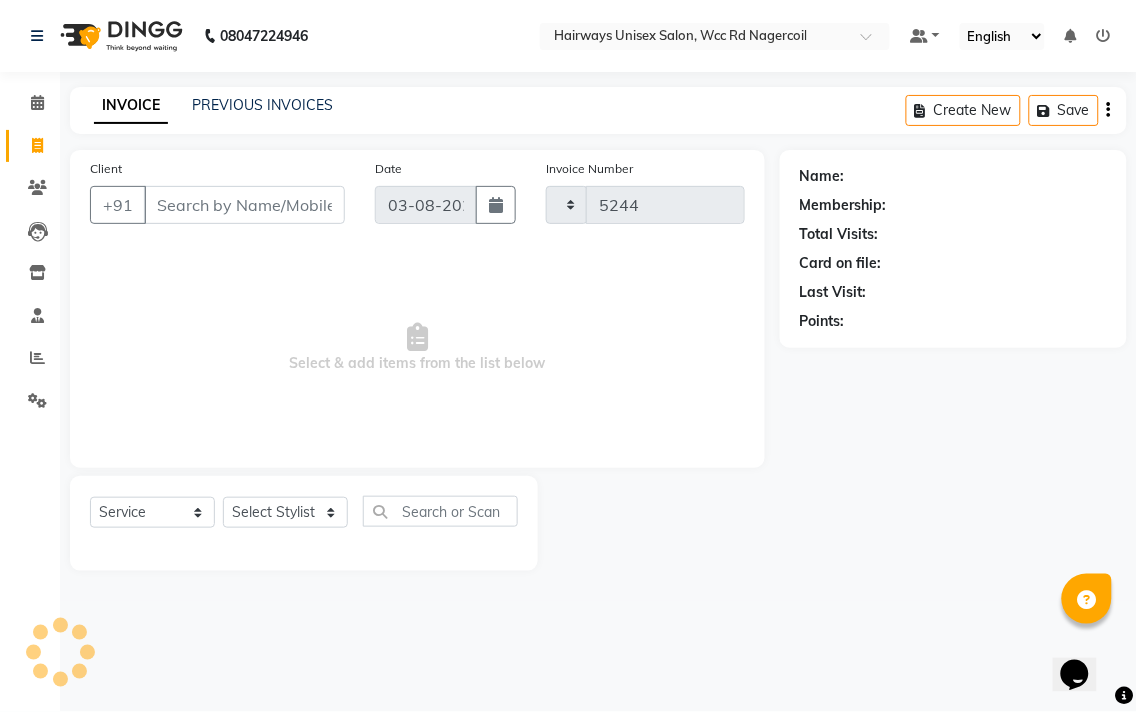 select on "6523" 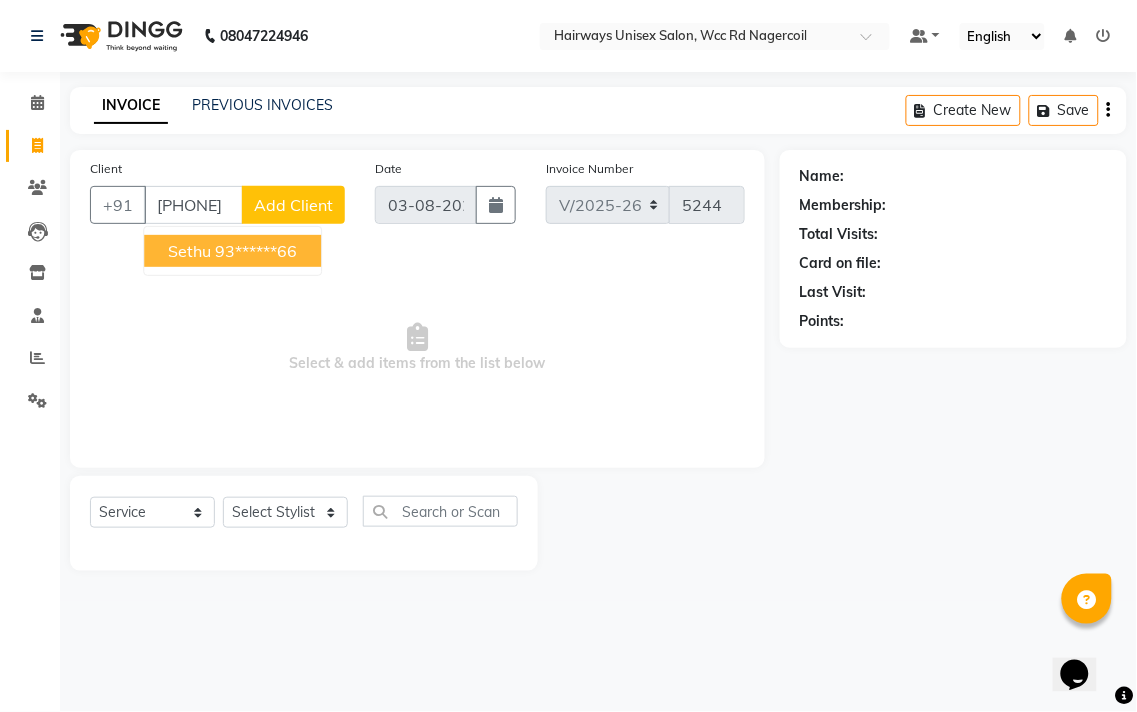 click on "93******66" at bounding box center (256, 251) 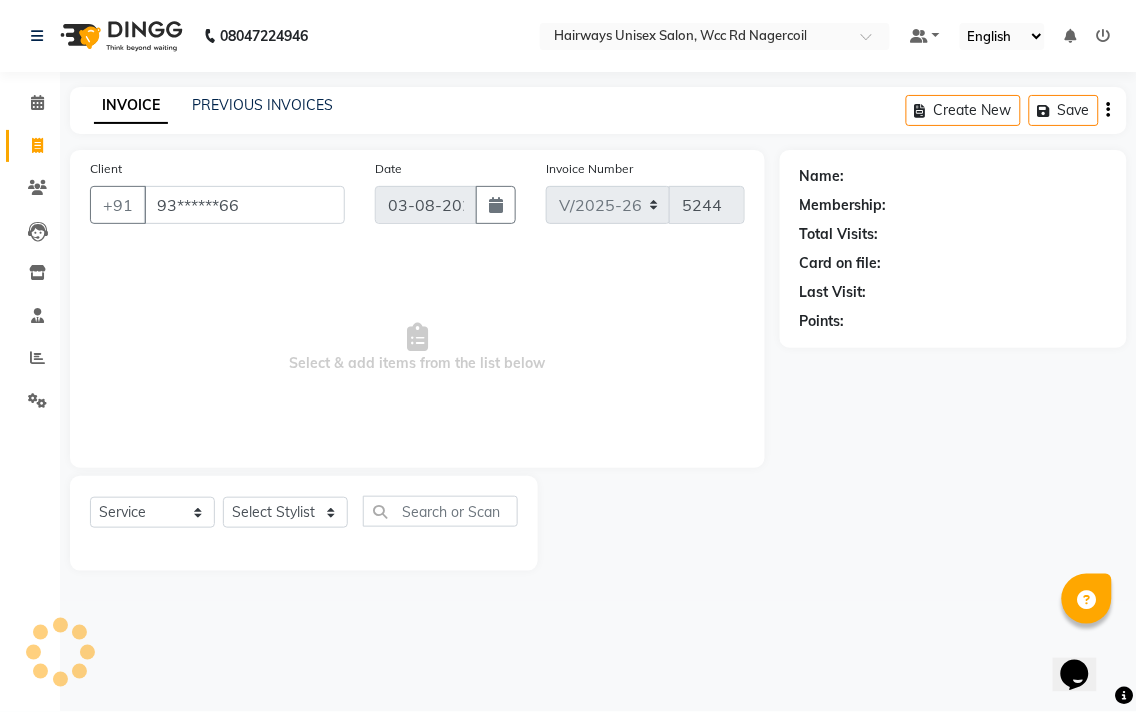 type on "93******66" 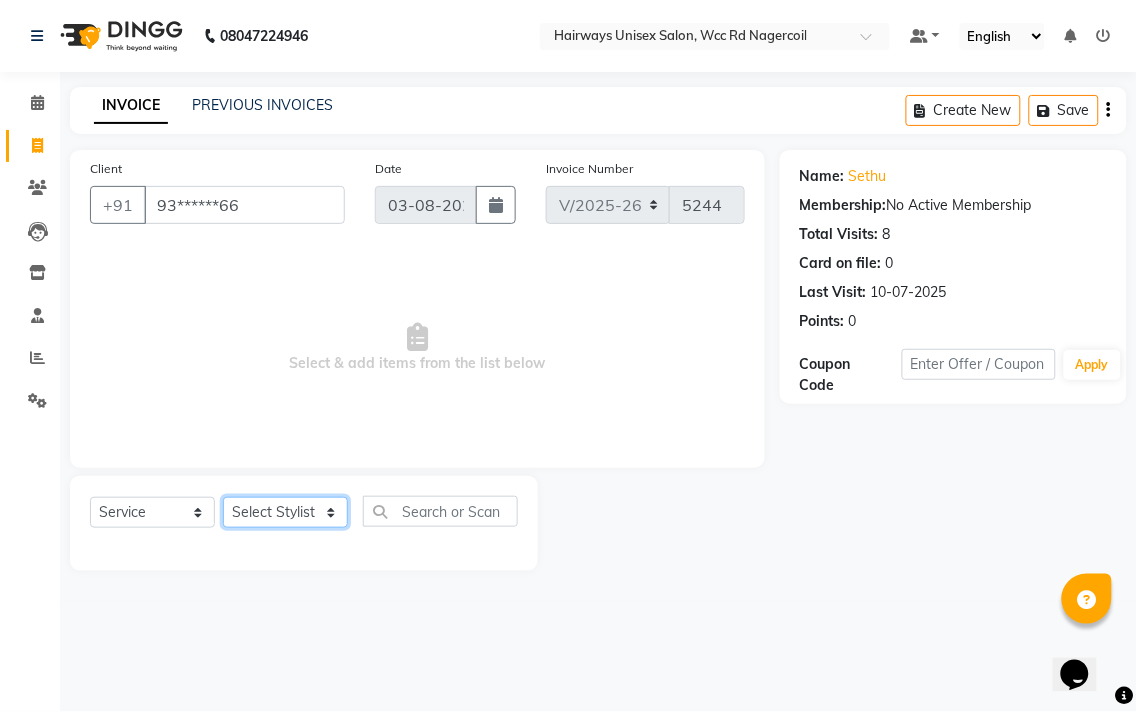 click on "Select Stylist Admin Chitra divya Gokila Haroon Imran Reception Salman Sartaj Khan Talib" 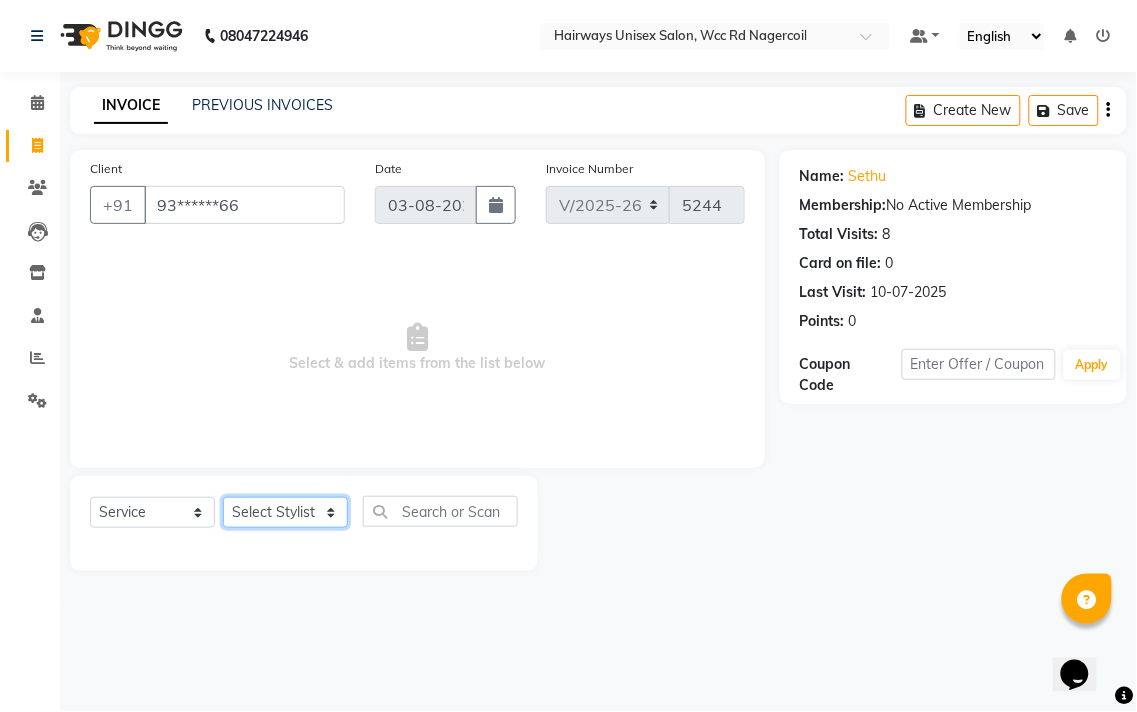 select on "49916" 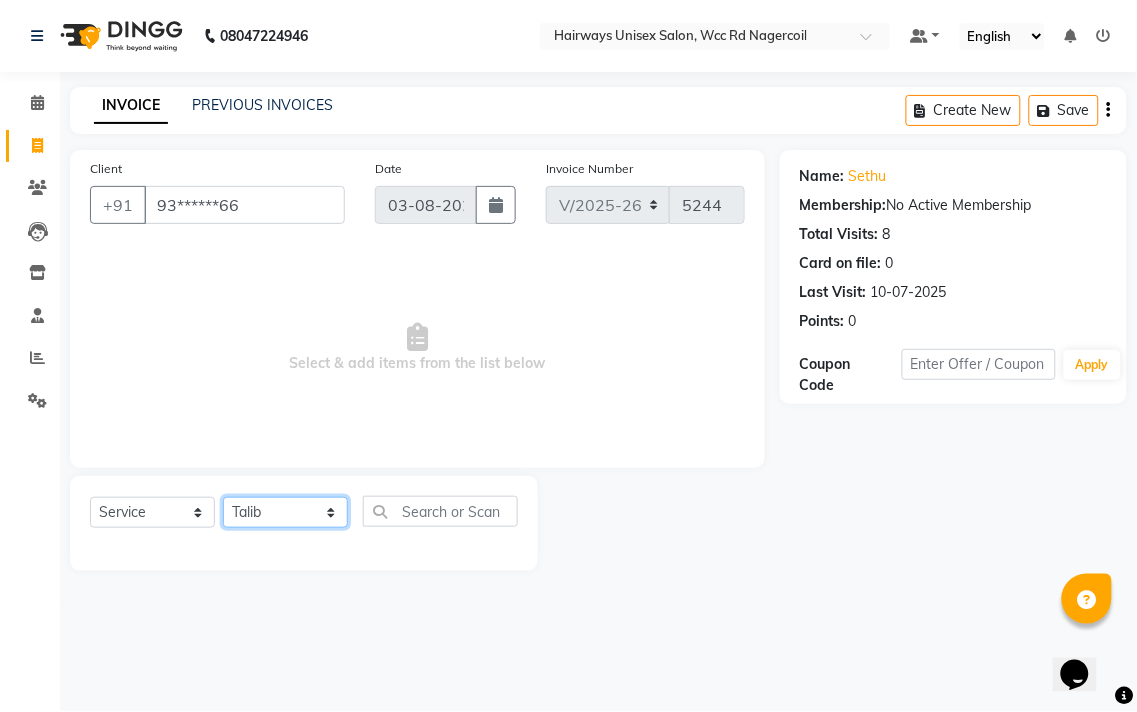 click on "Select Stylist Admin Chitra divya Gokila Haroon Imran Reception Salman Sartaj Khan Talib" 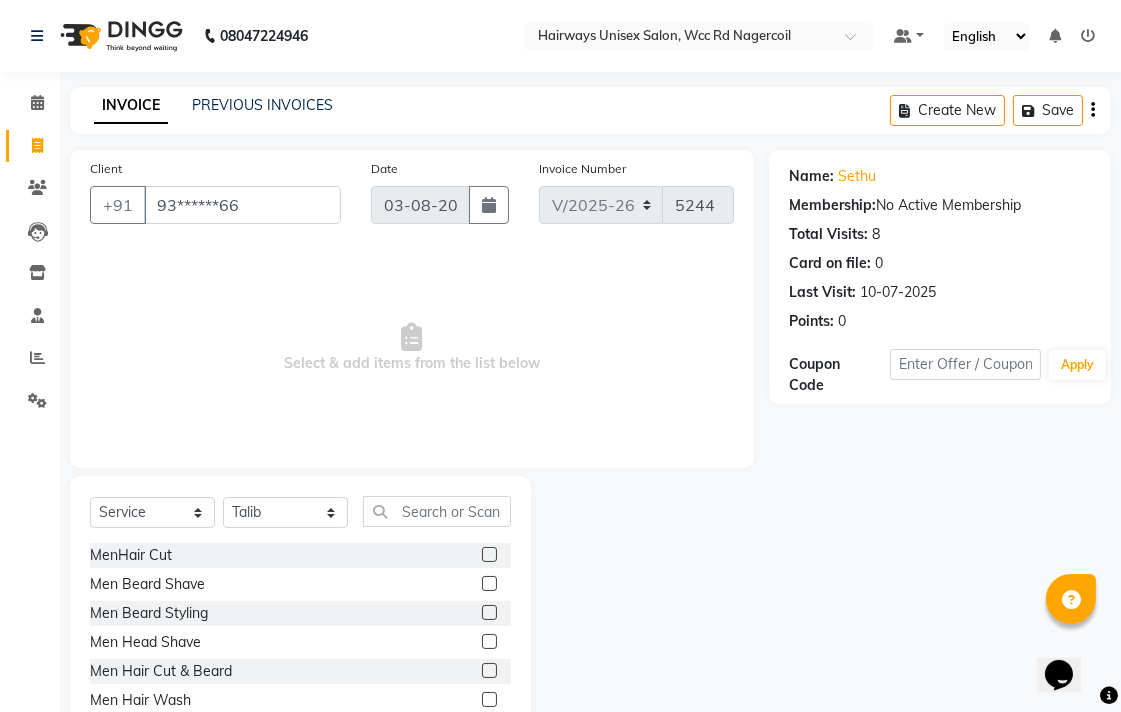 click 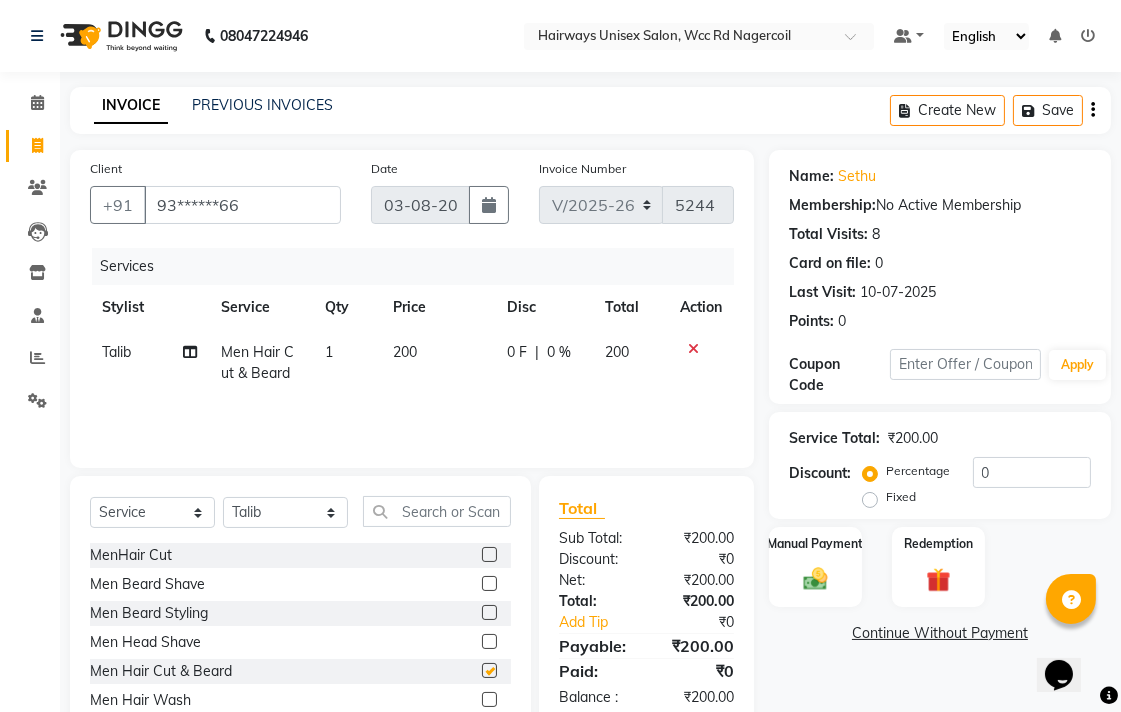 checkbox on "false" 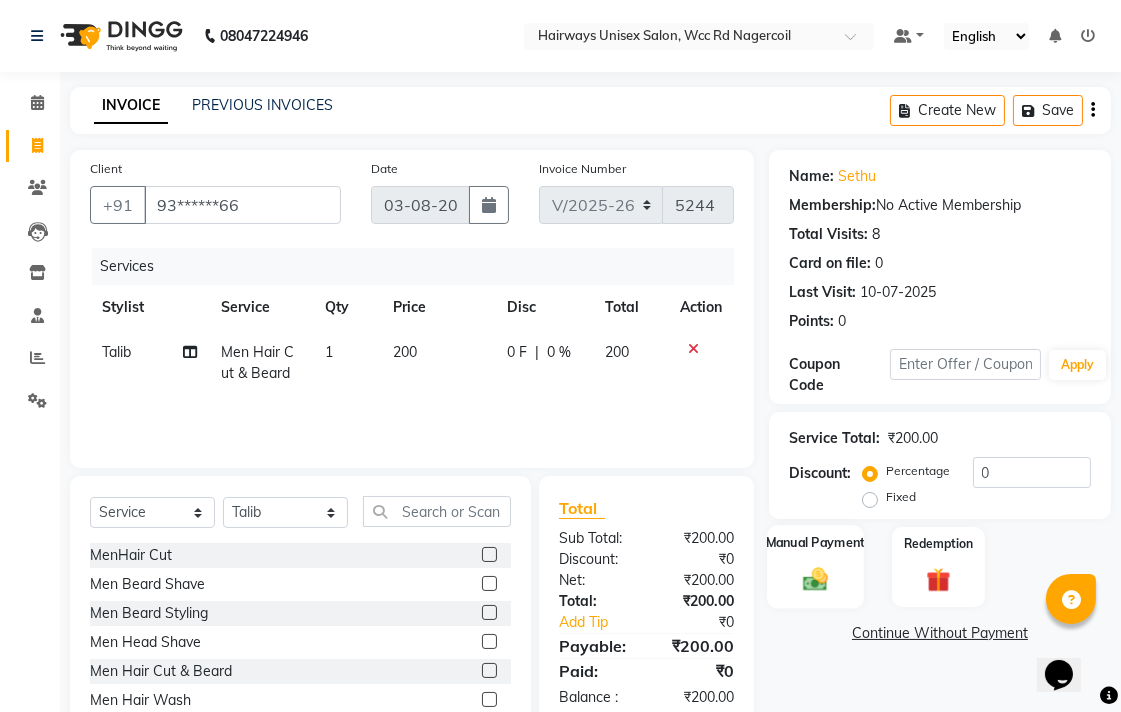 click on "Manual Payment" 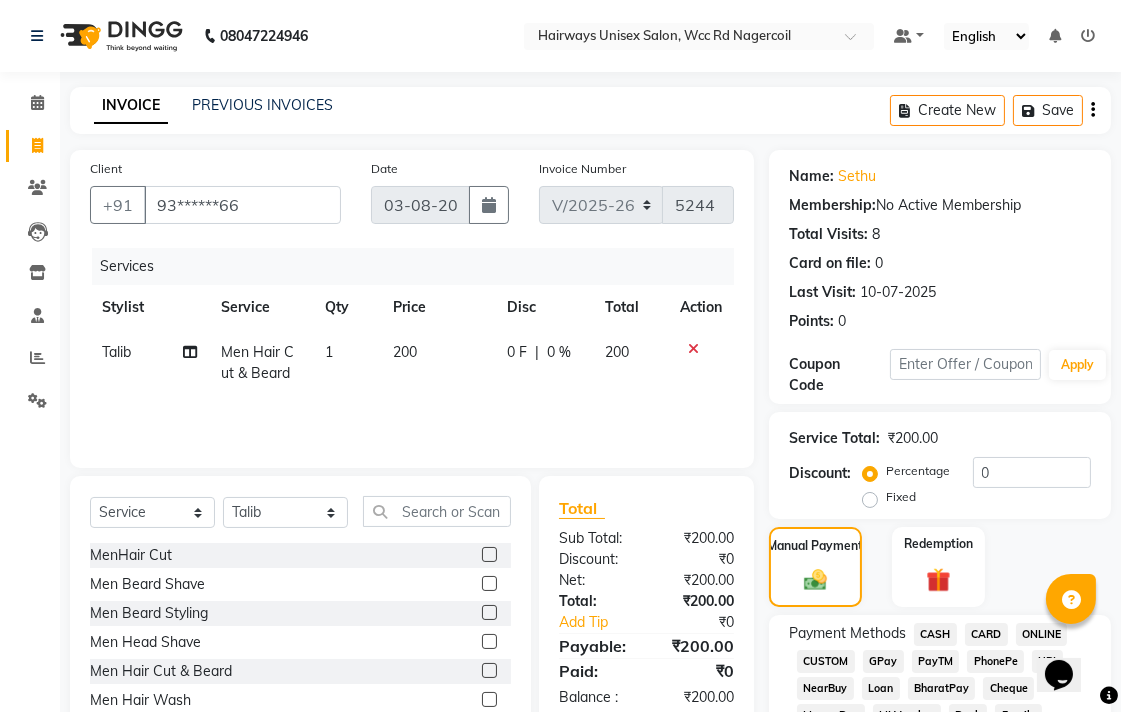 scroll, scrollTop: 333, scrollLeft: 0, axis: vertical 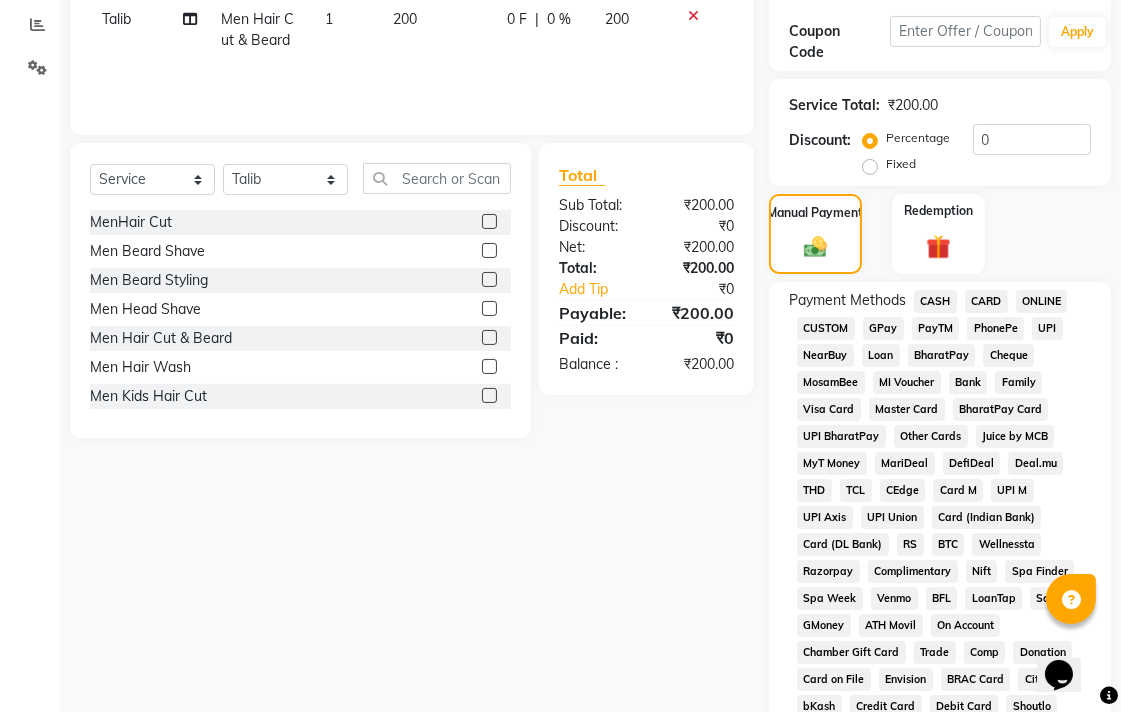 click on "CASH" 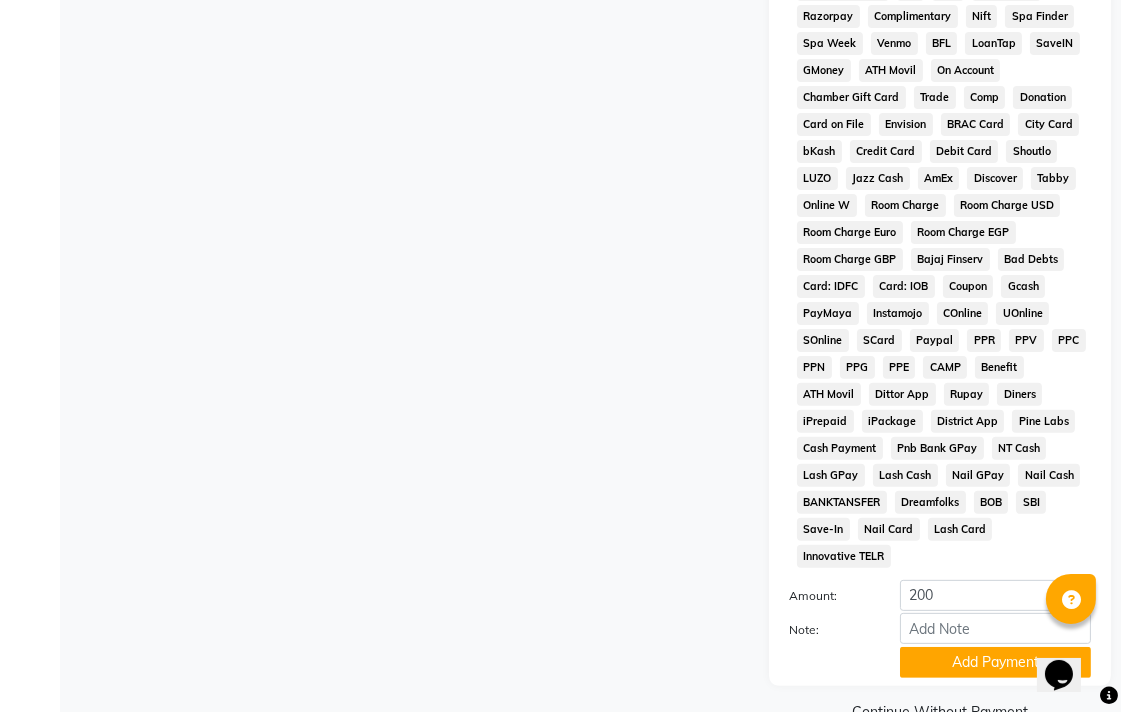 scroll, scrollTop: 913, scrollLeft: 0, axis: vertical 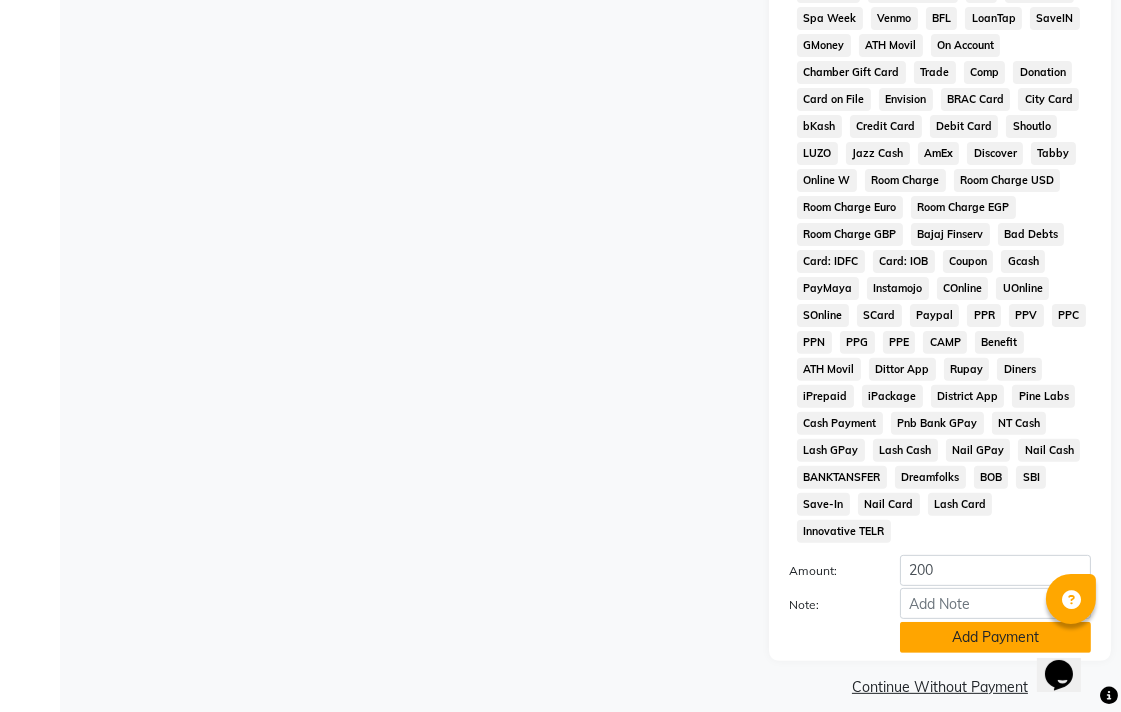 click on "Add Payment" 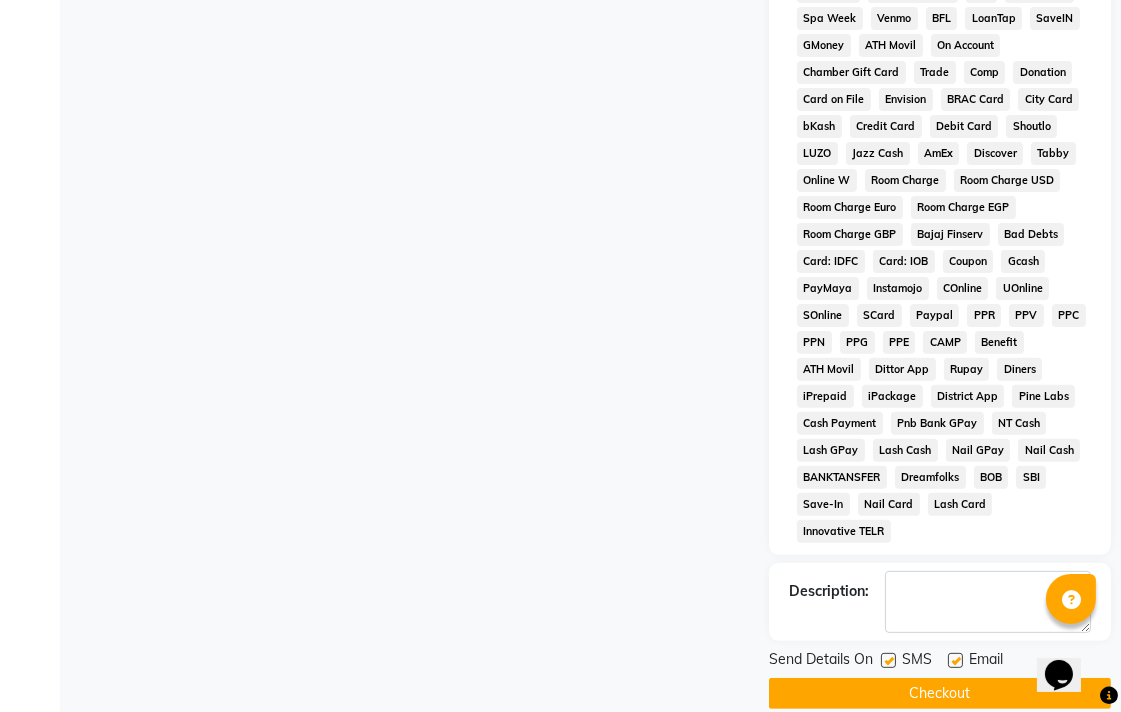 click on "Checkout" 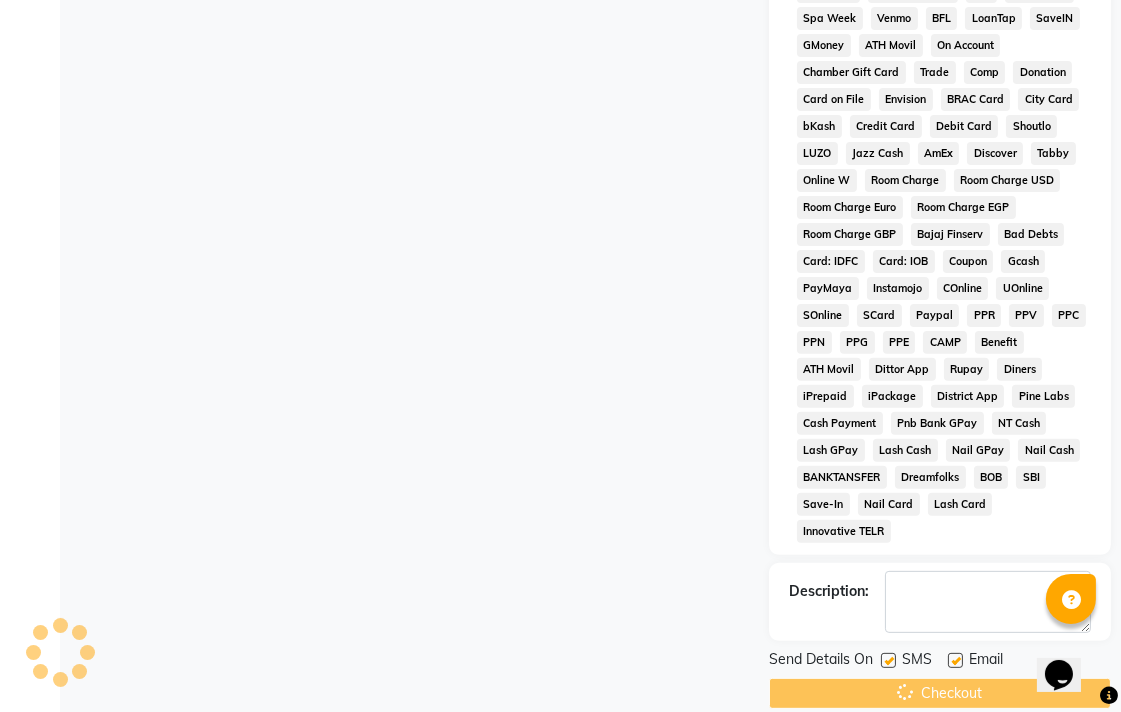 scroll, scrollTop: 0, scrollLeft: 0, axis: both 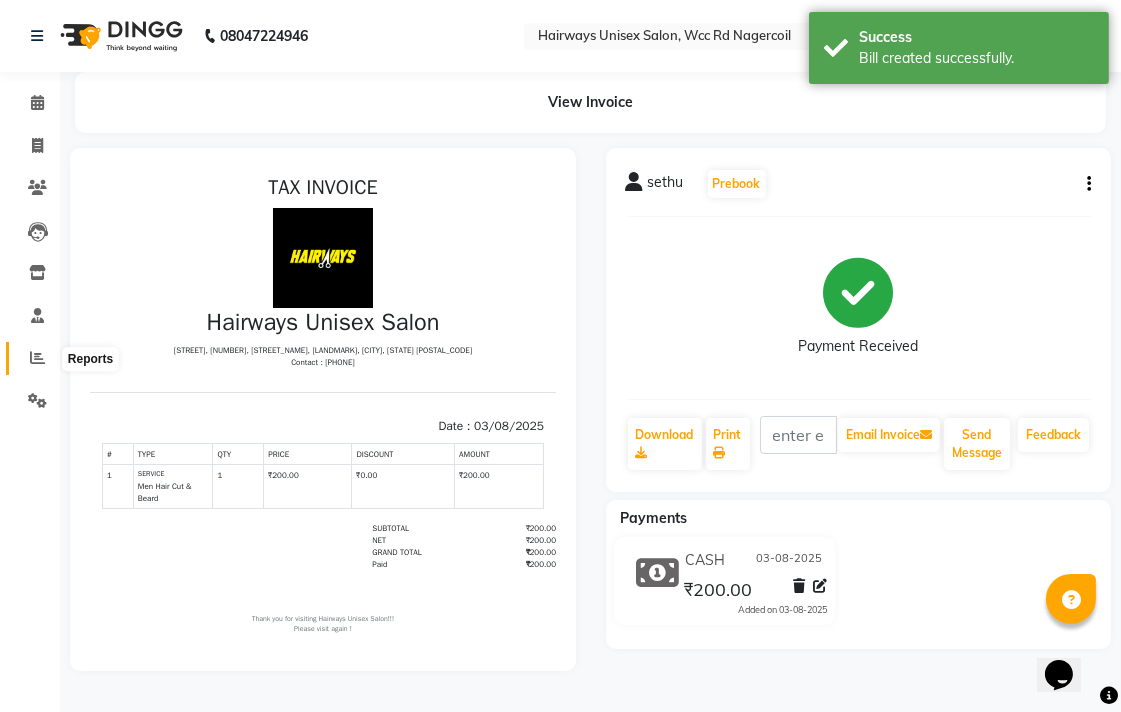 click 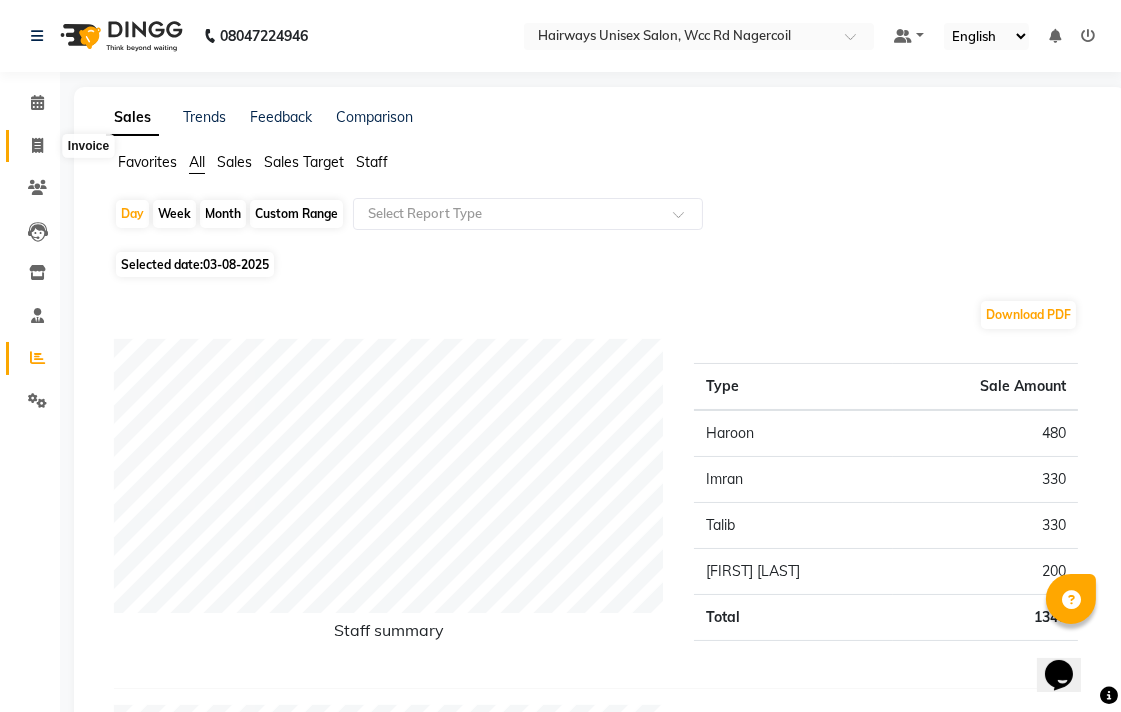 click 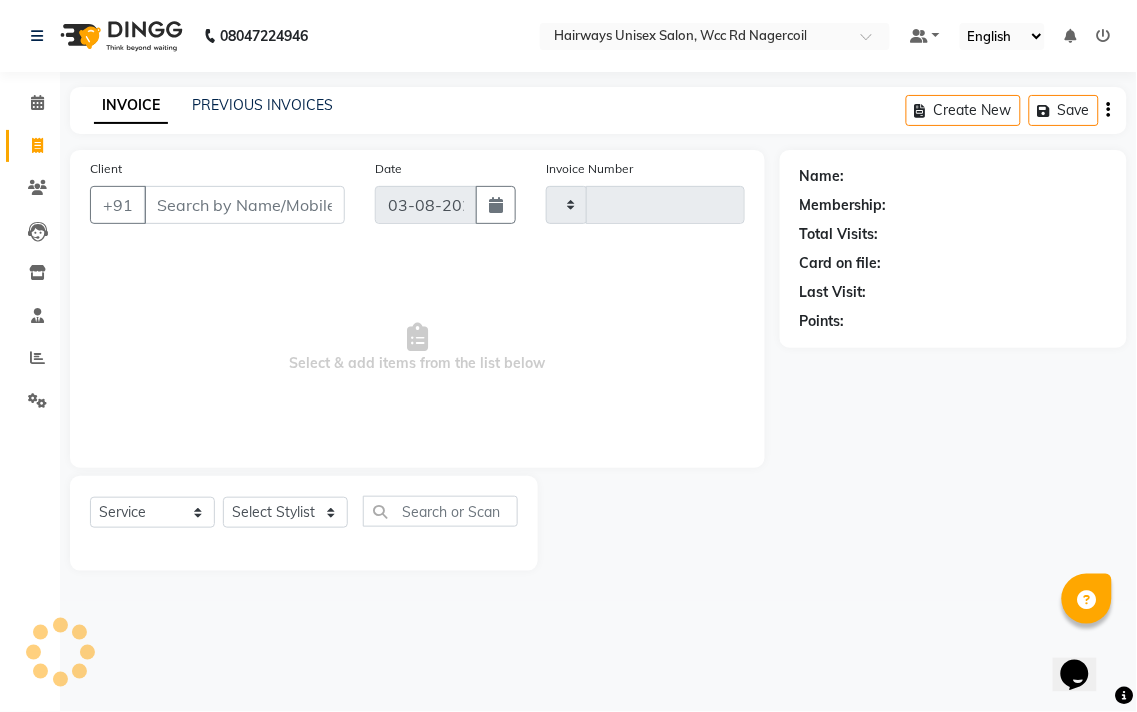 type on "5245" 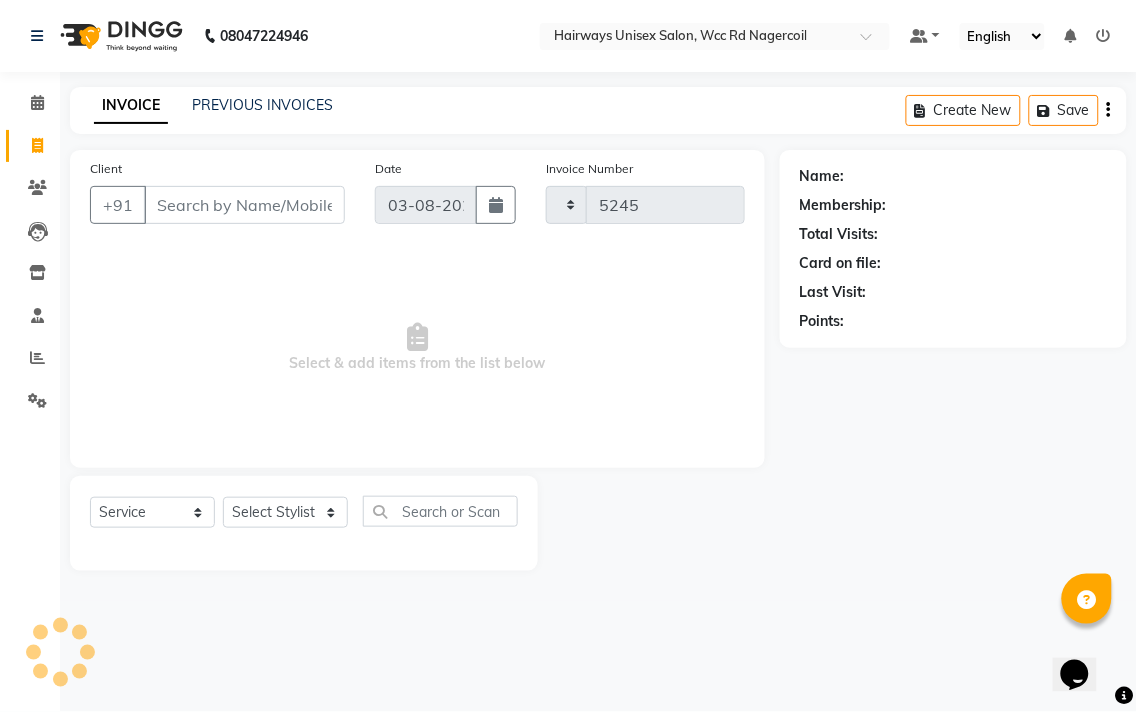 select on "6523" 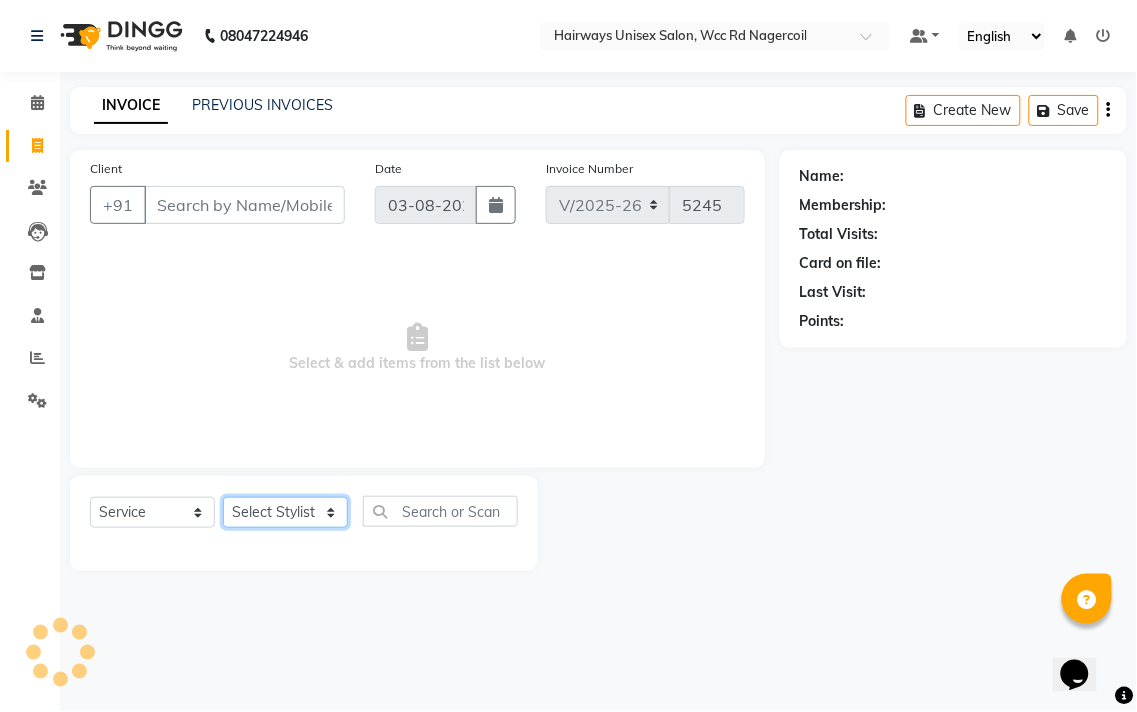 click on "Select Stylist" 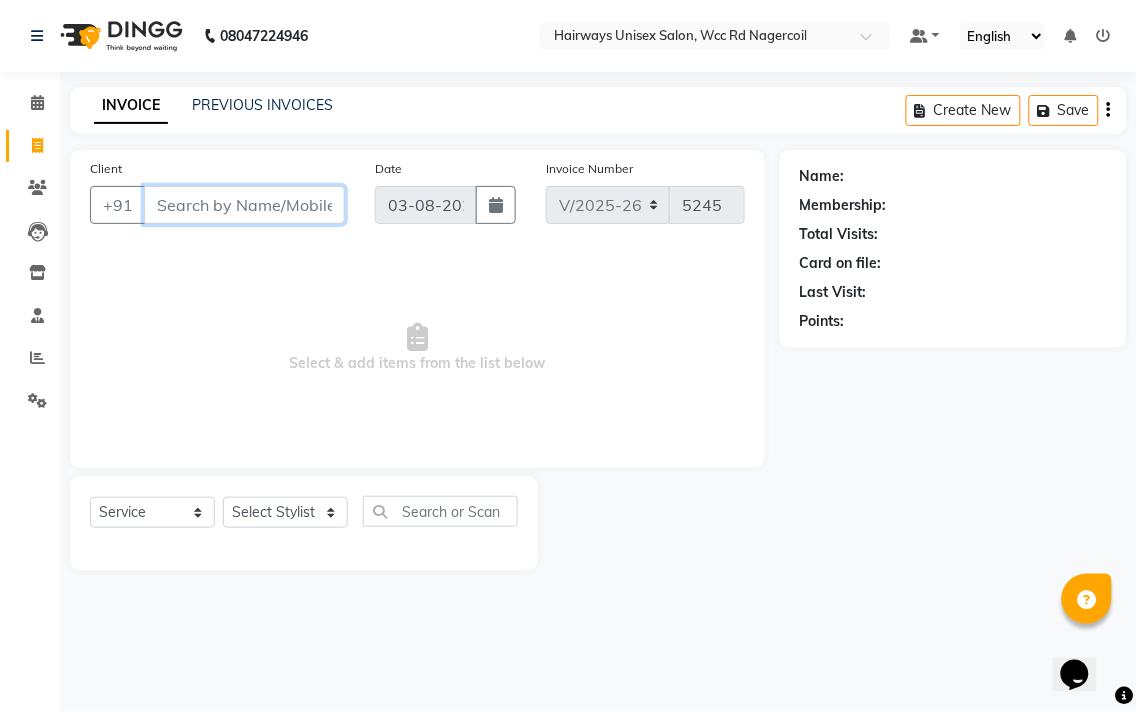 click on "Client" at bounding box center (244, 205) 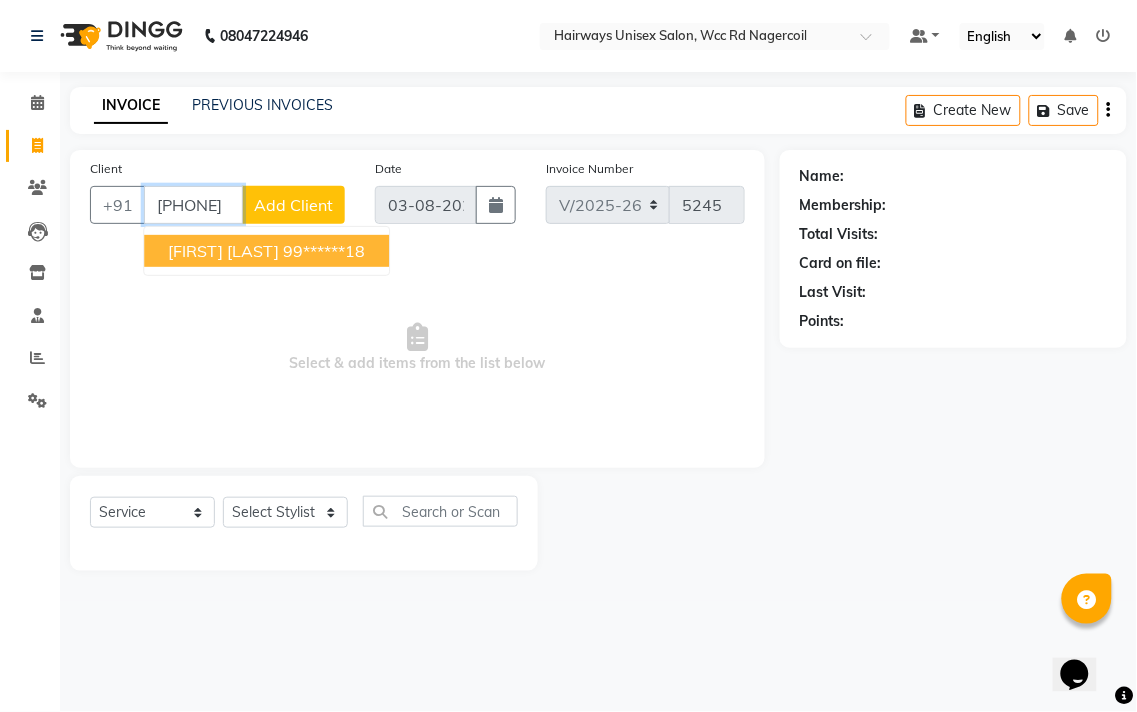 click on "[FIRST] [LAST]" at bounding box center (223, 251) 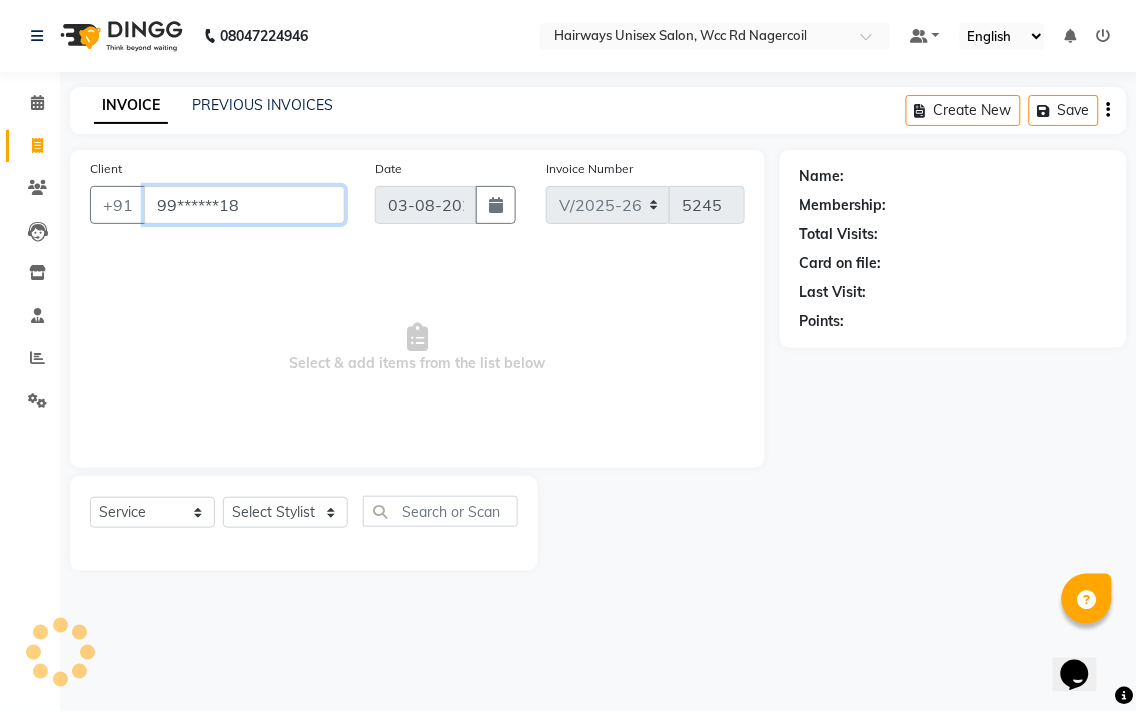 type on "99******18" 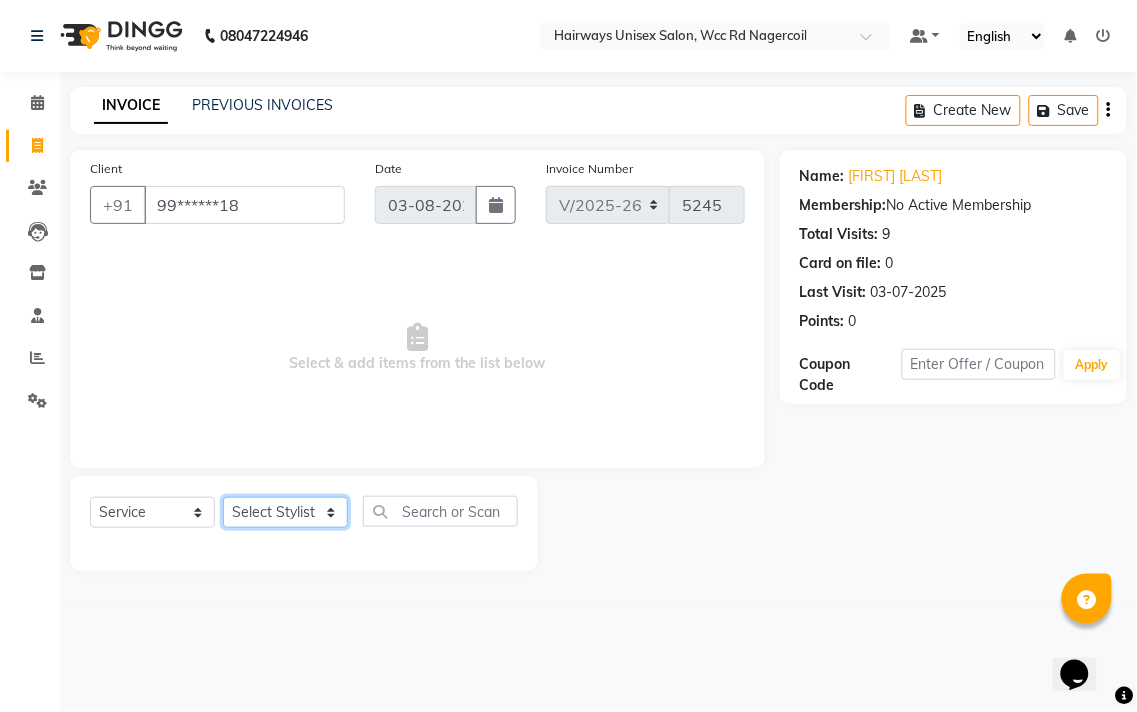 click on "Select Stylist Admin Chitra divya Gokila Haroon Imran Reception Salman Sartaj Khan Talib" 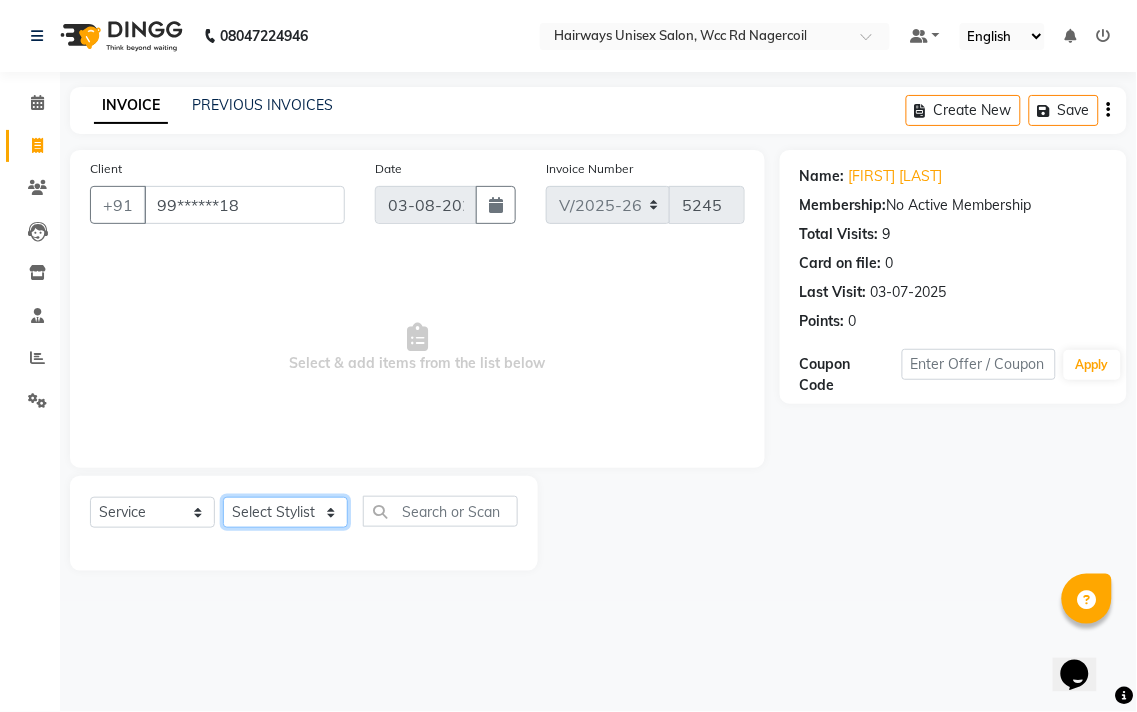 select on "49917" 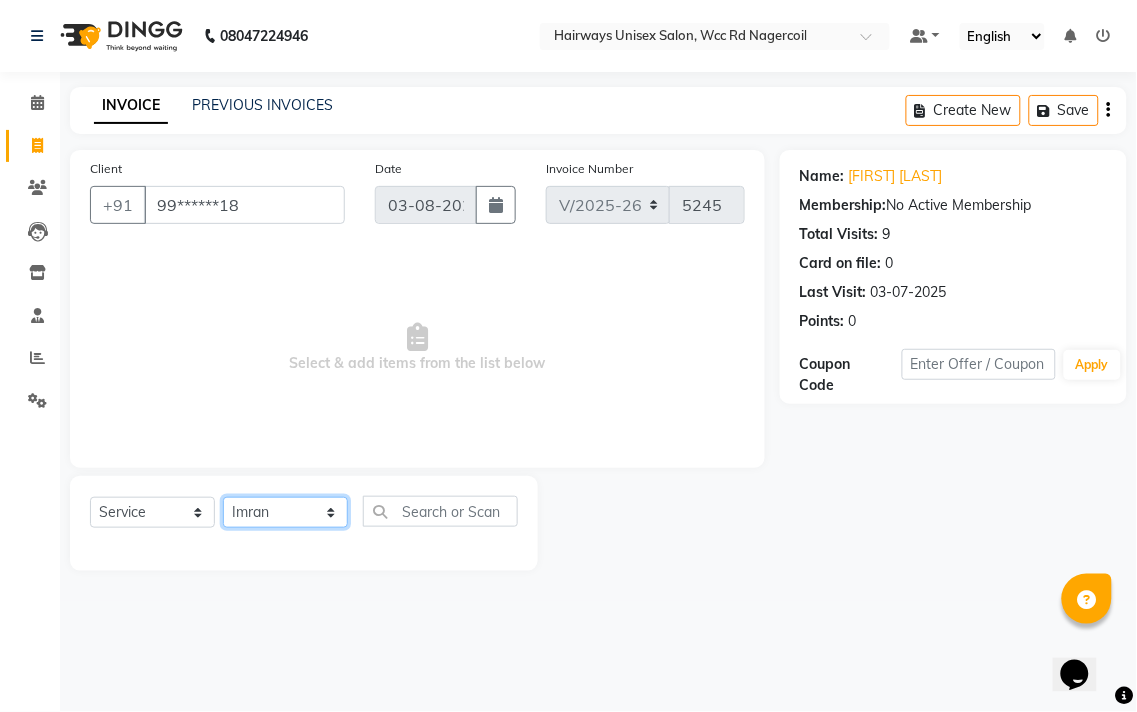 click on "Select Stylist Admin Chitra divya Gokila Haroon Imran Reception Salman Sartaj Khan Talib" 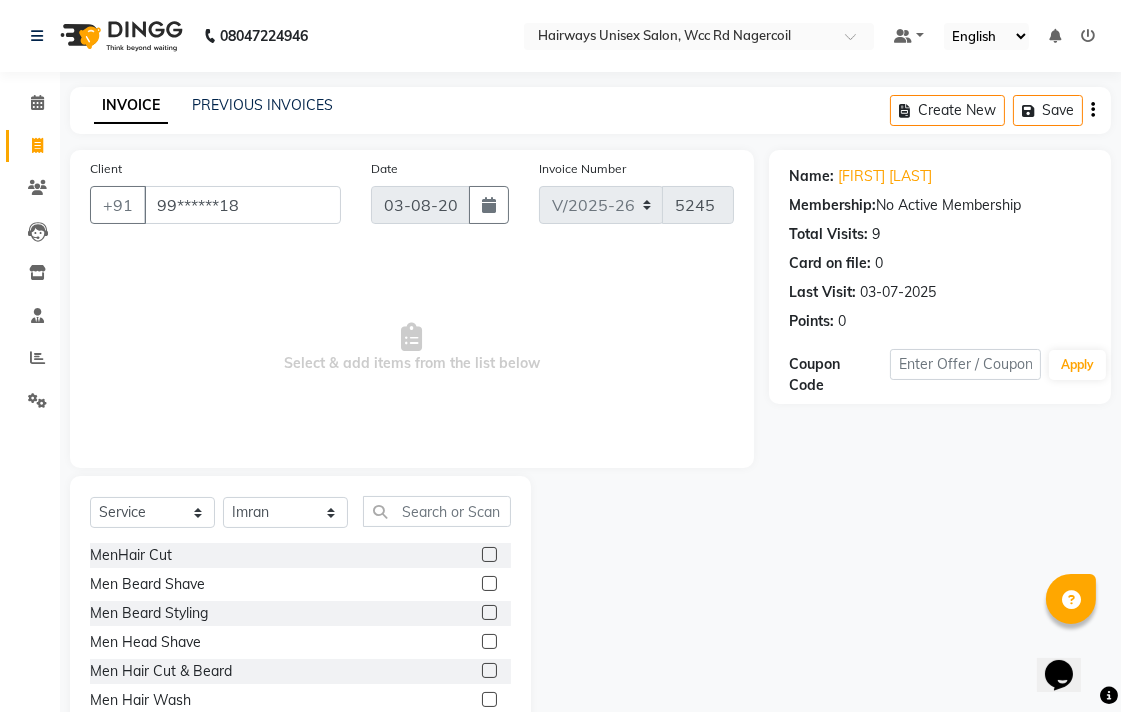click 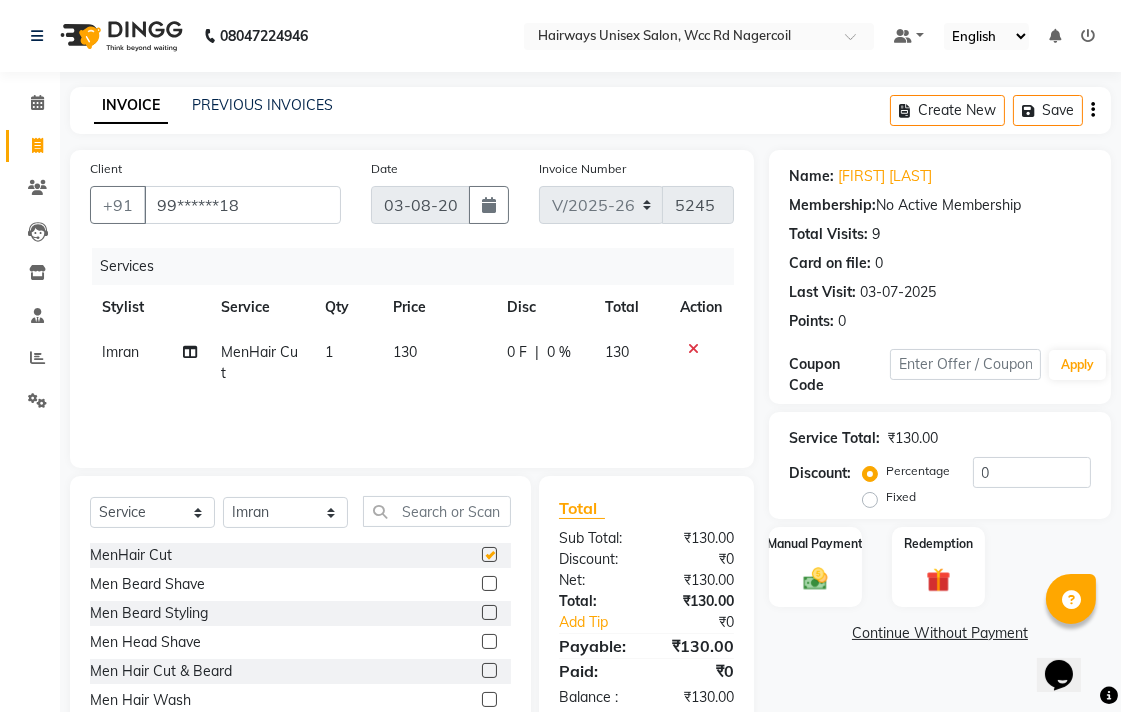 checkbox on "false" 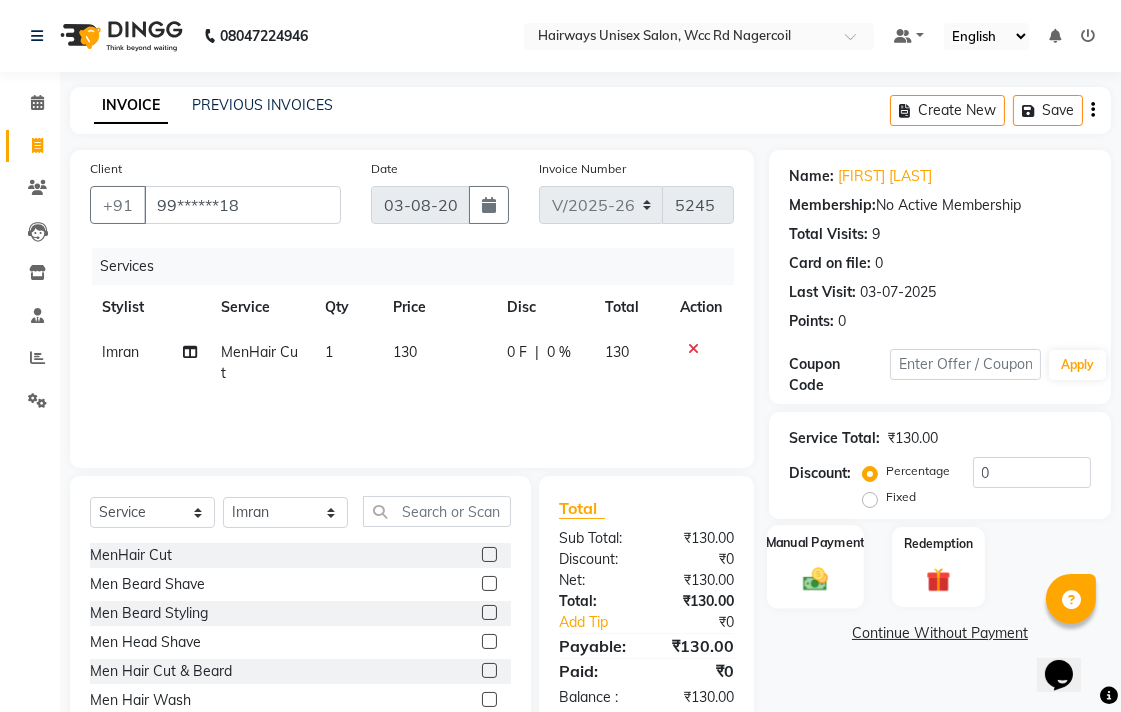 click on "Manual Payment" 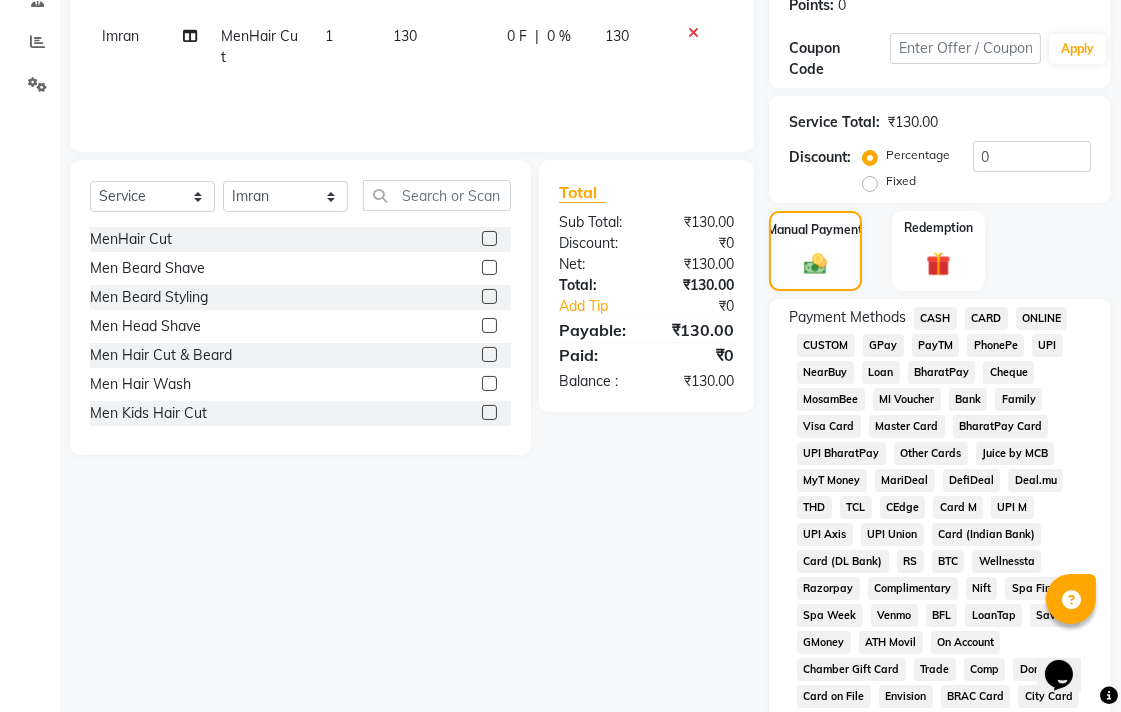 scroll, scrollTop: 333, scrollLeft: 0, axis: vertical 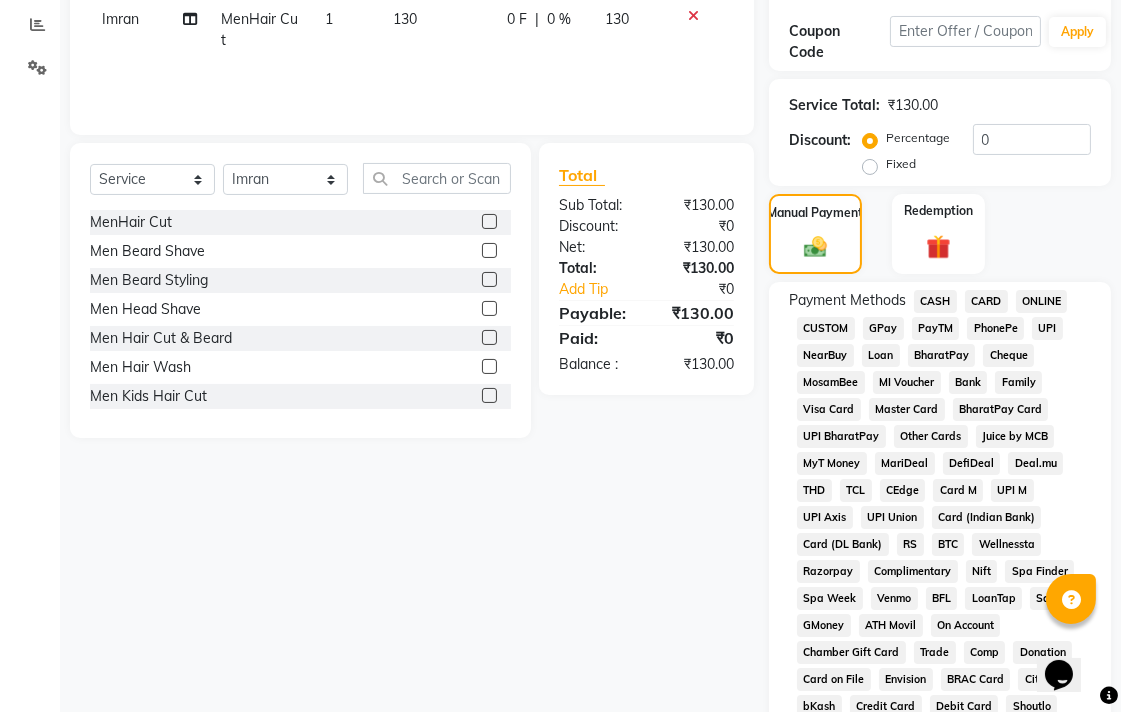 click on "CASH" 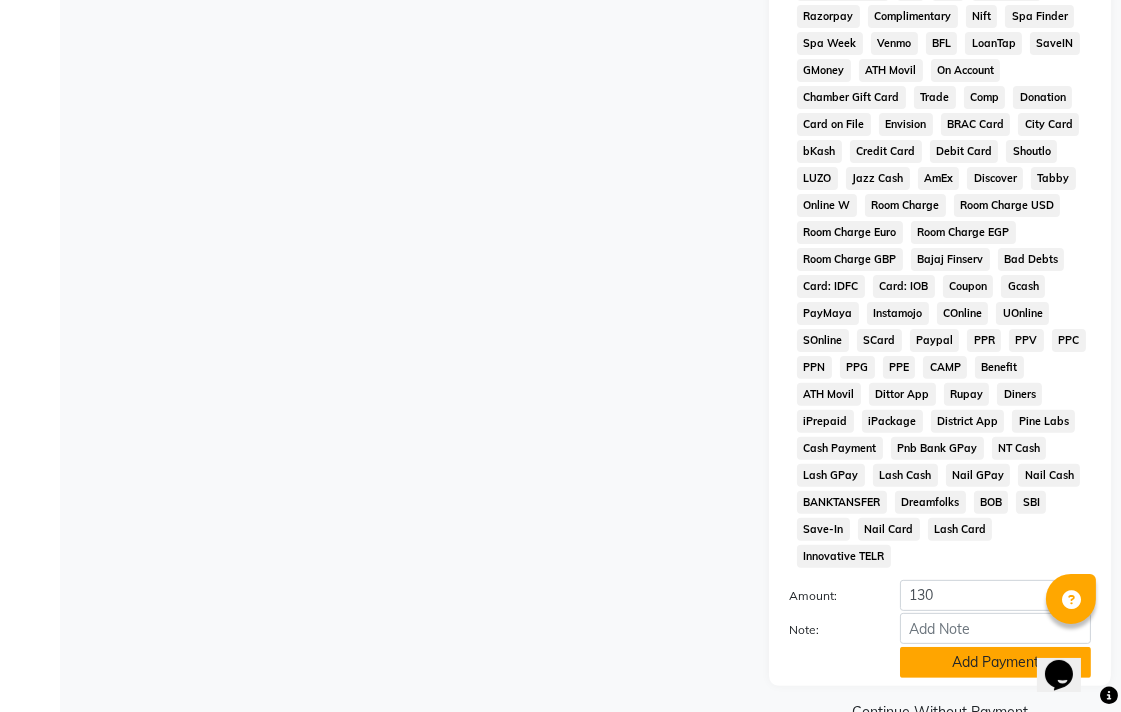 scroll, scrollTop: 913, scrollLeft: 0, axis: vertical 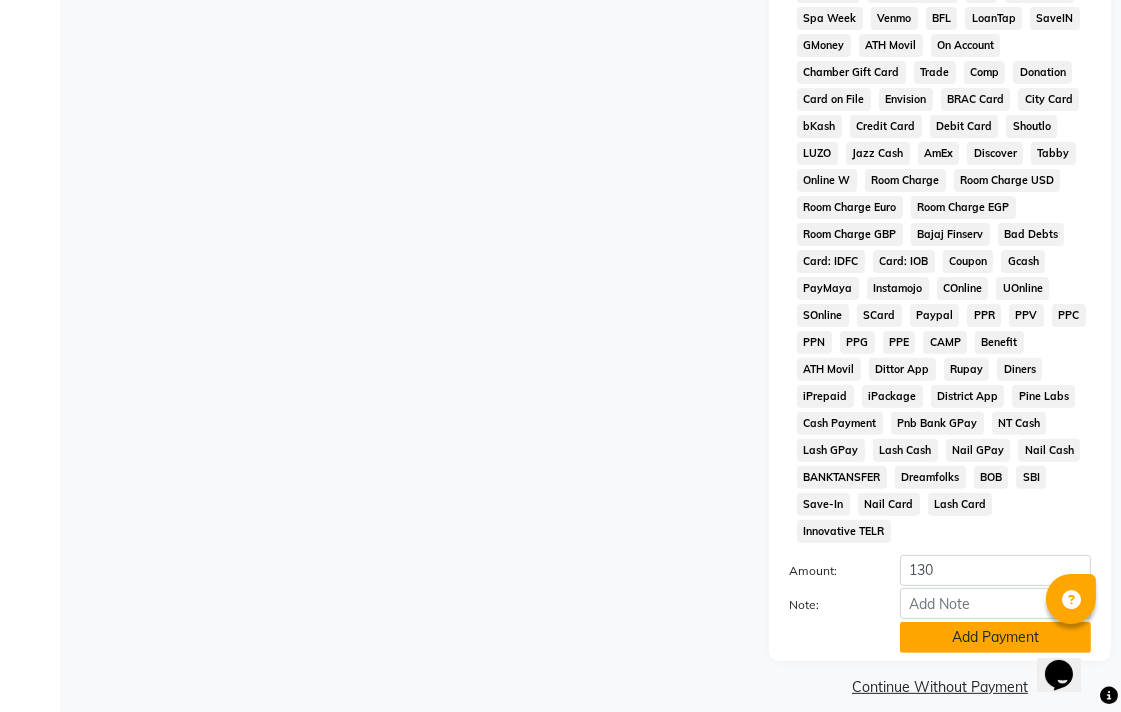 click on "Add Payment" 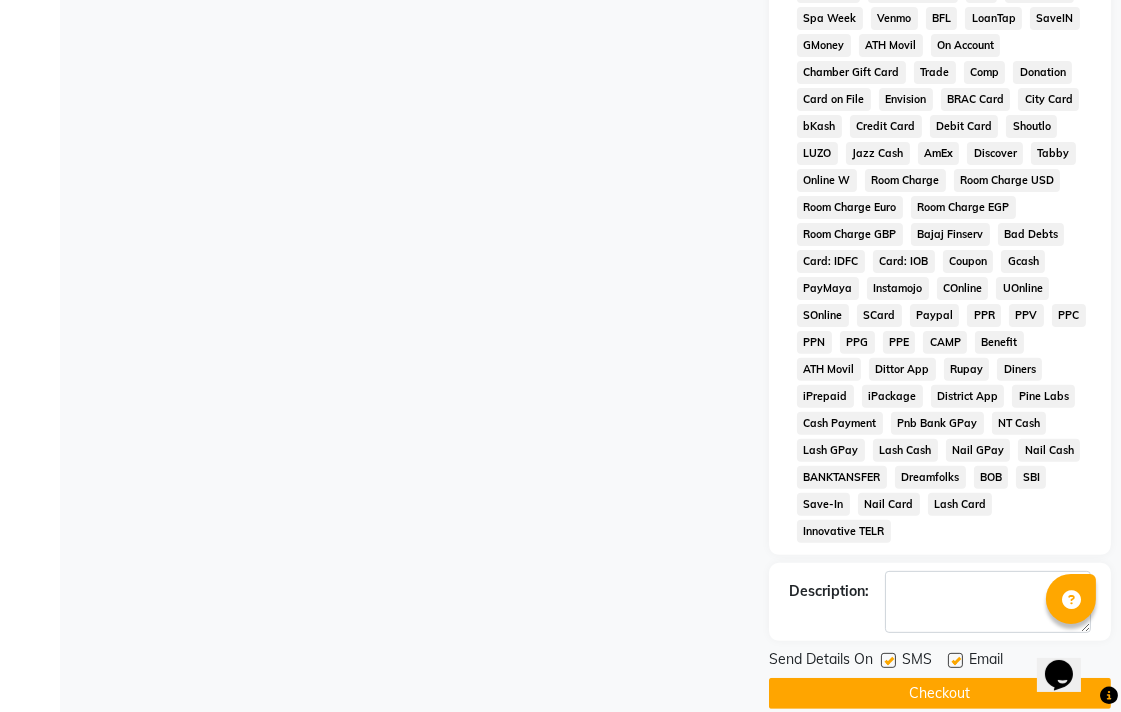 click on "Checkout" 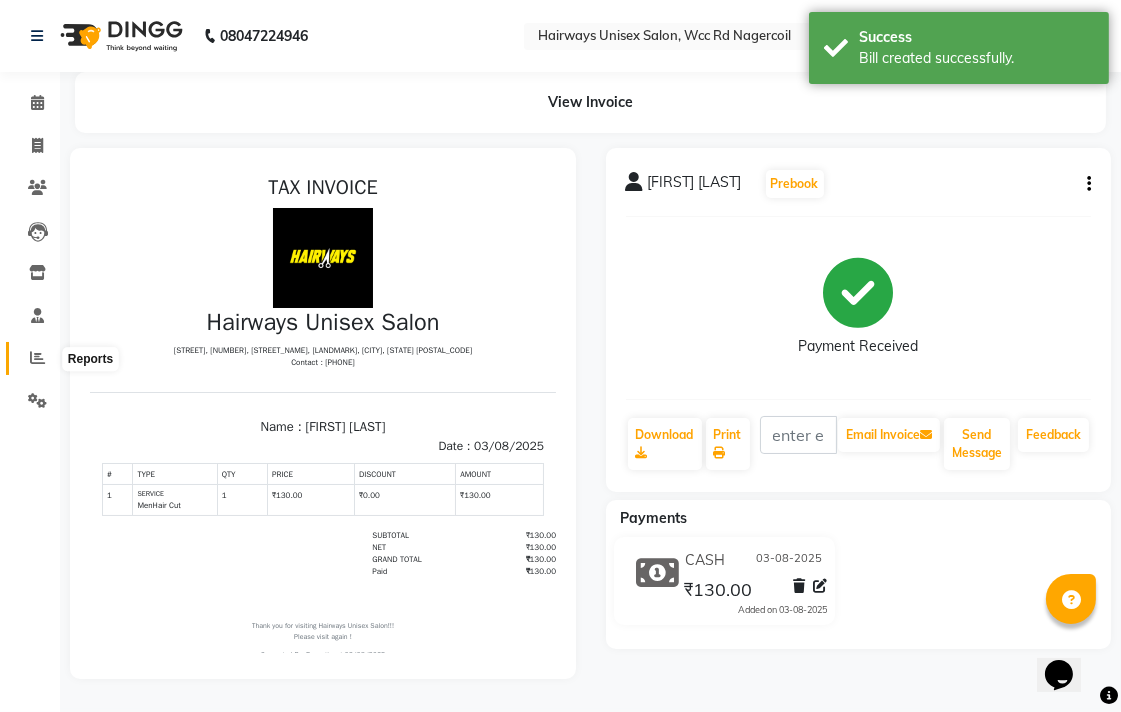 scroll, scrollTop: 0, scrollLeft: 0, axis: both 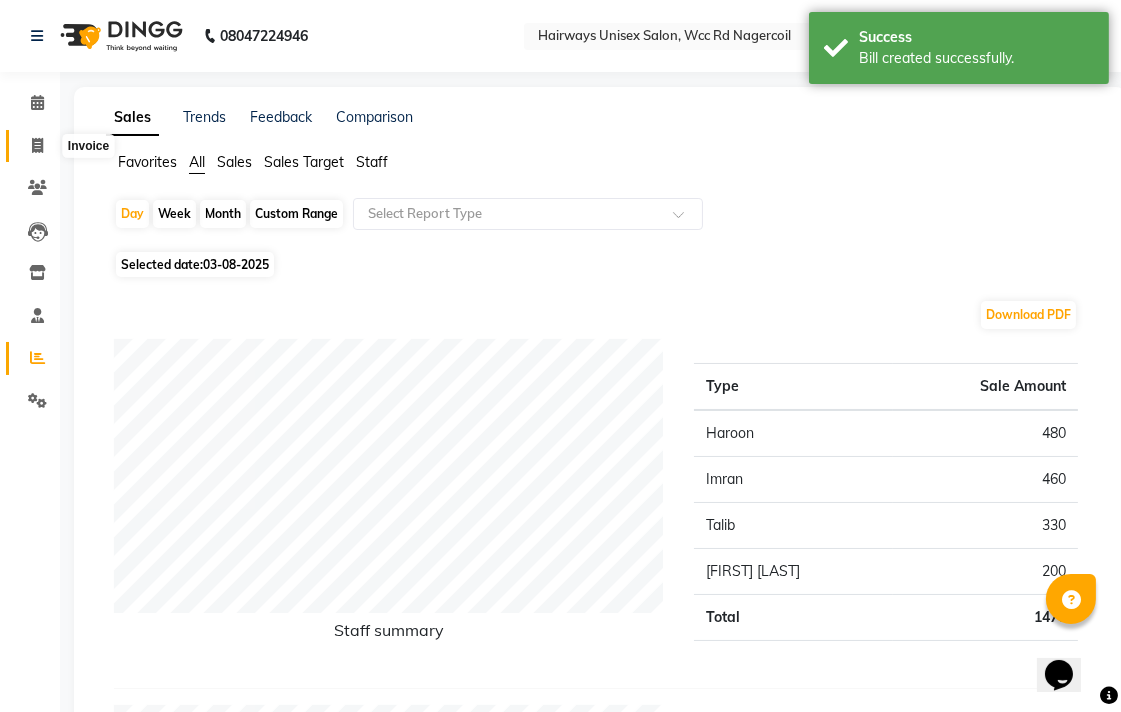 click 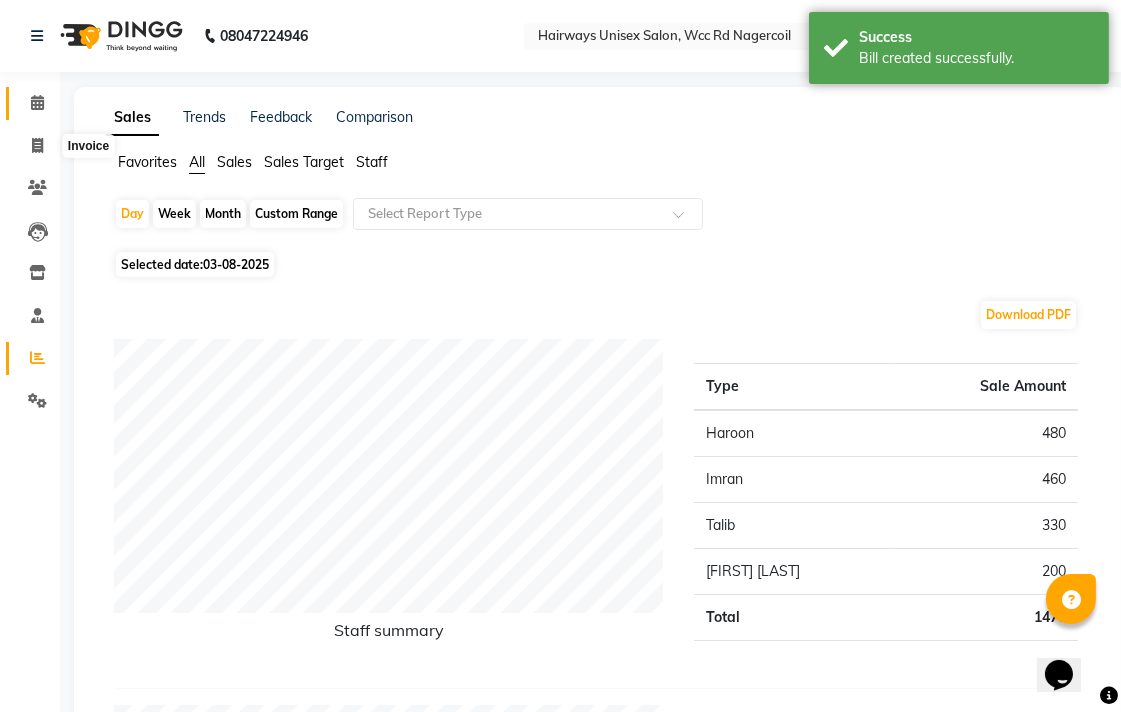 select on "service" 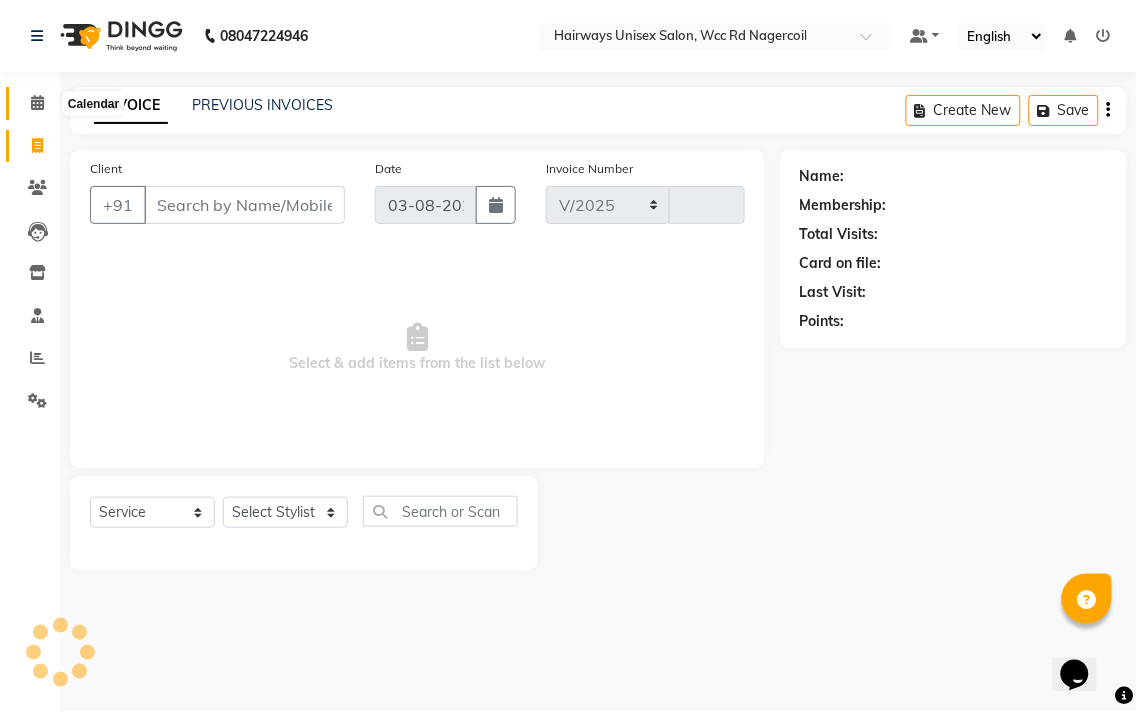 select on "6523" 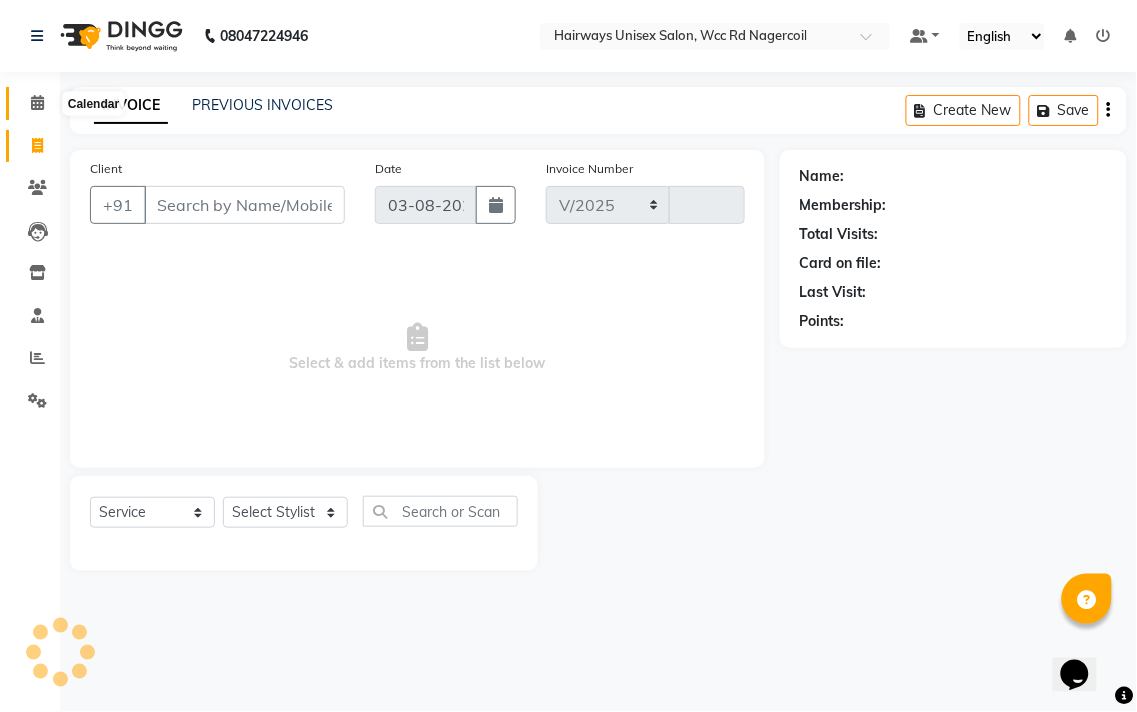 type on "5246" 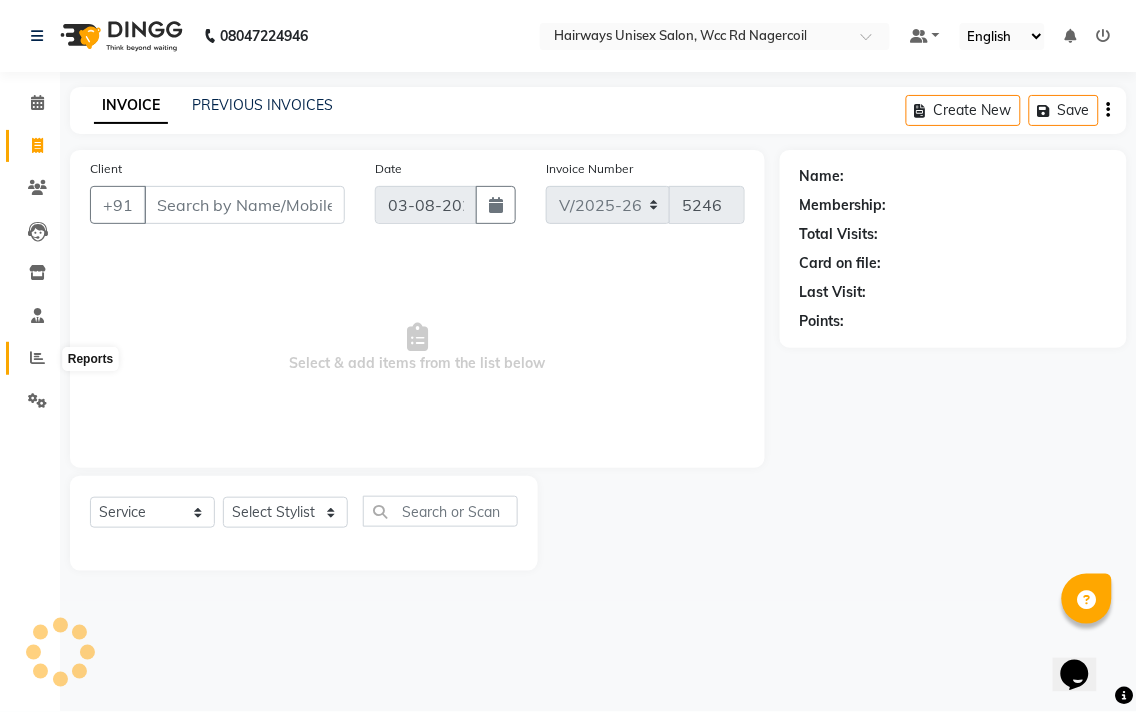 click 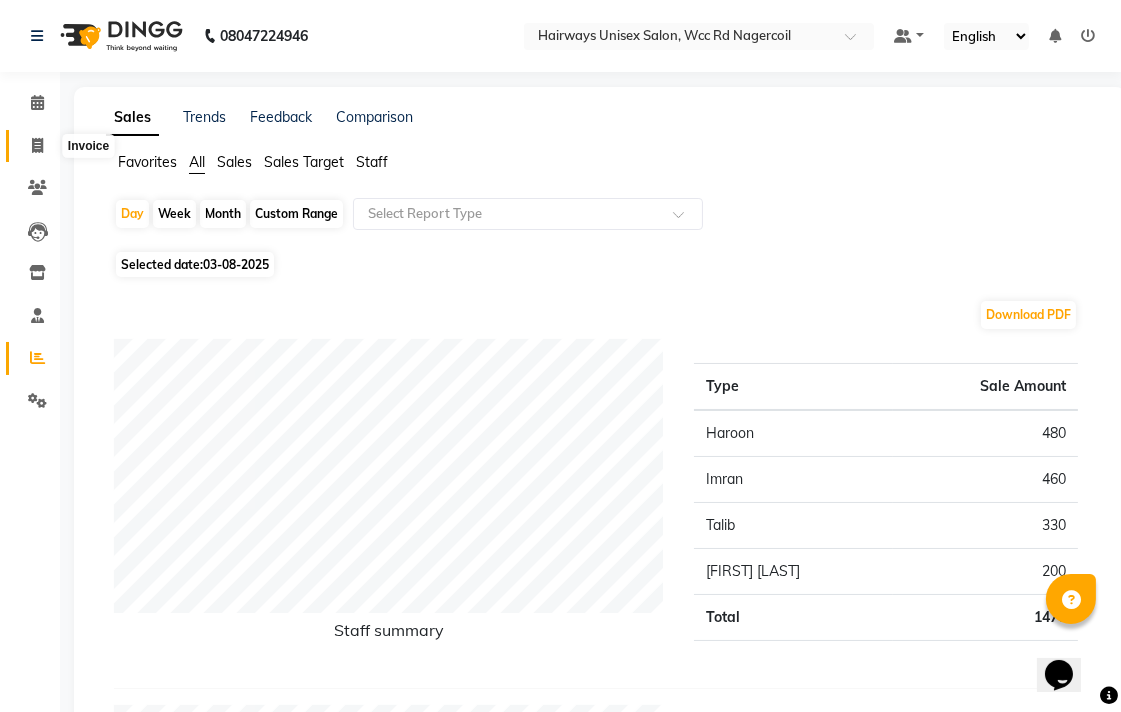 click 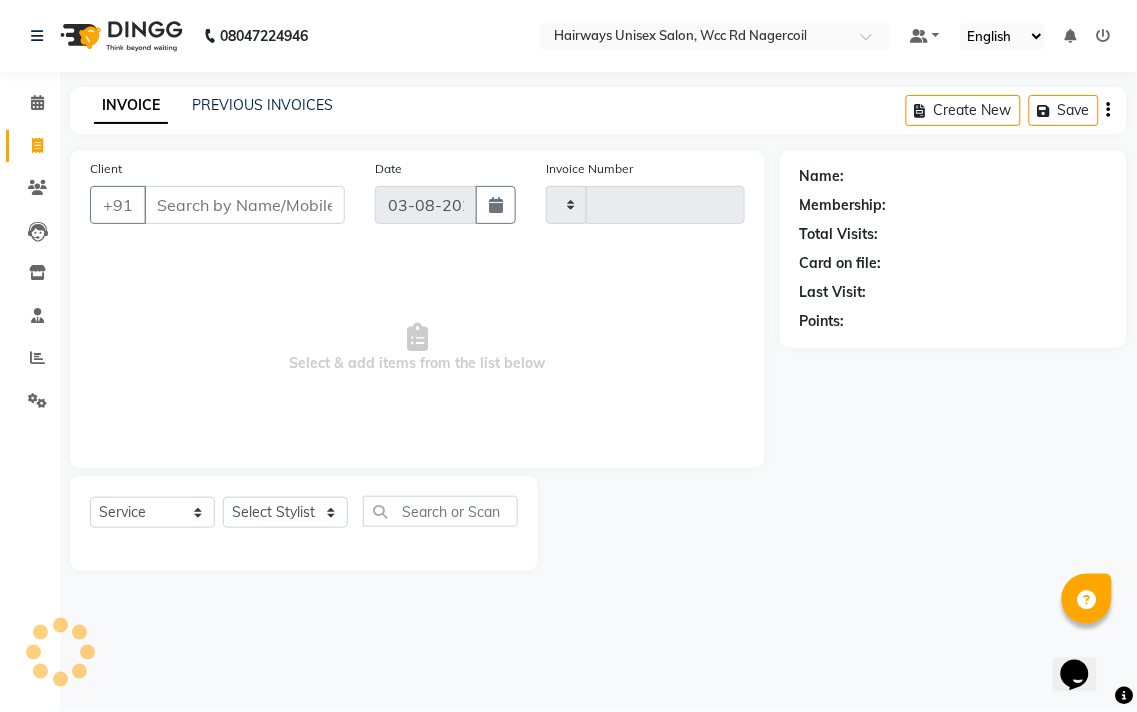 type on "5246" 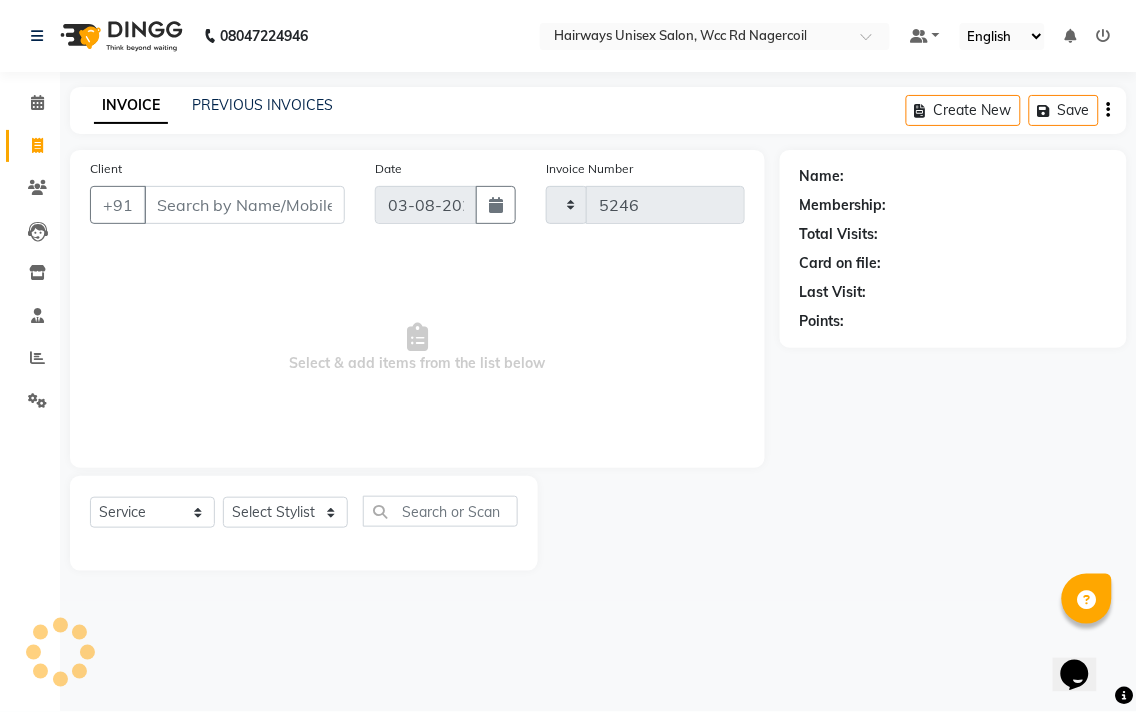 select on "6523" 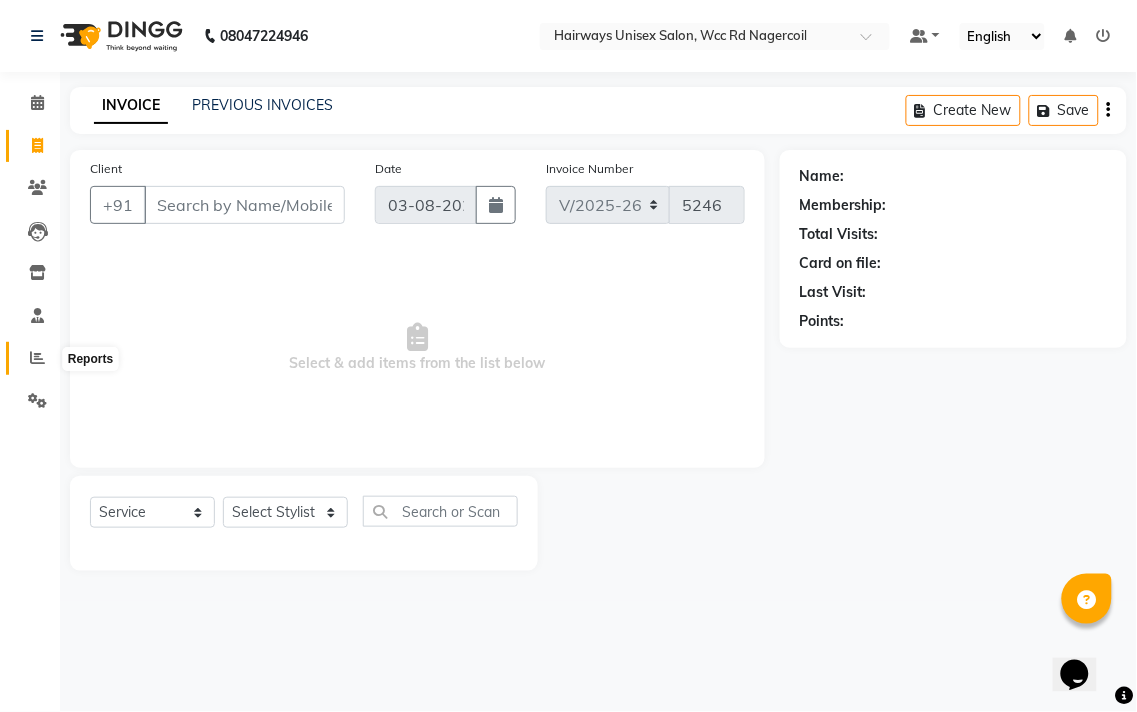 click 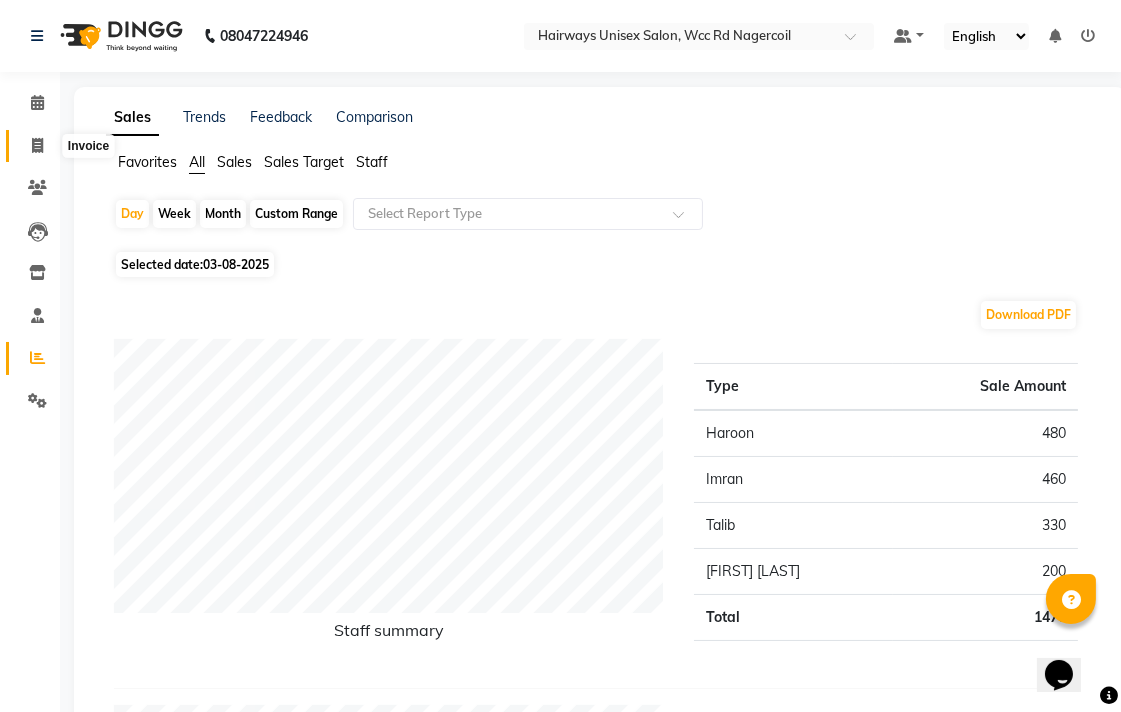 click 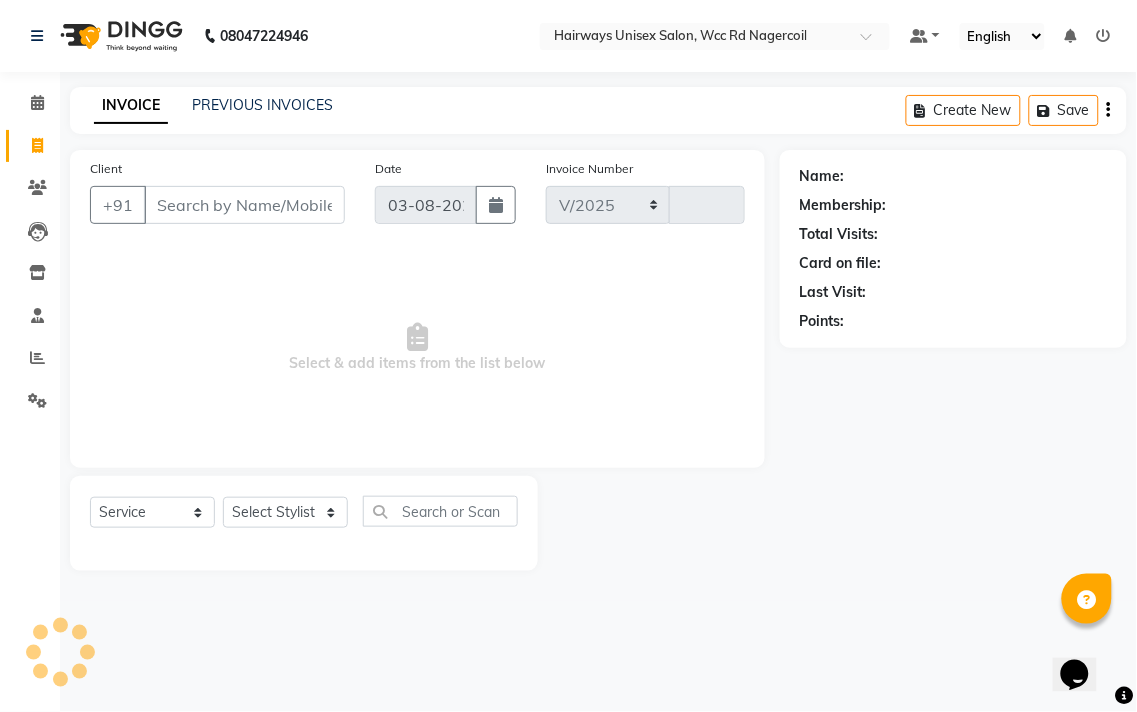 select on "6523" 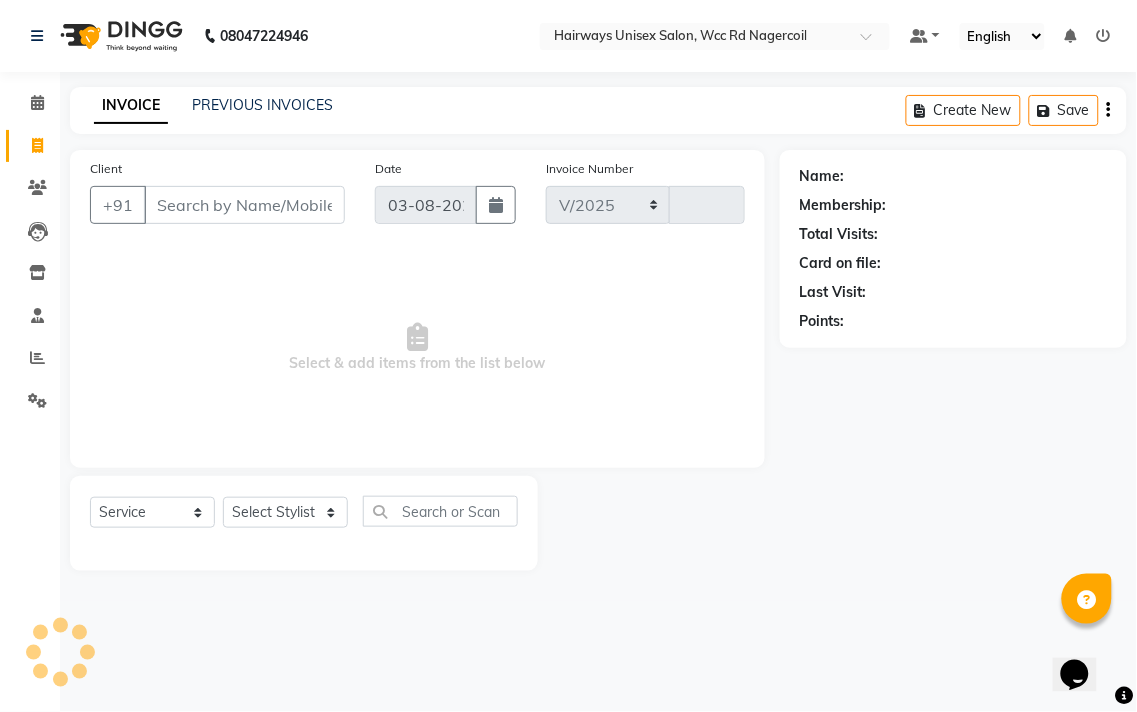 type on "5246" 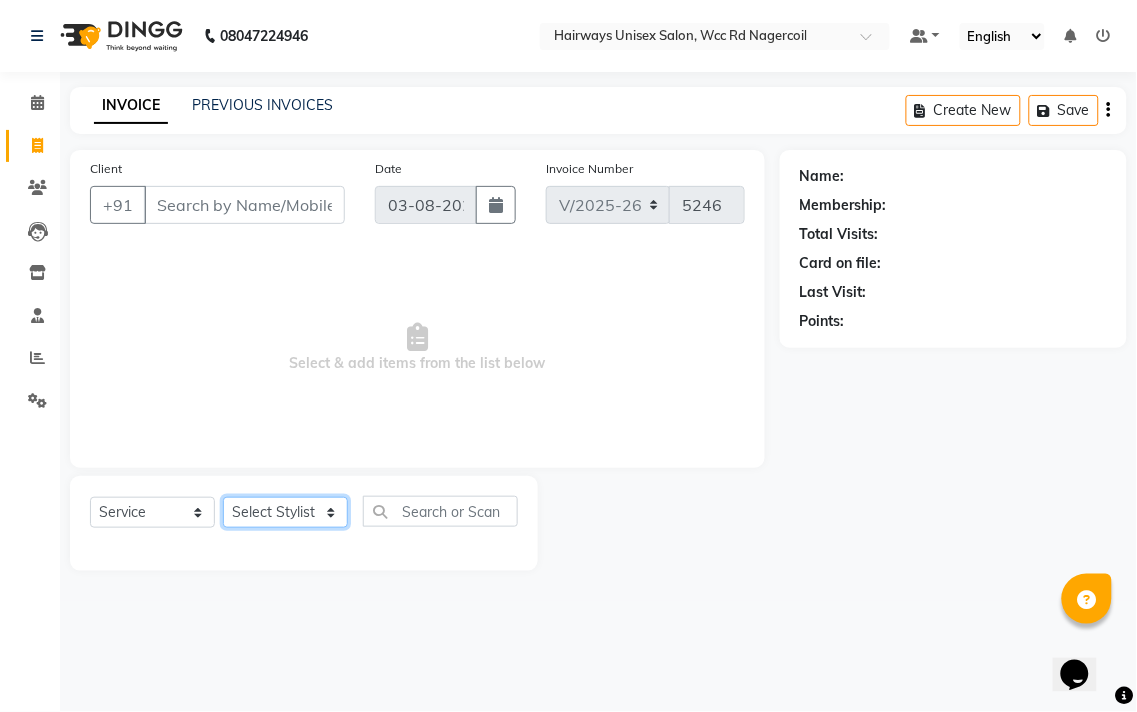 click on "Select Stylist Admin Chitra divya Gokila Haroon Imran Reception Salman Sartaj Khan Talib" 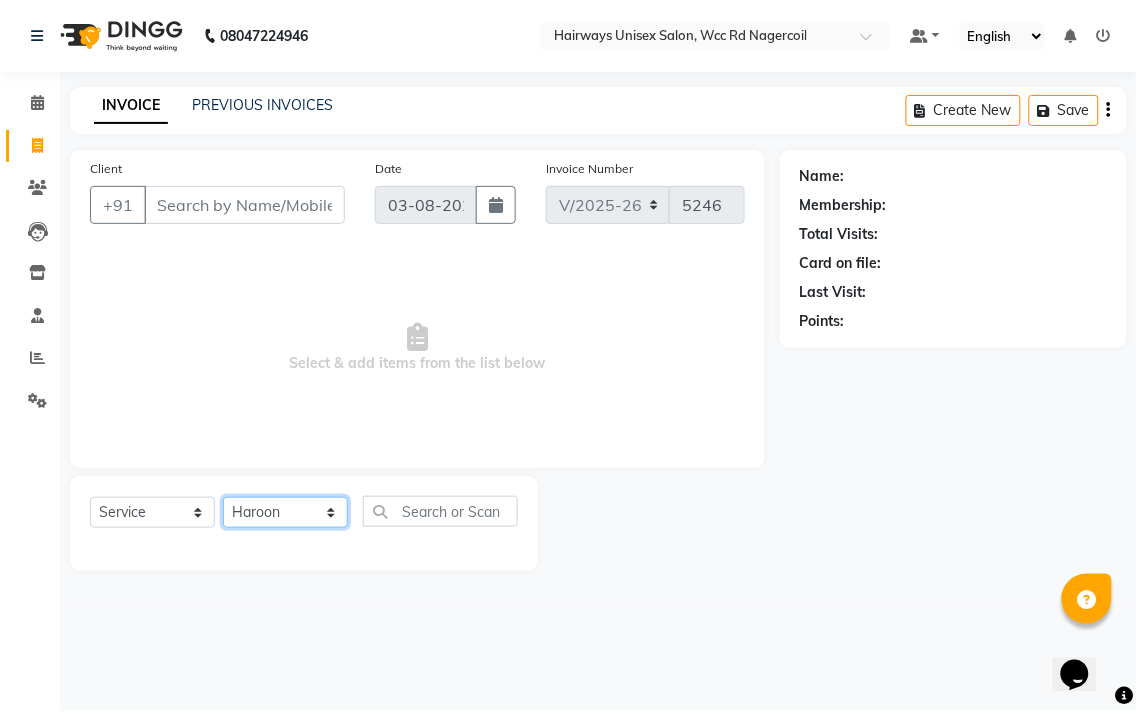 click on "Select Stylist Admin Chitra divya Gokila Haroon Imran Reception Salman Sartaj Khan Talib" 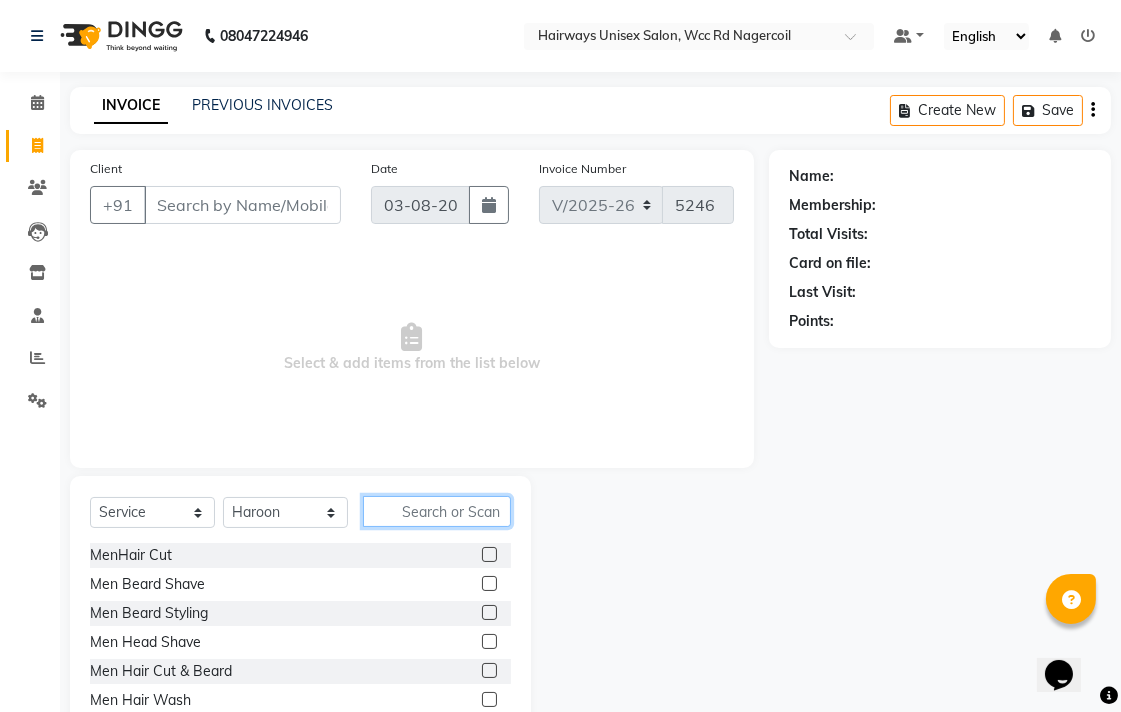 click 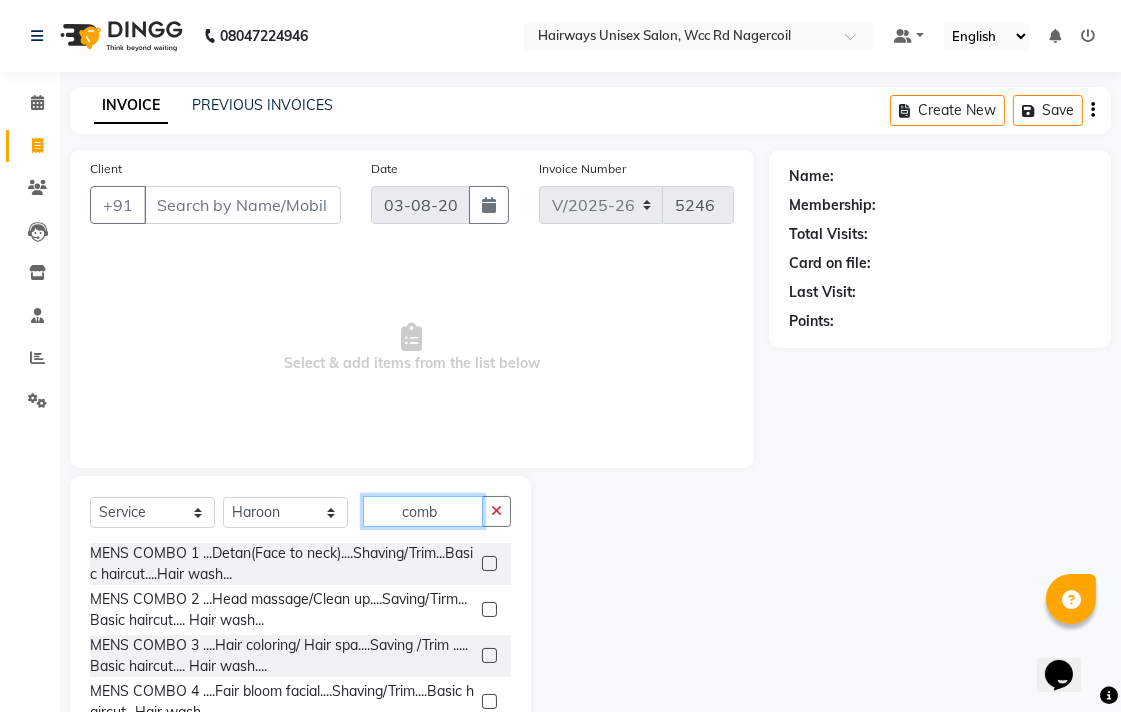 type on "comb" 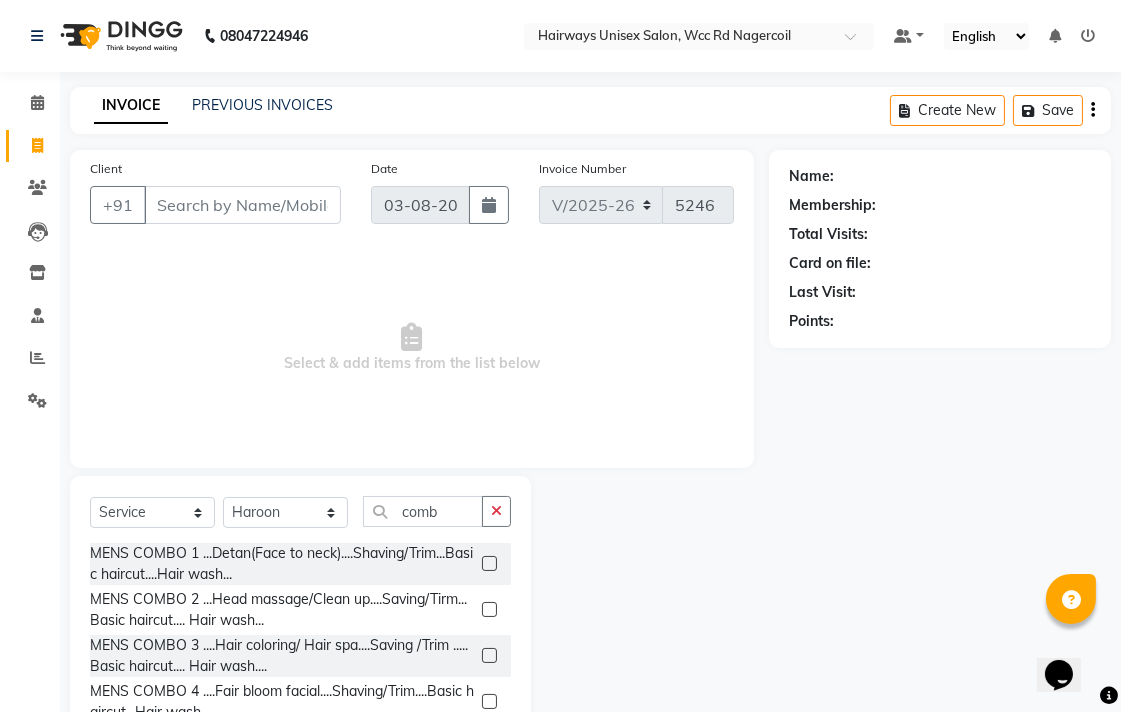 click 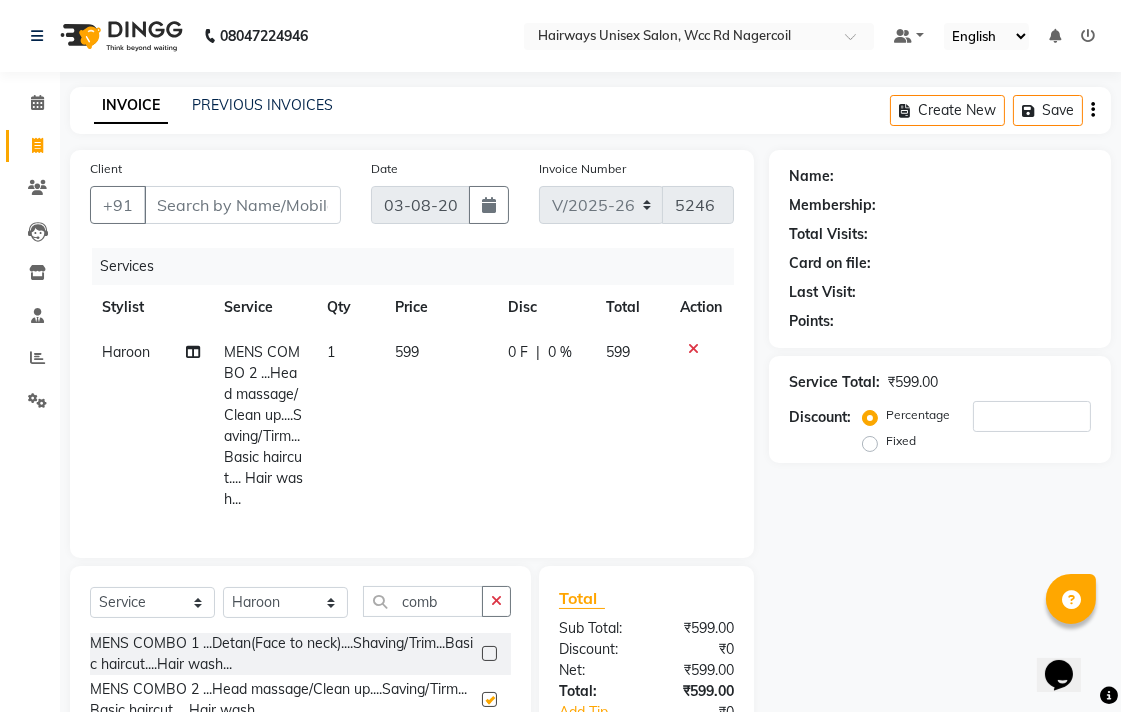 checkbox on "false" 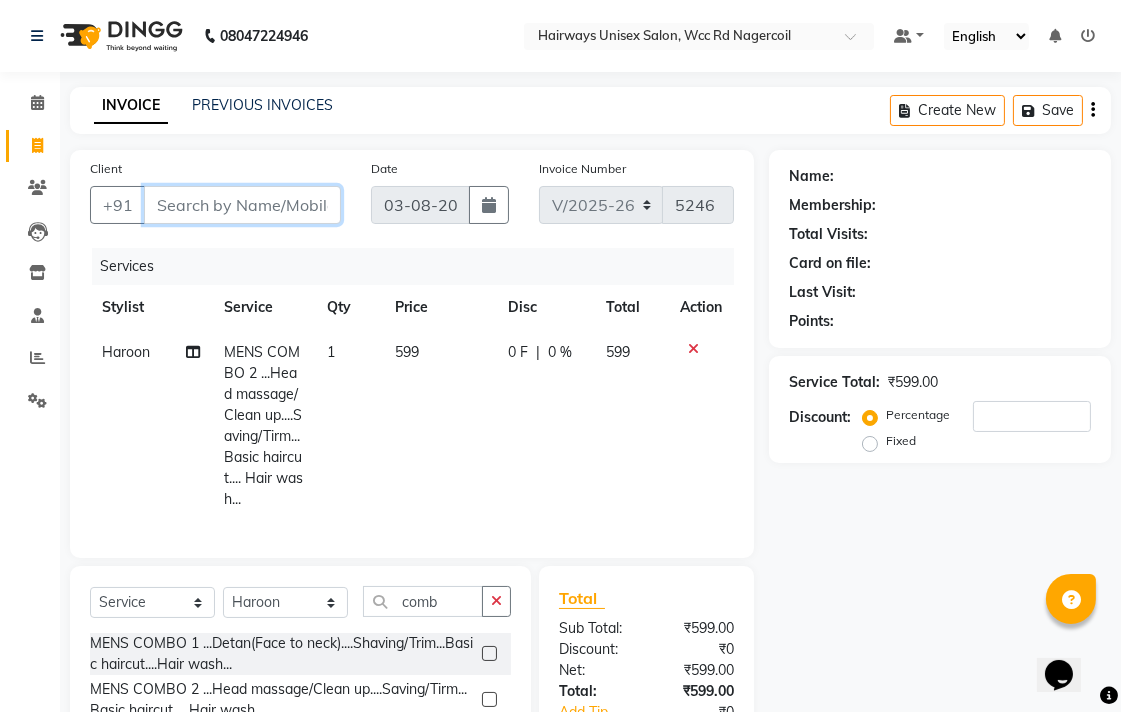 click on "Client" at bounding box center [242, 205] 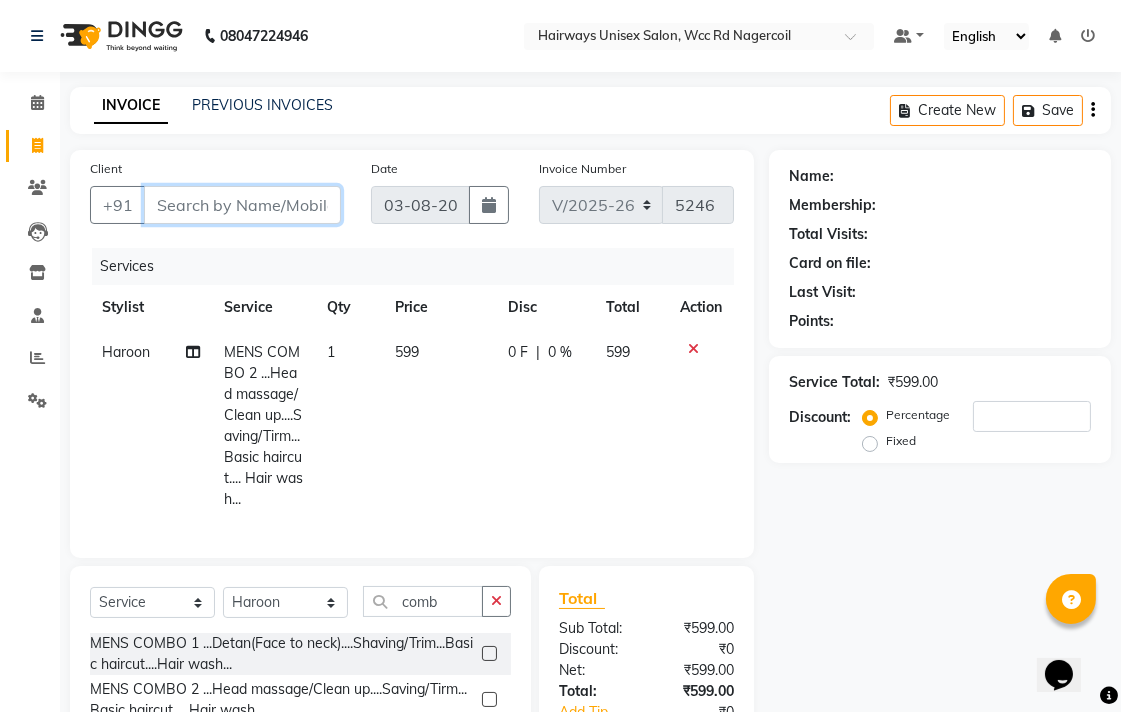 type on "8" 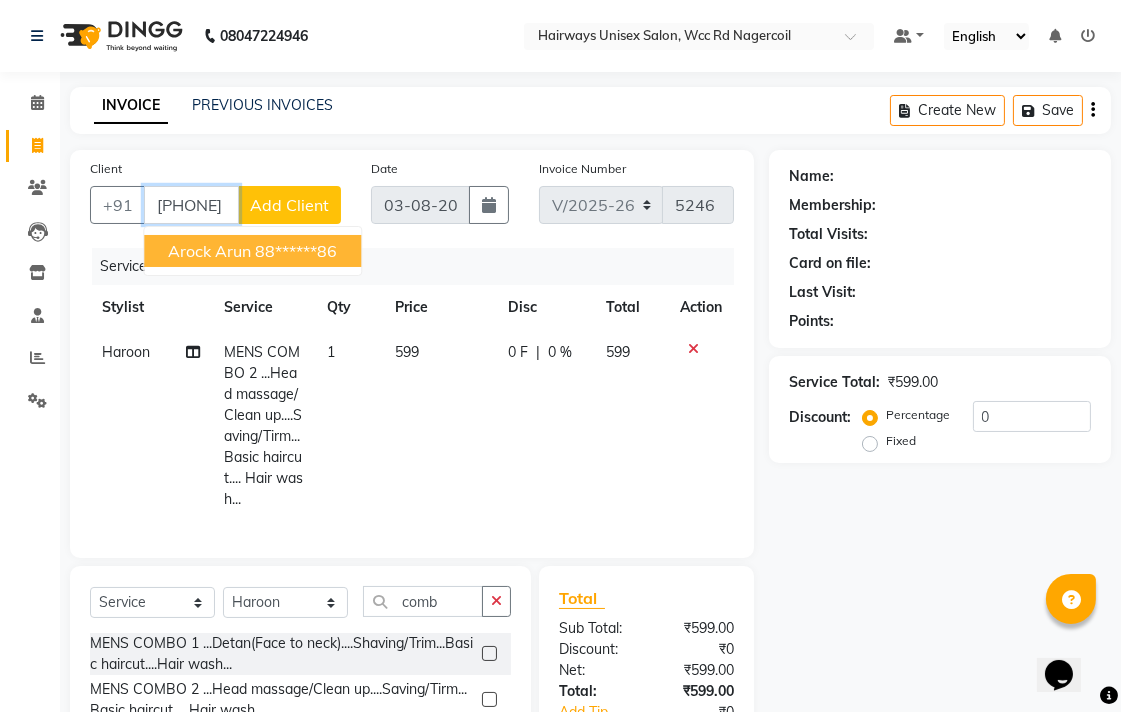 click on "88******86" at bounding box center [296, 251] 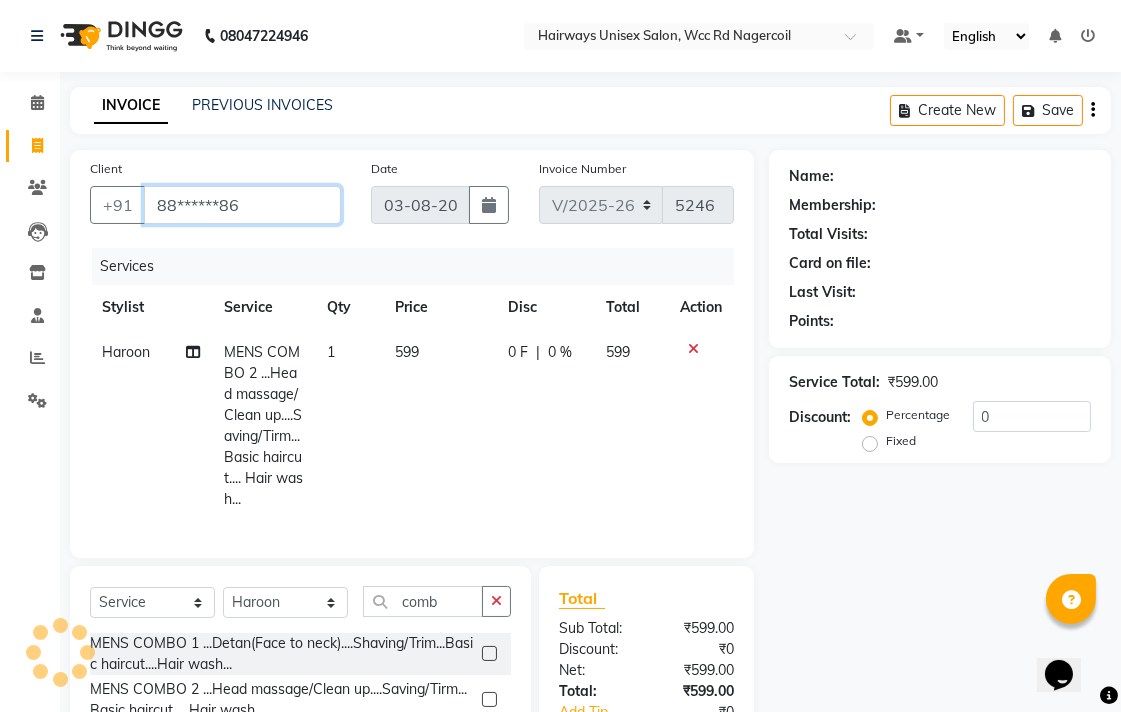 type on "88******86" 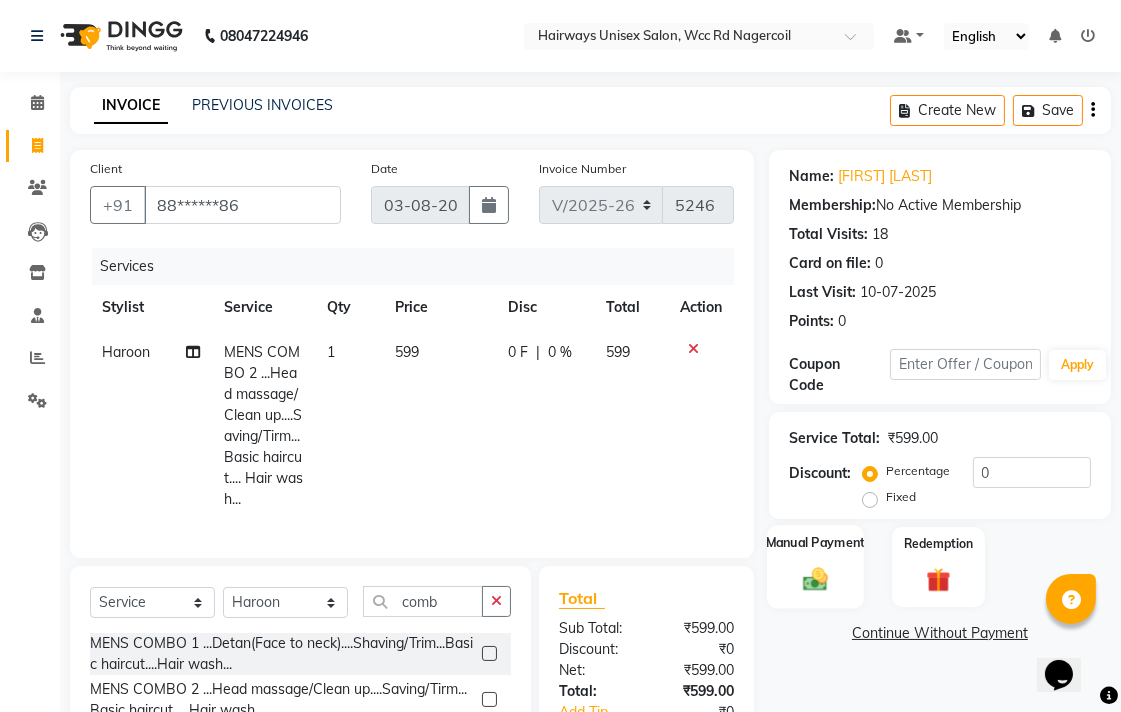 click 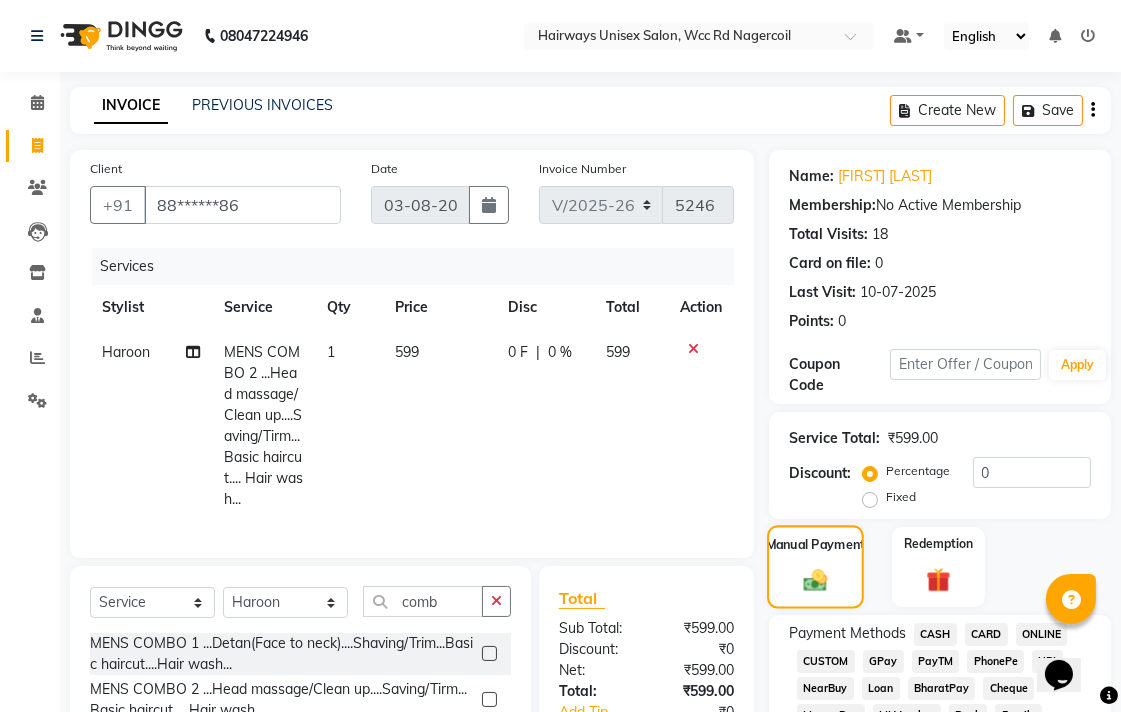 scroll, scrollTop: 222, scrollLeft: 0, axis: vertical 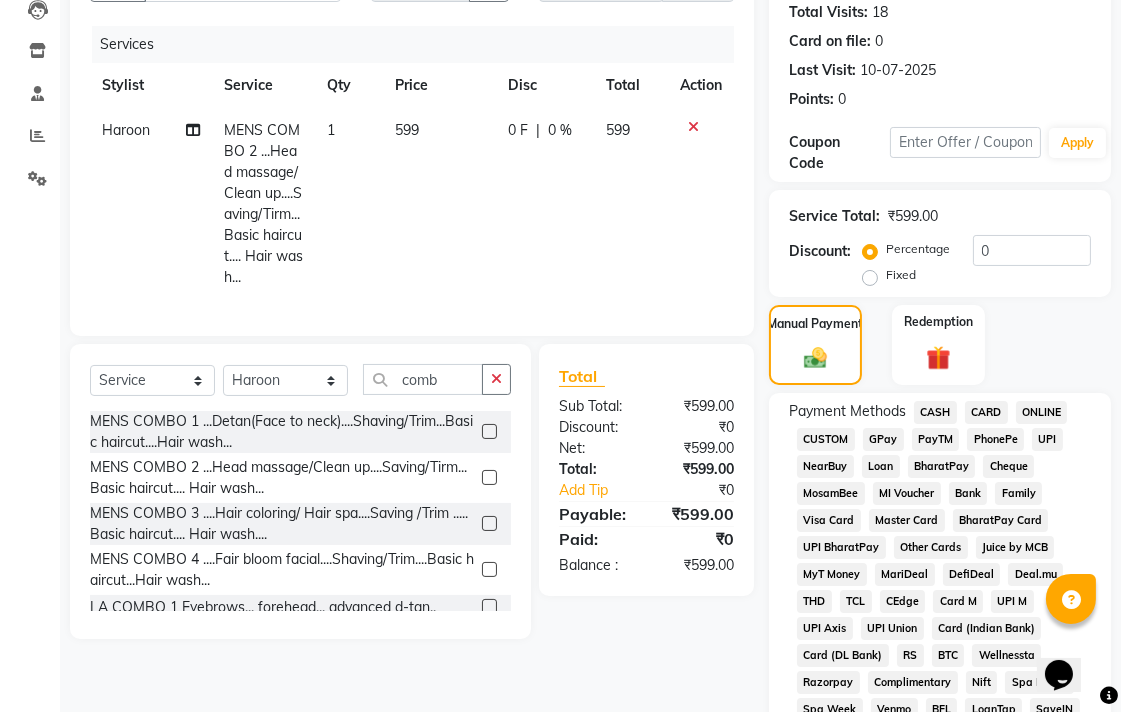 click on "CASH" 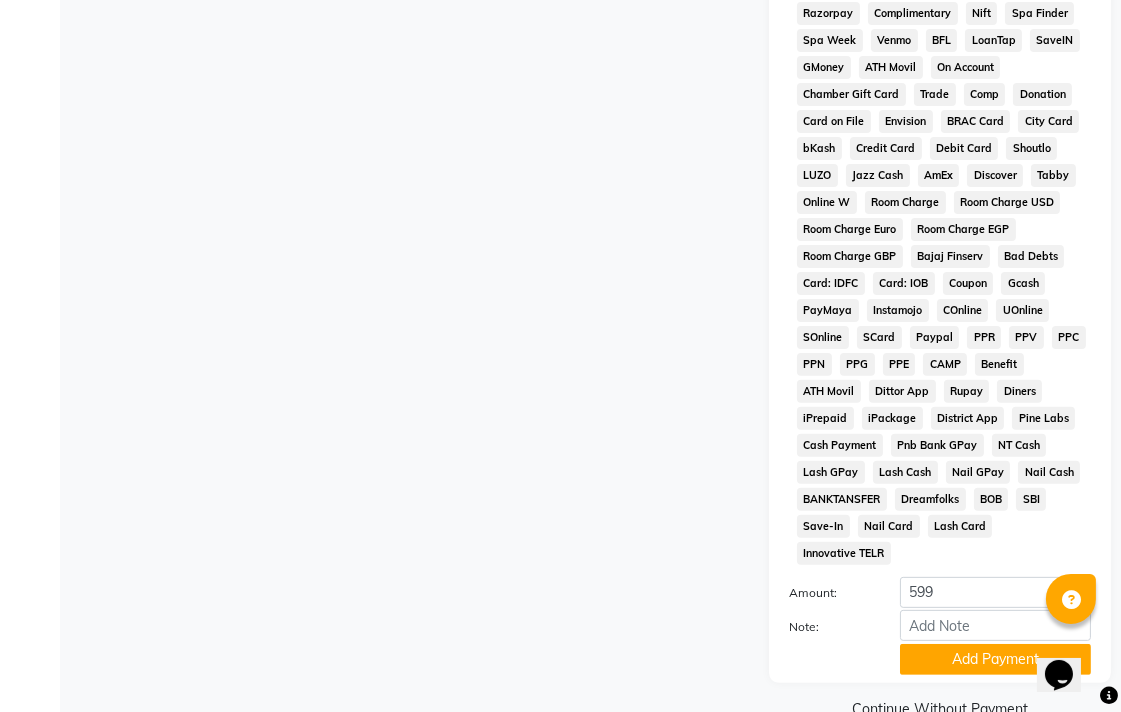 scroll, scrollTop: 913, scrollLeft: 0, axis: vertical 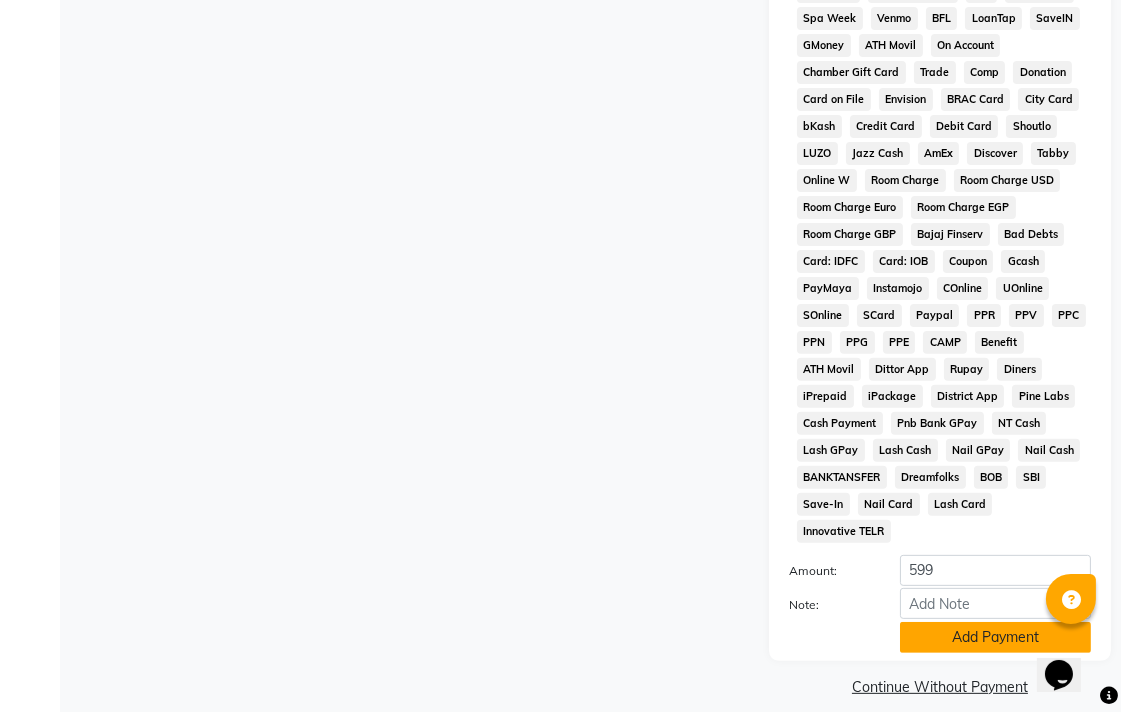 click on "Add Payment" 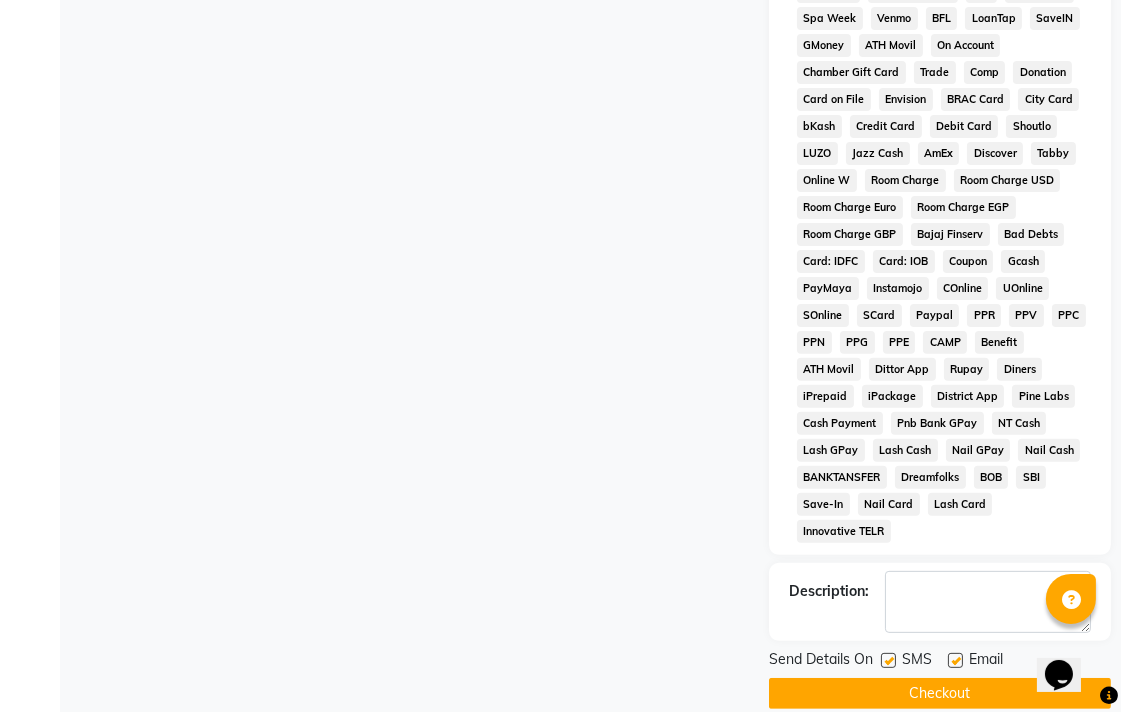 click on "Checkout" 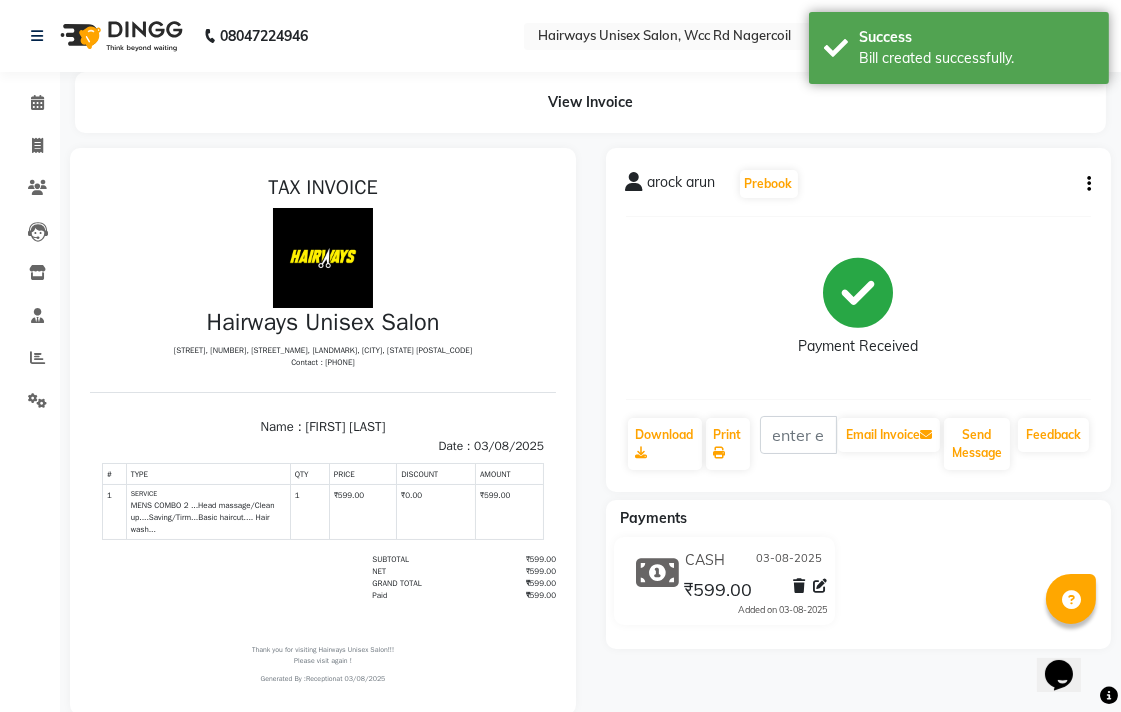 scroll, scrollTop: 0, scrollLeft: 0, axis: both 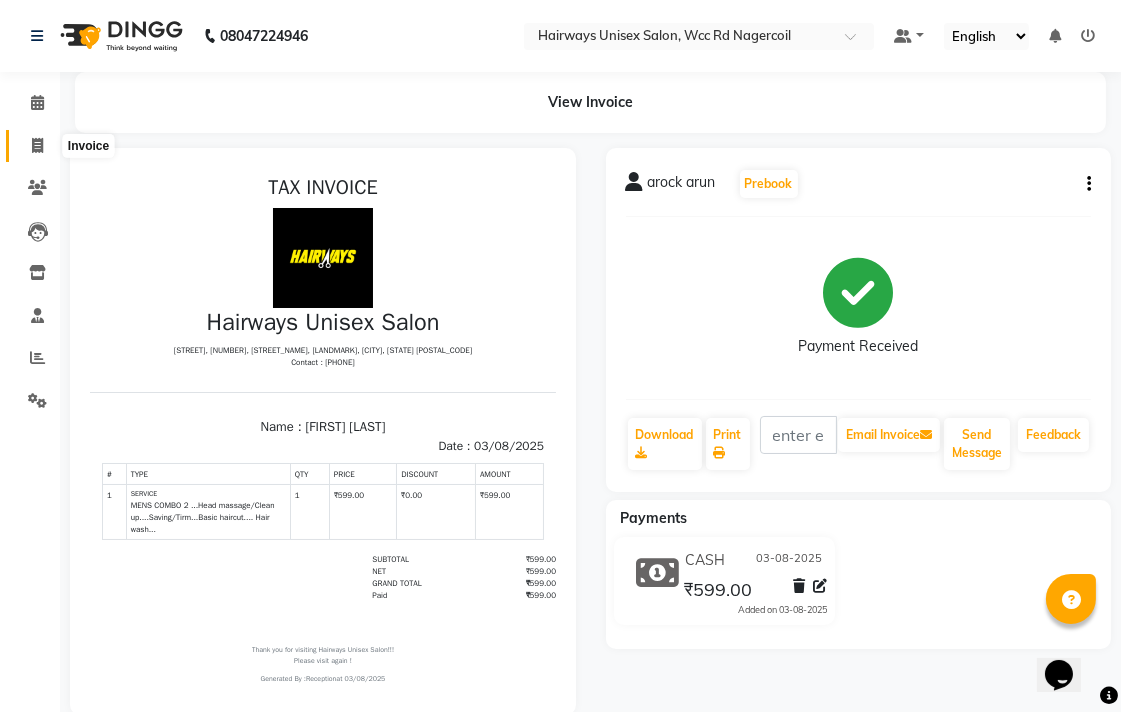 click 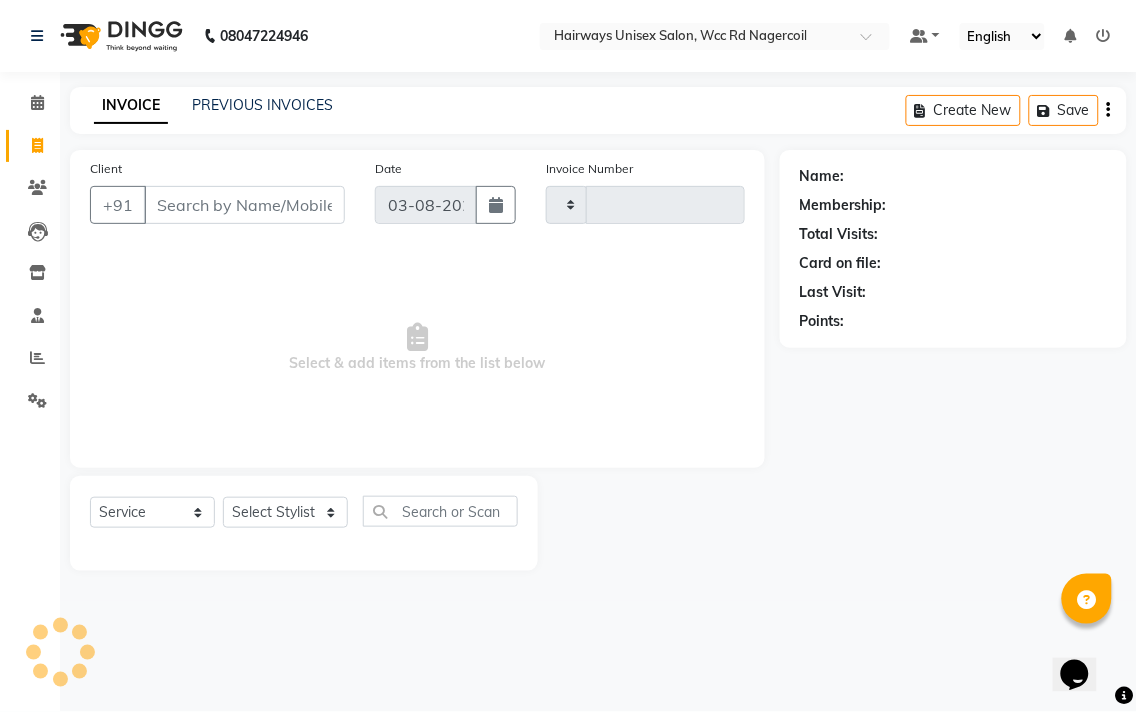 type on "5247" 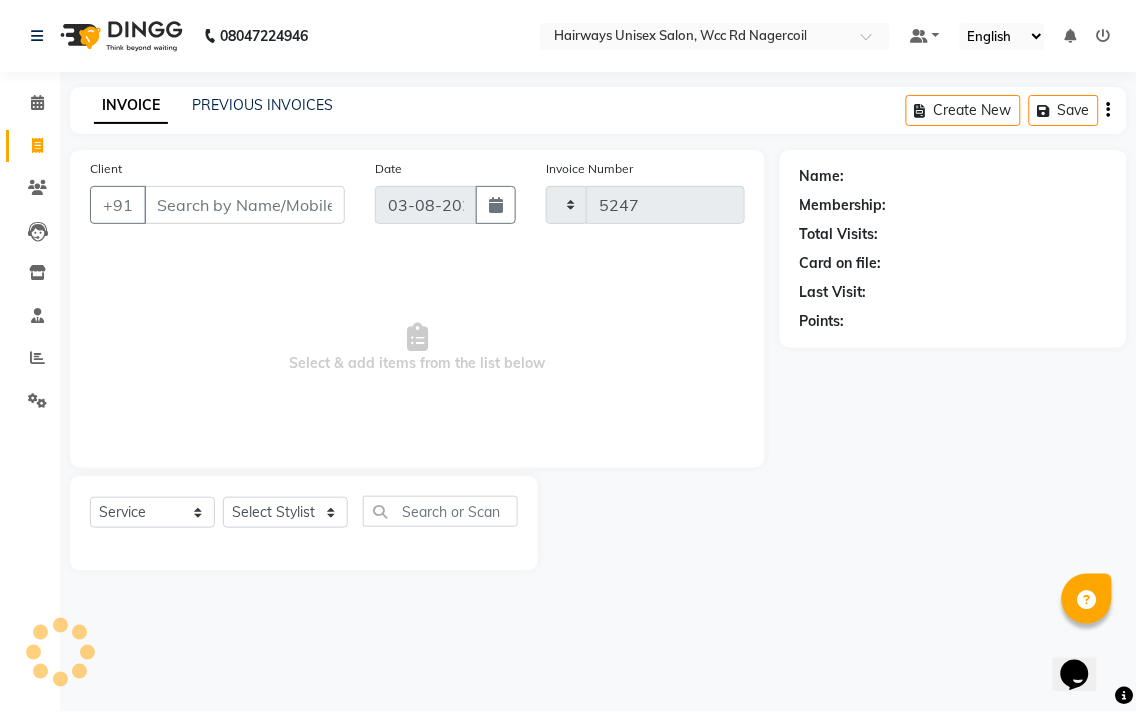 select on "6523" 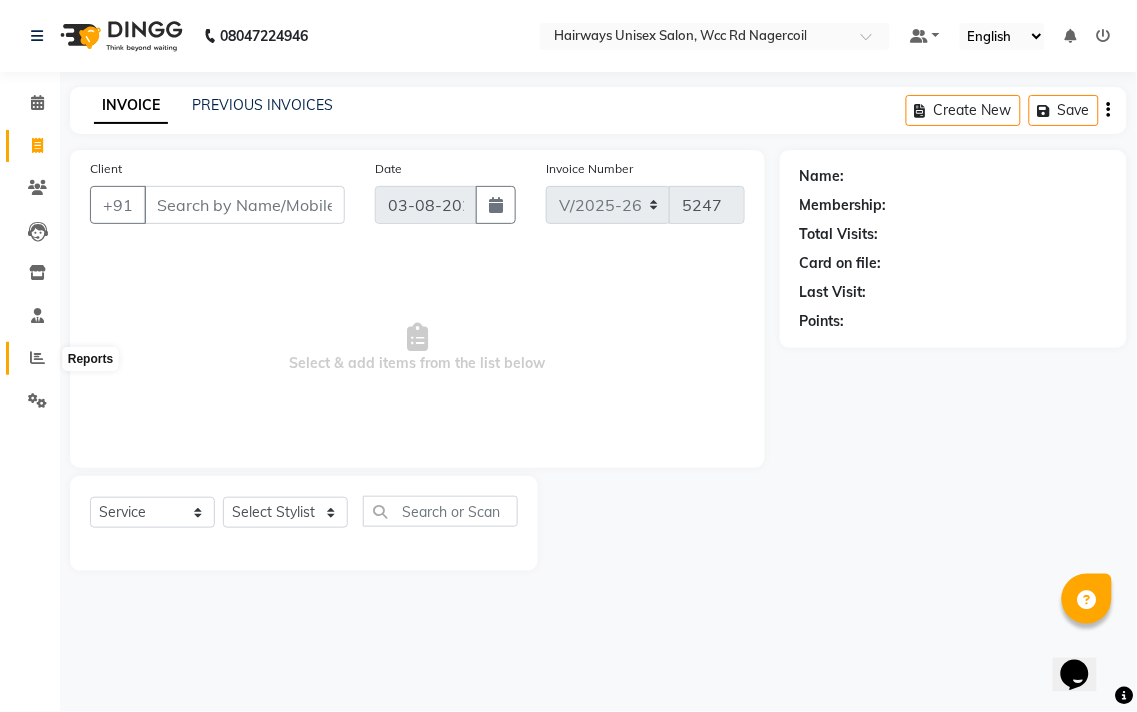 click 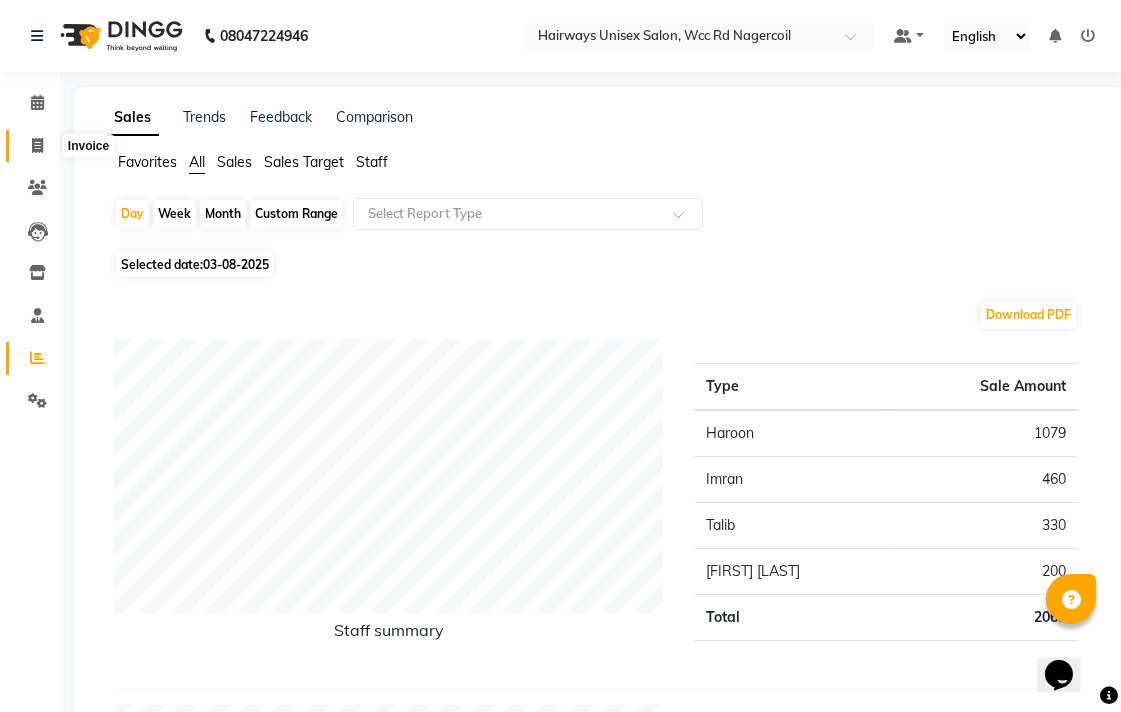 click 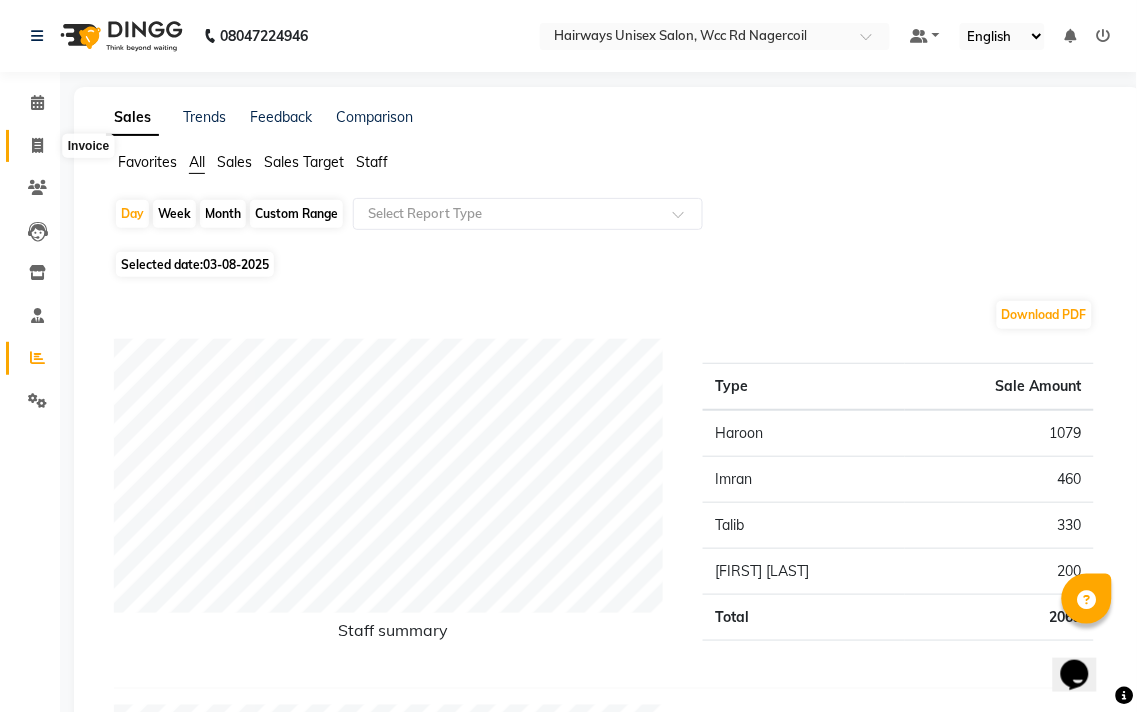select on "6523" 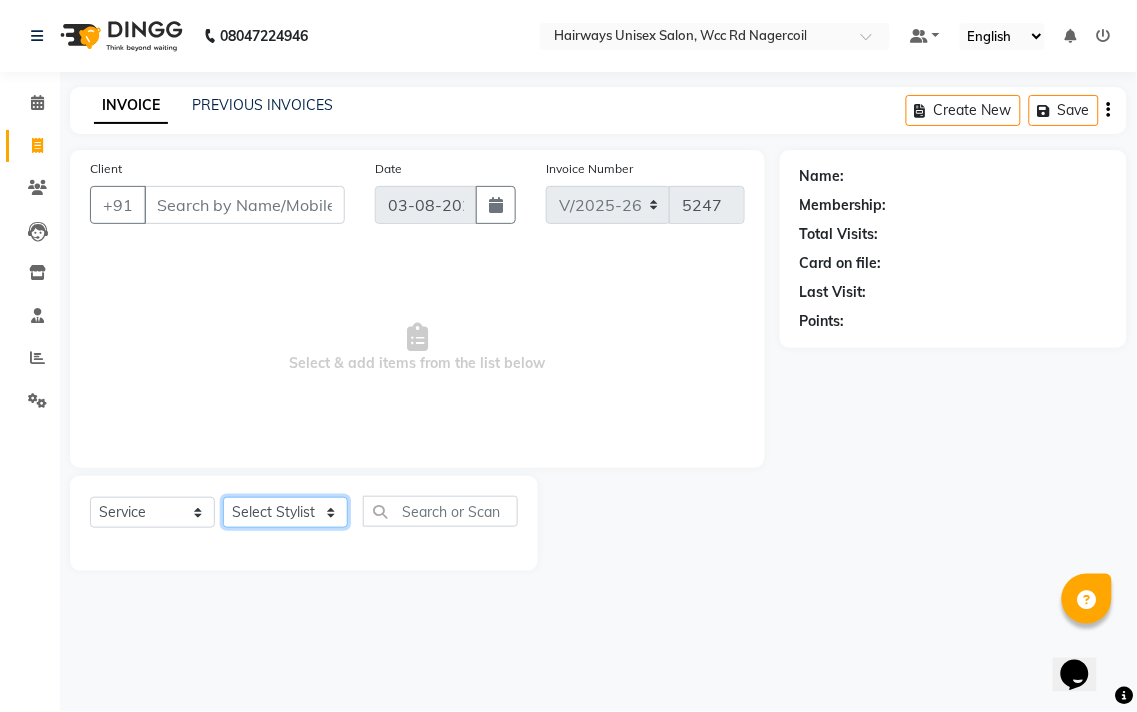 click on "Select Stylist Admin Chitra divya Gokila Haroon Imran Reception Salman Sartaj Khan Talib" 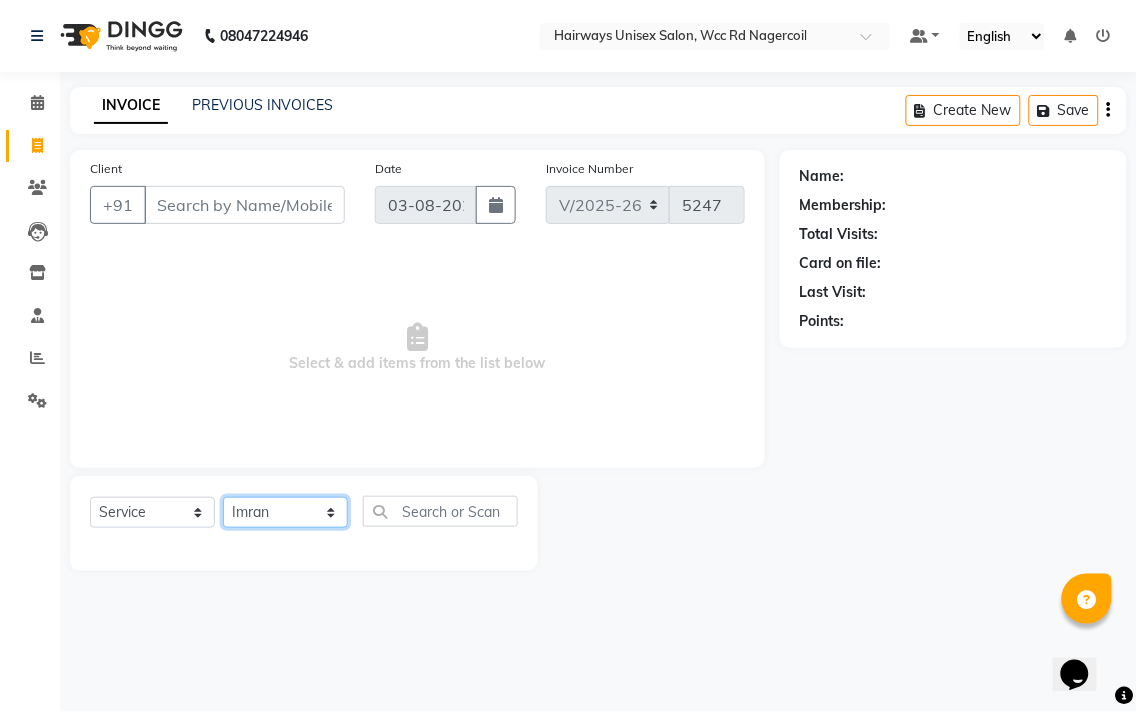 click on "Select Stylist Admin Chitra divya Gokila Haroon Imran Reception Salman Sartaj Khan Talib" 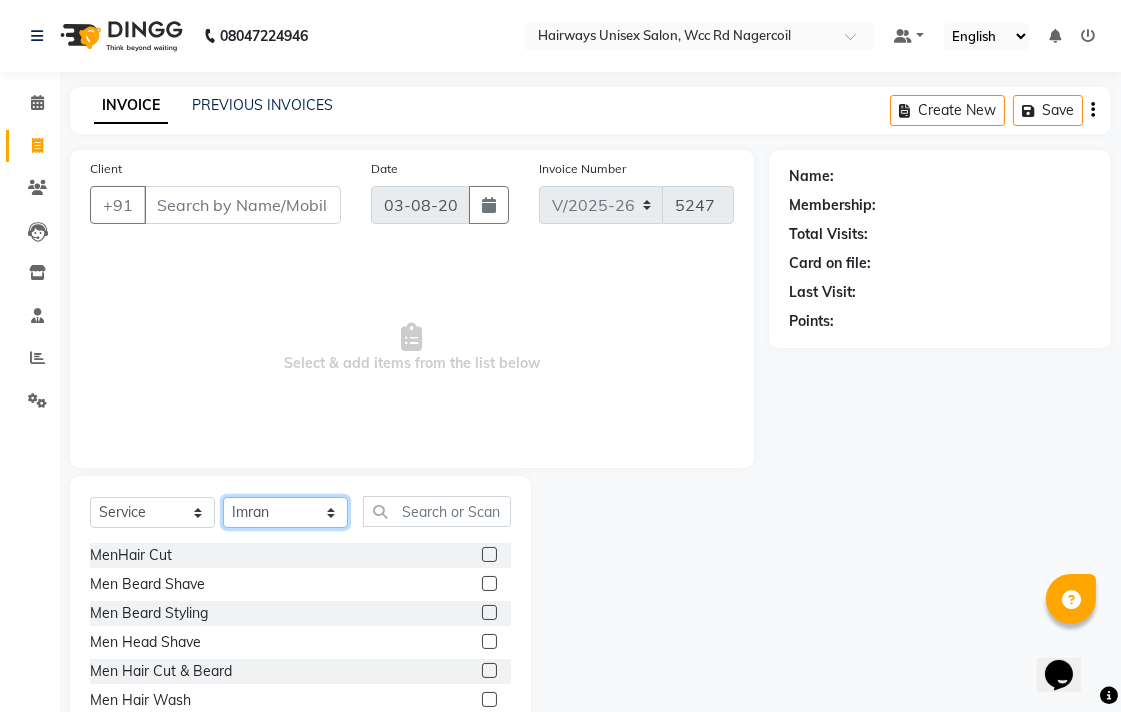 click on "Select Stylist Admin Chitra divya Gokila Haroon Imran Reception Salman Sartaj Khan Talib" 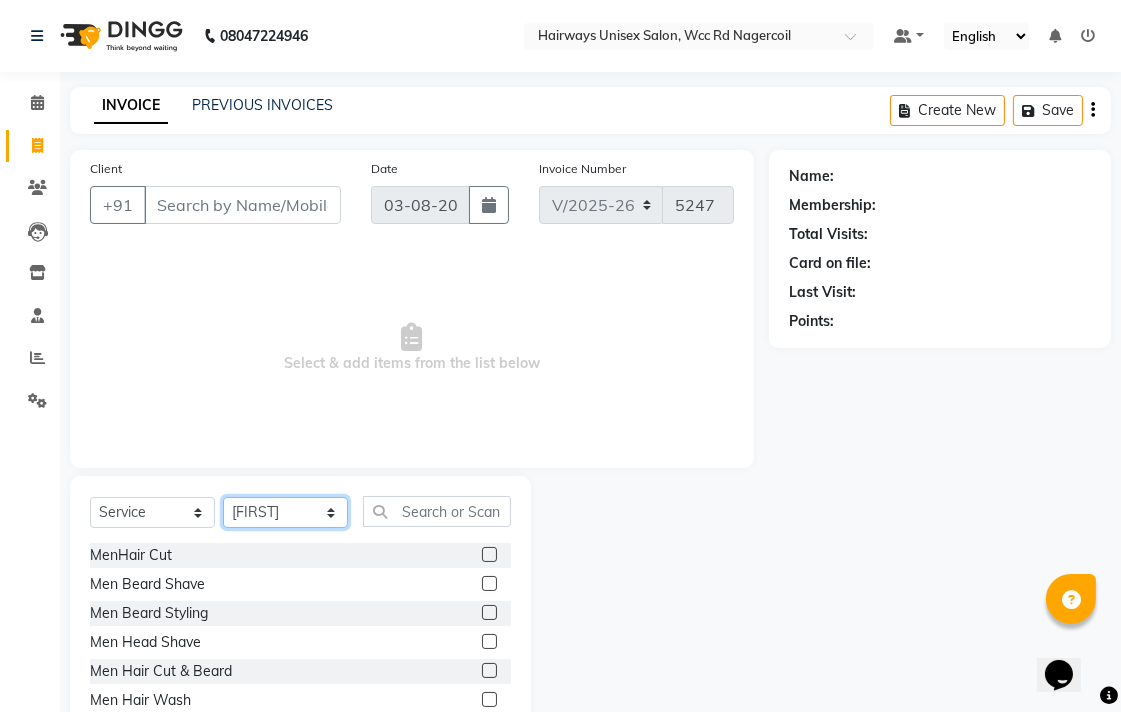 click on "Select Stylist Admin Chitra divya Gokila Haroon Imran Reception Salman Sartaj Khan Talib" 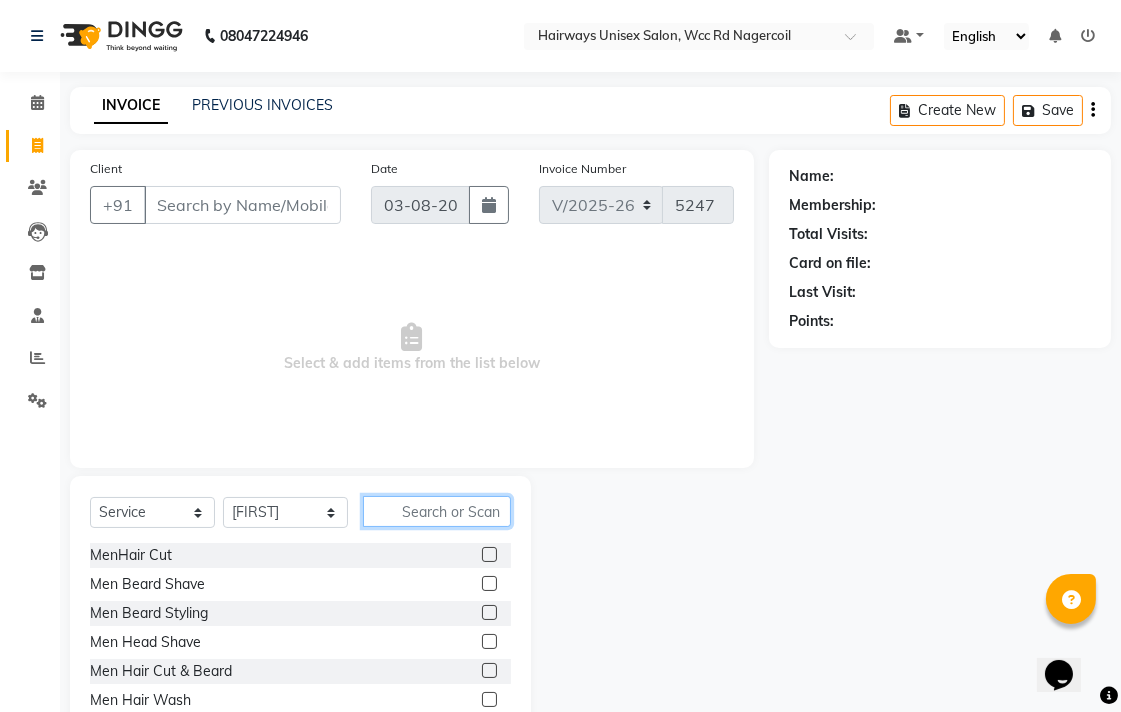 click 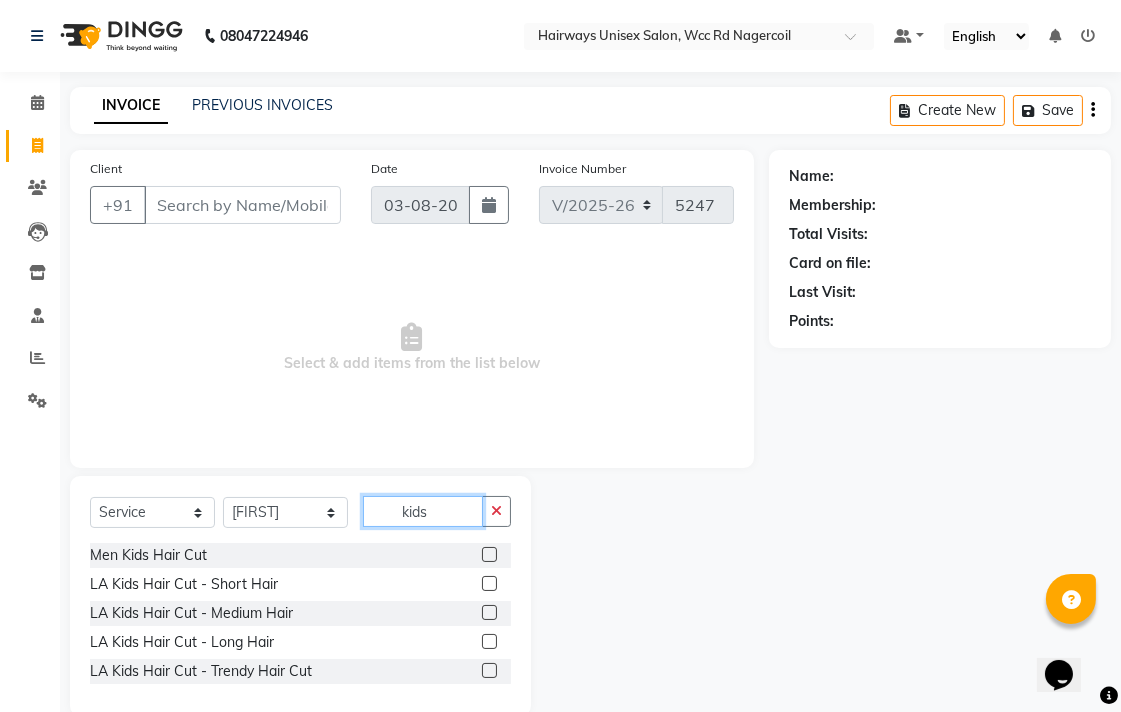 type on "kids" 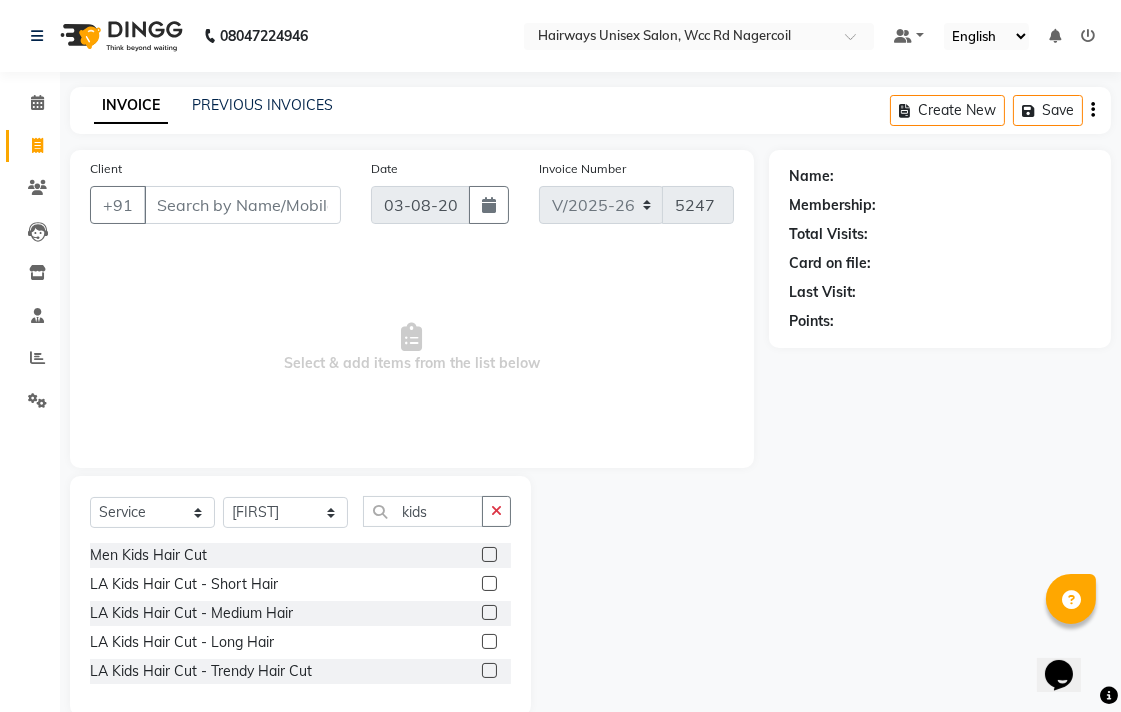 click 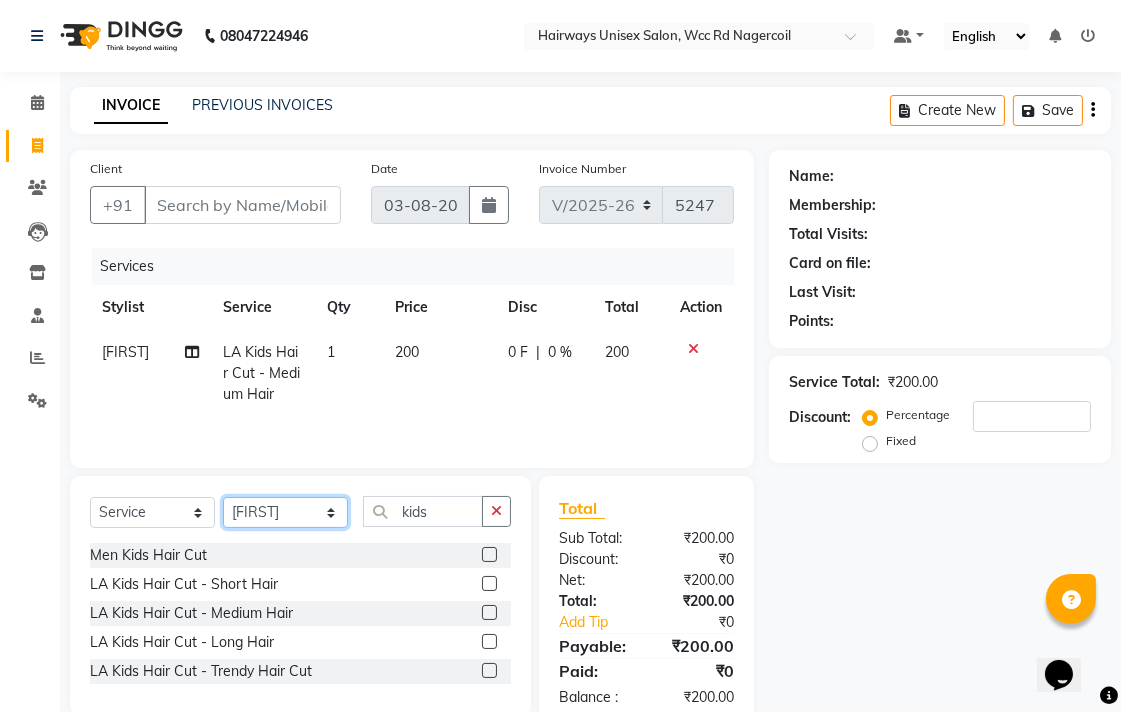 checkbox on "false" 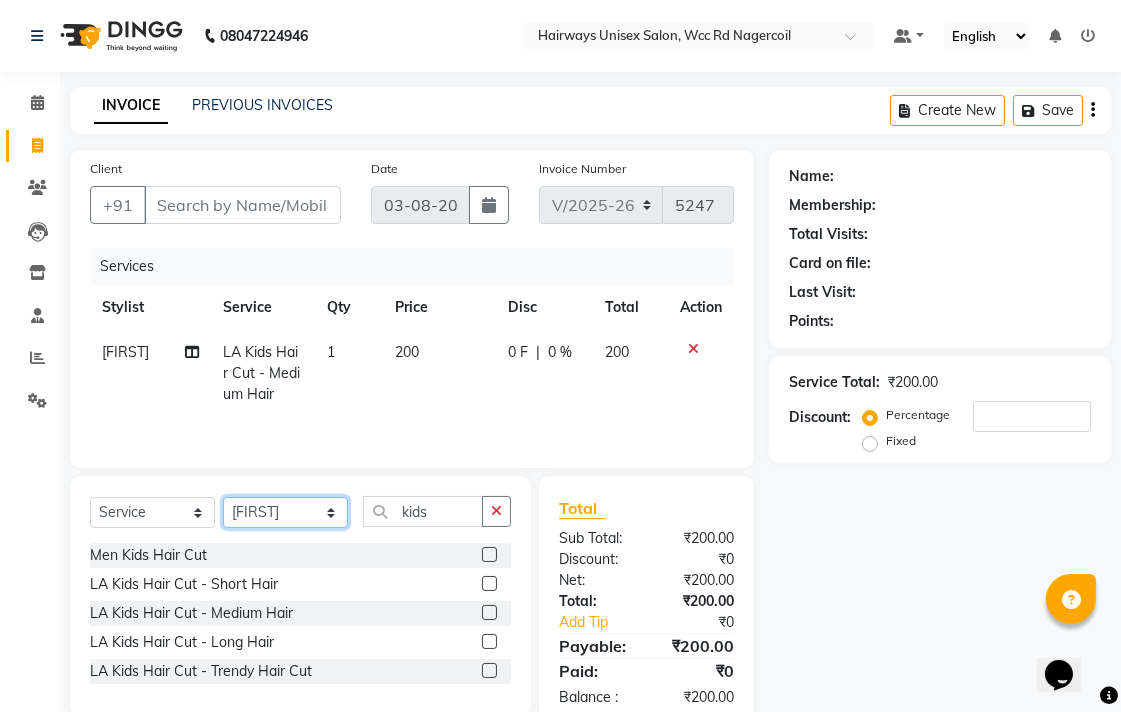 select on "50257" 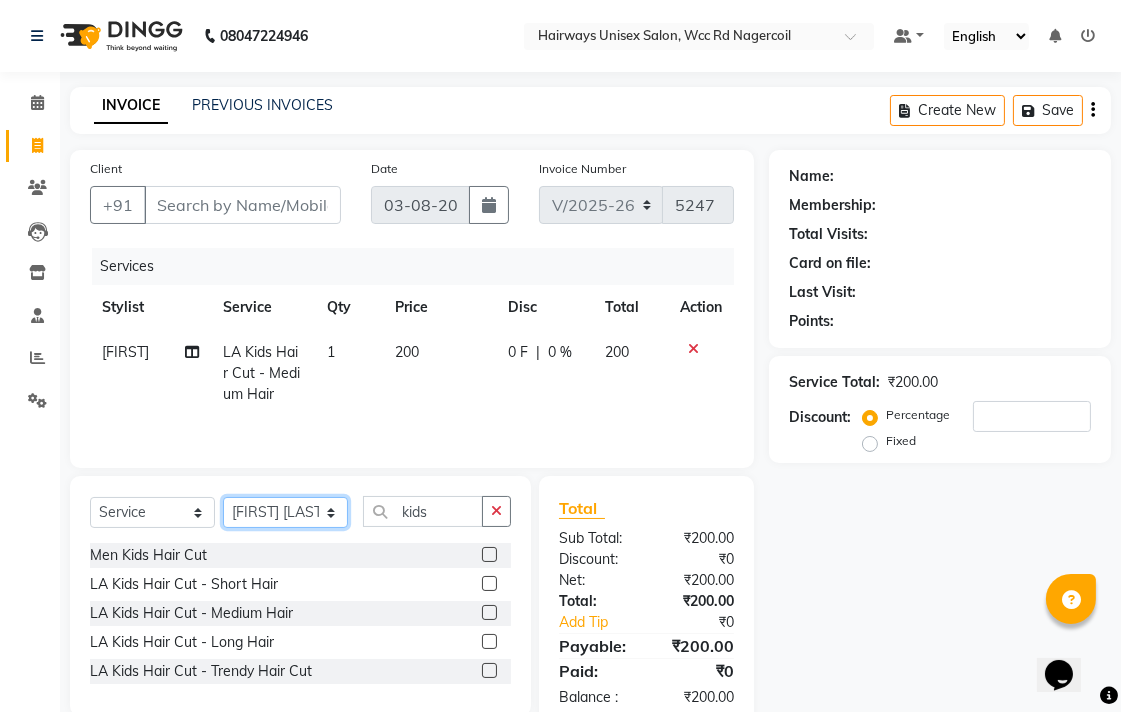 click on "Select Stylist Admin Chitra divya Gokila Haroon Imran Reception Salman Sartaj Khan Talib" 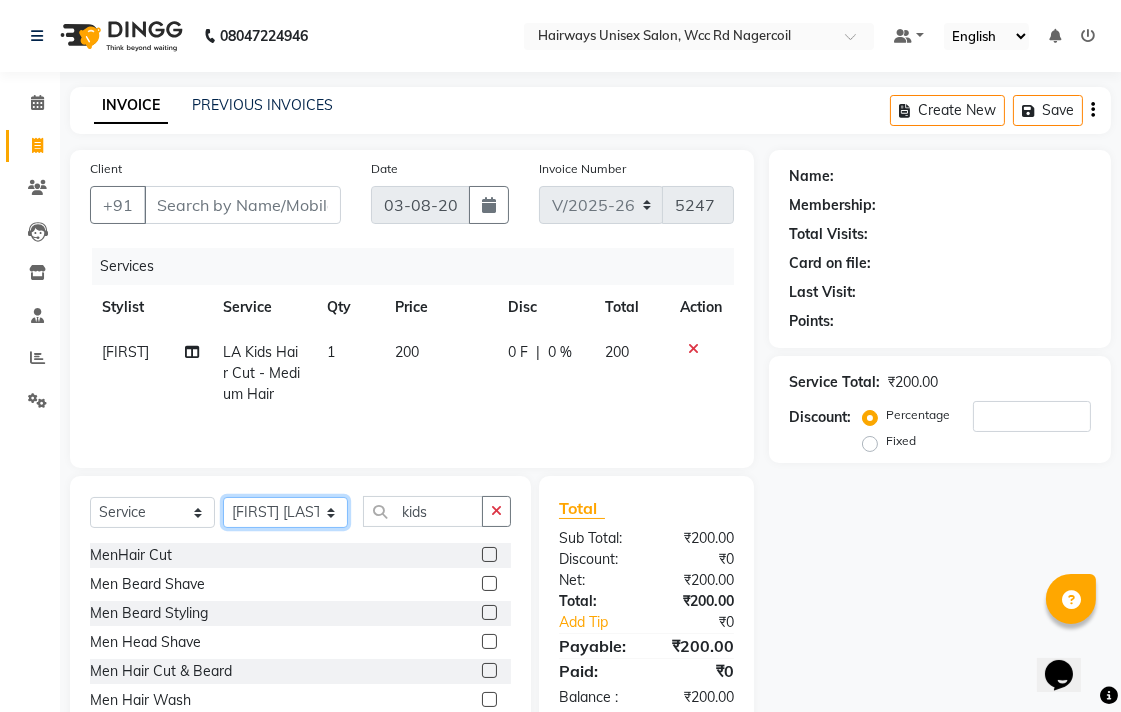 select 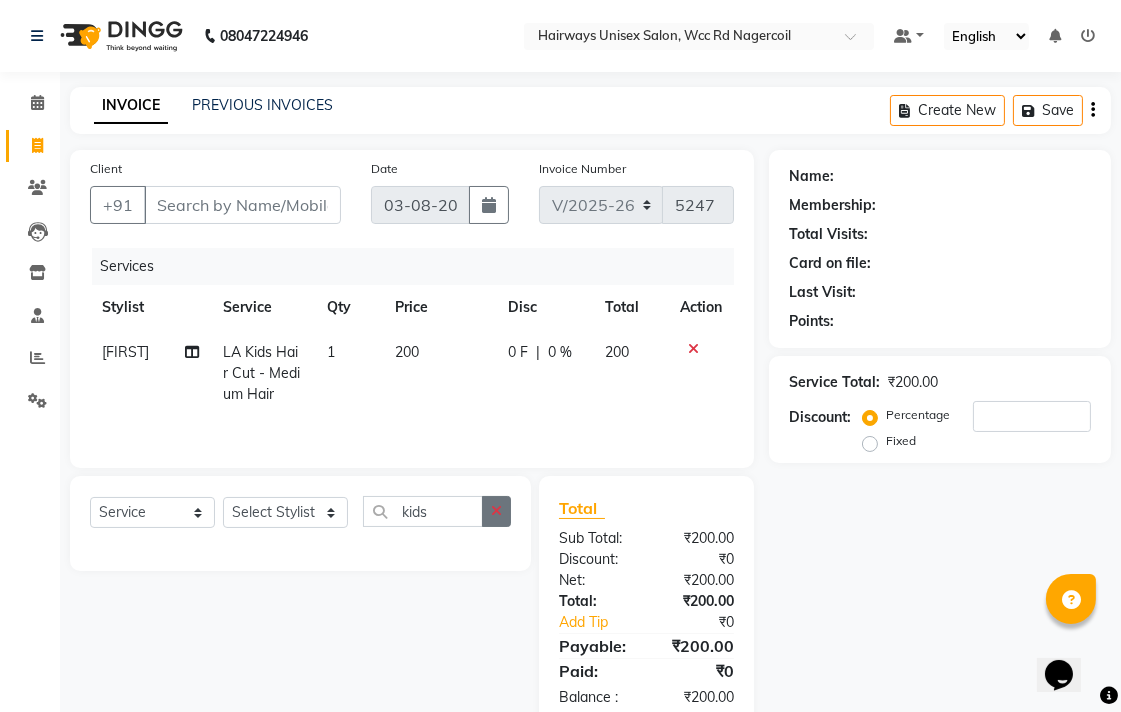 click 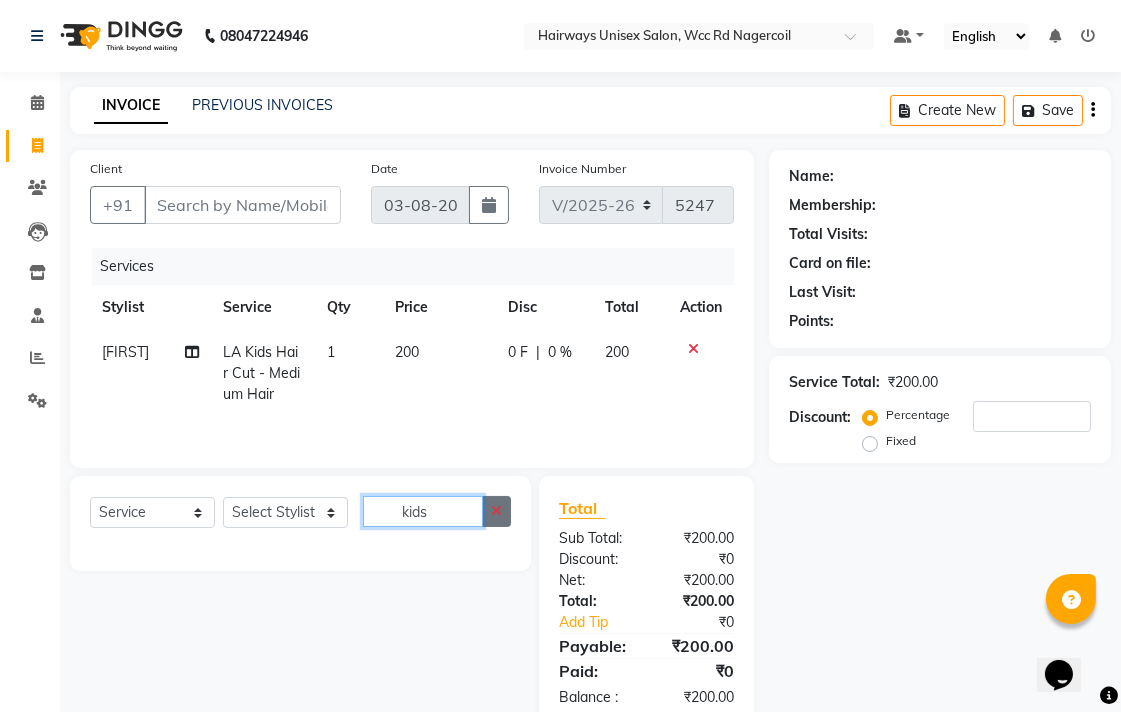type 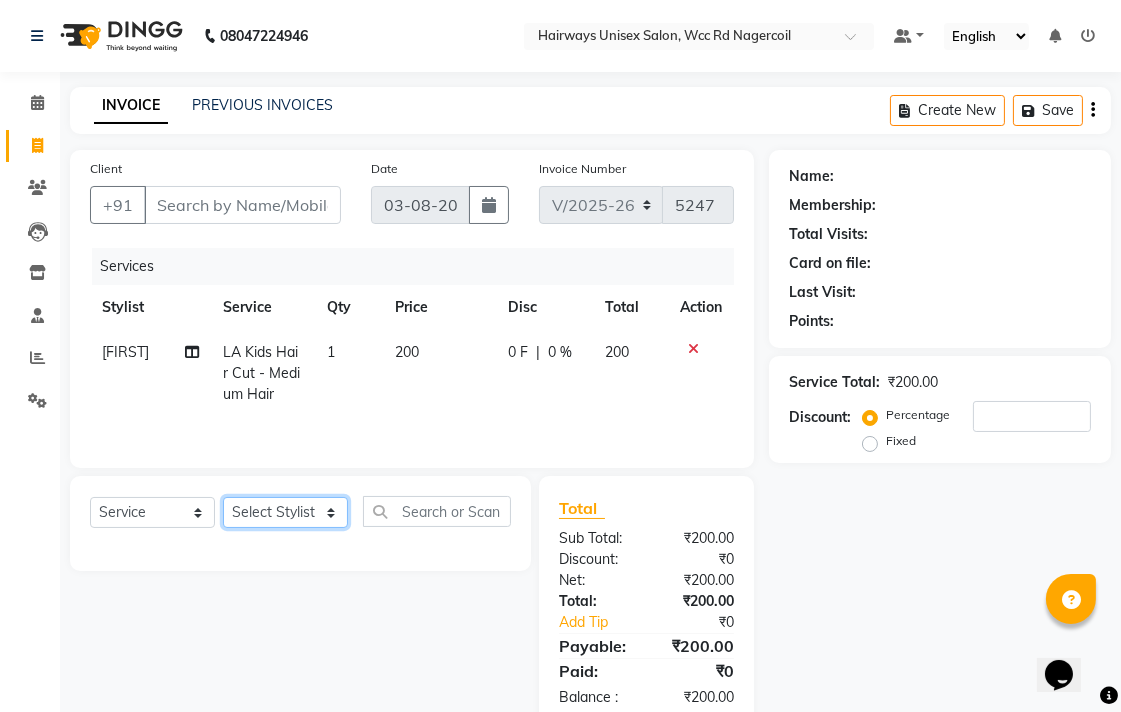 click on "Select Stylist Admin Chitra divya Gokila Haroon Imran Reception Salman Sartaj Khan Talib" 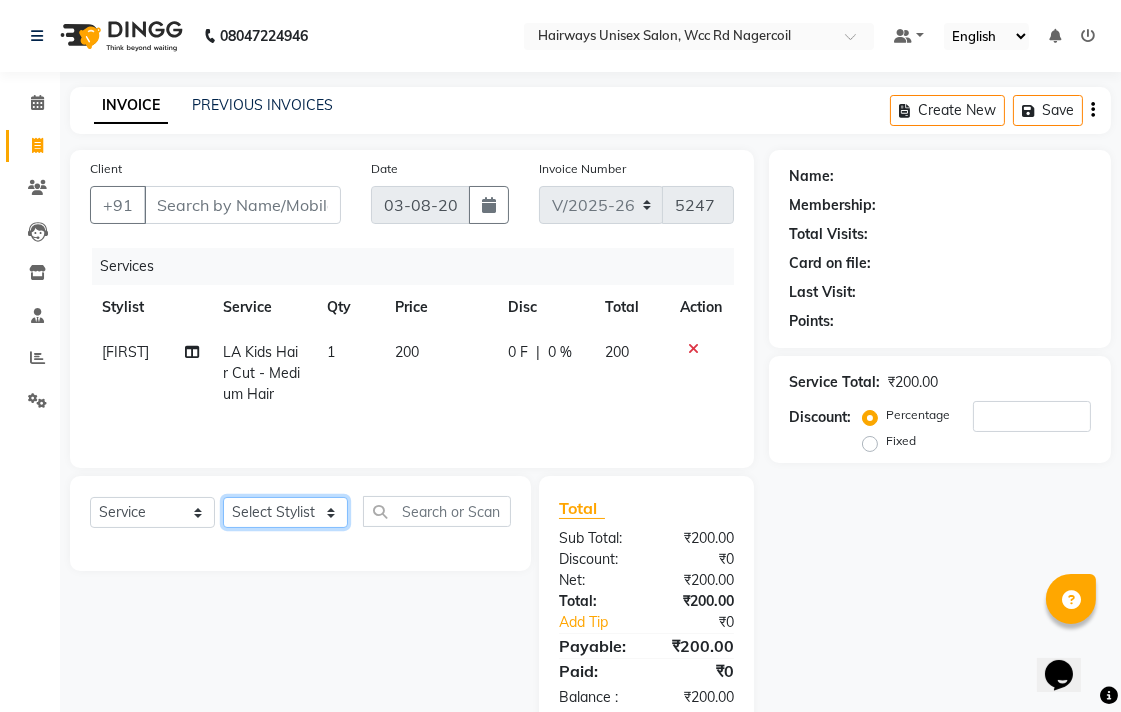 select on "49917" 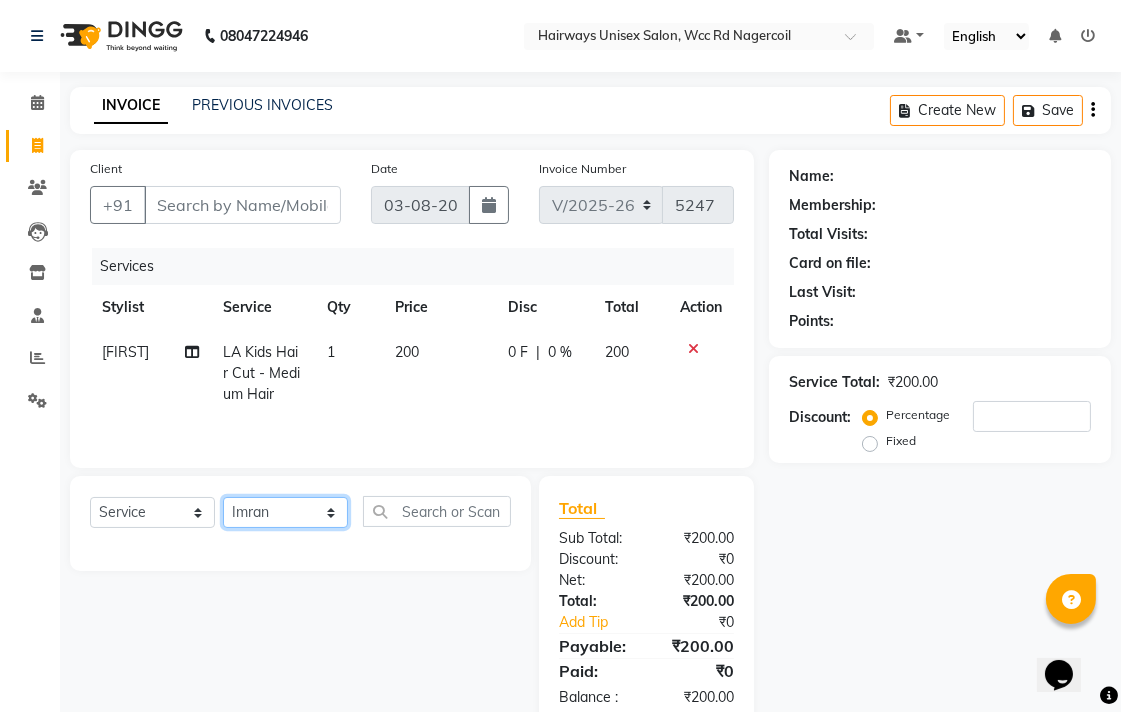 click on "Select Stylist Admin Chitra divya Gokila Haroon Imran Reception Salman Sartaj Khan Talib" 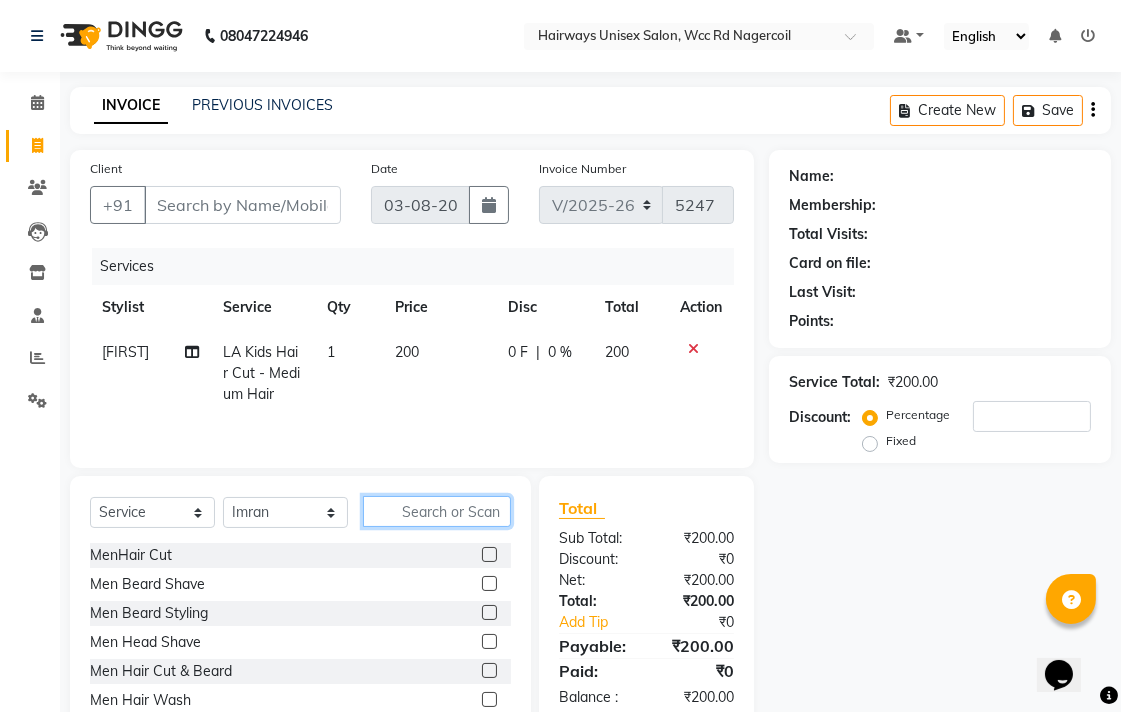 click 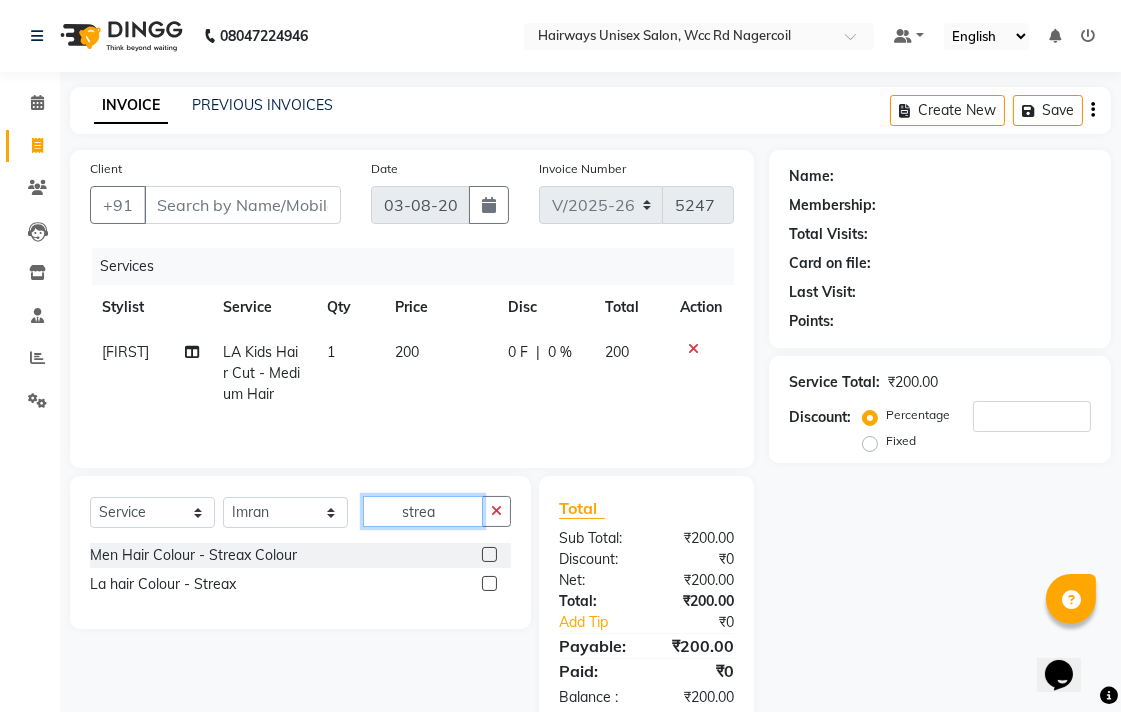 type on "strea" 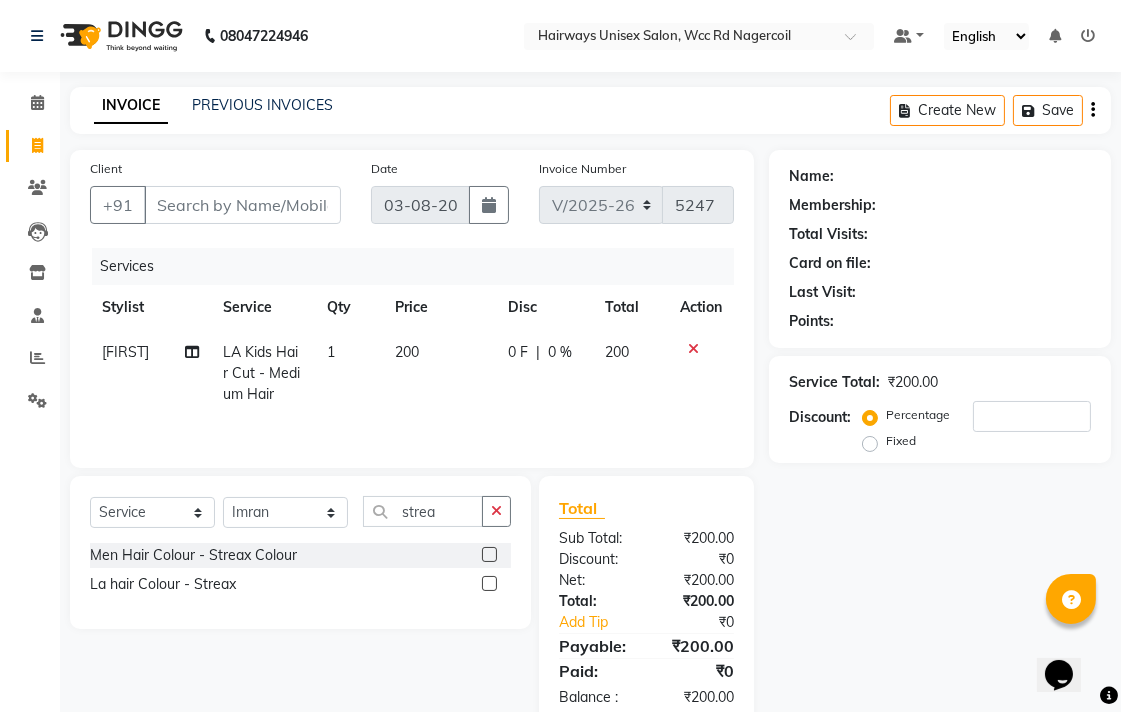 click 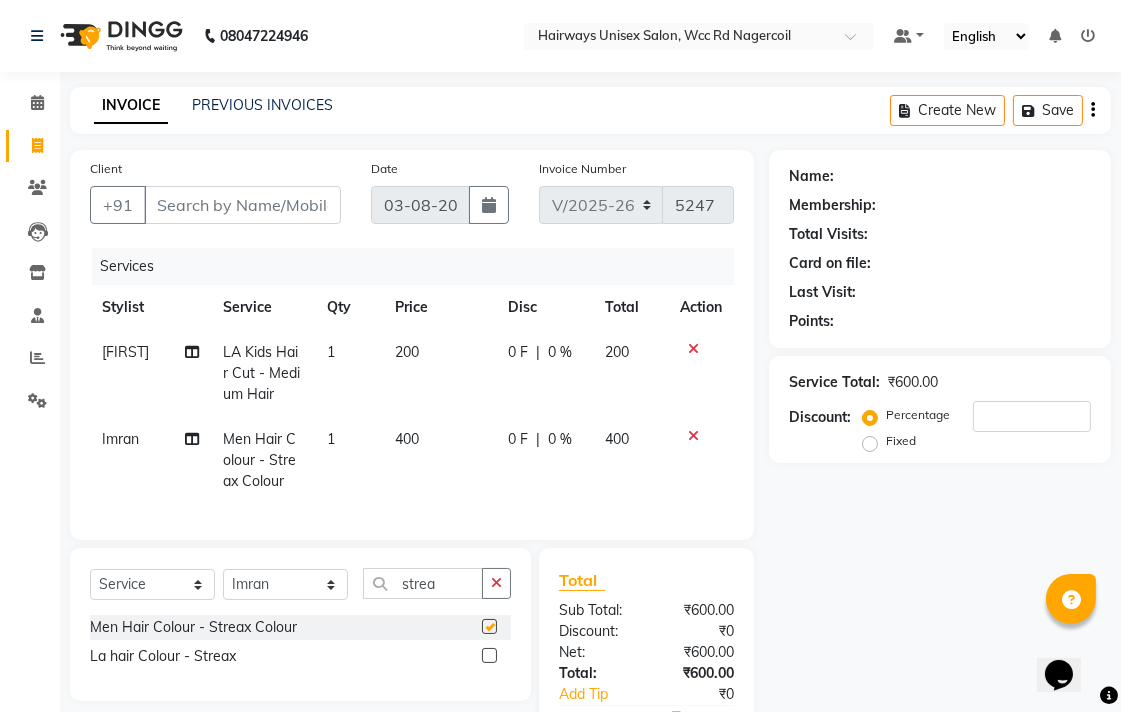 checkbox on "false" 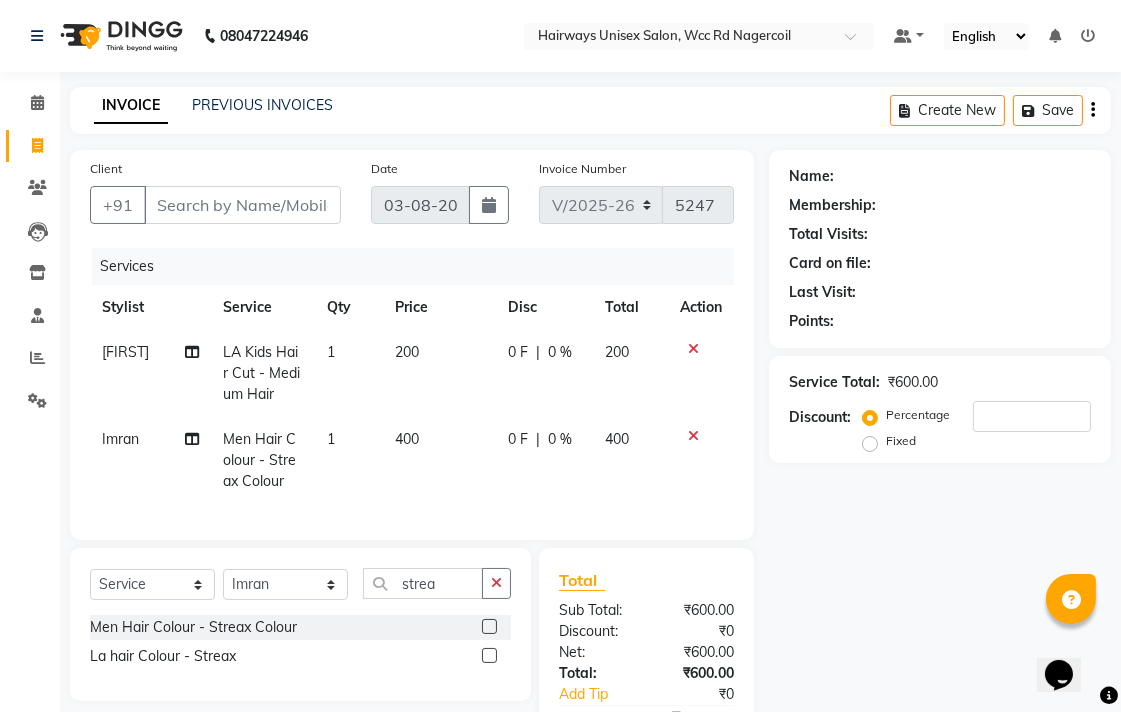 scroll, scrollTop: 134, scrollLeft: 0, axis: vertical 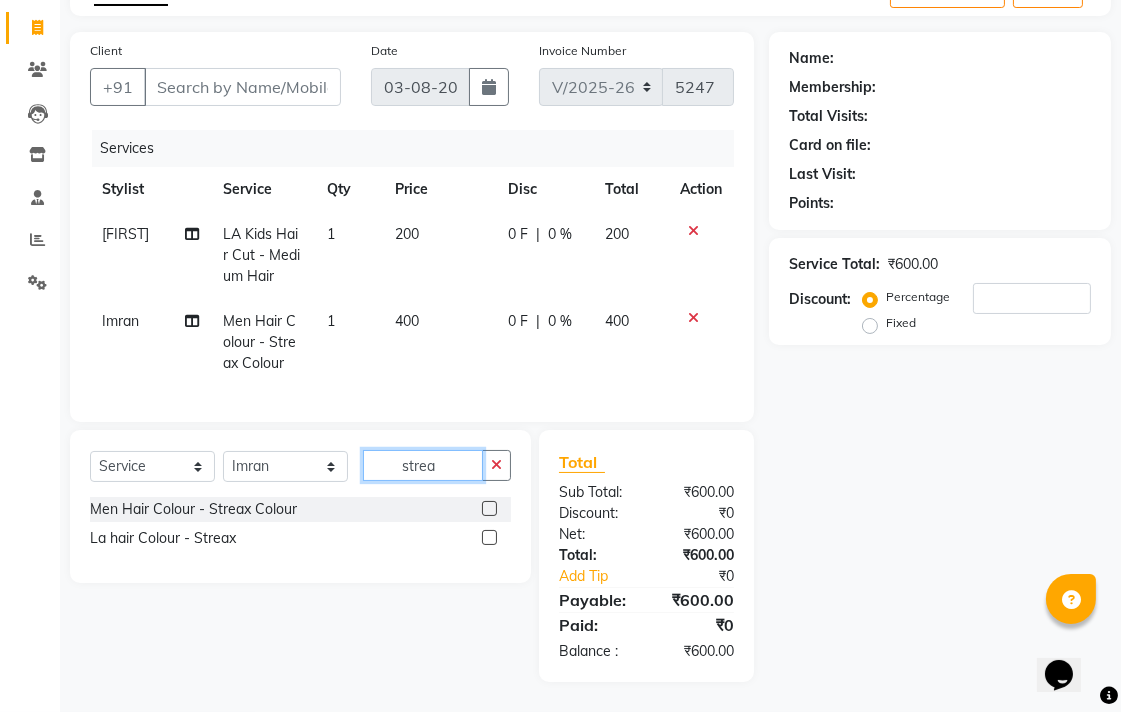 click on "strea" 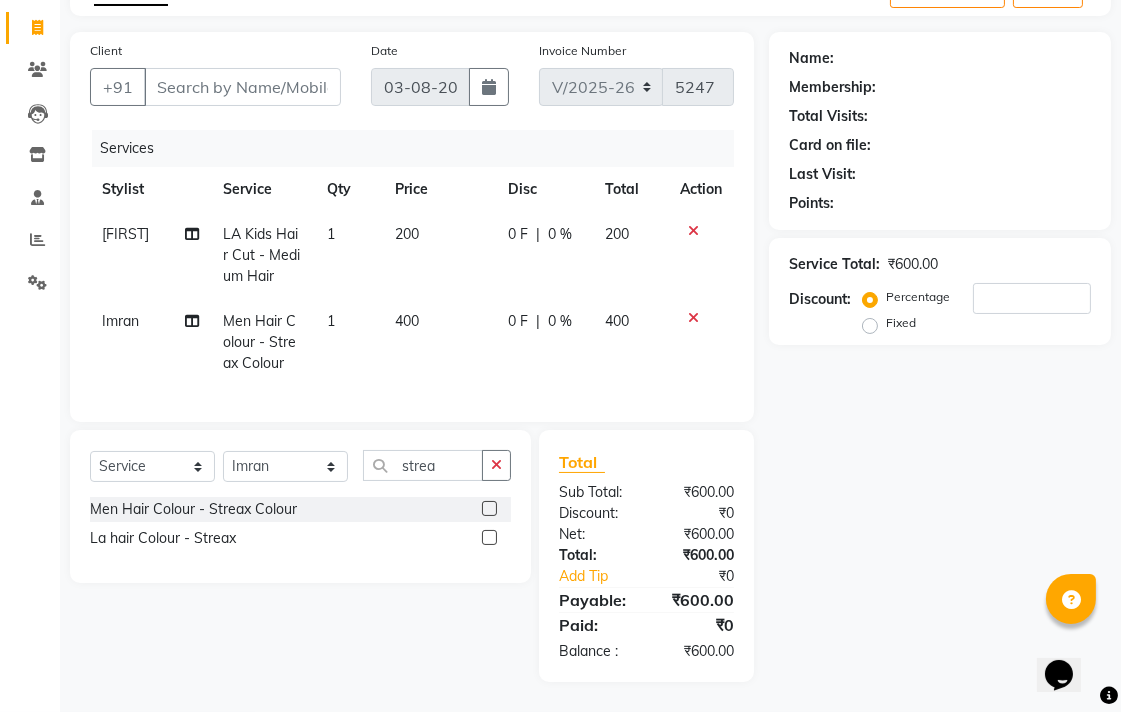 click 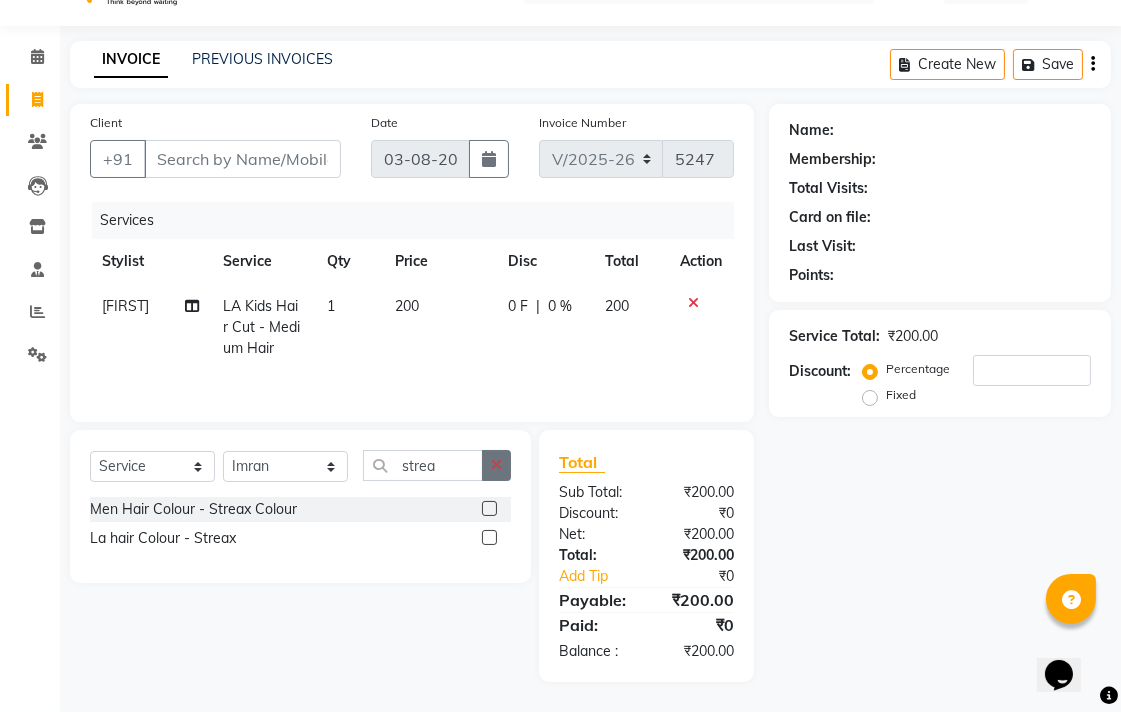 click 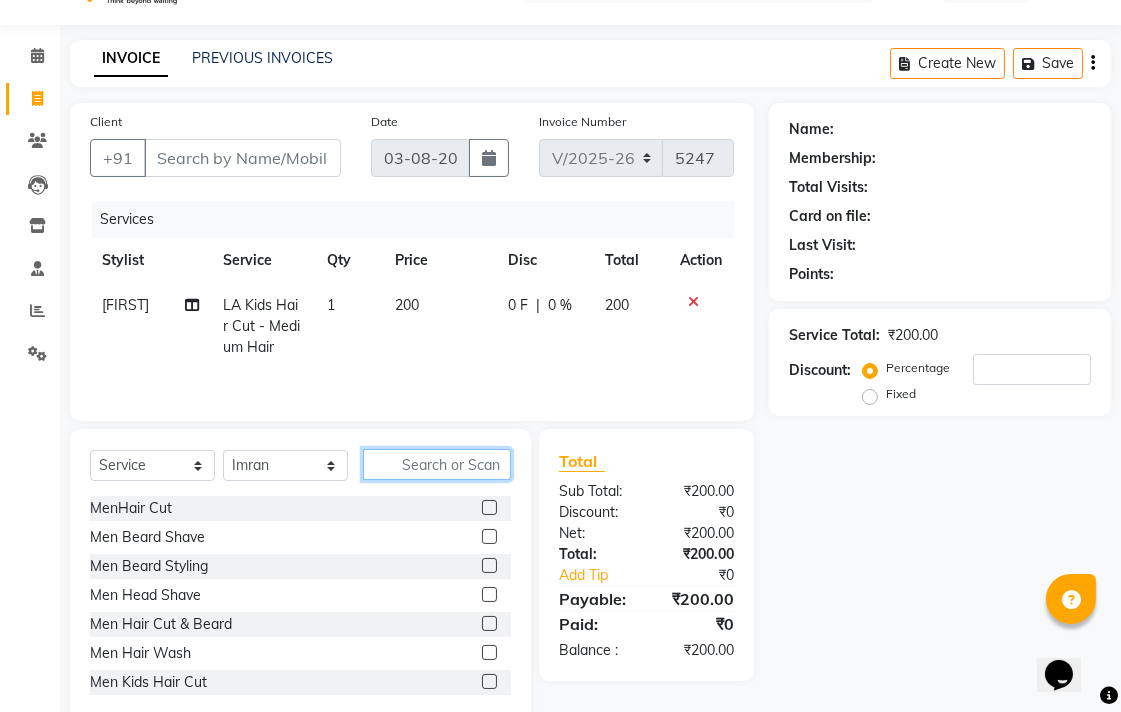 click 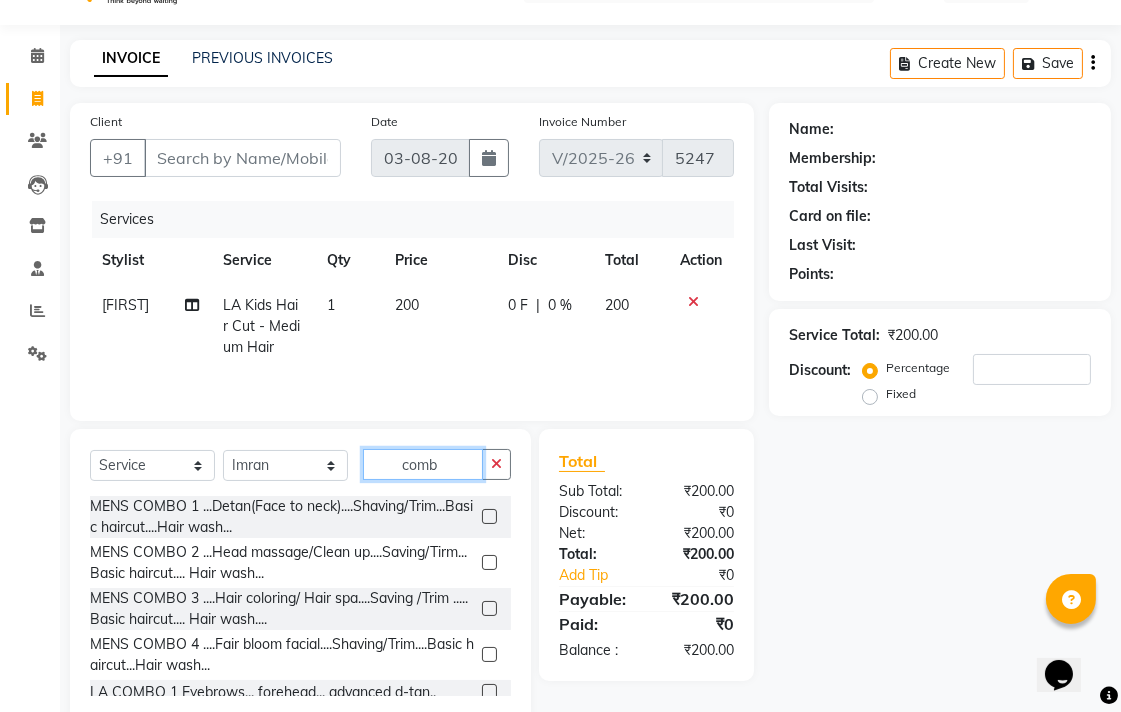type on "comb" 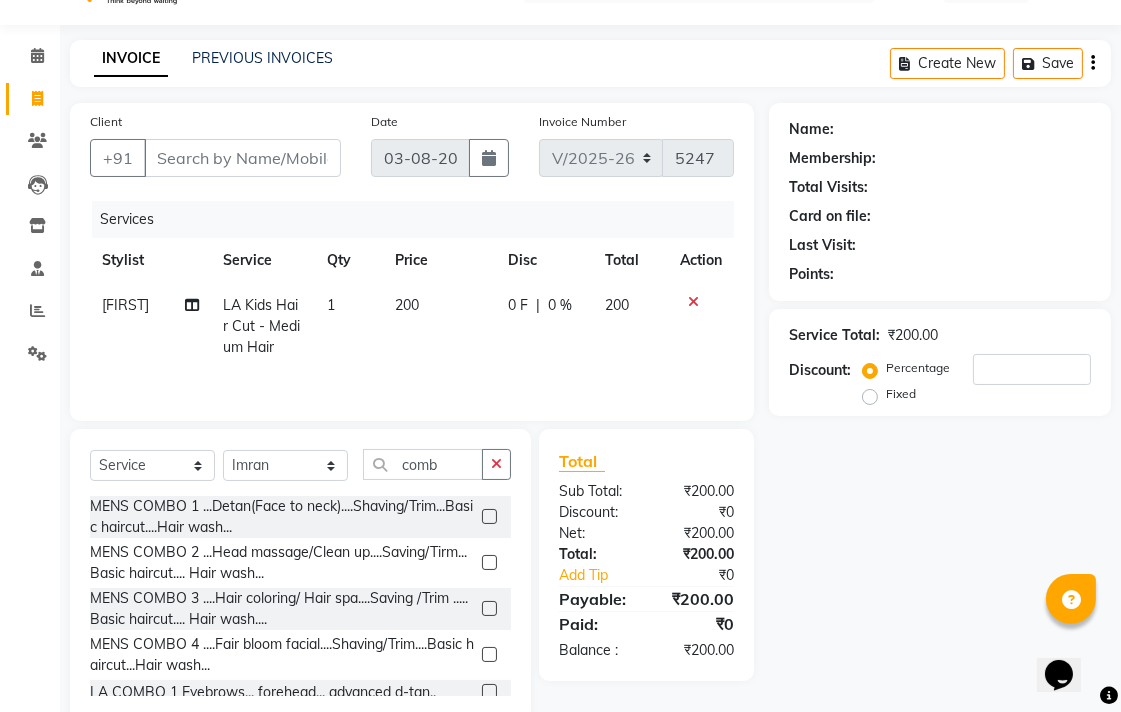 click 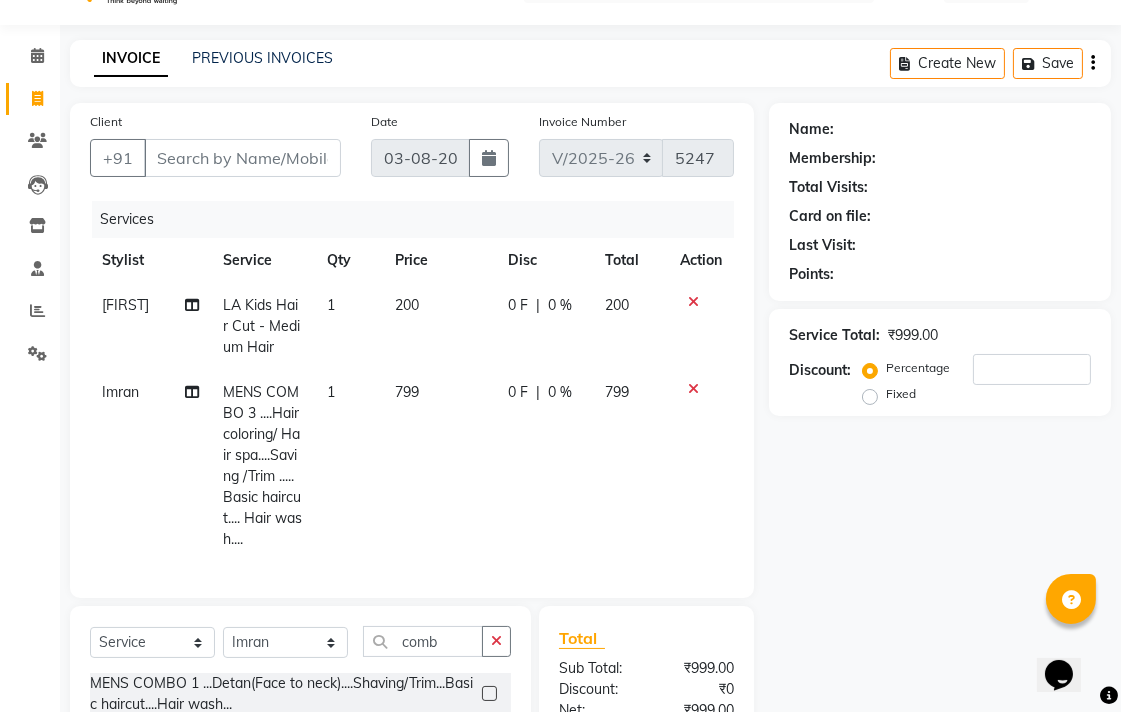 checkbox on "false" 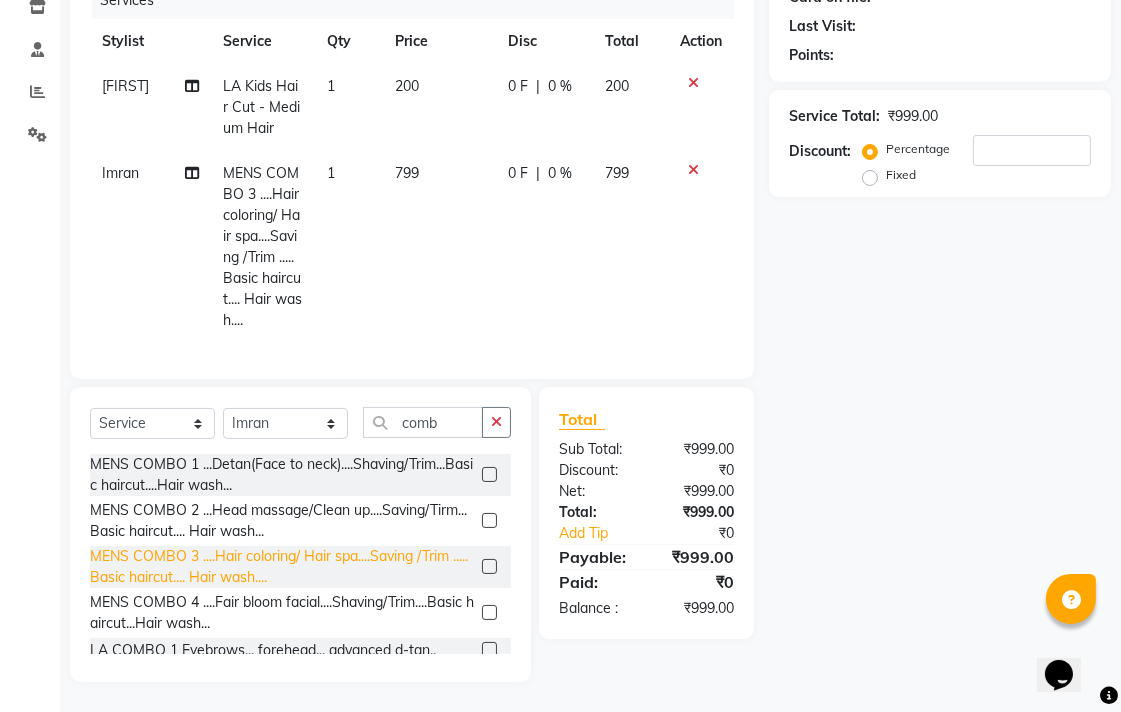 scroll, scrollTop: 282, scrollLeft: 0, axis: vertical 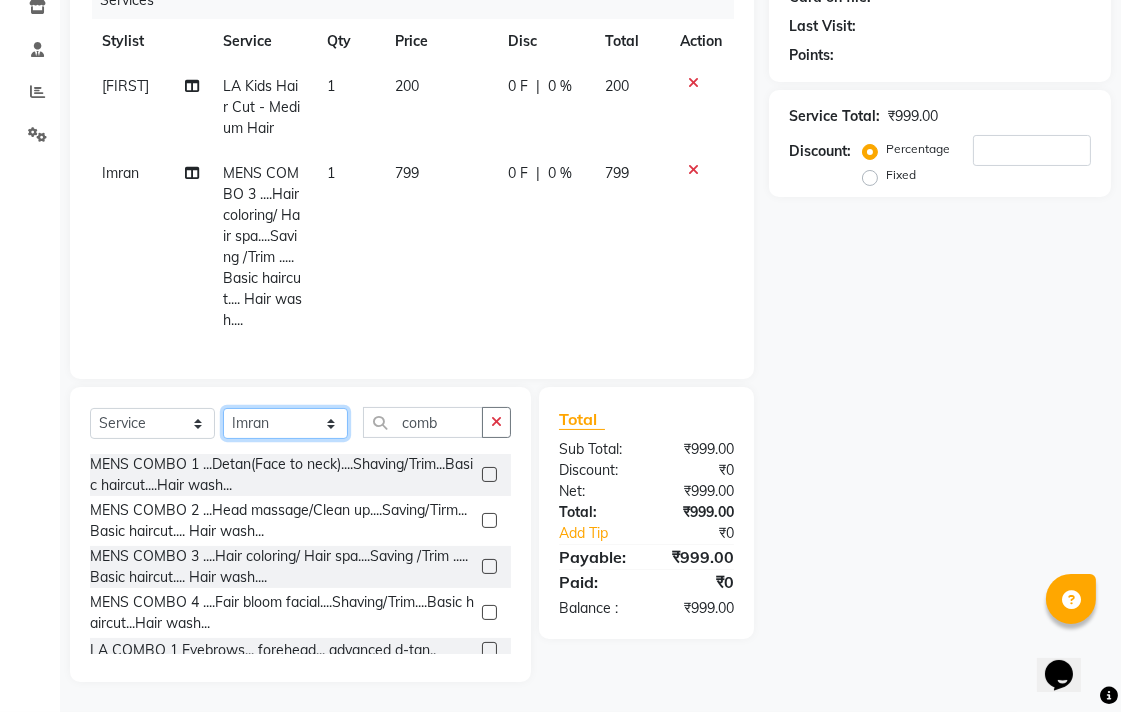 click on "Select Stylist Admin Chitra divya Gokila Haroon Imran Reception Salman Sartaj Khan Talib" 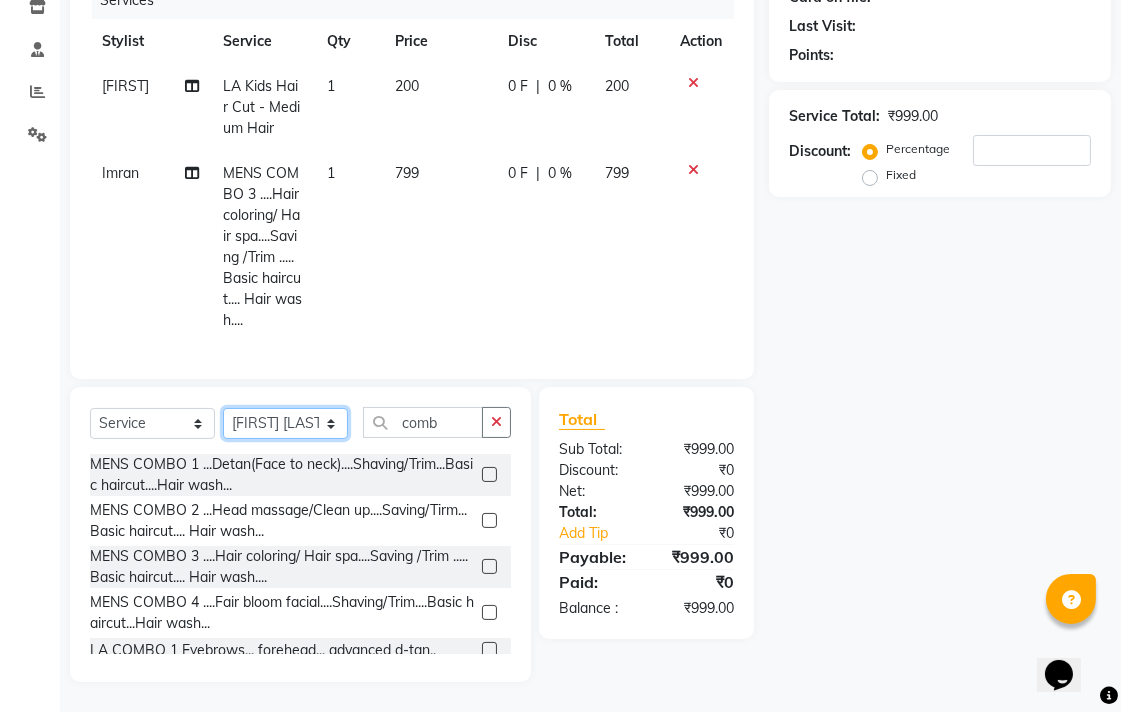 click on "Select Stylist Admin Chitra divya Gokila Haroon Imran Reception Salman Sartaj Khan Talib" 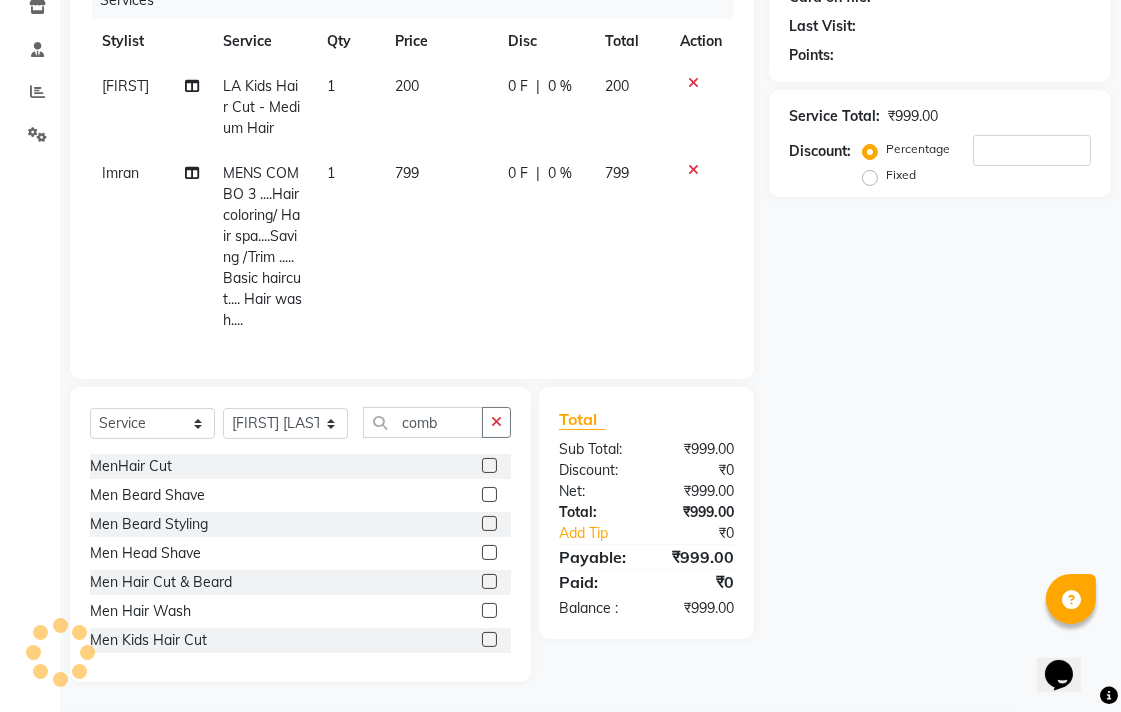 click 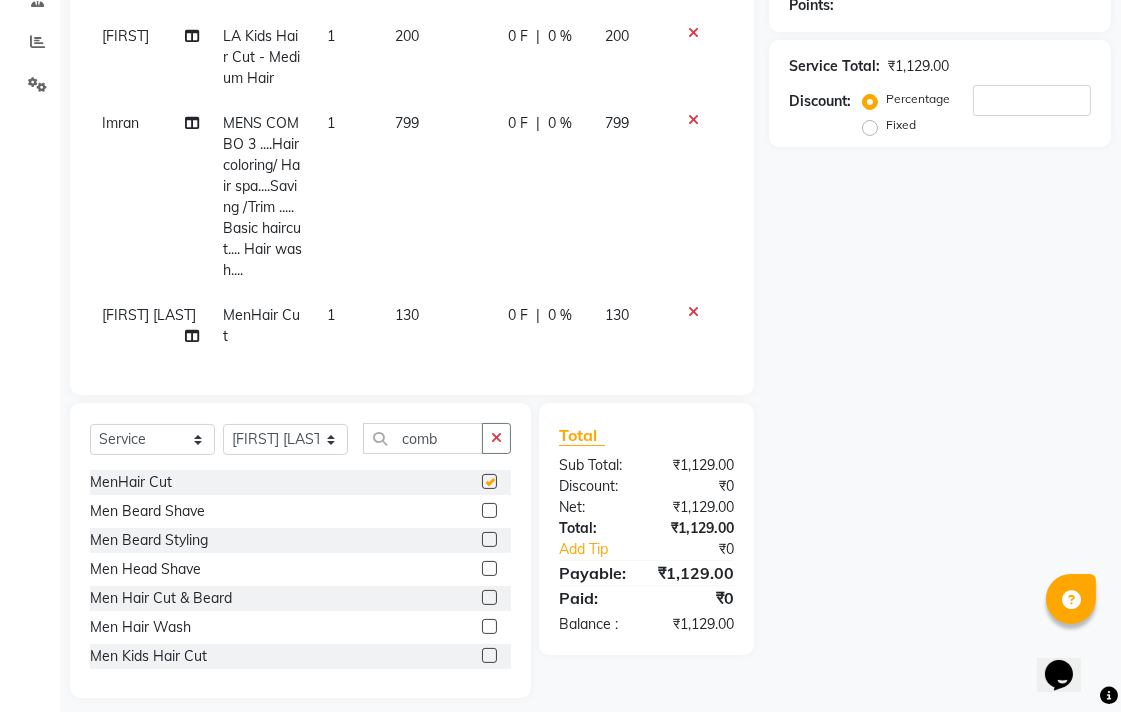 checkbox on "false" 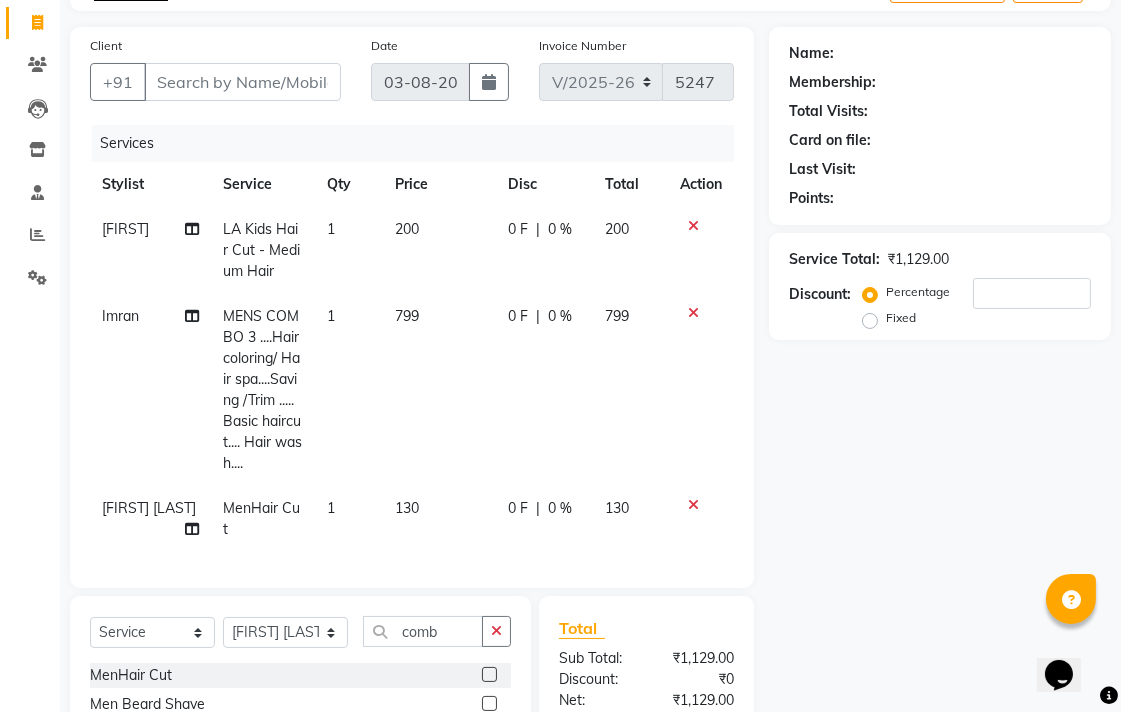 scroll, scrollTop: 0, scrollLeft: 0, axis: both 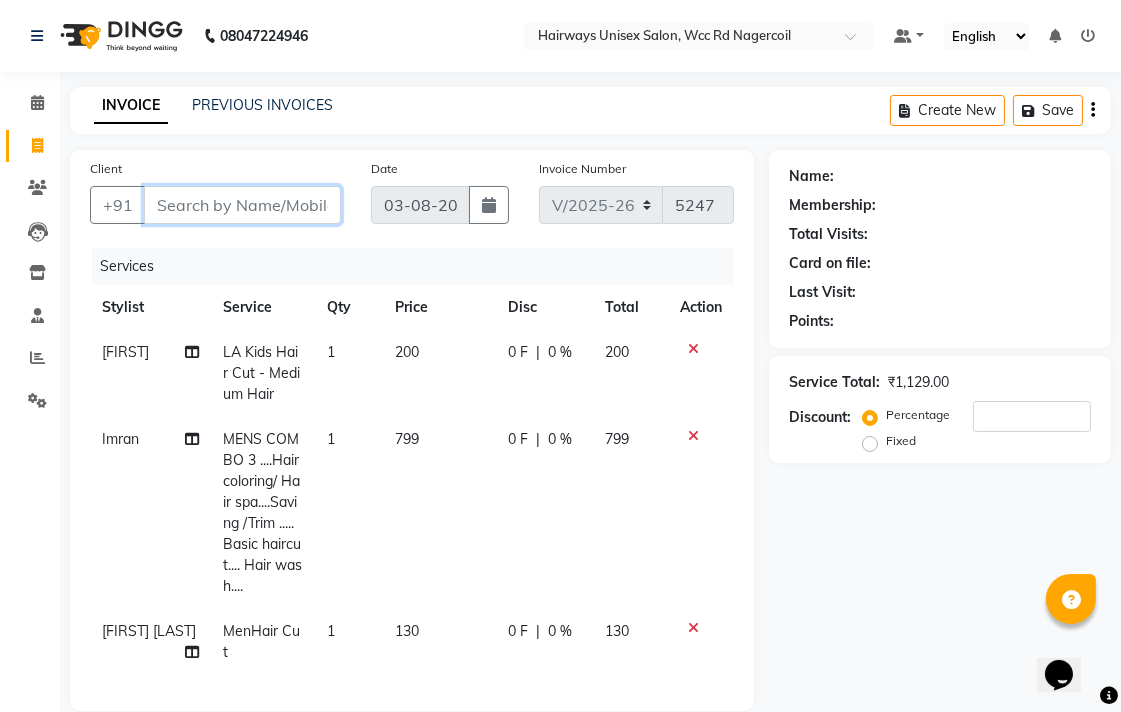 click on "Client" at bounding box center (242, 205) 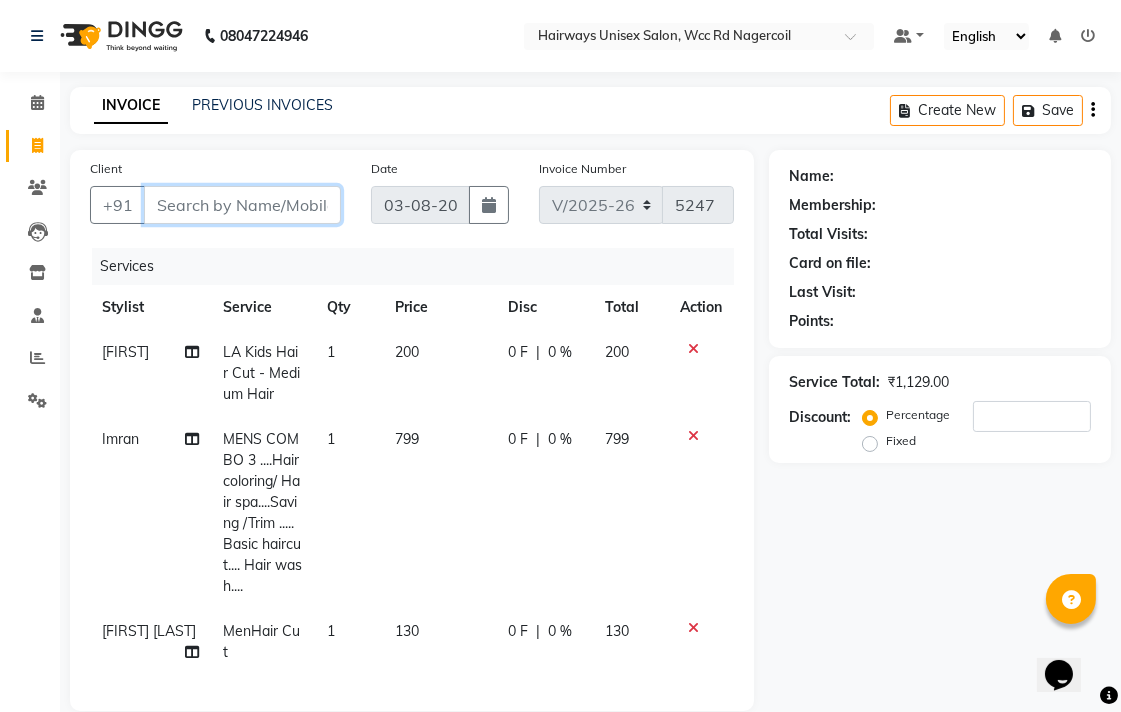 type on "9" 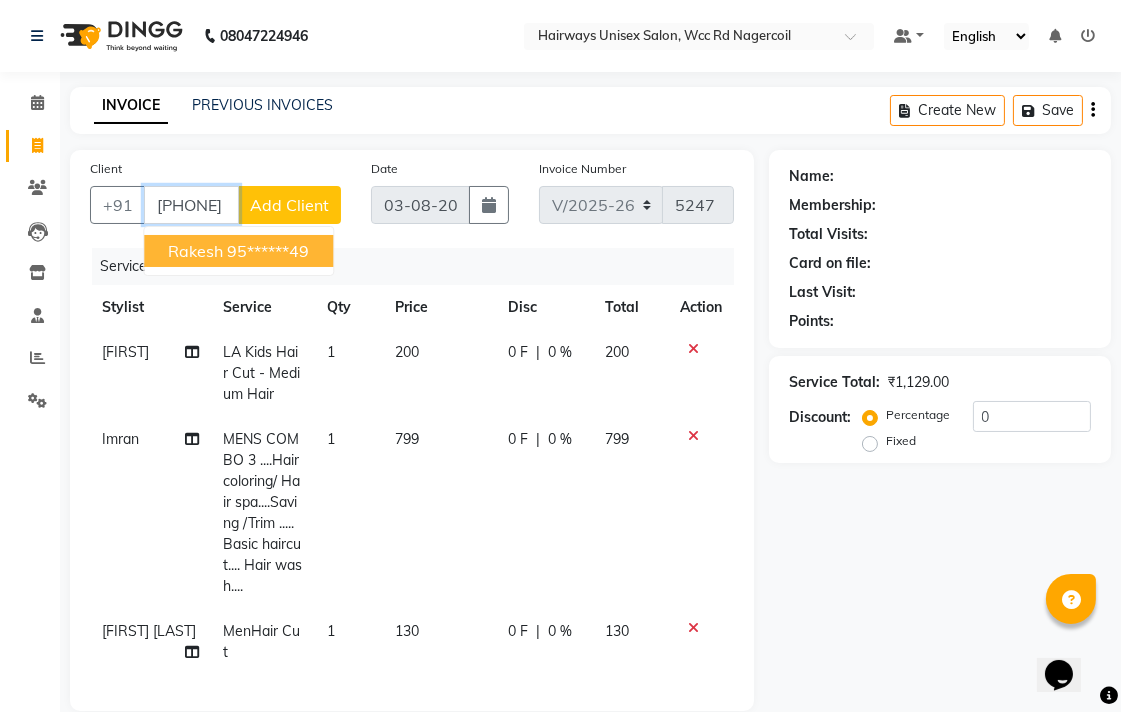 click on "95******49" at bounding box center [268, 251] 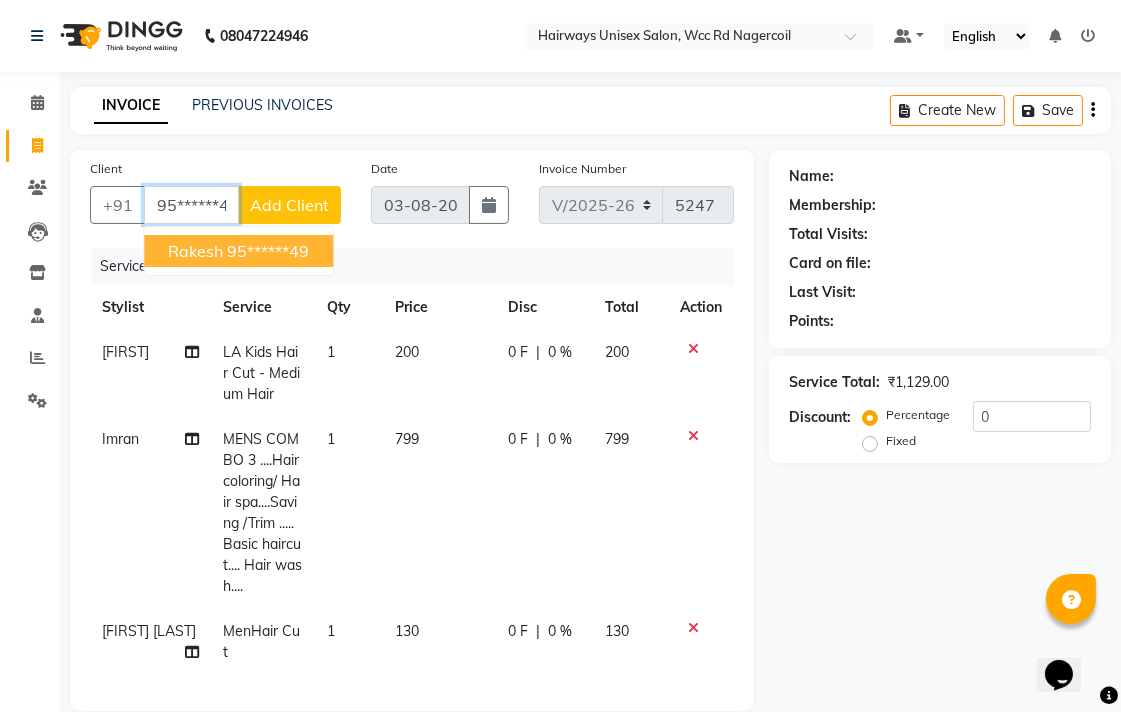 type on "95******49" 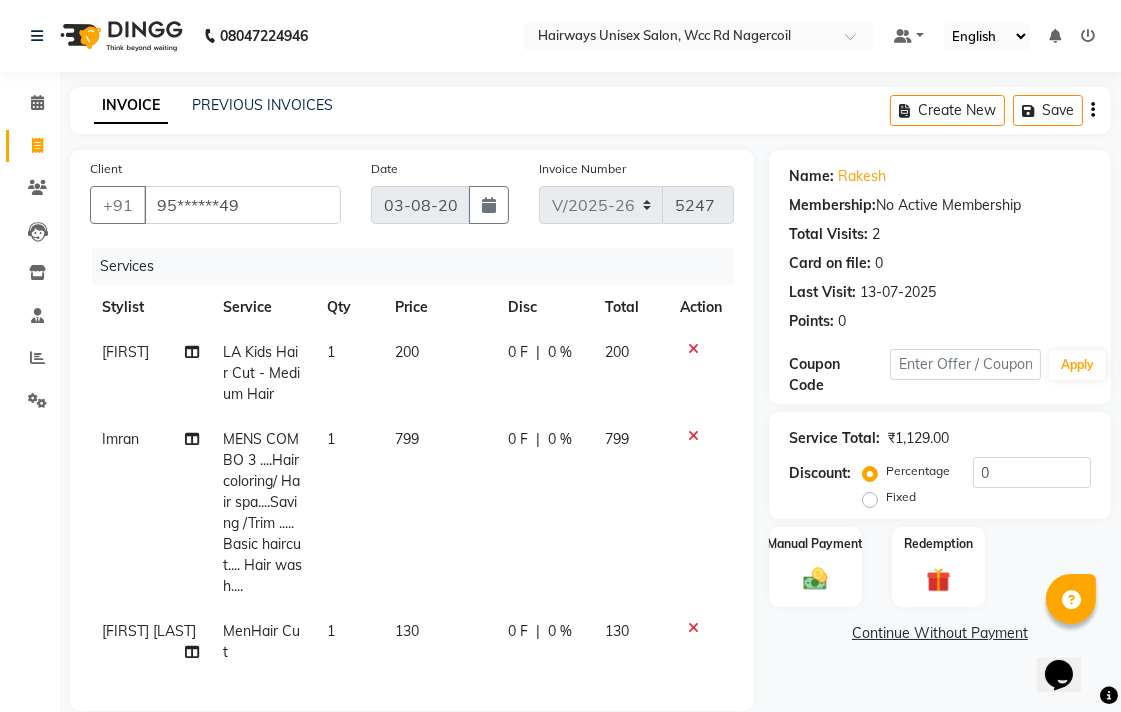 scroll, scrollTop: 348, scrollLeft: 0, axis: vertical 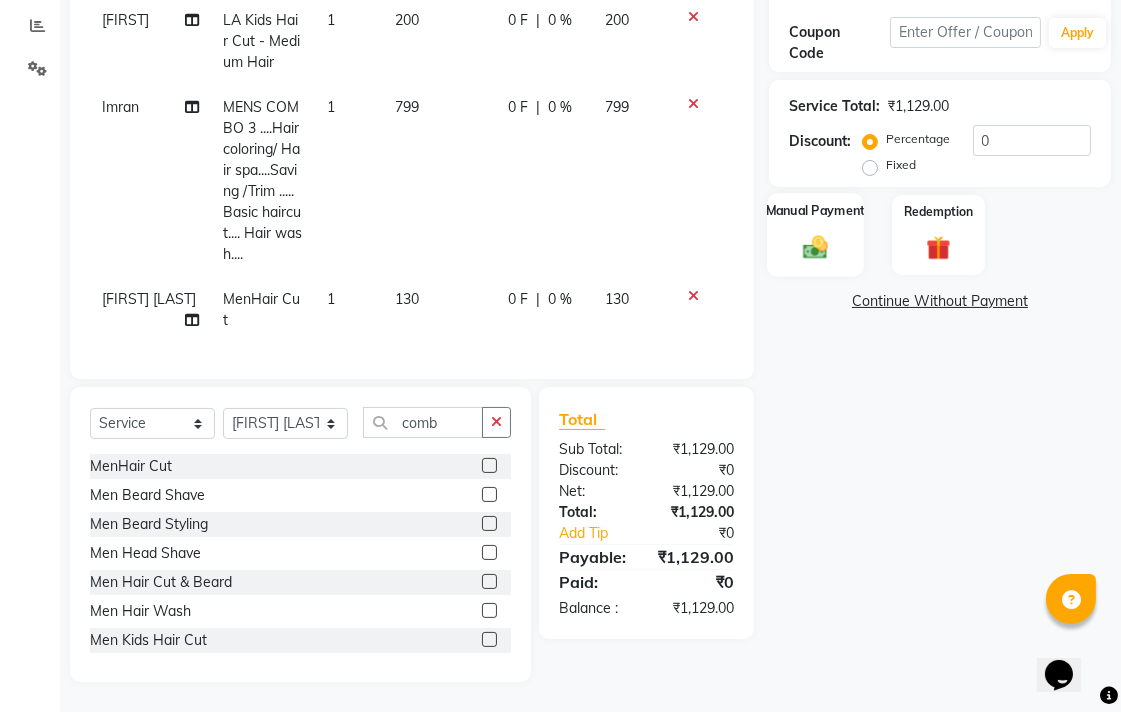 click 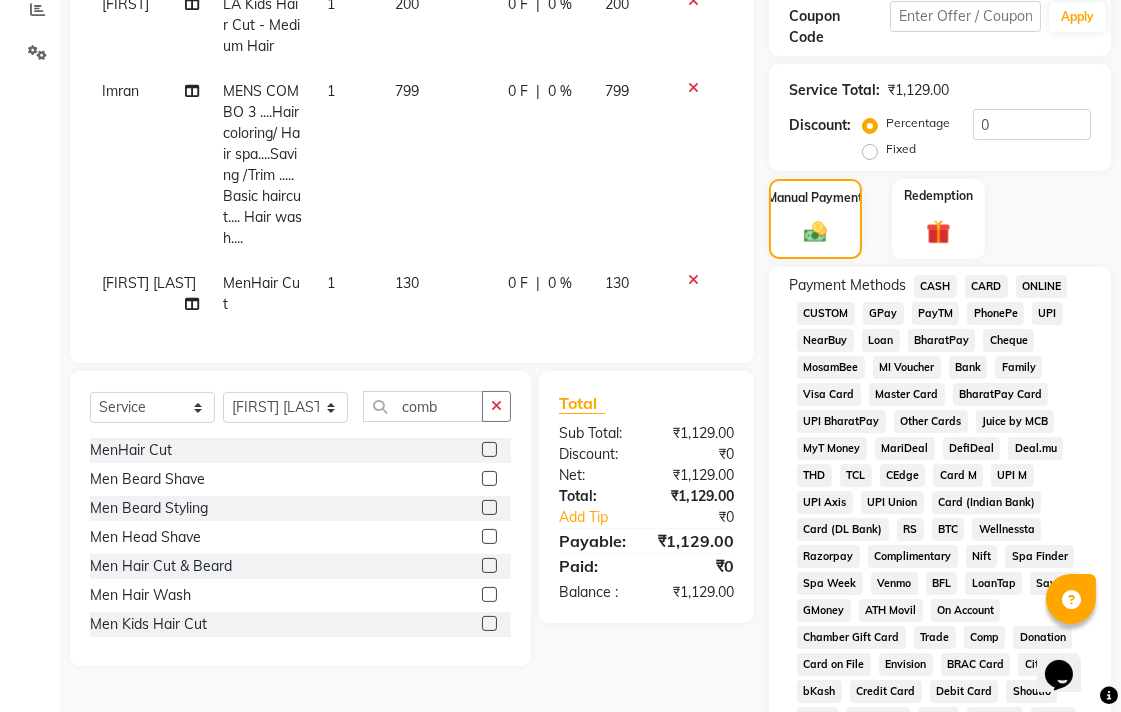 click on "UPI" 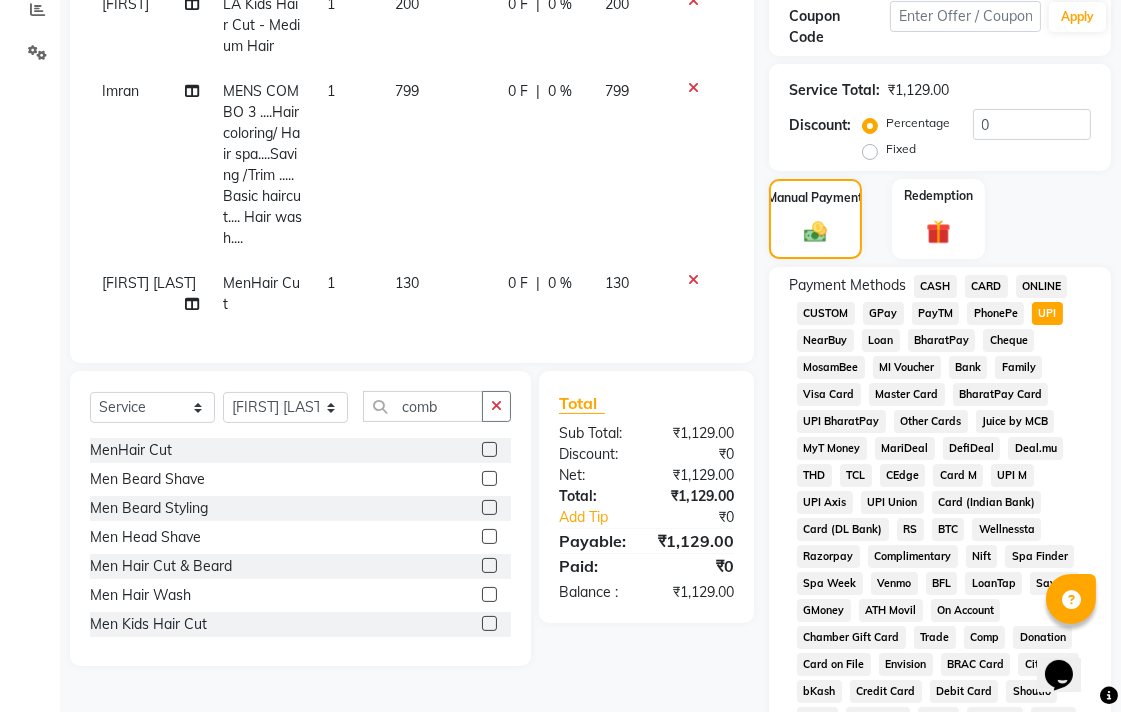 scroll, scrollTop: 913, scrollLeft: 0, axis: vertical 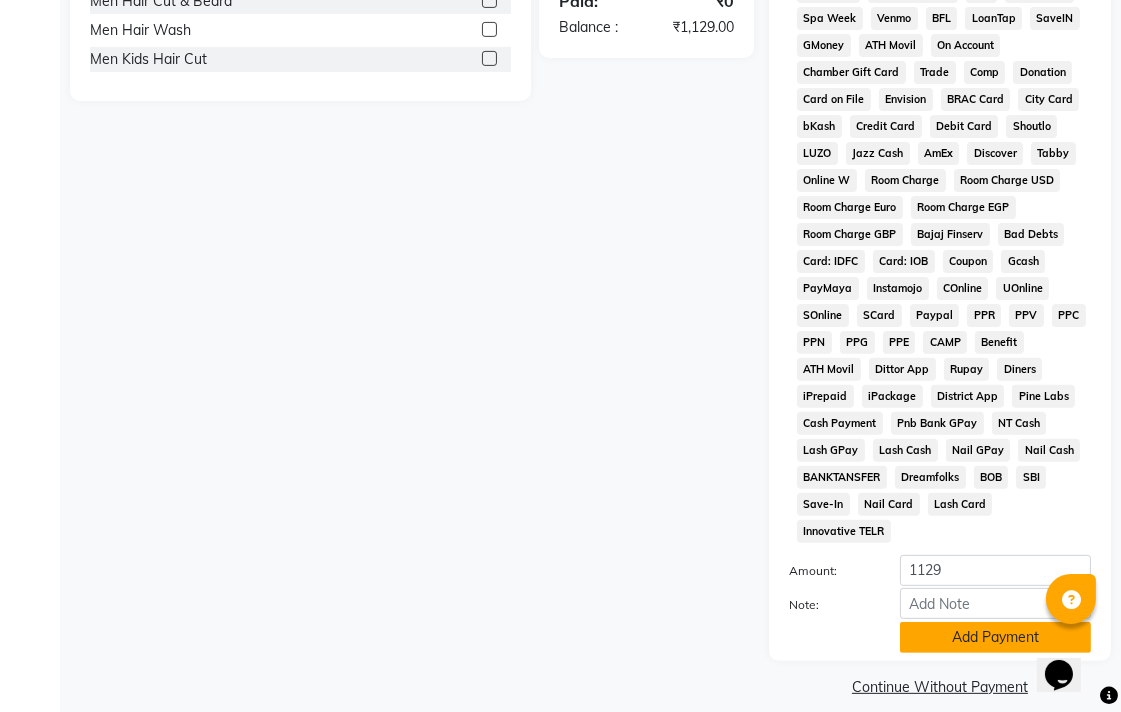 click on "Add Payment" 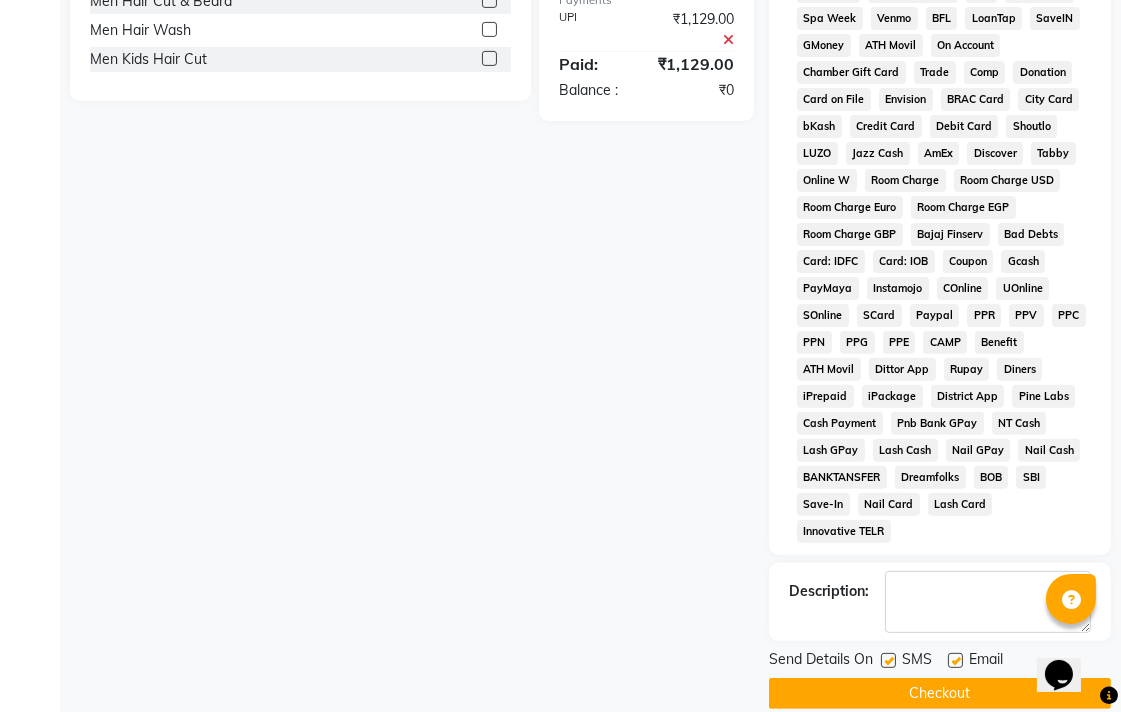 click on "Checkout" 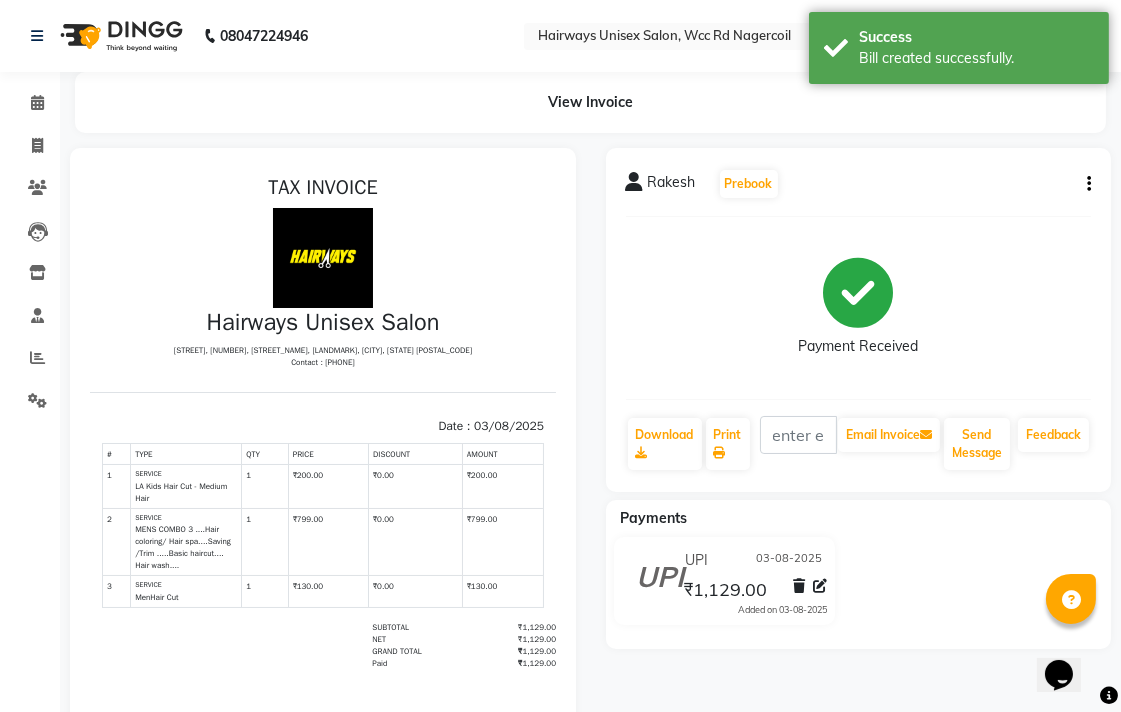 scroll, scrollTop: 0, scrollLeft: 0, axis: both 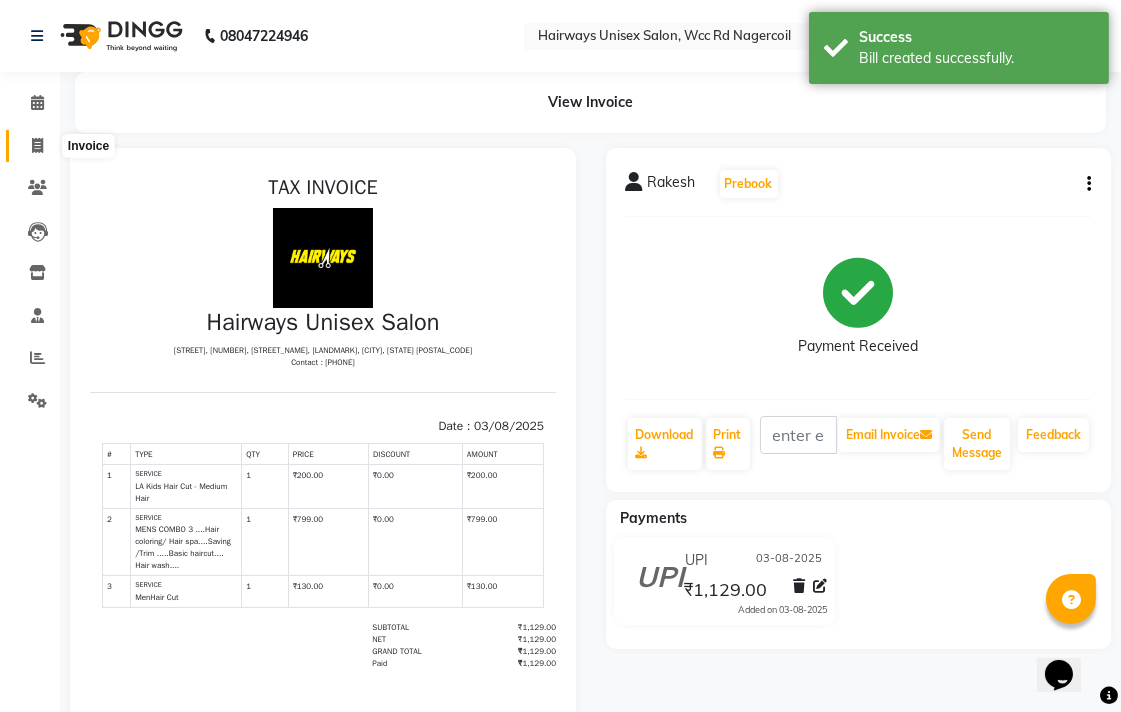 click 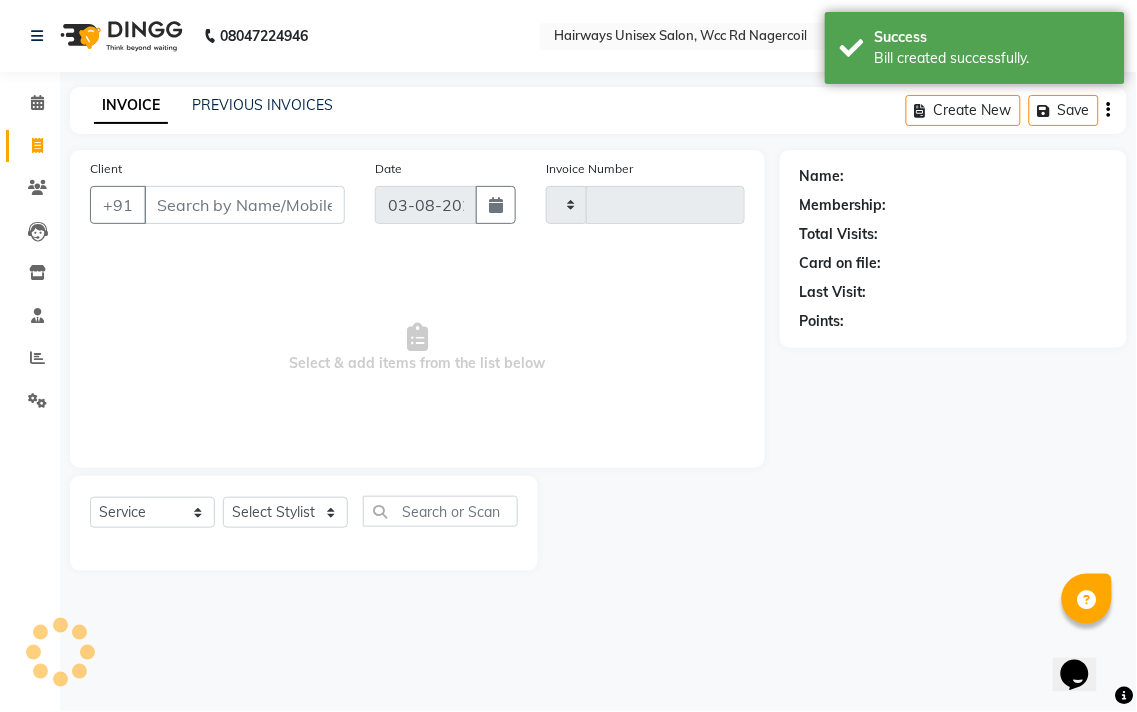 type on "5248" 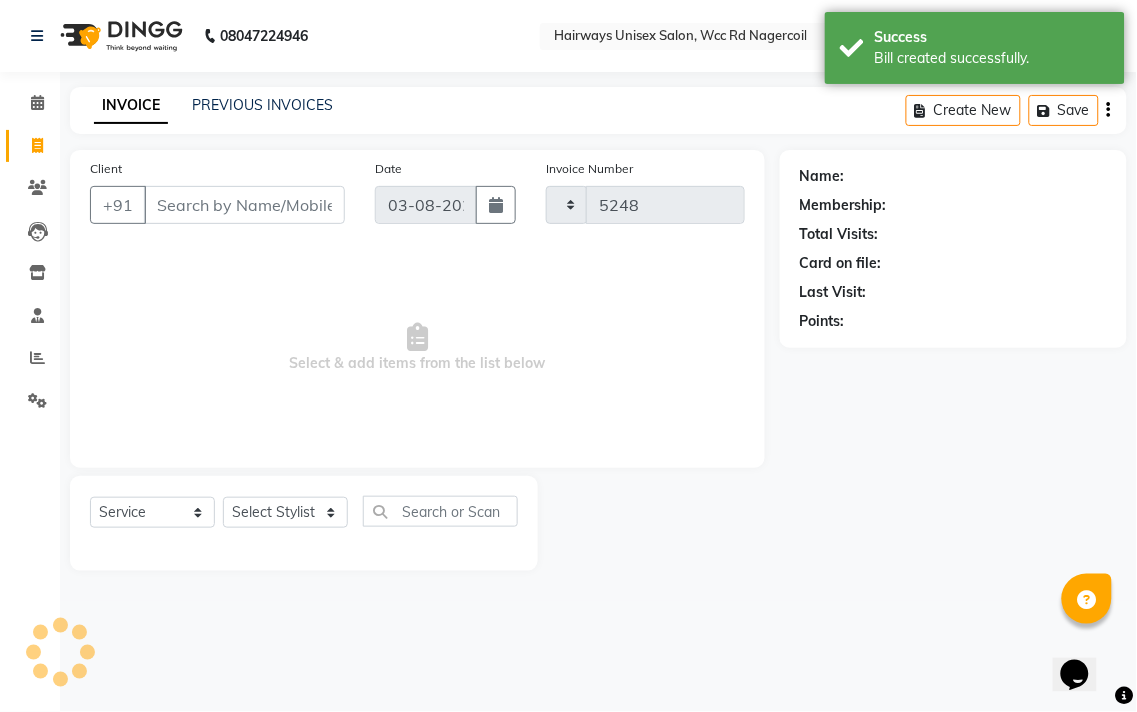 select on "6523" 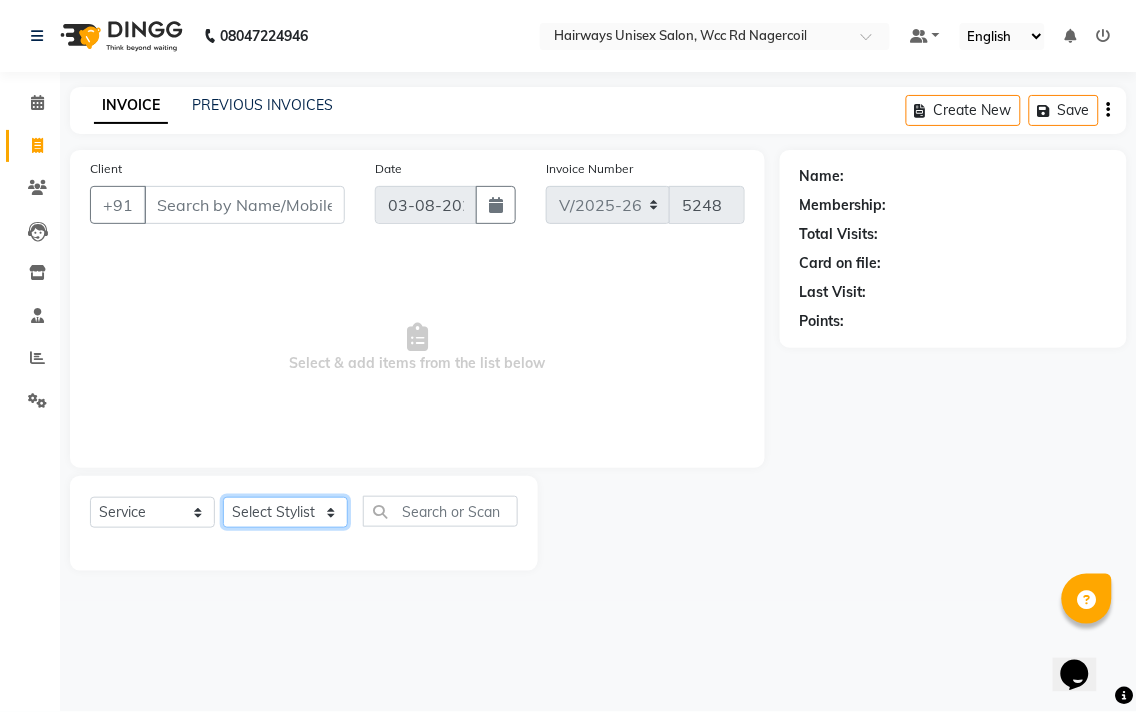 click on "Select Stylist Admin Chitra divya Gokila Haroon Imran Reception Salman Sartaj Khan Talib" 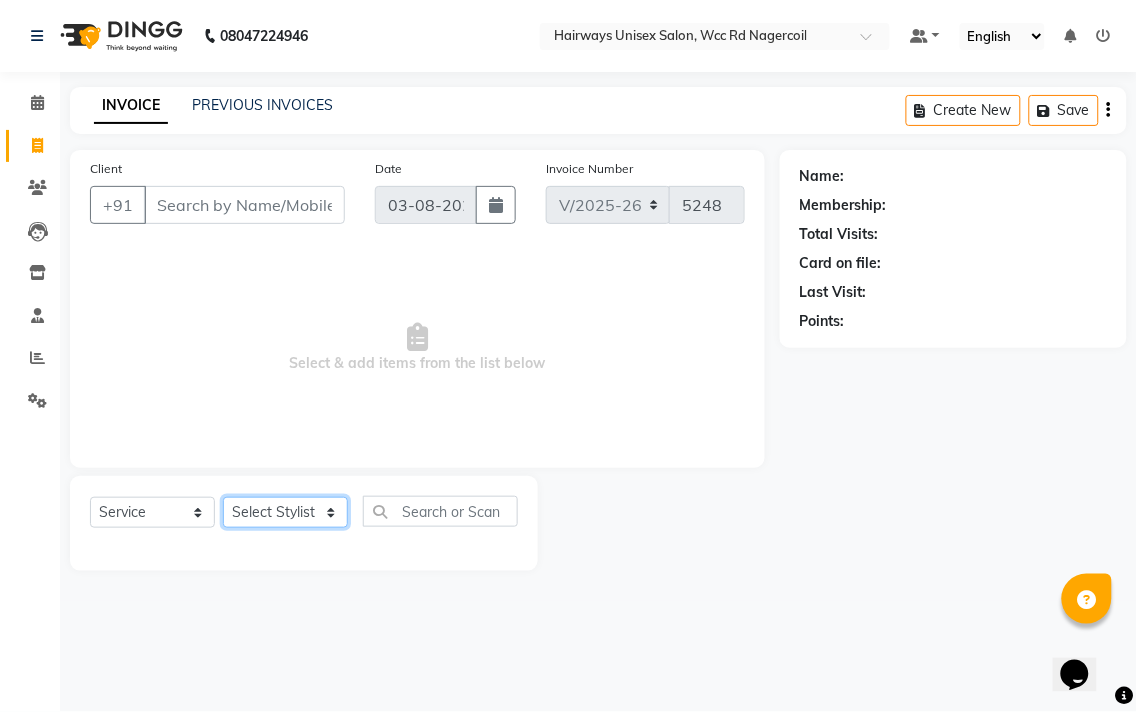 select on "67960" 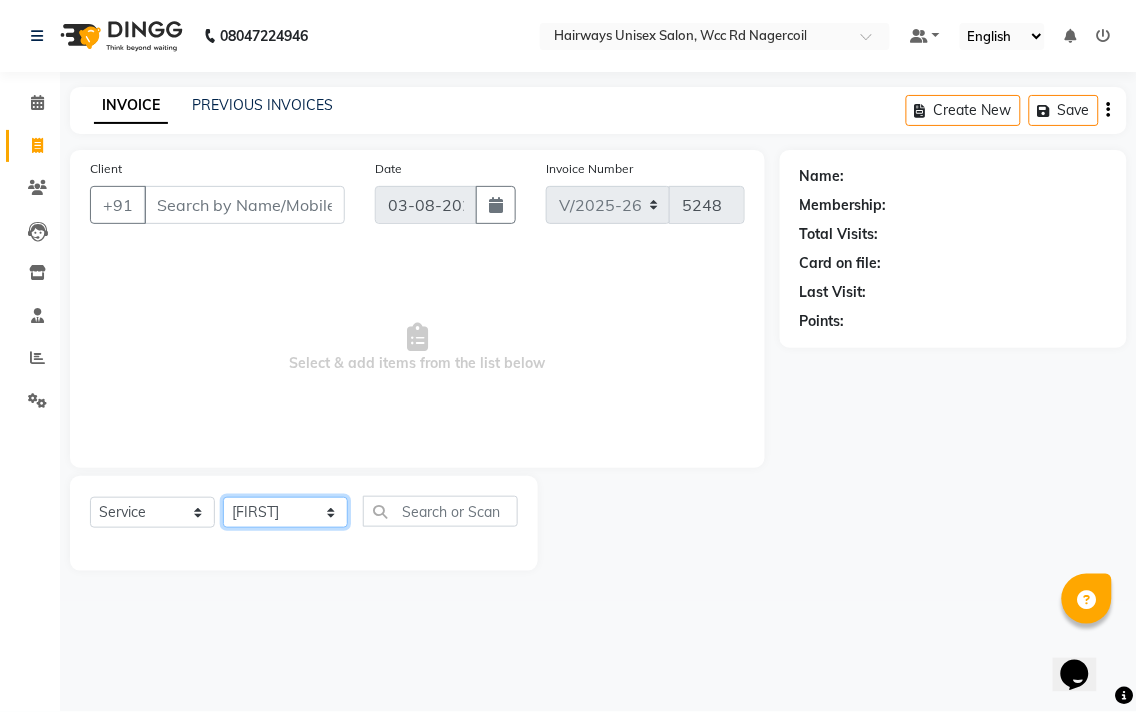 click on "Select Stylist Admin Chitra divya Gokila Haroon Imran Reception Salman Sartaj Khan Talib" 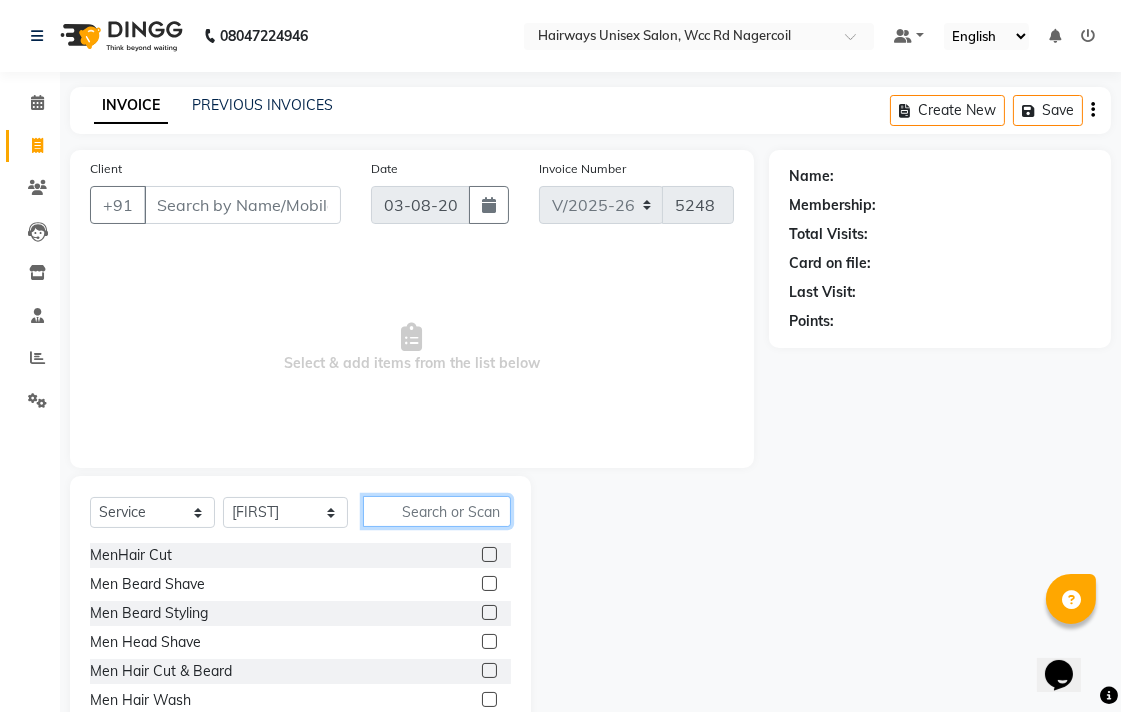 click 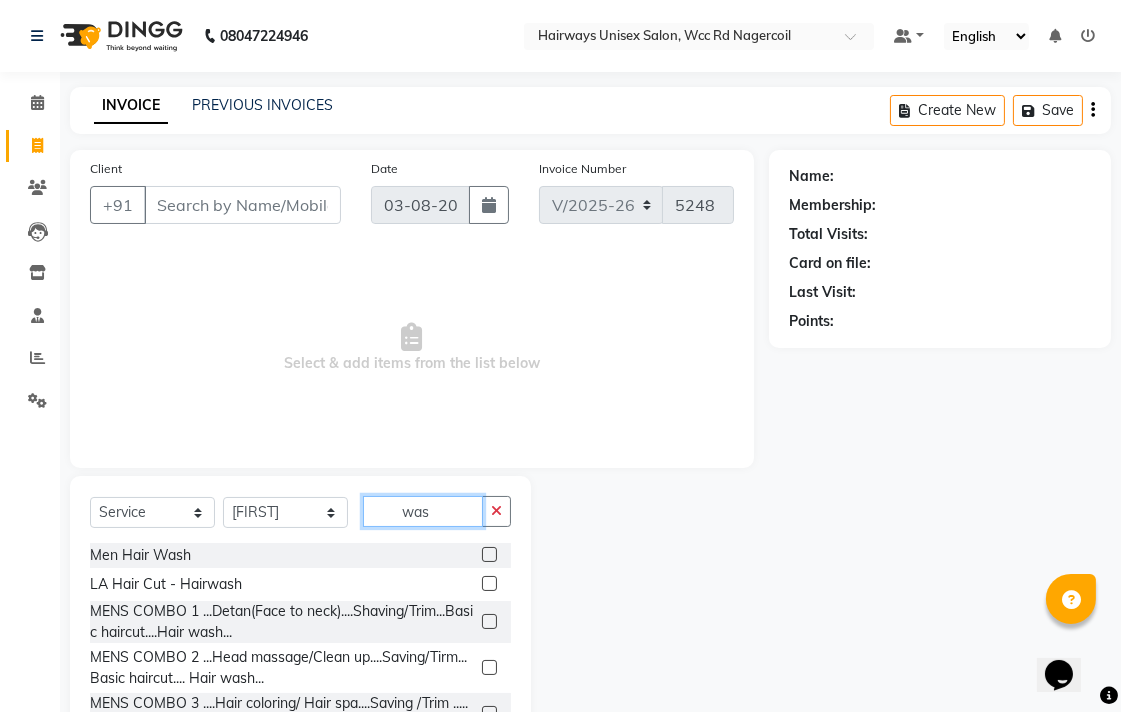type on "was" 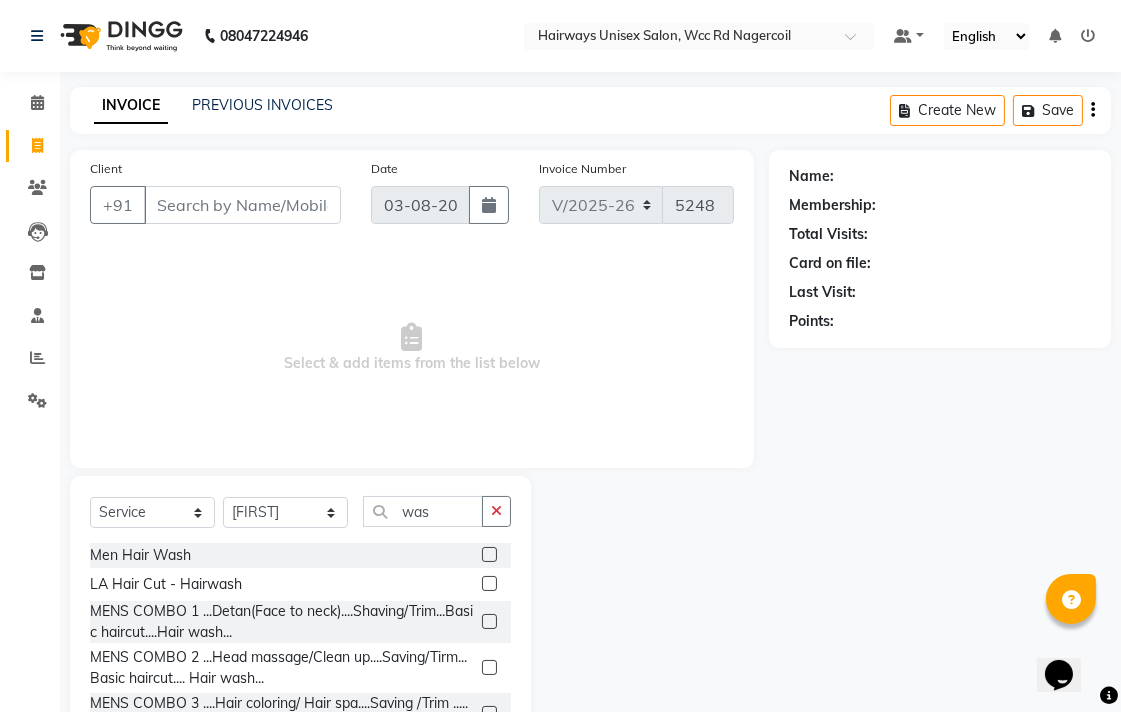 click 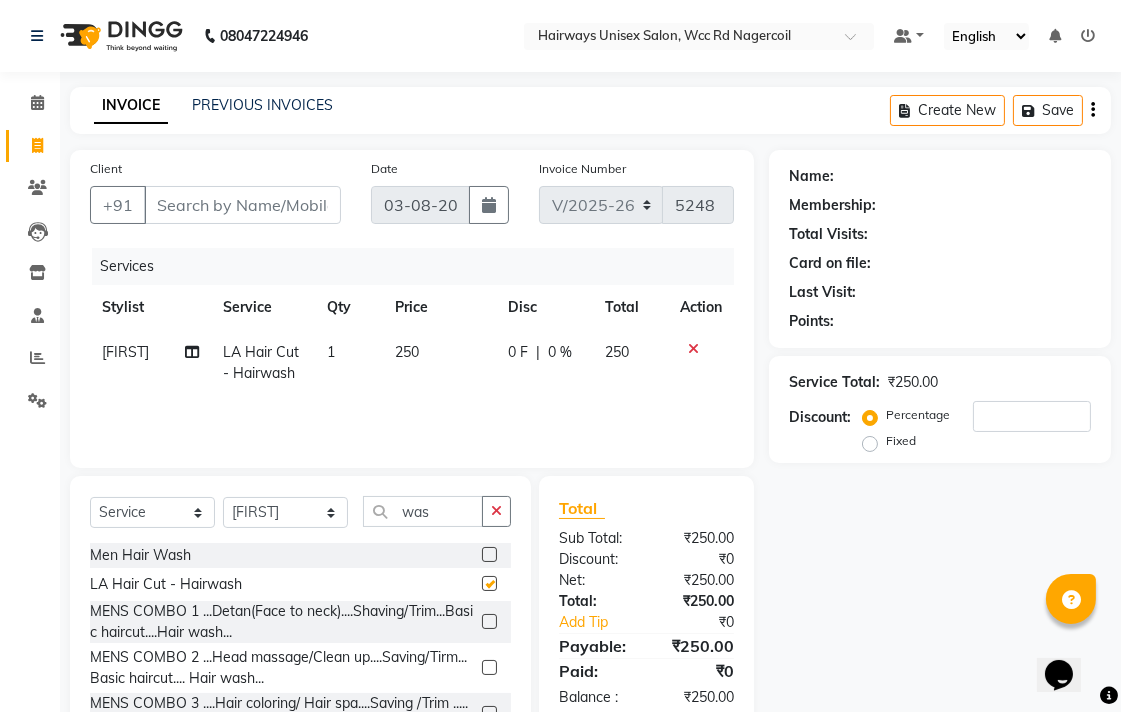 checkbox on "false" 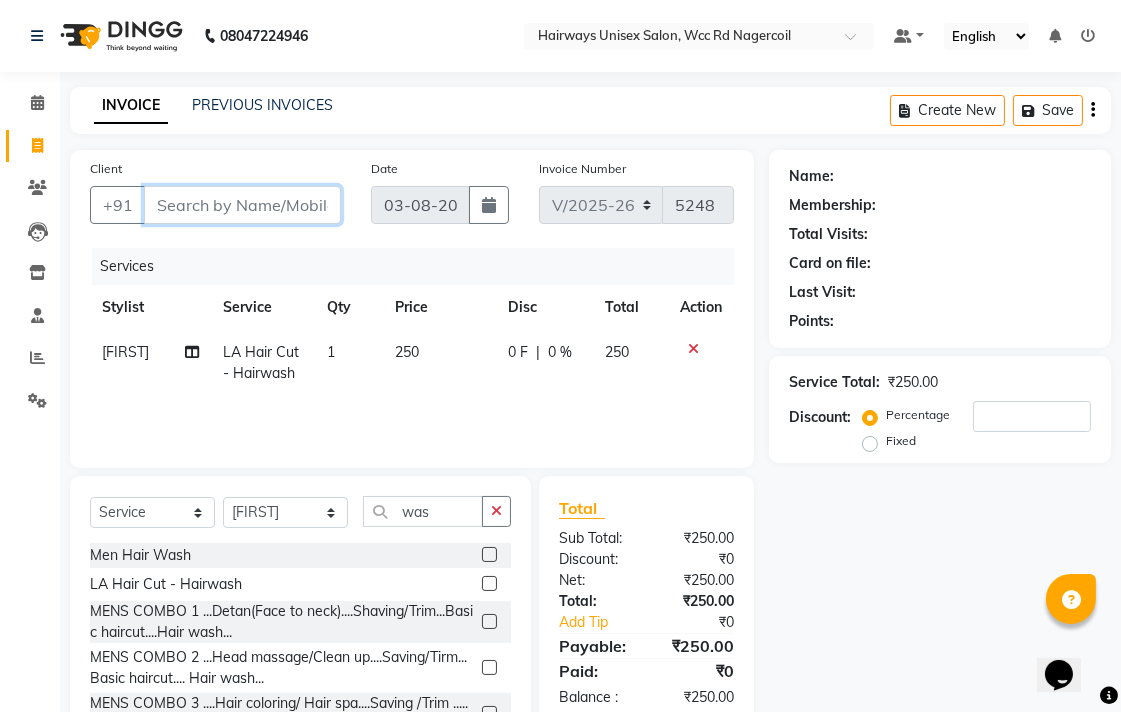 click on "Client" at bounding box center [242, 205] 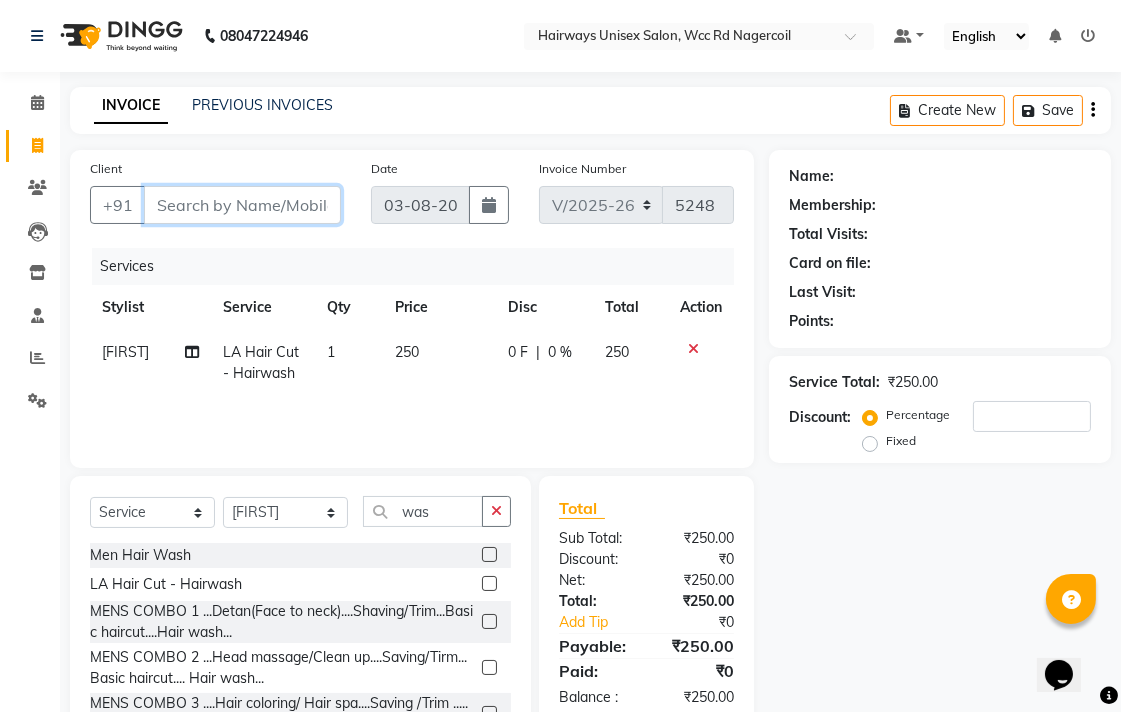 type on "9" 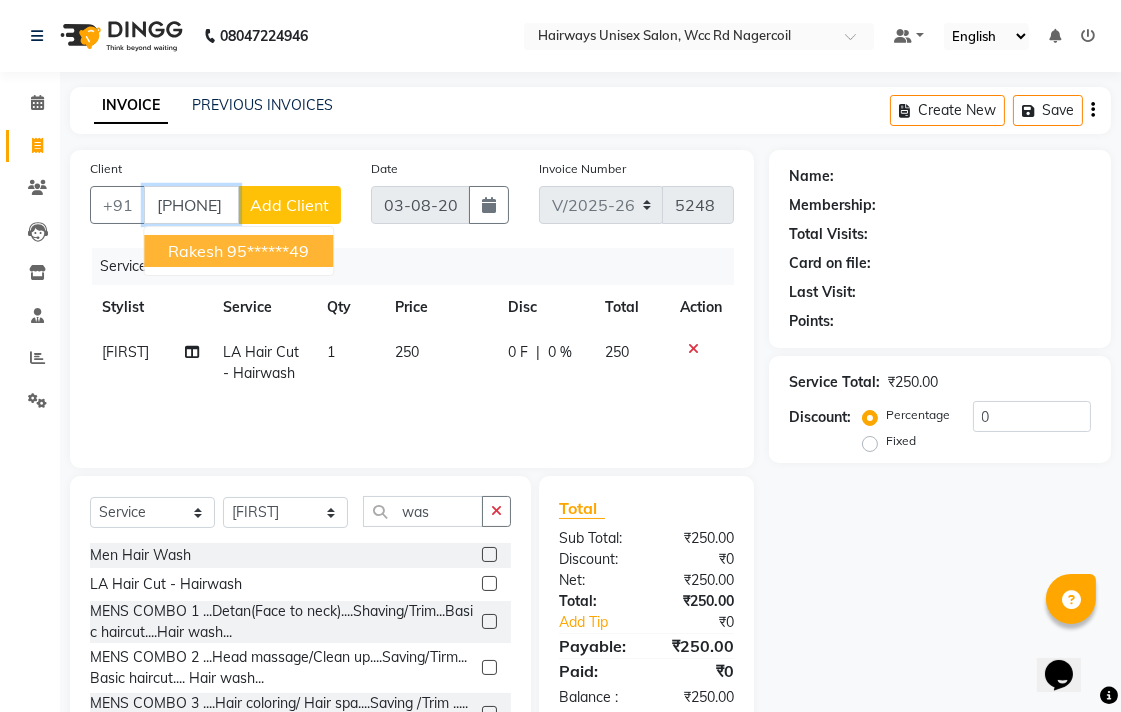 click on "[FIRST] [PHONE]" at bounding box center [238, 251] 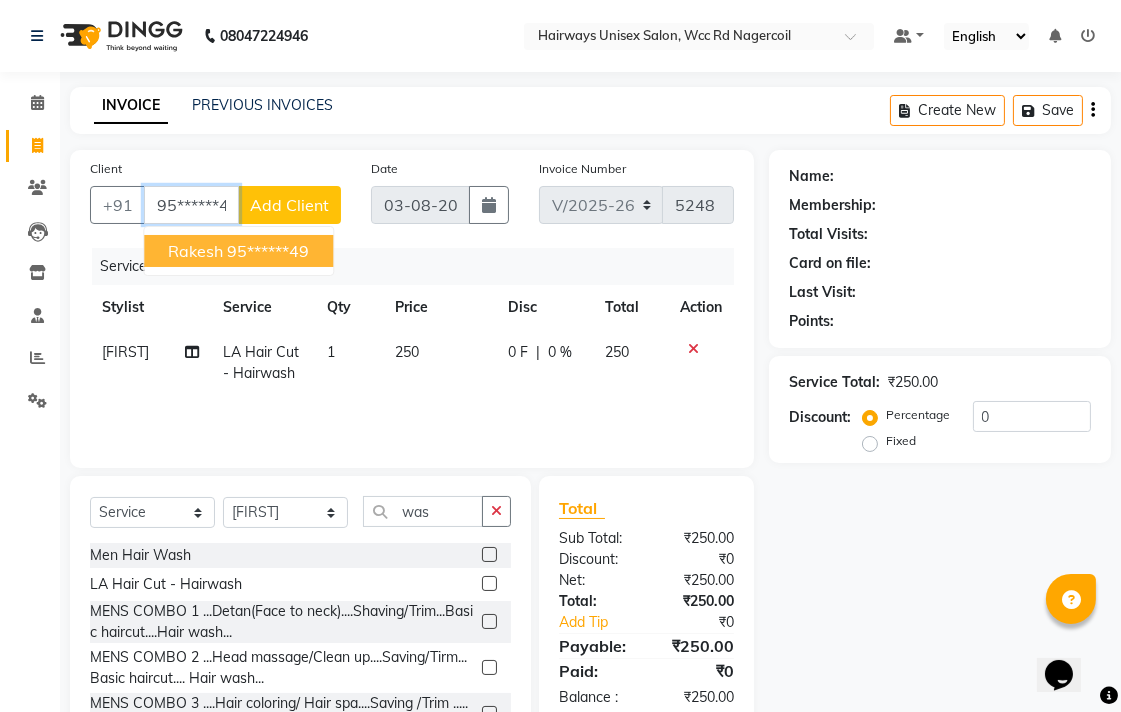 type on "95******49" 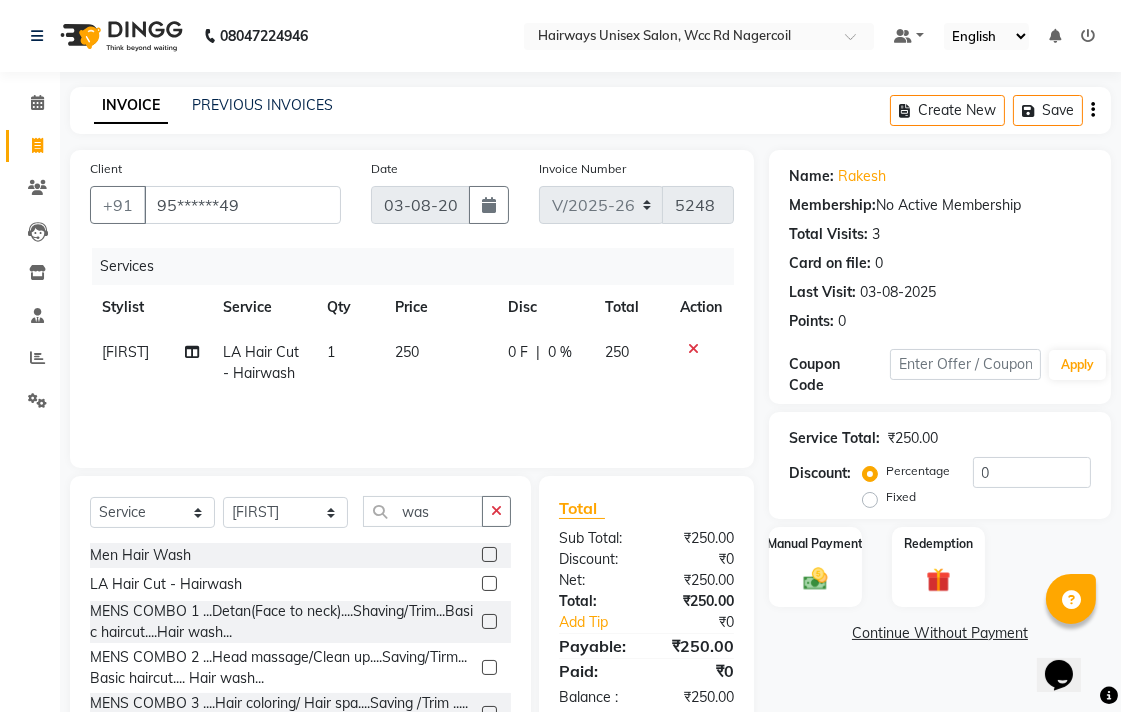 click on "Name: [FIRST] Membership: No Active Membership Total Visits: 3 Card on file: 0 Last Visit: 03-08-2025 Points: 0 Coupon Code Apply Service Total: ₹250.00 Discount: Percentage Fixed 0 Manual Payment Redemption Continue Without Payment" 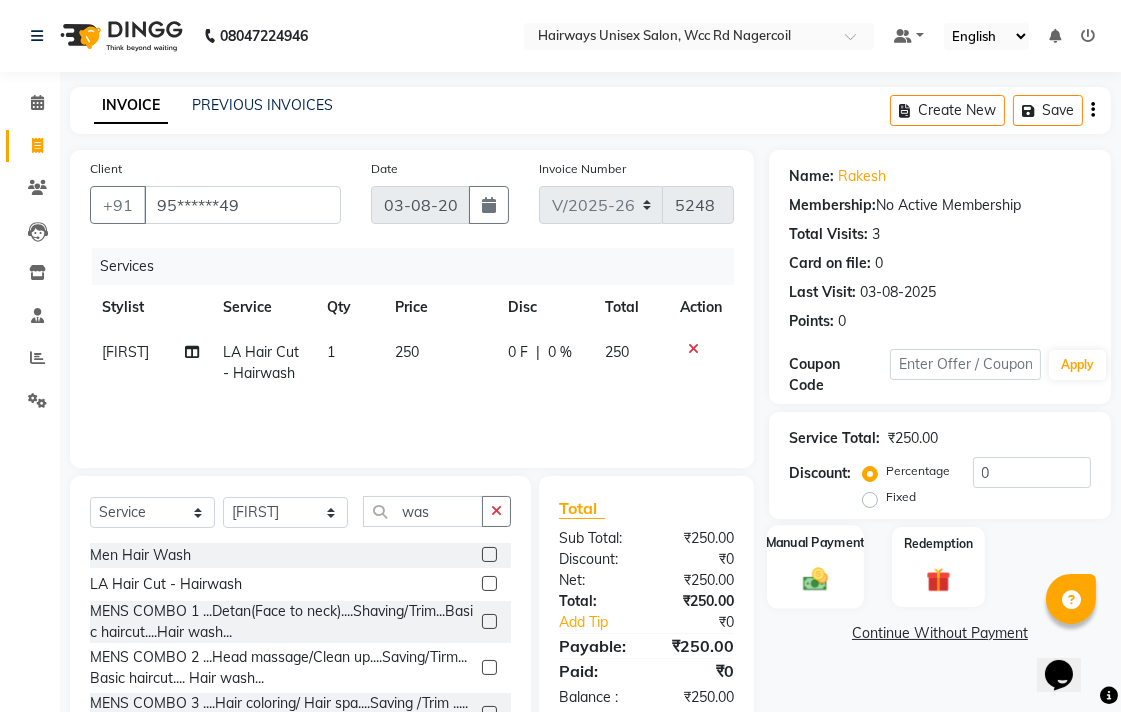 click 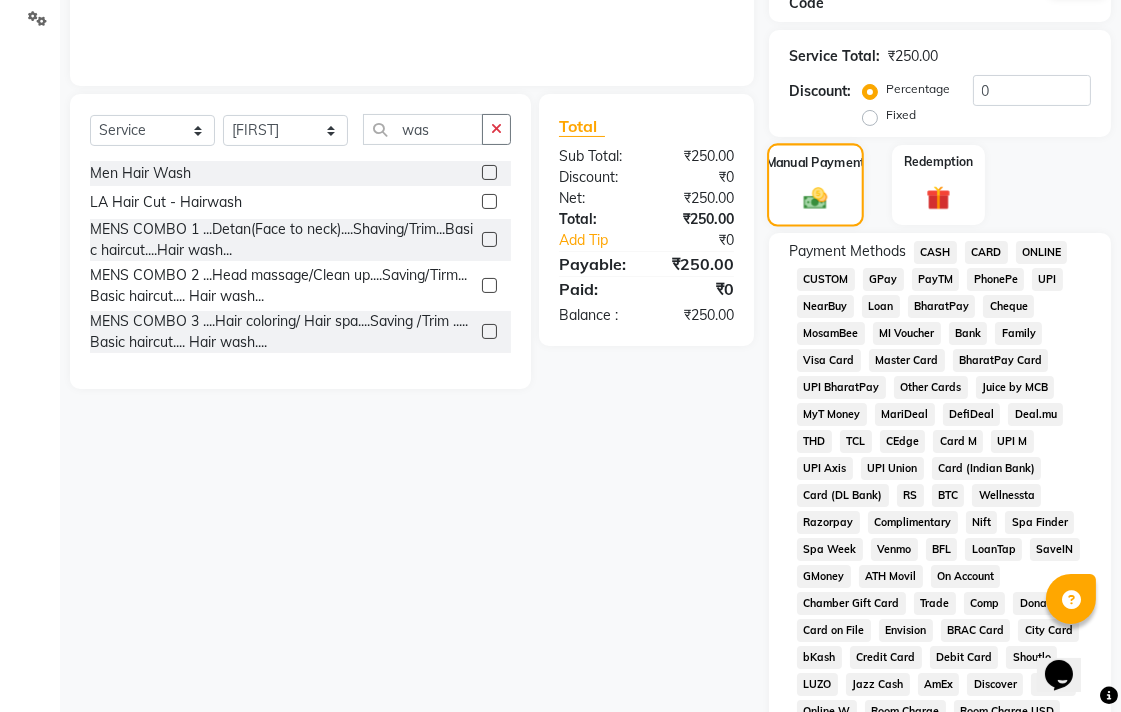 scroll, scrollTop: 444, scrollLeft: 0, axis: vertical 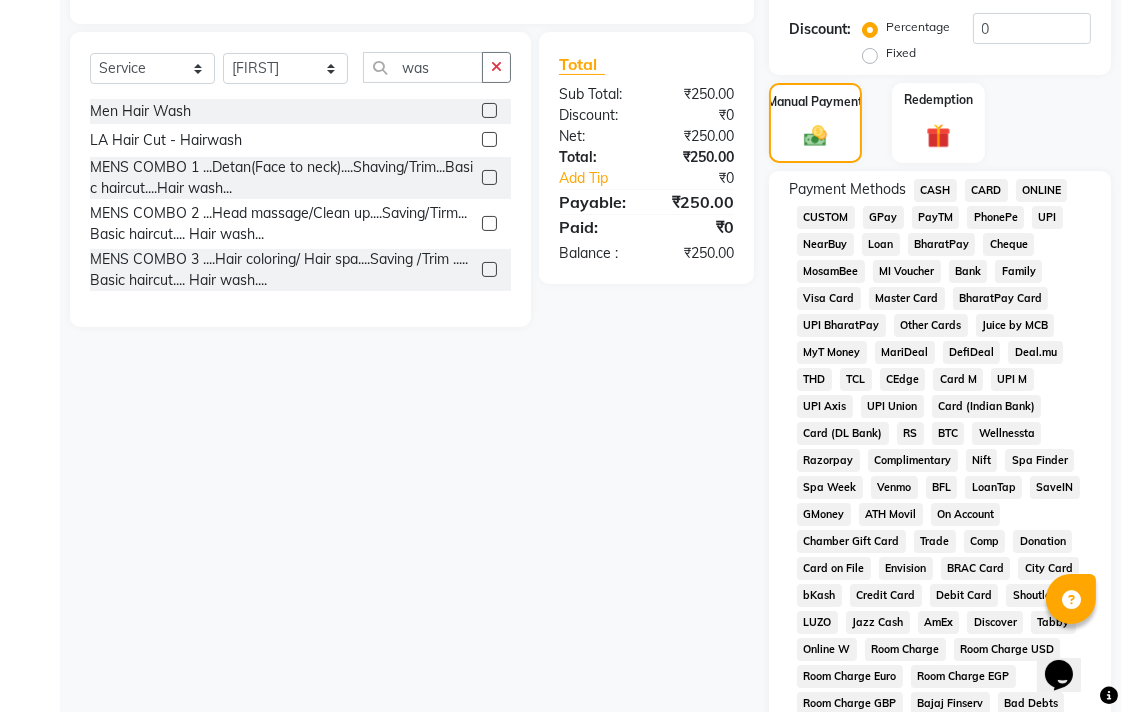 click on "UPI" 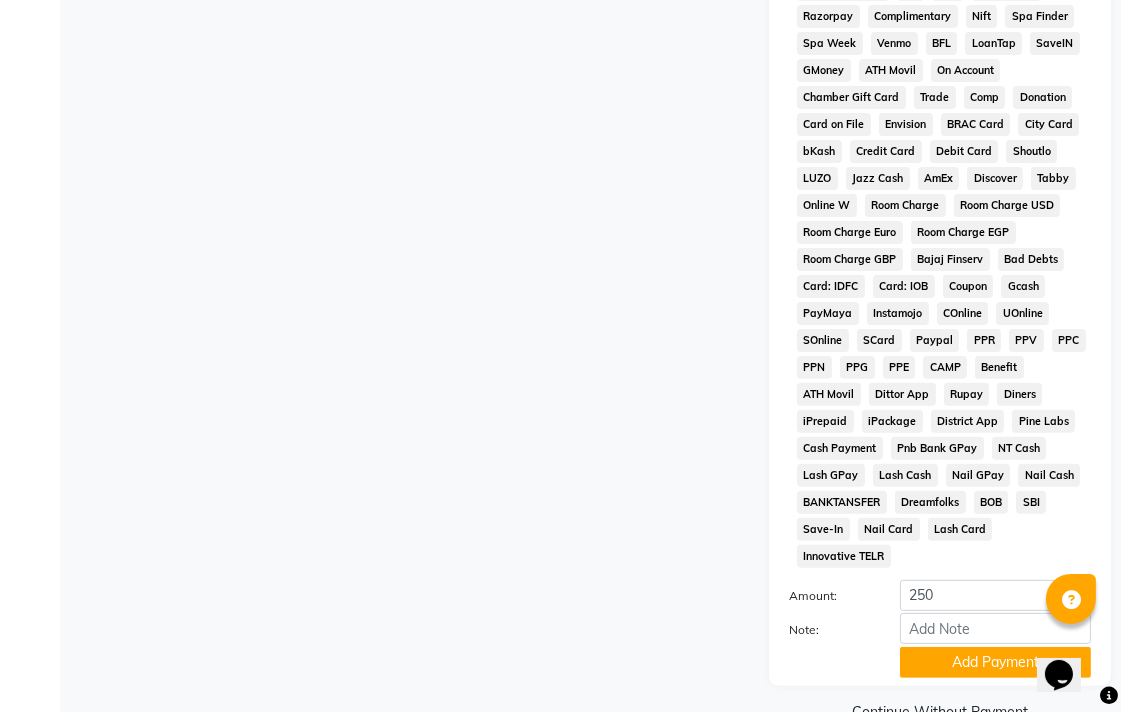 scroll, scrollTop: 913, scrollLeft: 0, axis: vertical 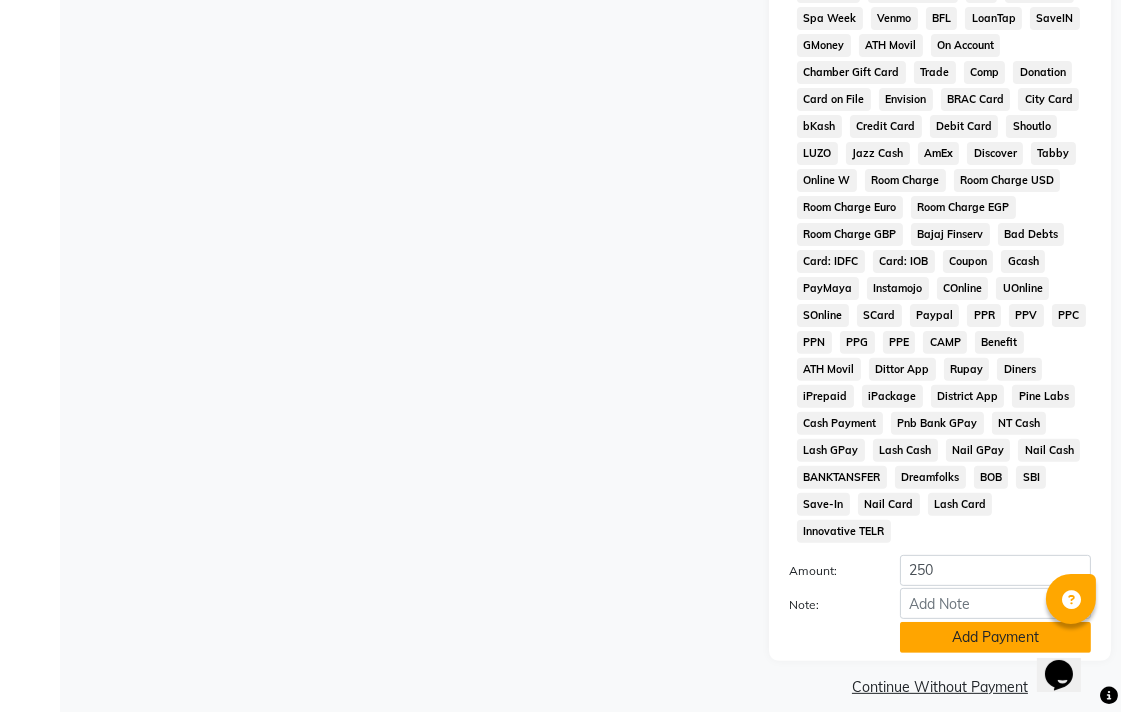 click on "Add Payment" 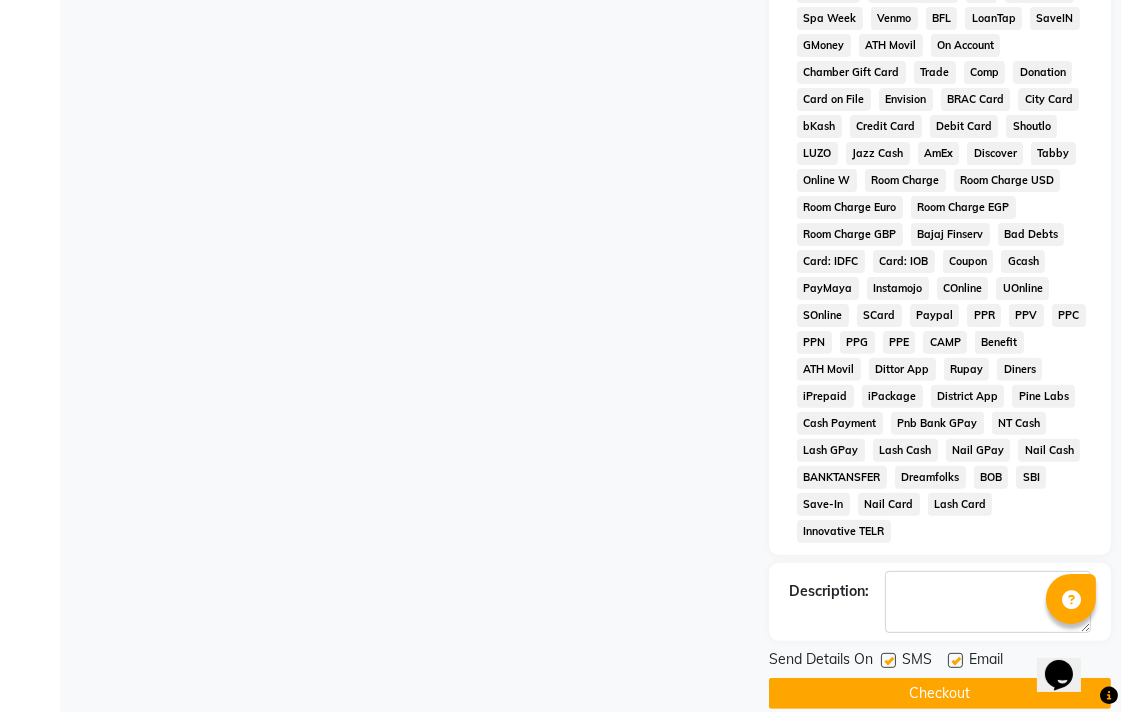 click on "Checkout" 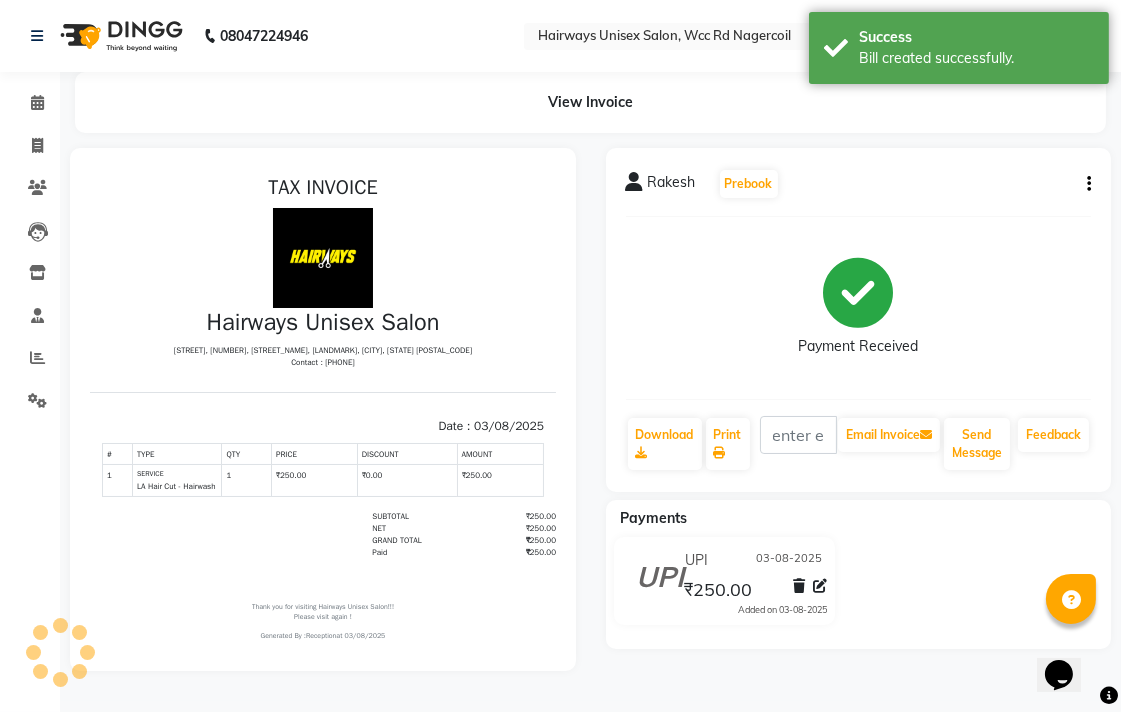 scroll, scrollTop: 0, scrollLeft: 0, axis: both 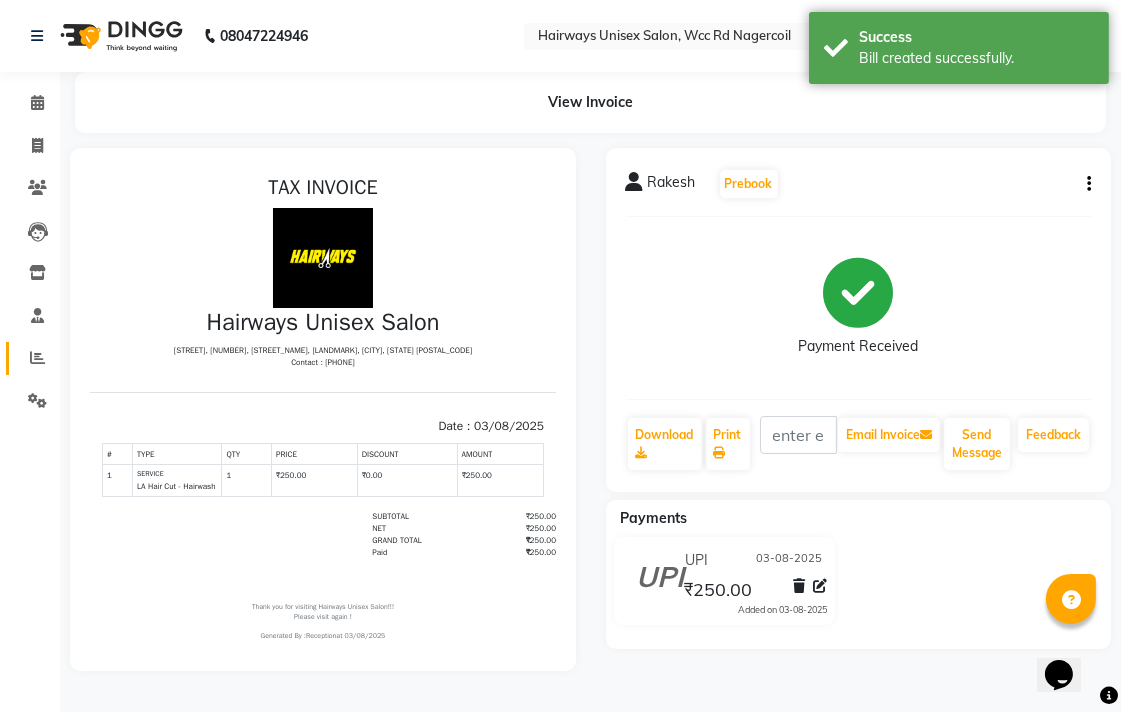 click on "Reports" 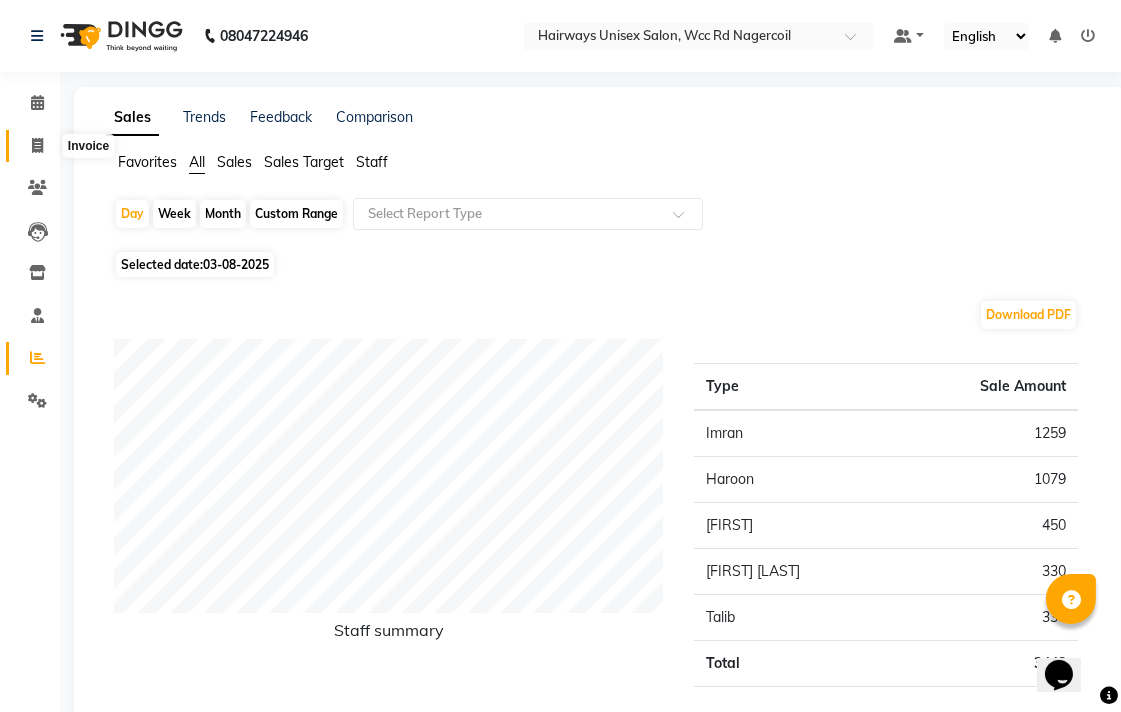 click 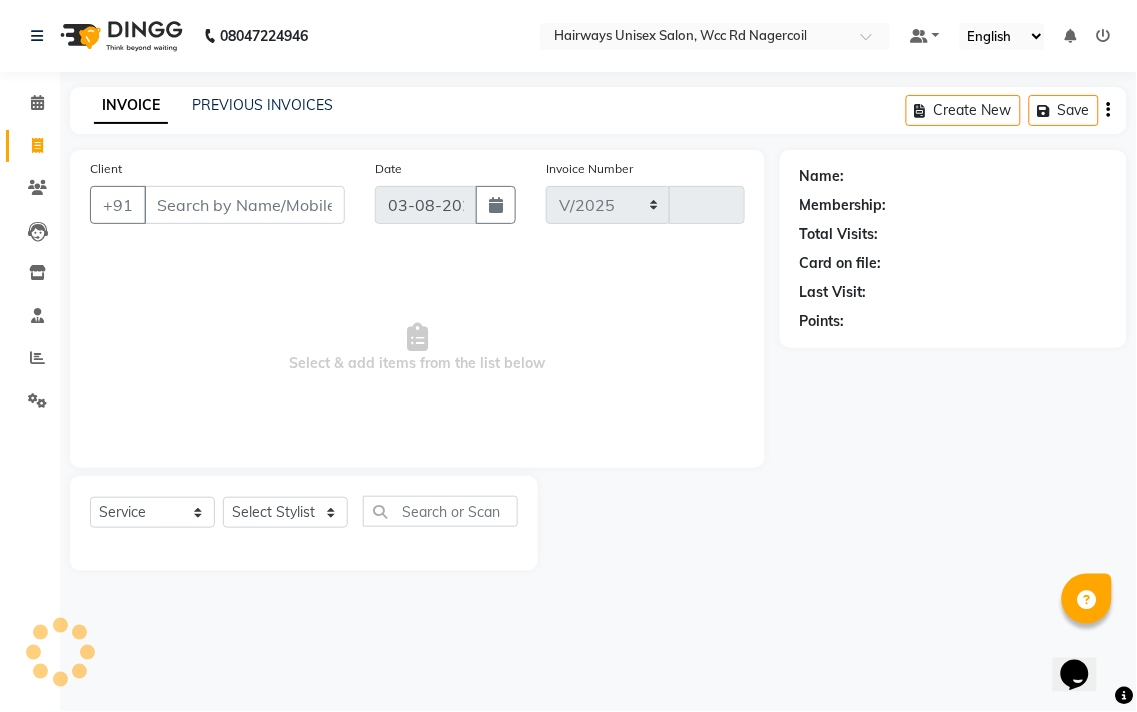 select on "6523" 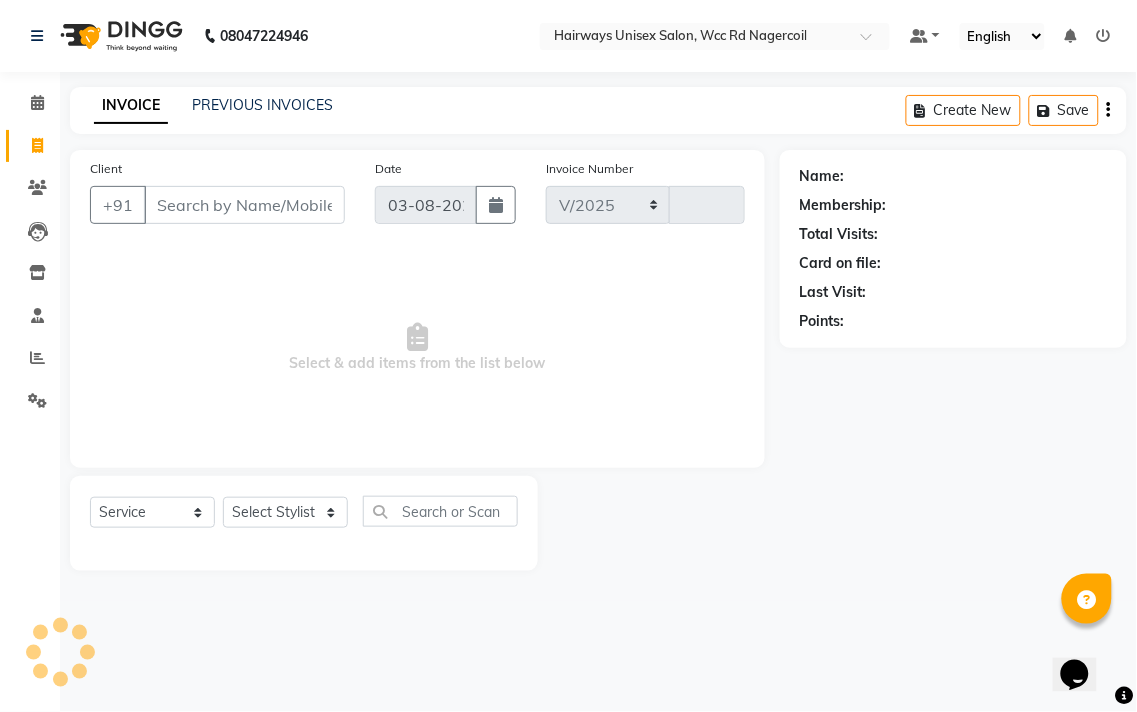 type on "5249" 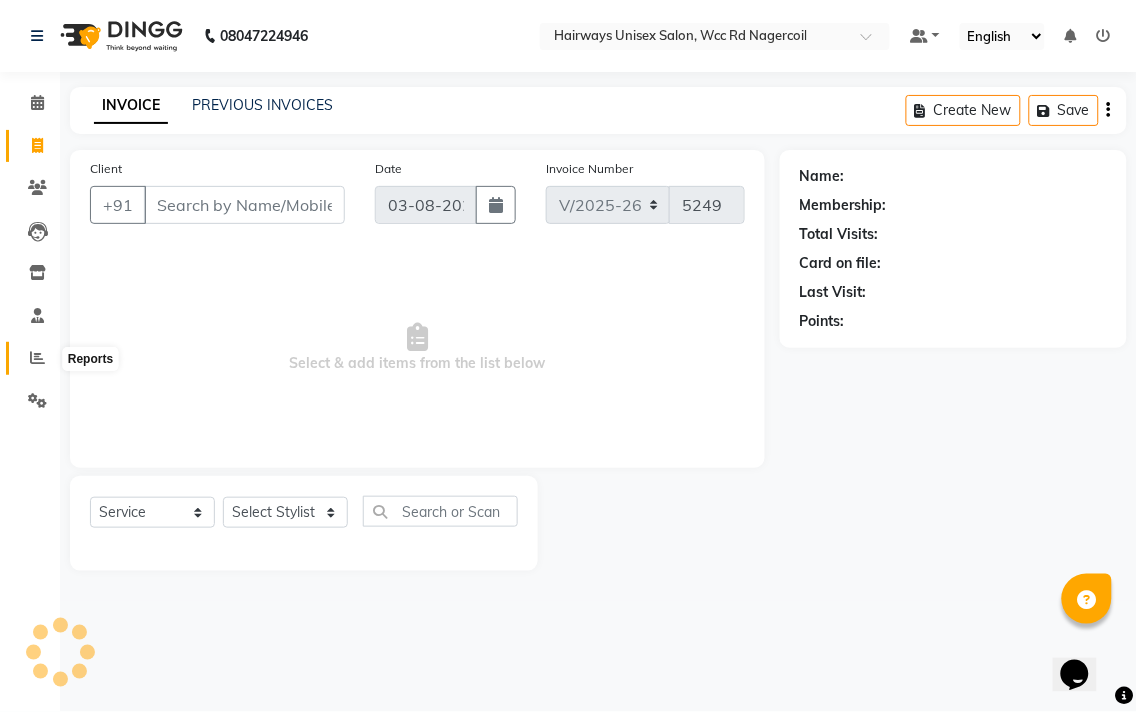 click 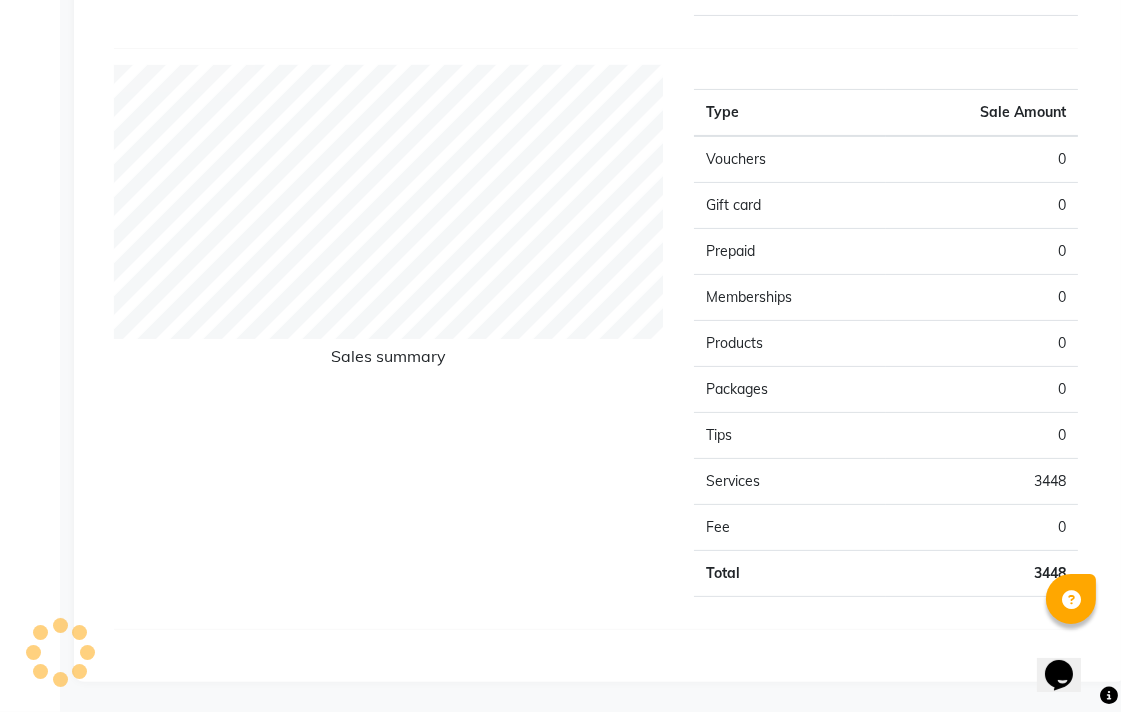 scroll, scrollTop: 115, scrollLeft: 0, axis: vertical 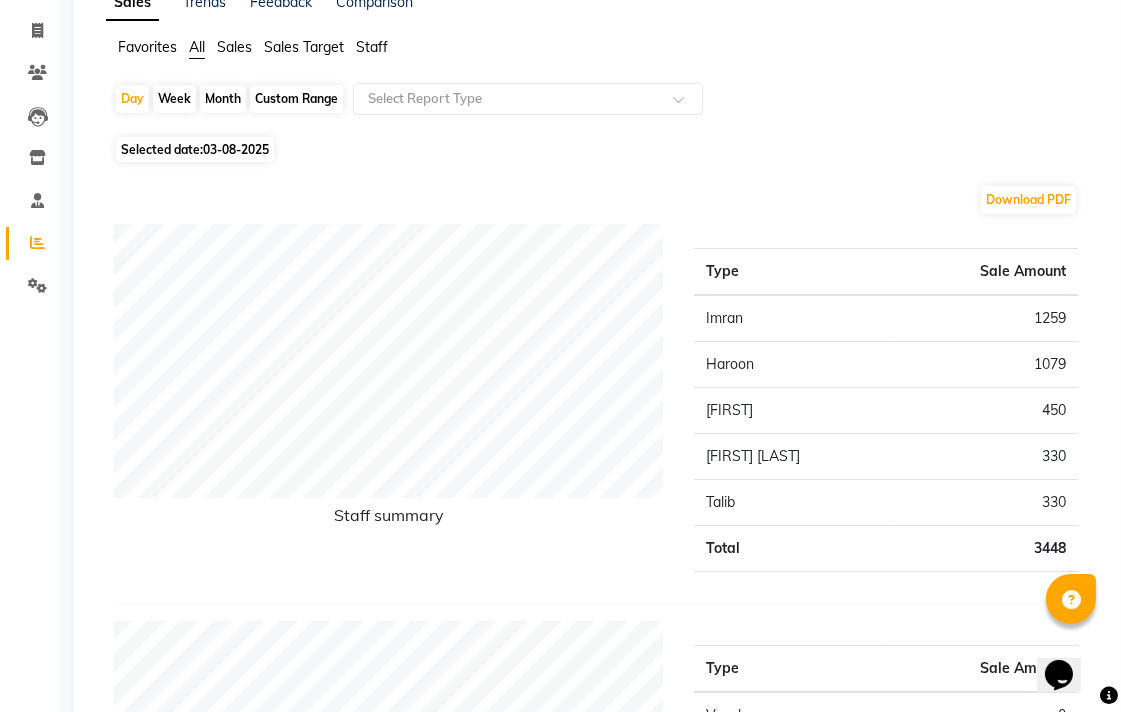 click on "Invoice" 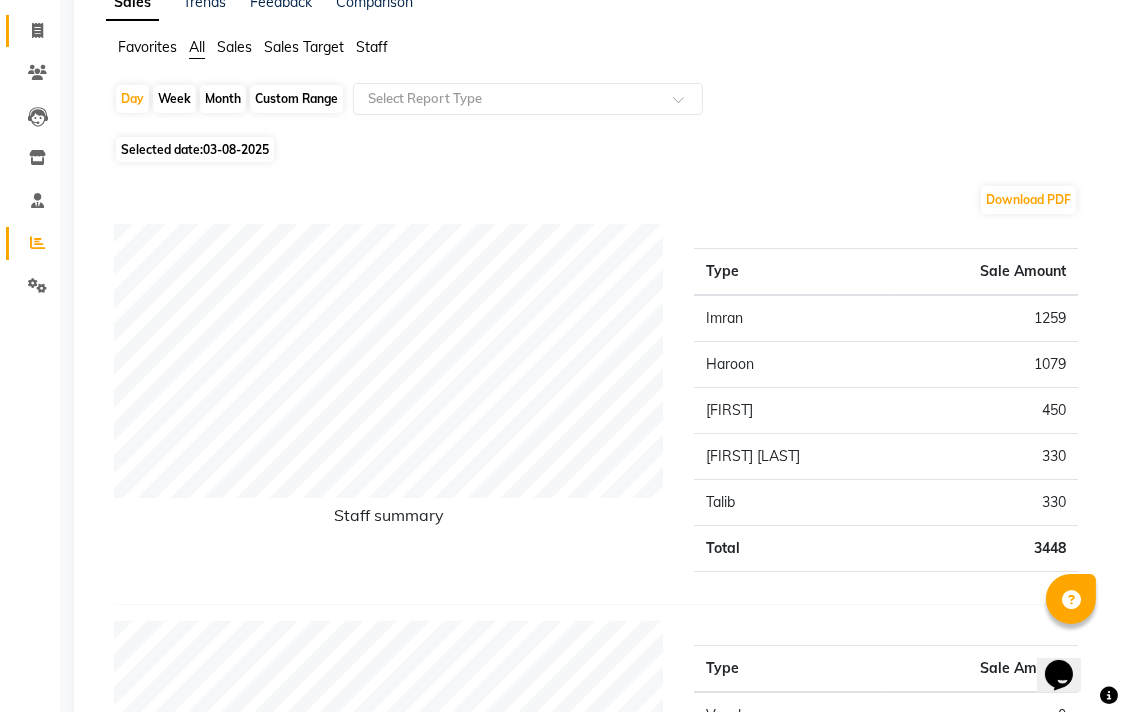 click on "Invoice" 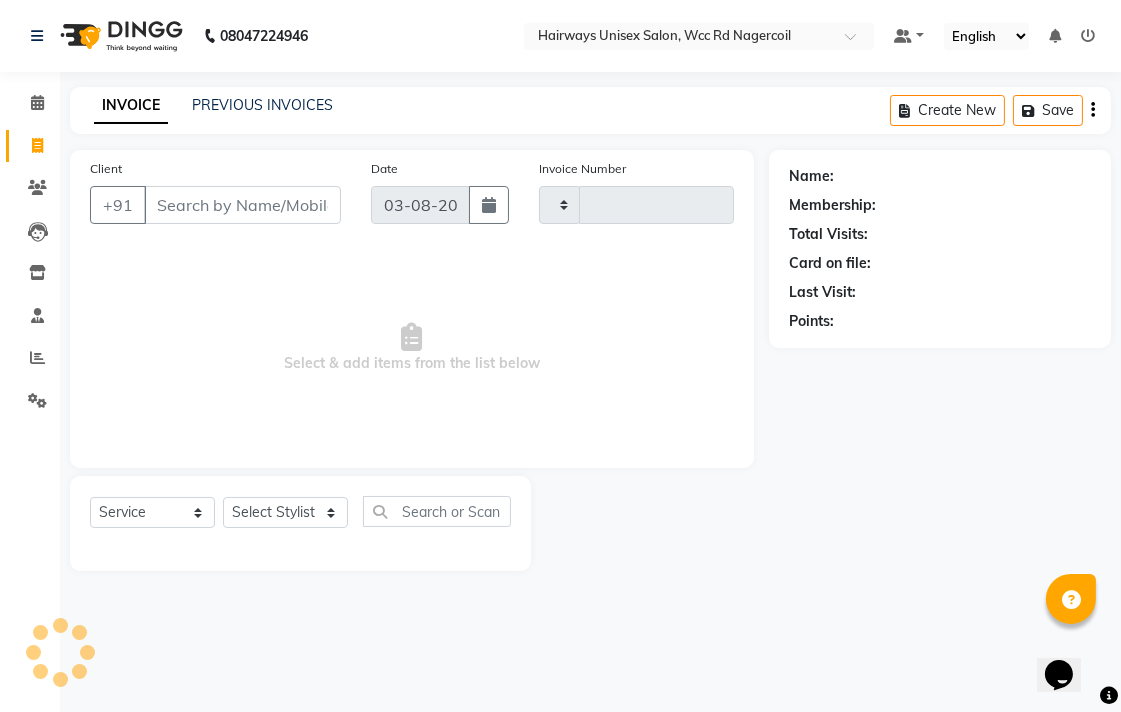 scroll, scrollTop: 0, scrollLeft: 0, axis: both 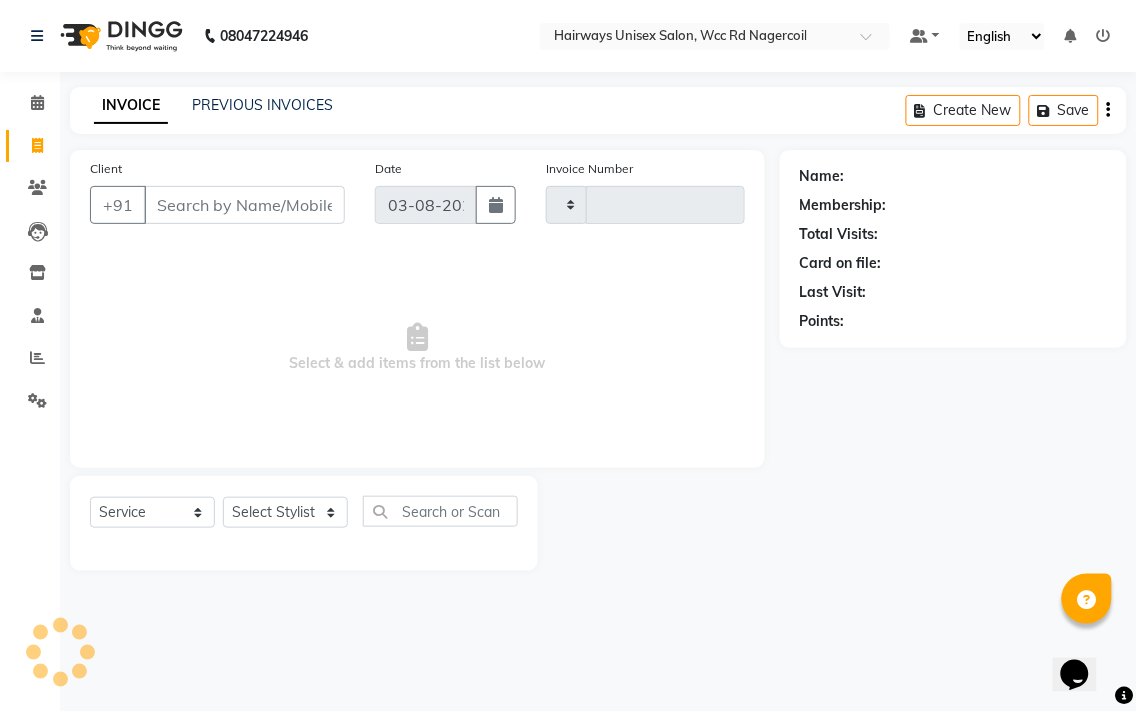 type on "5249" 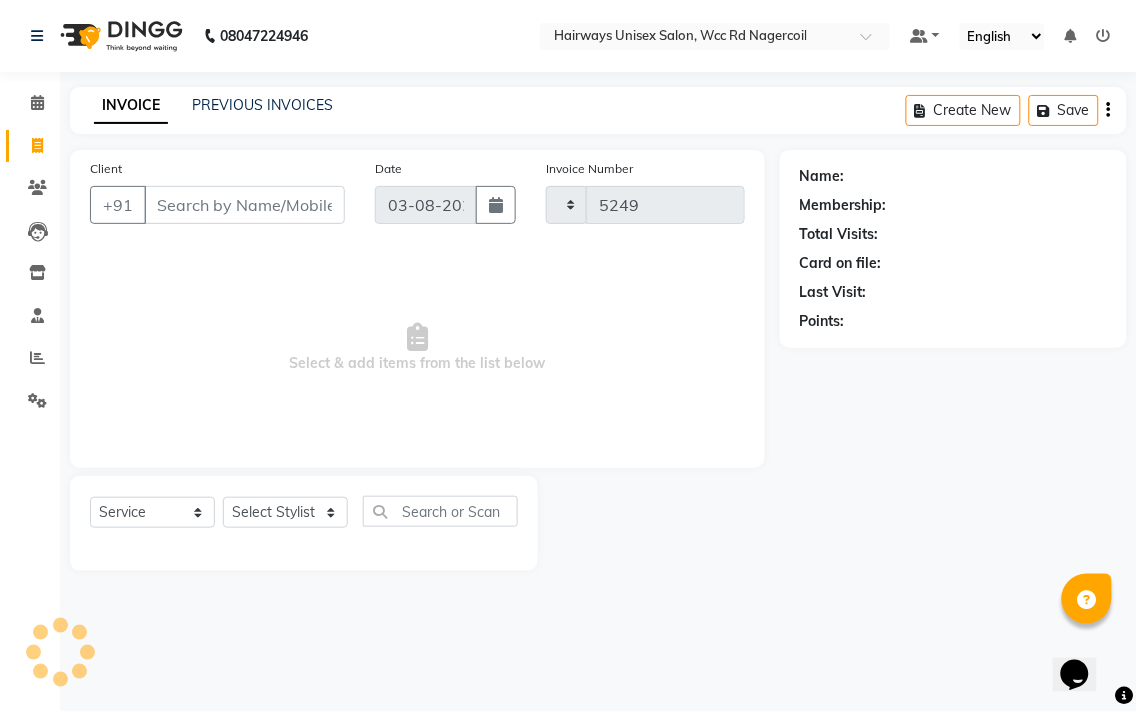 select on "6523" 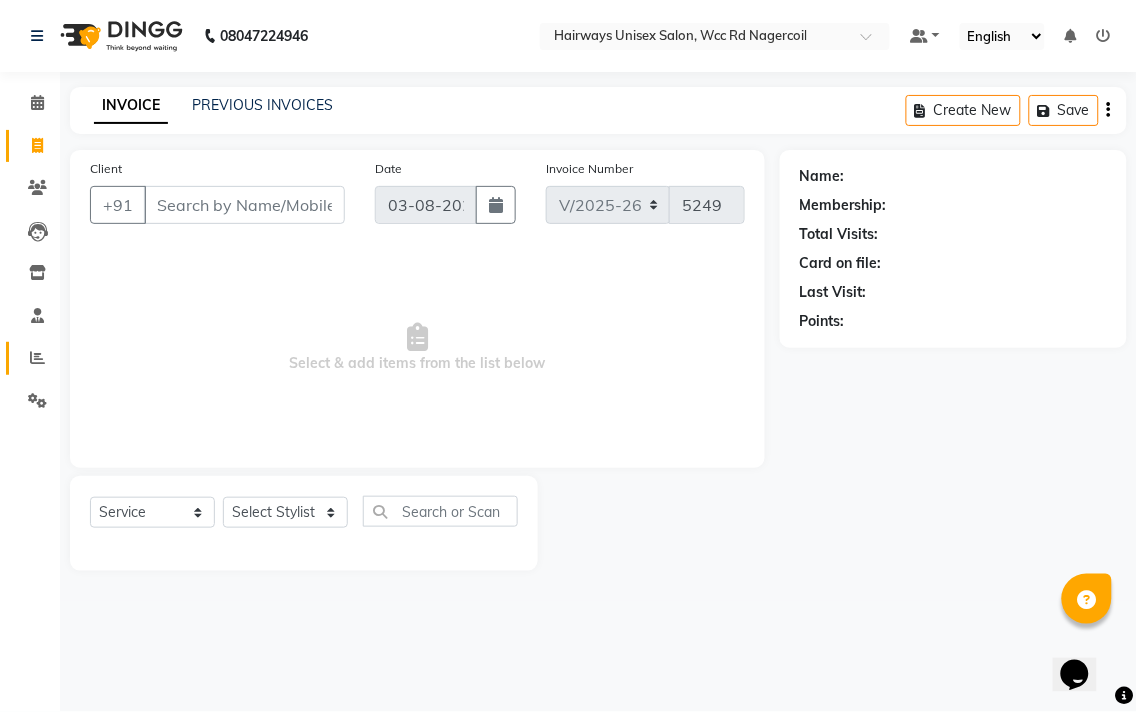 click on "Reports" 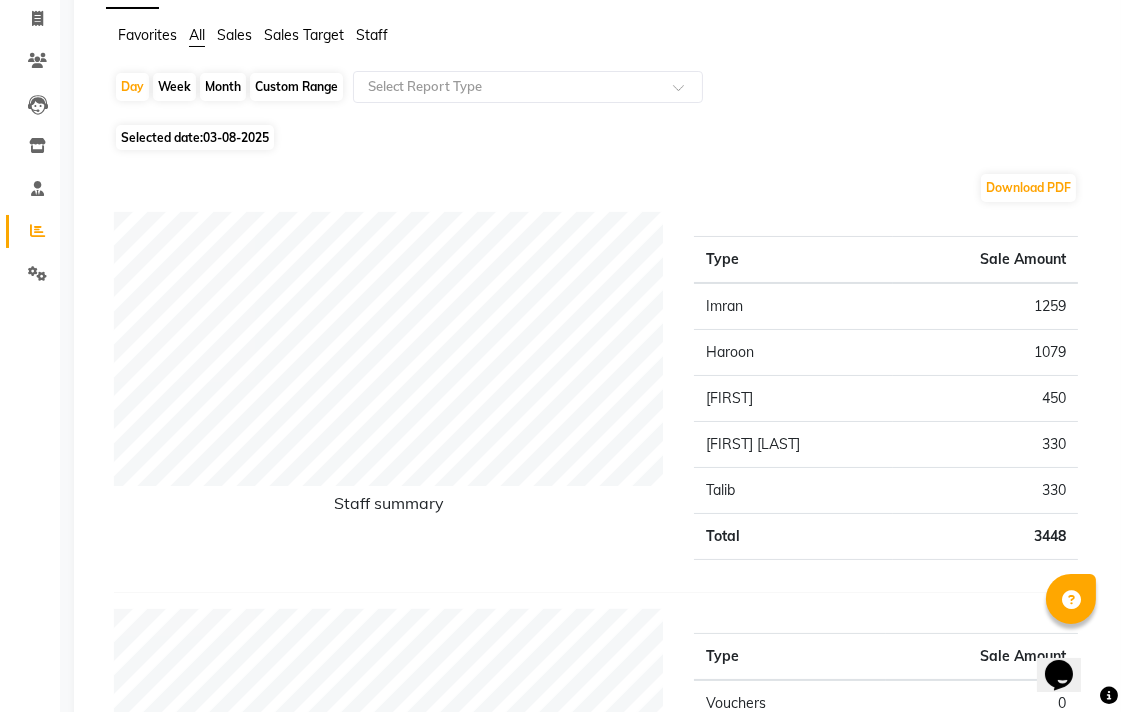 scroll, scrollTop: 0, scrollLeft: 0, axis: both 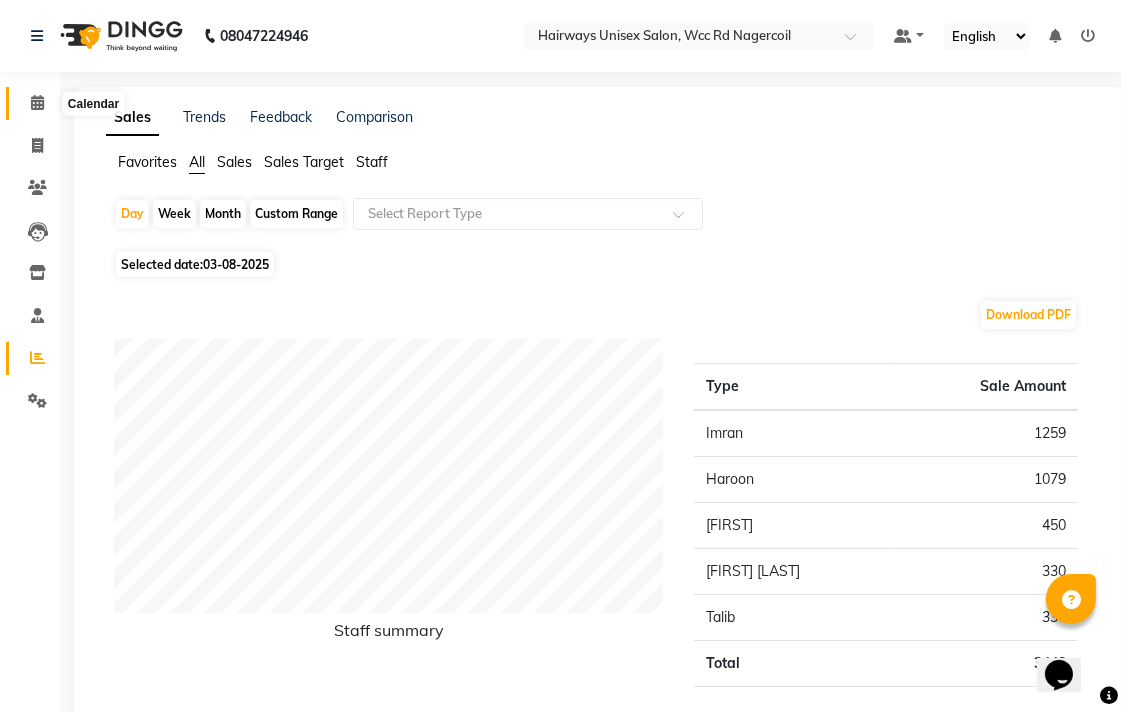 click 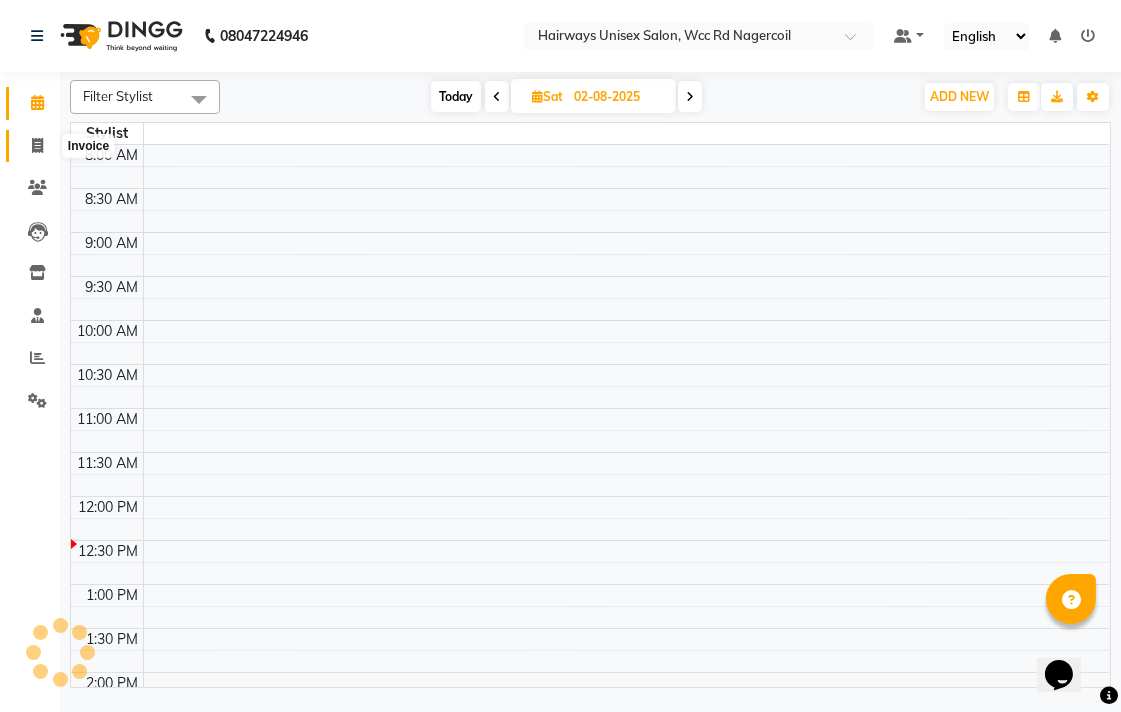 click 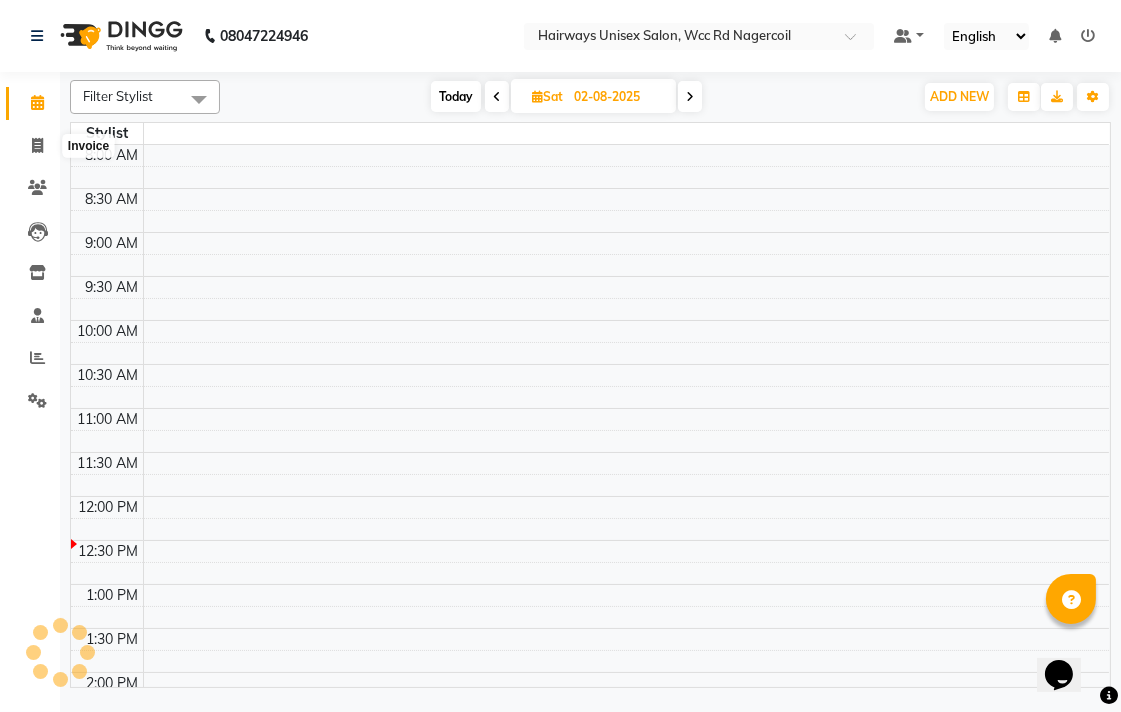 select on "service" 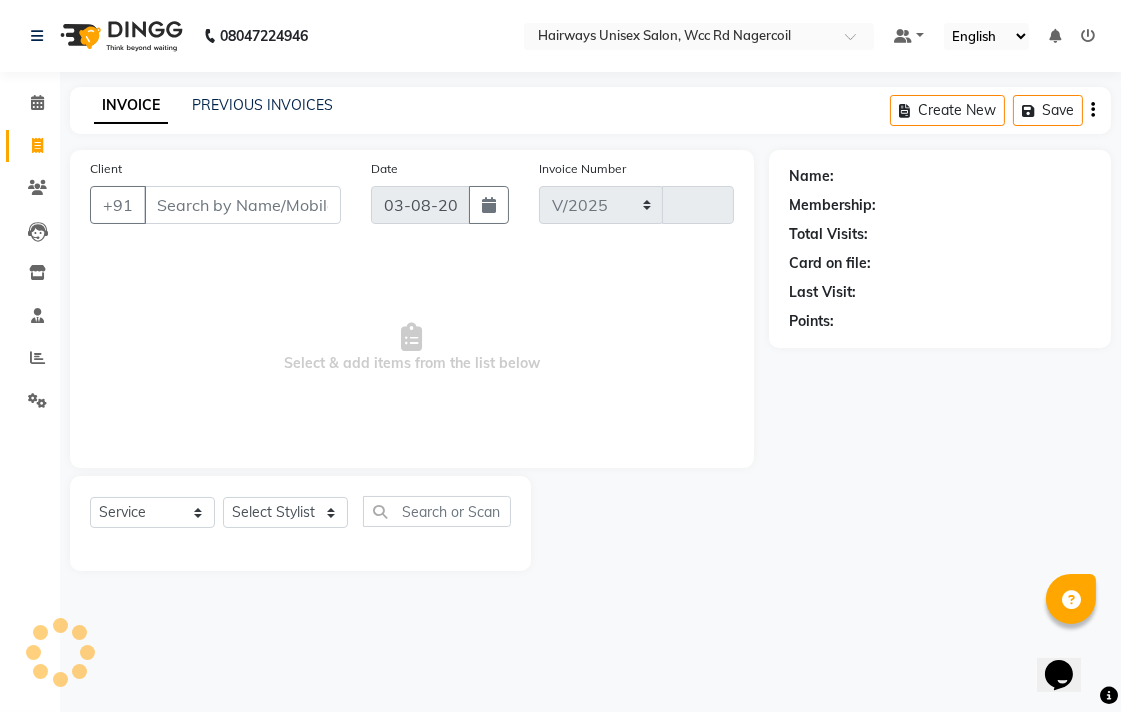 select on "6523" 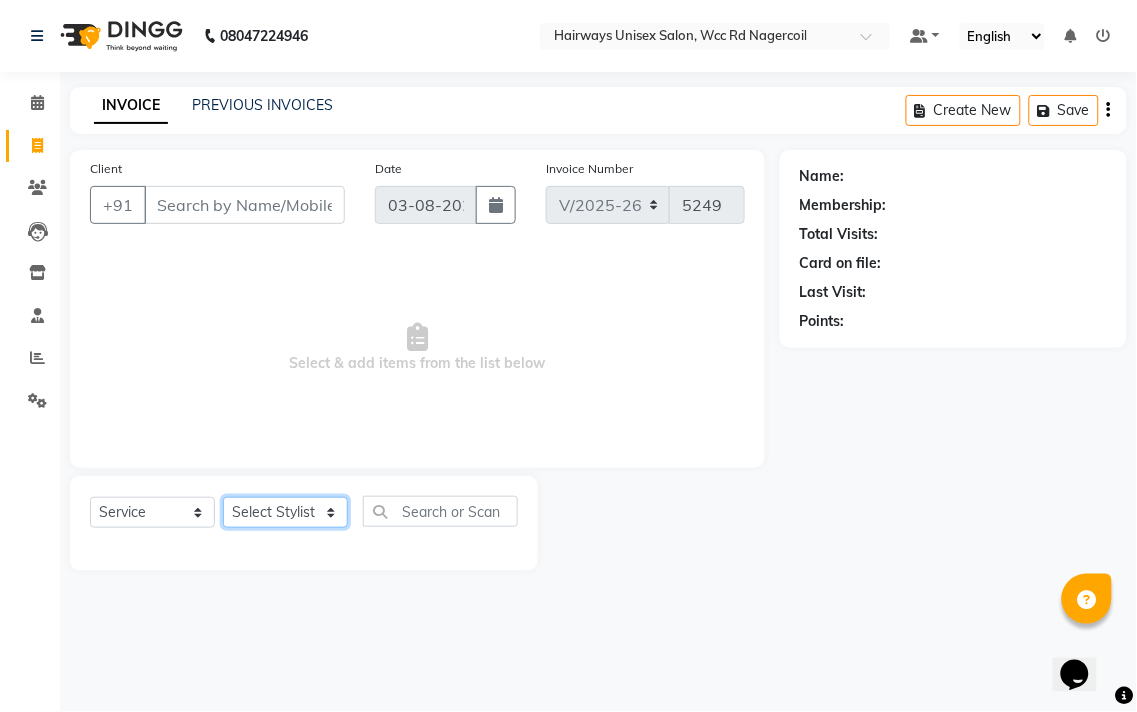 click on "Select Stylist Admin Chitra divya Gokila Haroon Imran Reception Salman Sartaj Khan Talib" 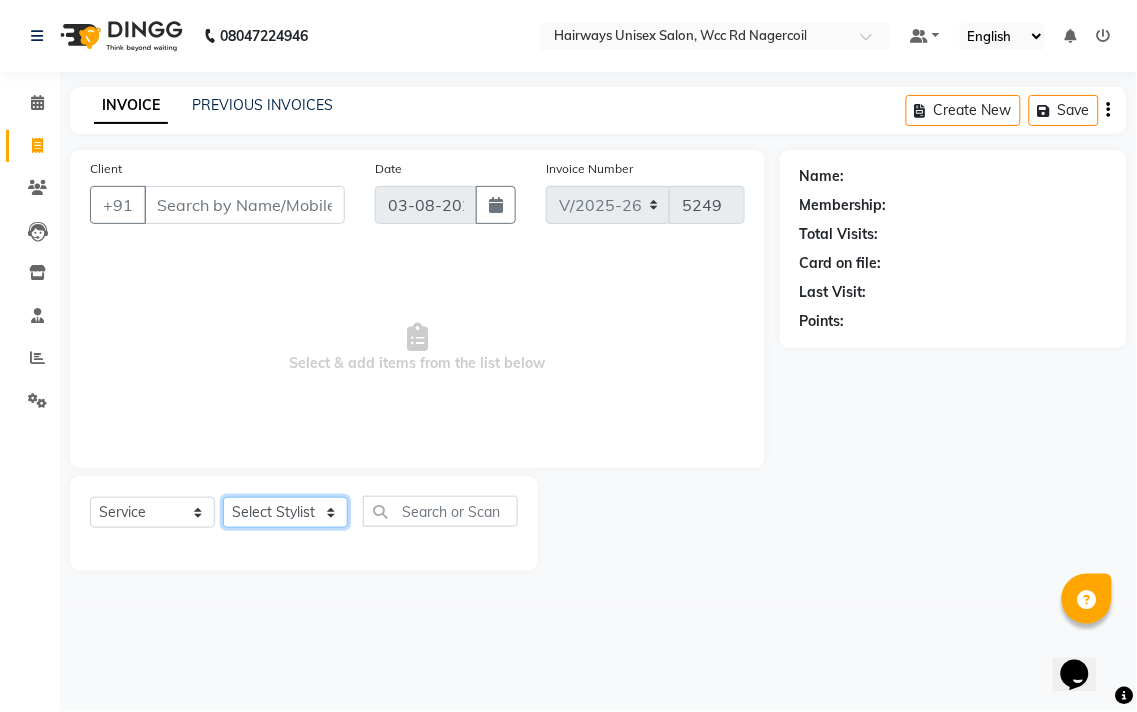 select on "50257" 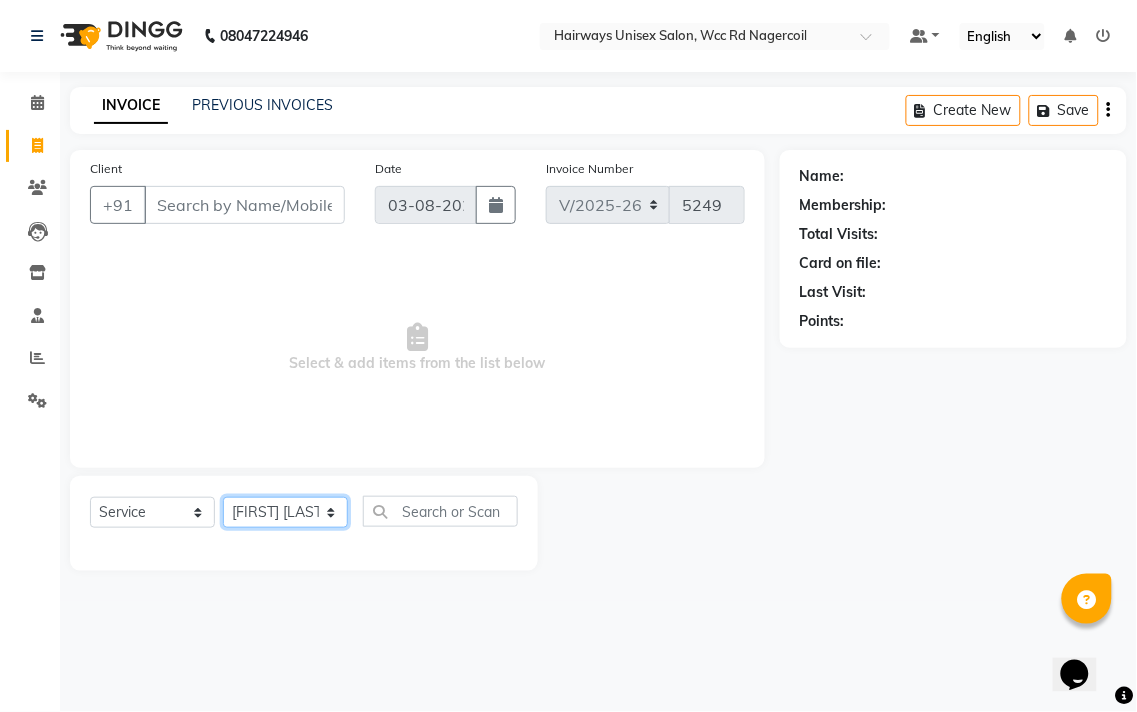 click on "Select Stylist Admin Chitra divya Gokila Haroon Imran Reception Salman Sartaj Khan Talib" 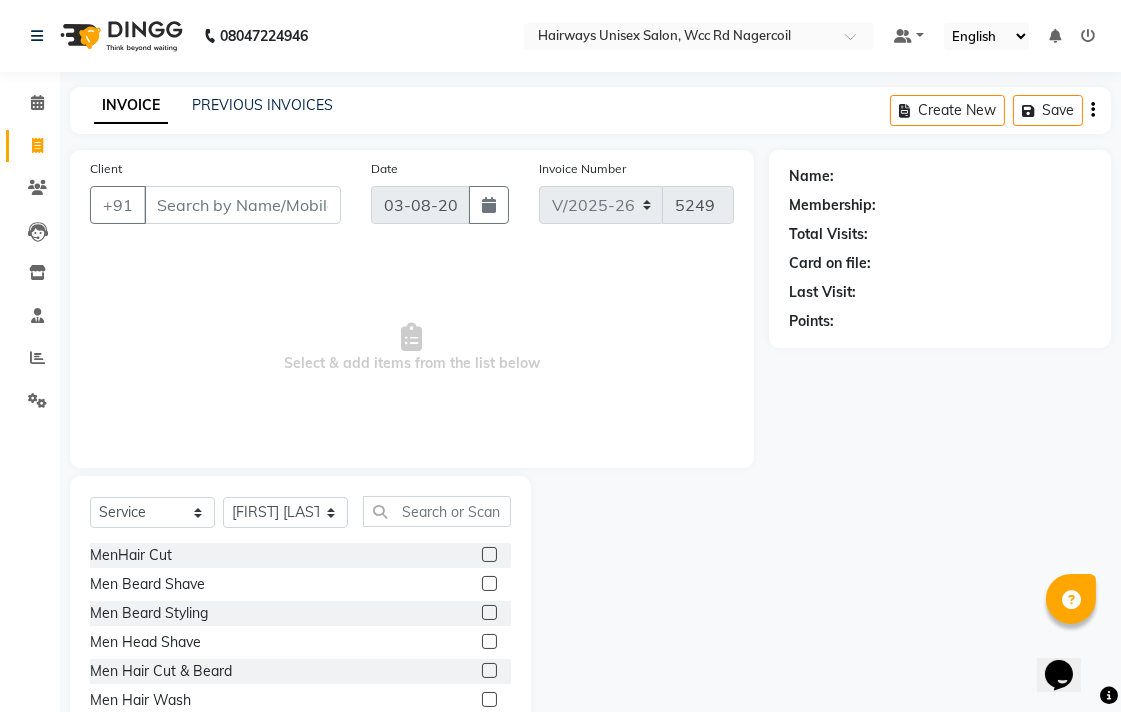 click 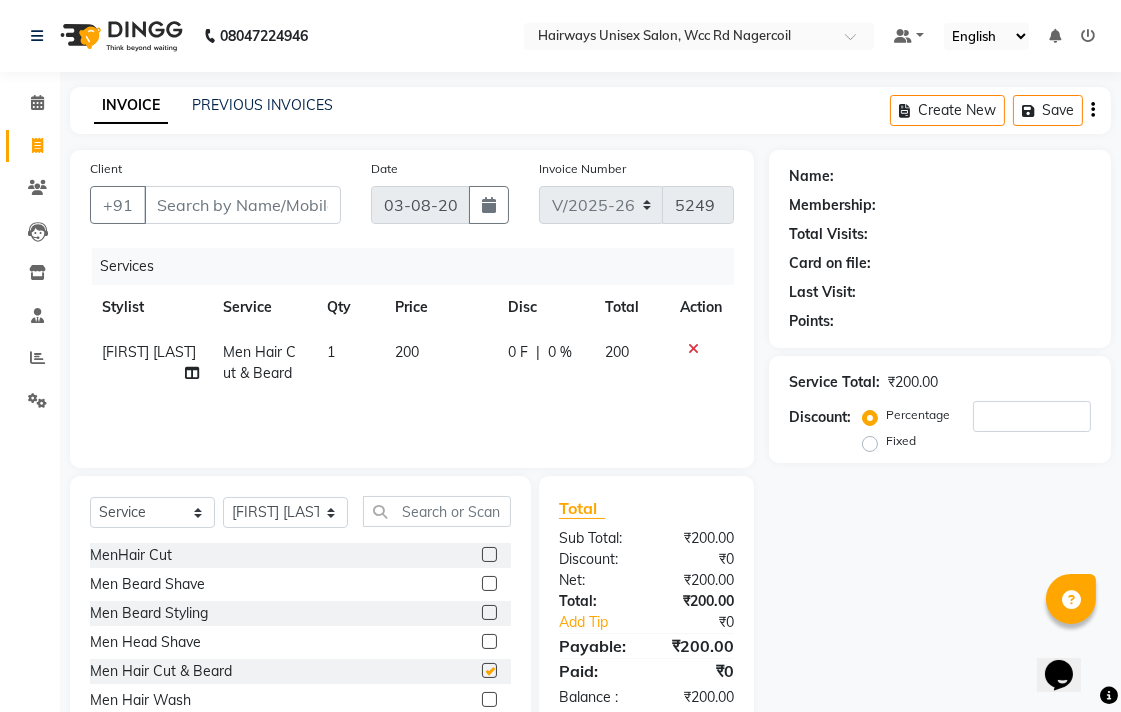 checkbox on "false" 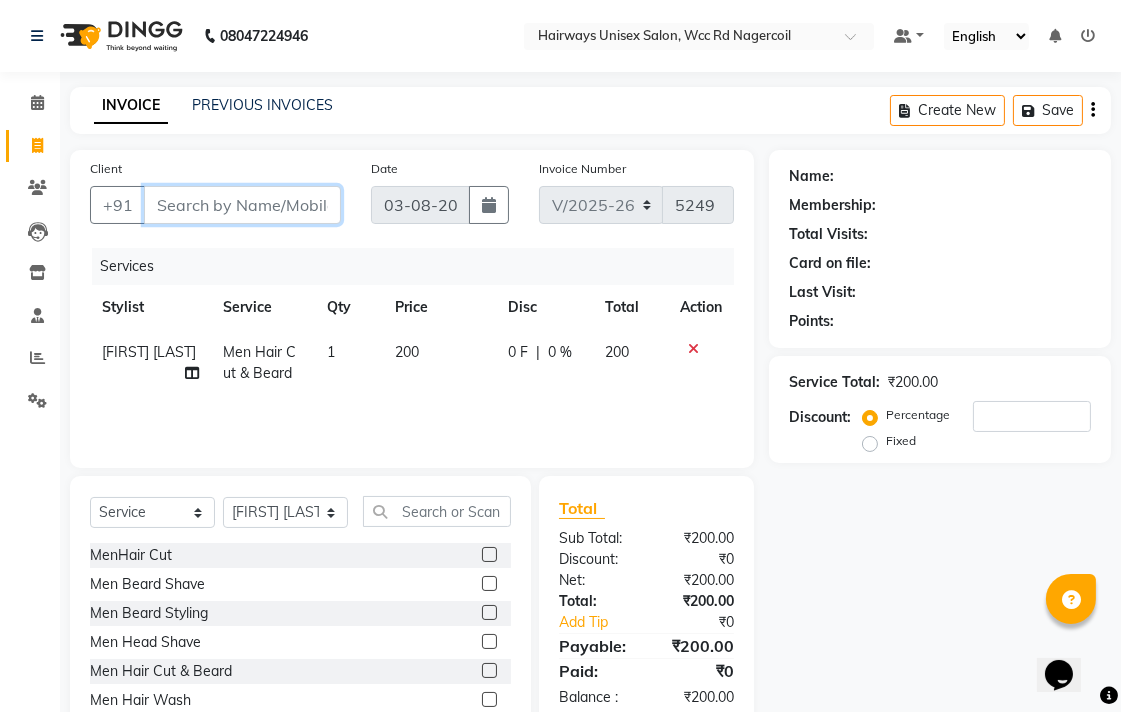 click on "Client" at bounding box center (242, 205) 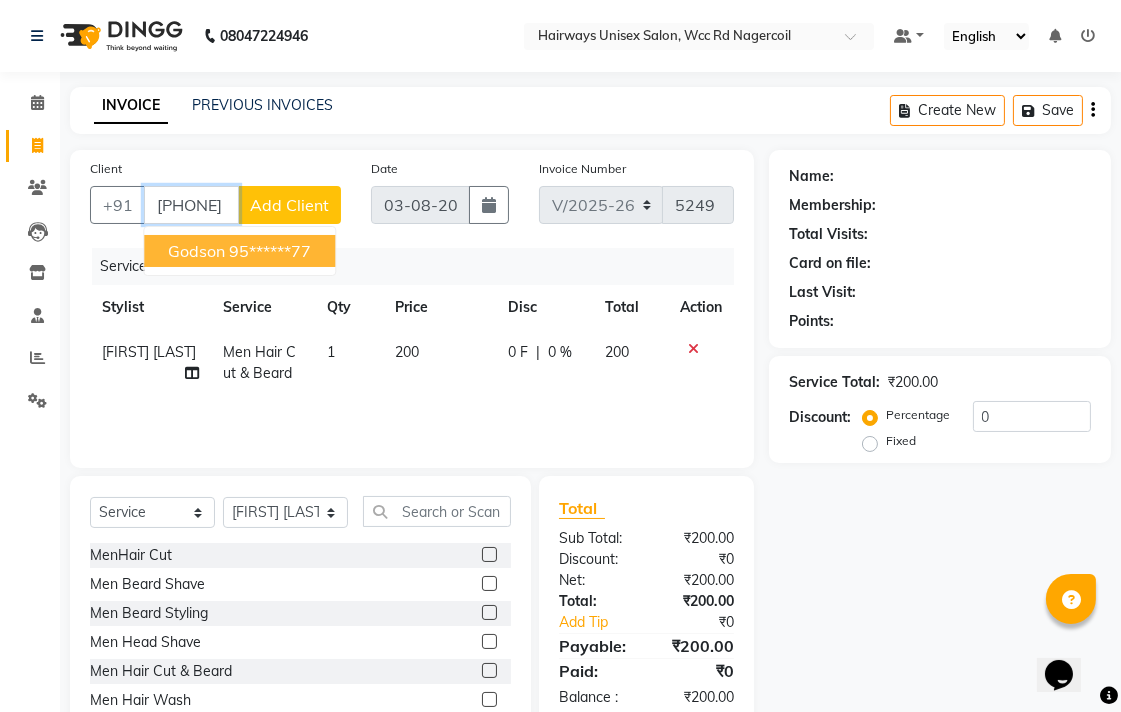 click on "95******77" at bounding box center (270, 251) 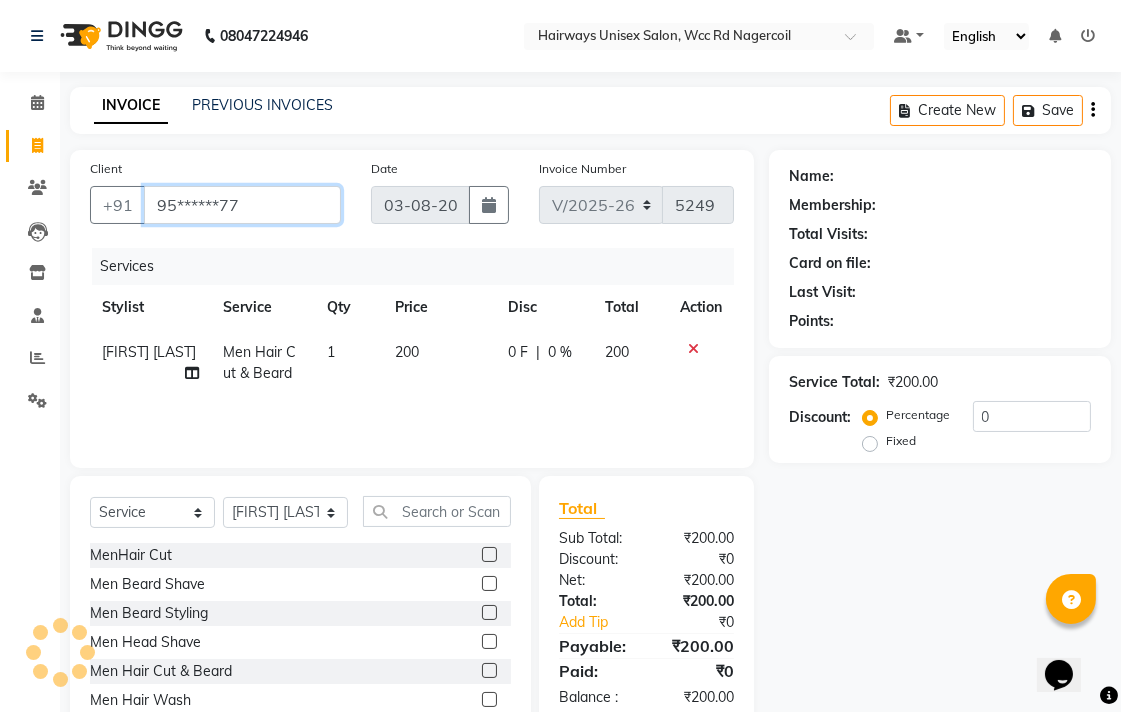 type on "95******77" 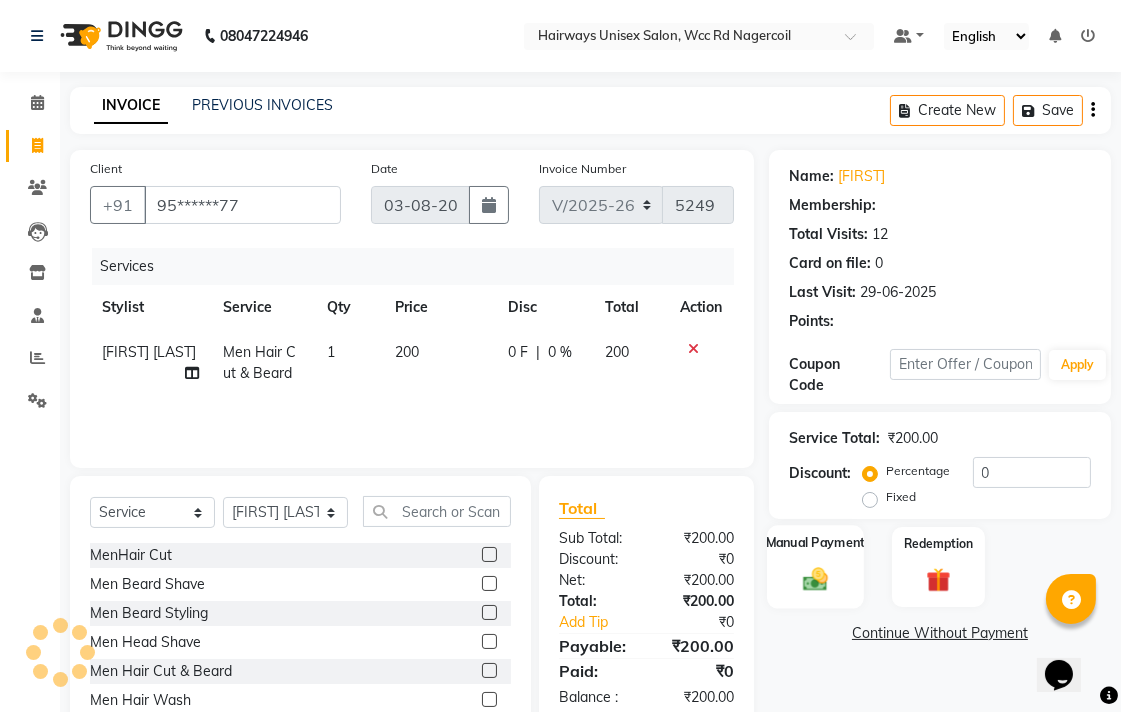 click on "Manual Payment" 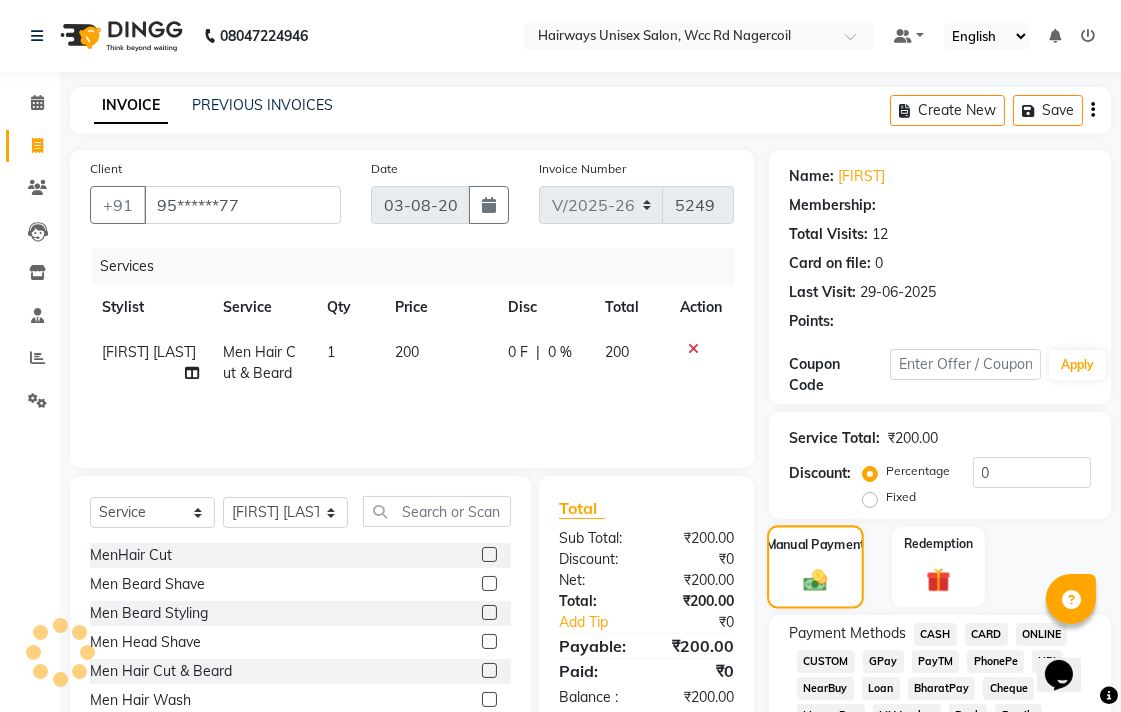 scroll, scrollTop: 222, scrollLeft: 0, axis: vertical 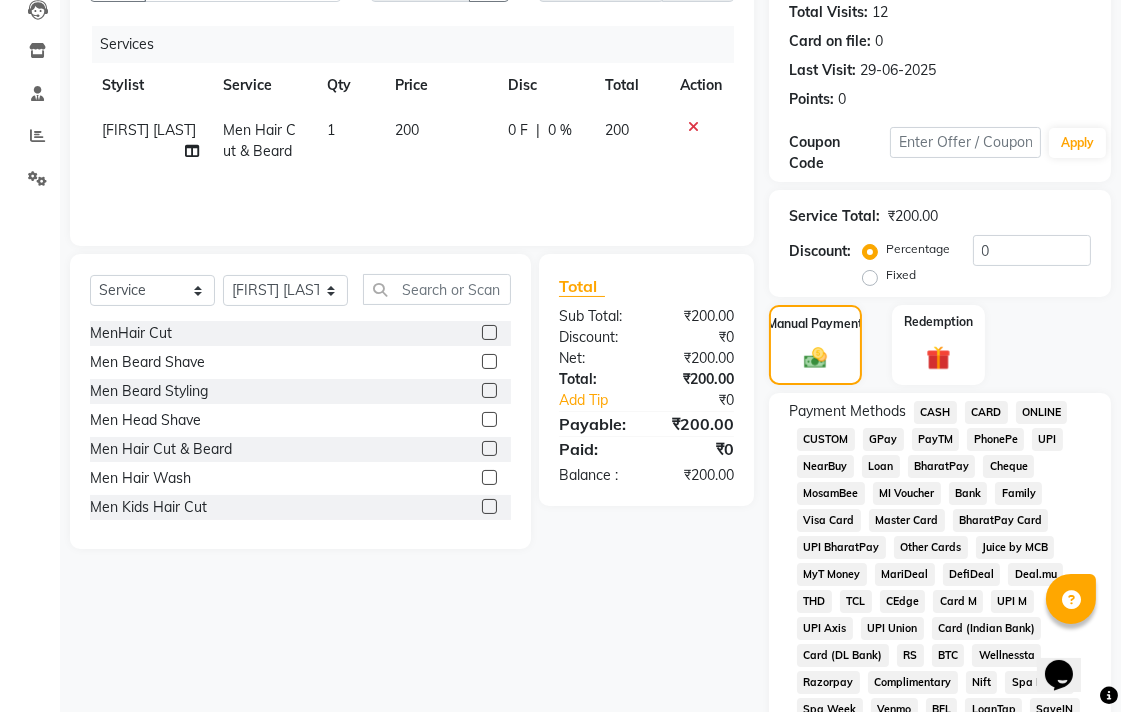 click on "UPI" 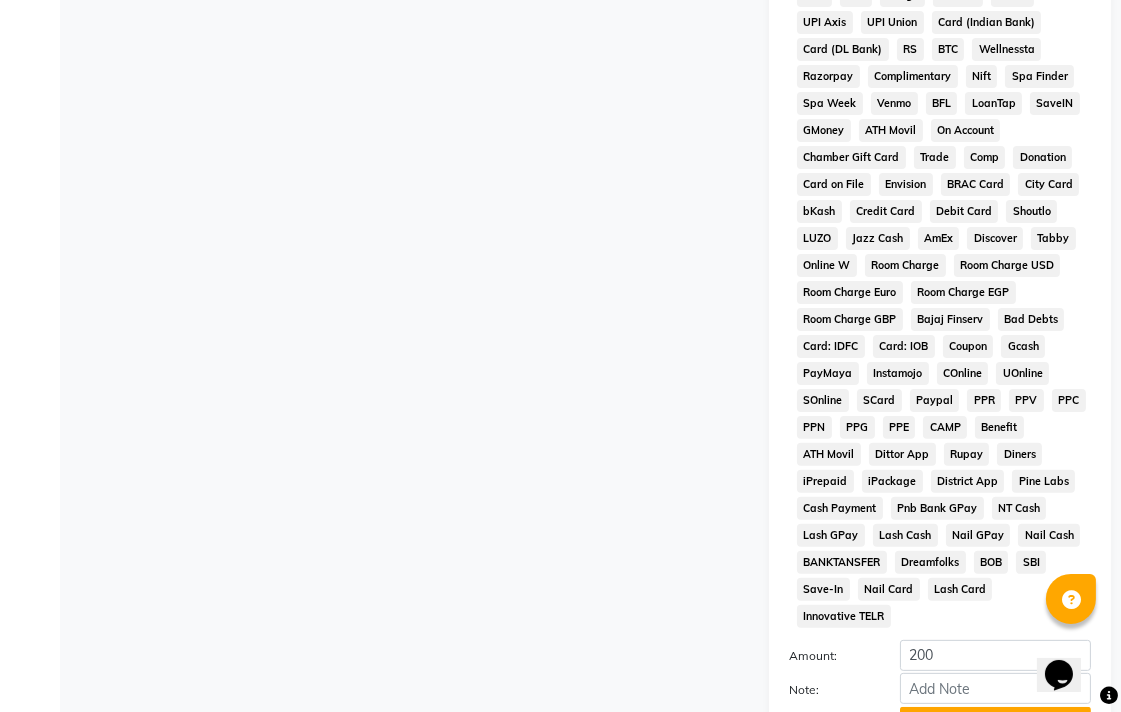 scroll, scrollTop: 913, scrollLeft: 0, axis: vertical 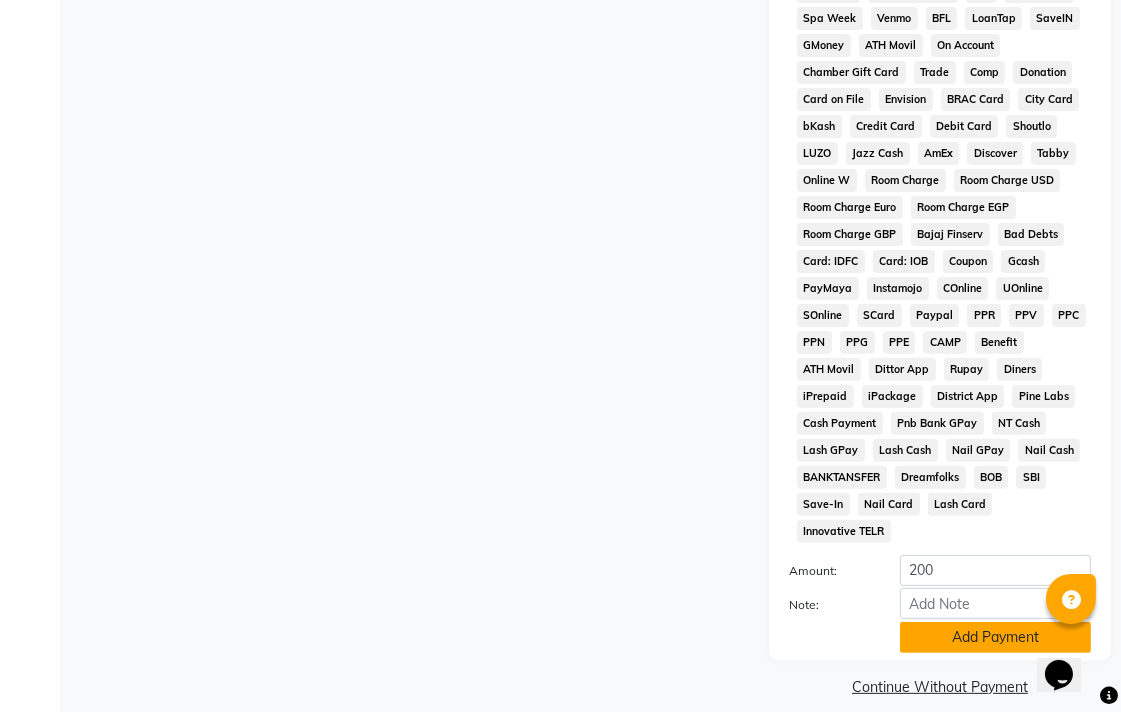 click on "Add Payment" 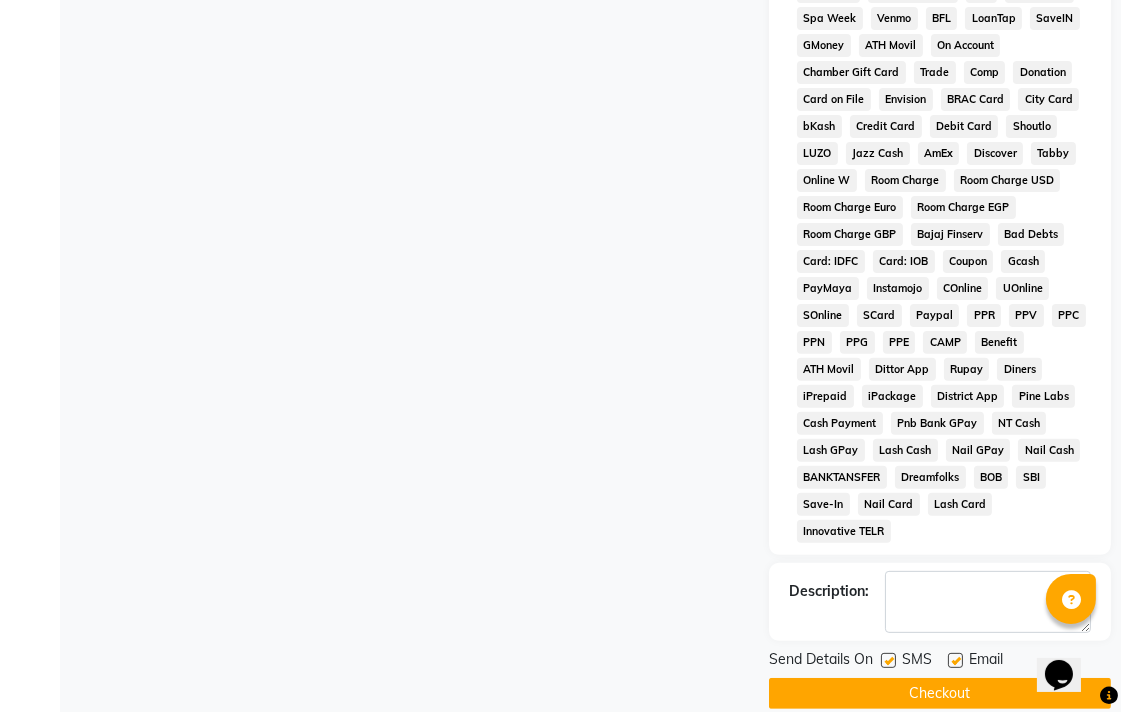 click on "Checkout" 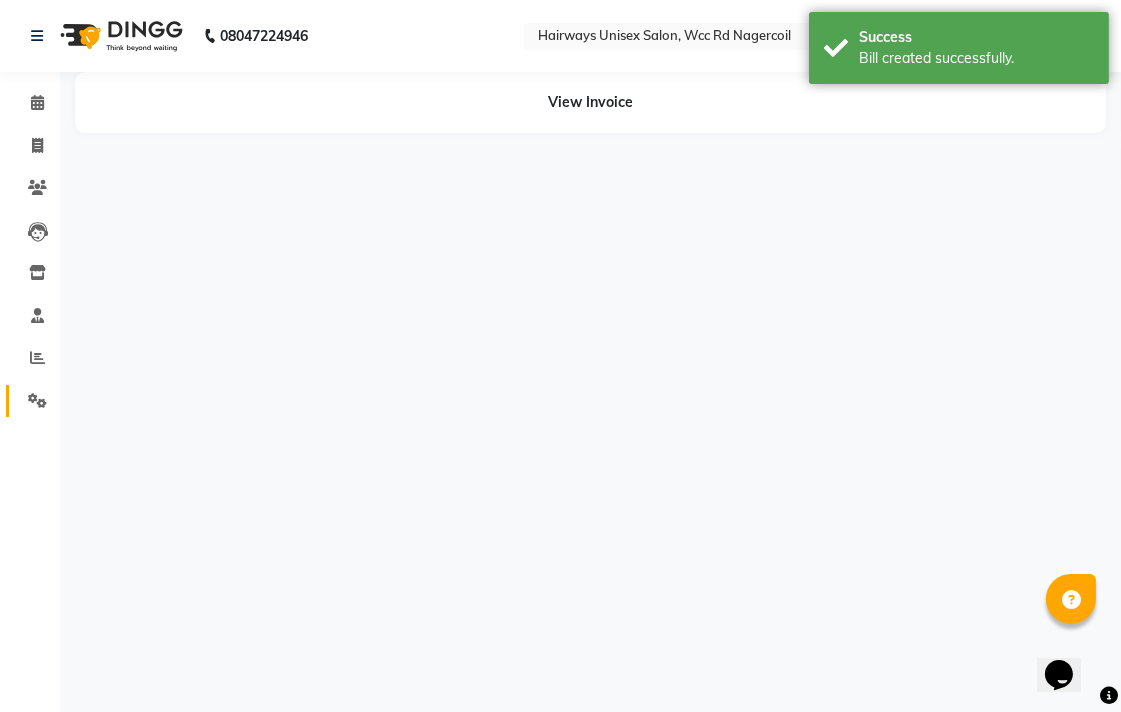 scroll, scrollTop: 0, scrollLeft: 0, axis: both 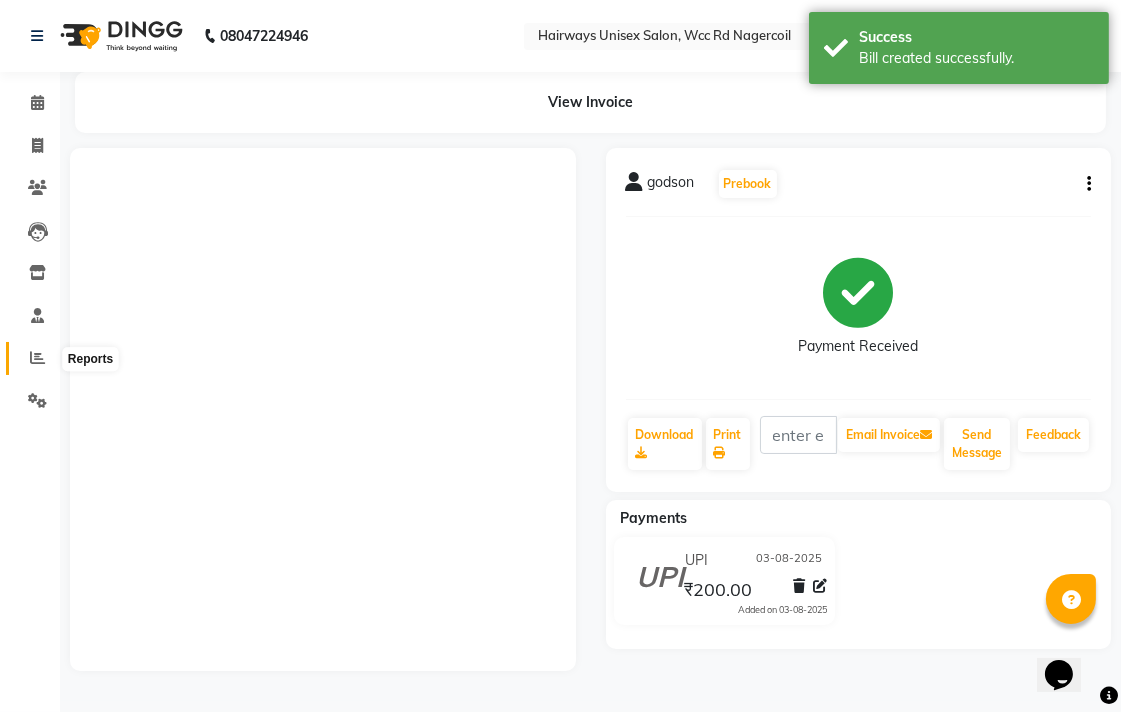 click 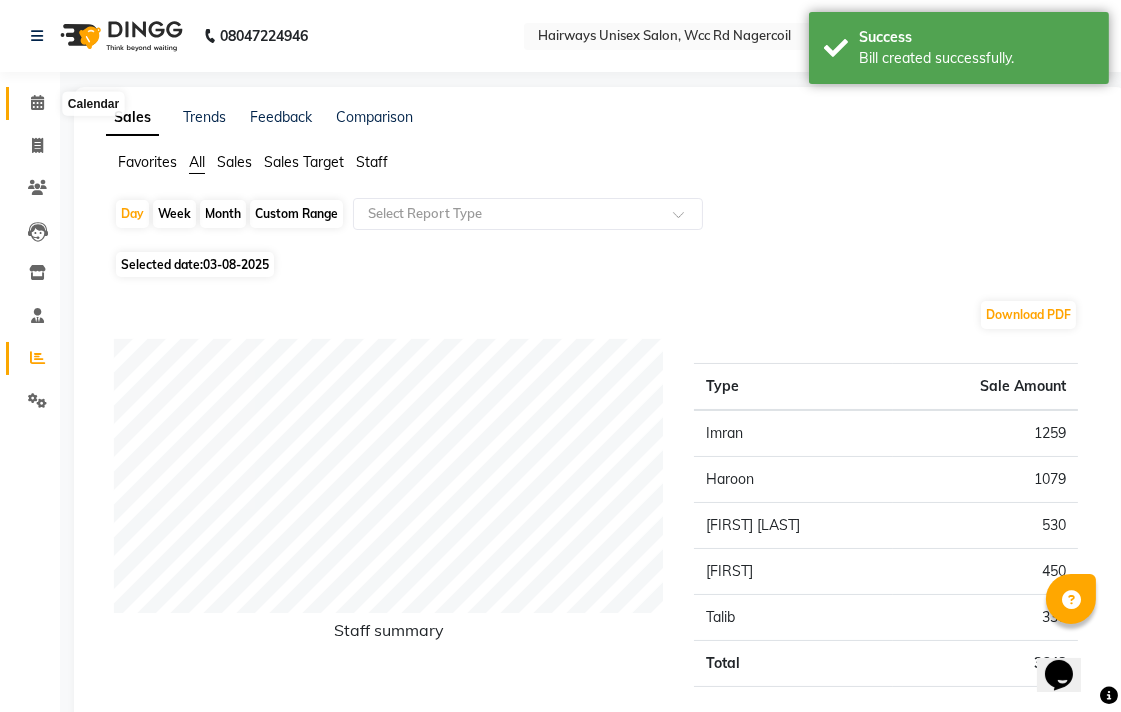 click 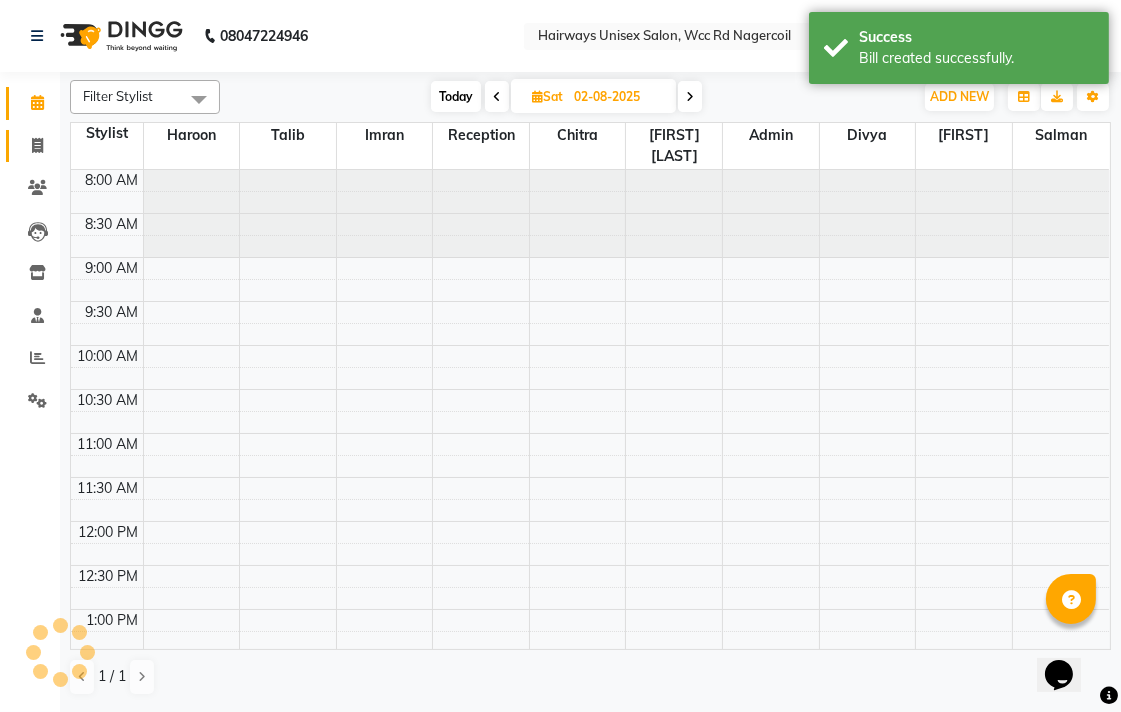click 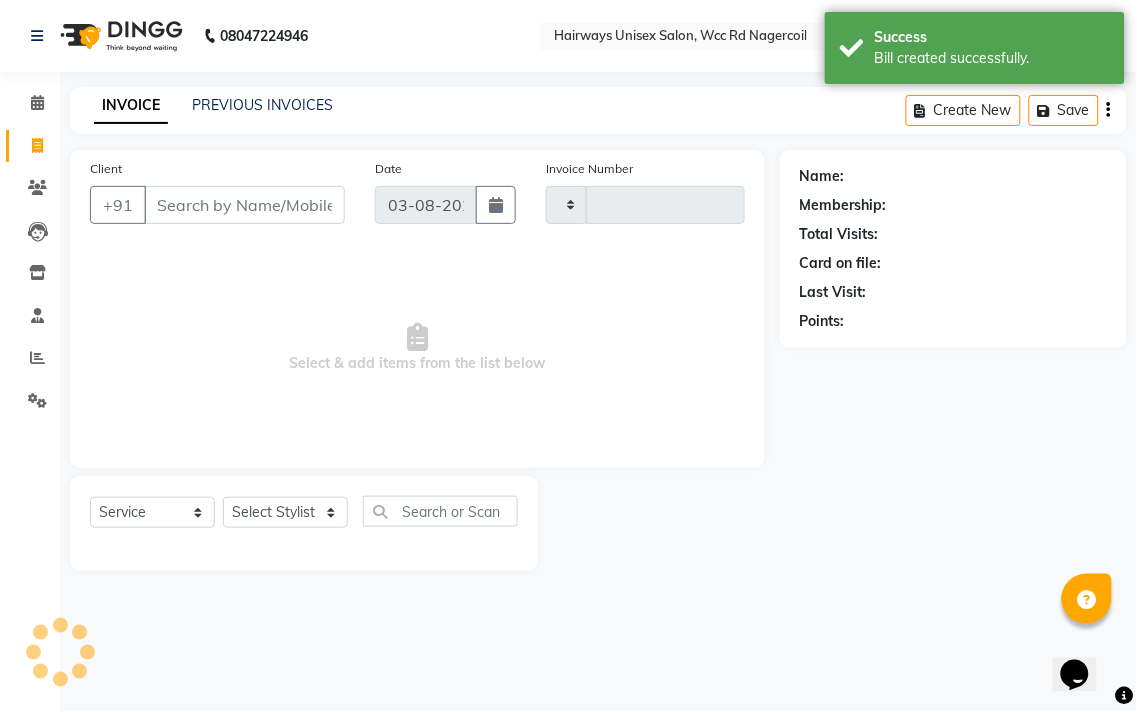 type on "5250" 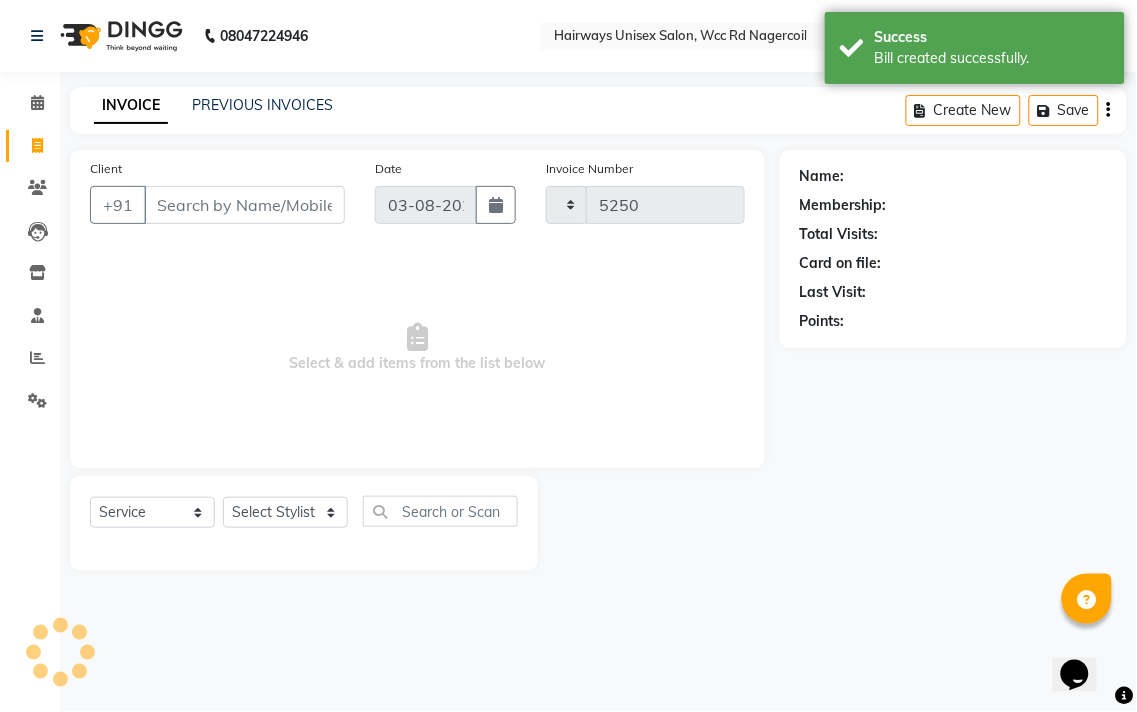 select on "6523" 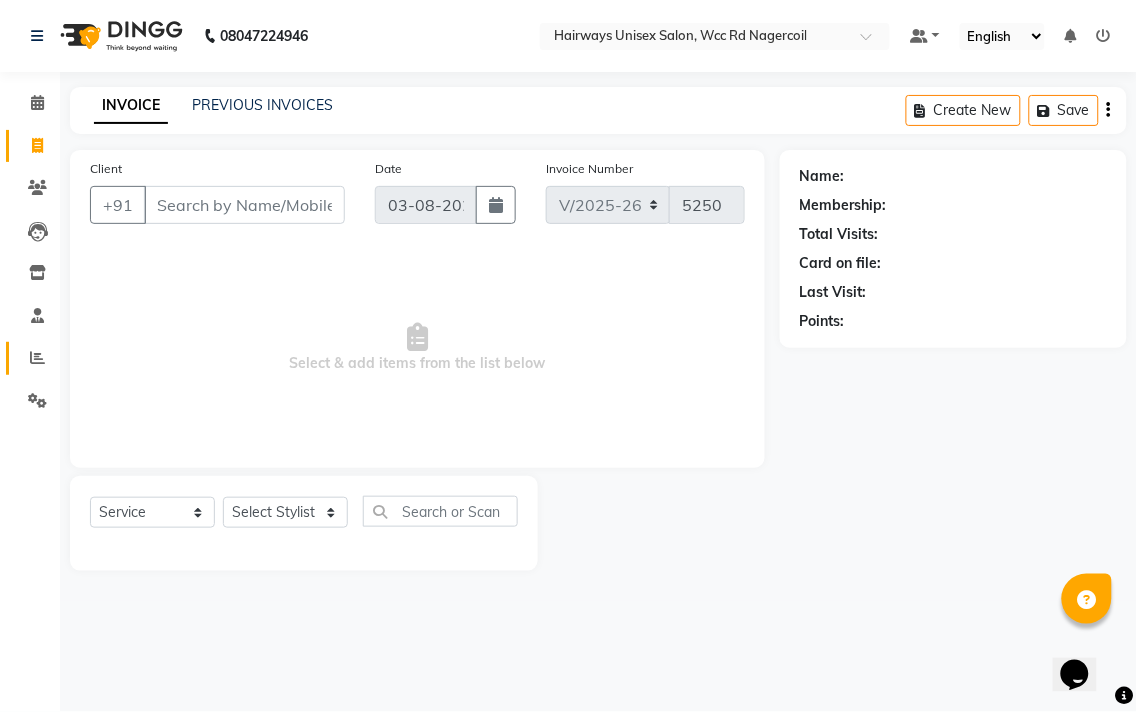 click on "Reports" 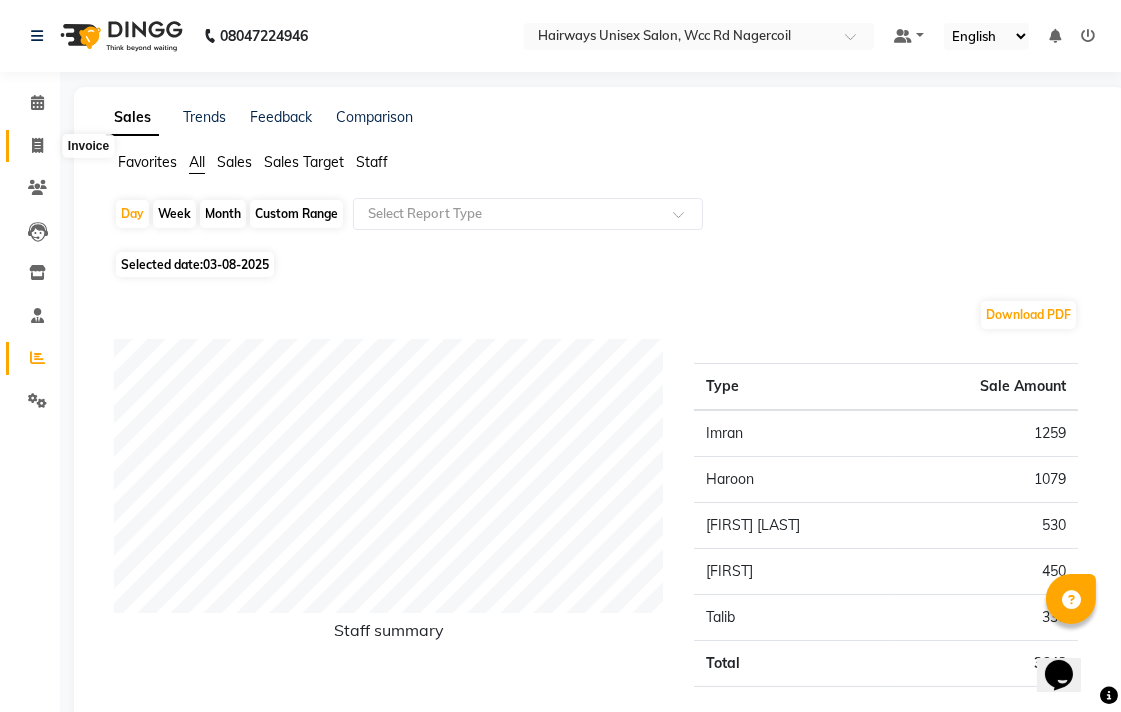 click 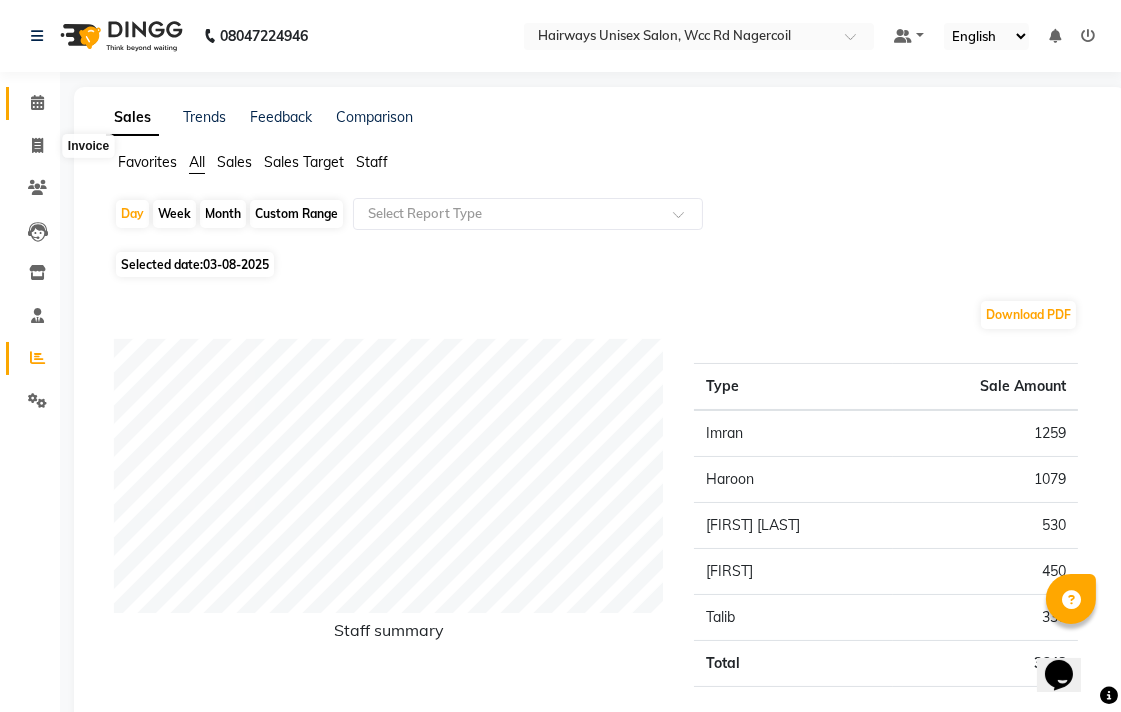 select on "service" 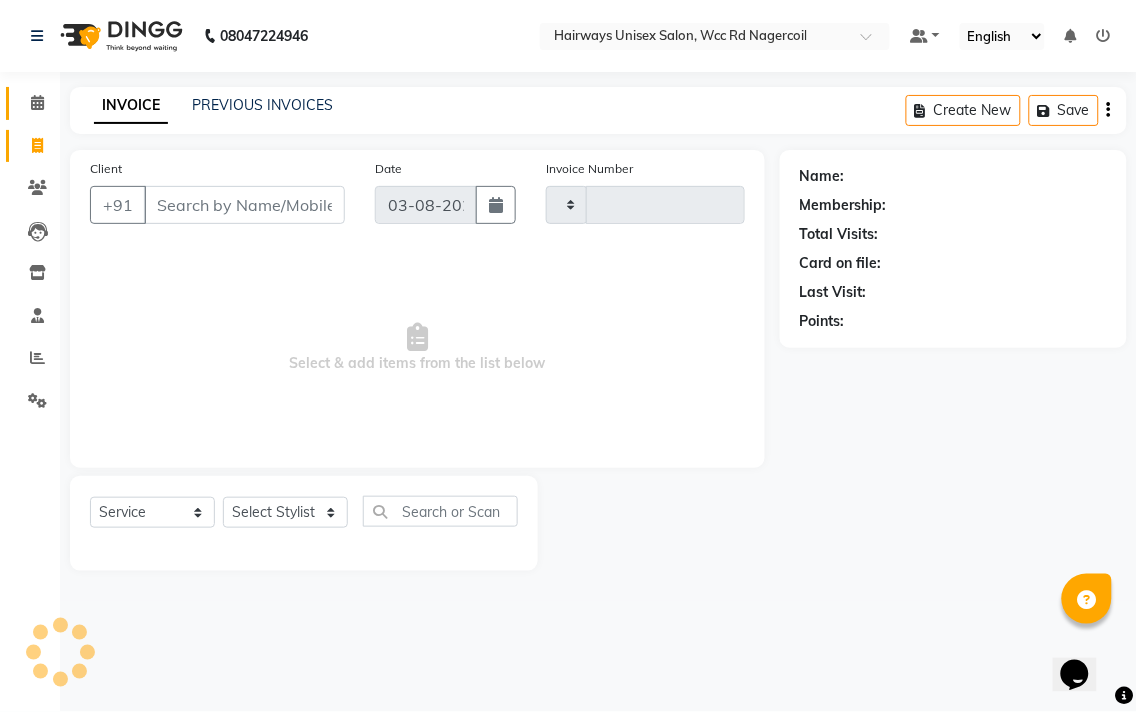 click 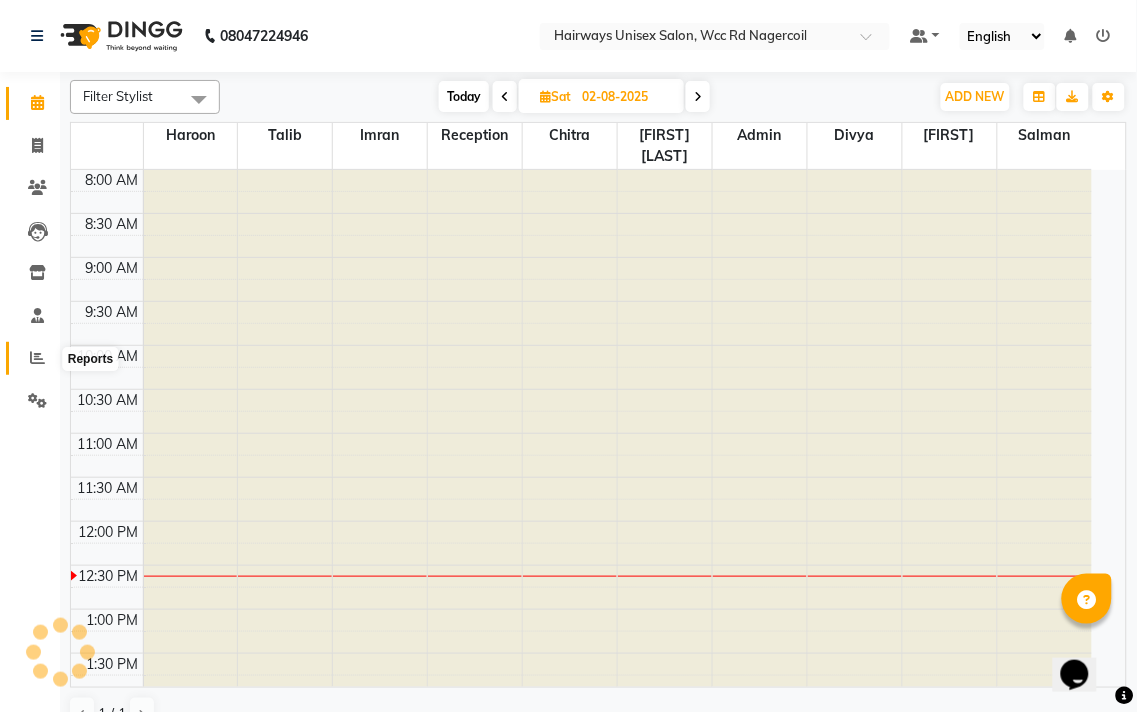 click 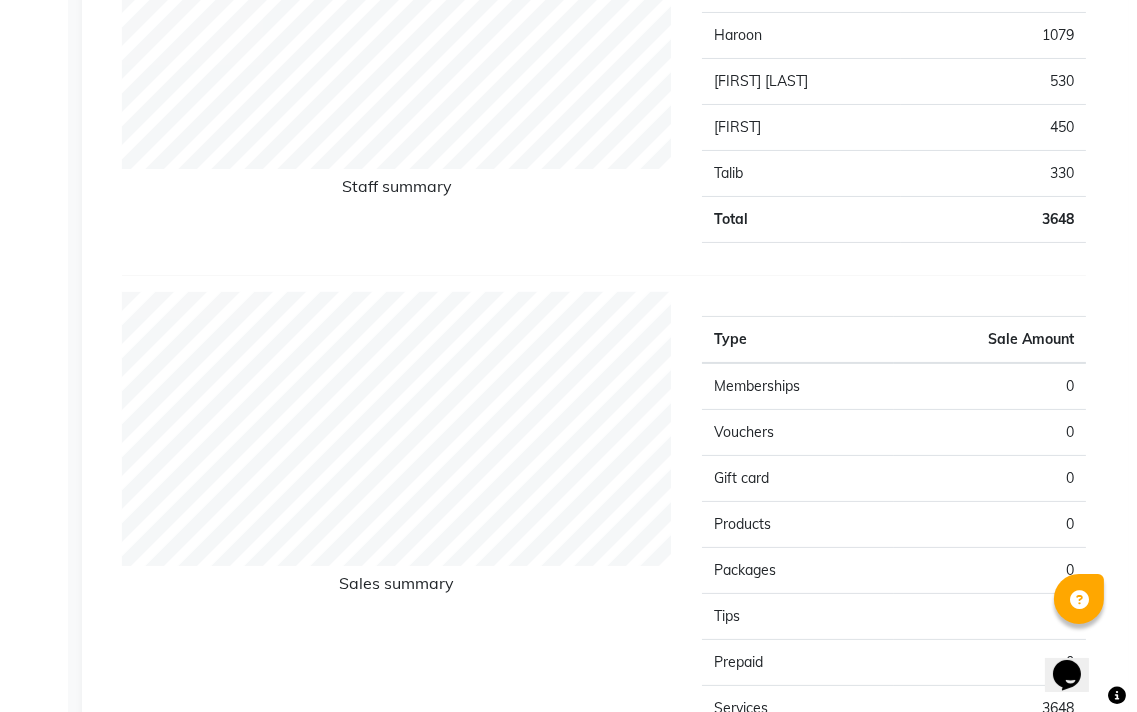 scroll, scrollTop: 0, scrollLeft: 0, axis: both 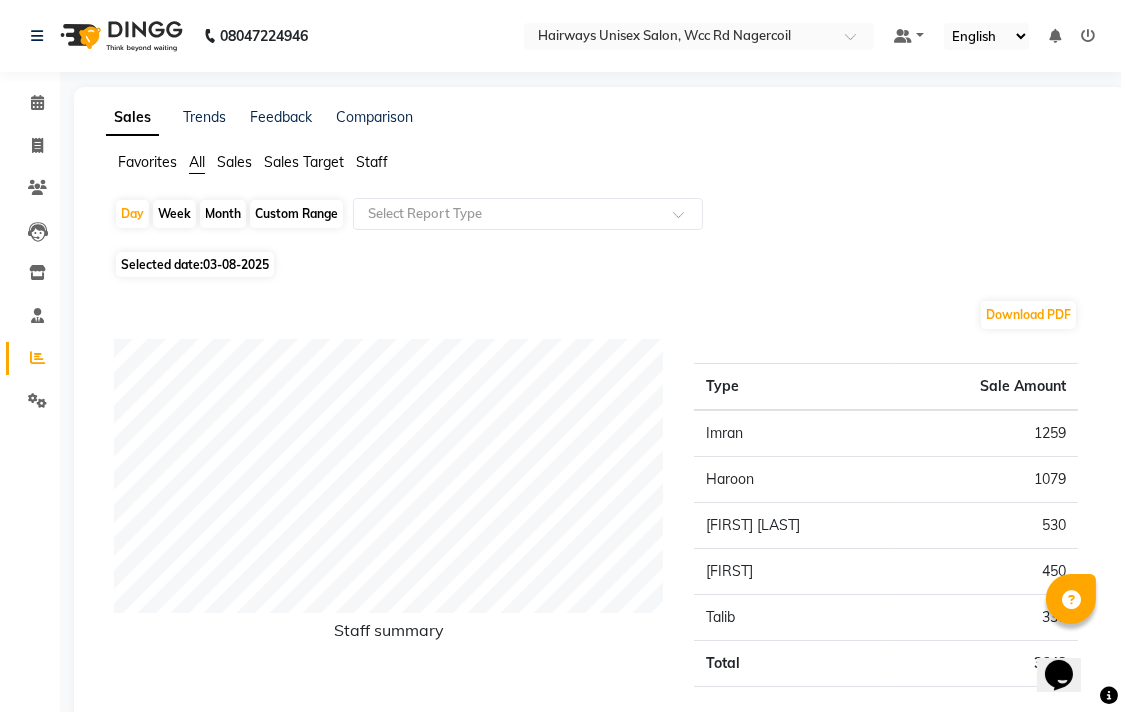 click on "Invoice" 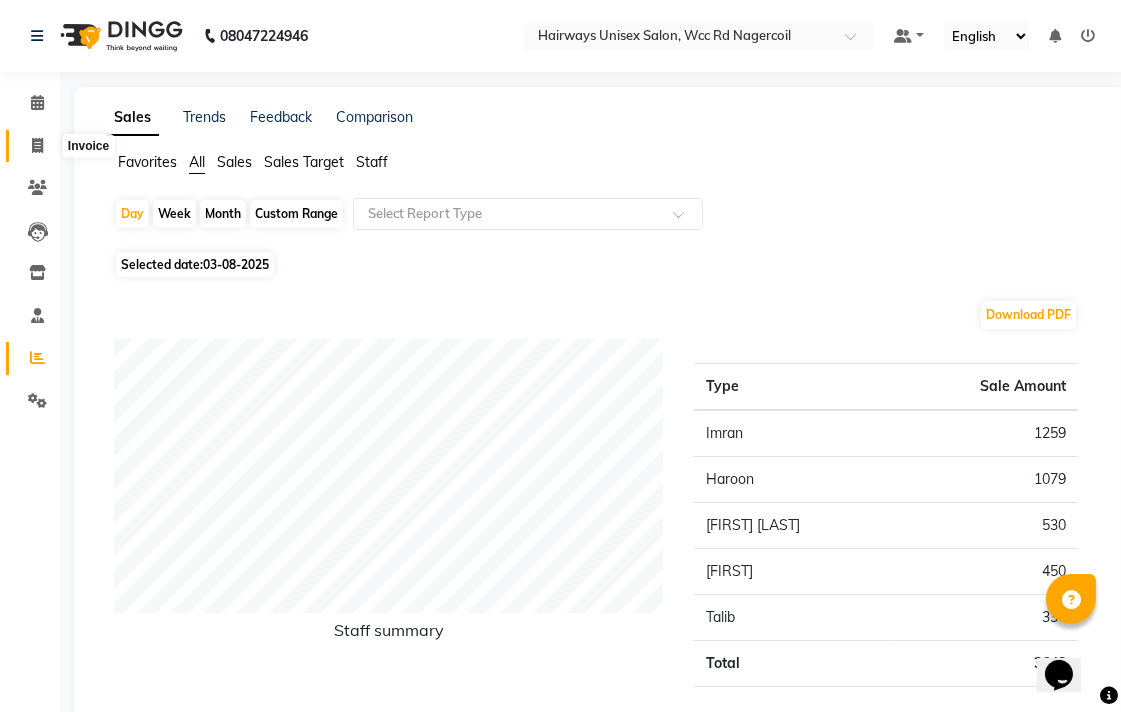 click 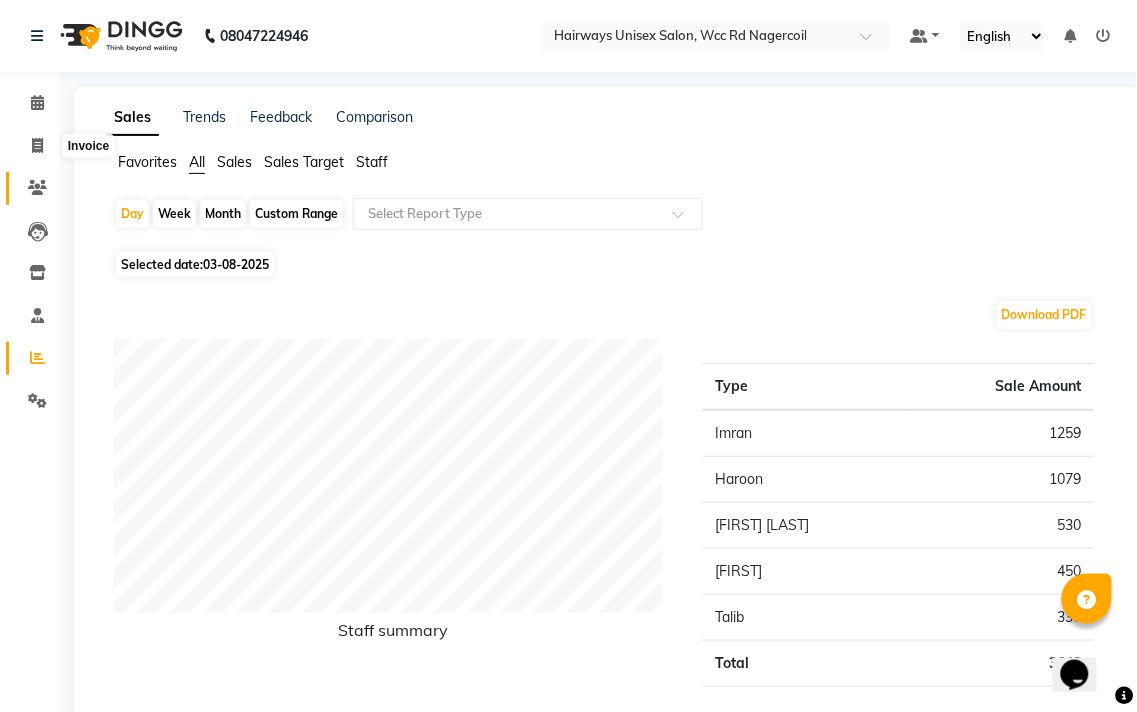 select on "service" 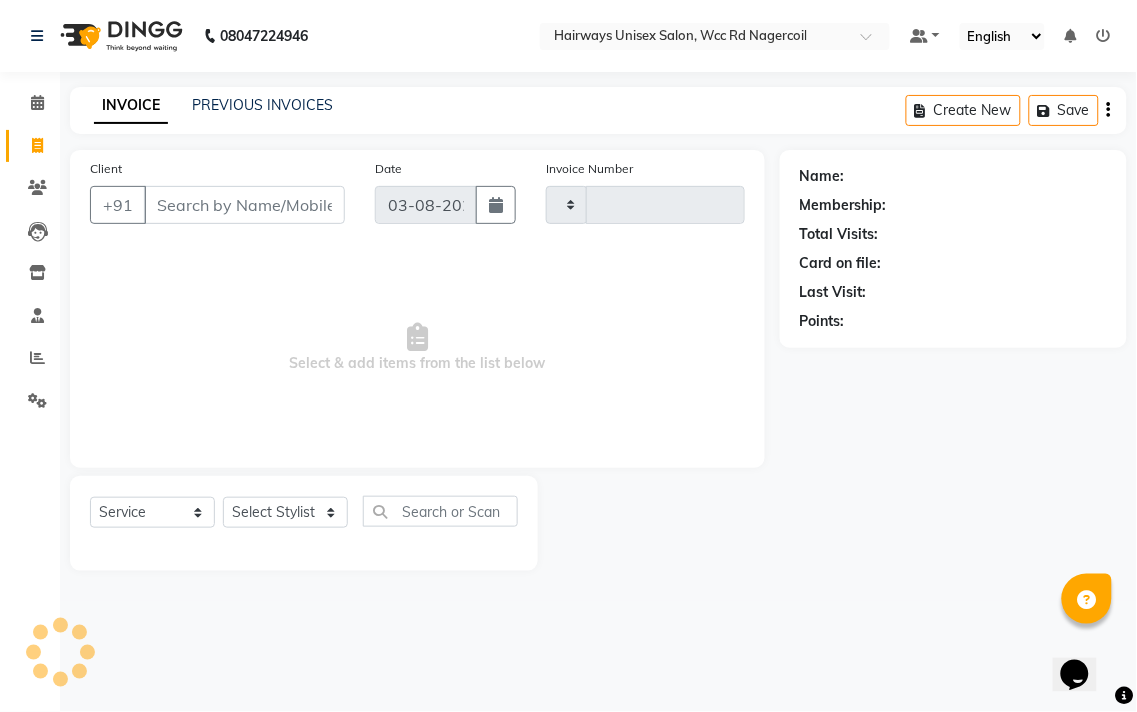 type on "5250" 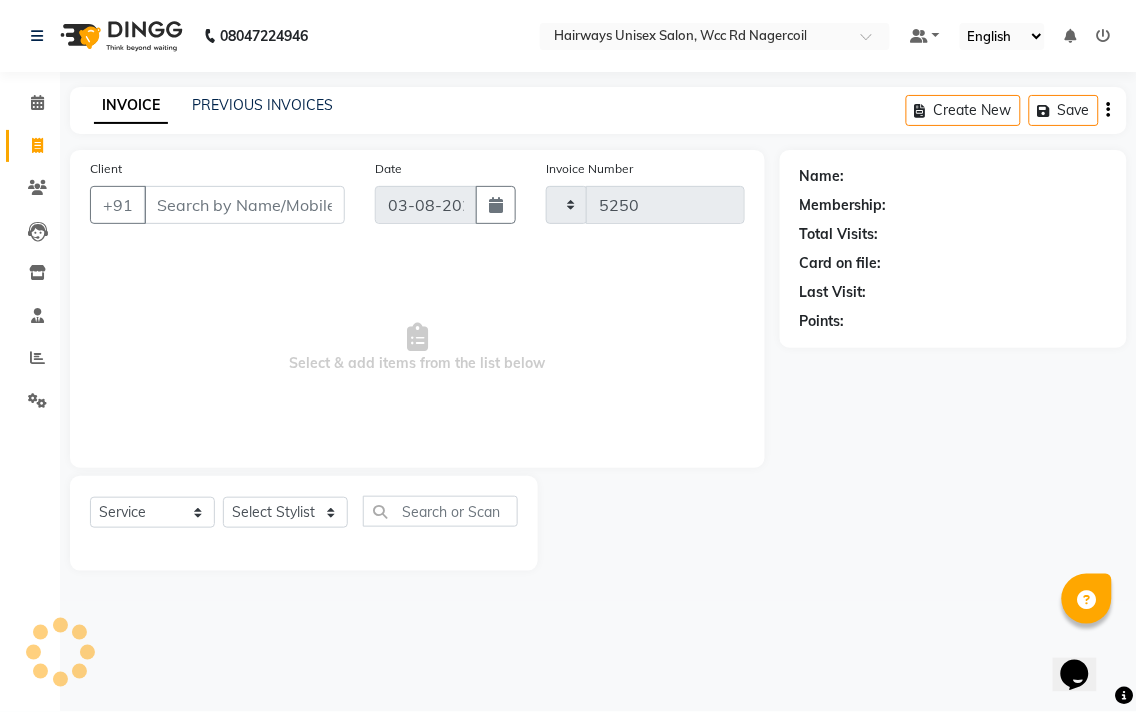 select on "6523" 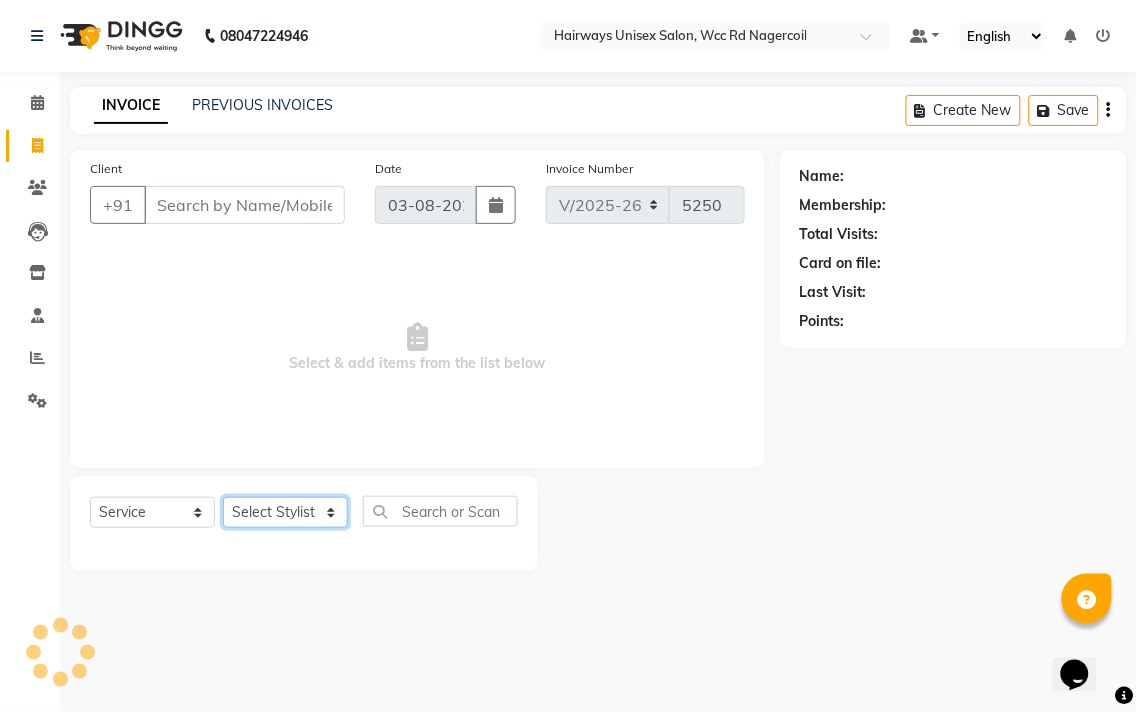 click on "Select Stylist" 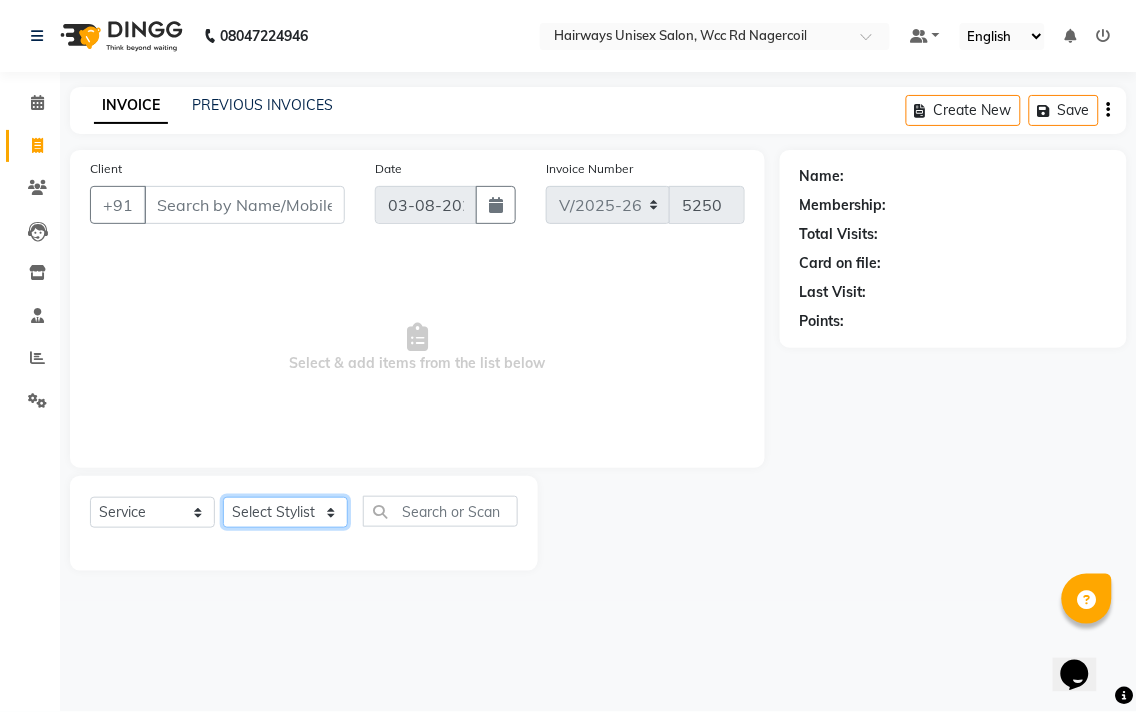 select on "49914" 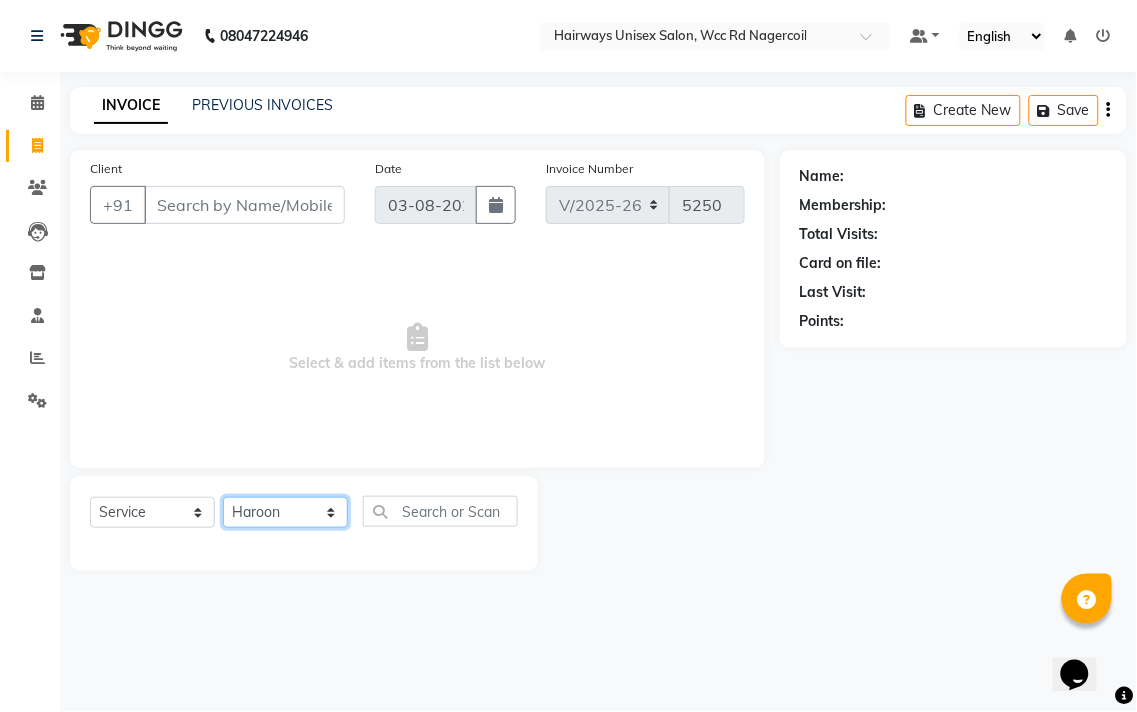 click on "Select Stylist Admin Chitra divya Gokila Haroon Imran Reception Salman Sartaj Khan Talib" 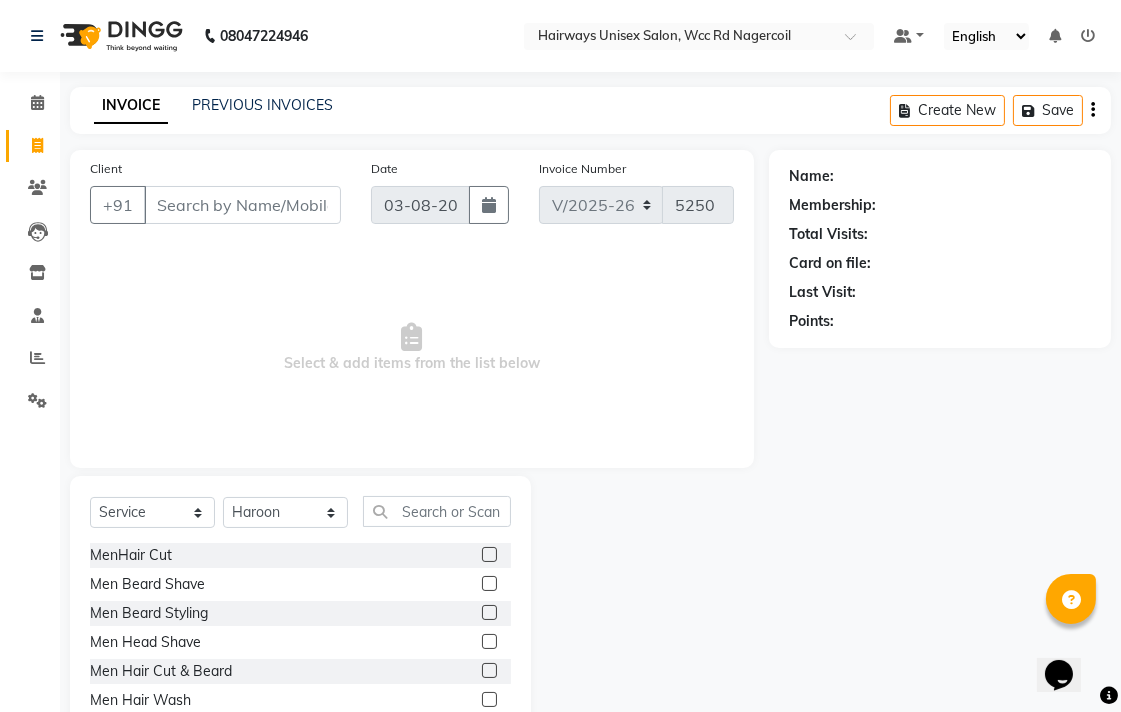 click 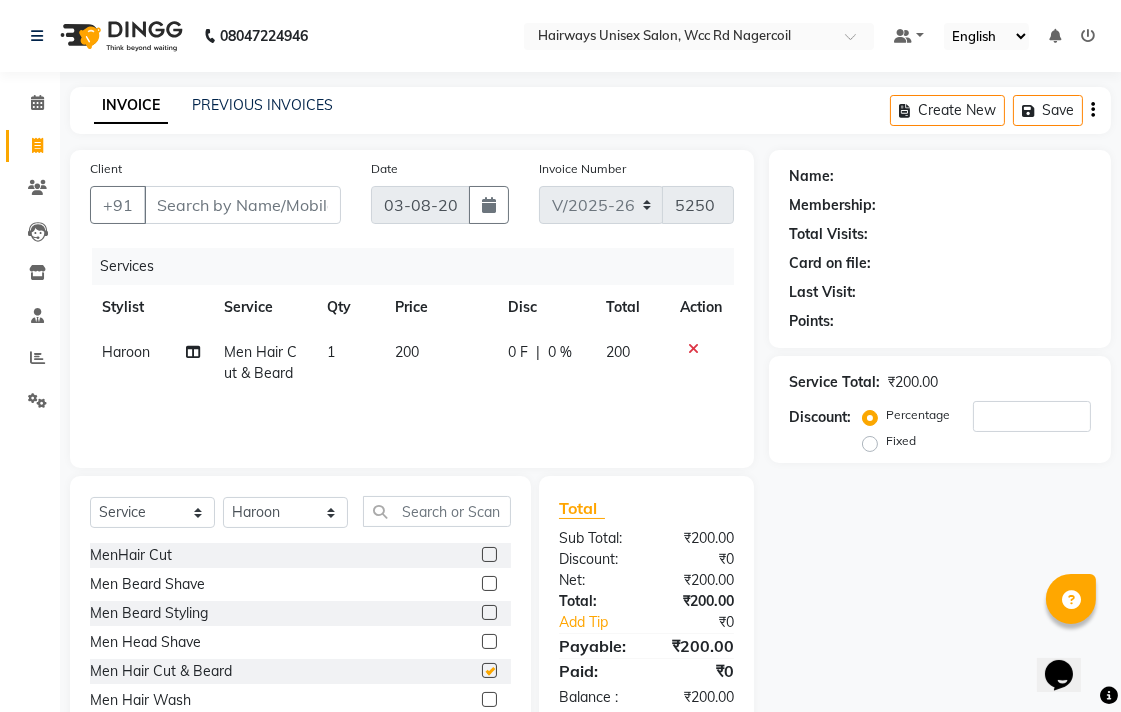 checkbox on "false" 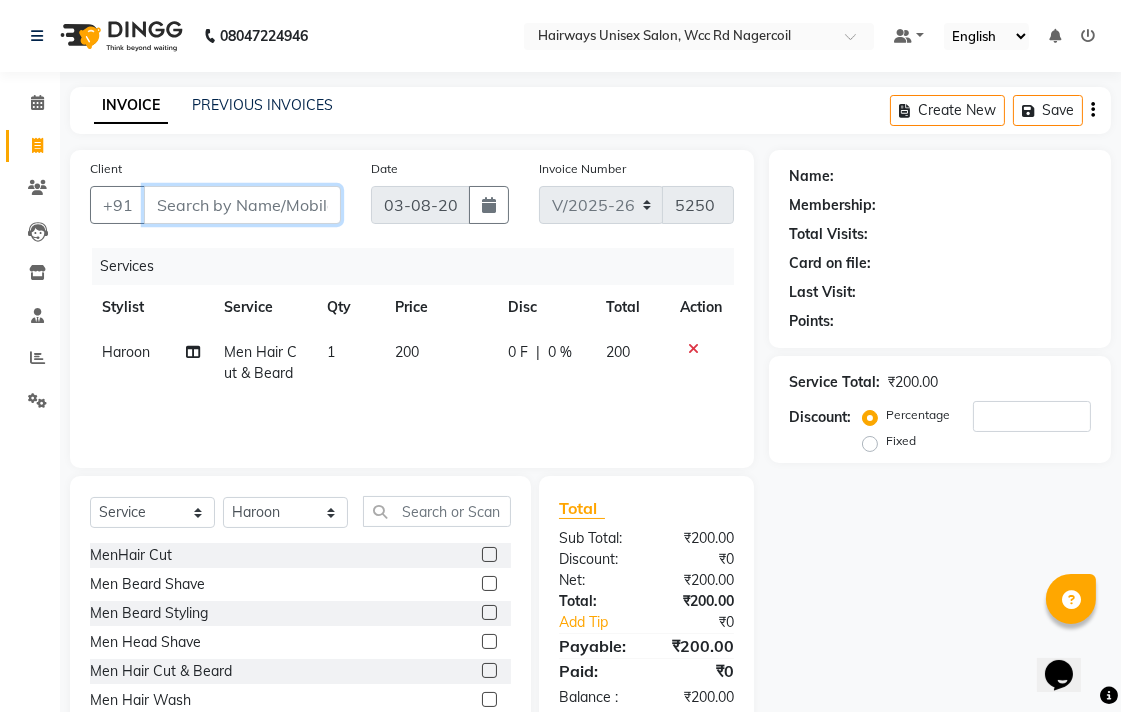 click on "Client" at bounding box center [242, 205] 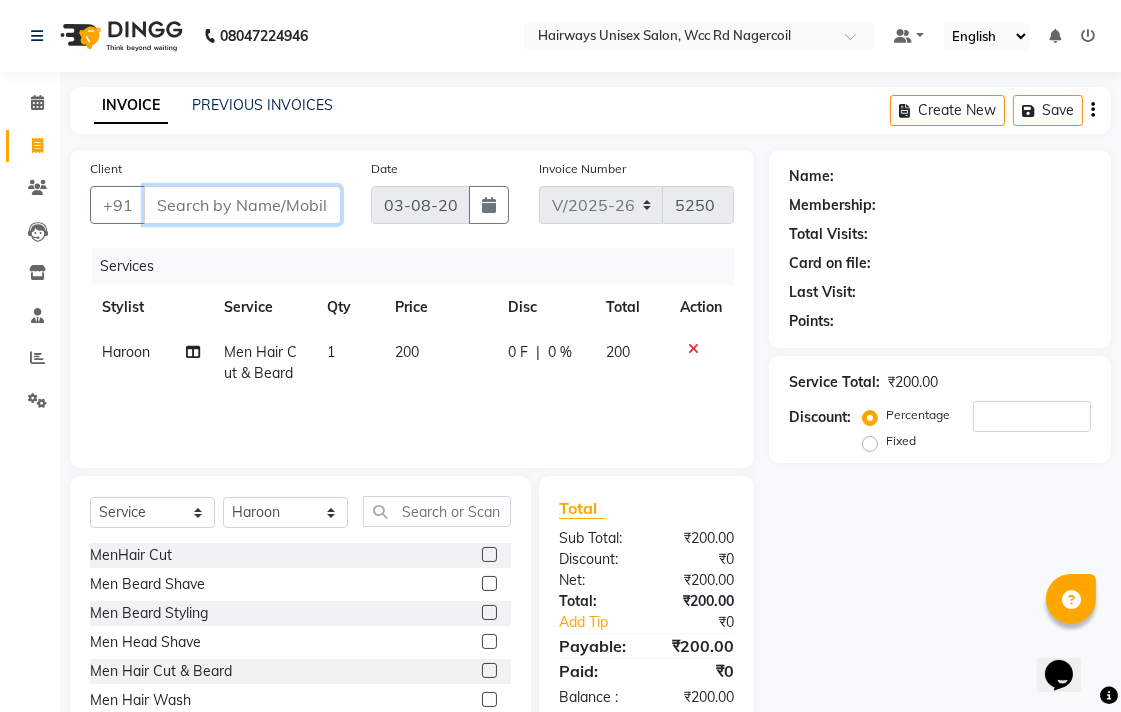 type on "7" 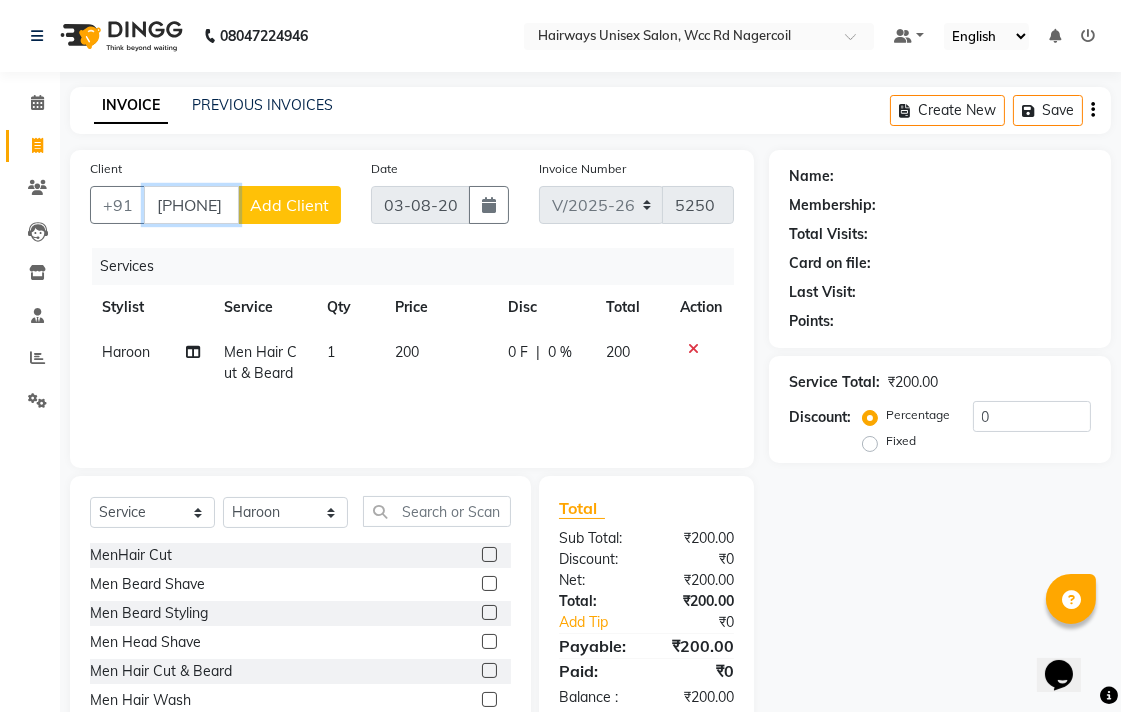 type on "[PHONE]" 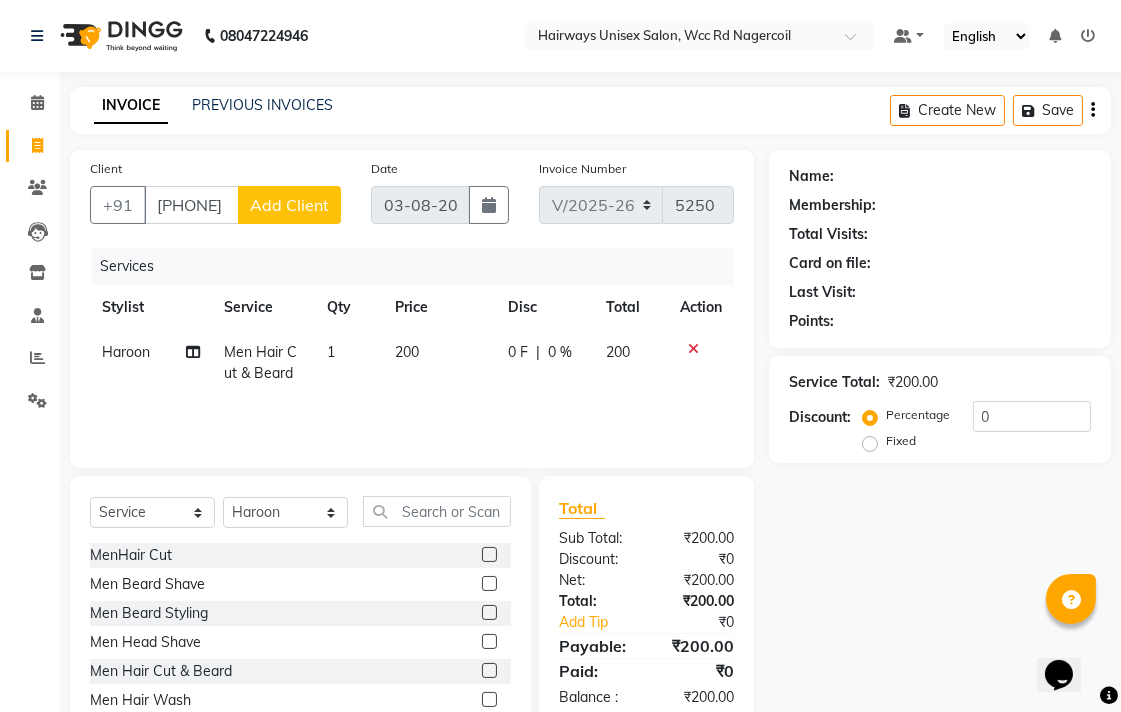 click on "Add Client" 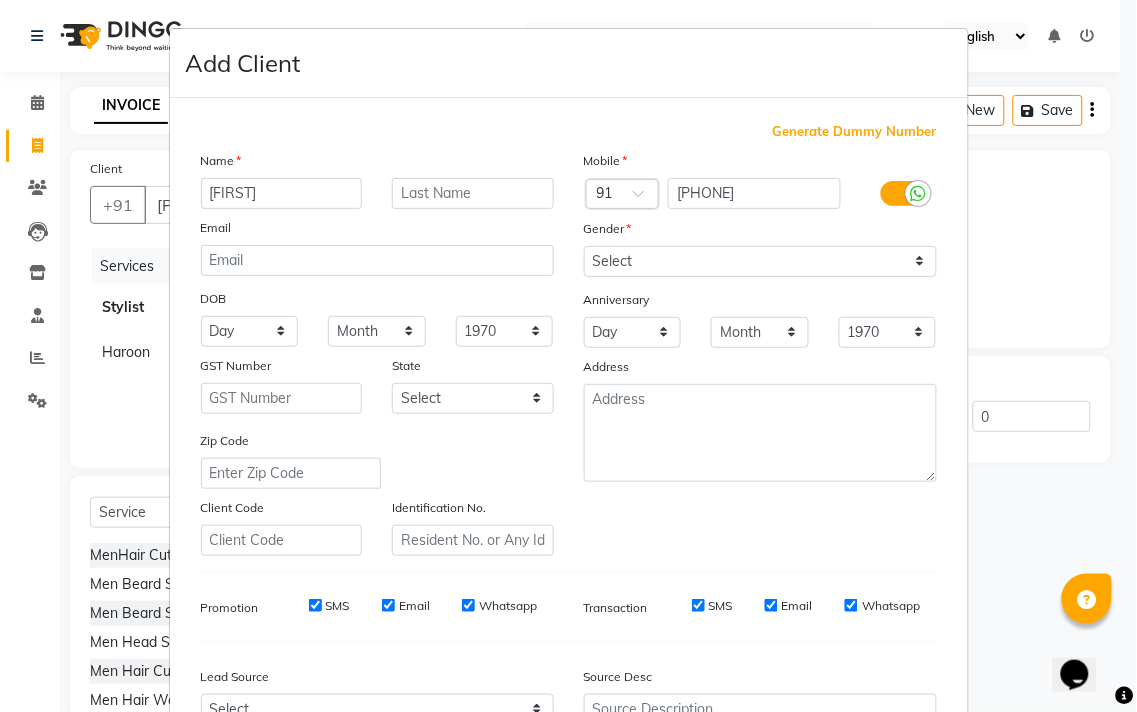 type on "[FIRST]" 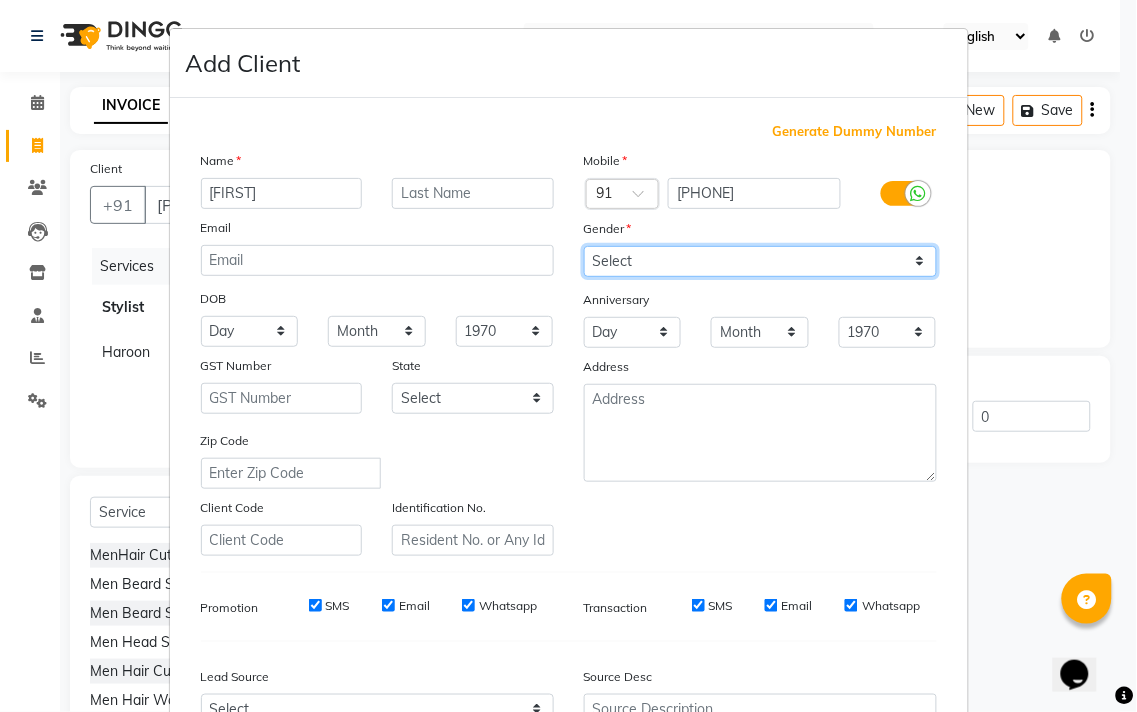 click on "Select Male Female Other Prefer Not To Say" at bounding box center [760, 261] 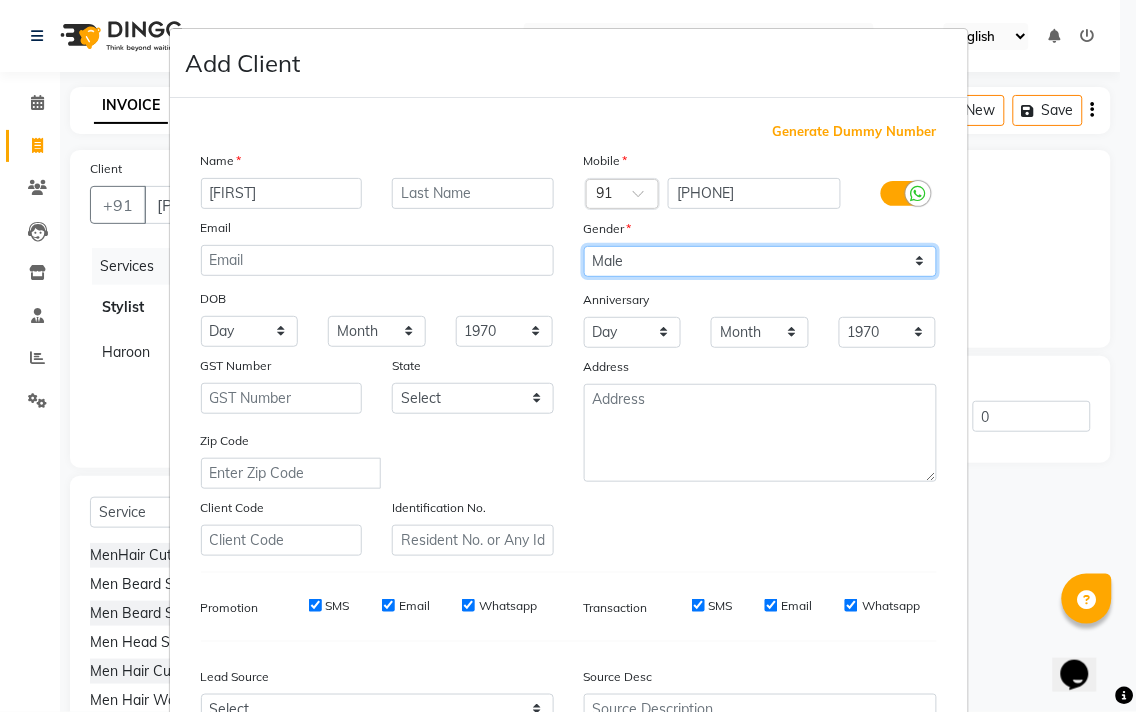 click on "Select Male Female Other Prefer Not To Say" at bounding box center (760, 261) 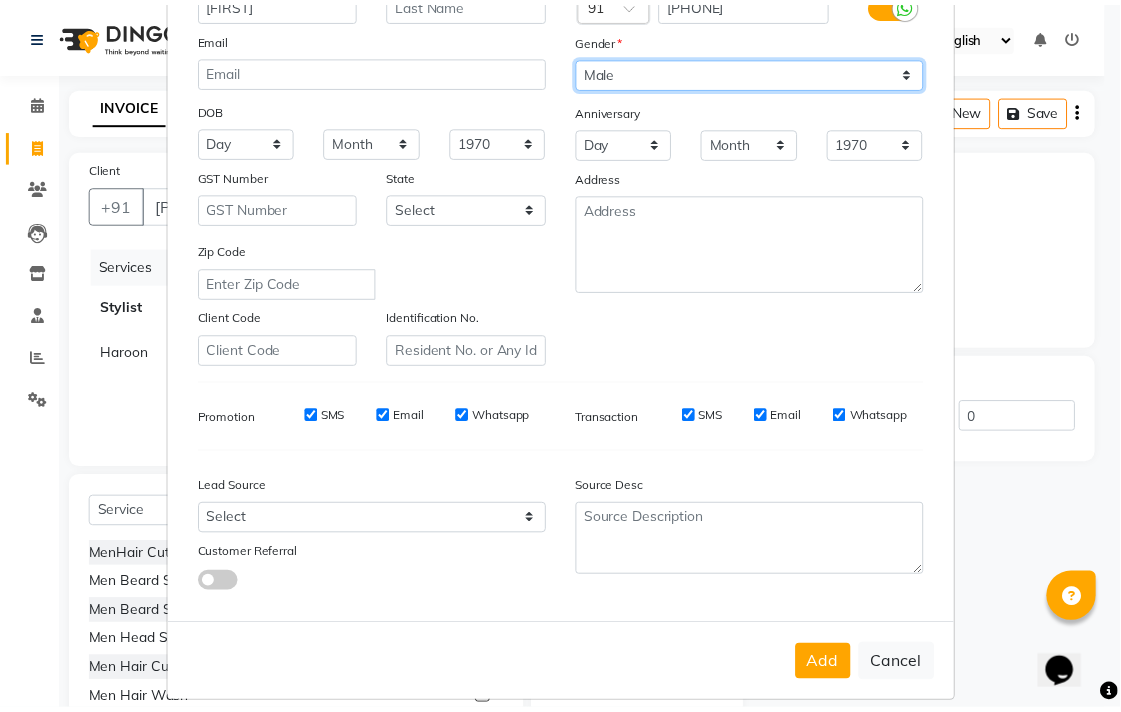 scroll, scrollTop: 212, scrollLeft: 0, axis: vertical 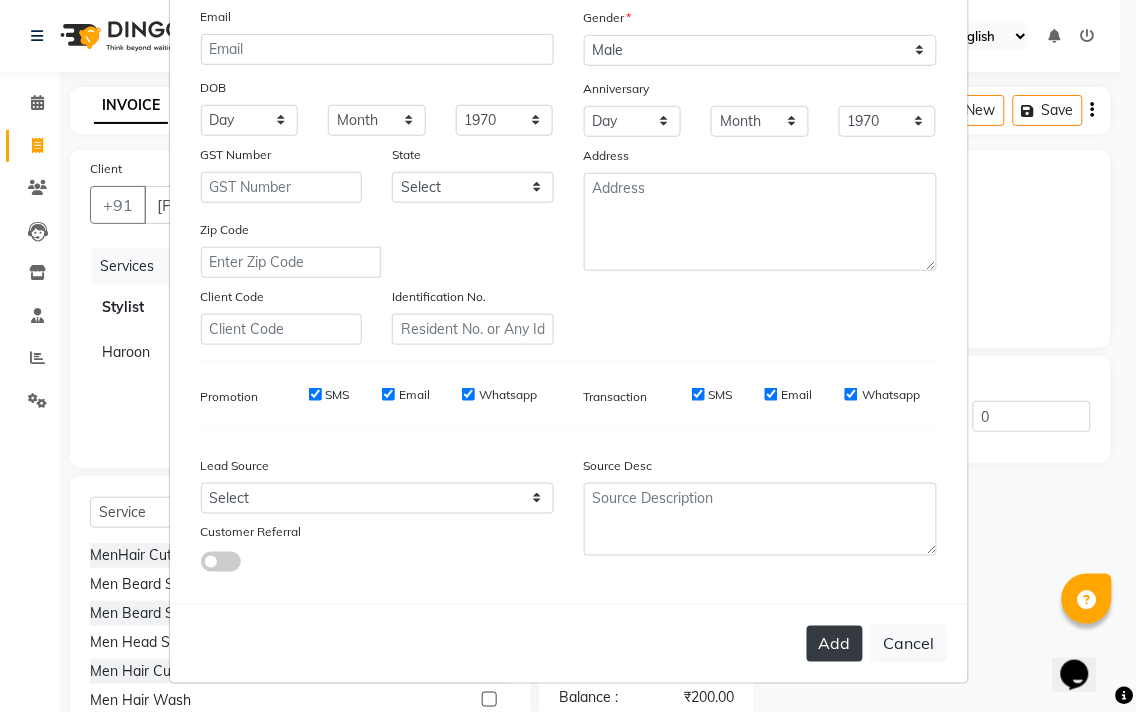click on "Add" at bounding box center [835, 644] 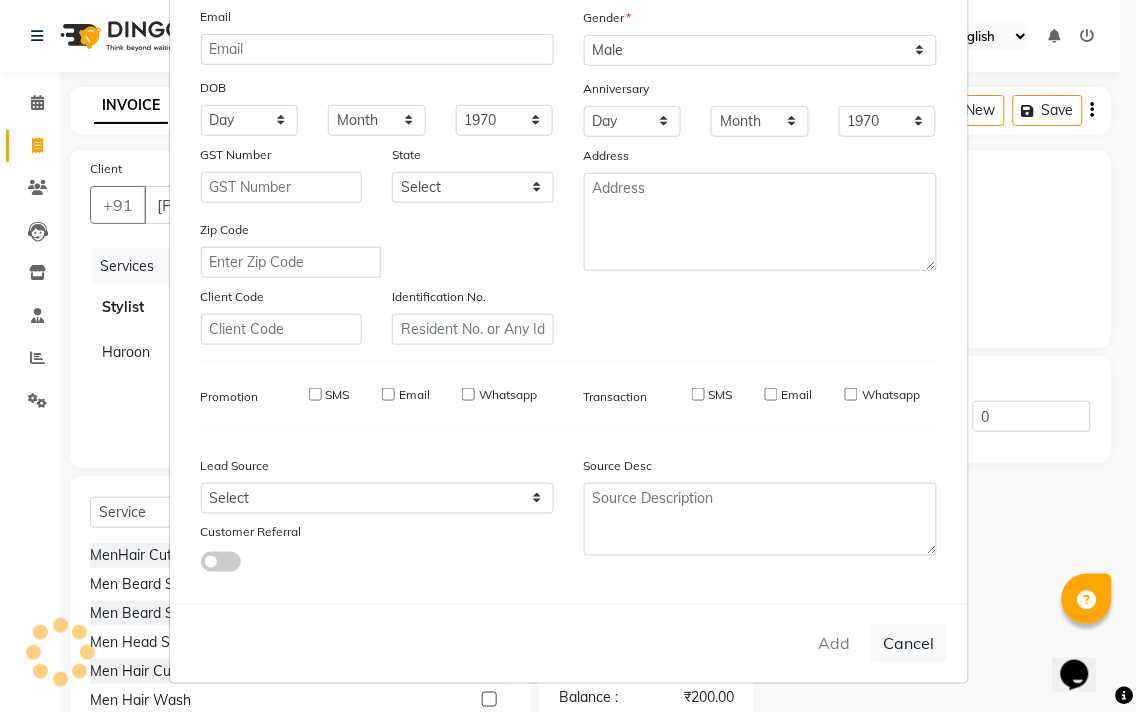 type on "70******46" 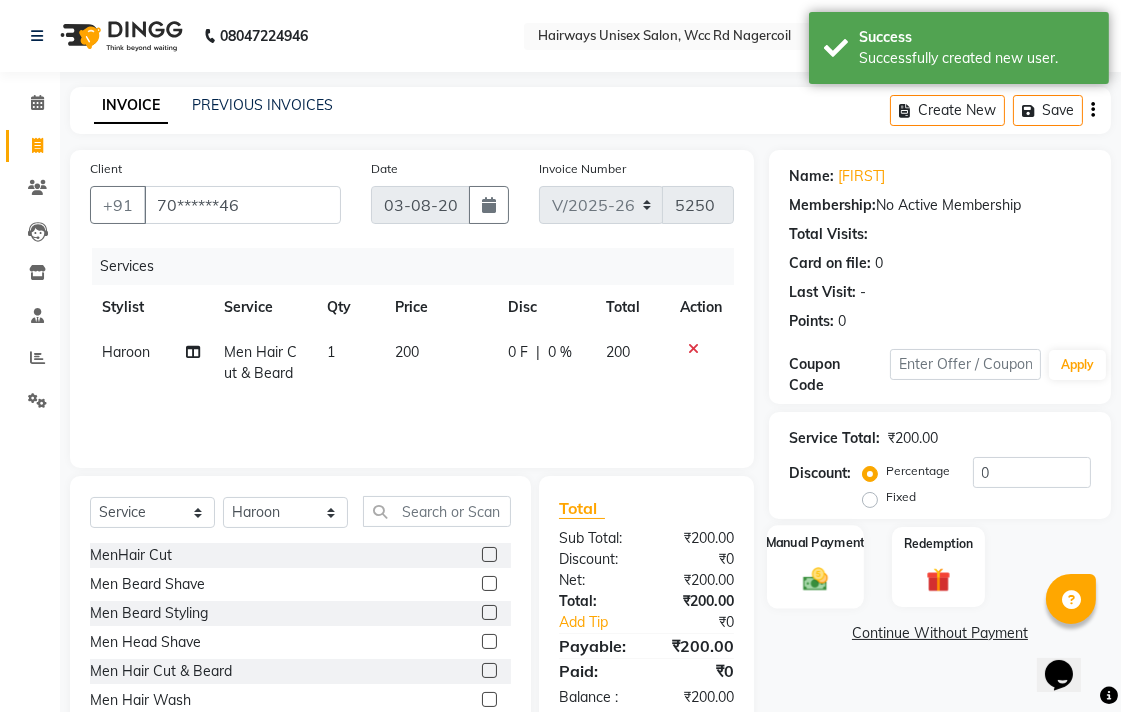 click 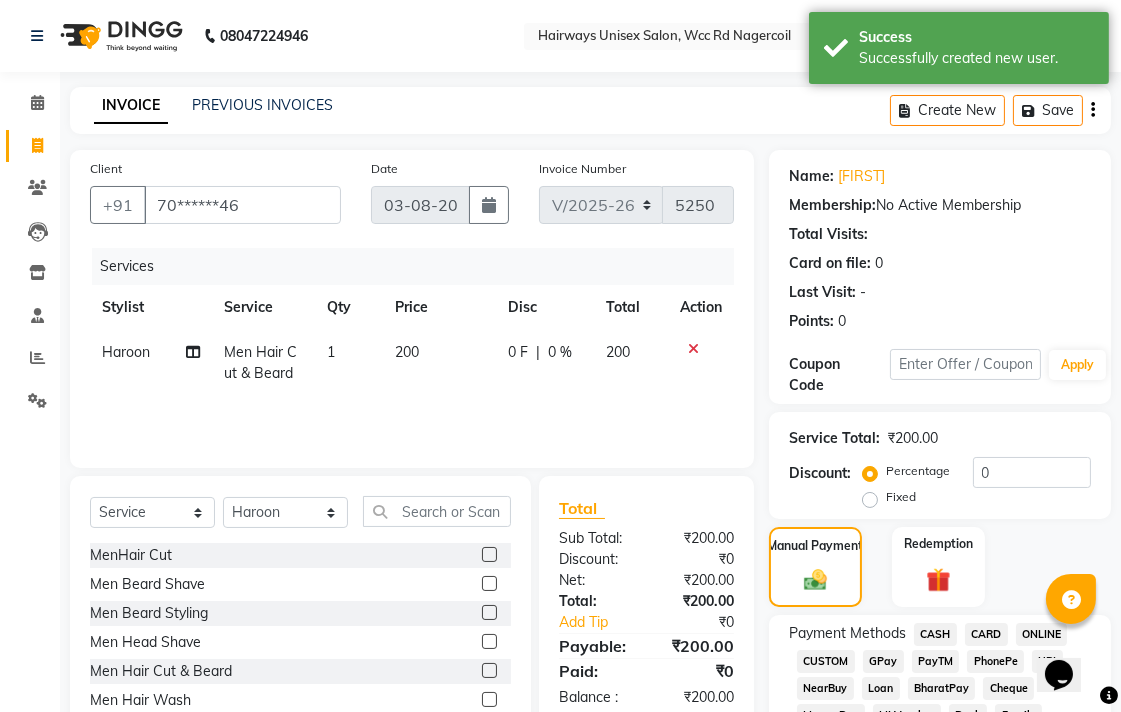scroll, scrollTop: 333, scrollLeft: 0, axis: vertical 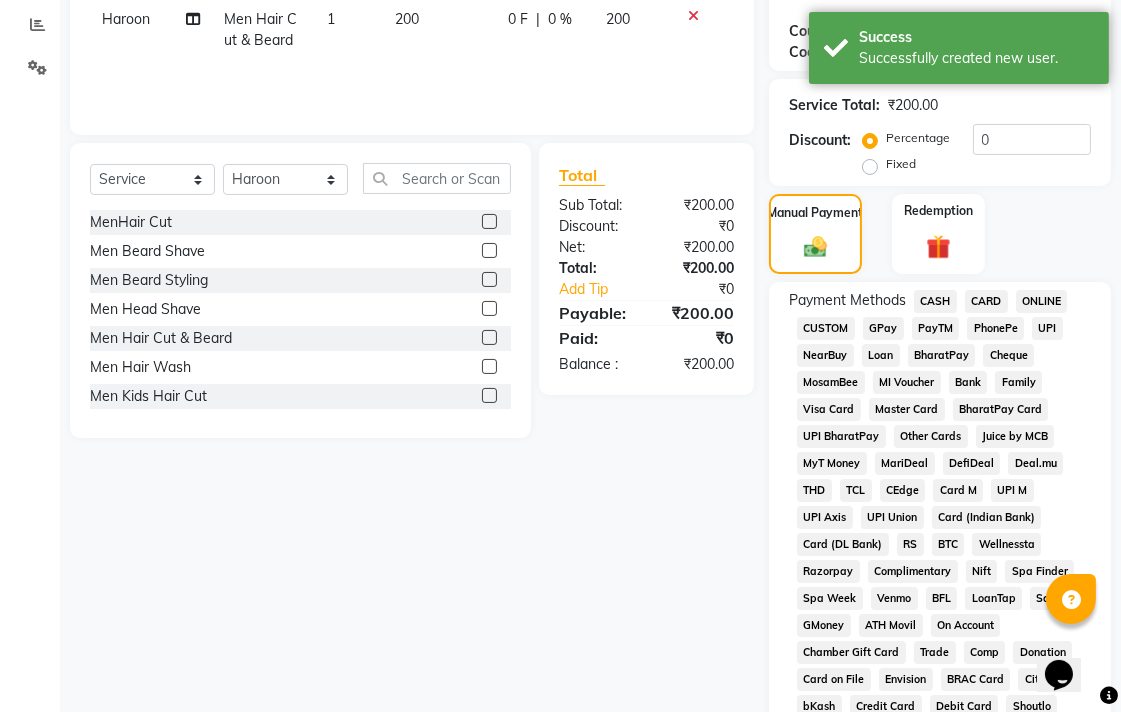 click on "UPI" 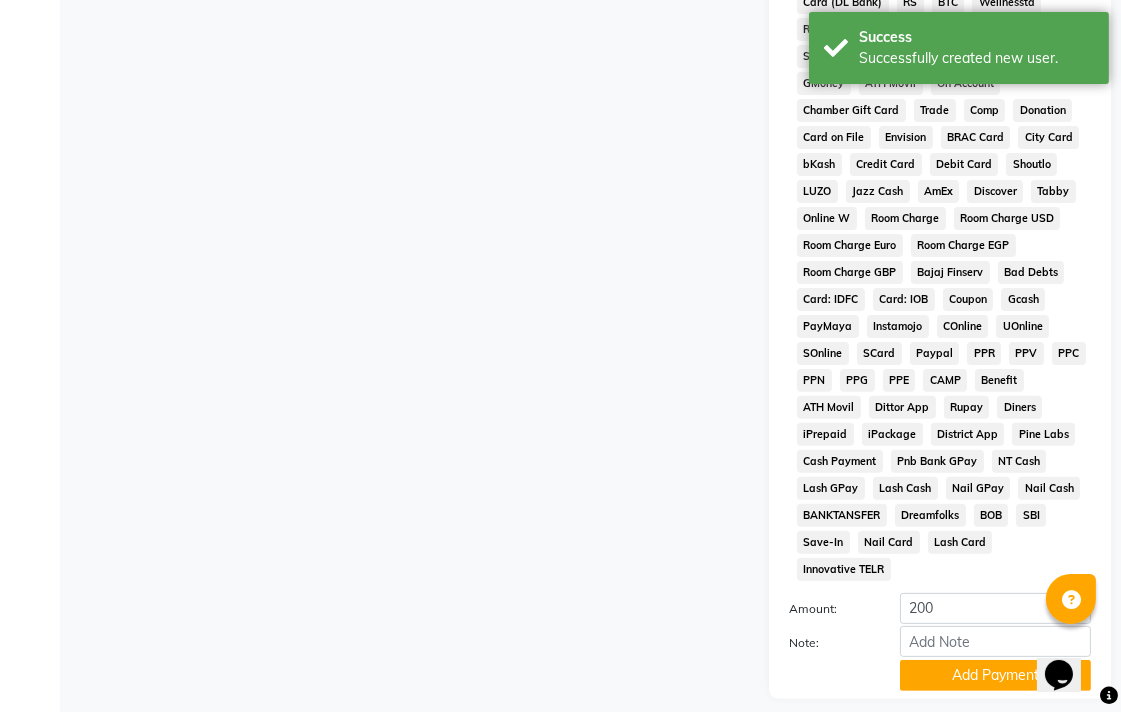 scroll, scrollTop: 913, scrollLeft: 0, axis: vertical 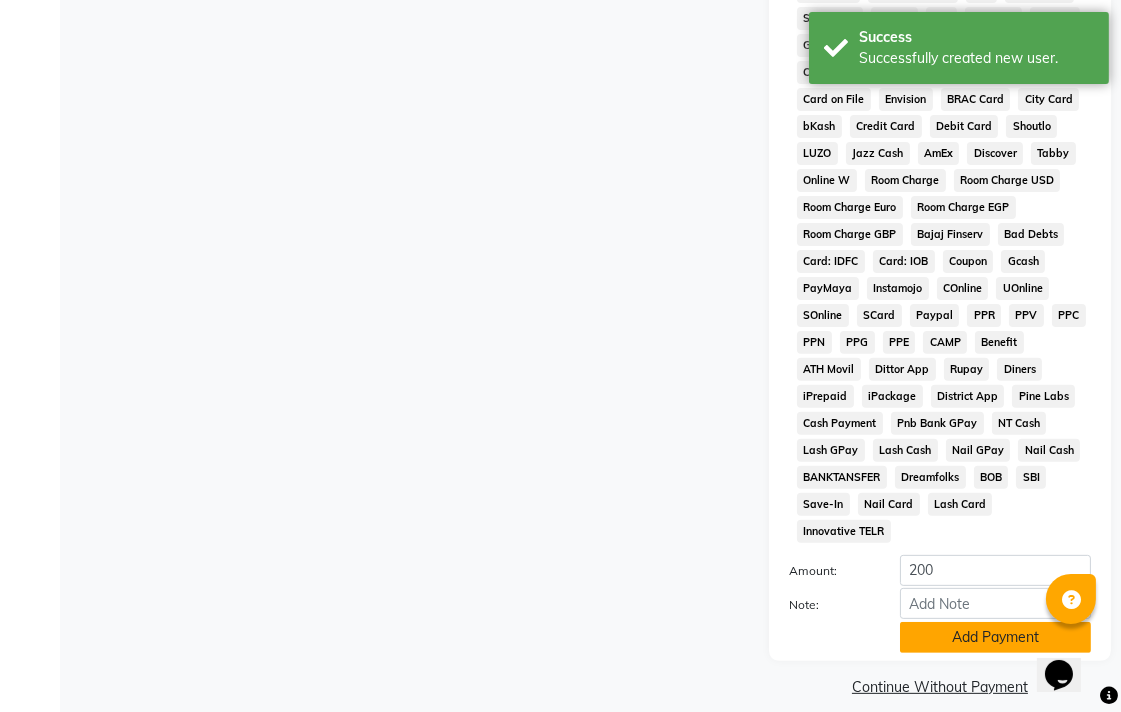 click on "Add Payment" 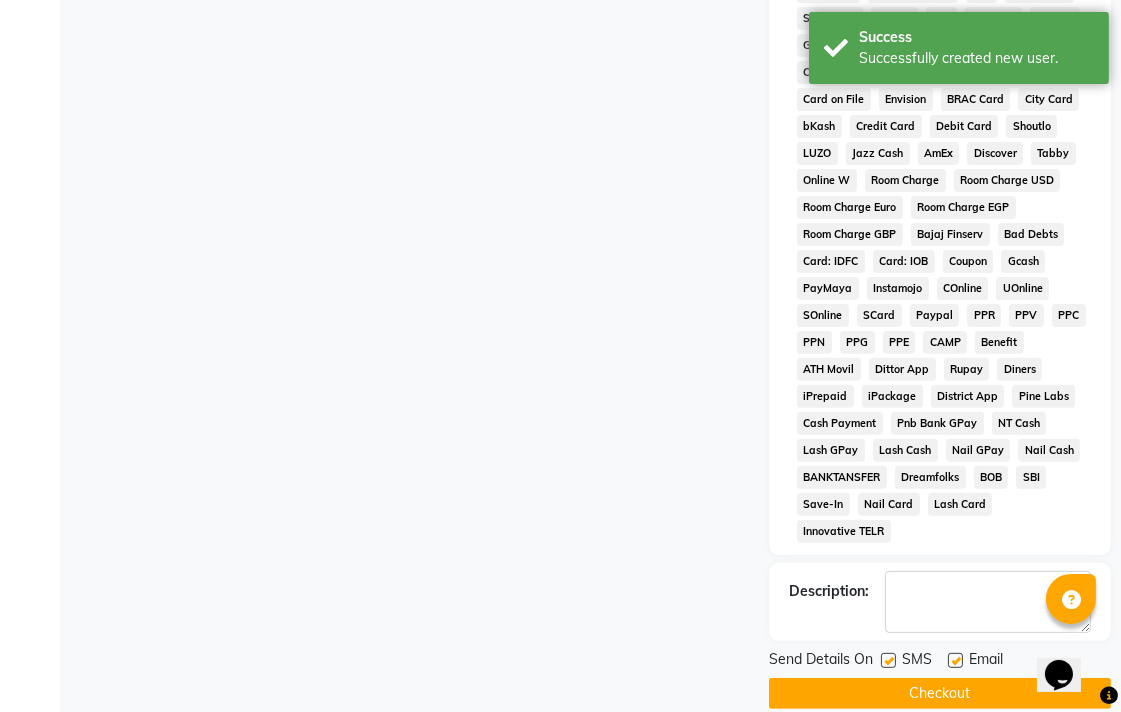 click on "Checkout" 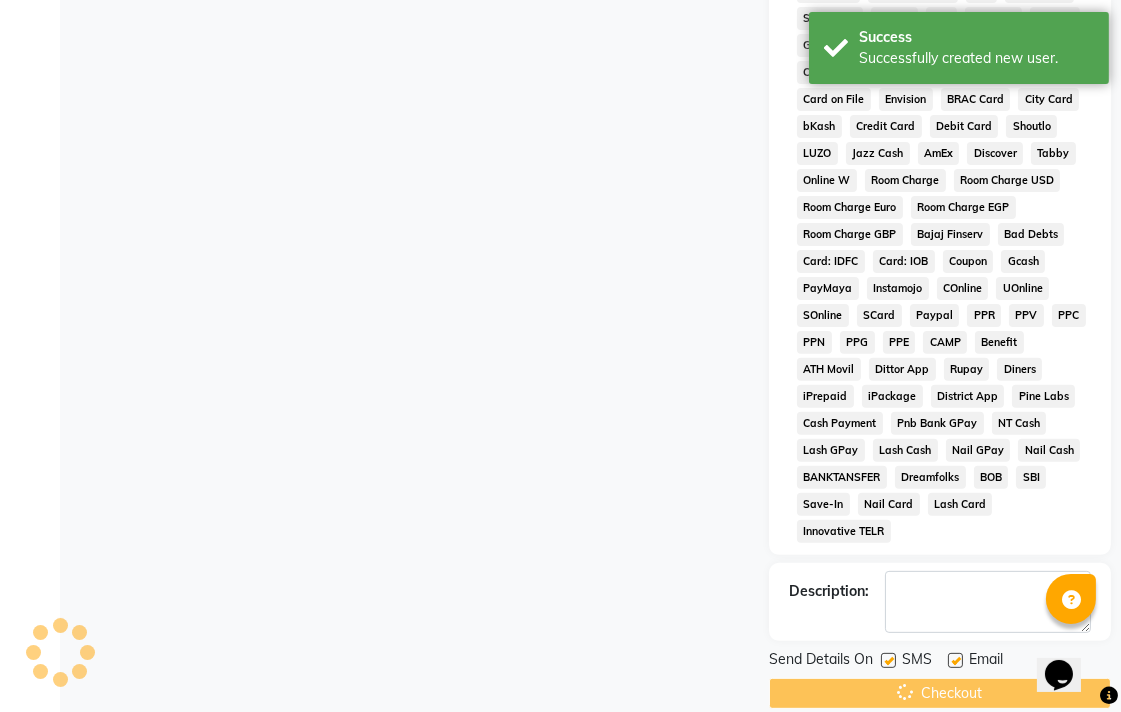 scroll, scrollTop: 0, scrollLeft: 0, axis: both 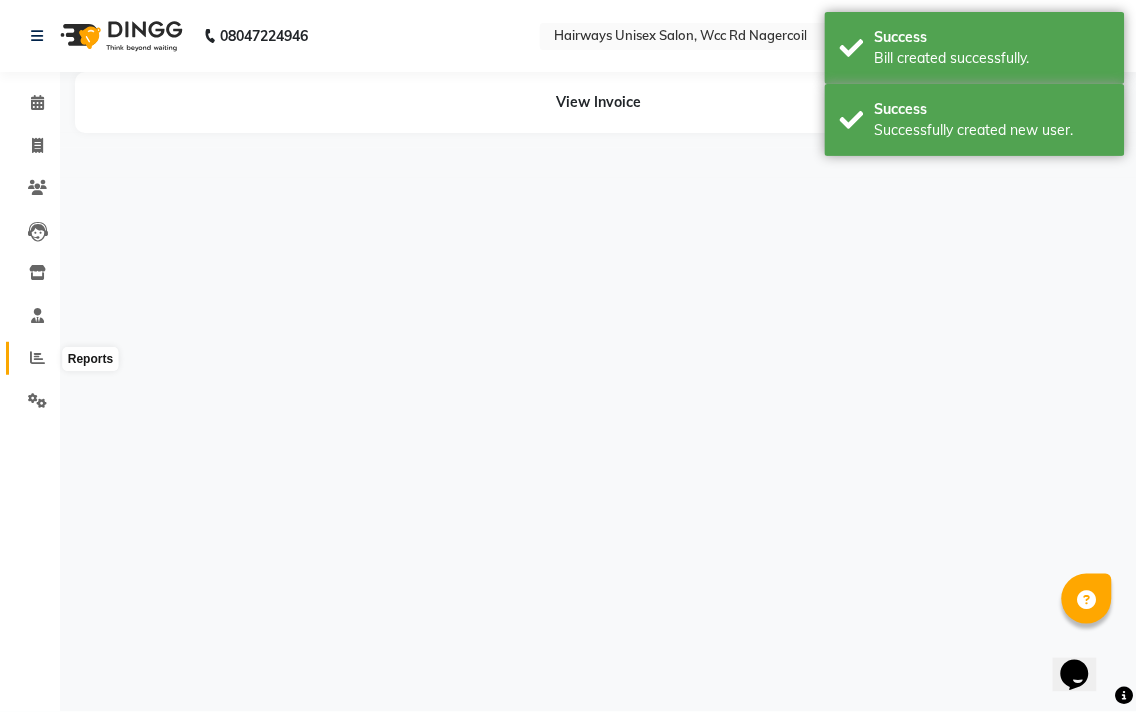 click 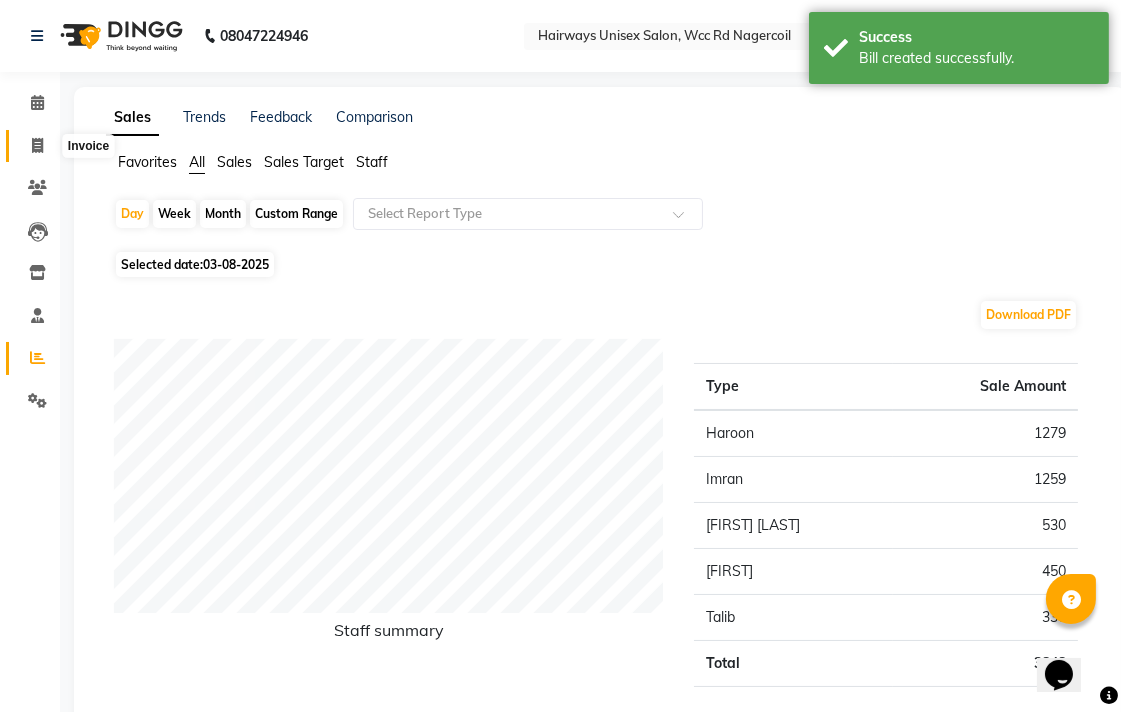 click 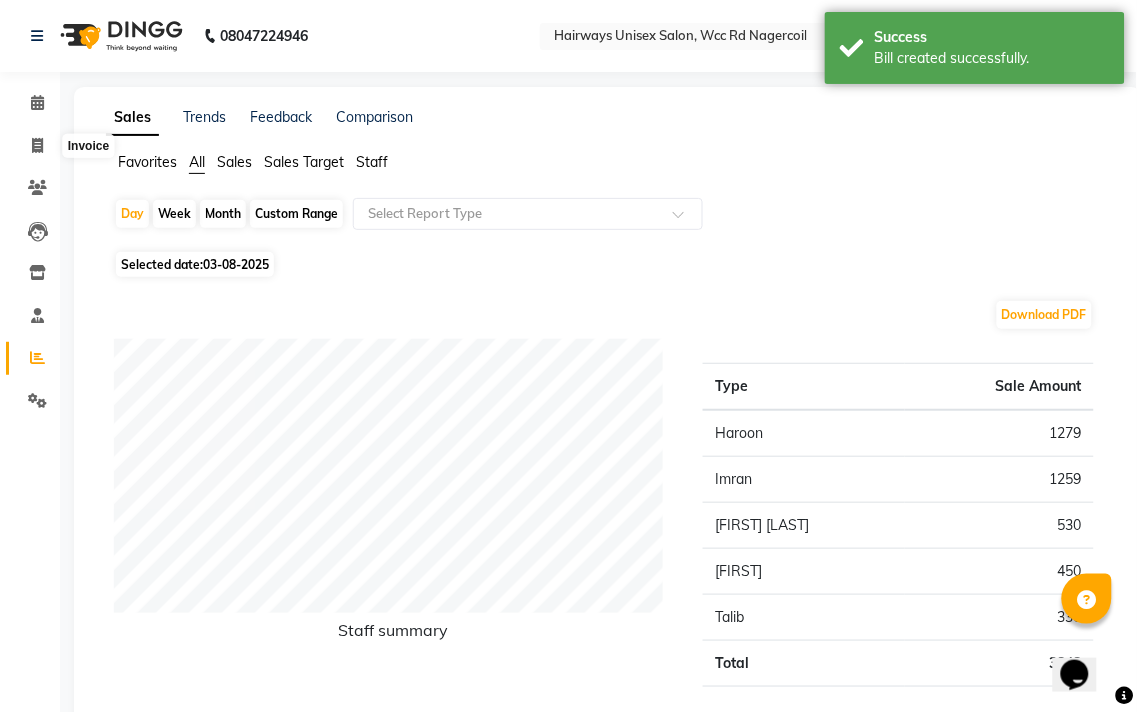 select on "service" 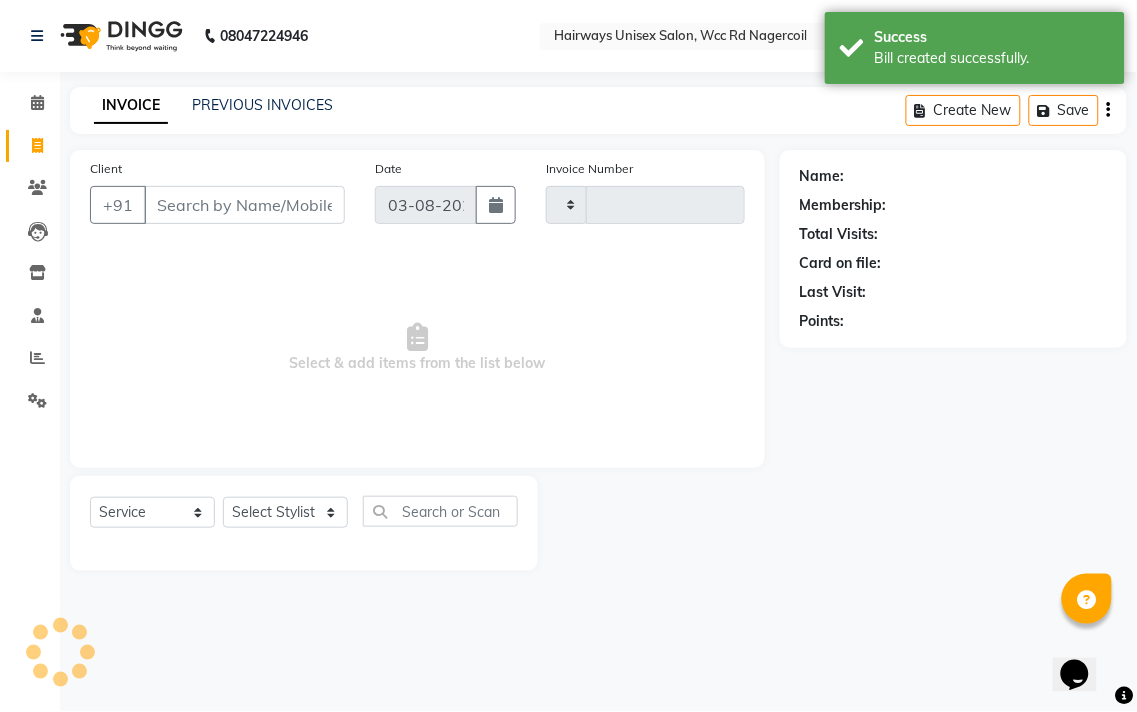 type on "5251" 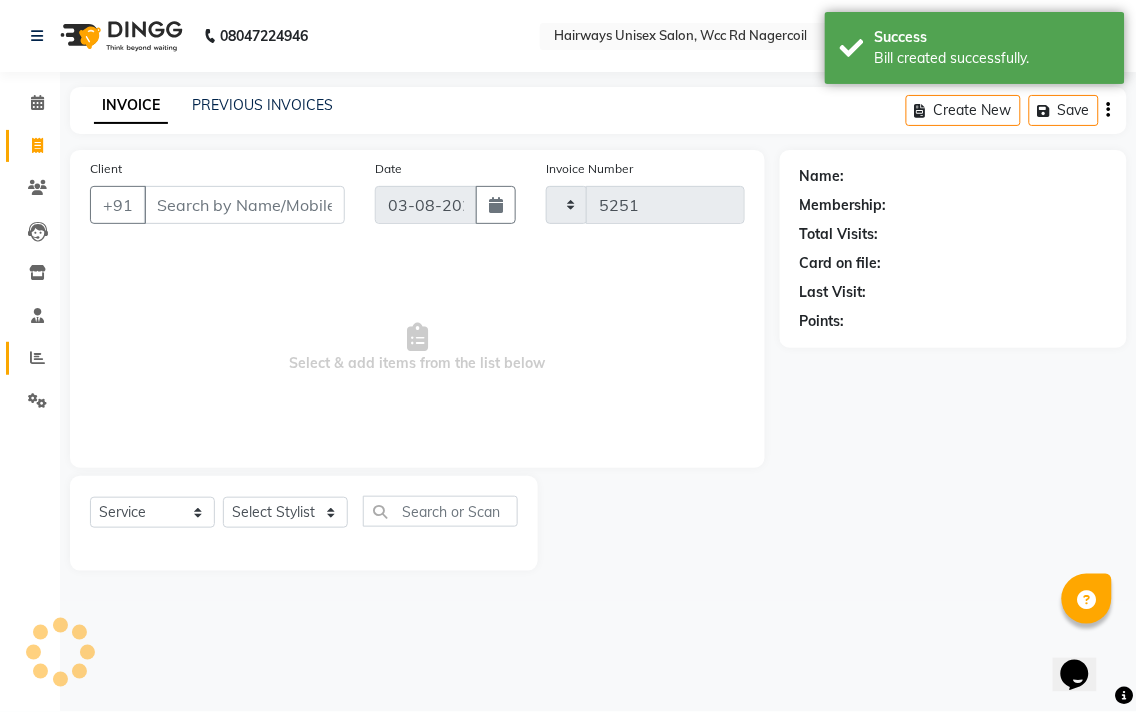 select on "6523" 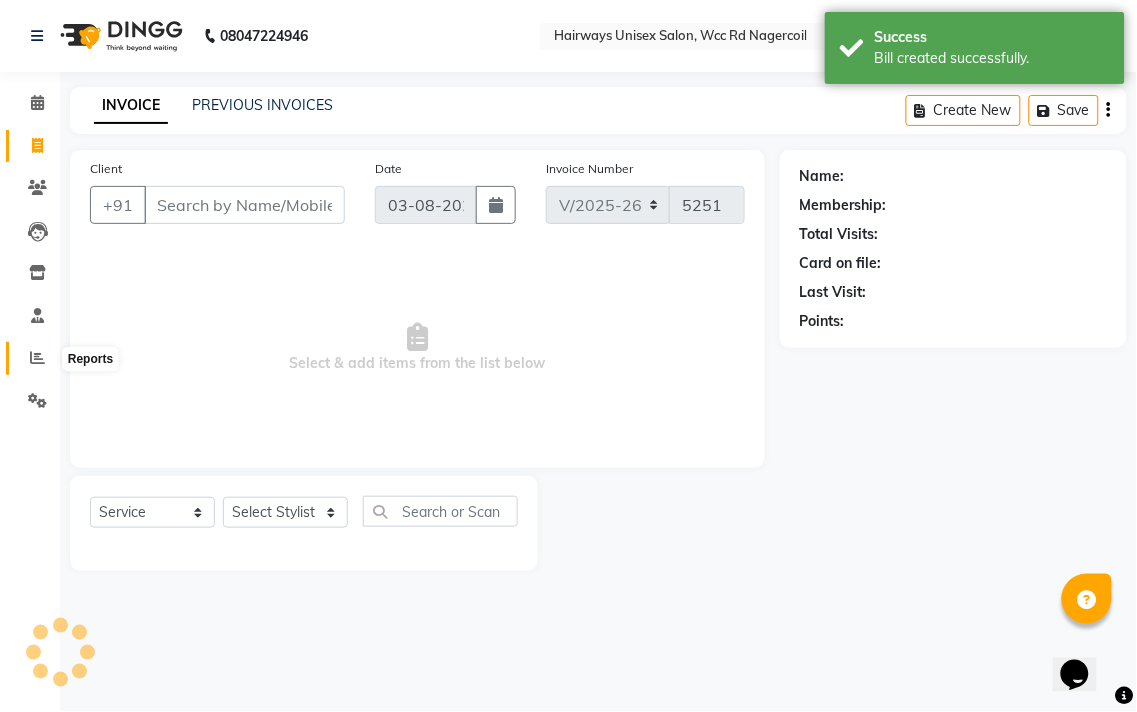 click 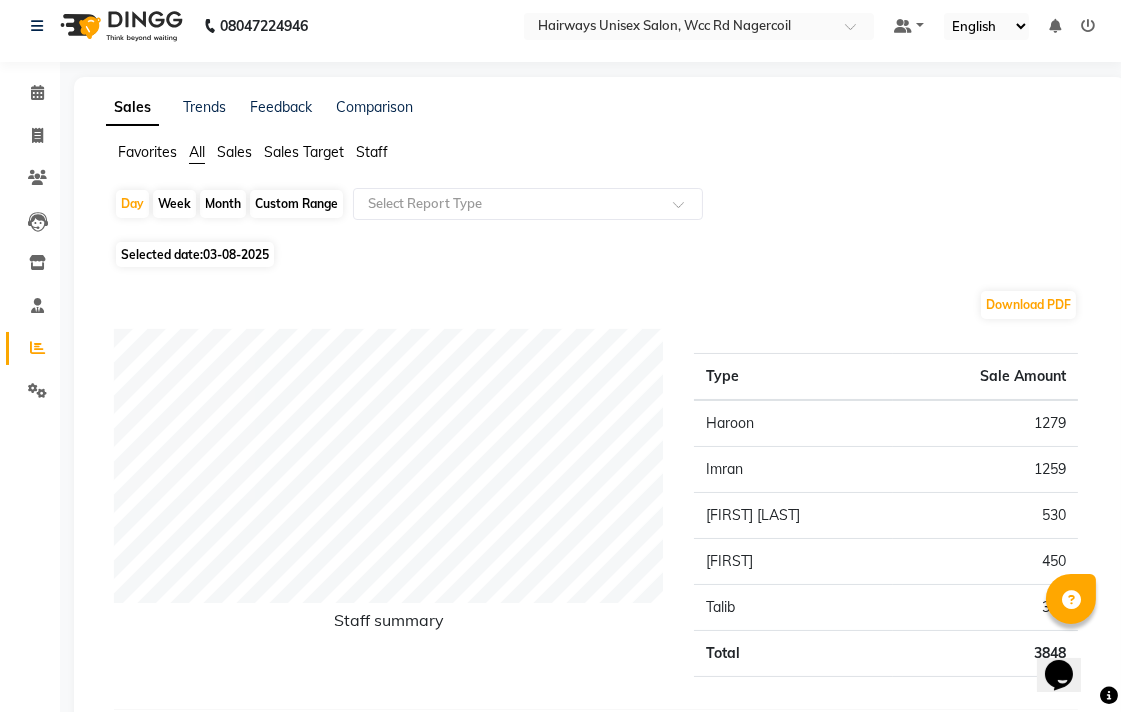 scroll, scrollTop: 0, scrollLeft: 0, axis: both 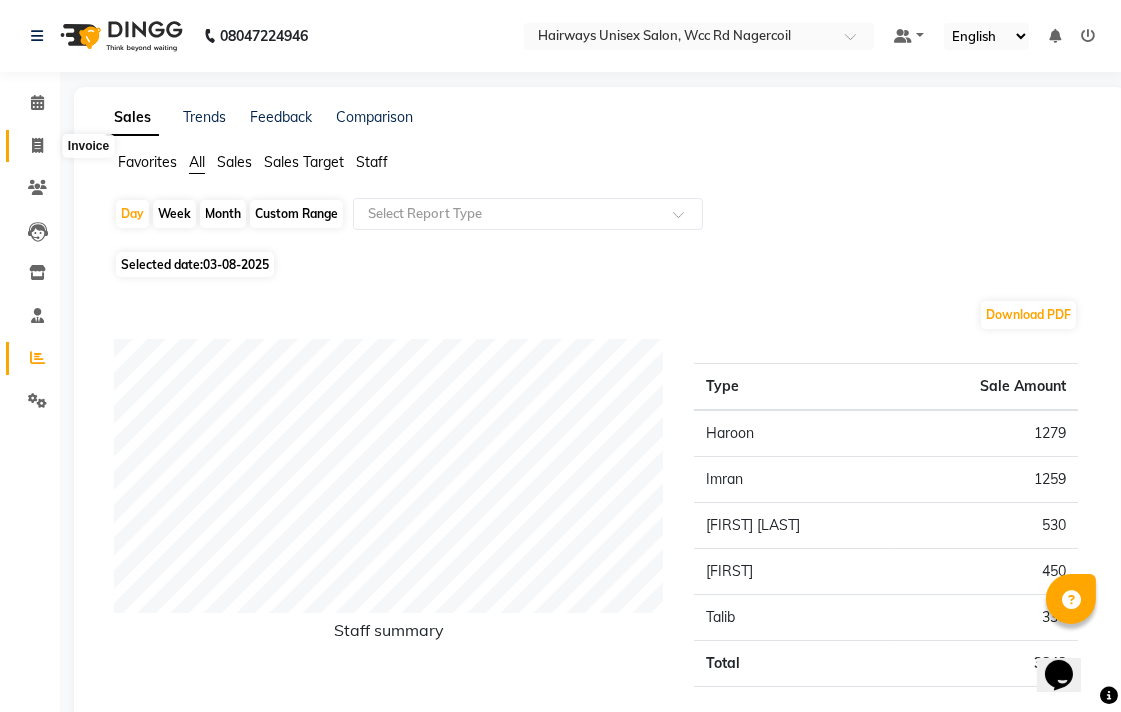 click 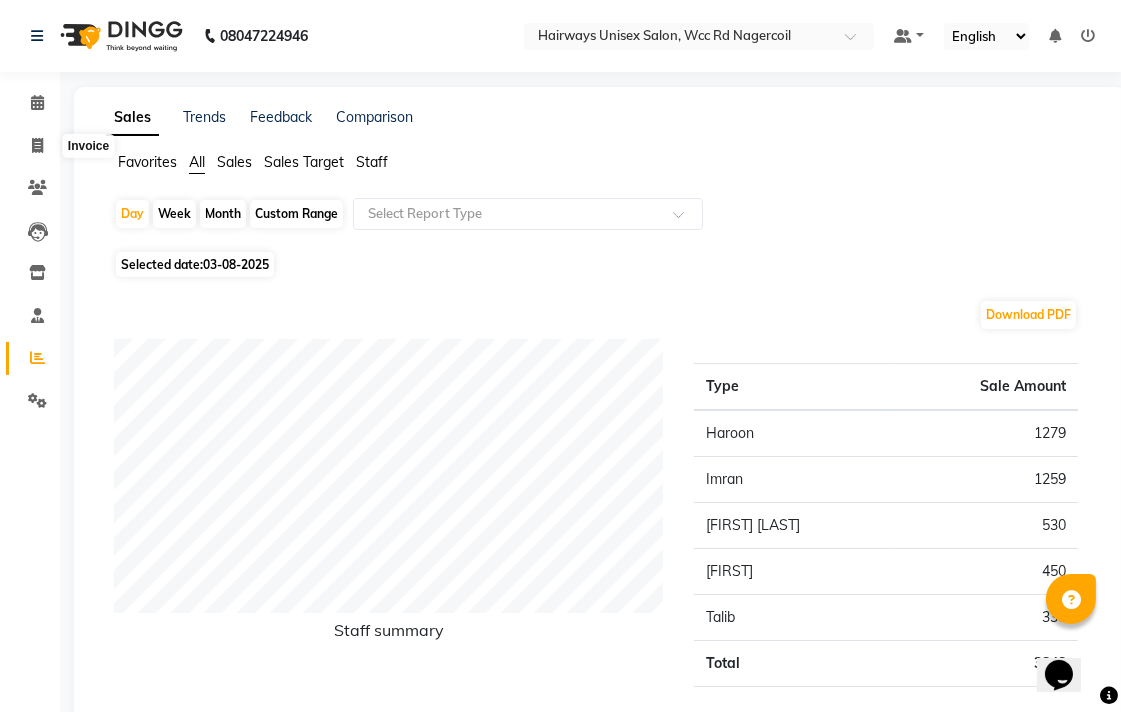 select on "service" 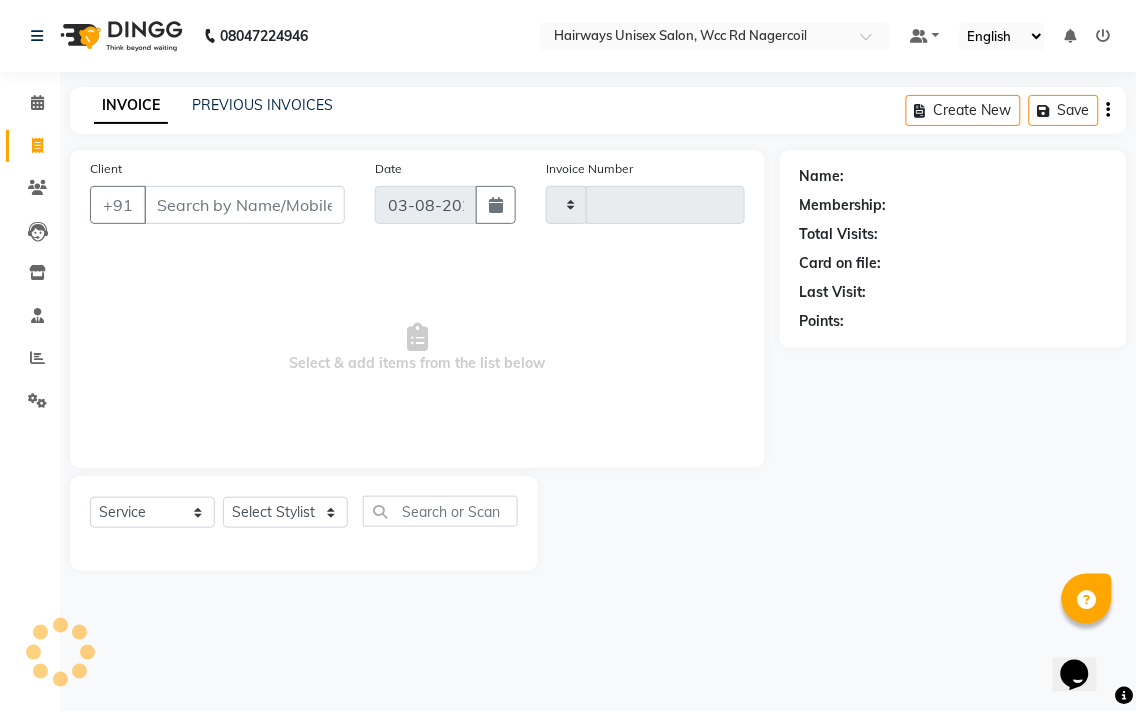 type on "5251" 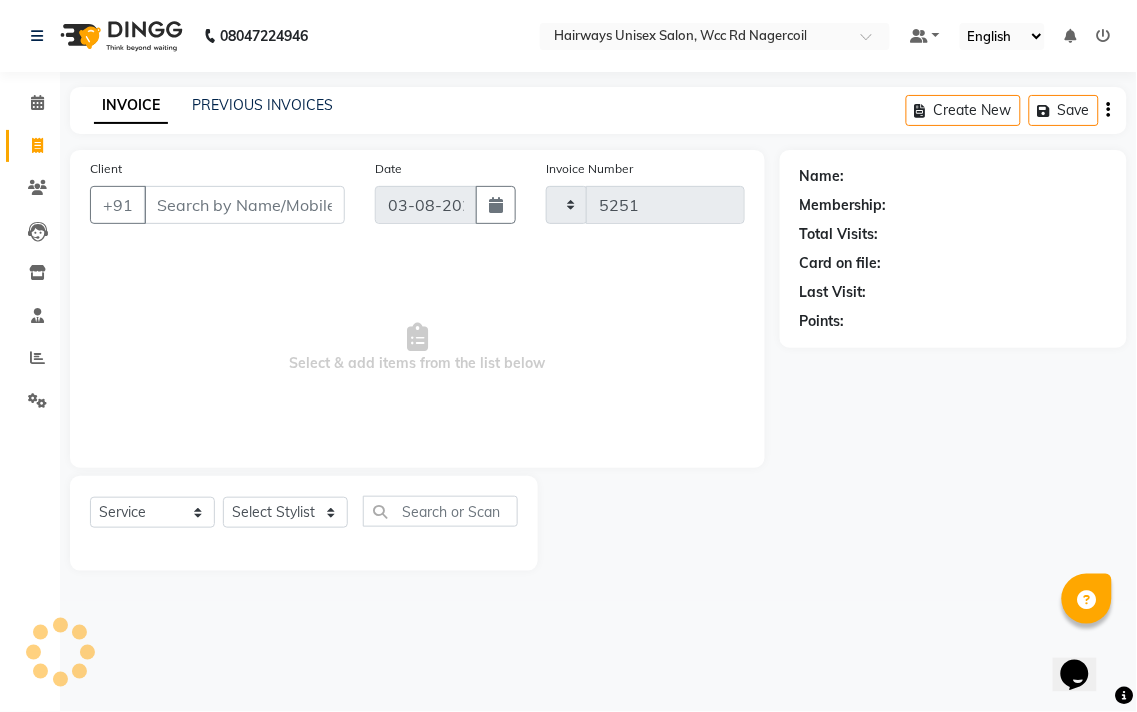 select on "6523" 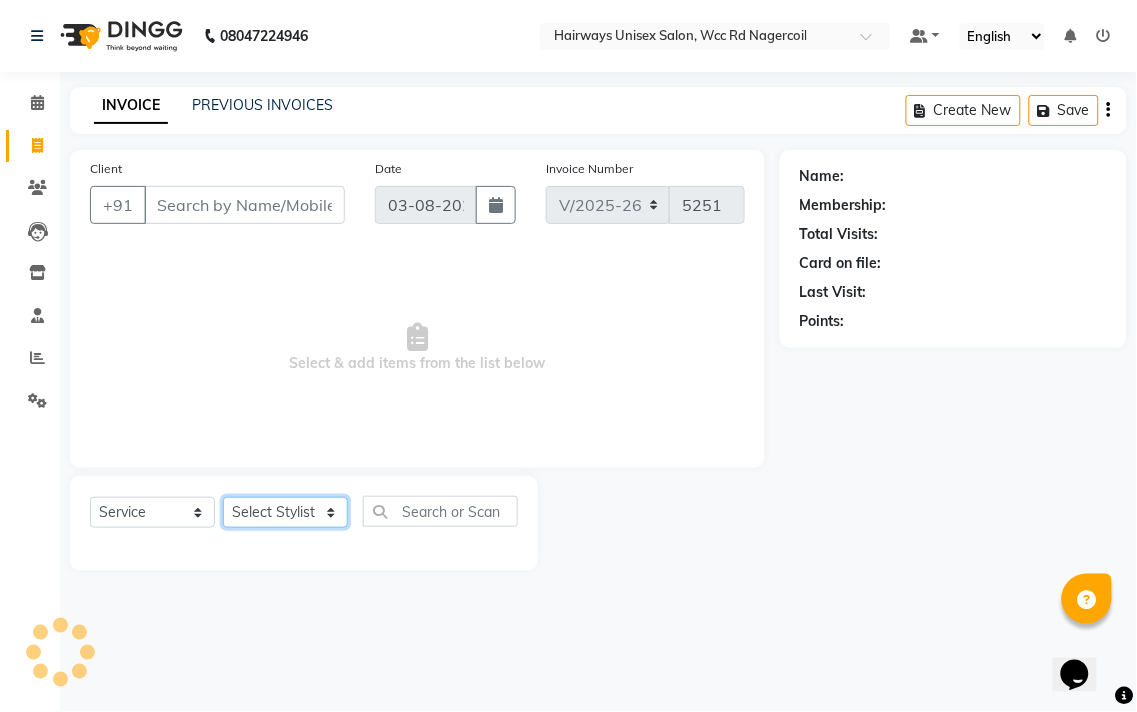 click on "Select Stylist" 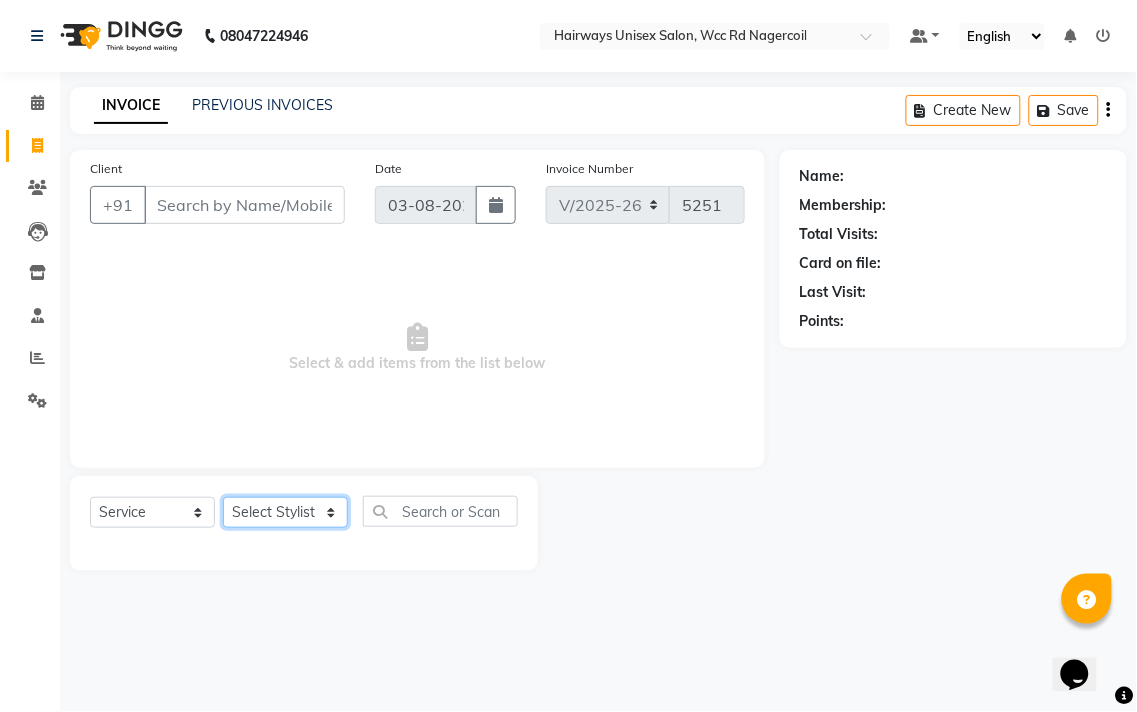 select on "49916" 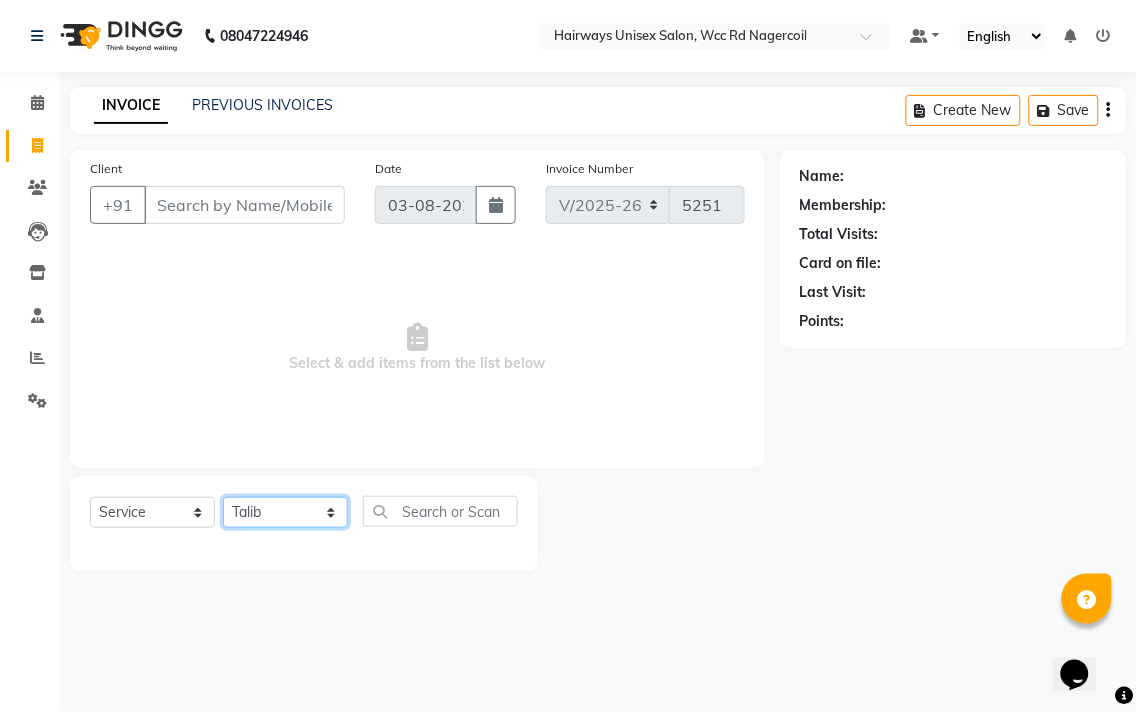 click on "Select Stylist Admin Chitra divya Gokila Haroon Imran Reception Salman Sartaj Khan Talib" 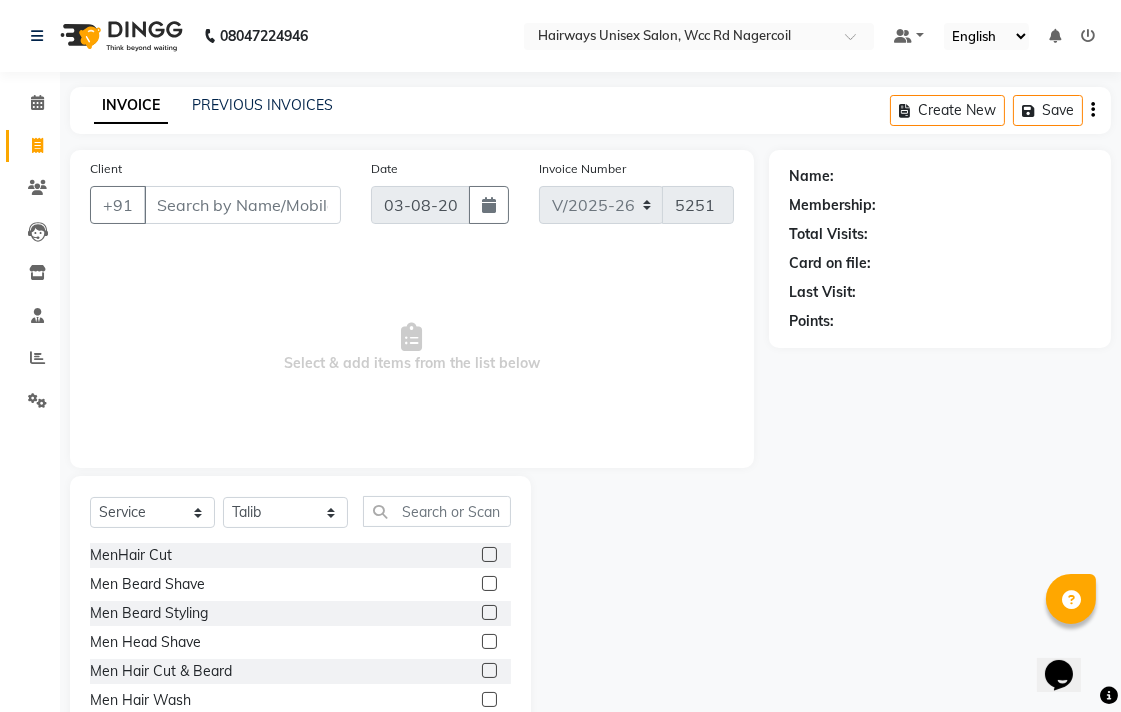 click 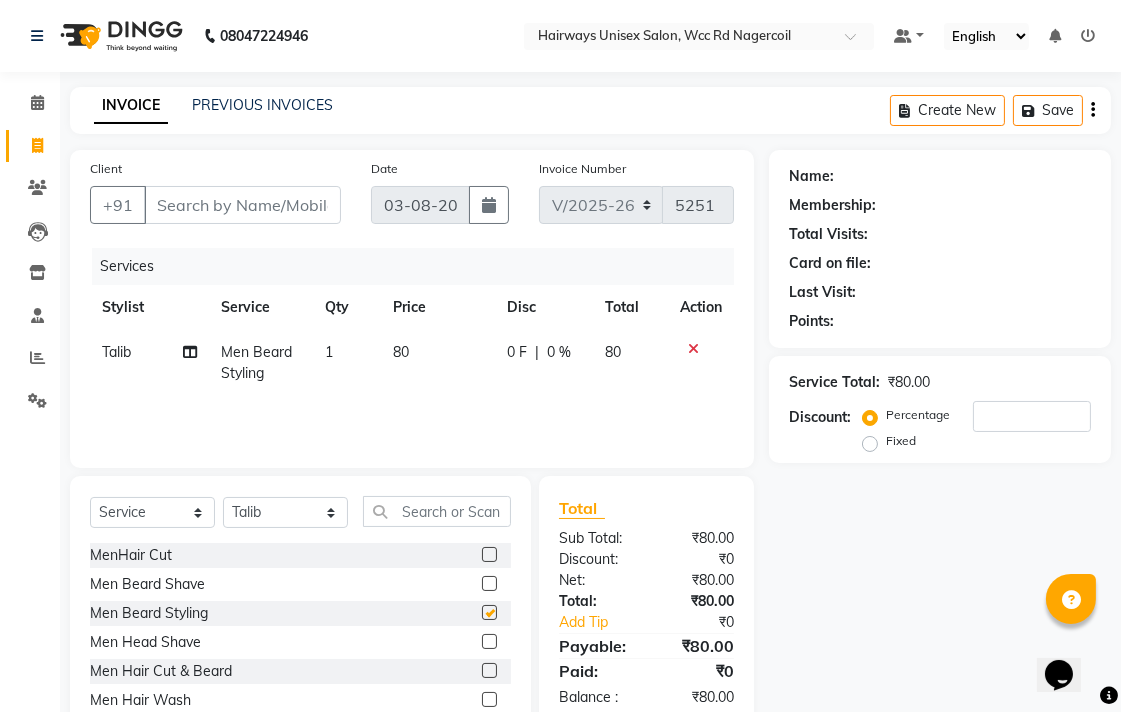 checkbox on "false" 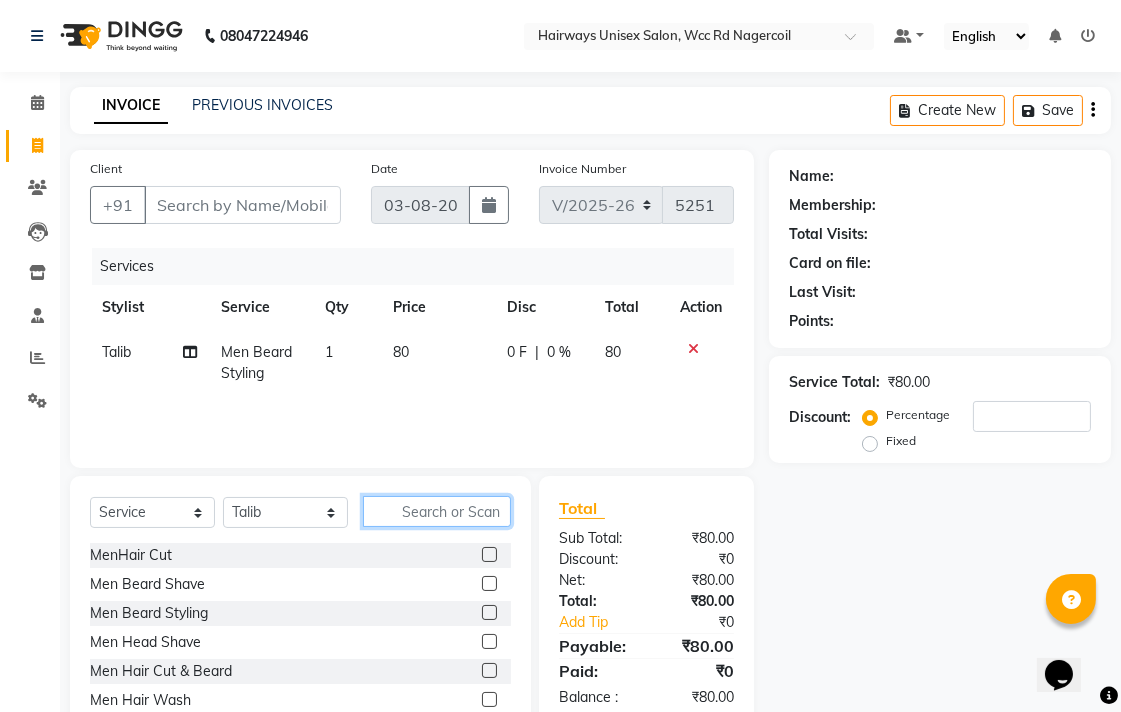 click 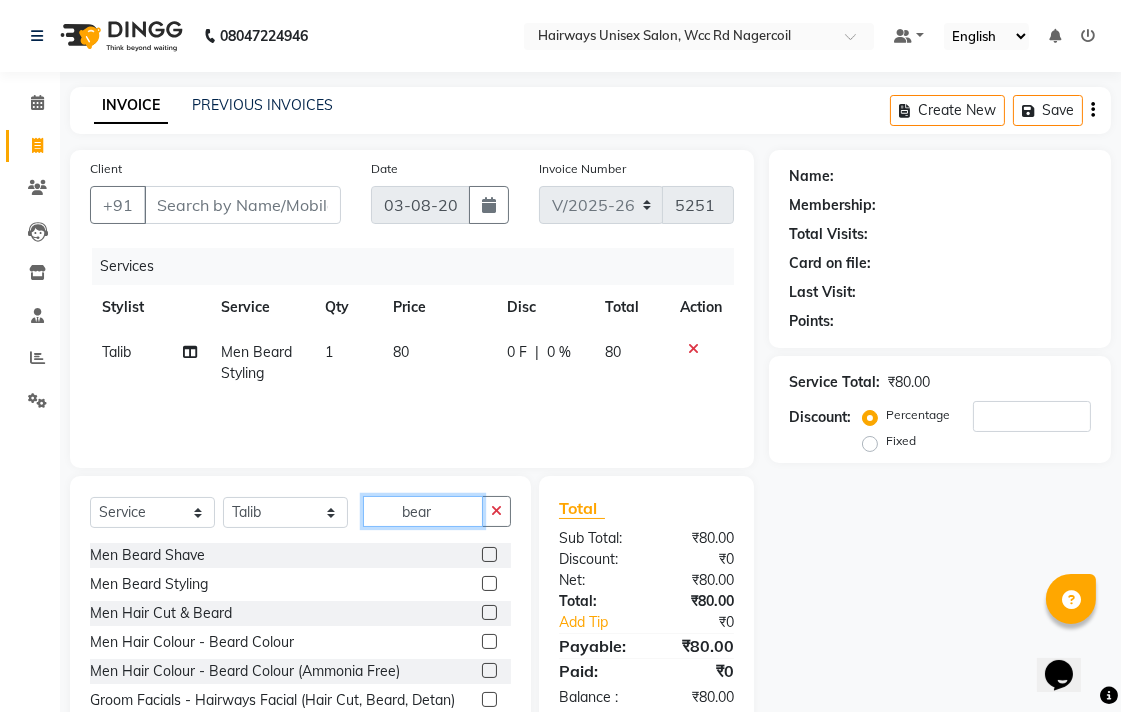 type on "bear" 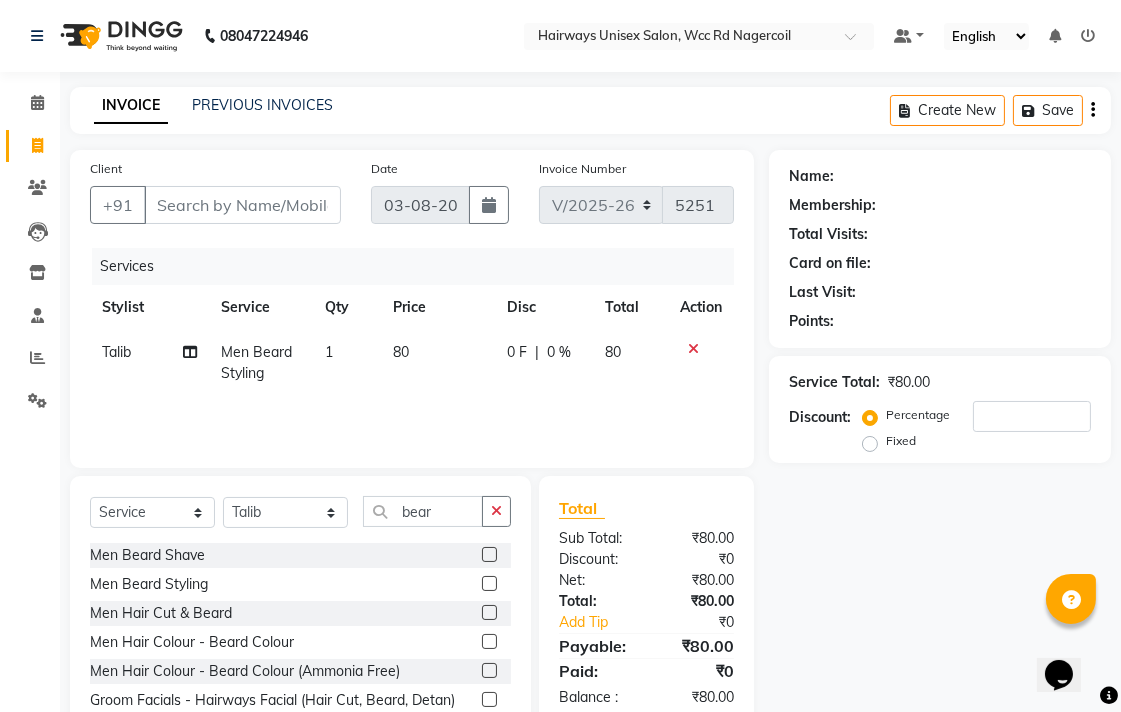 click 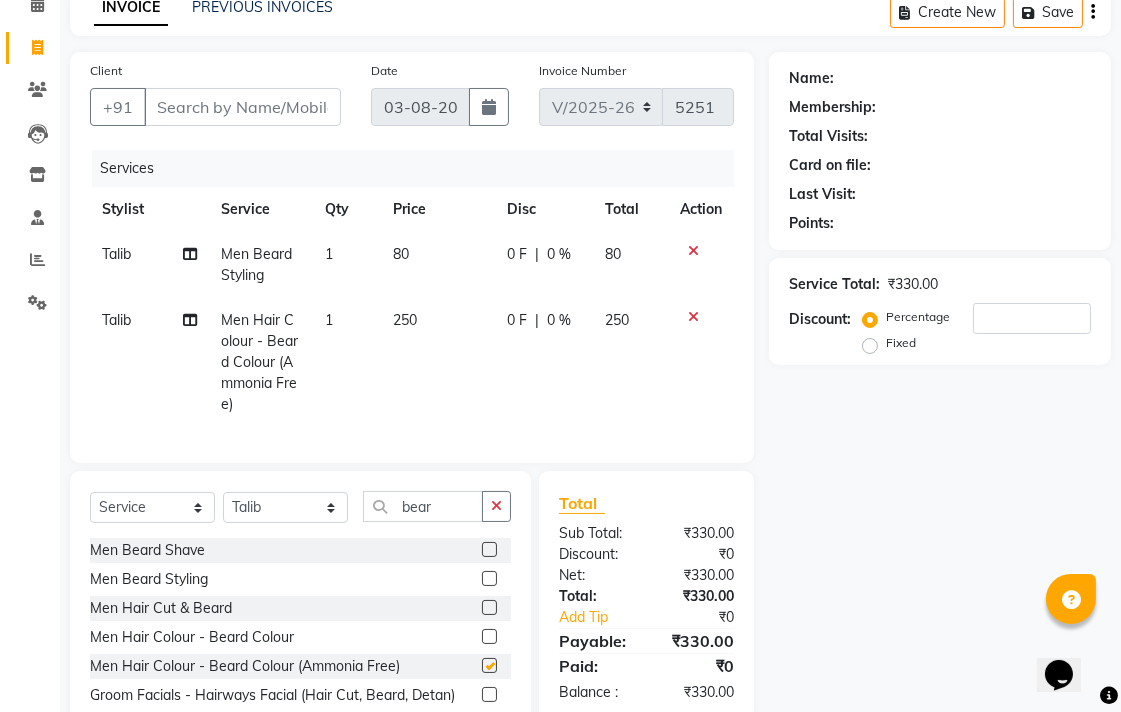 checkbox on "false" 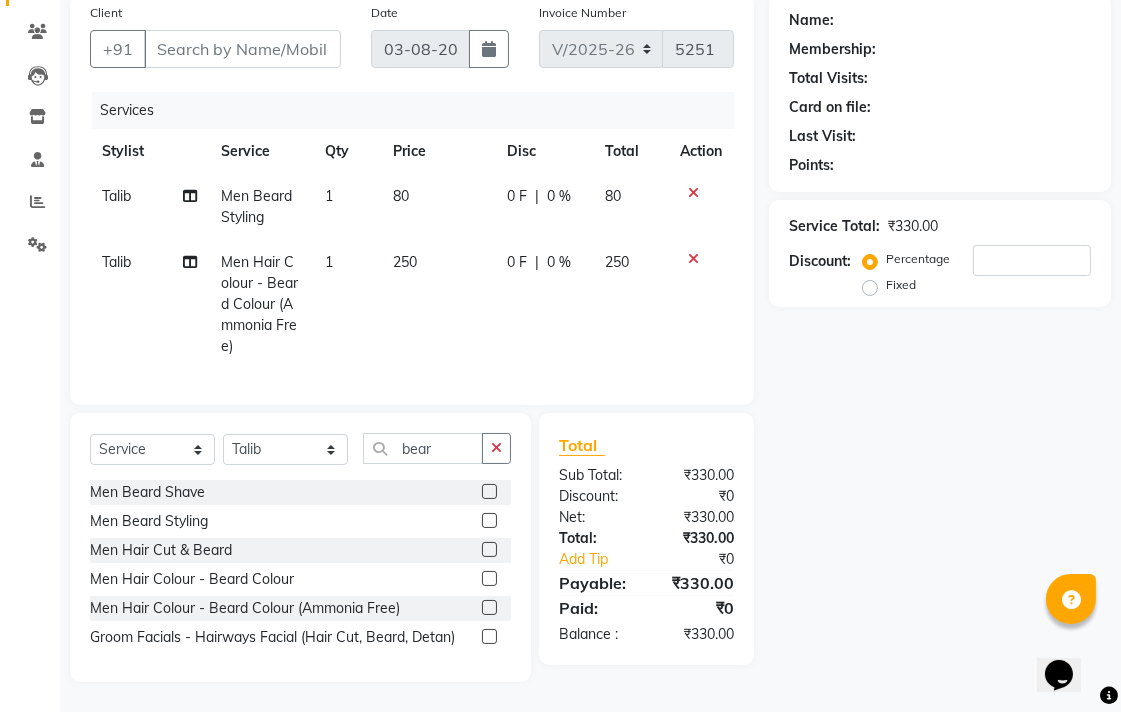 scroll, scrollTop: 0, scrollLeft: 0, axis: both 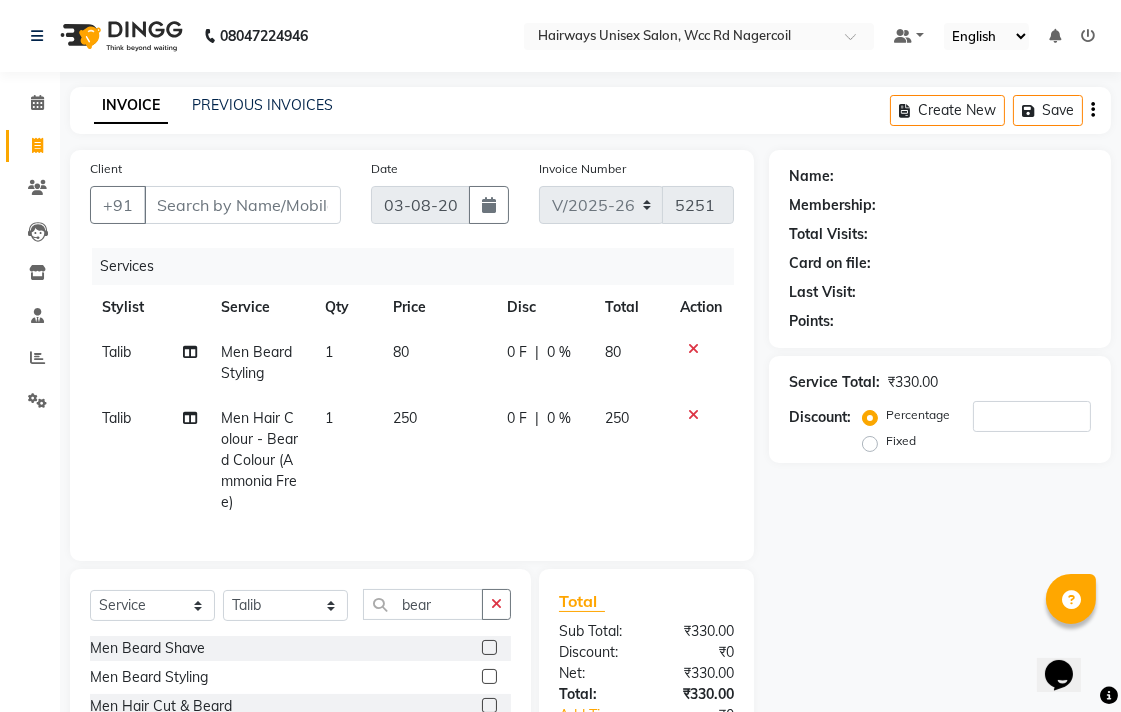 click on "Client +91" 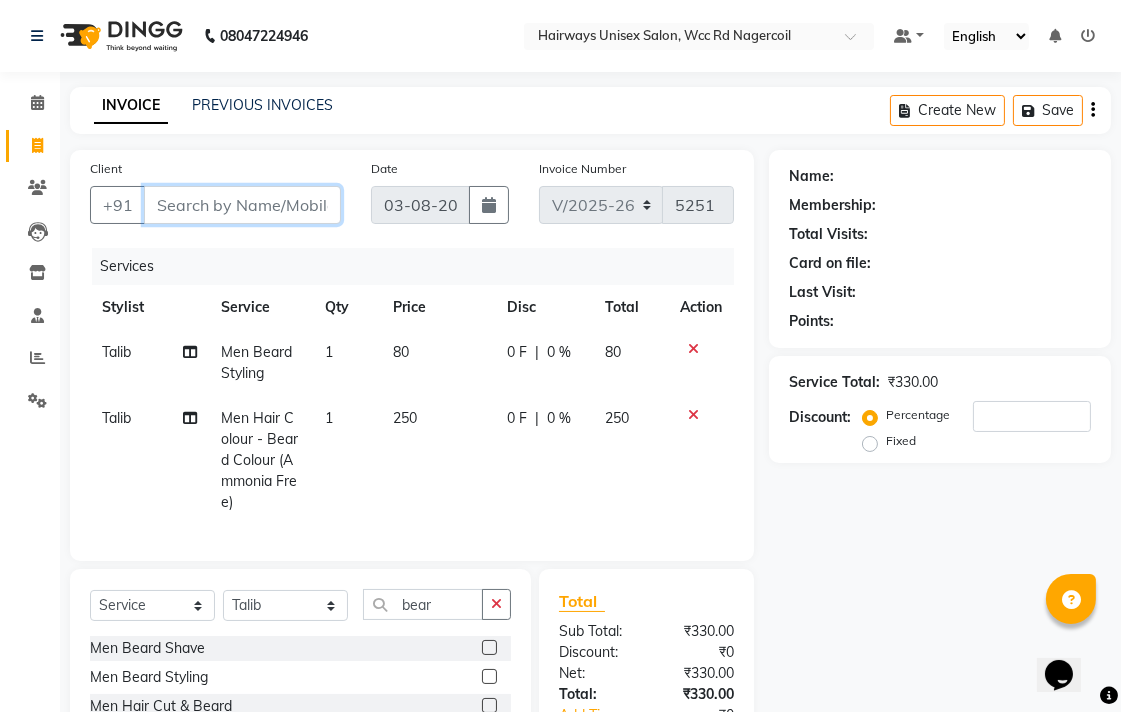 click on "Client" at bounding box center [242, 205] 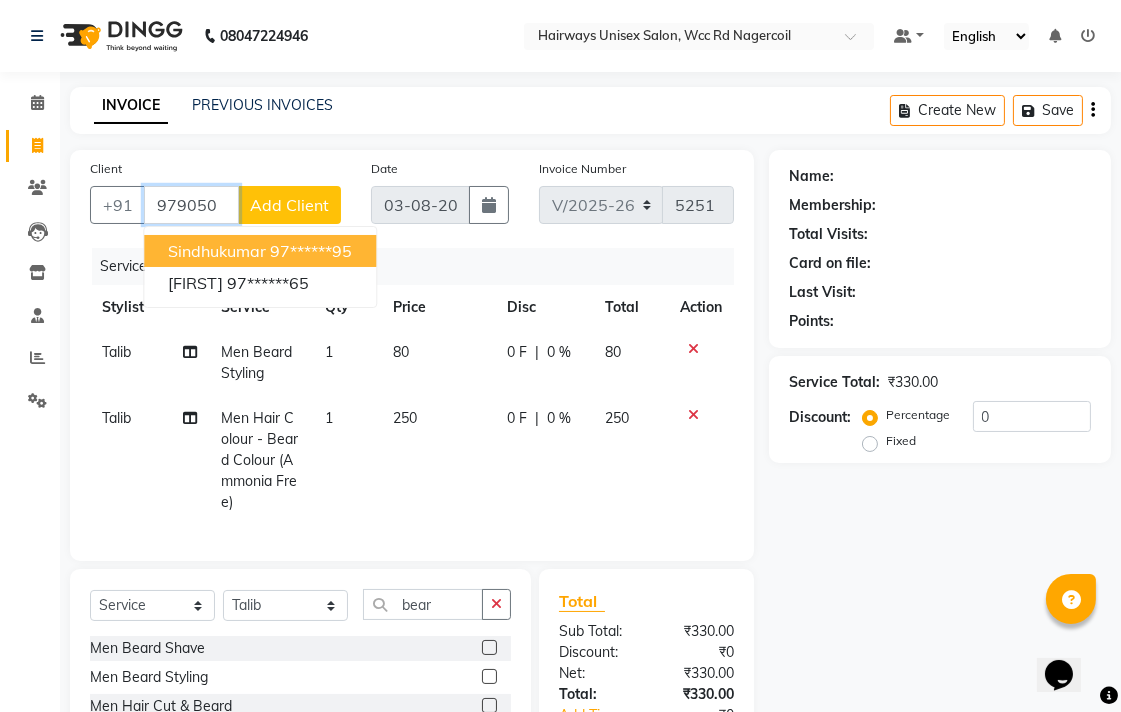 click on "[FIRST] [PHONE]" at bounding box center [260, 251] 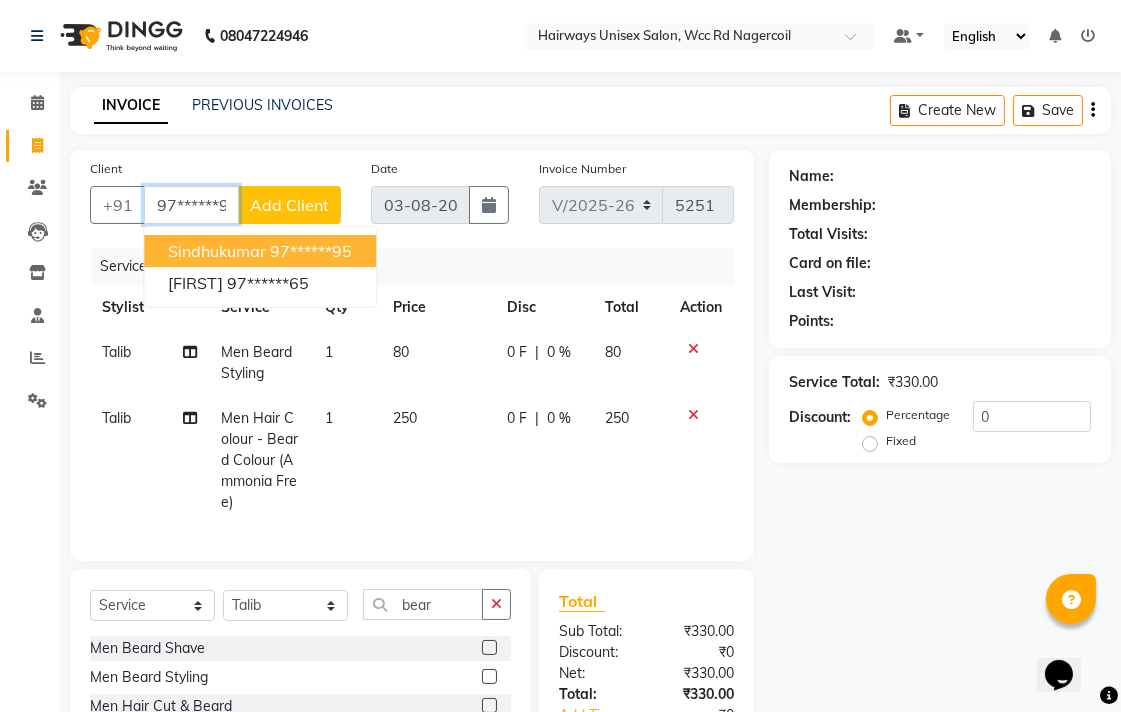 type on "97******95" 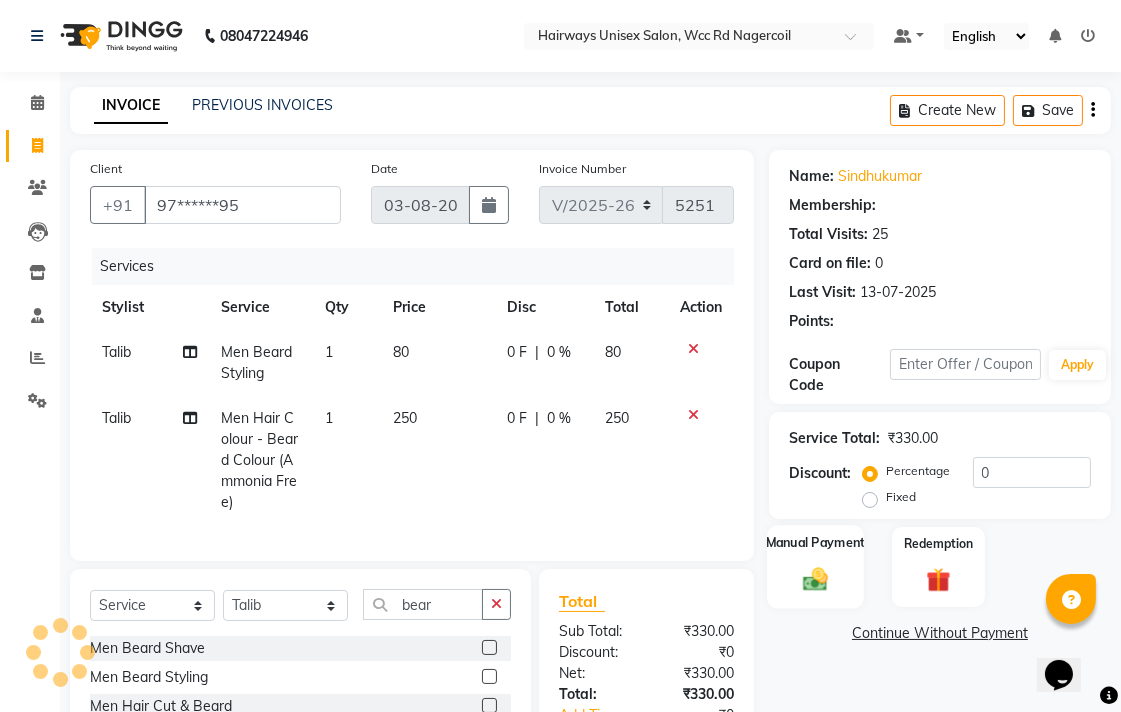select on "1: Object" 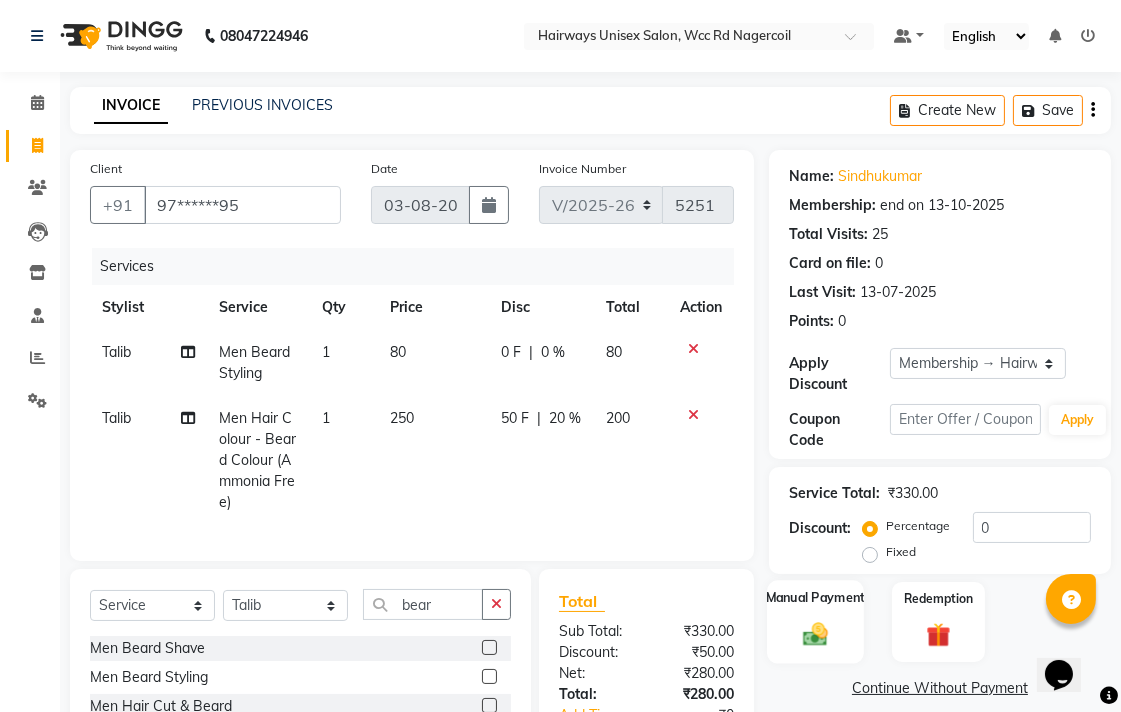 scroll, scrollTop: 172, scrollLeft: 0, axis: vertical 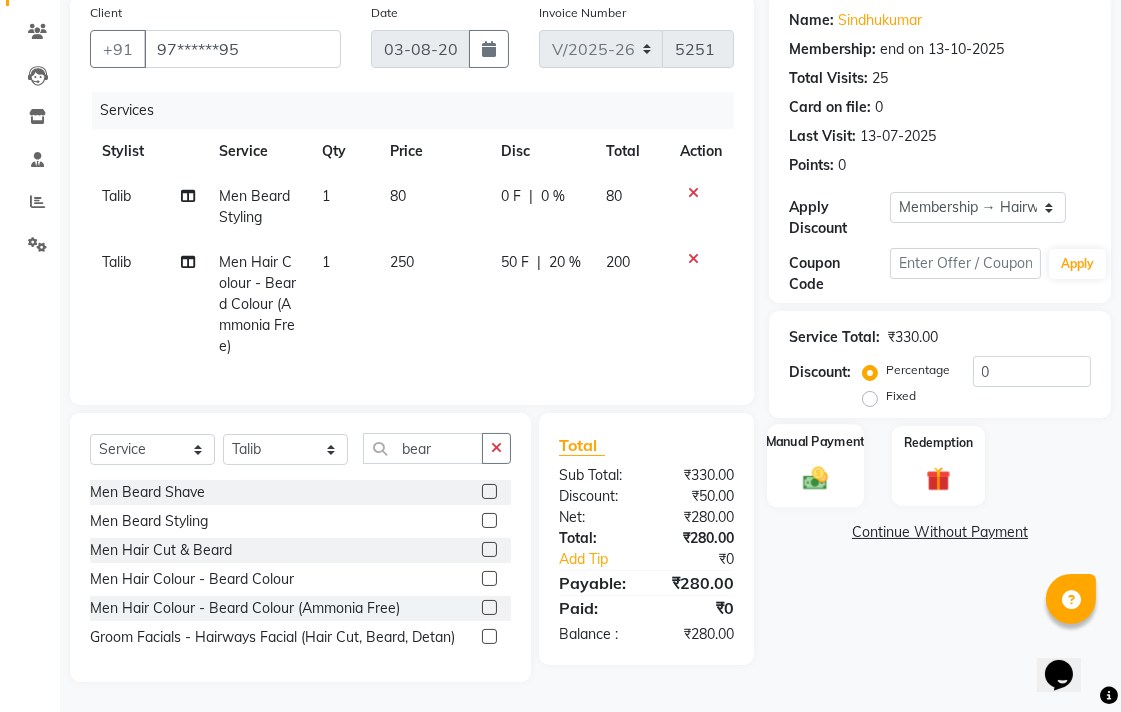 click 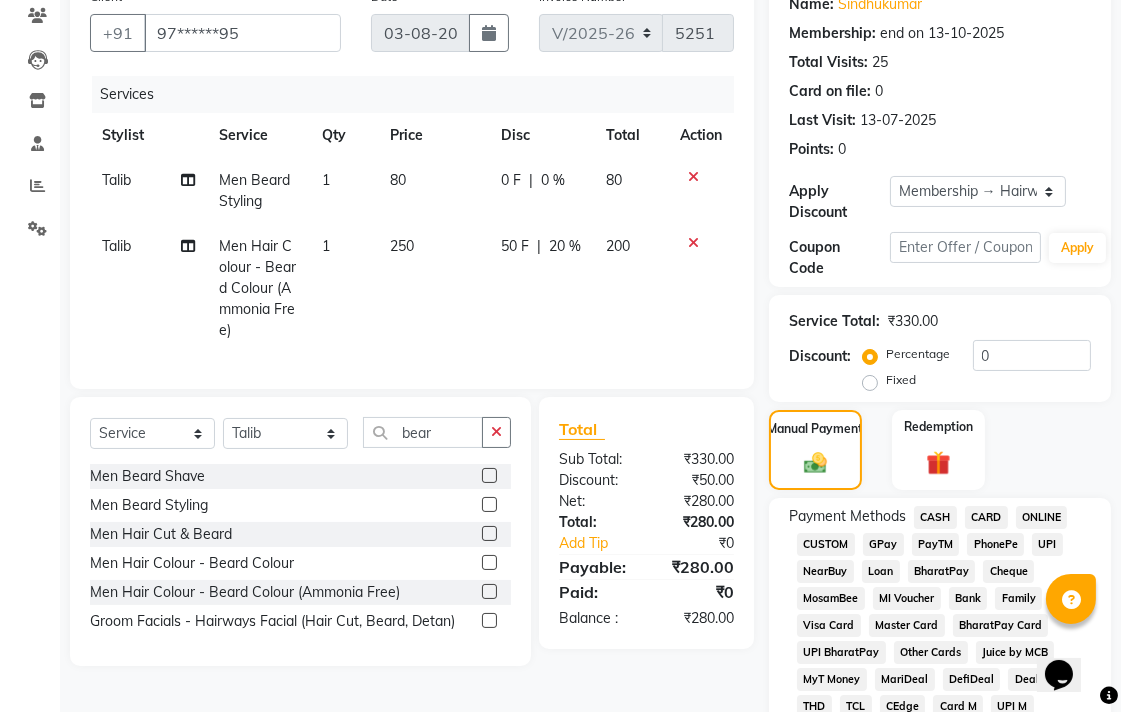click on "UPI" 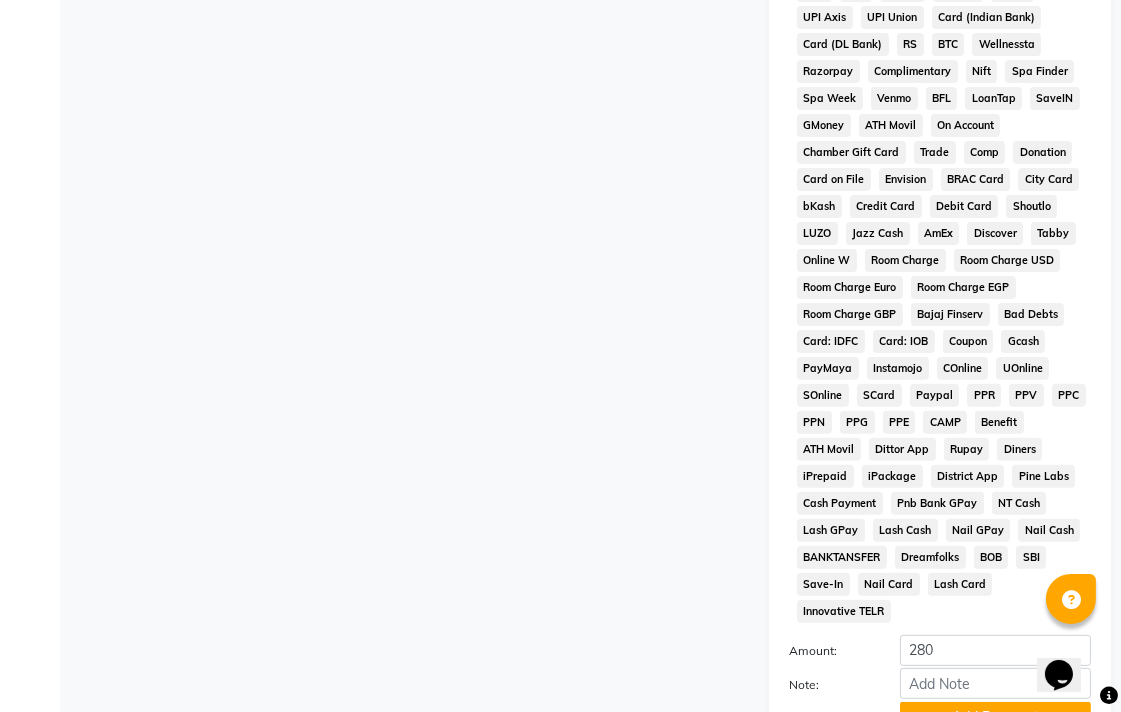 scroll, scrollTop: 968, scrollLeft: 0, axis: vertical 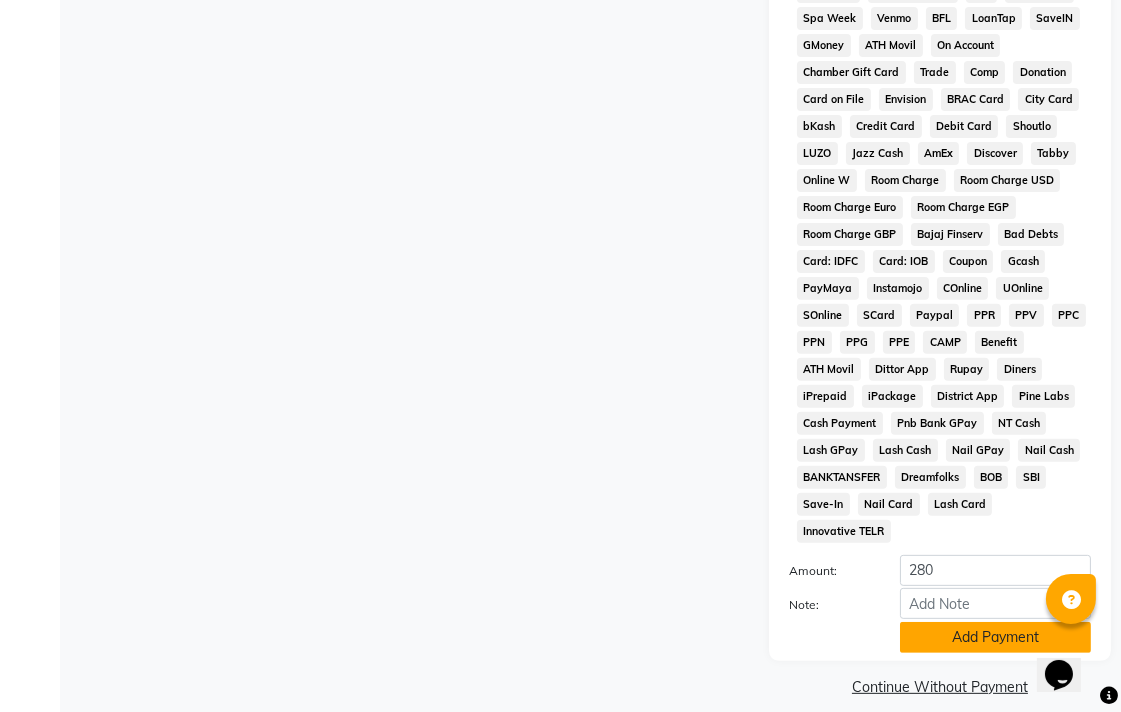 click on "Add Payment" 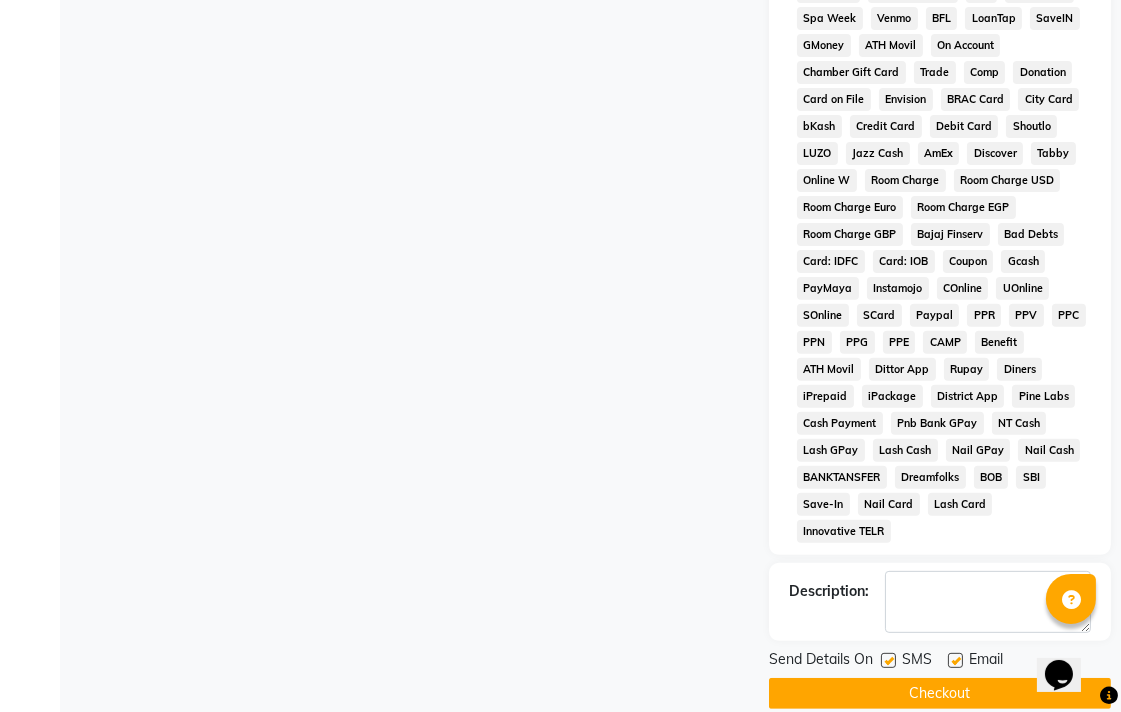 scroll, scrollTop: 975, scrollLeft: 0, axis: vertical 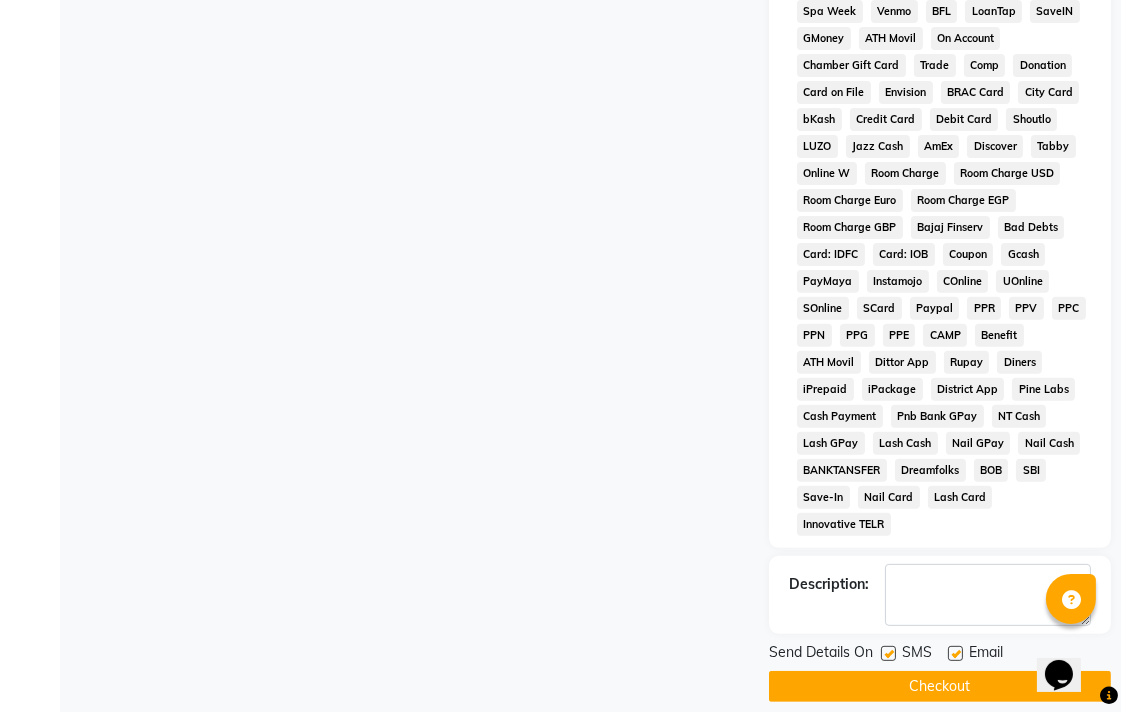 click on "Checkout" 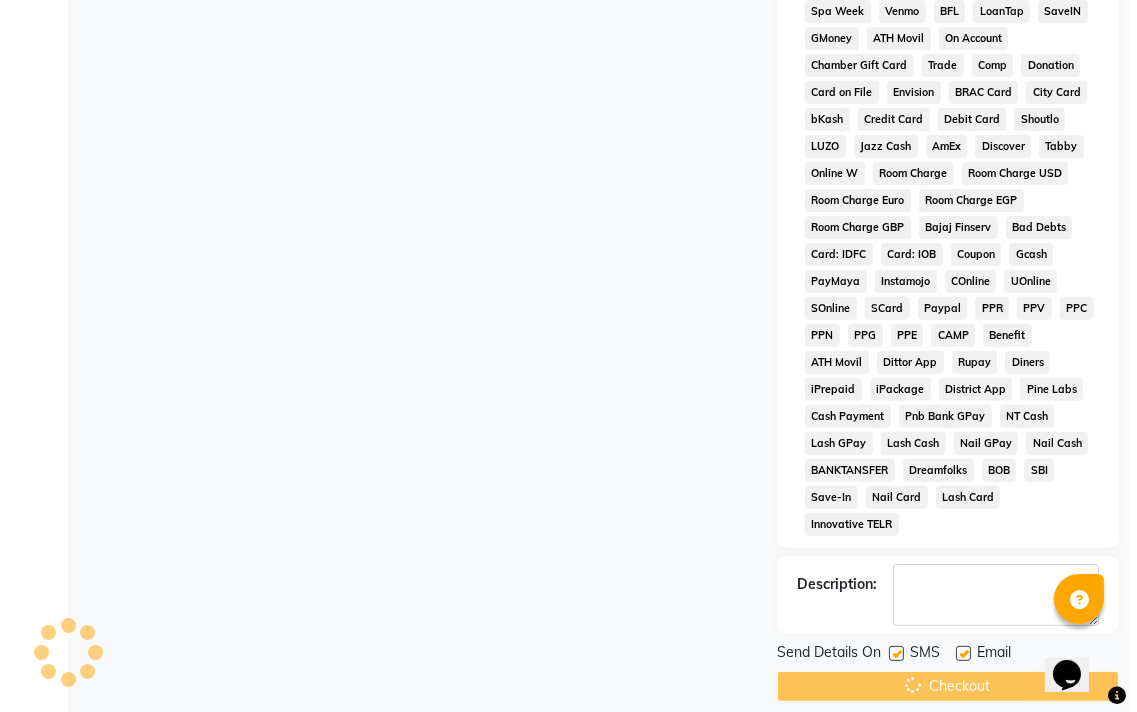 scroll, scrollTop: 0, scrollLeft: 0, axis: both 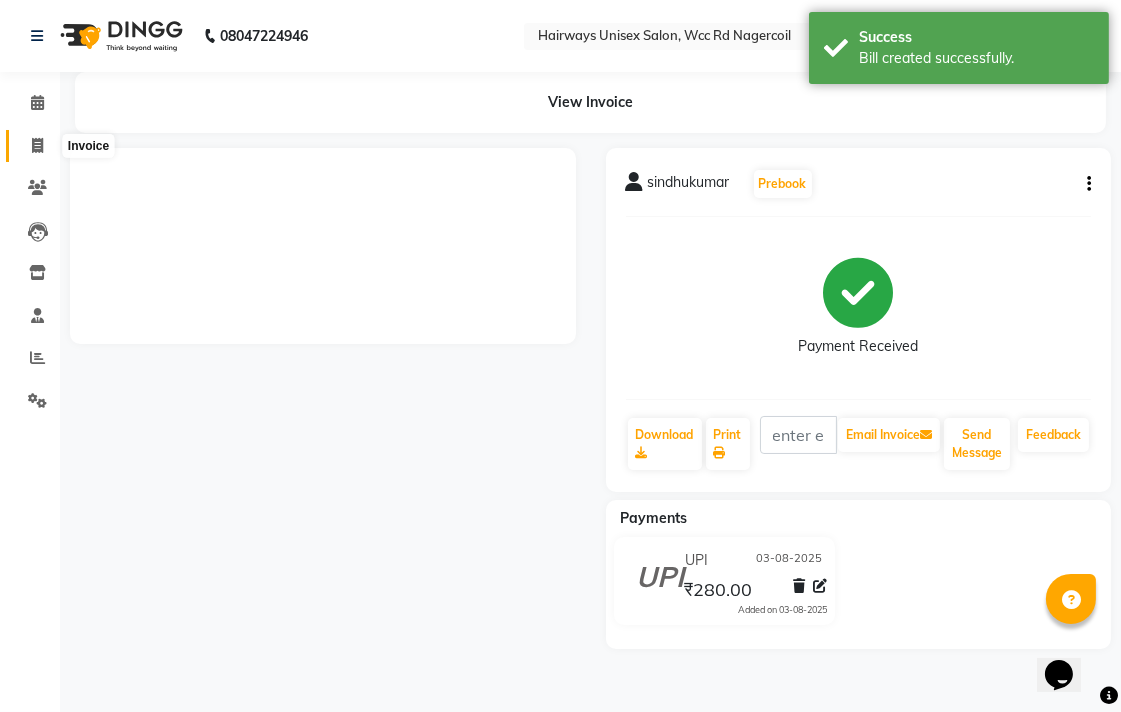 click 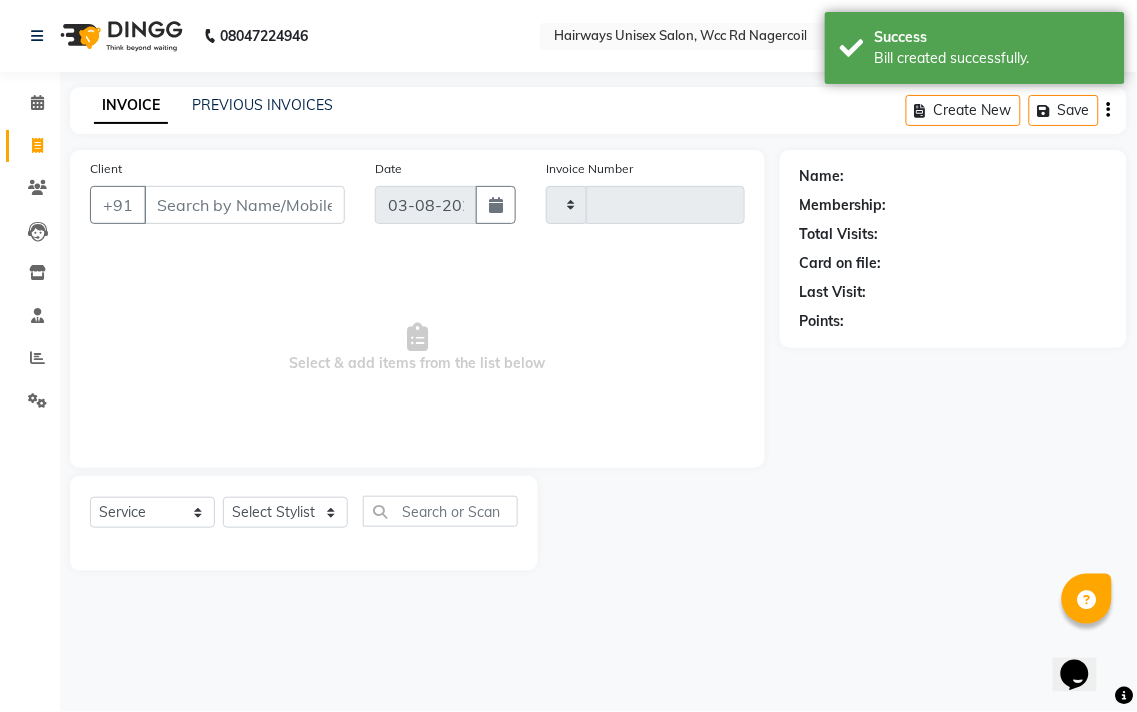 type on "5252" 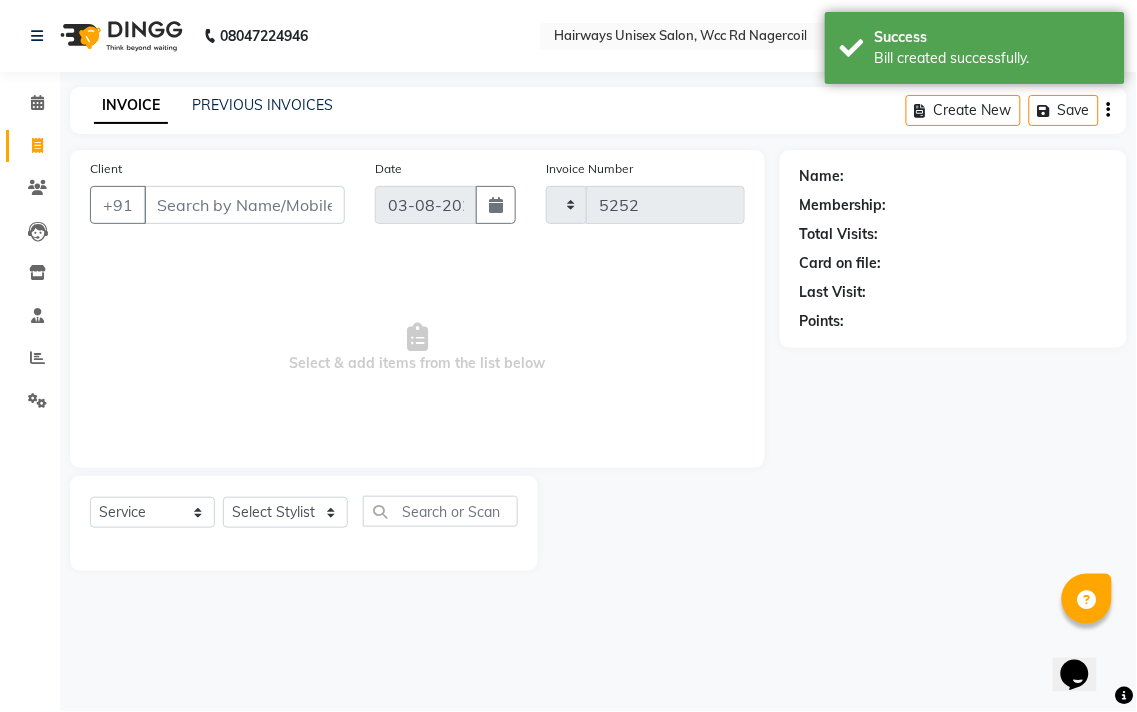 select on "6523" 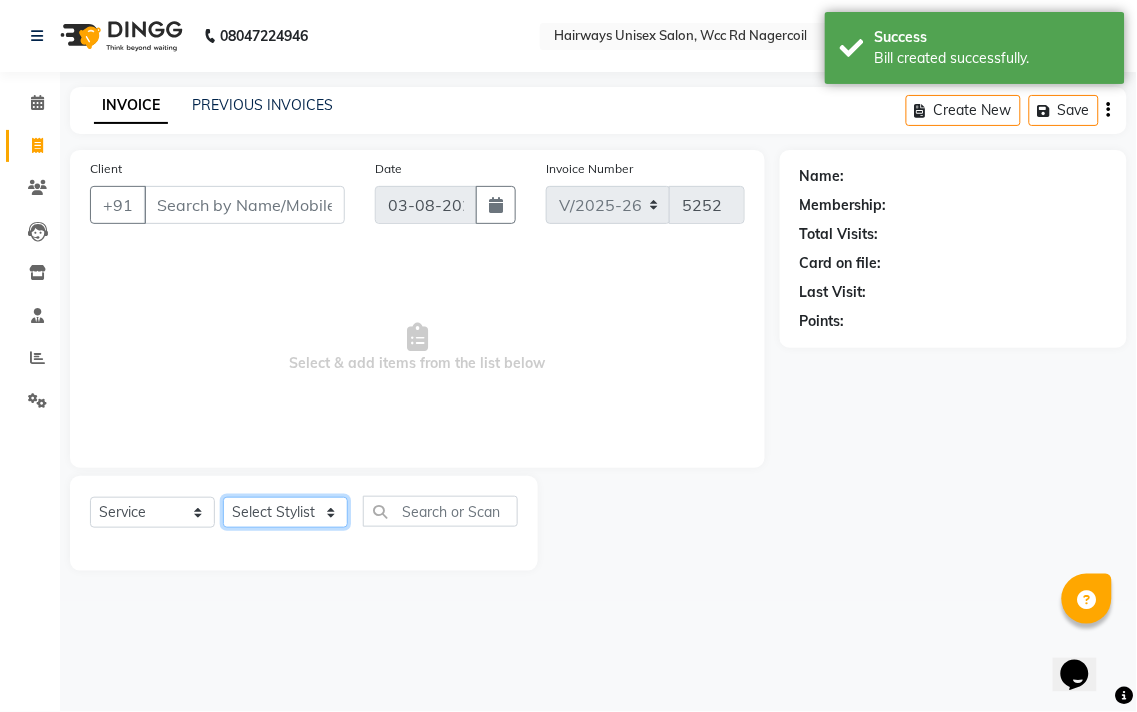click on "Select Stylist Admin Chitra divya Gokila Haroon Imran Reception Salman Sartaj Khan Talib" 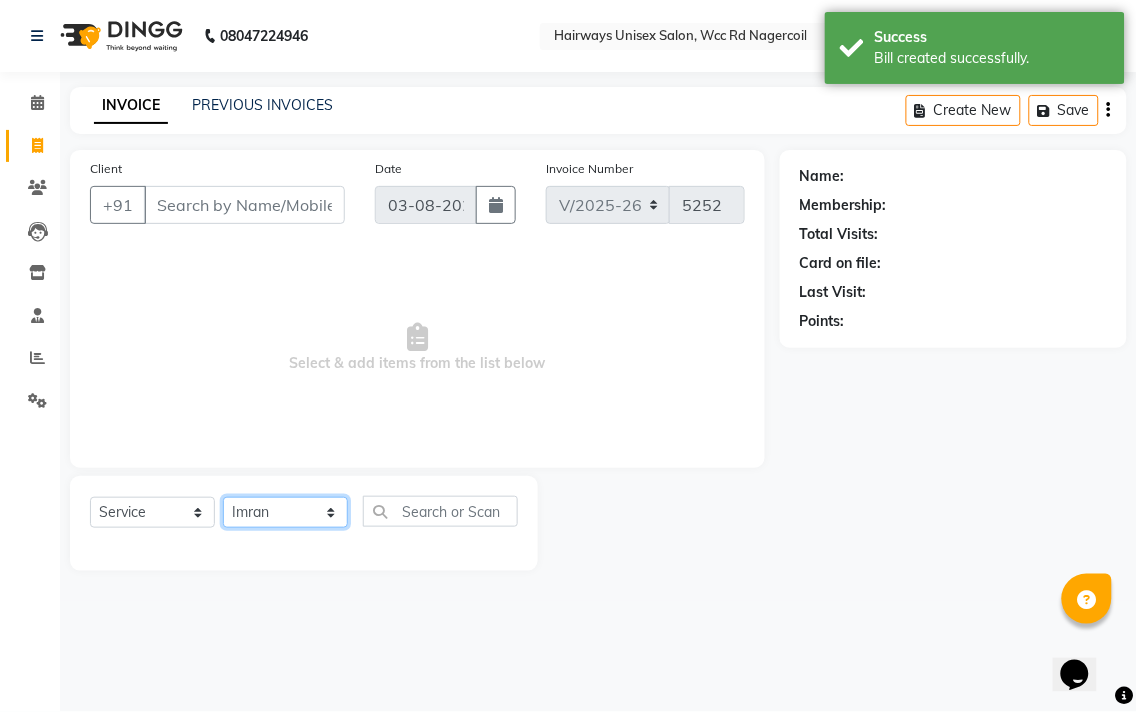 click on "Select Stylist Admin Chitra divya Gokila Haroon Imran Reception Salman Sartaj Khan Talib" 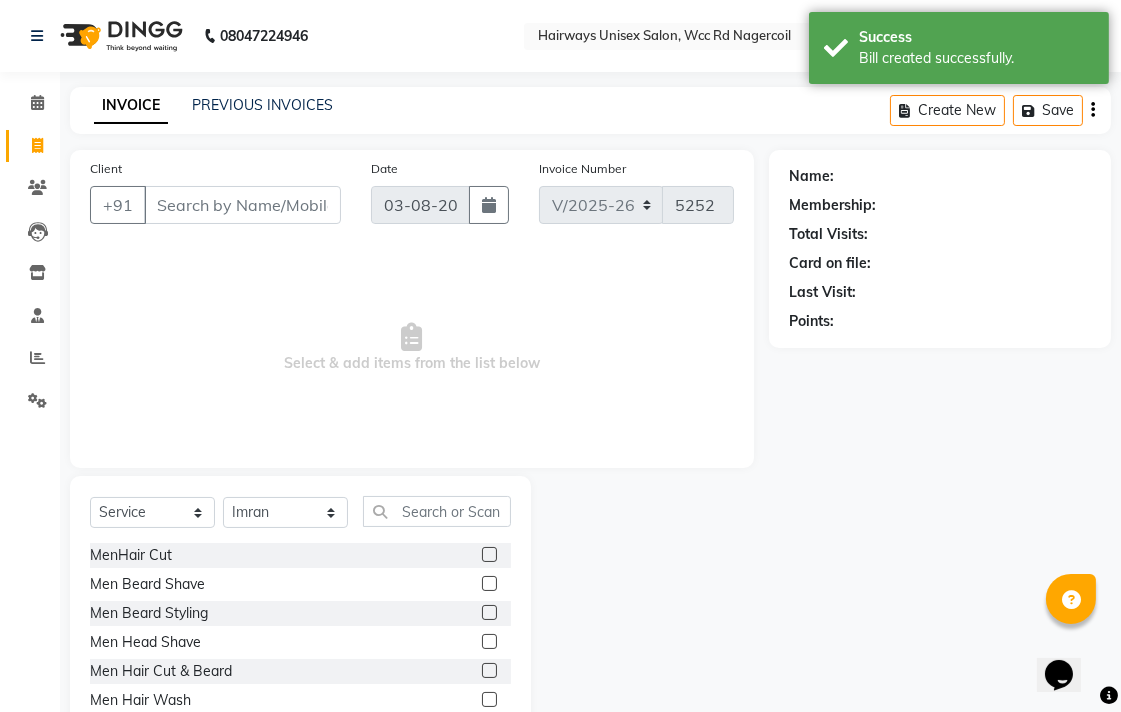 click 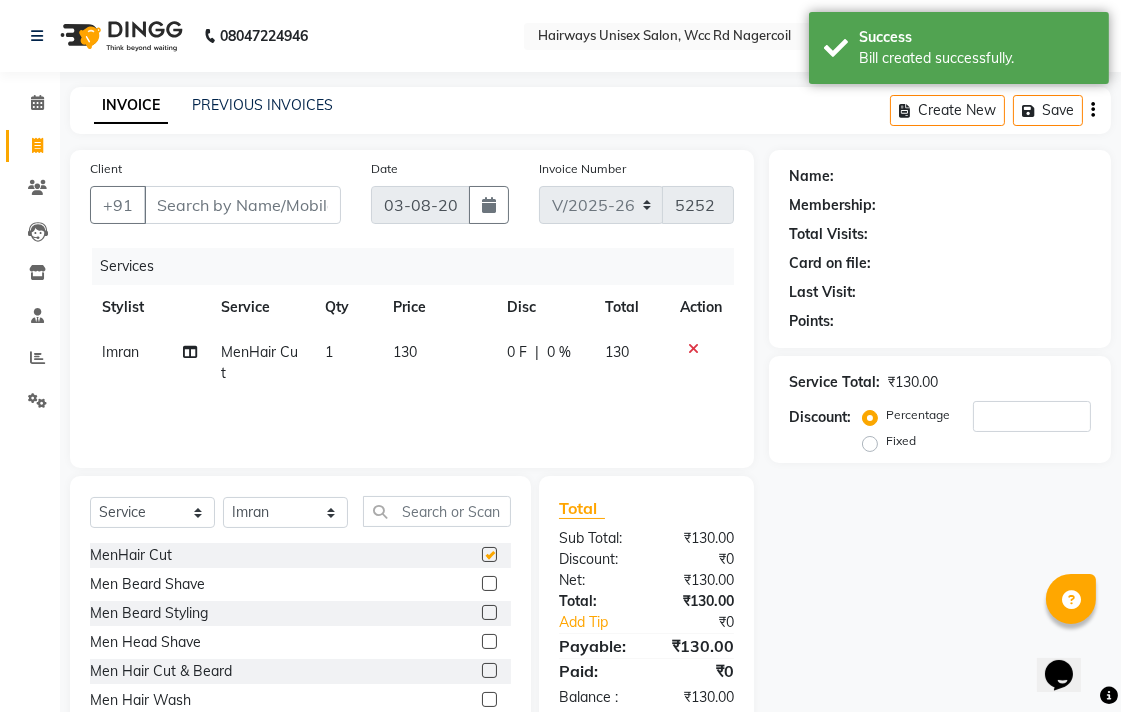 type 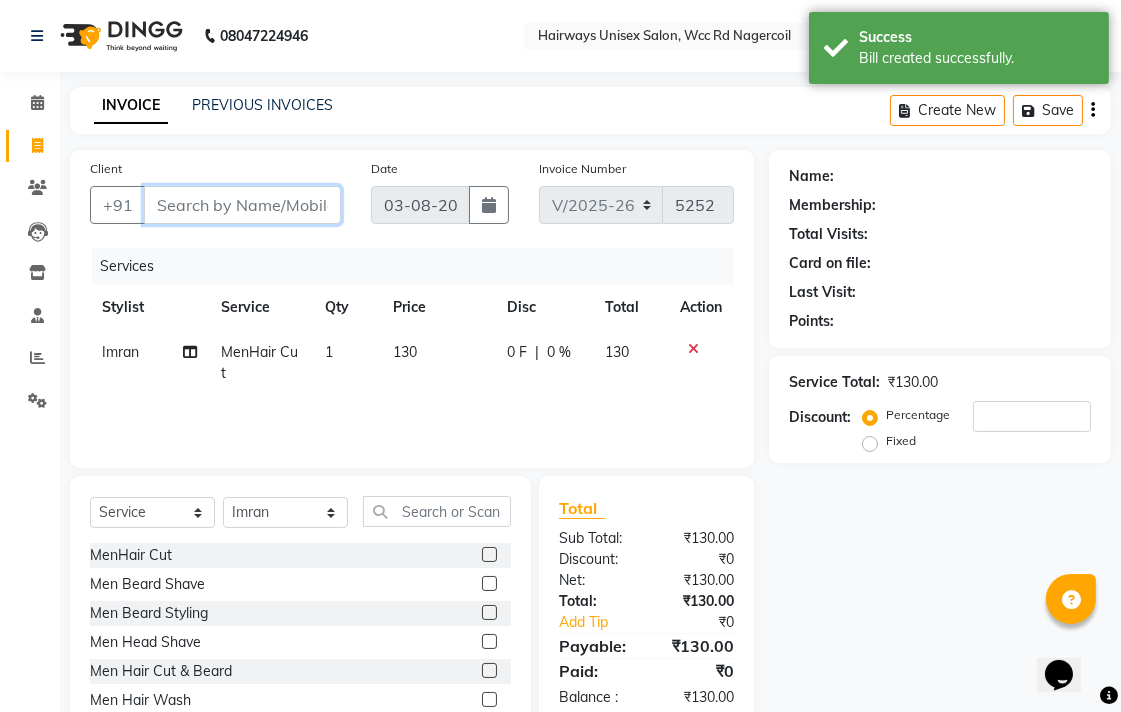 click on "Client" at bounding box center (242, 205) 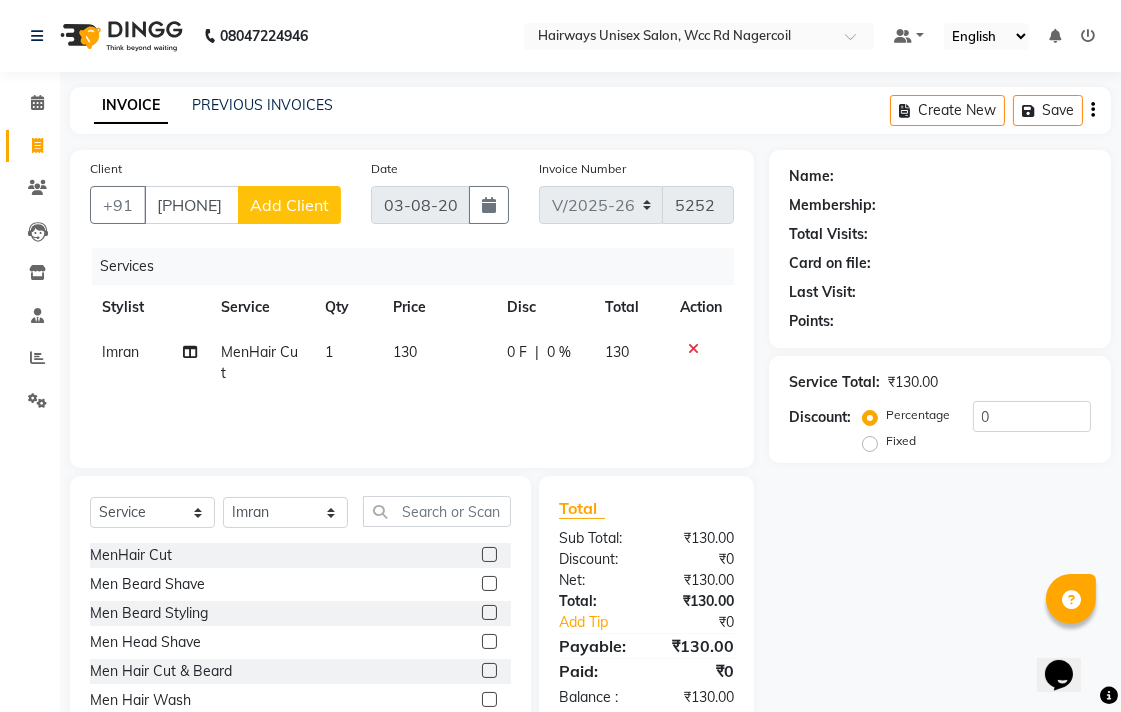 click on "Add Client" 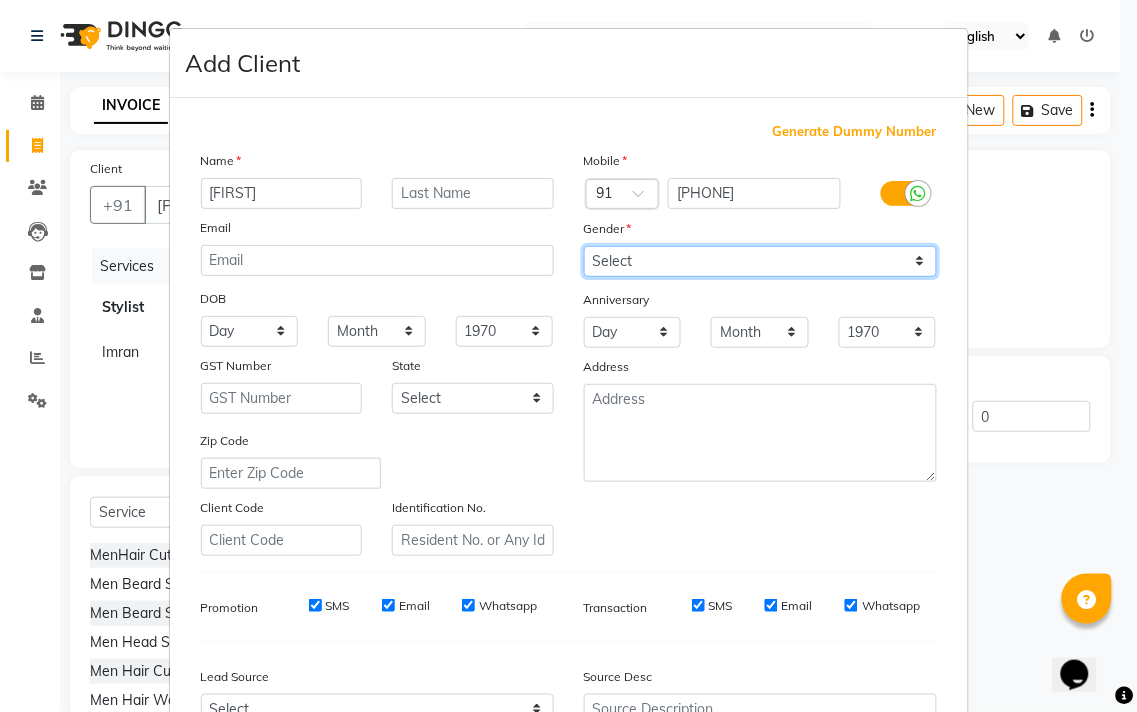 drag, startPoint x: 843, startPoint y: 262, endPoint x: 836, endPoint y: 274, distance: 13.892444 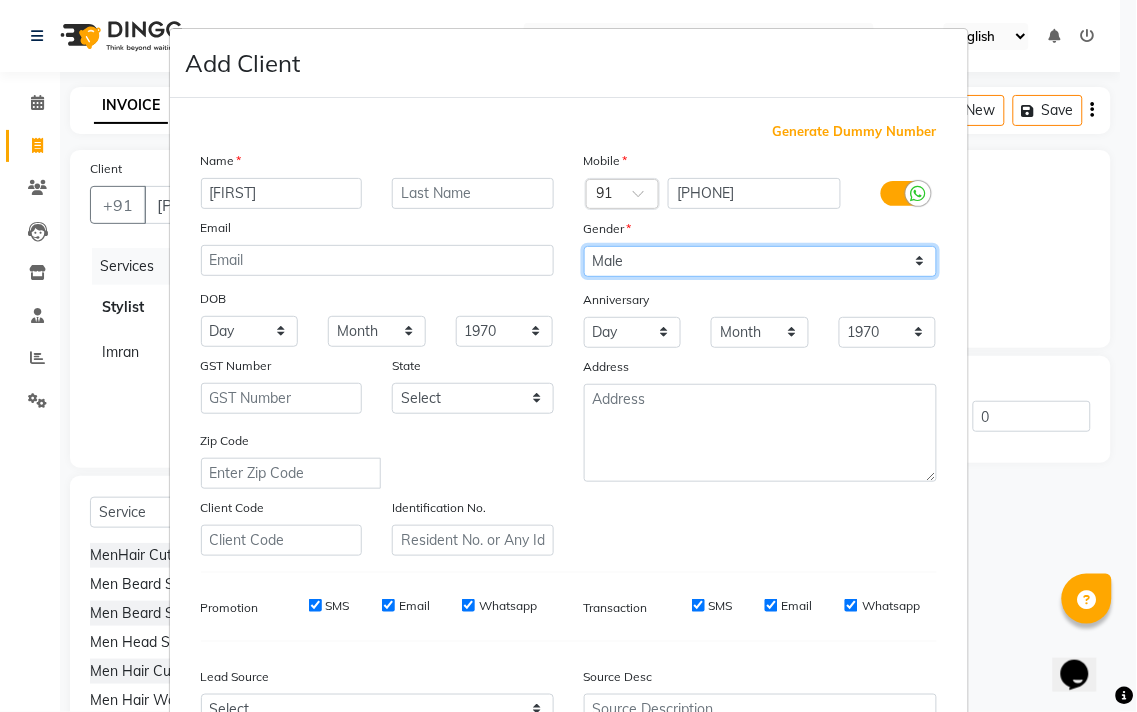 click on "Select Male Female Other Prefer Not To Say" at bounding box center (760, 261) 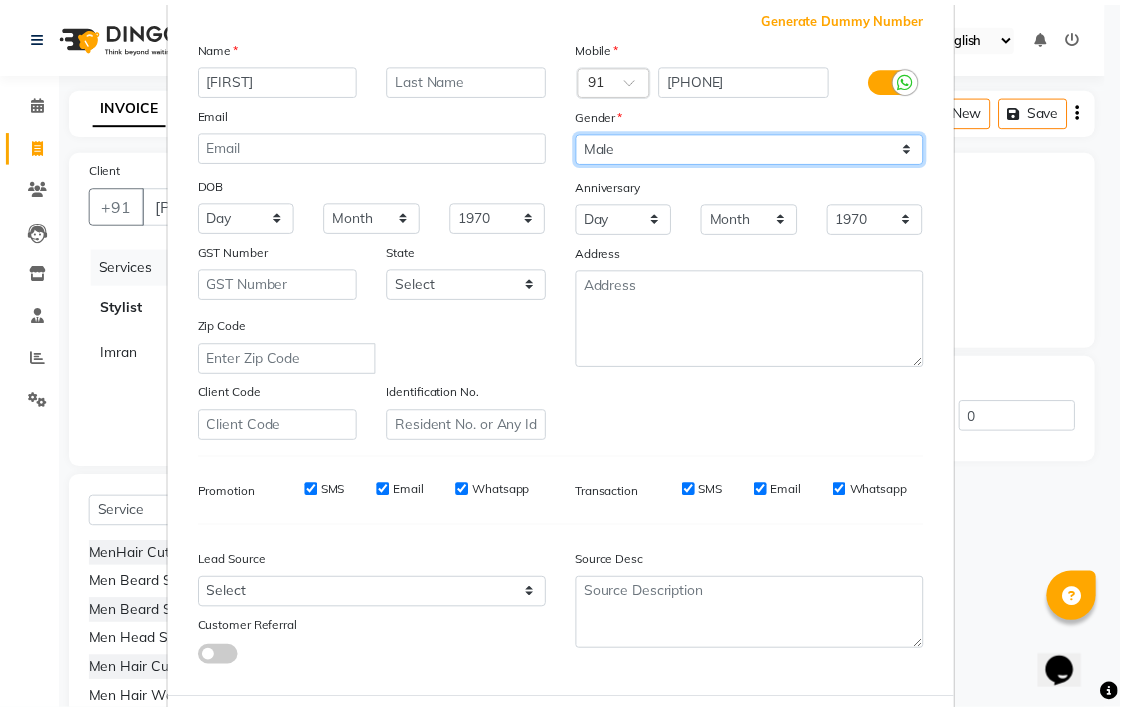 scroll, scrollTop: 212, scrollLeft: 0, axis: vertical 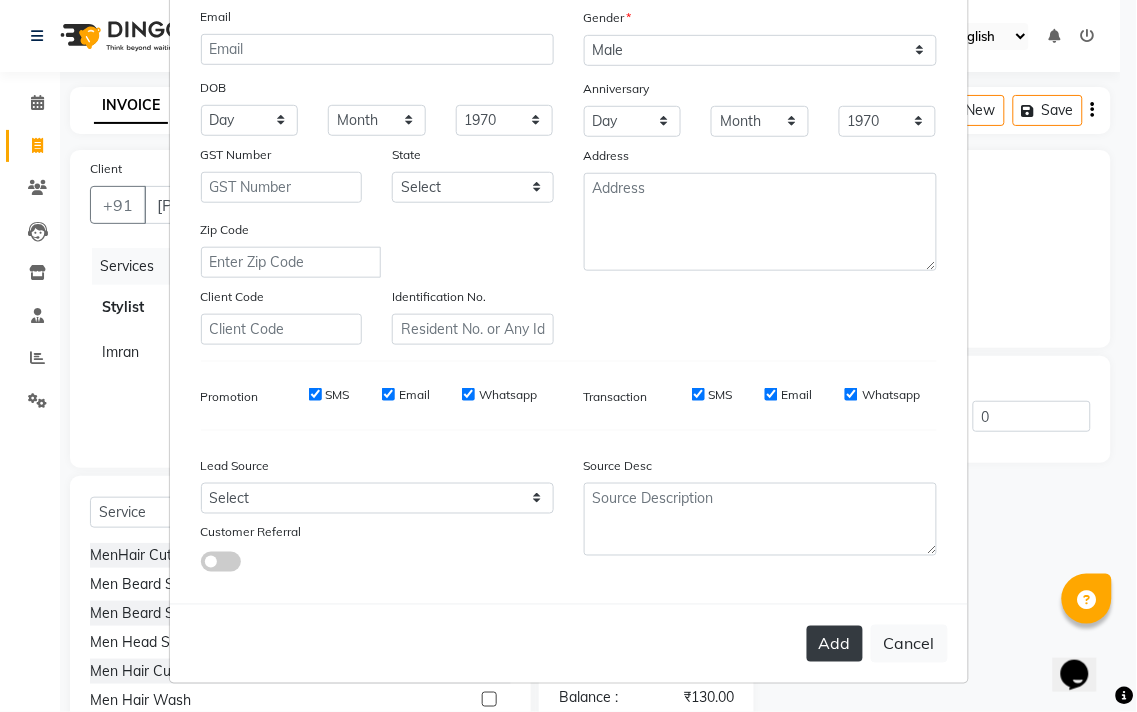click on "Add" at bounding box center (835, 644) 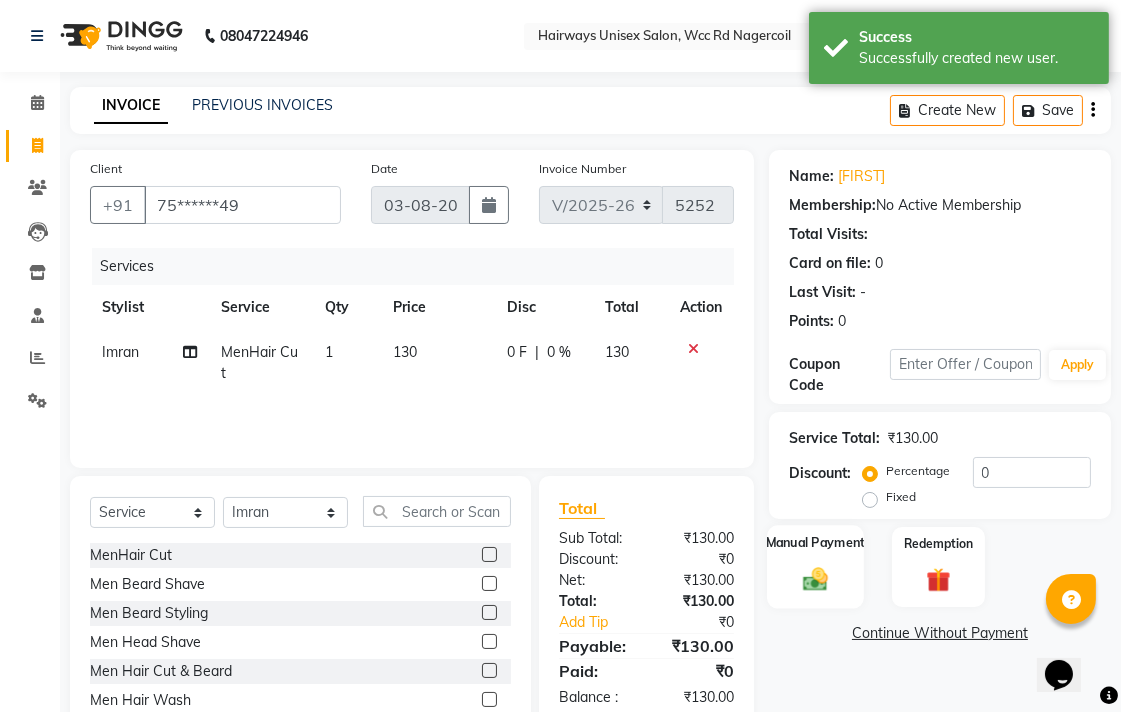 click 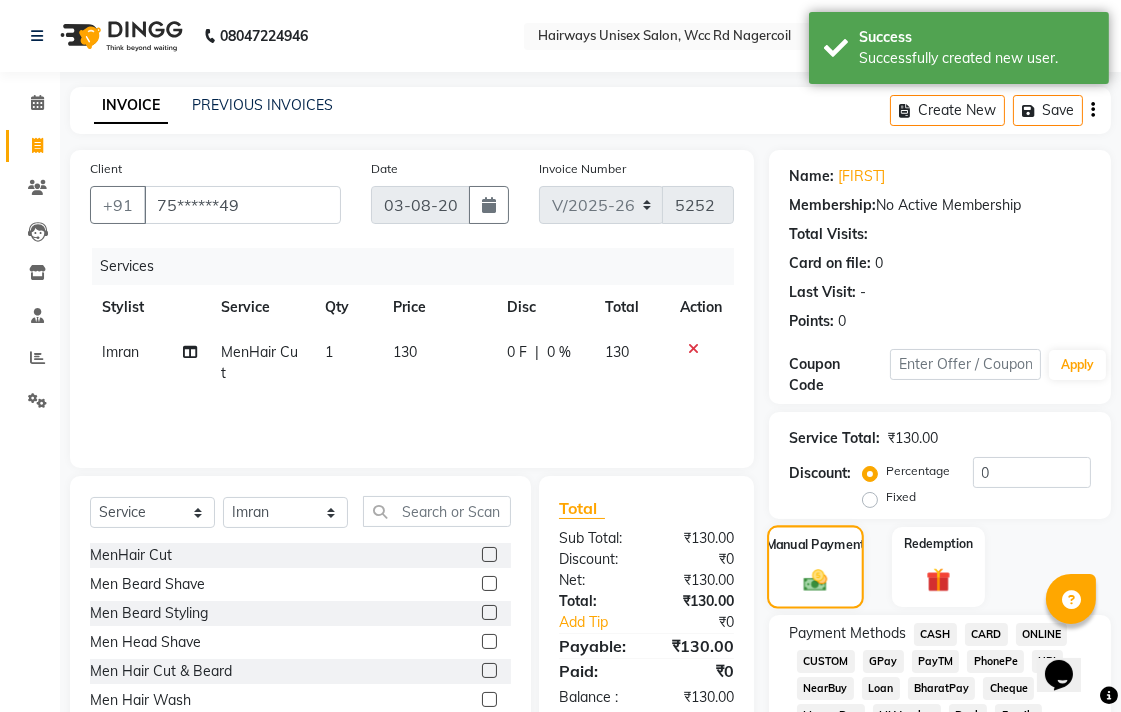 scroll, scrollTop: 333, scrollLeft: 0, axis: vertical 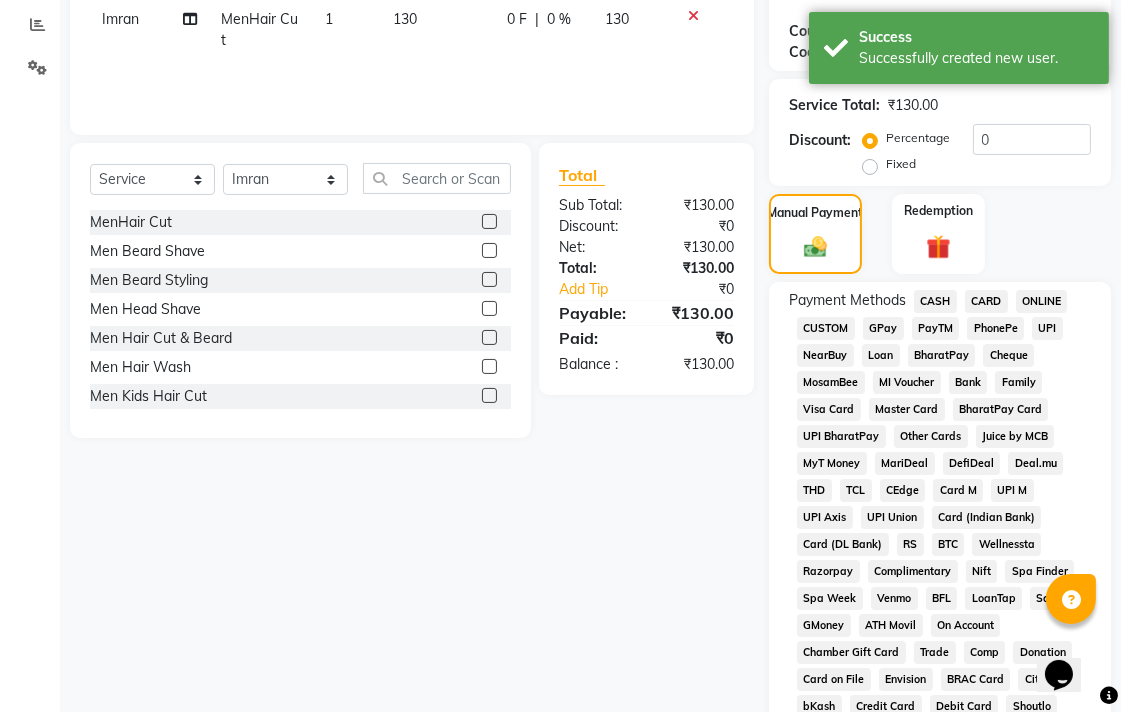 click on "UPI" 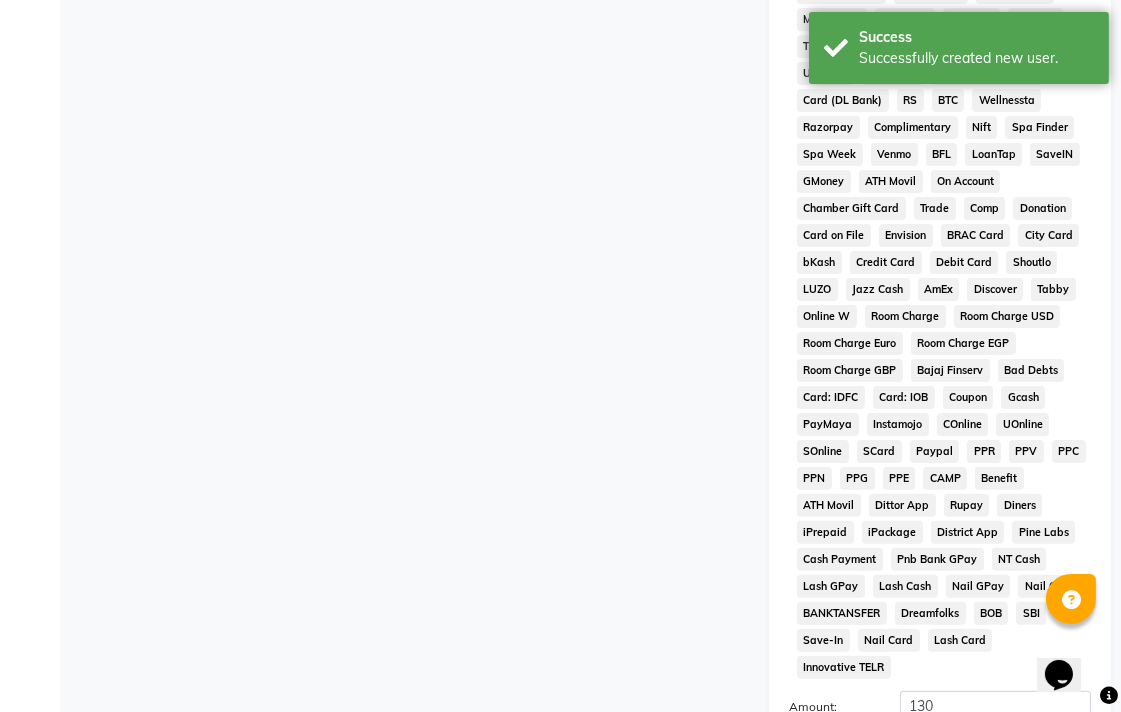 scroll, scrollTop: 913, scrollLeft: 0, axis: vertical 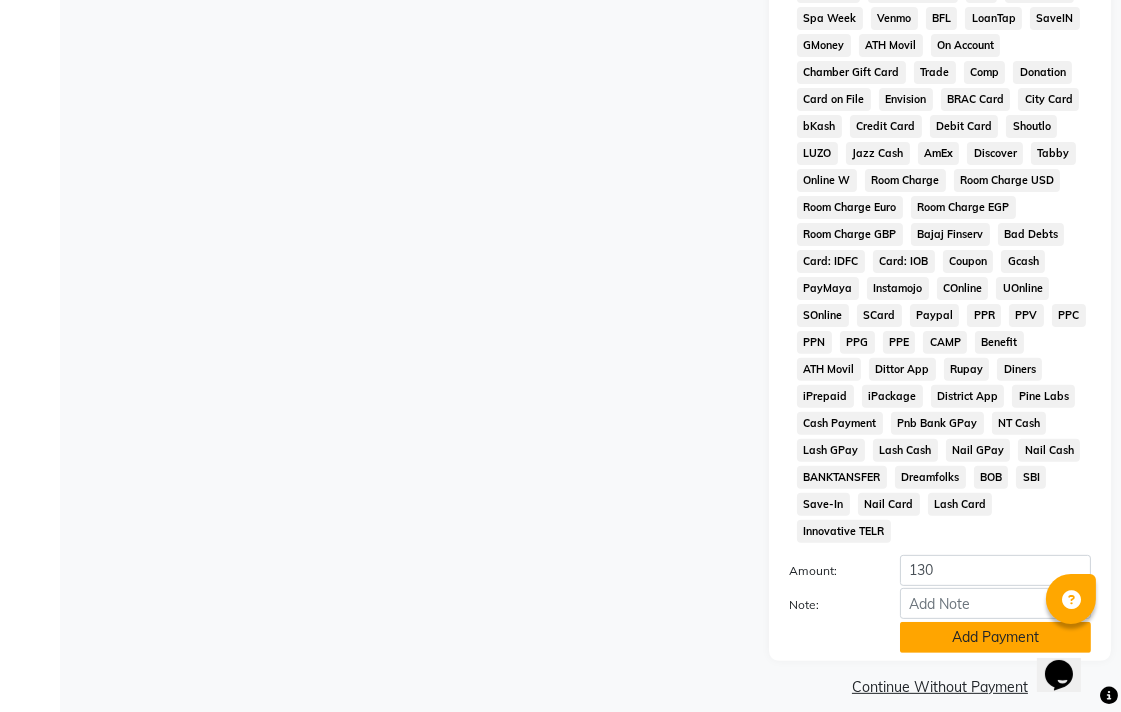 click on "Add Payment" 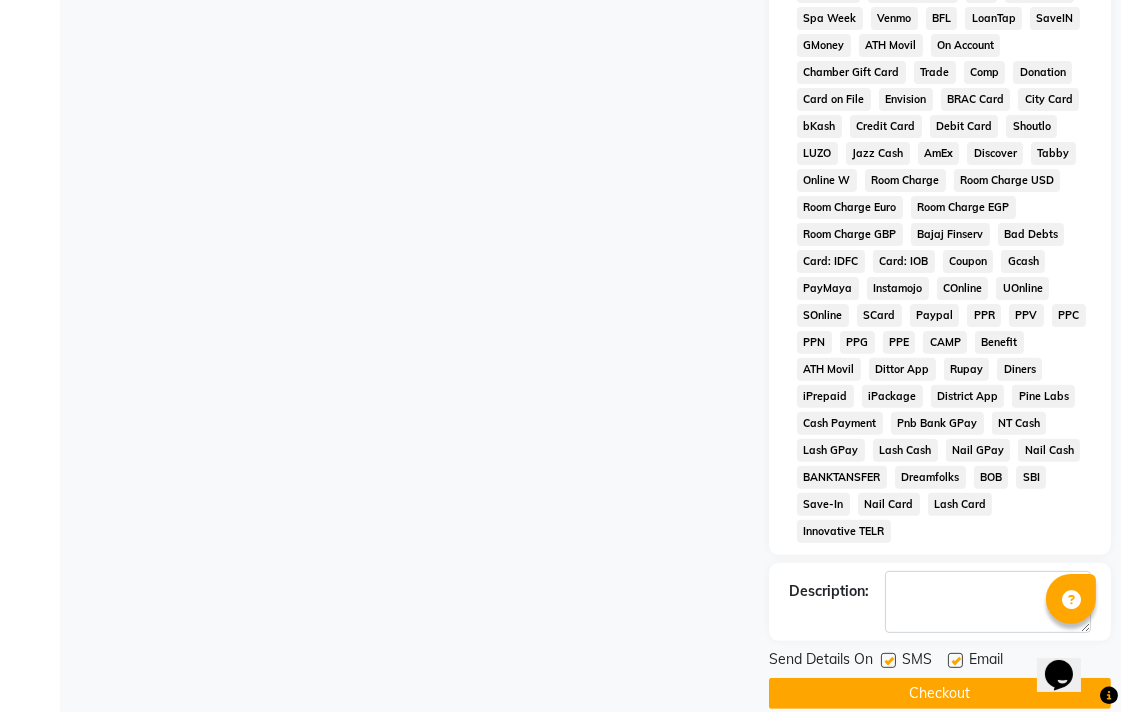 click on "Checkout" 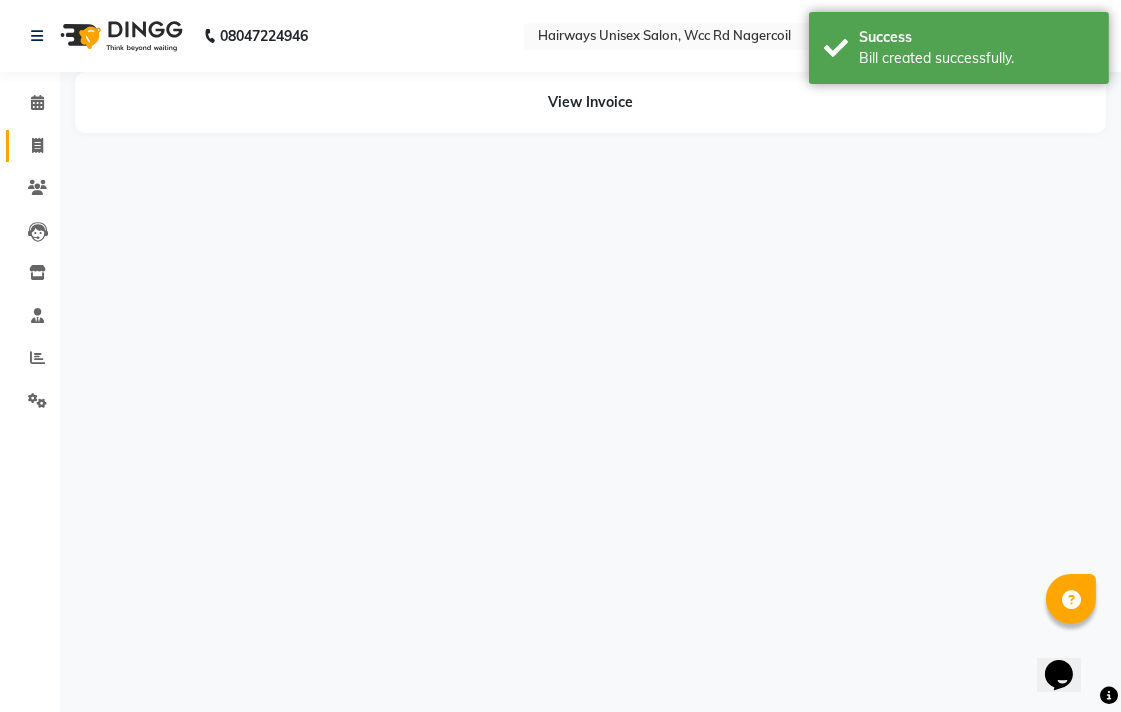 scroll, scrollTop: 0, scrollLeft: 0, axis: both 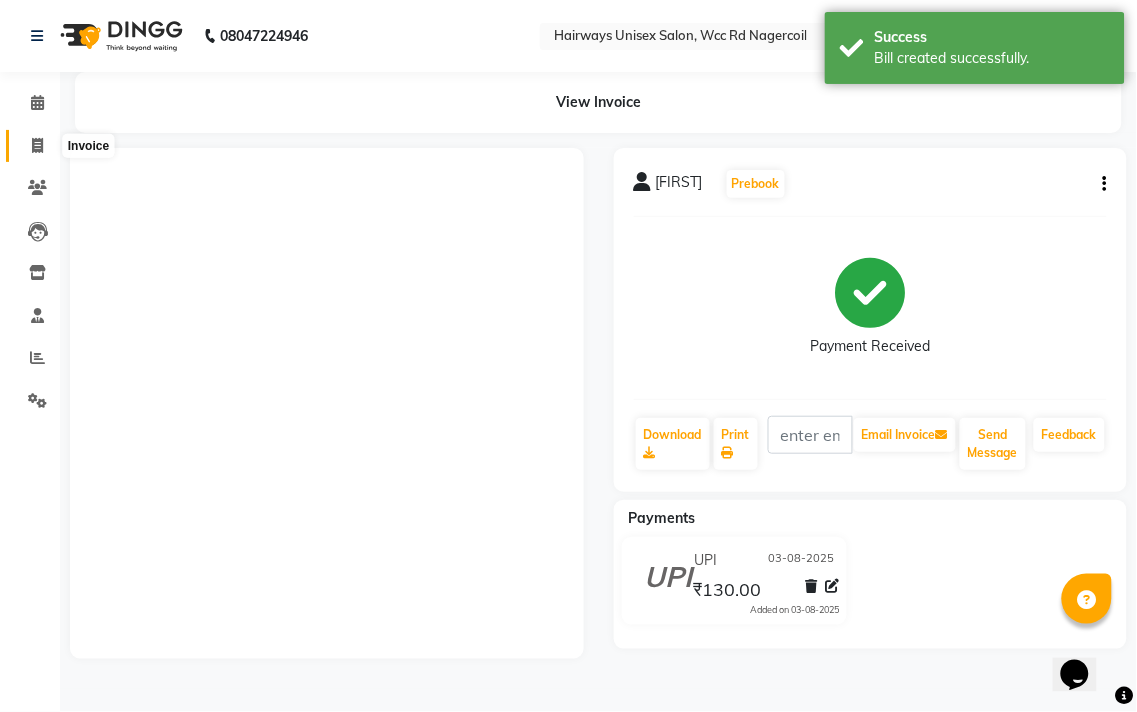 click 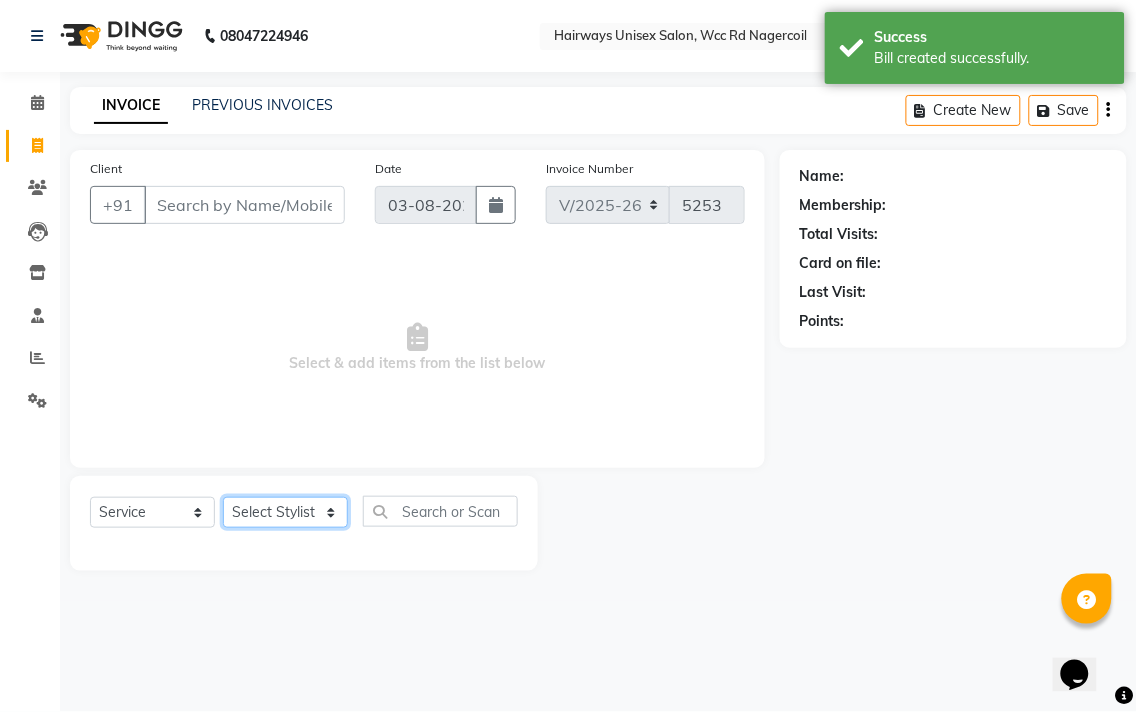 click on "Select Stylist Admin Chitra divya Gokila Haroon Imran Reception Salman Sartaj Khan Talib" 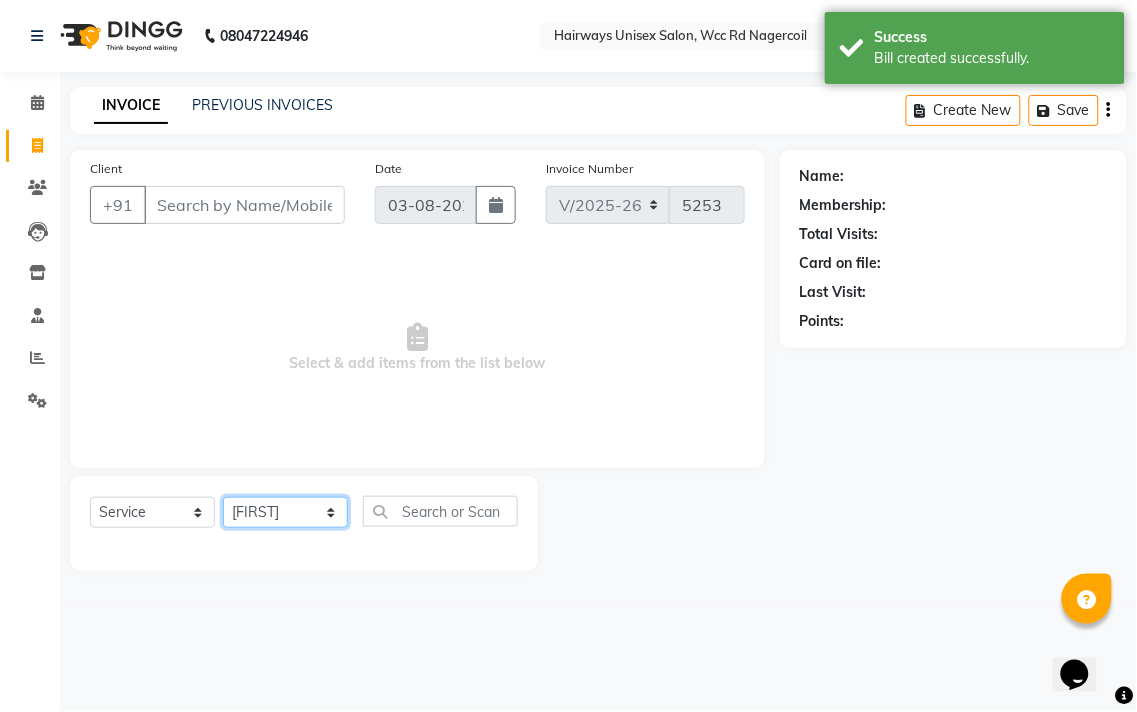 click on "Select Stylist Admin Chitra divya Gokila Haroon Imran Reception Salman Sartaj Khan Talib" 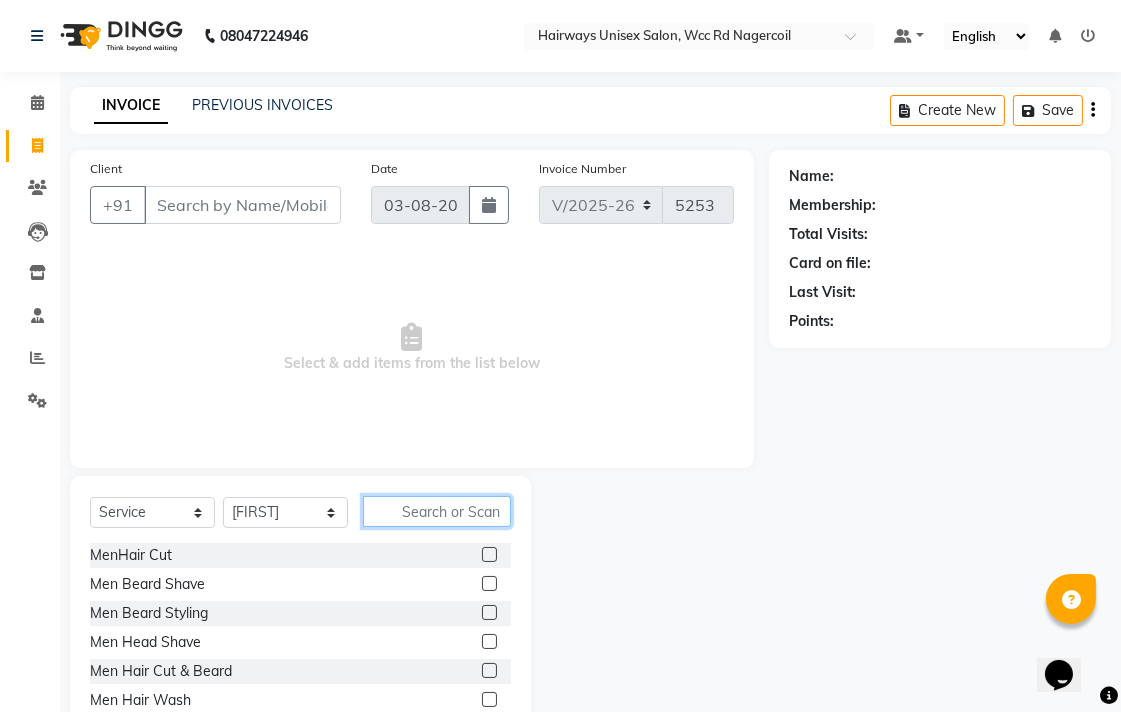 click 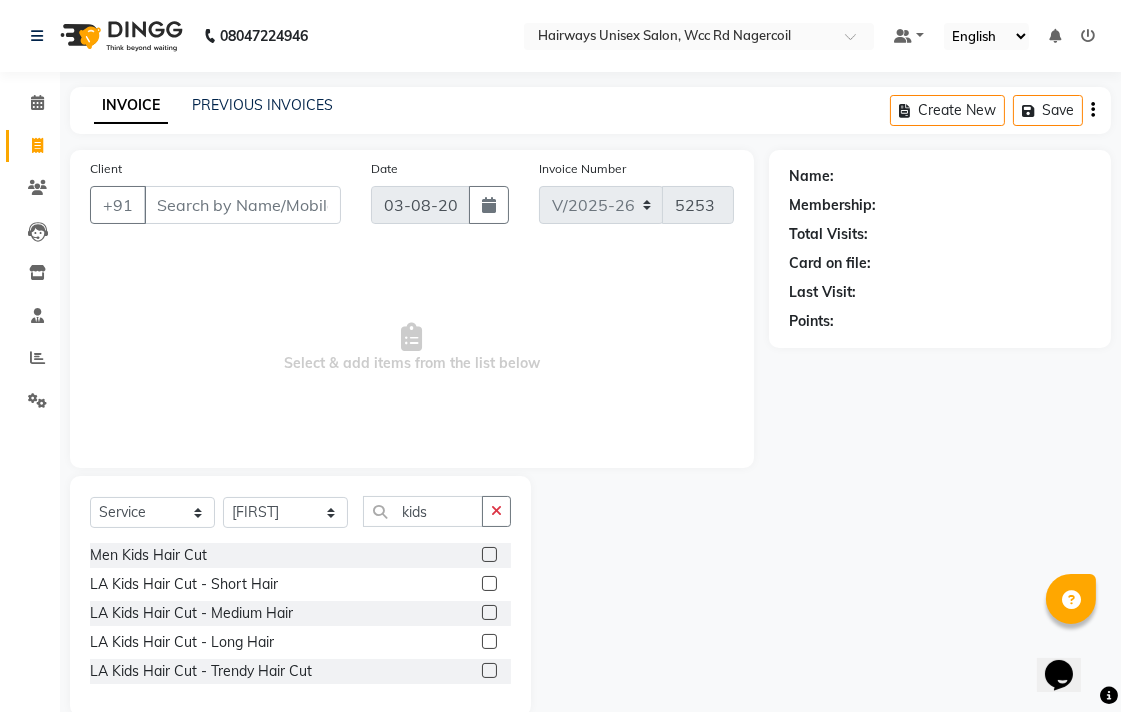 click 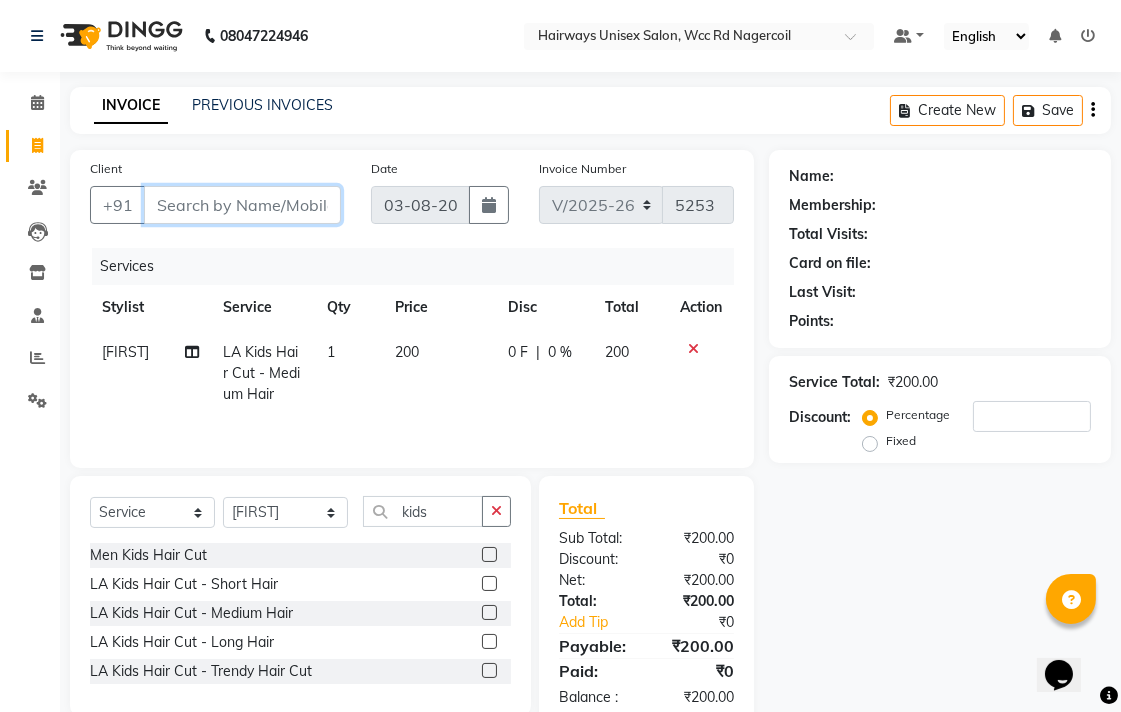 click on "Client" at bounding box center [242, 205] 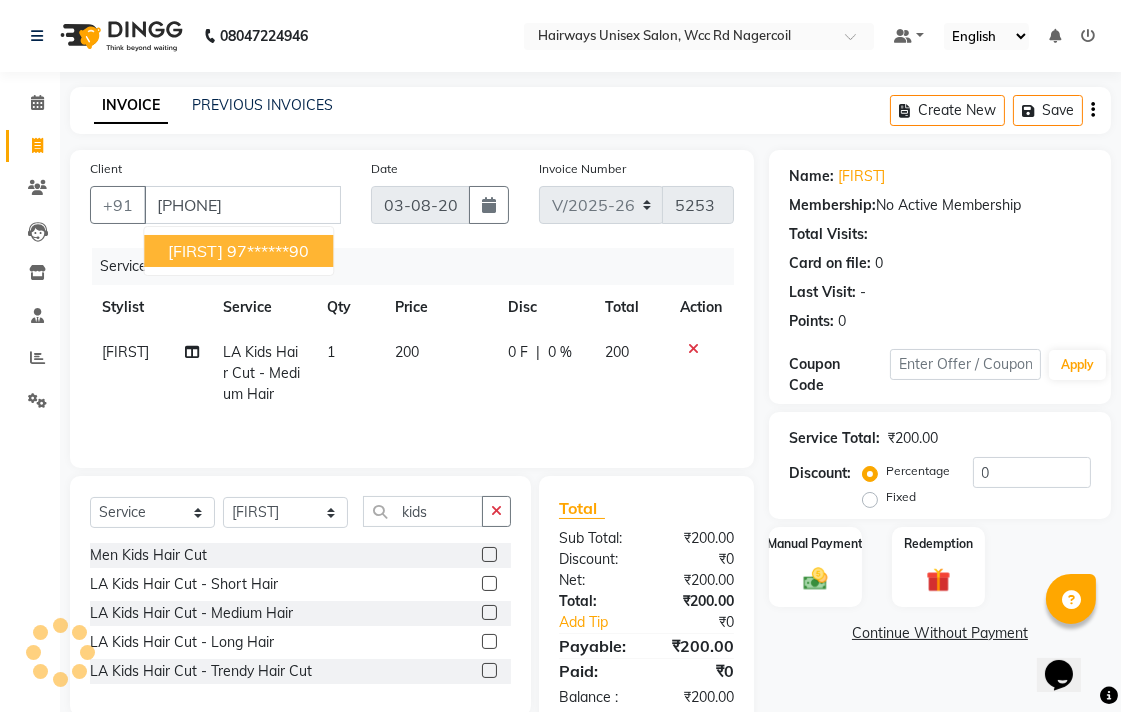 click on "97******90" at bounding box center (268, 251) 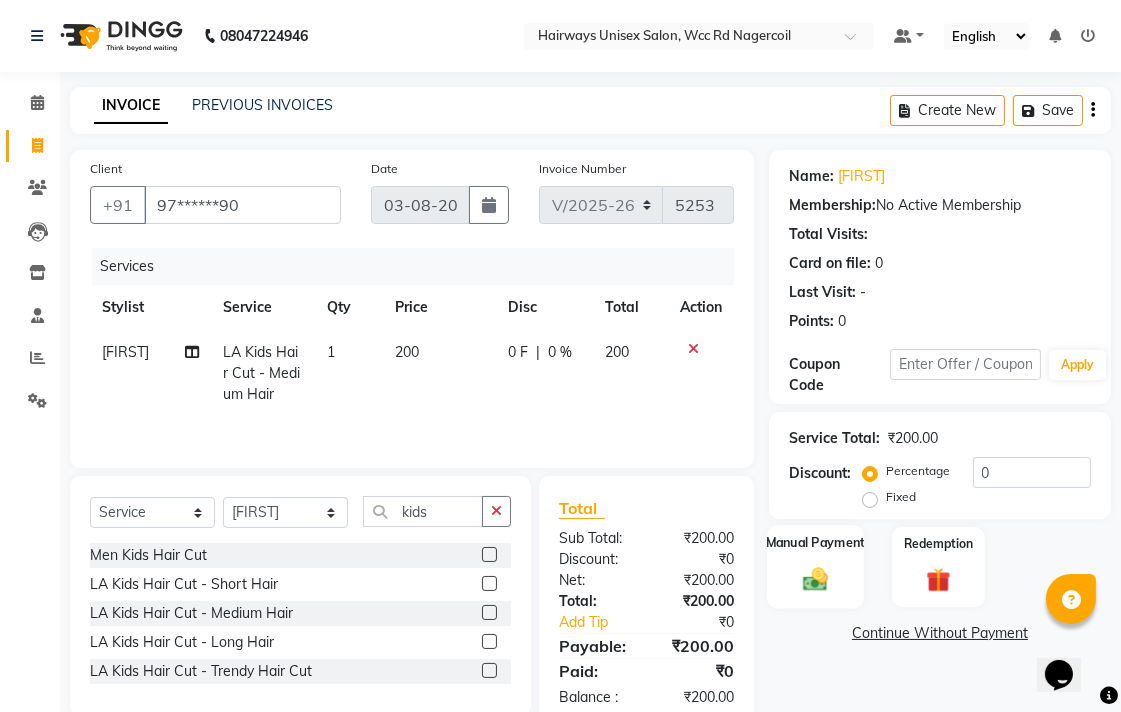 click on "Manual Payment" 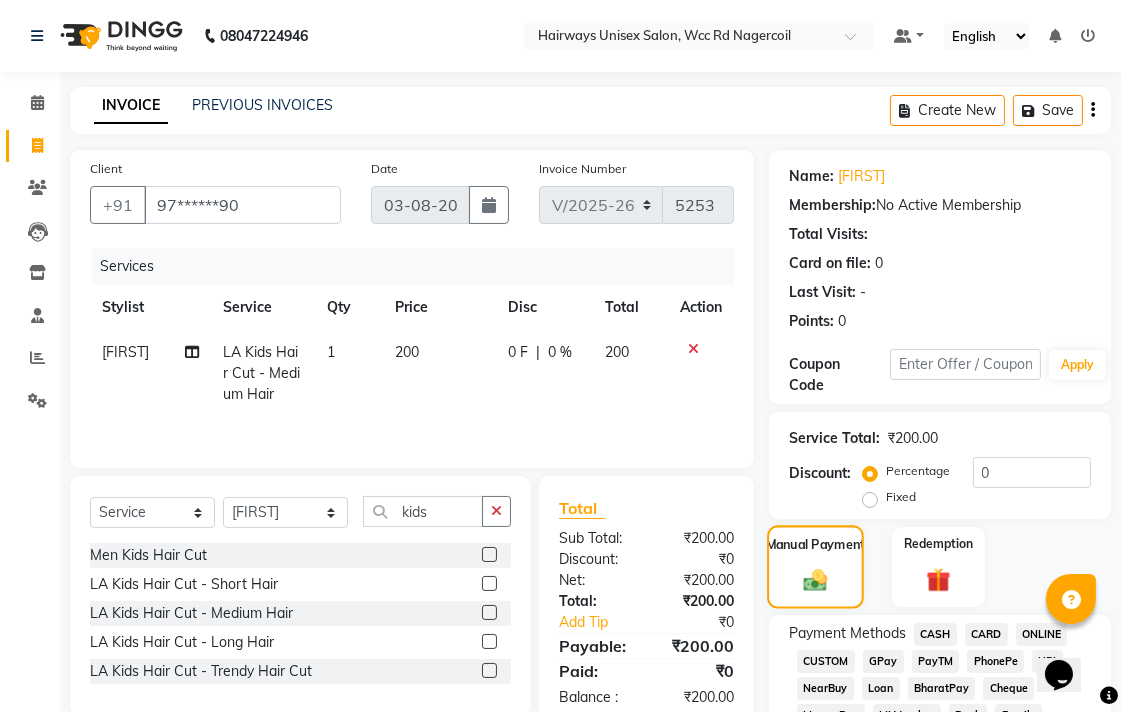 scroll, scrollTop: 444, scrollLeft: 0, axis: vertical 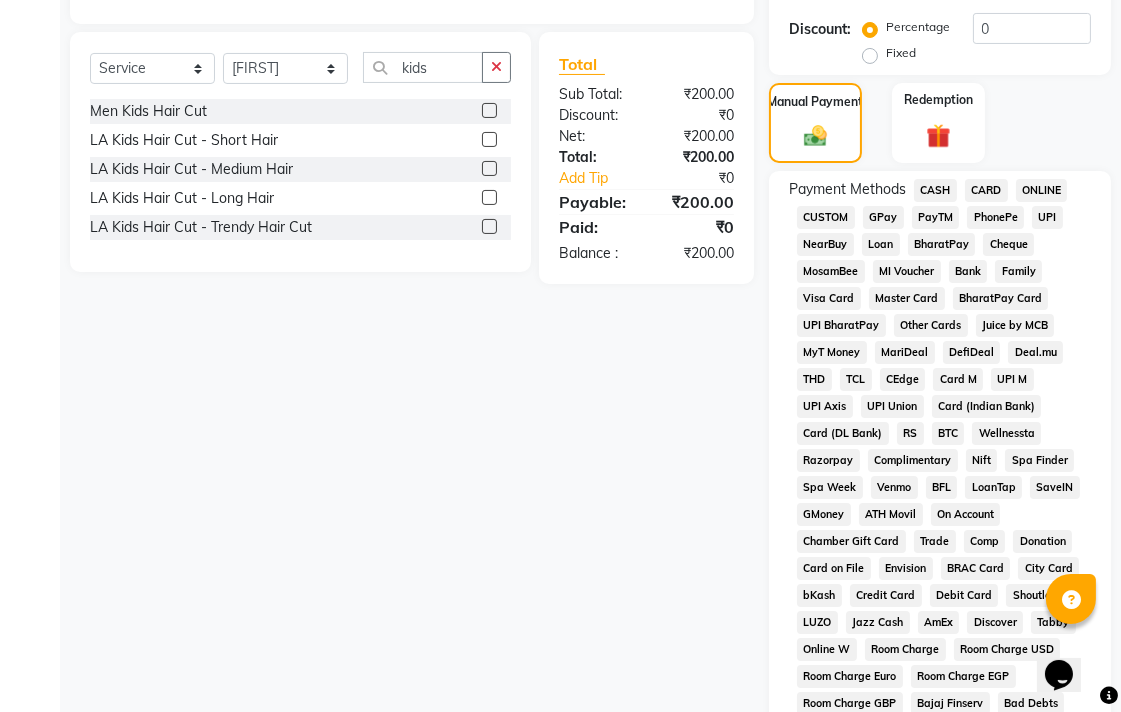 click on "CASH" 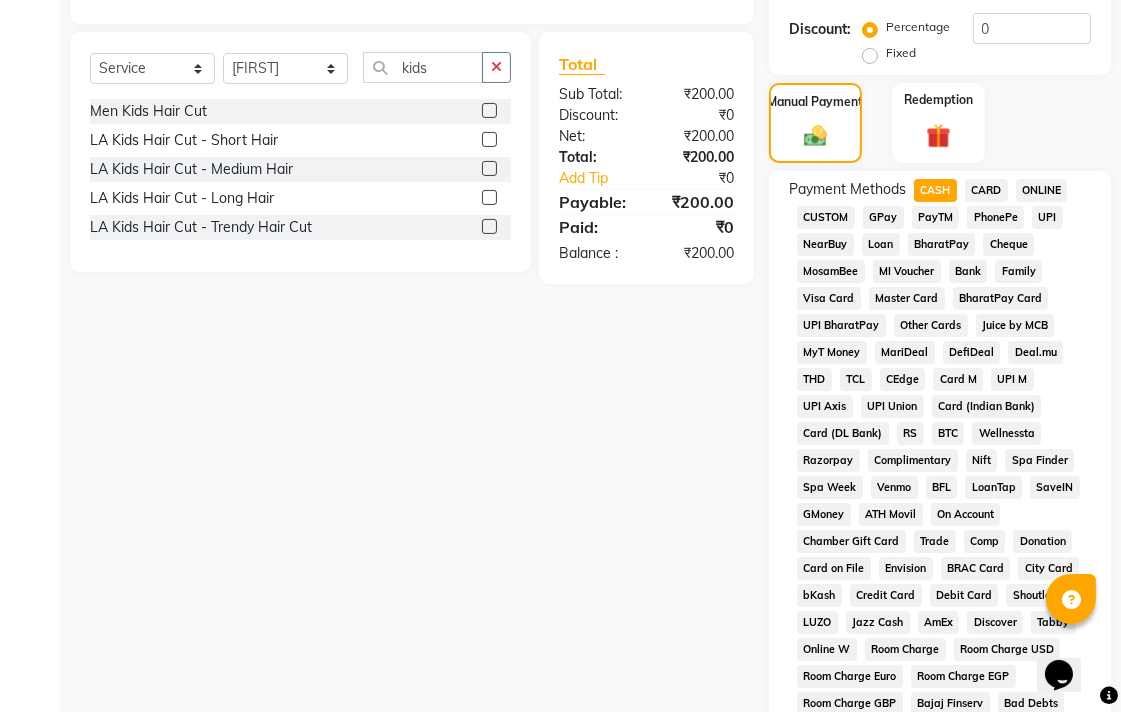 scroll, scrollTop: 913, scrollLeft: 0, axis: vertical 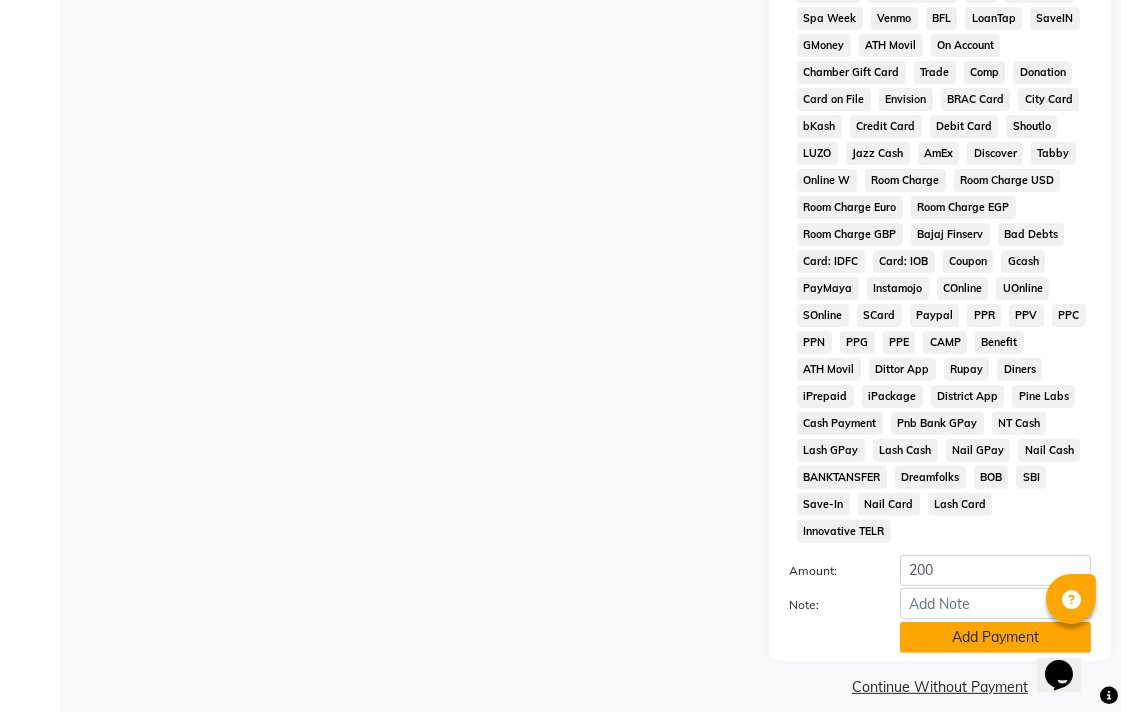 click on "Add Payment" 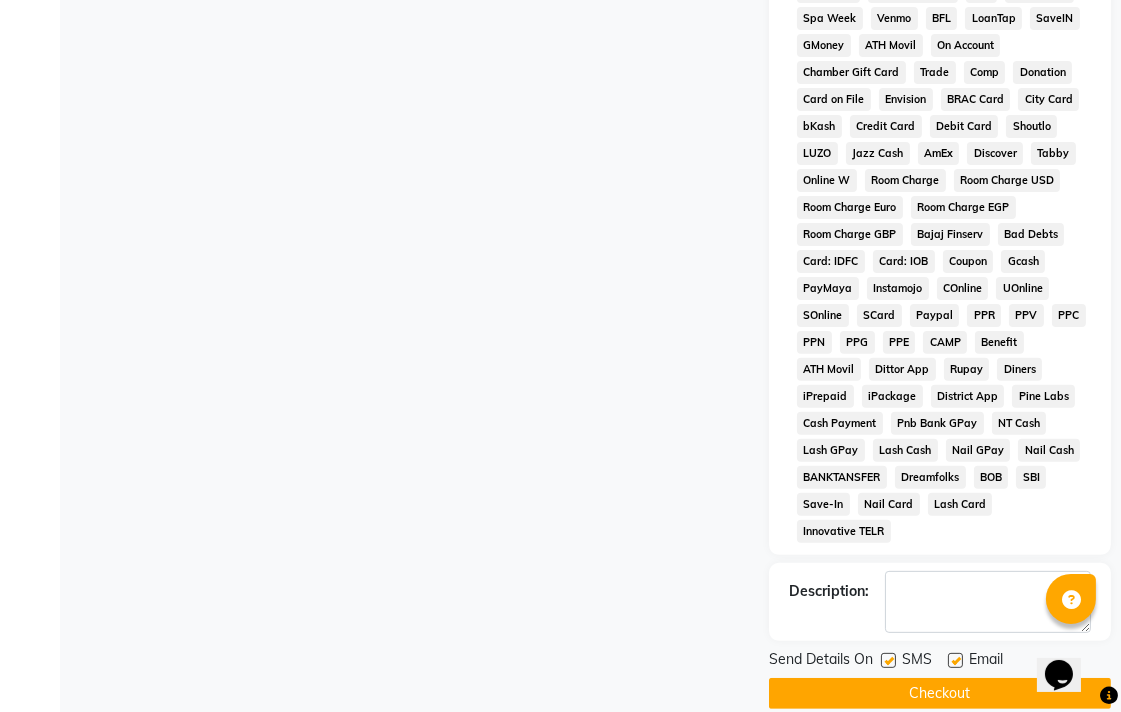 scroll, scrollTop: 921, scrollLeft: 0, axis: vertical 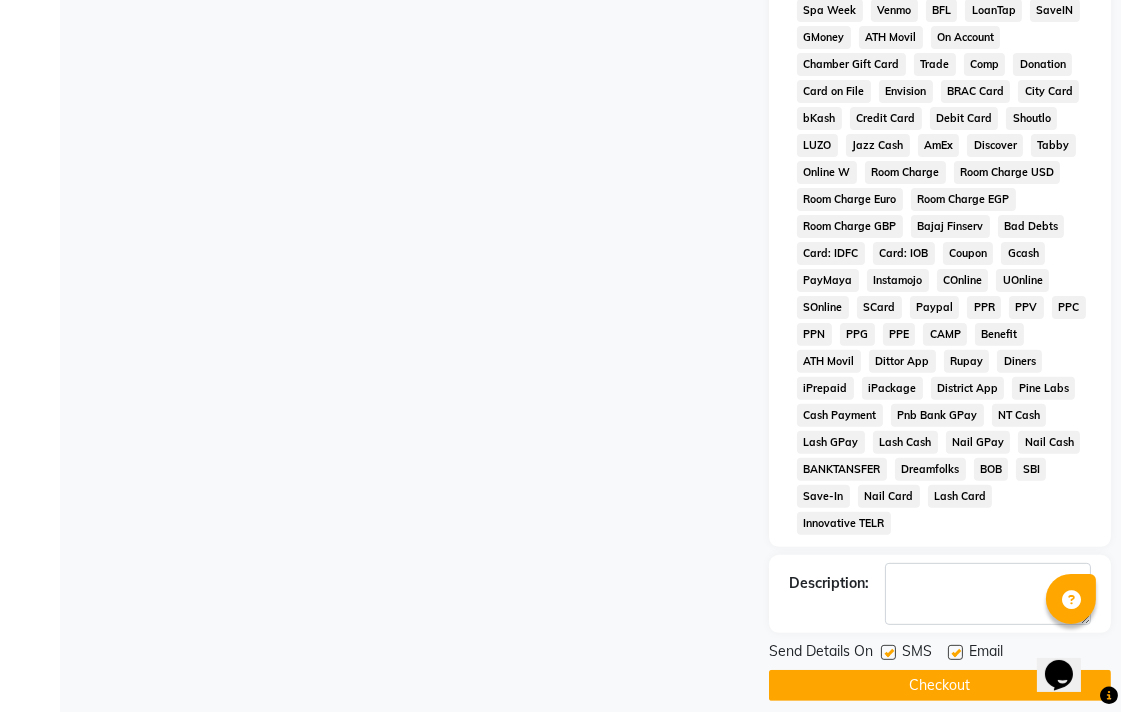 click on "Checkout" 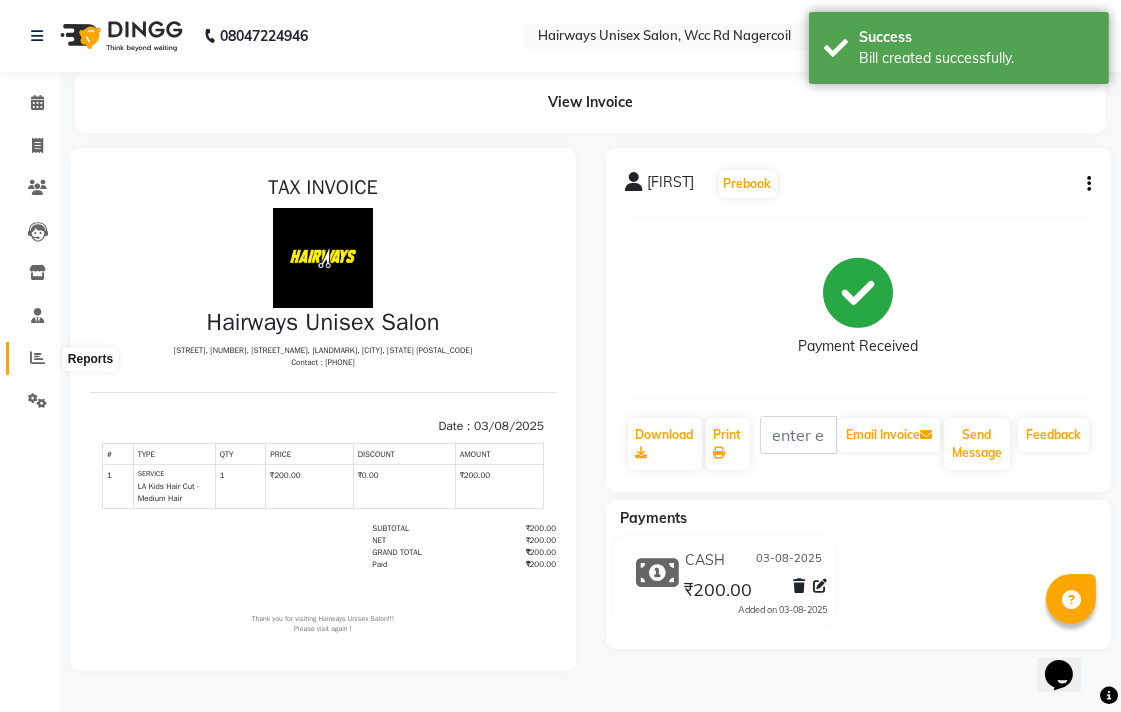 scroll, scrollTop: 0, scrollLeft: 0, axis: both 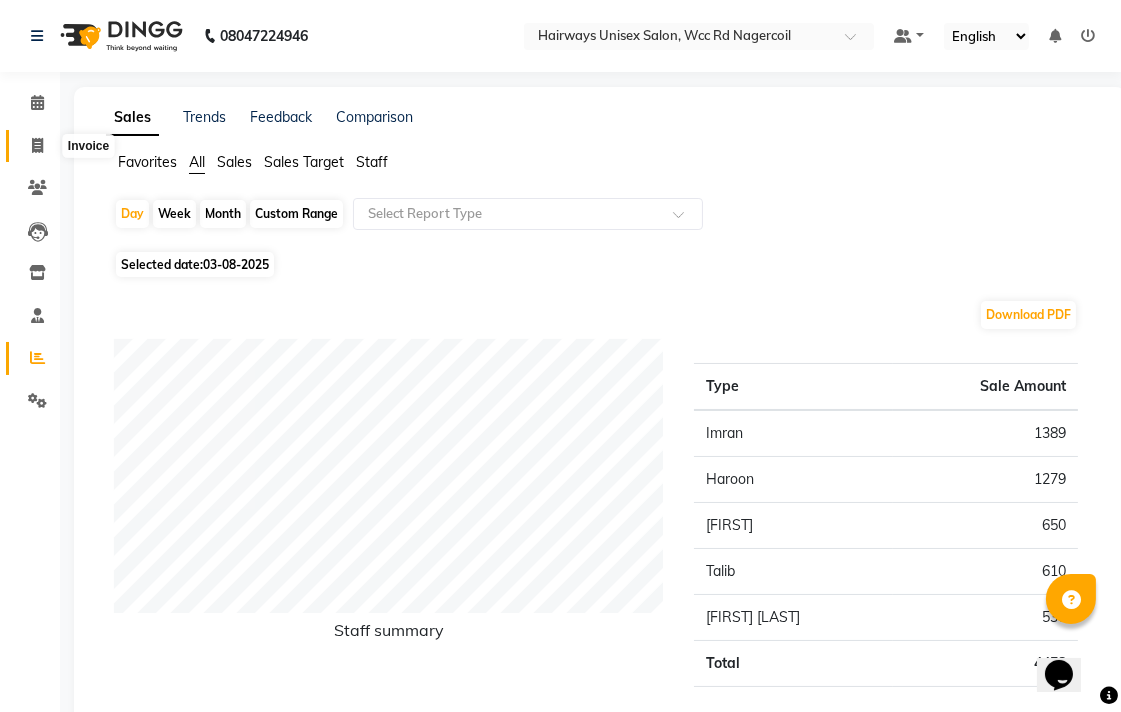 click 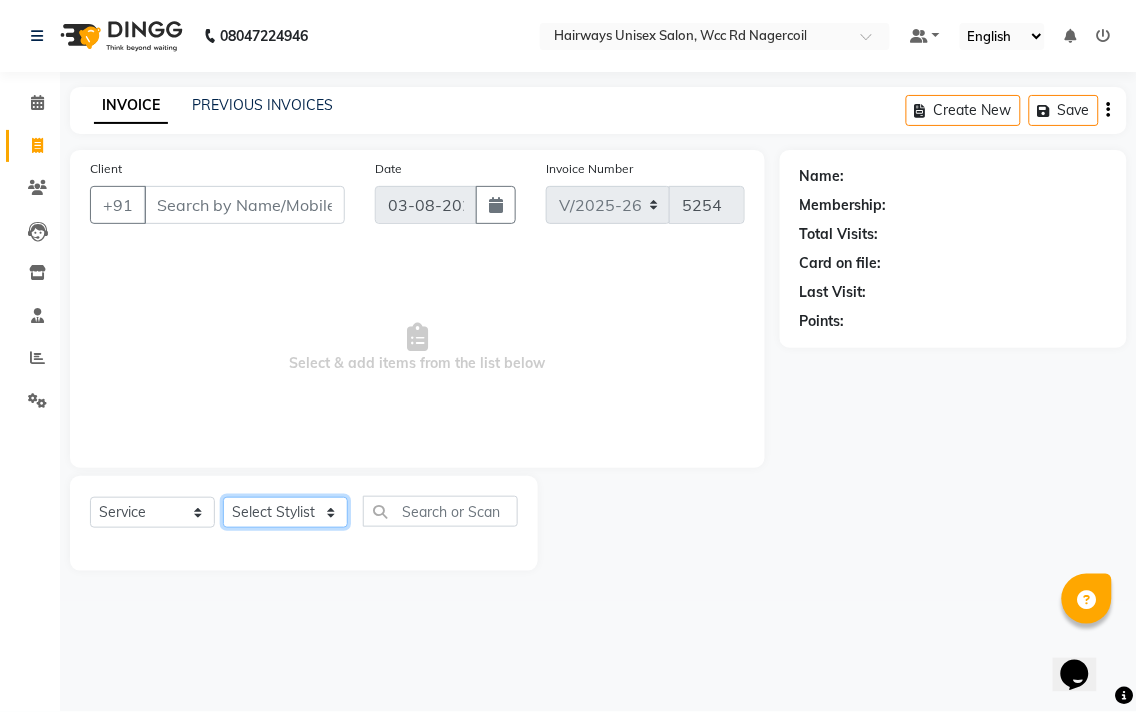 click on "Select Stylist Admin Chitra divya Gokila Haroon Imran Reception Salman Sartaj Khan Talib" 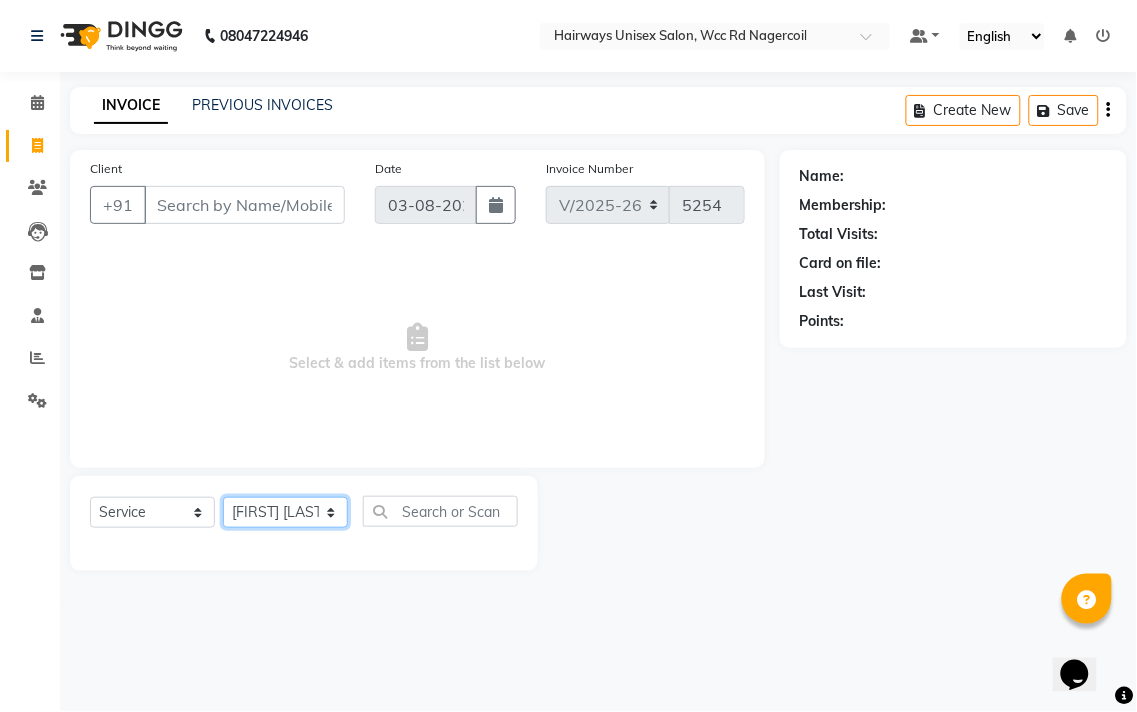 click on "Select Stylist Admin Chitra divya Gokila Haroon Imran Reception Salman Sartaj Khan Talib" 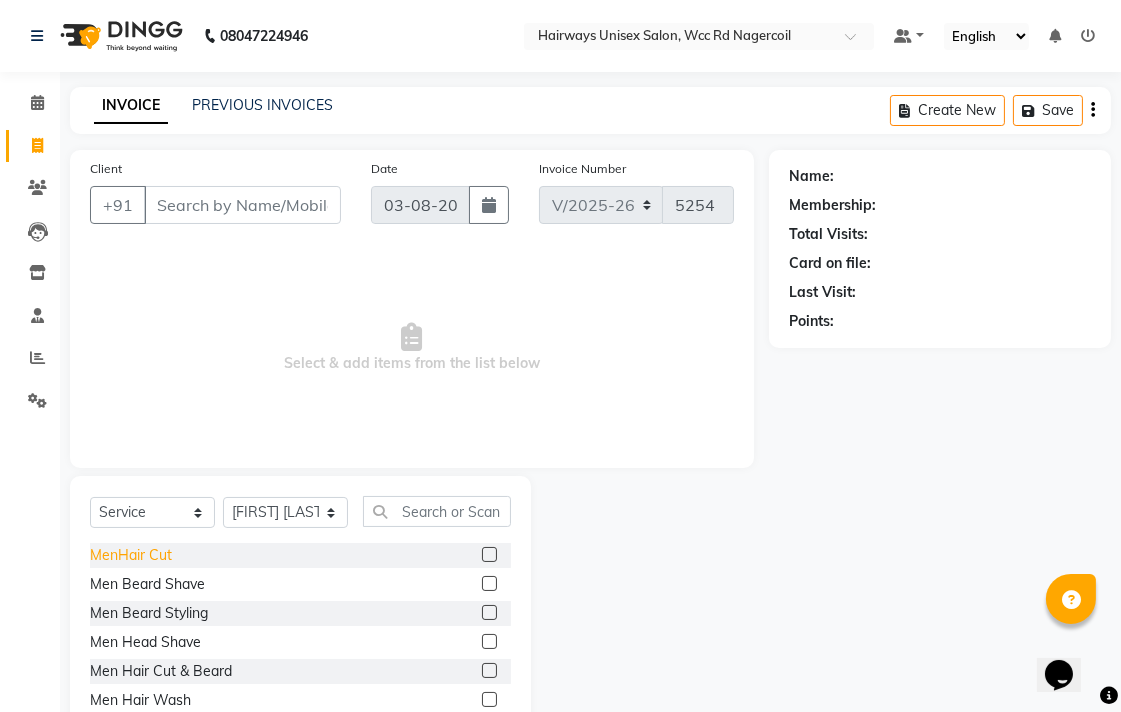 click on "MenHair Cut" 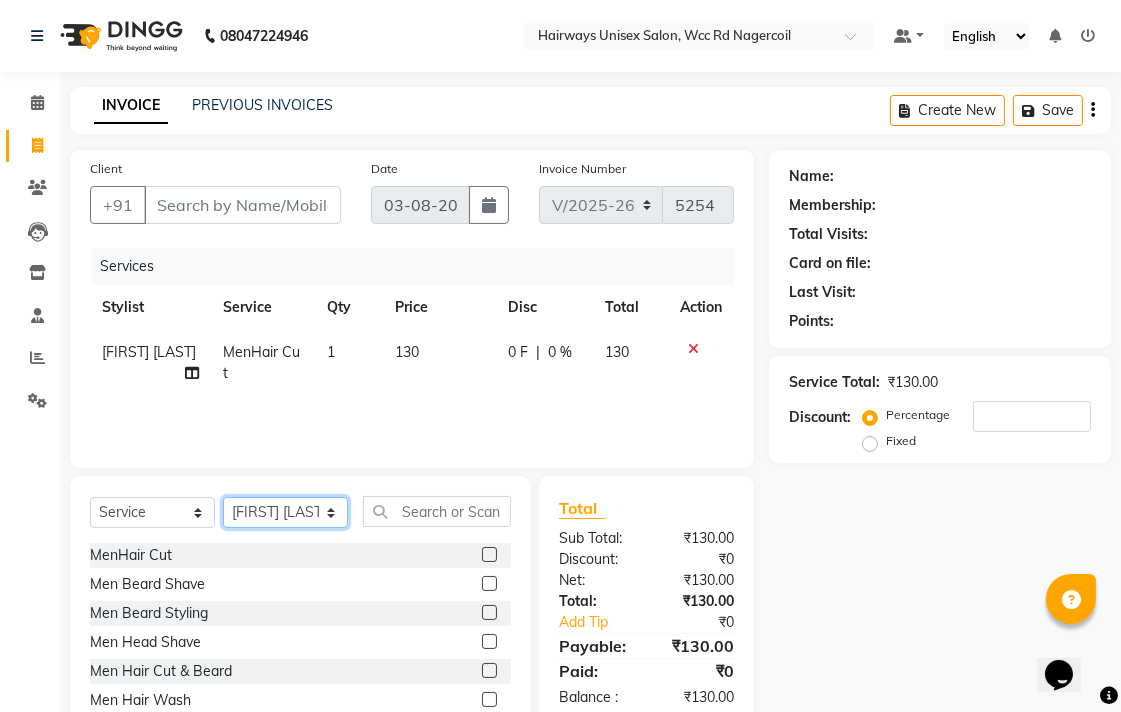 click on "Select Stylist Admin Chitra divya Gokila Haroon Imran Reception Salman Sartaj Khan Talib" 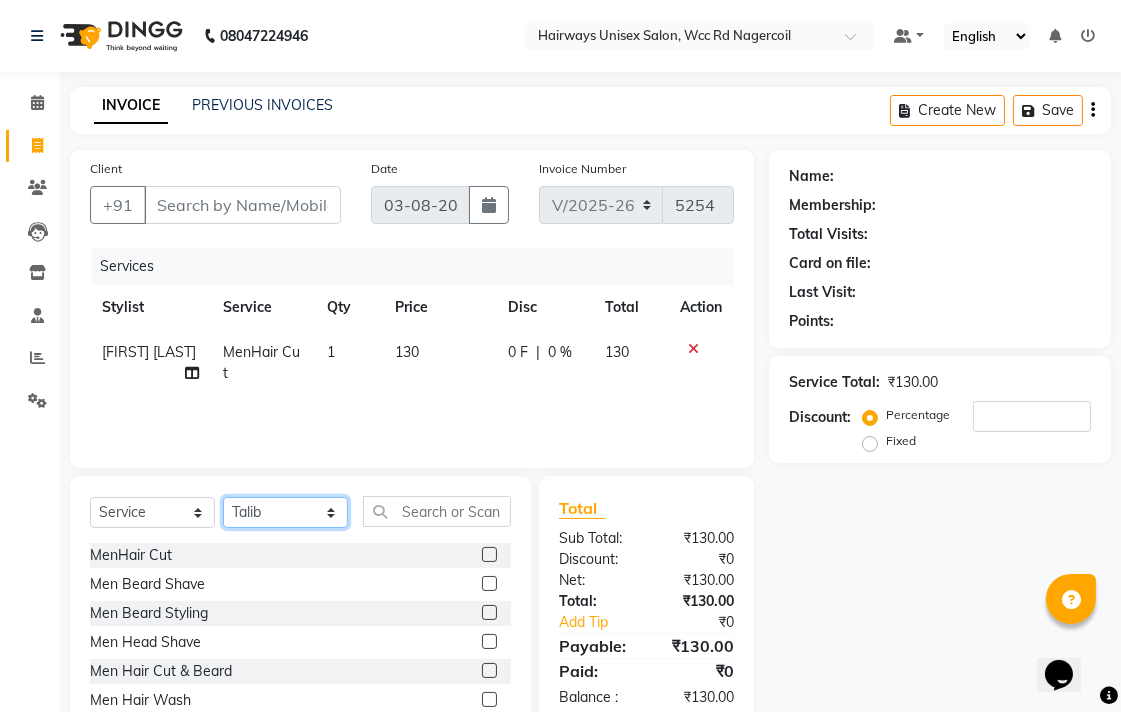 click on "Select Stylist Admin Chitra divya Gokila Haroon Imran Reception Salman Sartaj Khan Talib" 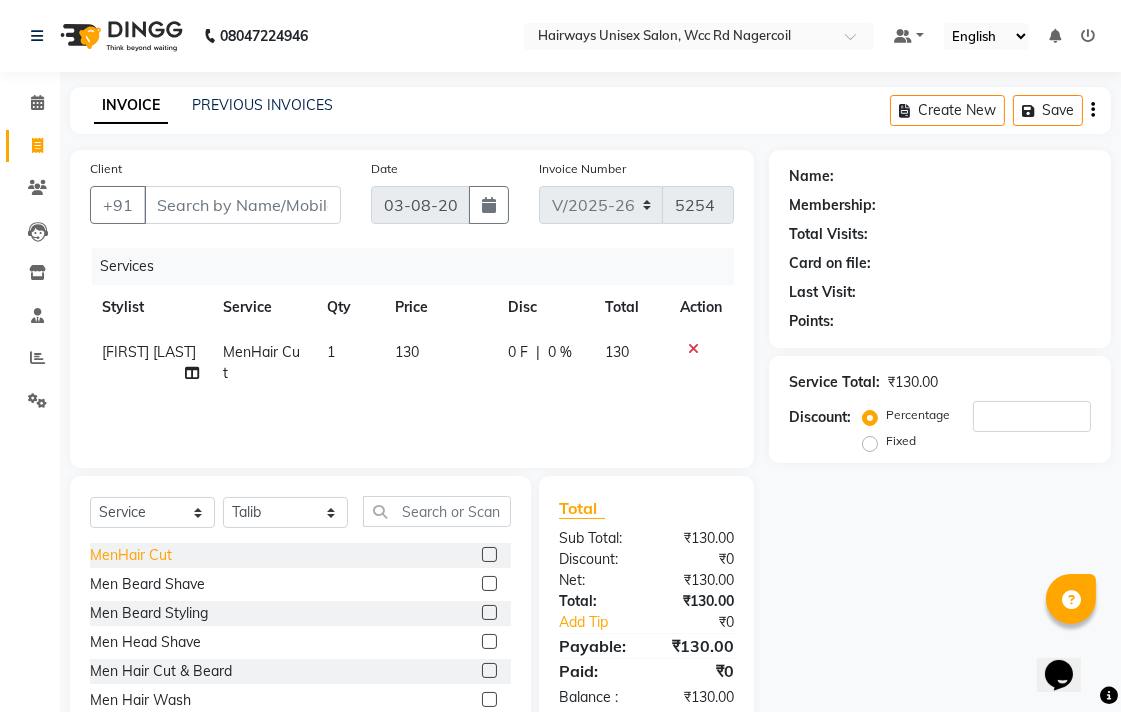 click on "MenHair Cut" 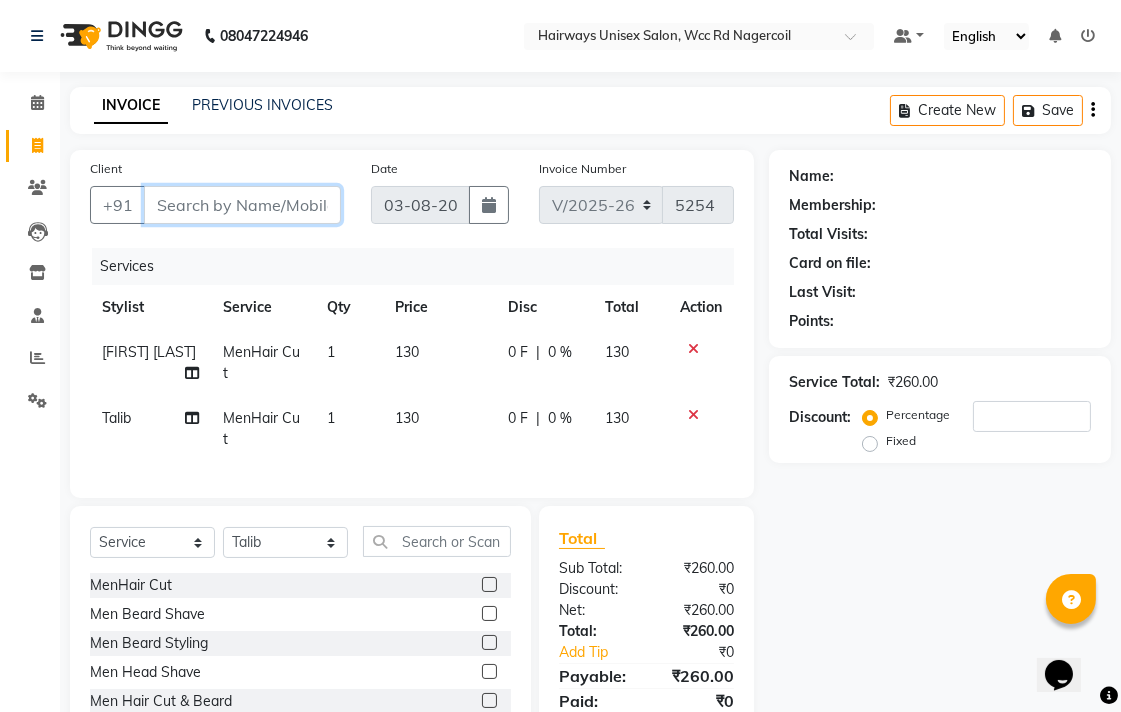 click on "Client" at bounding box center [242, 205] 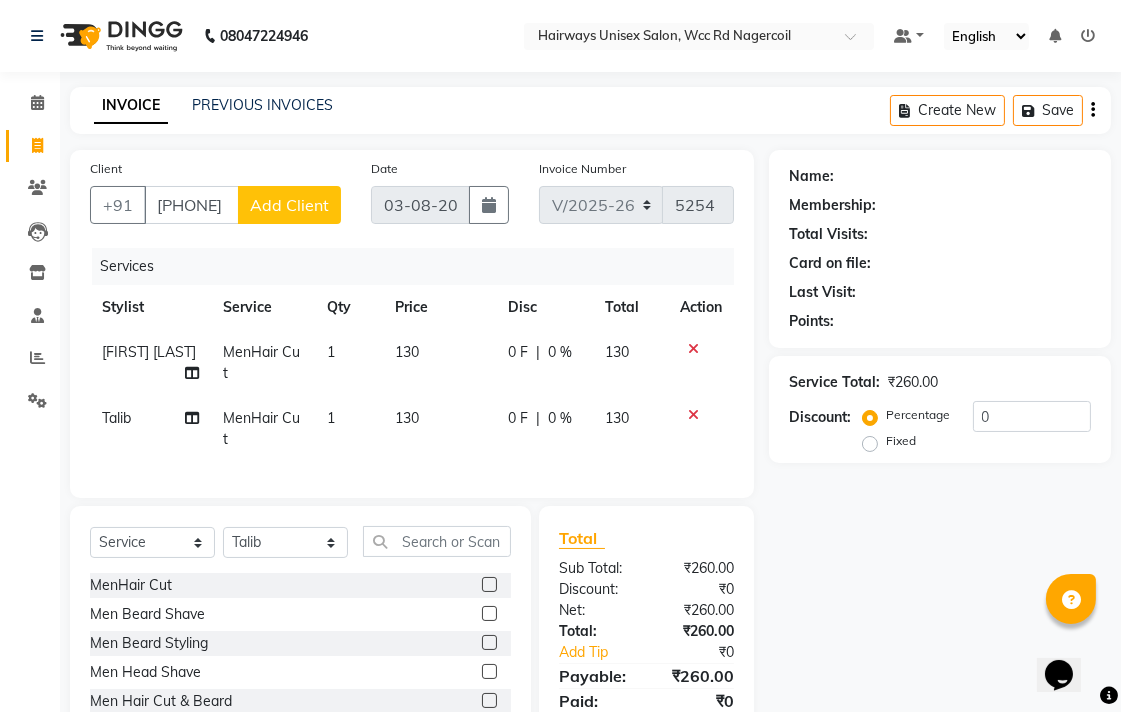 click on "Add Client" 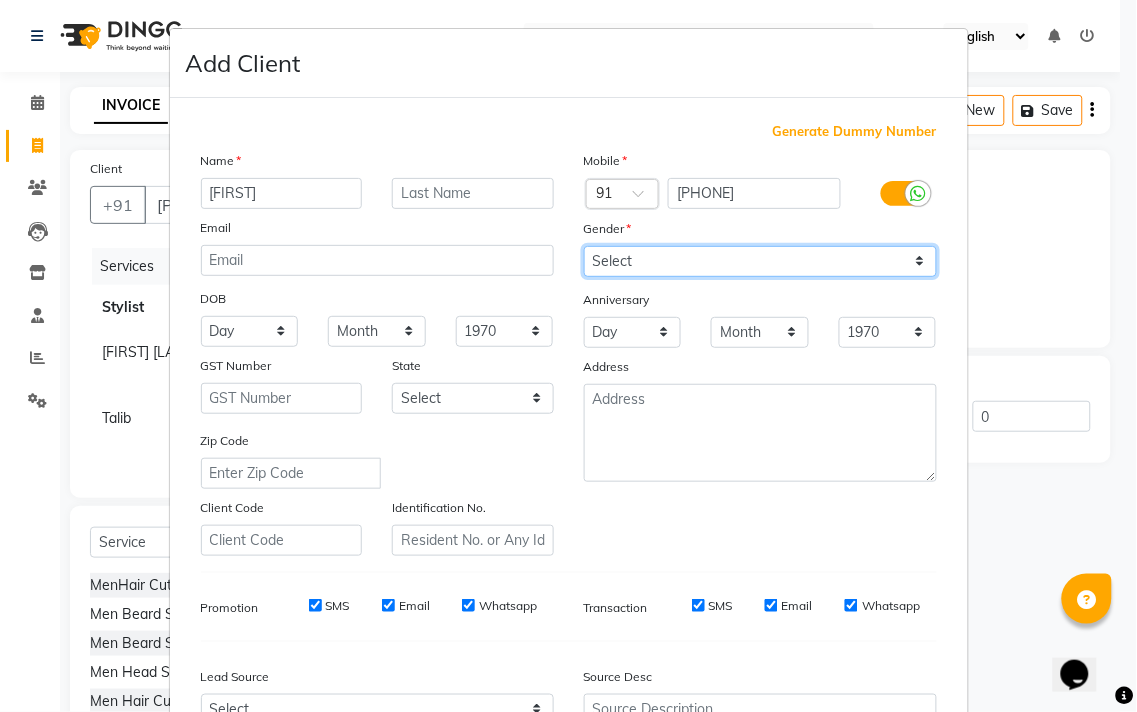 click on "Select Male Female Other Prefer Not To Say" at bounding box center (760, 261) 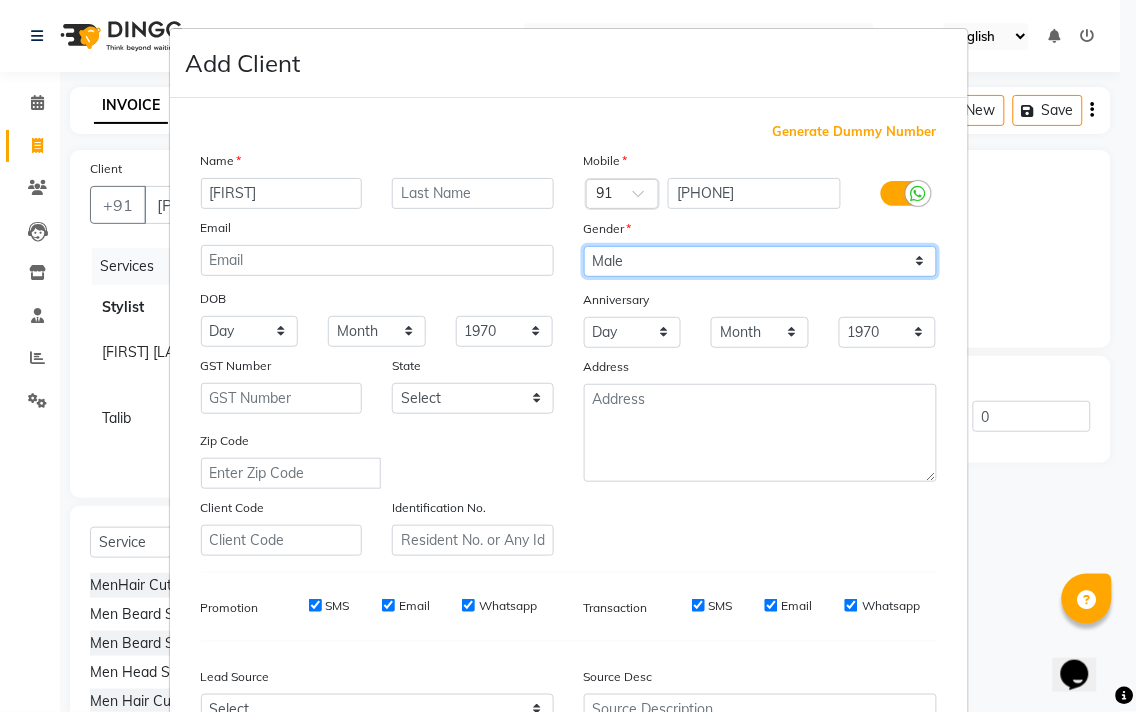 click on "Select Male Female Other Prefer Not To Say" at bounding box center [760, 261] 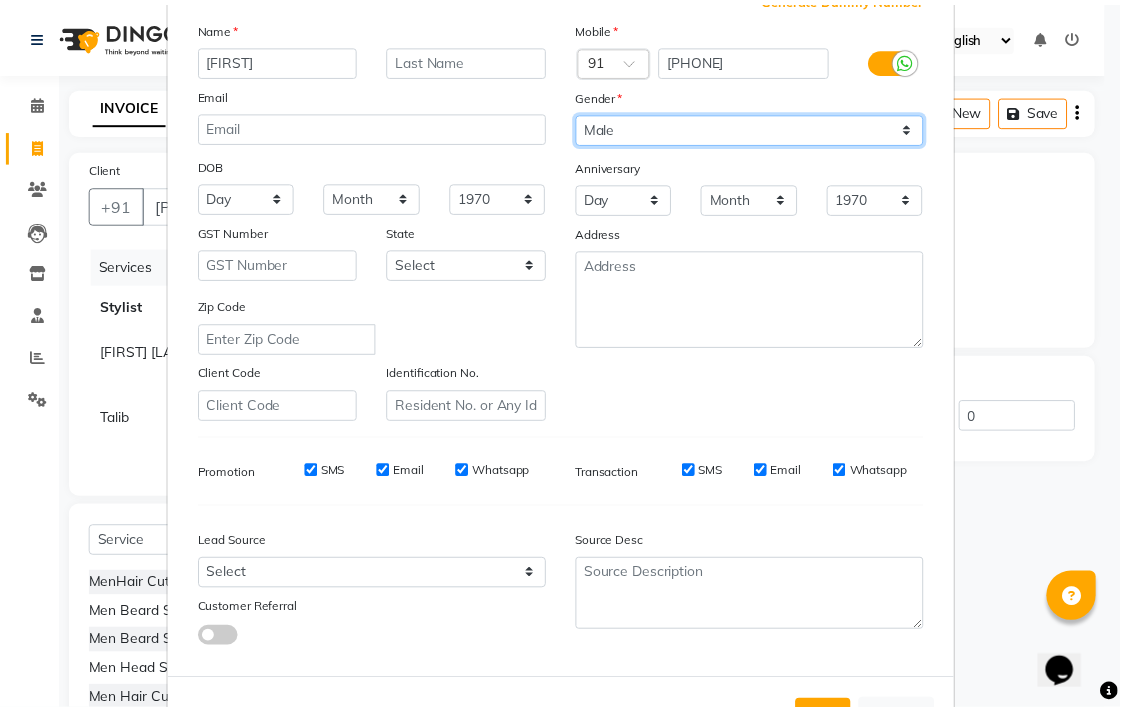 scroll, scrollTop: 212, scrollLeft: 0, axis: vertical 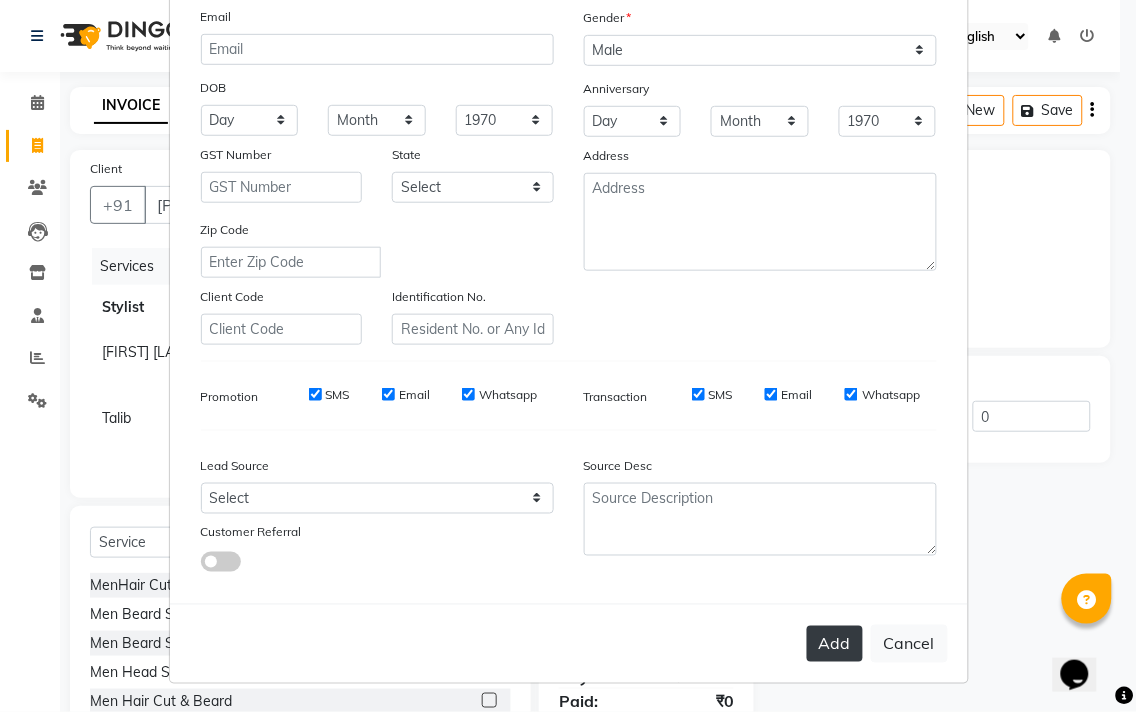 click on "Add" at bounding box center [835, 644] 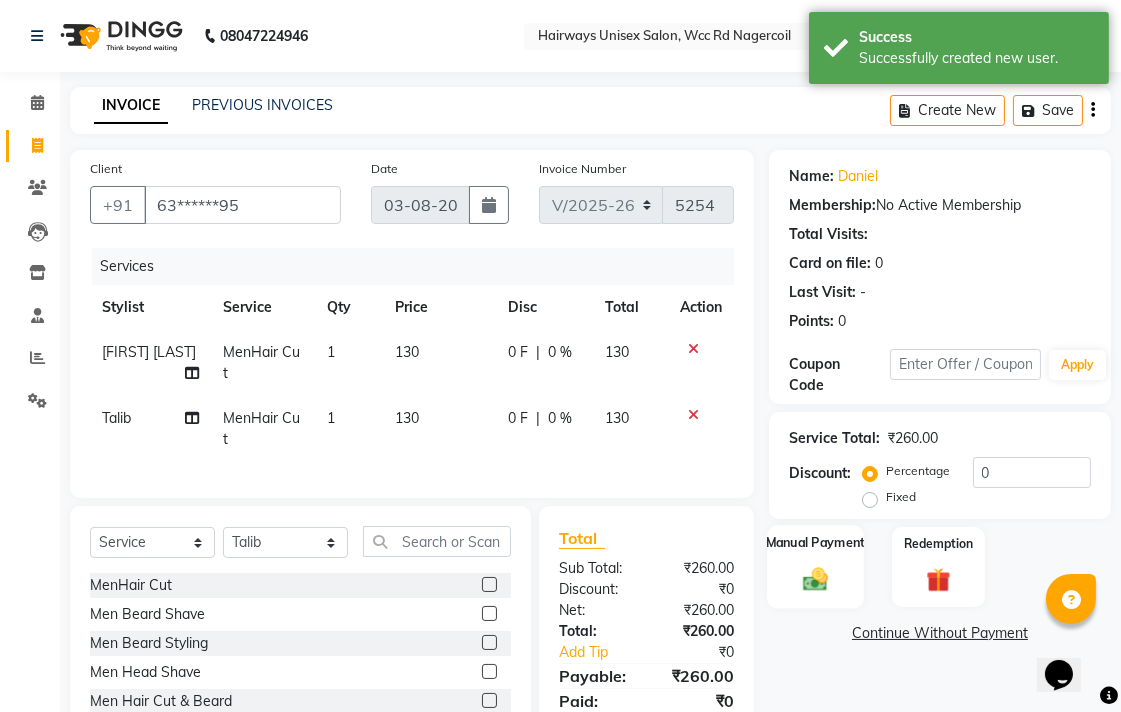 click 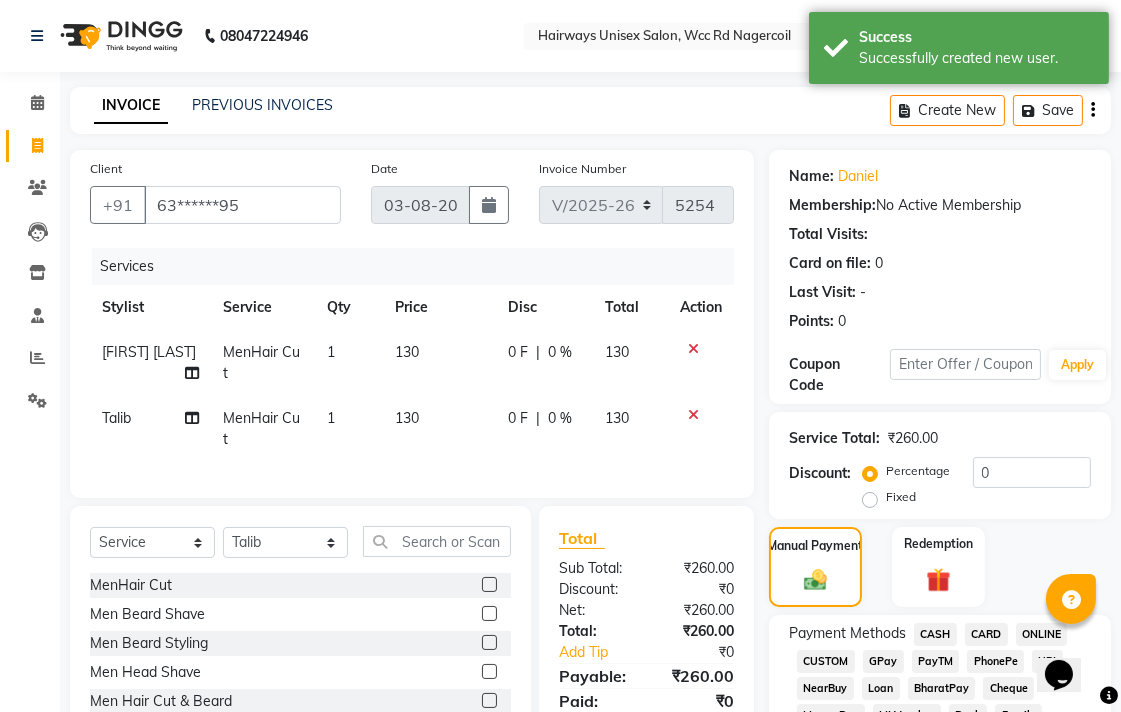 scroll, scrollTop: 333, scrollLeft: 0, axis: vertical 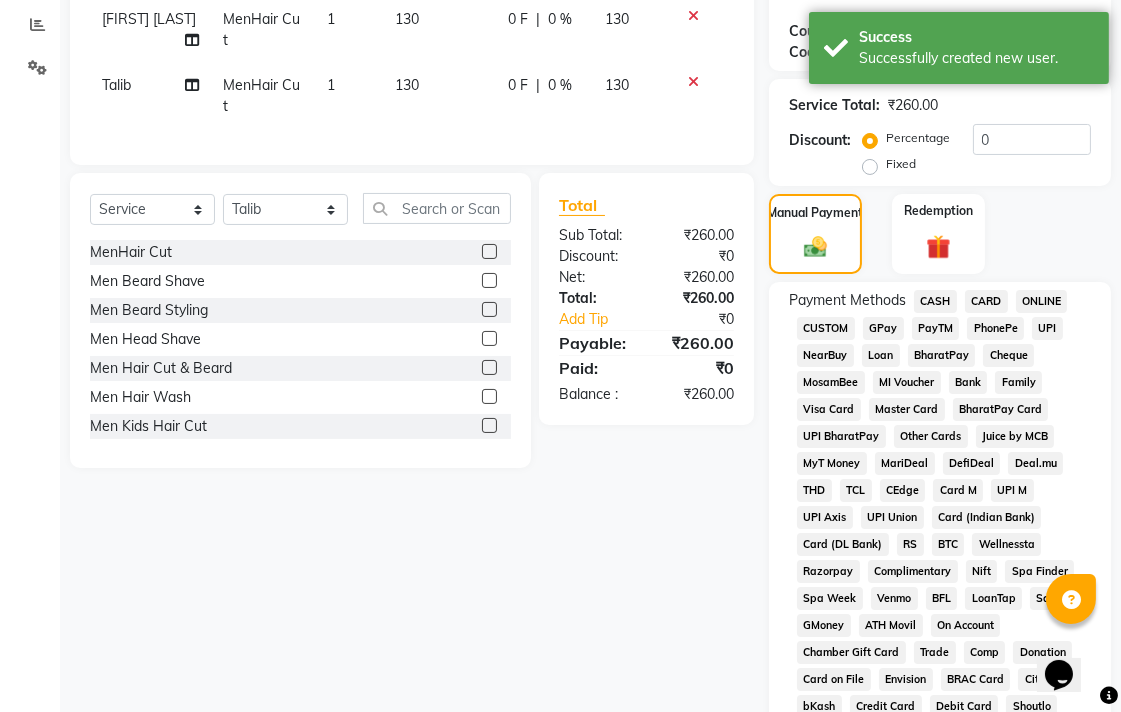 click on "UPI" 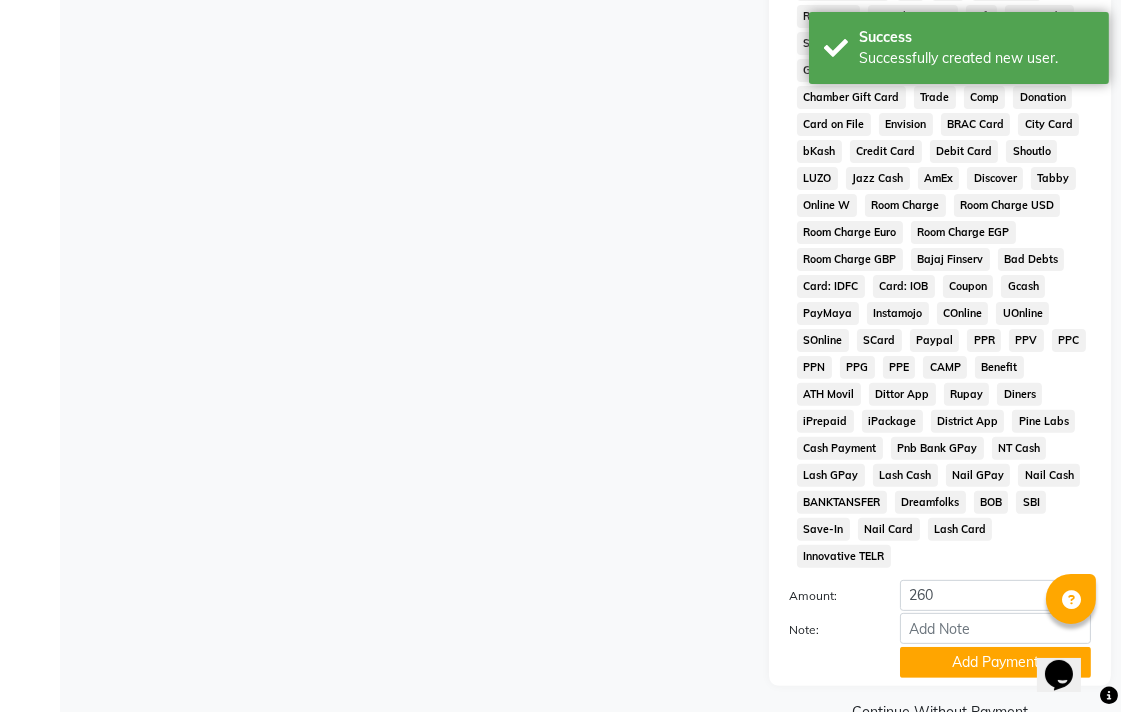 scroll, scrollTop: 913, scrollLeft: 0, axis: vertical 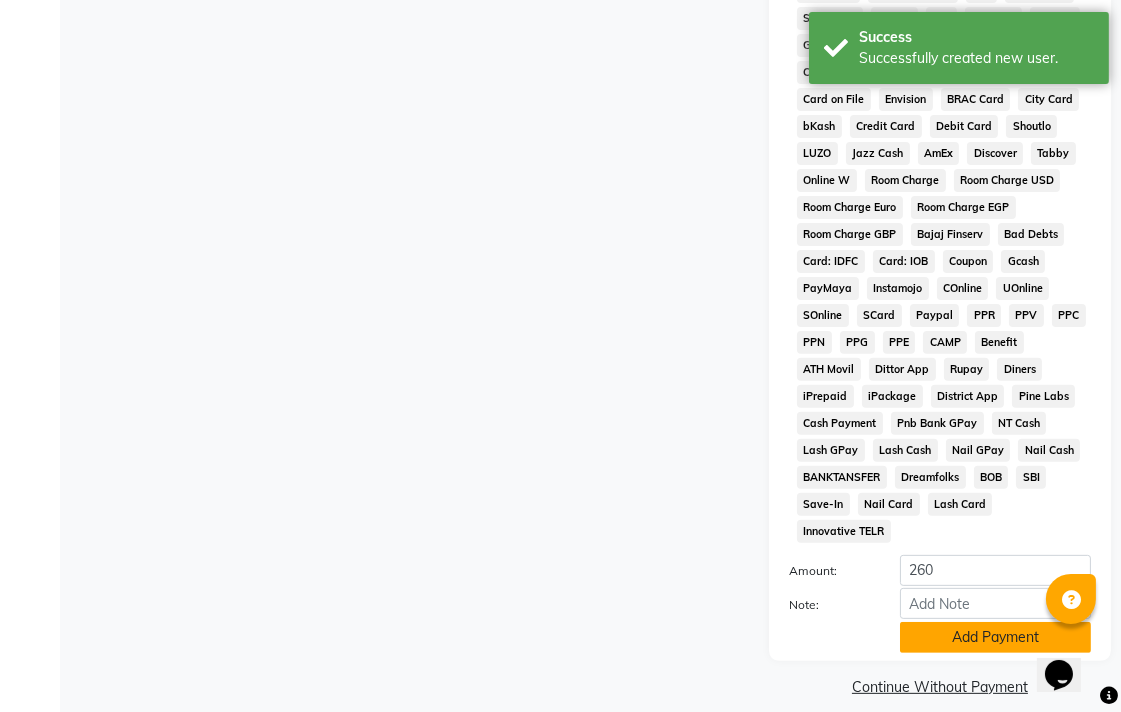 click on "Add Payment" 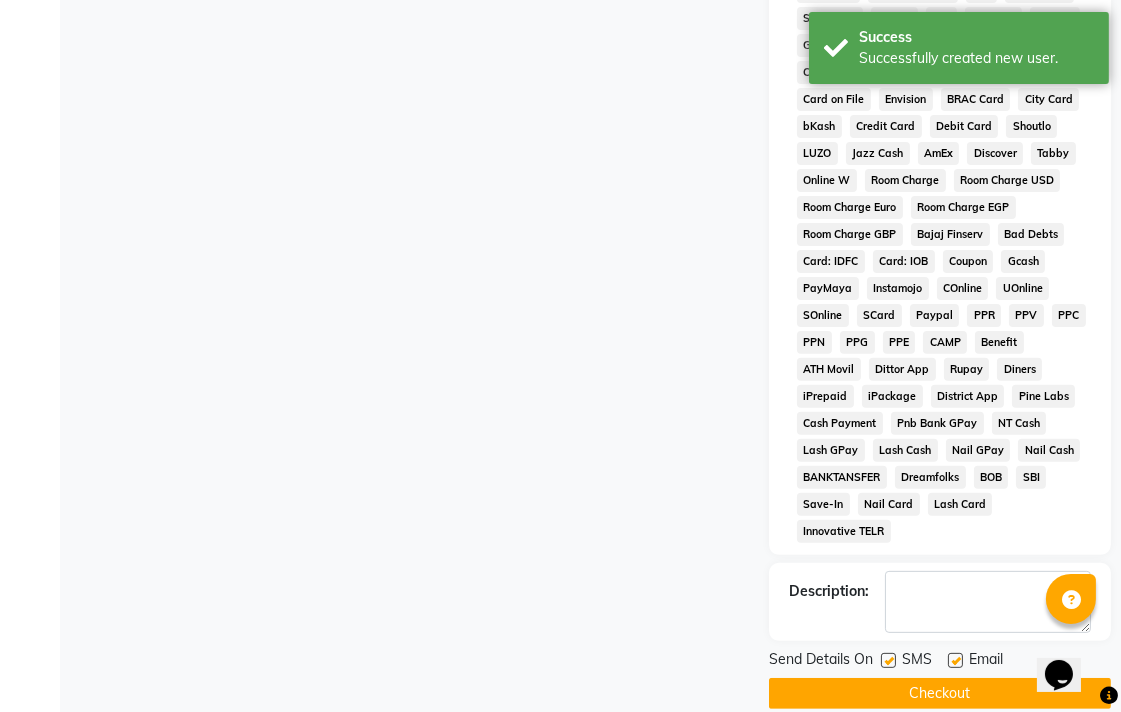 scroll, scrollTop: 921, scrollLeft: 0, axis: vertical 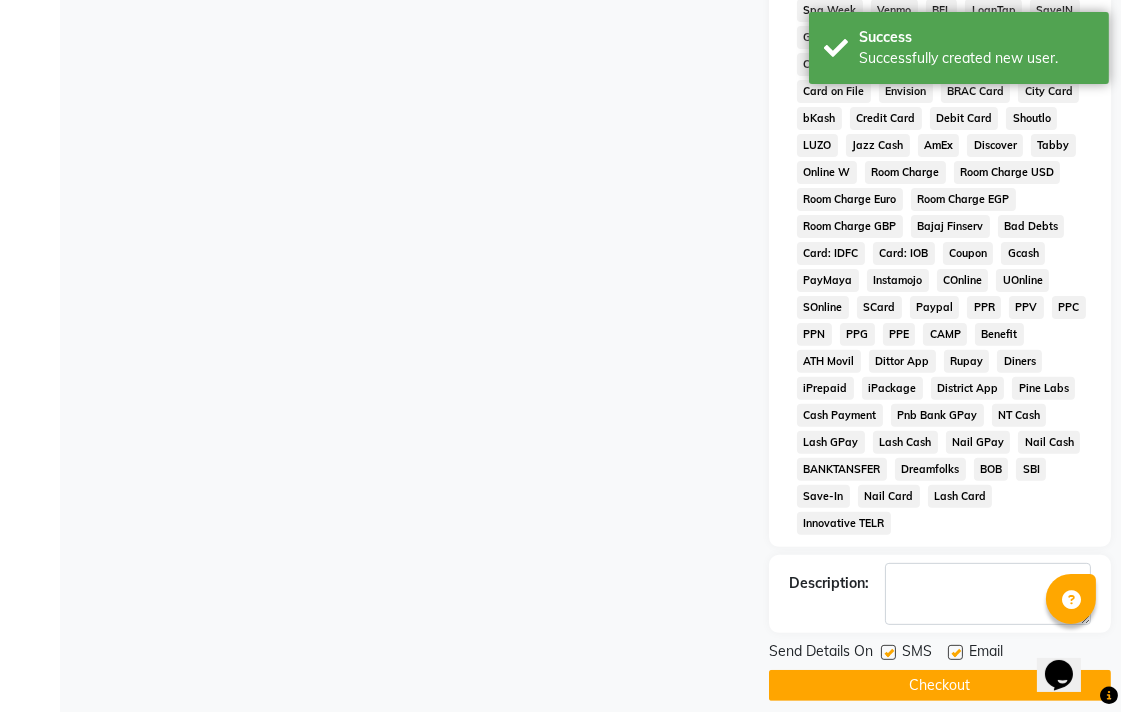 click on "Checkout" 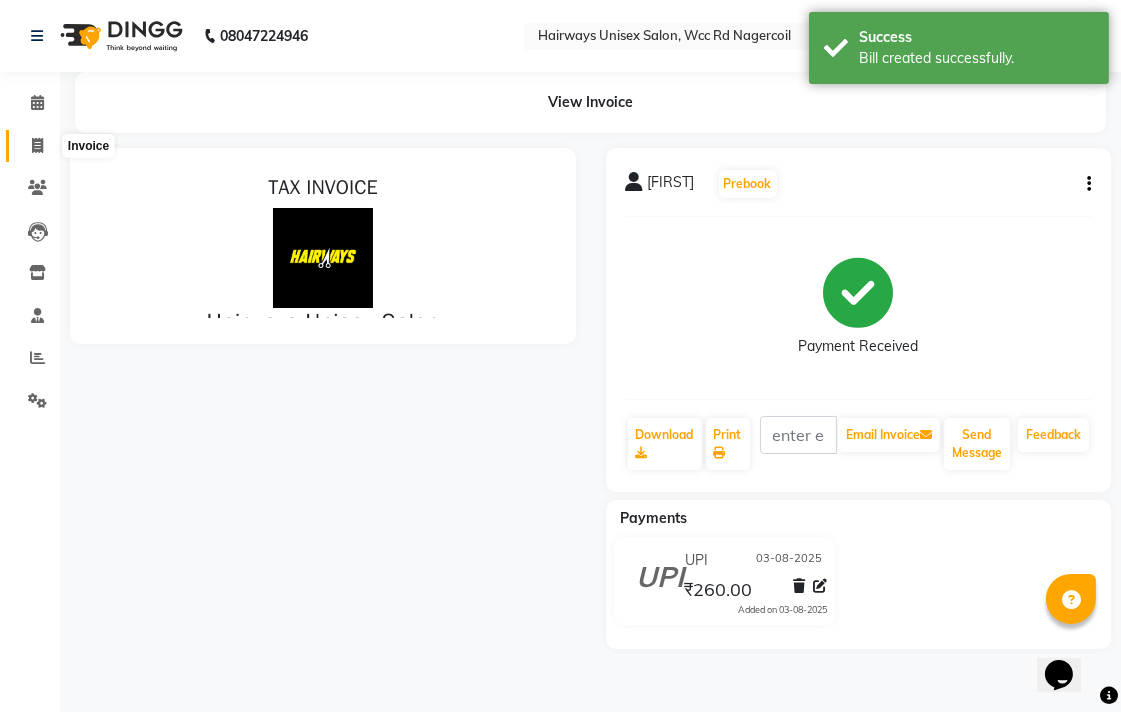 scroll, scrollTop: 0, scrollLeft: 0, axis: both 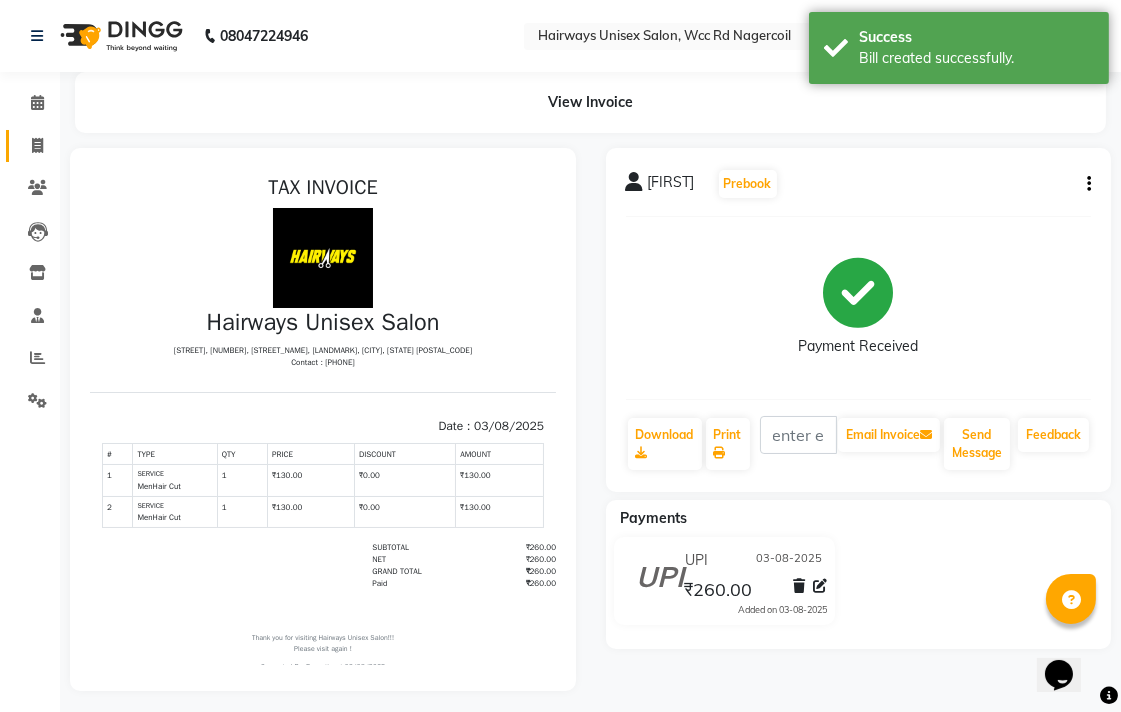 click on "Invoice" 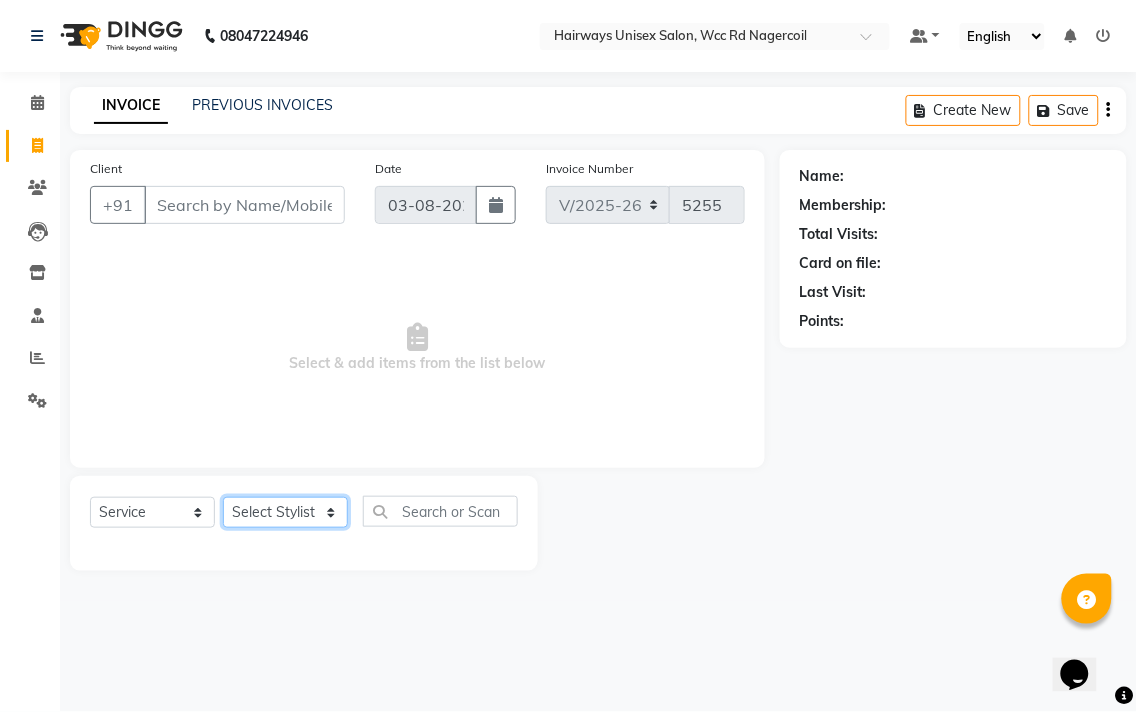 click on "Select Stylist Admin Chitra divya Gokila Haroon Imran Reception Salman Sartaj Khan Talib" 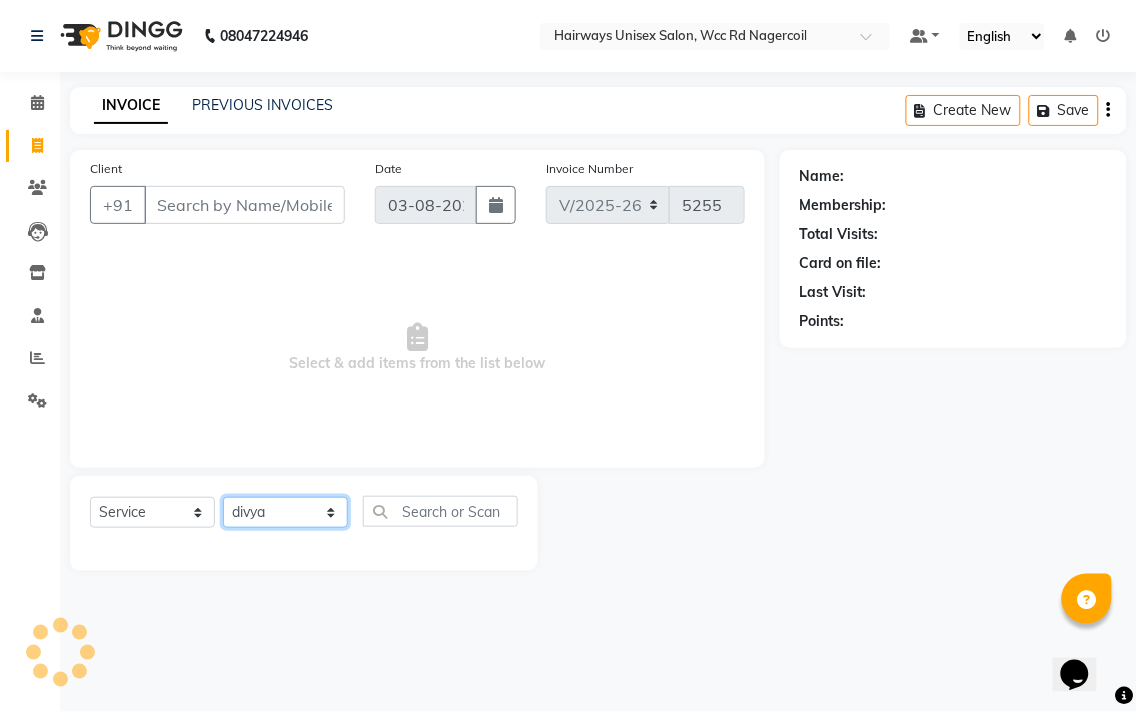 click on "Select Stylist Admin Chitra divya Gokila Haroon Imran Reception Salman Sartaj Khan Talib" 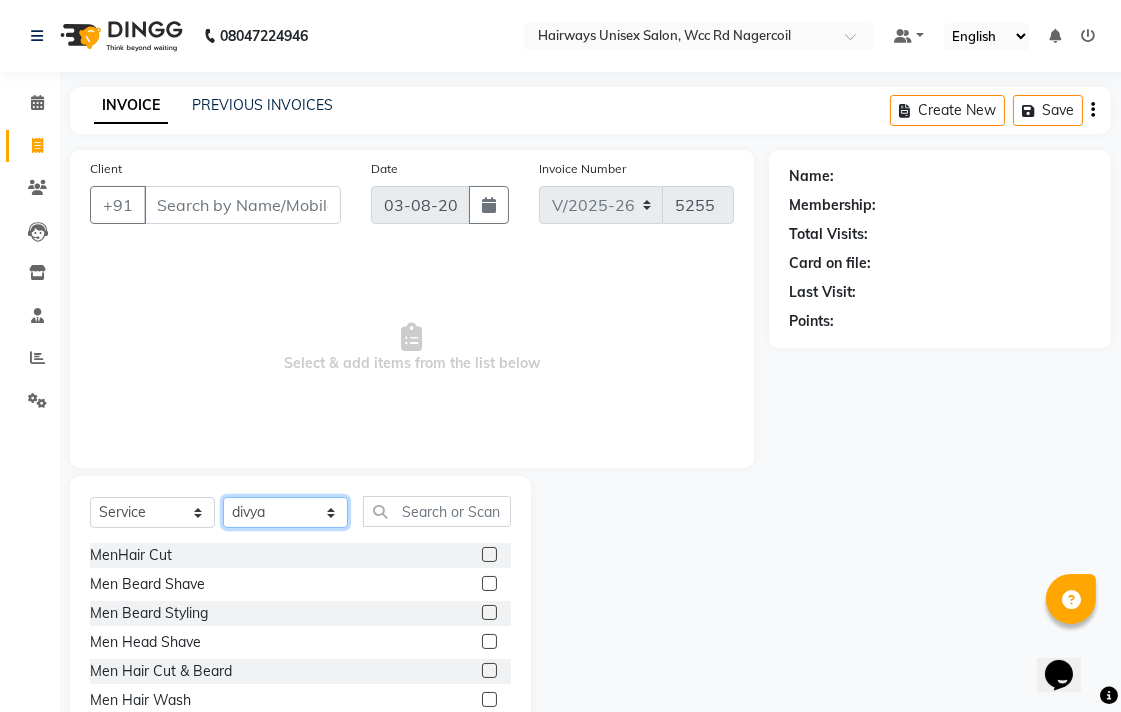 click on "Select Stylist Admin Chitra divya Gokila Haroon Imran Reception Salman Sartaj Khan Talib" 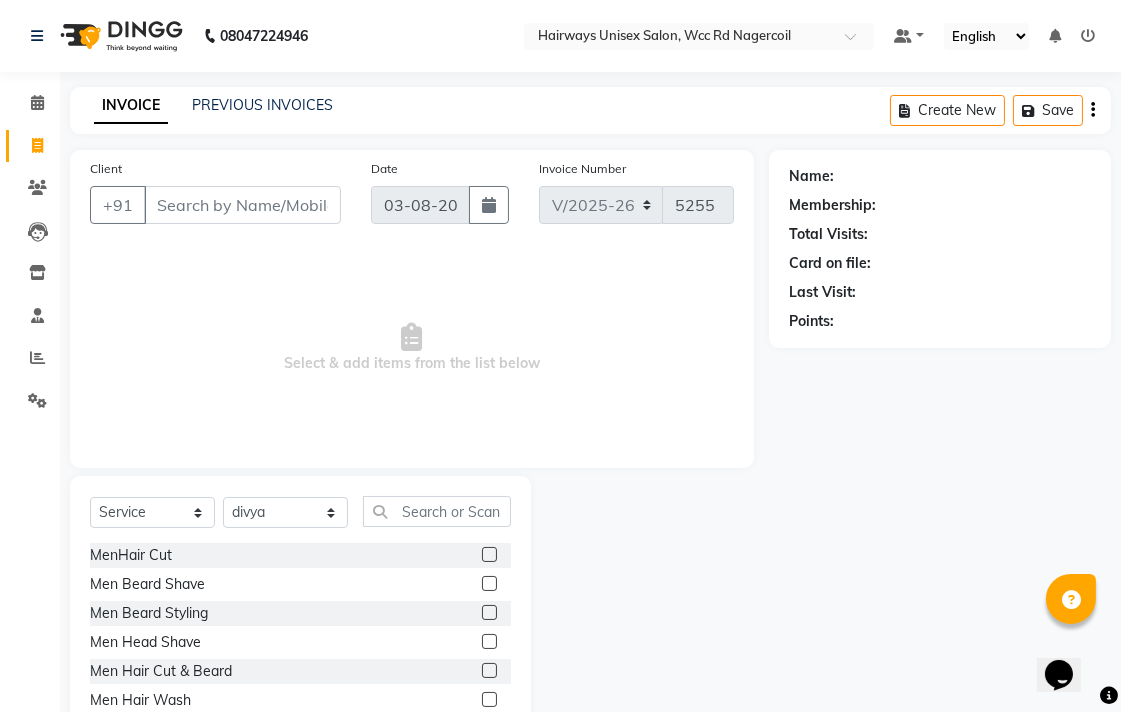 drag, startPoint x: 738, startPoint y: 537, endPoint x: 606, endPoint y: 528, distance: 132.30646 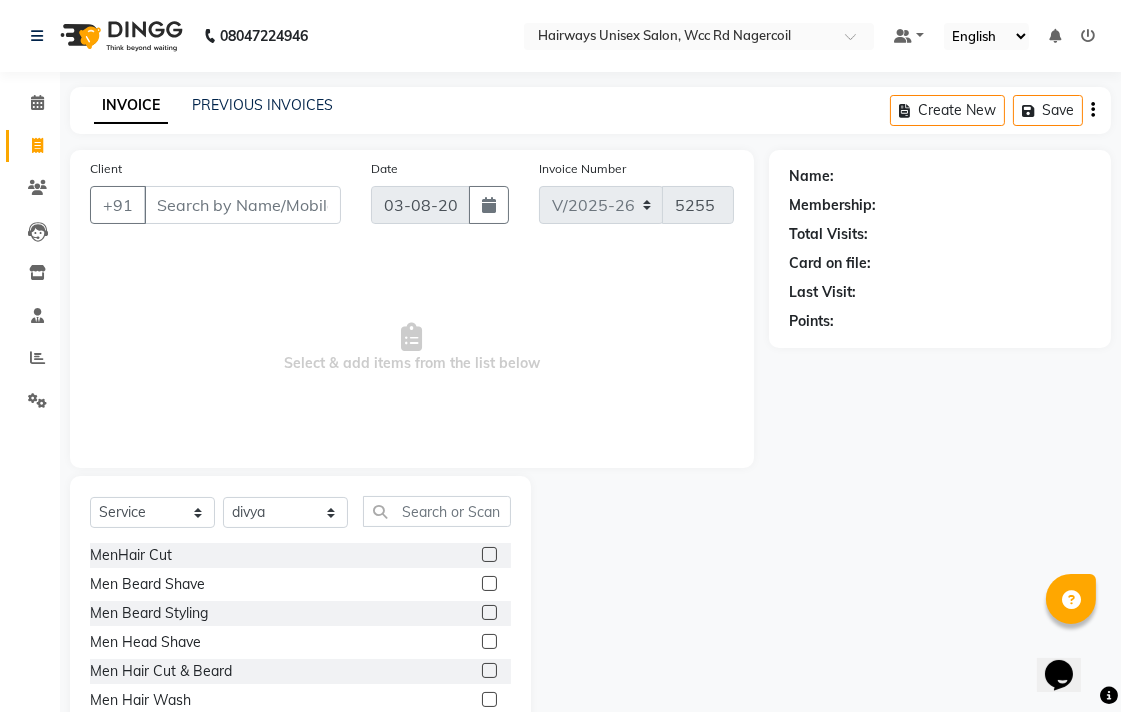 click on "Select Service Product Membership Package Voucher Prepaid Gift Card Select Stylist Admin [FIRST] [FIRST] [FIRST] [FIRST] [FIRST] Reception [FIRST] [FIRST] [FIRST] MenHair Cut Men Beard Shave Men Beard Styling Men Head Shave Men Hair Cut & Beard Men Hair Wash Men Kids Hair Cut Men Threading face scurb Men Straighterning, Smoothening - Front Men Straightening, Smoothening - Half Men Straightening, Smoothening - Full Men Grown smoothening- straightening Men Dandruff Treatment - Da0ndruff Treatment (short hair) Men Dandruff Treatment - Dandruff Treatment (Medium hair) Men Dandruff Treatment - Dandruff Treatment (Long hair) Men Dandruff scrub Men Relaxing Head Massage - Cocnut Oil Men Relaxing Head Massage - Navaratna Oil Men Relaxing Head Massage - Cold Oil Men Relaxing Head Massage - Almond Oil Men Relaxing olive oil massage Men Hair Colour - Mustache Men Hair Colour - Mustache (Ammonia Free) Men Hair Colour - Beard Colour Men Hair Colour - Beard Colour (Ammonia Free) Men face scrub" 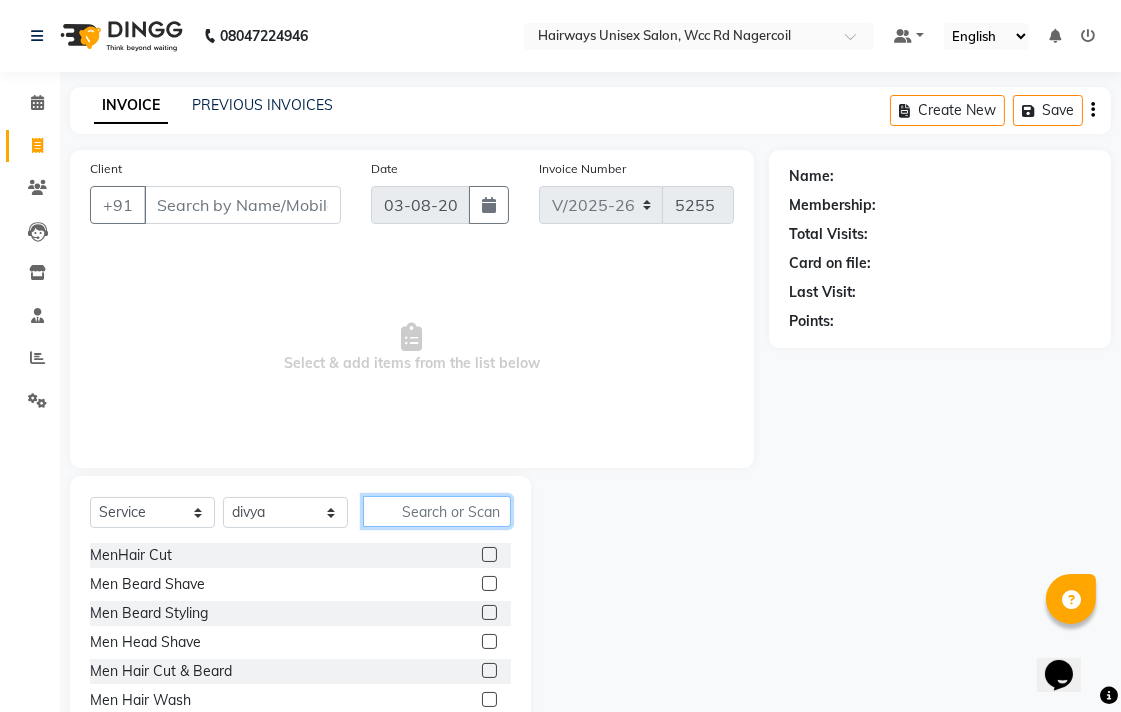 click 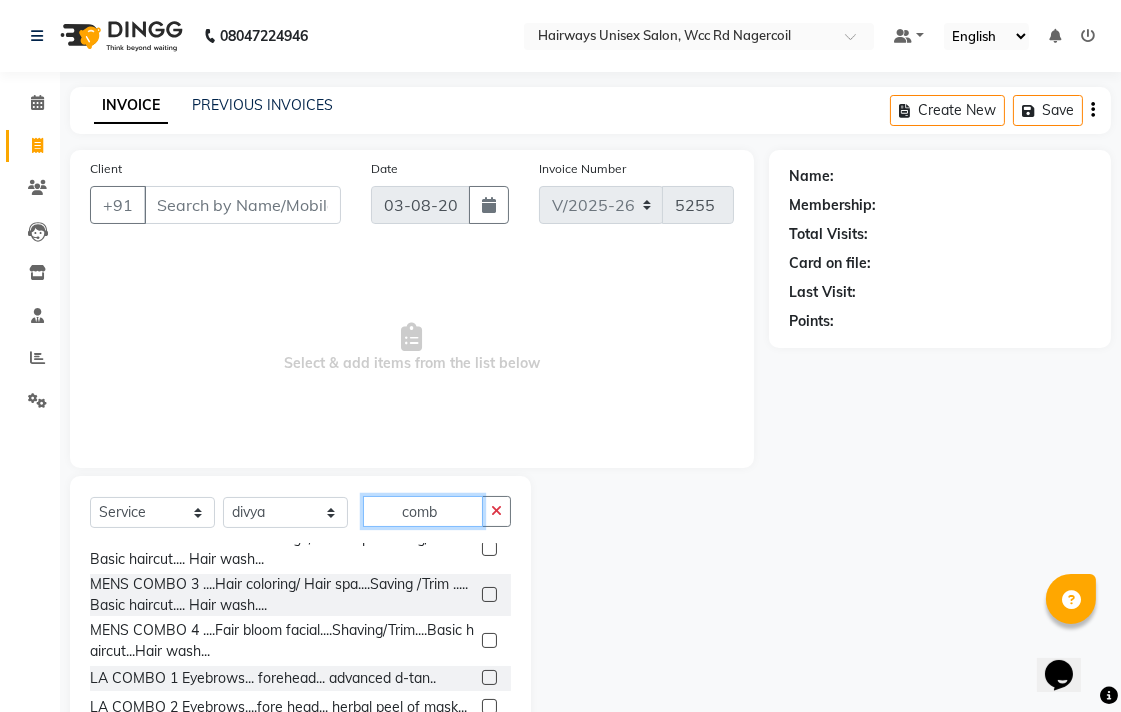 scroll, scrollTop: 111, scrollLeft: 0, axis: vertical 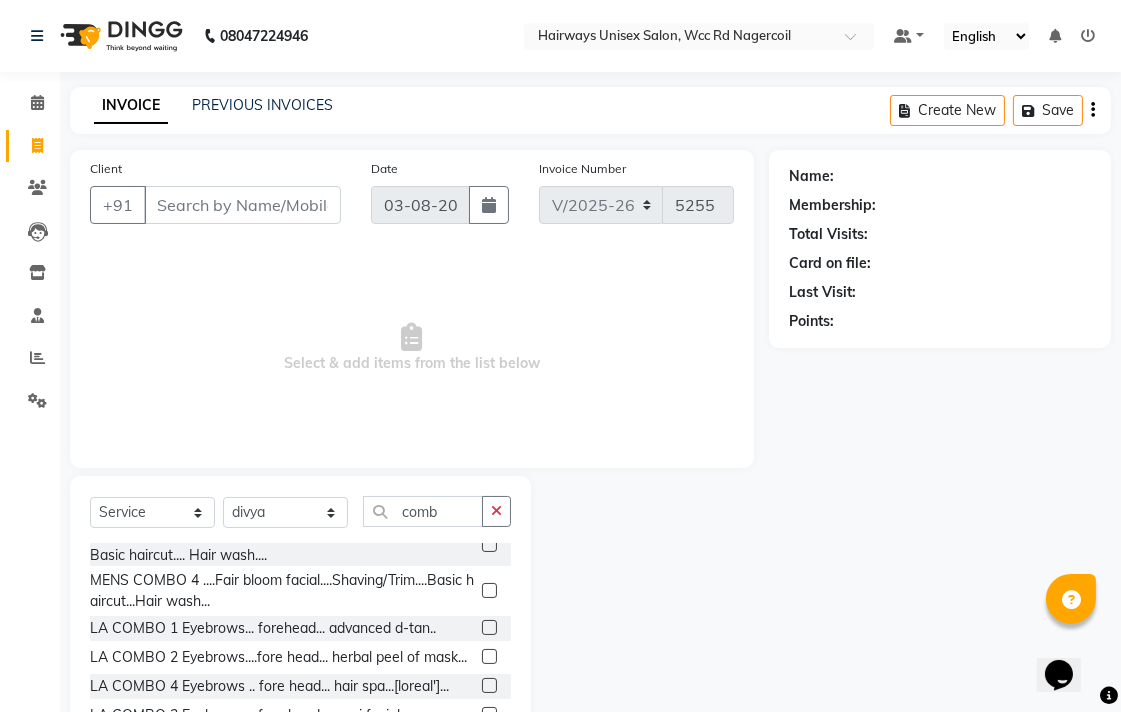 click 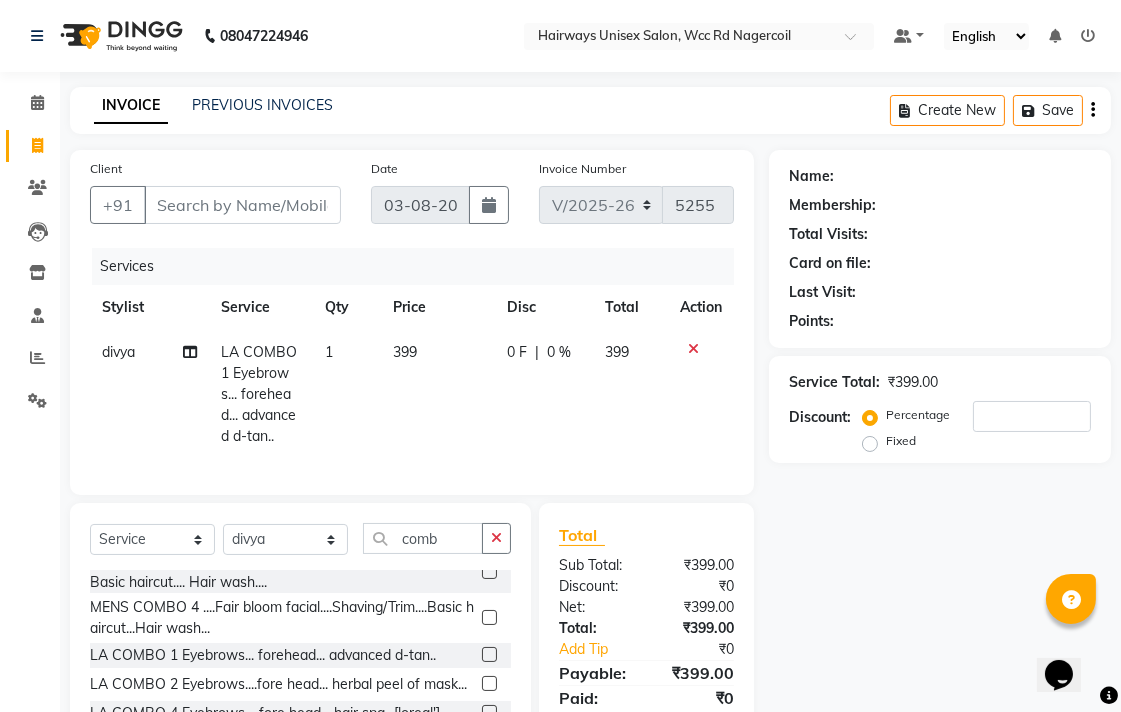 click on "399" 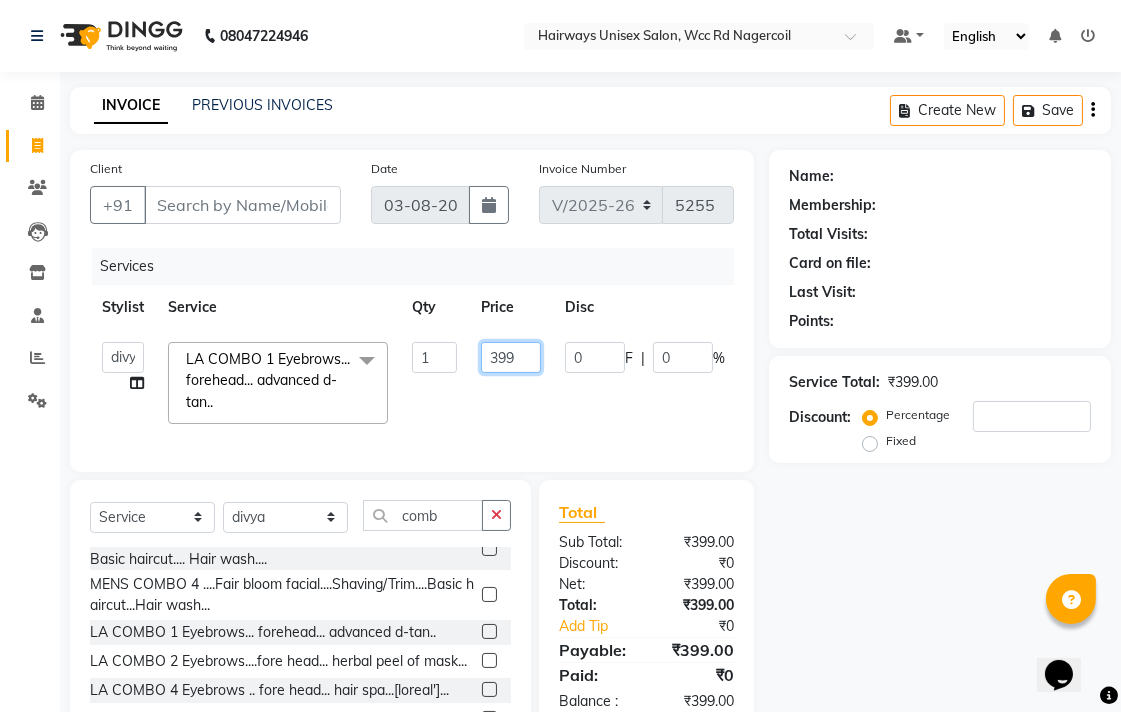 click on "399" 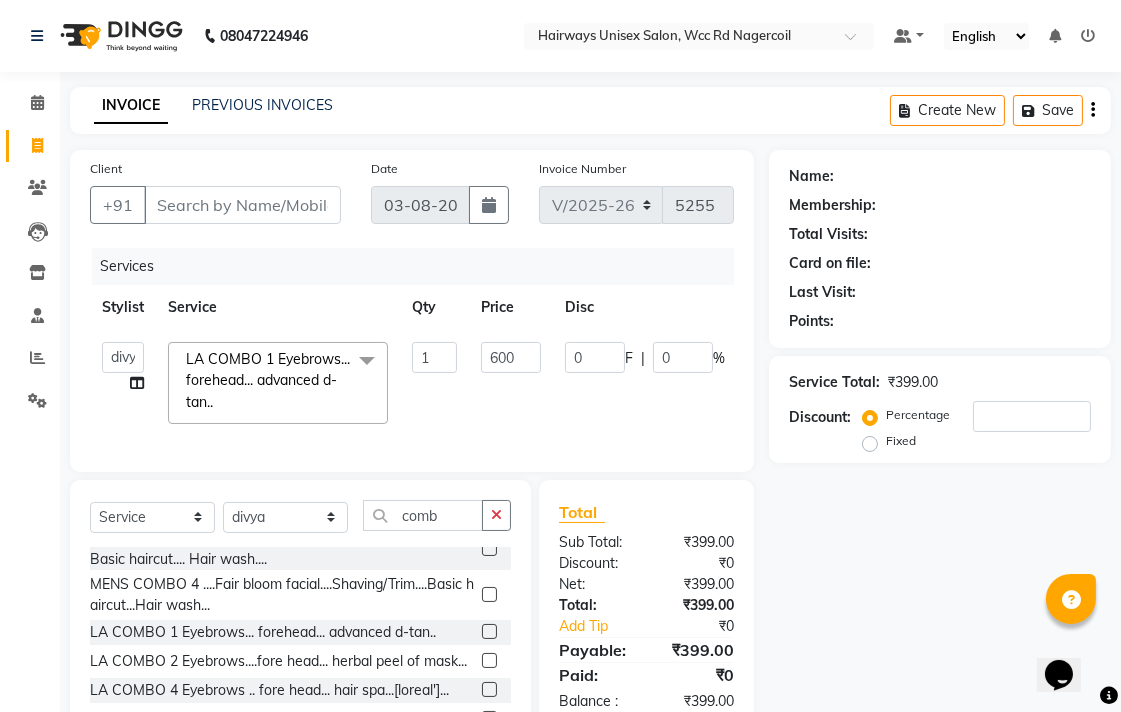 click on "Admin [FIRST] [FIRST] [FIRST] [FIRST] [FIRST] Reception [FIRST] [FIRST] LA COMBO 1 Eyebrows... forehead... advanced d-tan.. x MenHair Cut Men Beard Shave Men Beard Styling Men Head Shave Men Hair Cut & Beard Men Hair Wash Men Kids Hair Cut Men Threading face scurb Men Straighterning, Smoothening - Front Men Straightening, Smoothening - Half Men Straightening, Smoothening - Full Men Grown smoothening- straightening Men Dandruff Treatment - Da0ndruff Treatment (short hair) Men Dandruff Treatment - Dandruff Treatment (Medium hair) Men Dandruff Treatment - Dandruff Treatment (Long hair) Men Dandruff scrub Men Relaxing Head Massage - Cocnut Oil Men Relaxing Head Massage - Navaratna Oil Men Relaxing Head Massage - Cold Oil Men Relaxing Head Massage - Almond Oil Men Relaxing olive oil massage Men Hair Colour - Mustache Men Hair Colour - Mustache (Ammonia Free) Men Hair Colour - Beard Colour Men Hair Colour - Beard Colour (Ammonia Free) MenHair Colour - Premium Colour (inoa) Men face scrub" 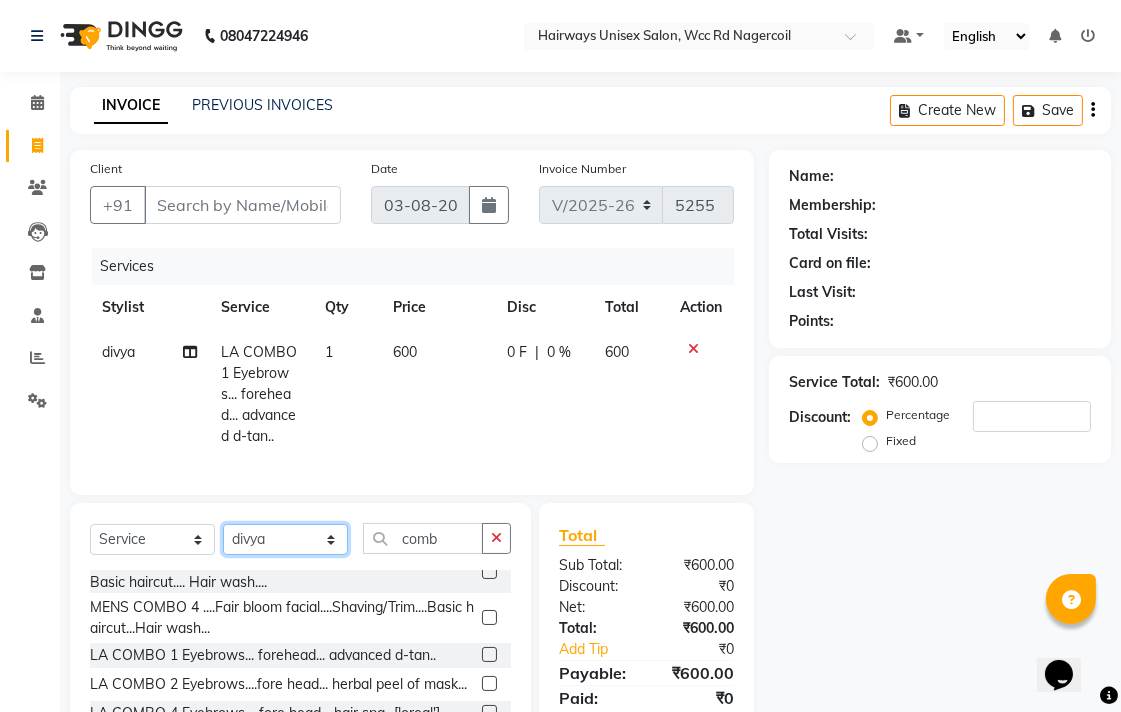 click on "Select Stylist Admin Chitra divya Gokila Haroon Imran Reception Salman Sartaj Khan Talib" 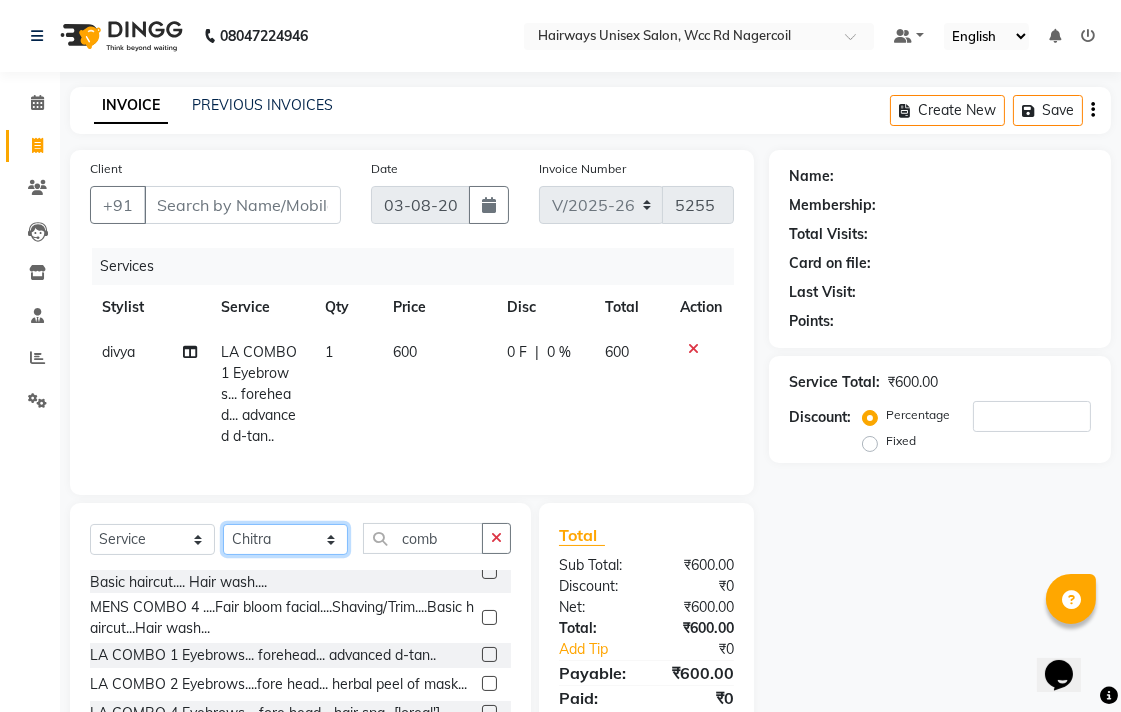 click on "Select Stylist Admin Chitra divya Gokila Haroon Imran Reception Salman Sartaj Khan Talib" 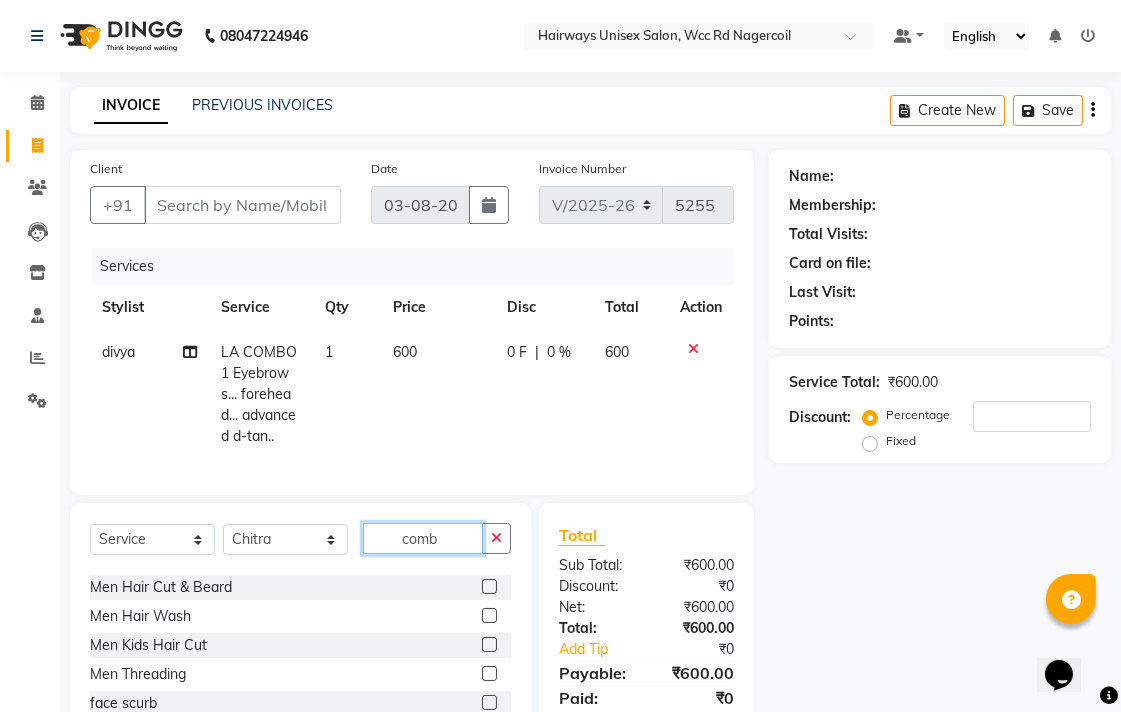 click on "comb" 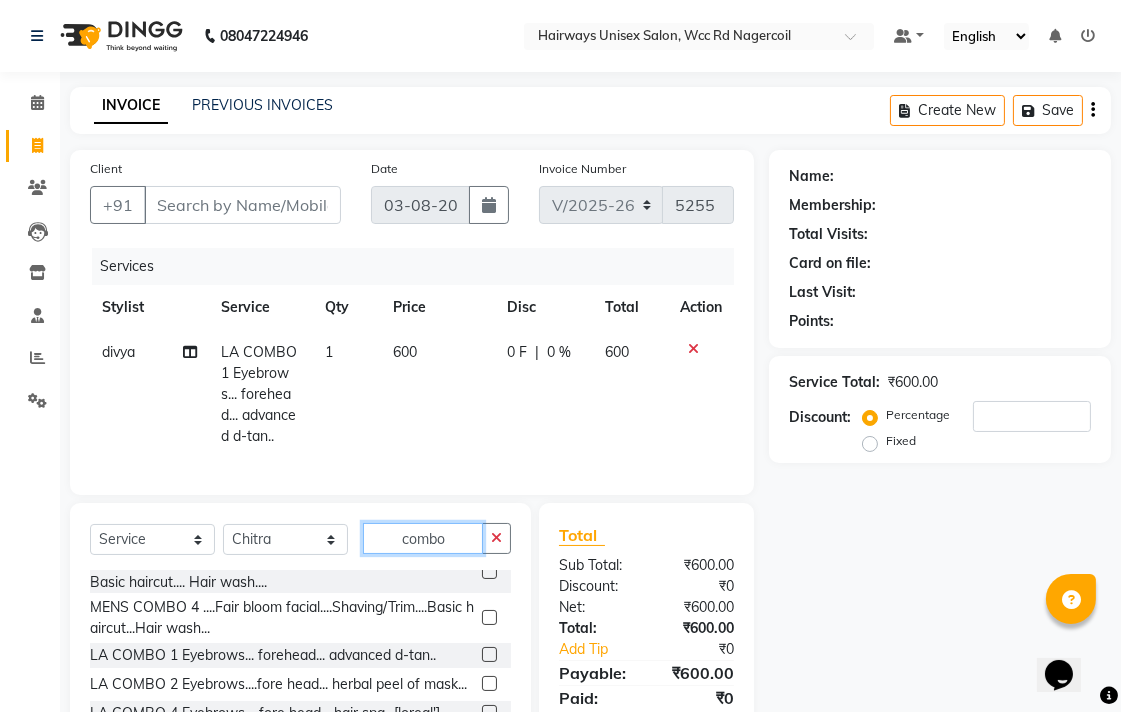 scroll, scrollTop: 132, scrollLeft: 0, axis: vertical 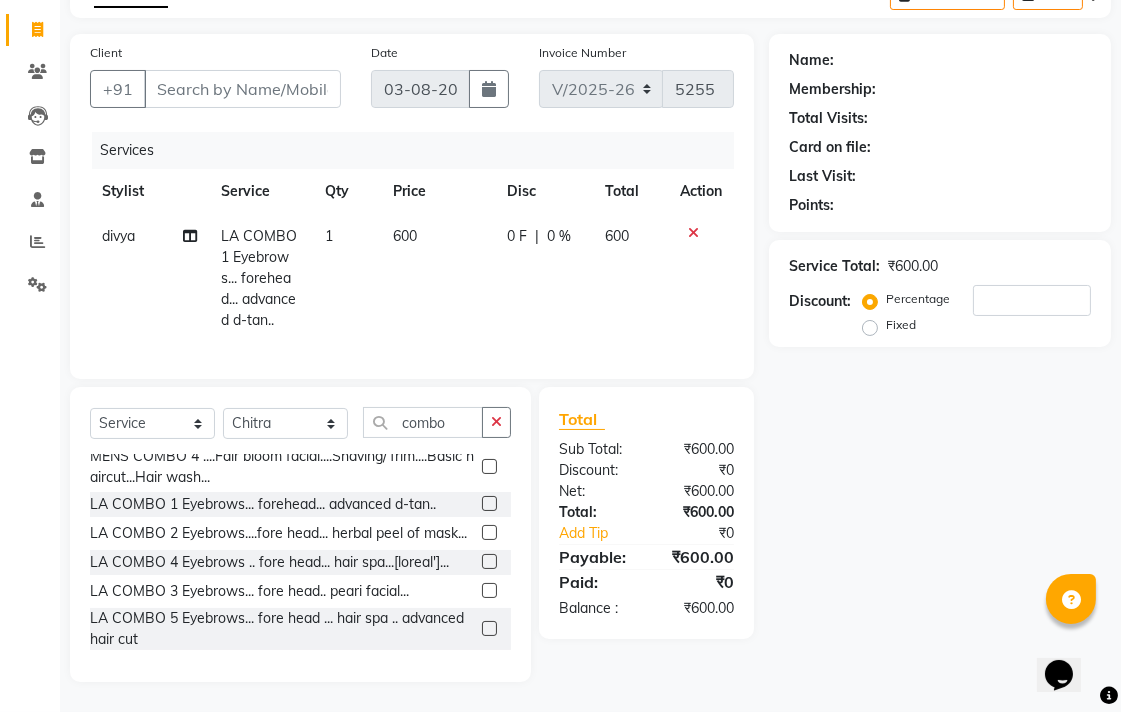 click 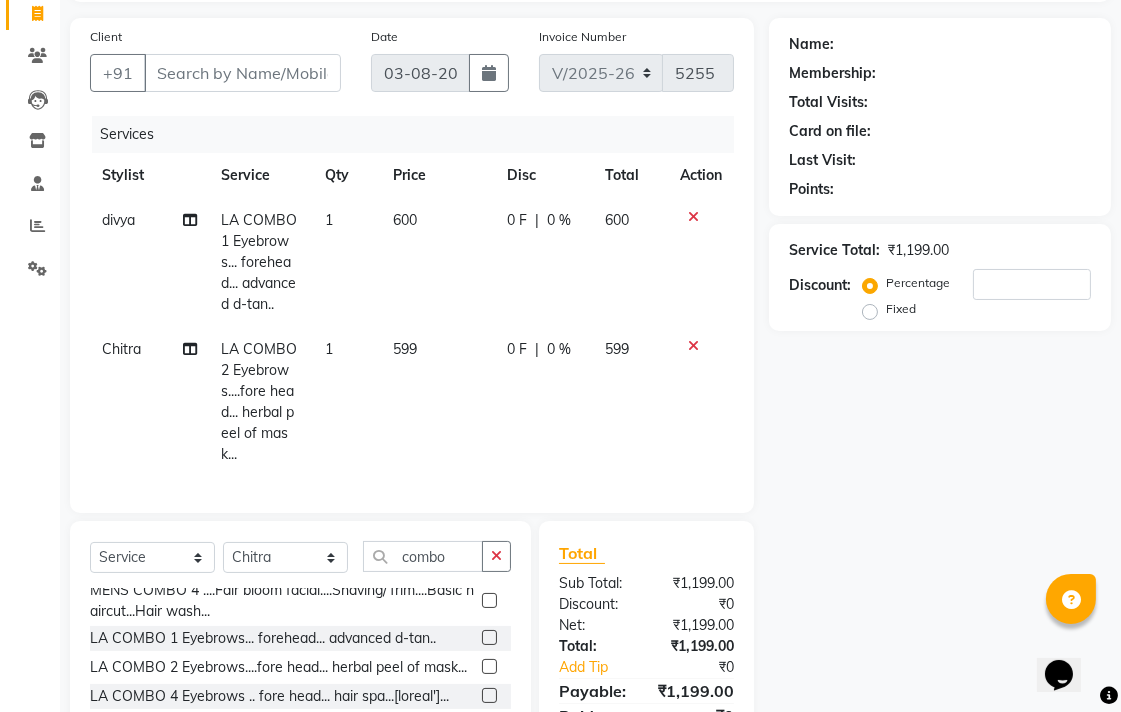 click on "599" 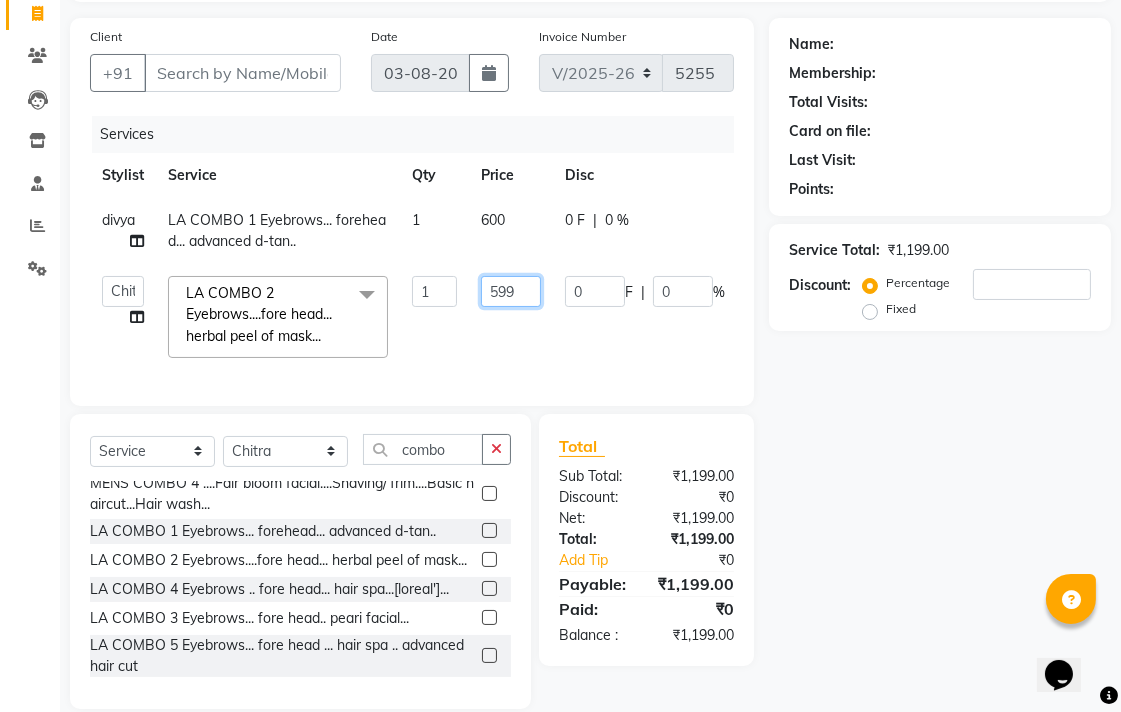 click on "599" 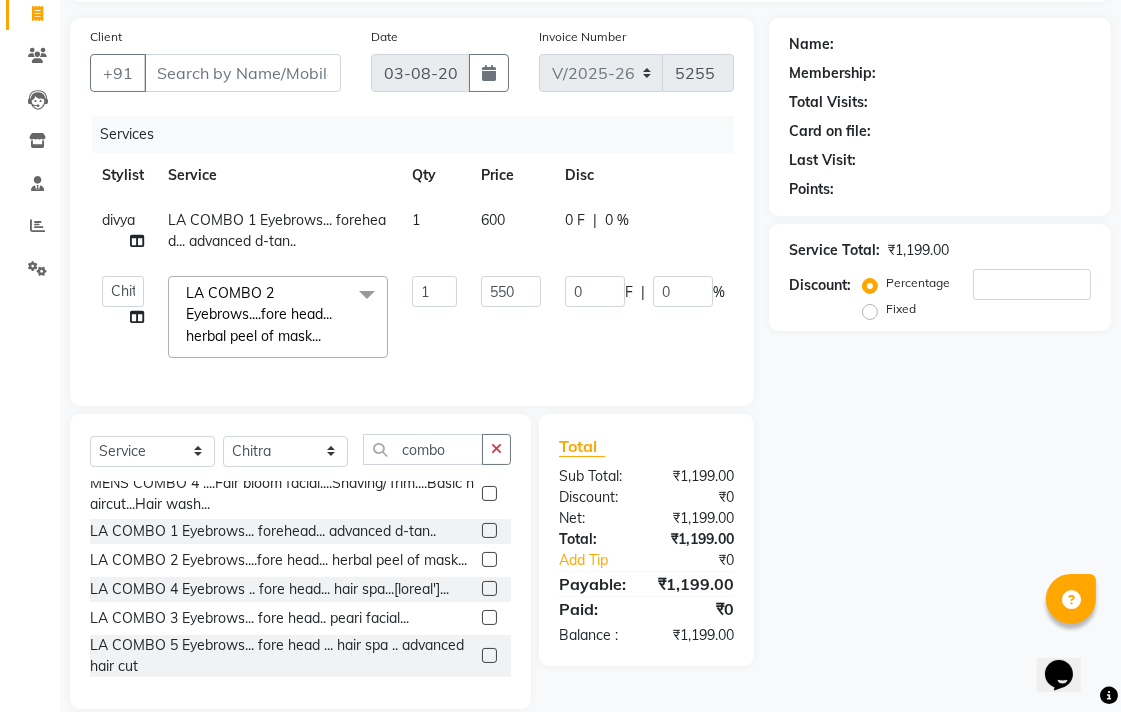click on "Admin [FIRST] [FIRST] [FIRST] [FIRST] [FIRST] Reception [FIRST] [FIRST] [FIRST] LA COMBO 2 Eyebrows....fore head... herbal peel of mask... x MenHair Cut Men Beard Shave Men Beard Styling Men Head Shave Men Hair Cut & Beard Men Hair Wash Men Kids Hair Cut Men Threading face scurb Men Straighterning, Smoothening - Front Men Straightening, Smoothening - Half Men Straightening, Smoothening - Full Men Grown smoothening- straightening Men Dandruff Treatment - Da0ndruff Treatment (short hair) Men Dandruff Treatment - Dandruff Treatment (Medium hair) Men Dandruff Treatment - Dandruff Treatment (Long hair) Men Dandruff scrub Men Relaxing Head Massage - Cocnut Oil Men Relaxing Head Massage - Navaratna Oil Men Relaxing Head Massage - Cold Oil Men Relaxing Head Massage - Almond Oil Men Relaxing olive oil massage Men Hair Colour - Mustache Men Hair Colour - Mustache (Ammonia Free) Men Hair Colour - Beard Colour Men Hair Colour - Beard Colour (Ammonia Free) MenHair Colour - Premium Colour (inoa) 1 550 0" 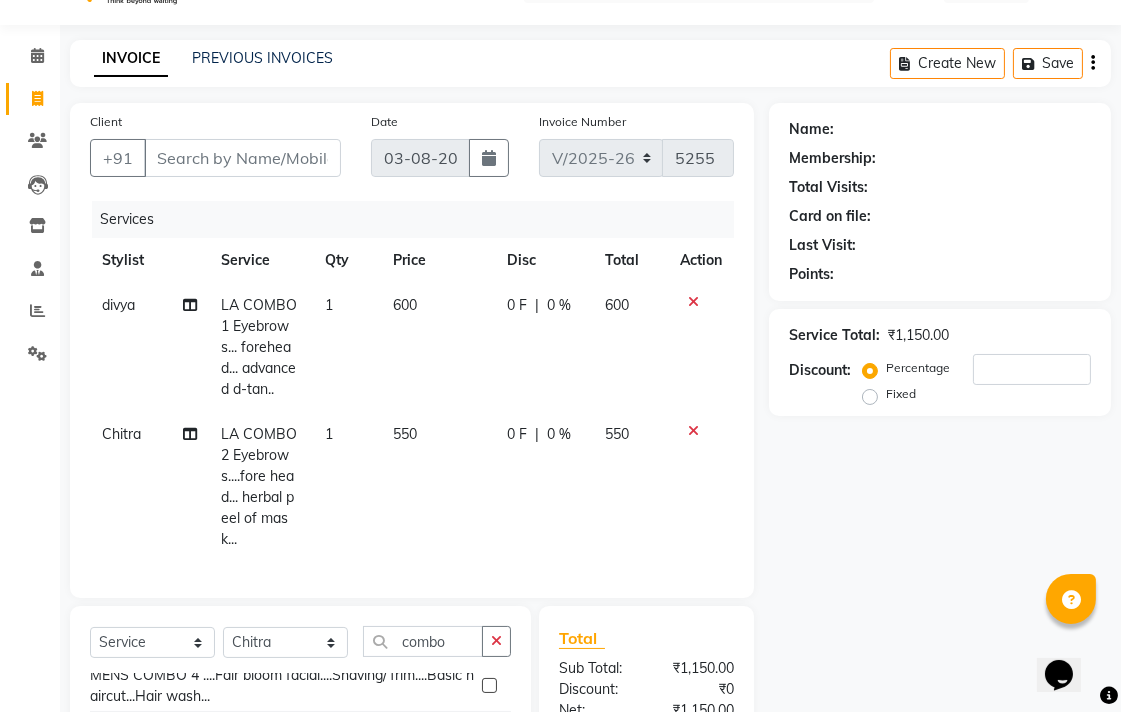 scroll, scrollTop: 0, scrollLeft: 0, axis: both 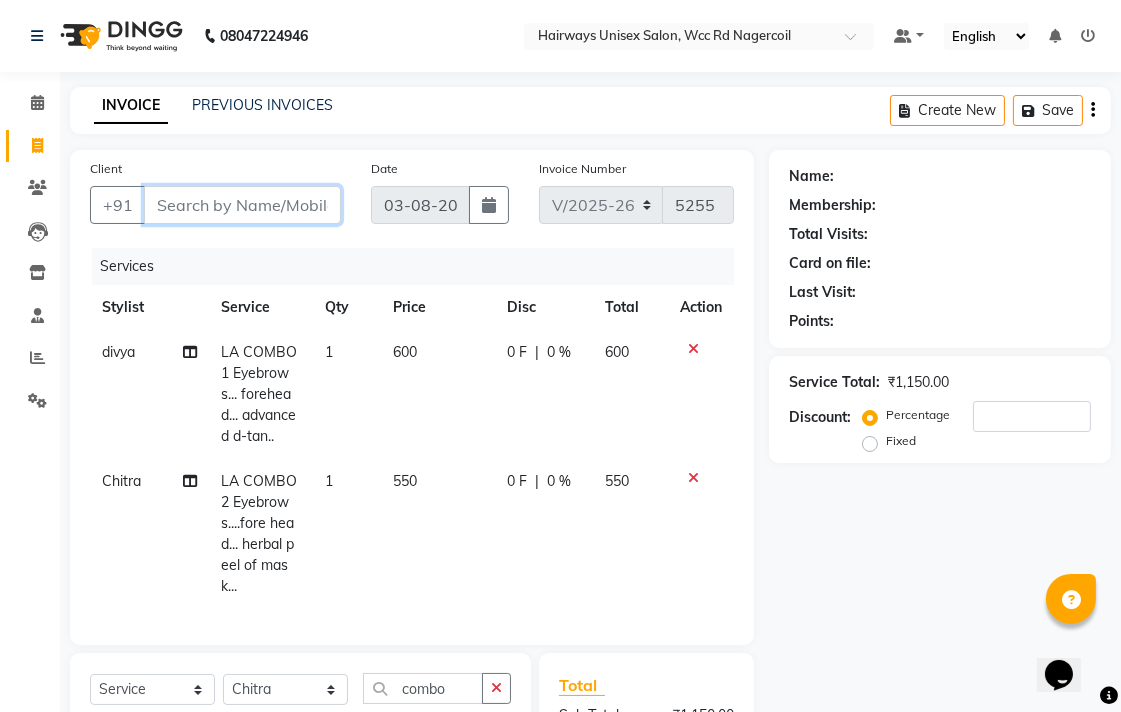 click on "Client" at bounding box center (242, 205) 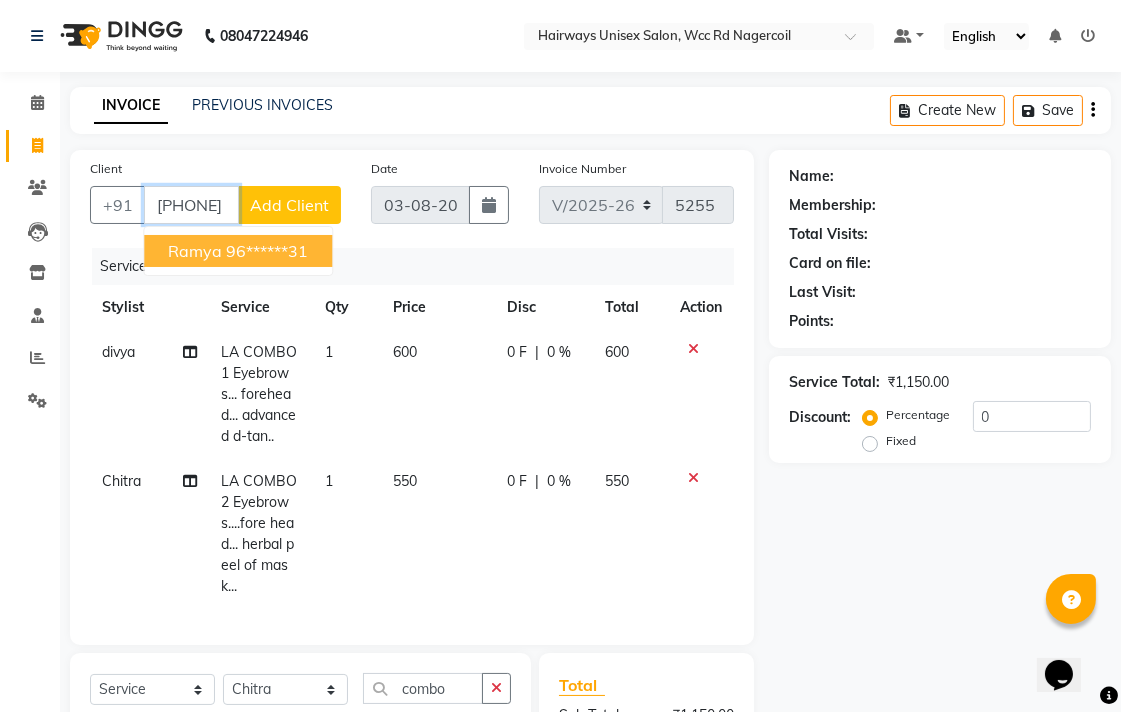 click on "[FIRST] [PHONE]" at bounding box center (238, 251) 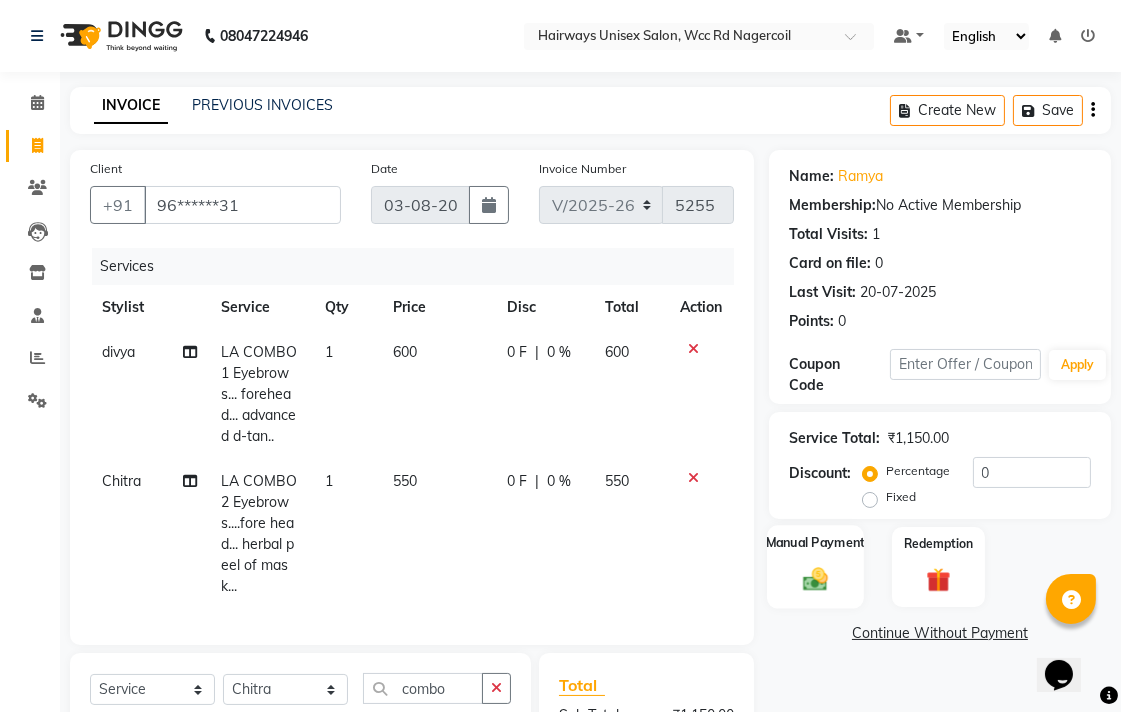 click on "Manual Payment" 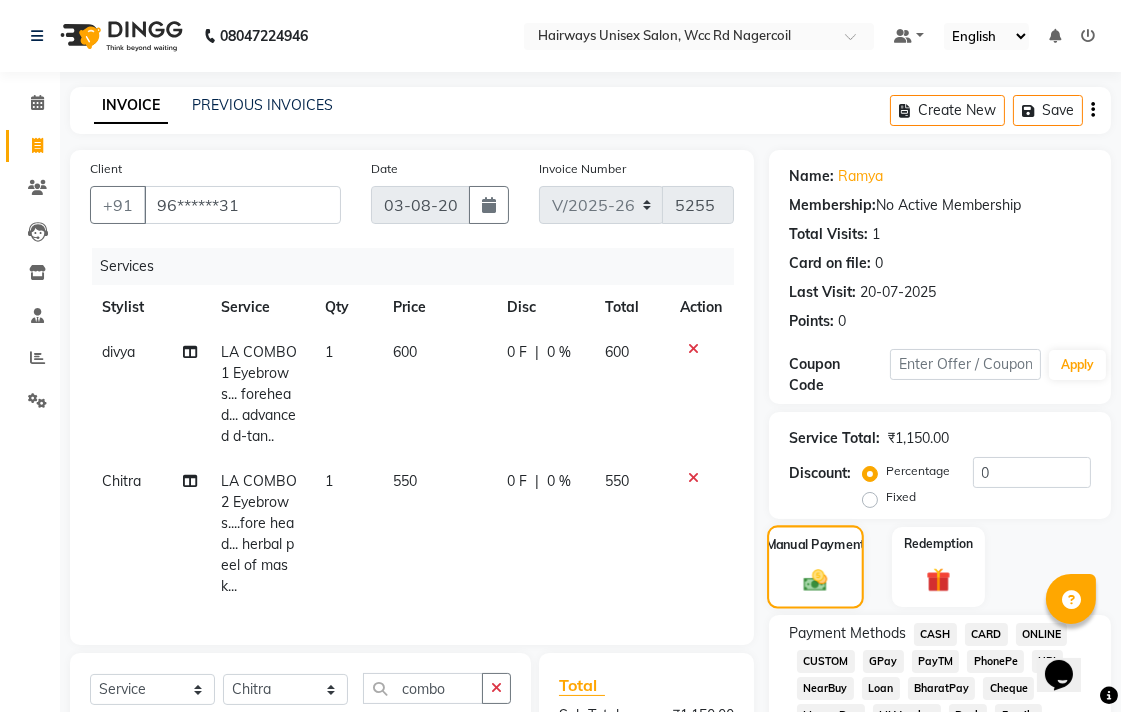 scroll, scrollTop: 222, scrollLeft: 0, axis: vertical 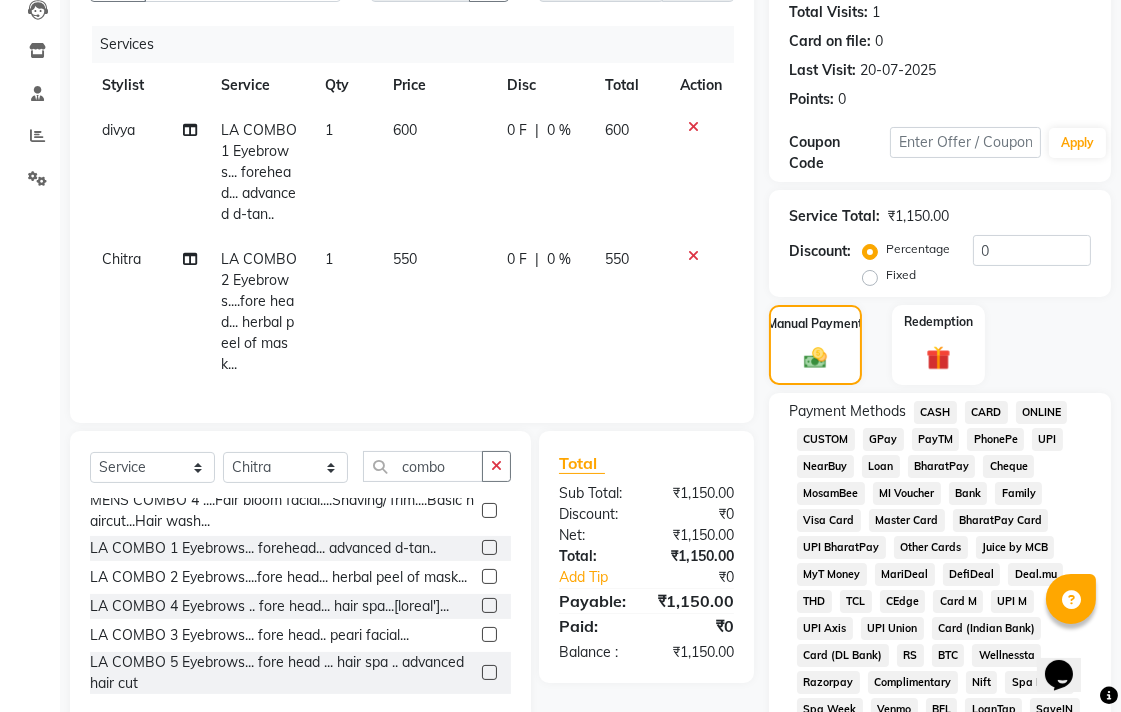 click on "UPI" 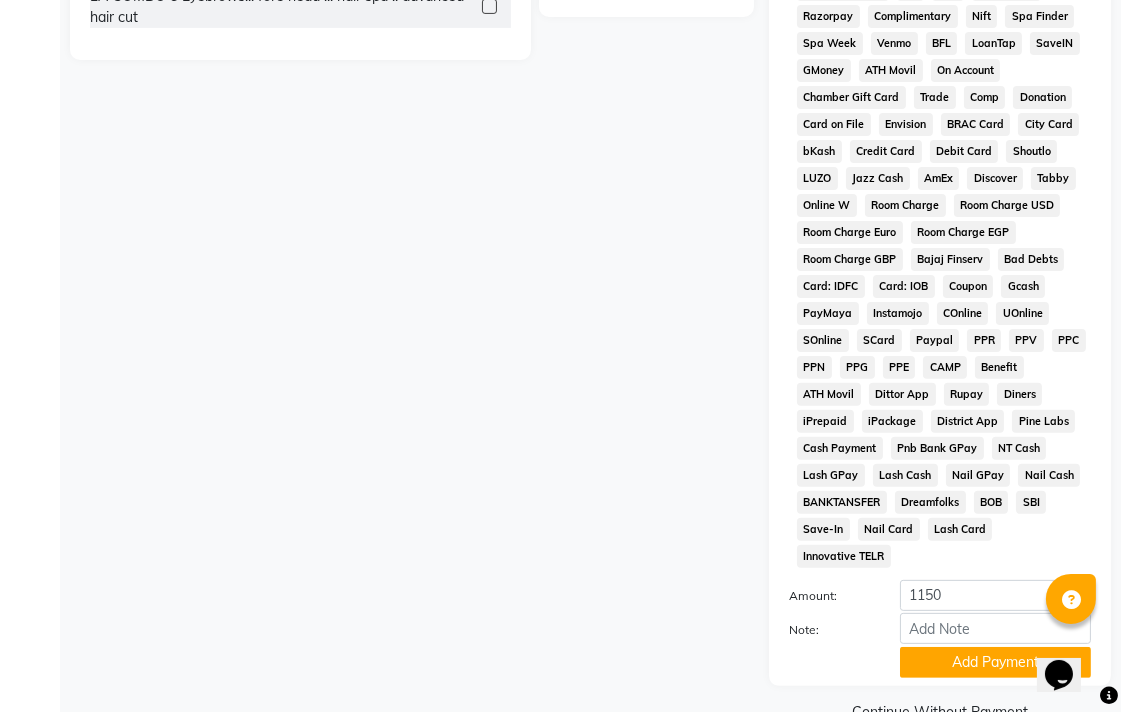scroll, scrollTop: 913, scrollLeft: 0, axis: vertical 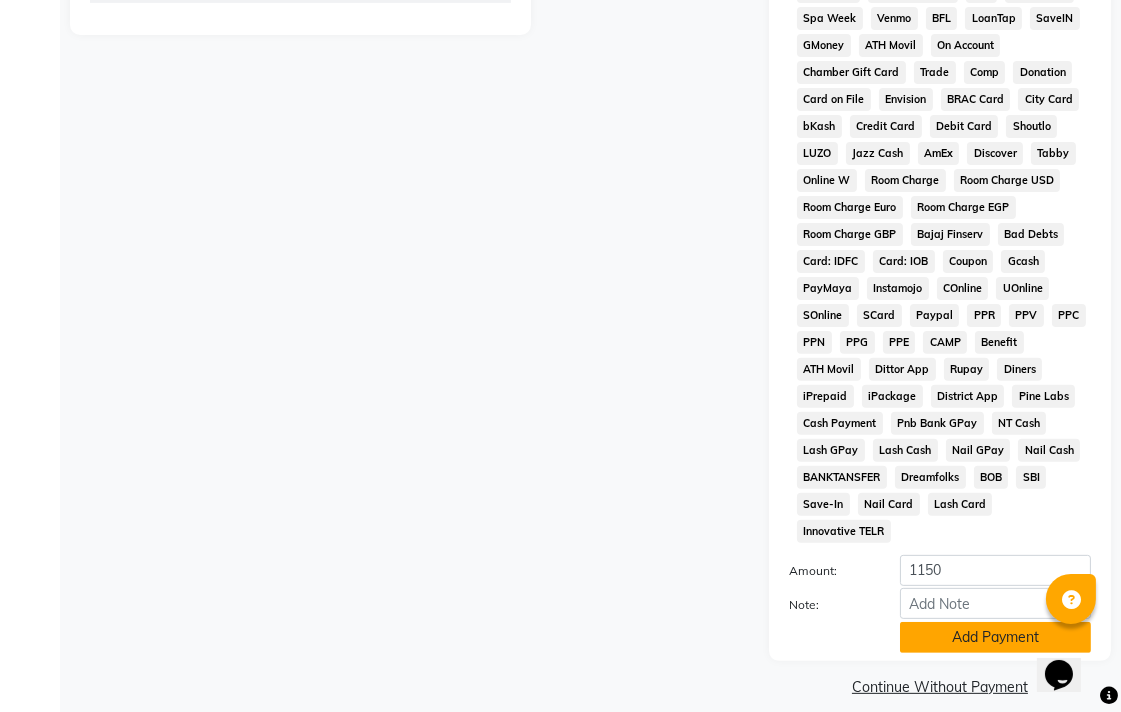 click on "Add Payment" 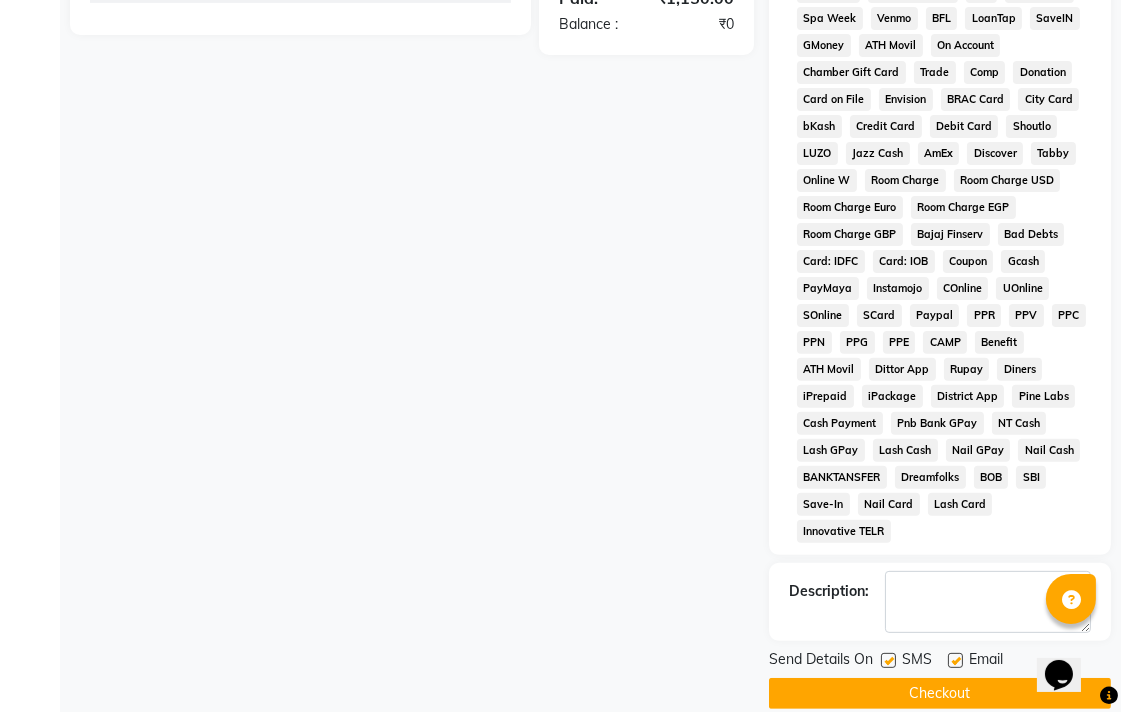 click on "Checkout" 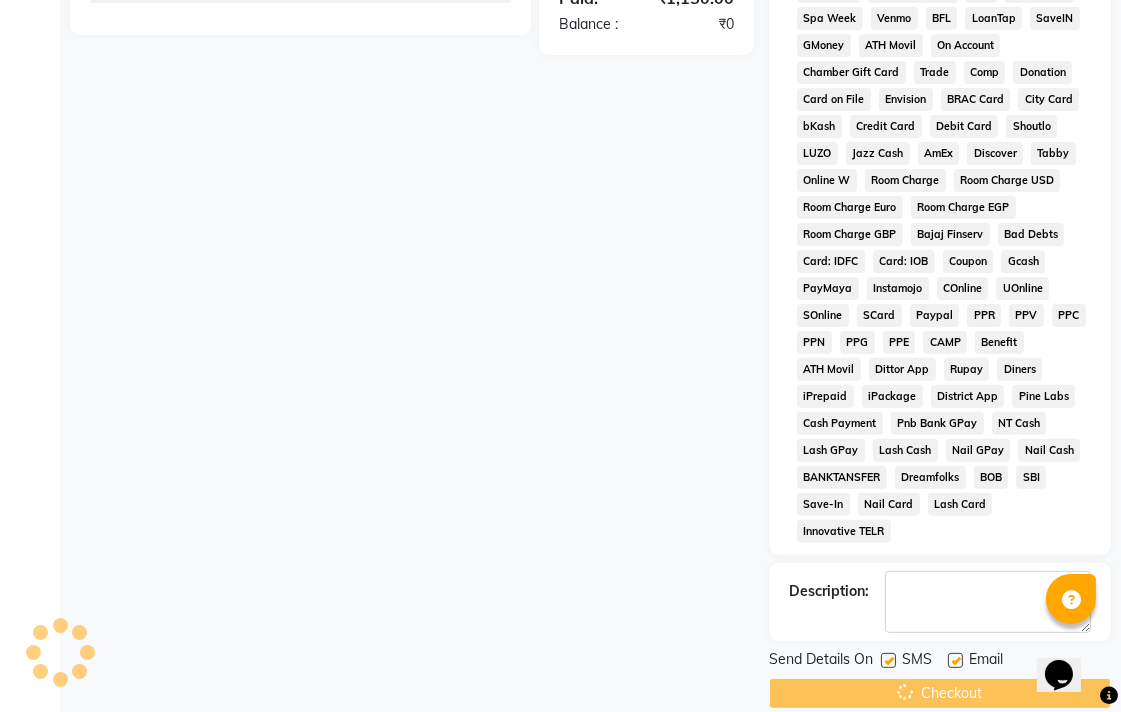 scroll, scrollTop: 0, scrollLeft: 0, axis: both 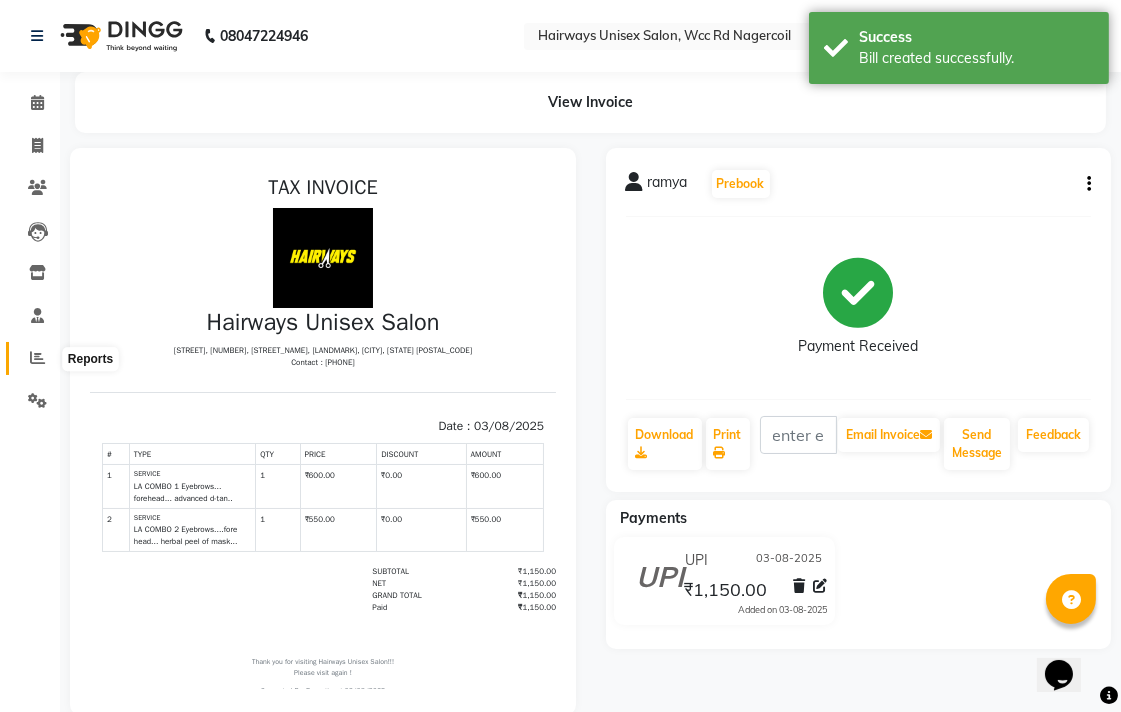 click 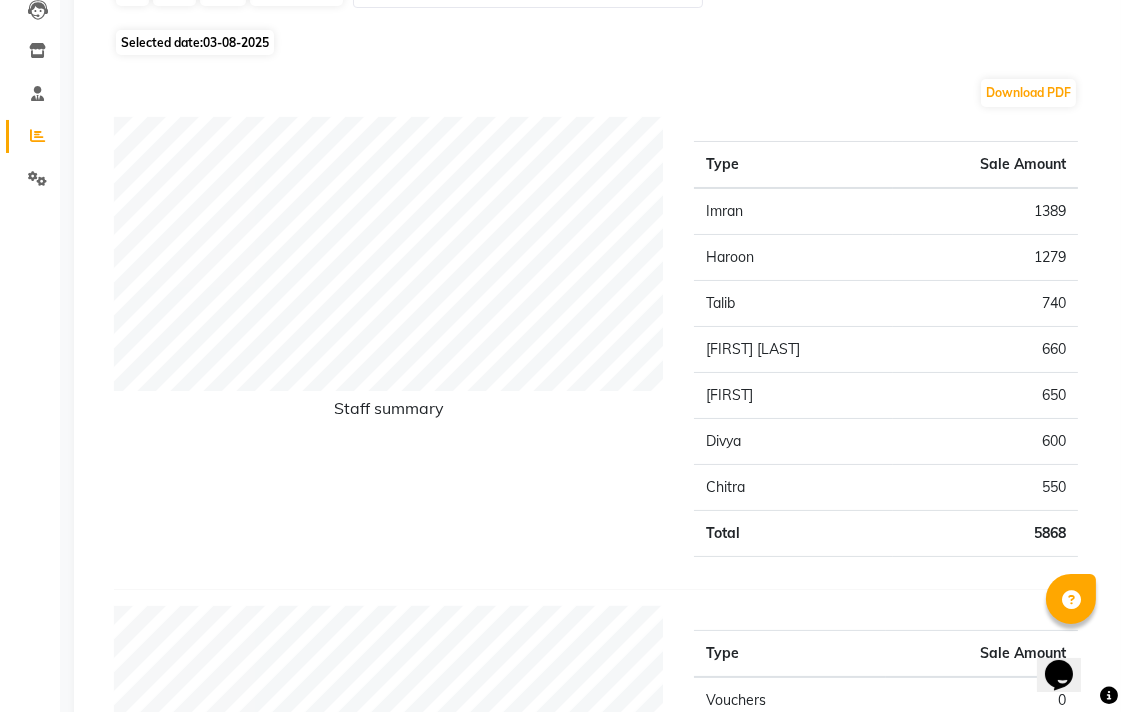 scroll, scrollTop: 0, scrollLeft: 0, axis: both 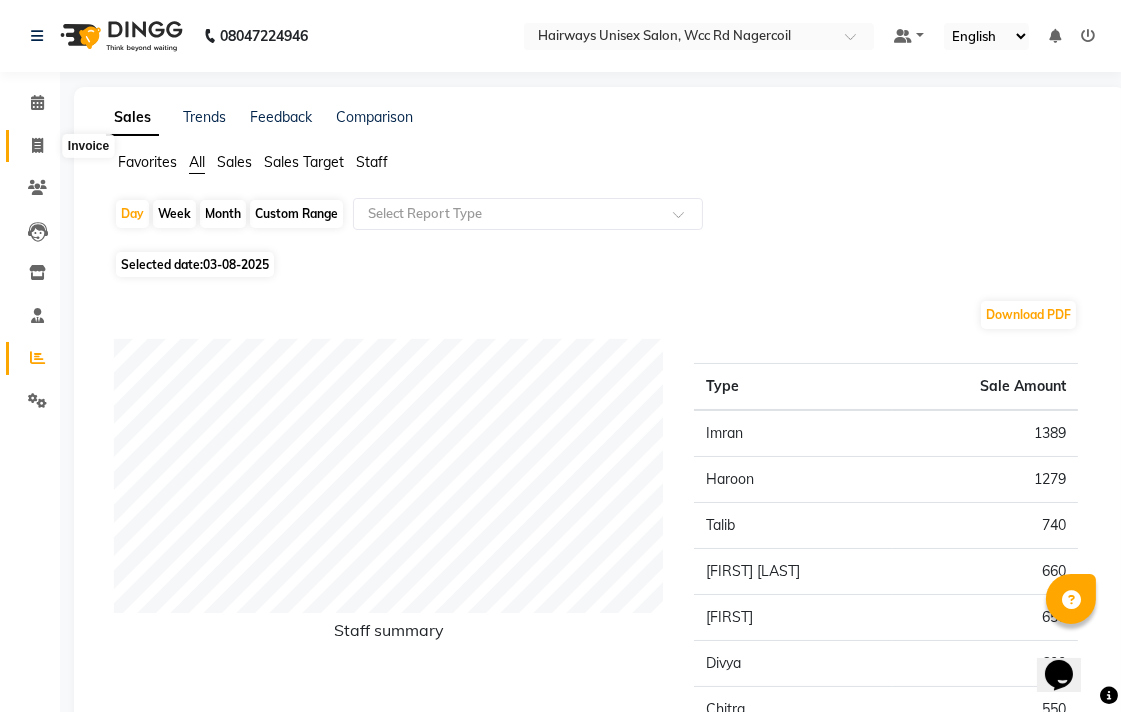 click 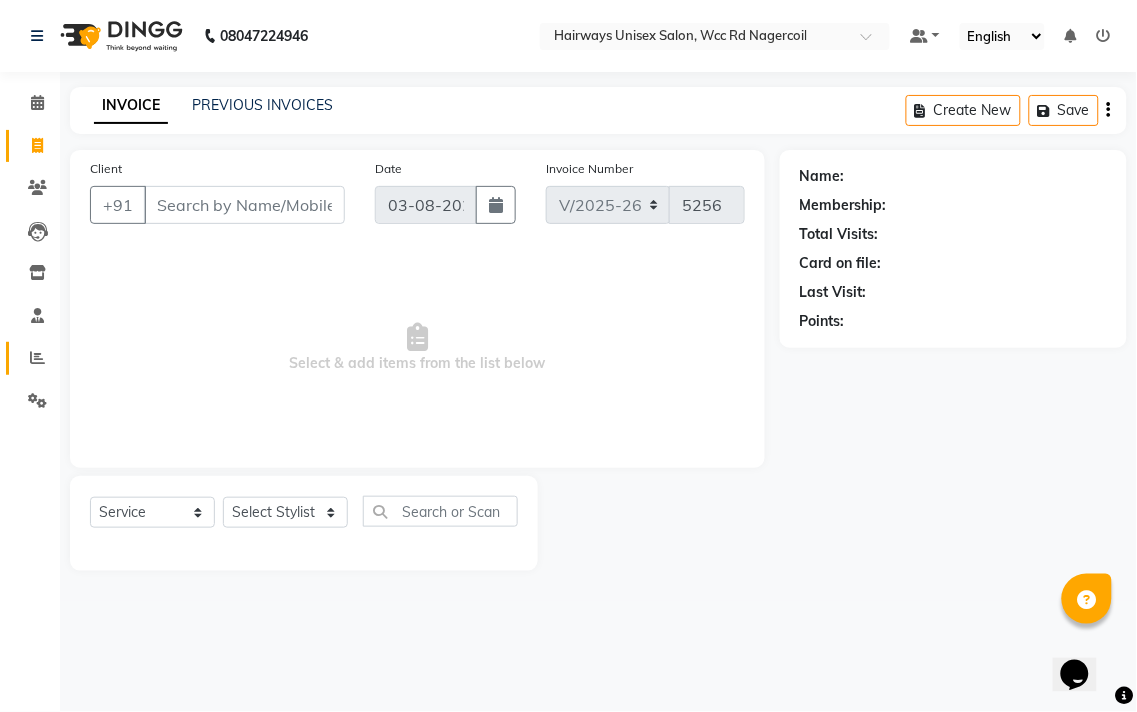 click on "Reports" 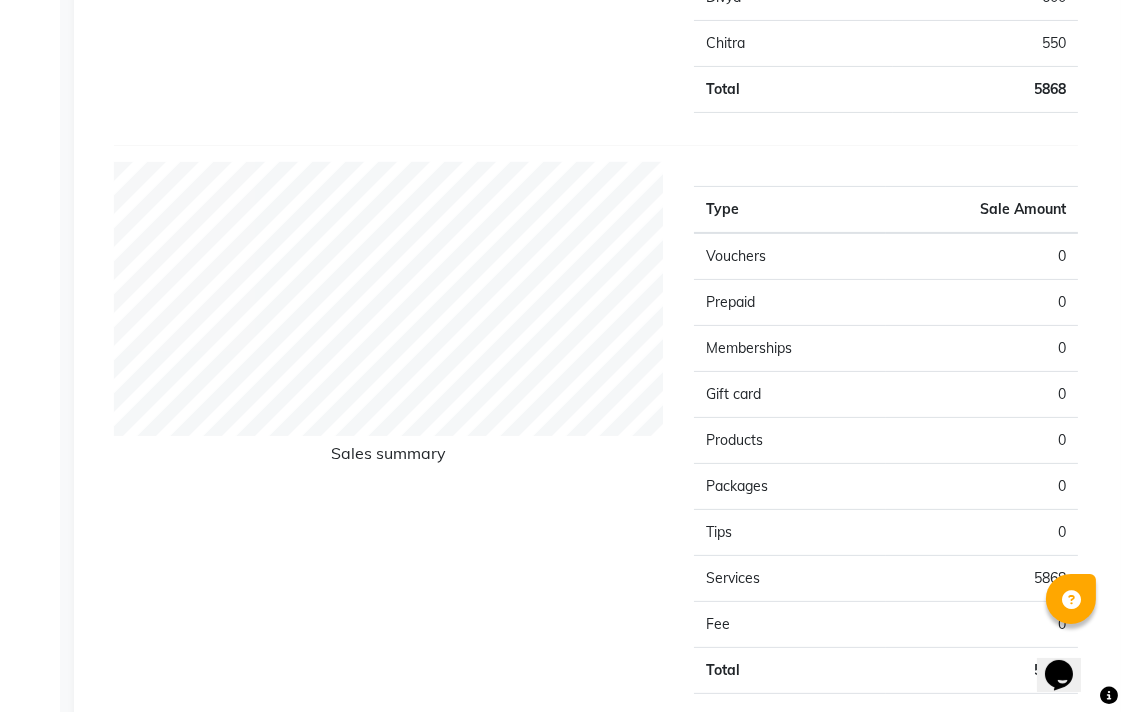 scroll, scrollTop: 0, scrollLeft: 0, axis: both 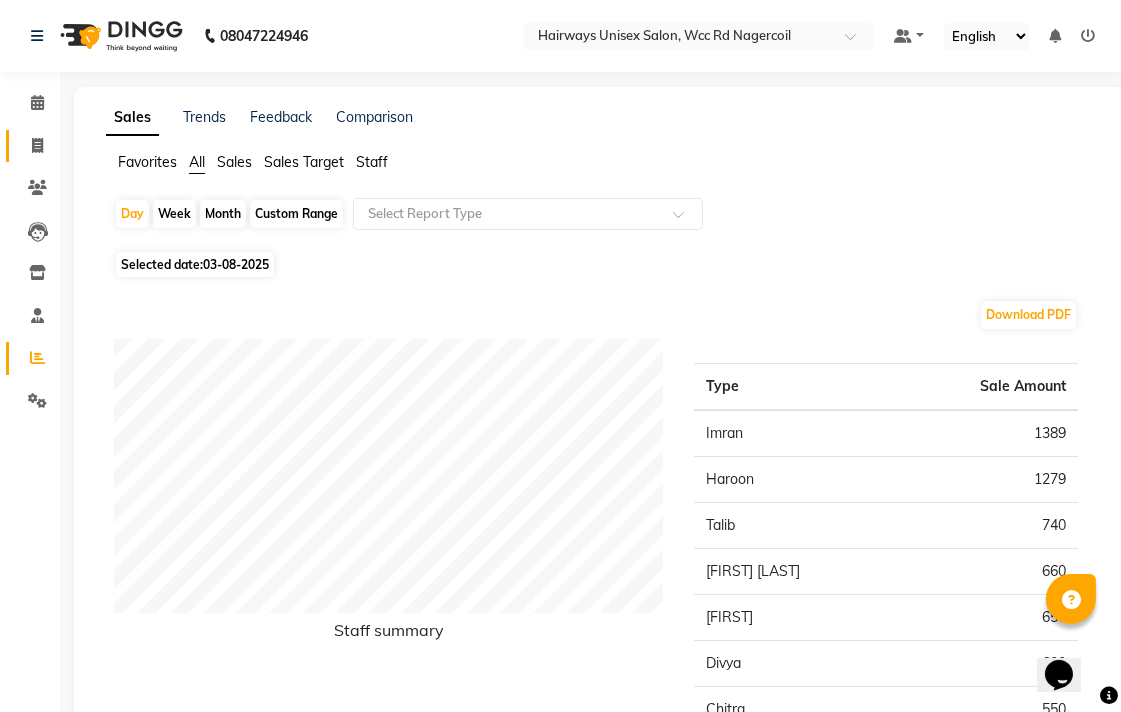 click on "Invoice" 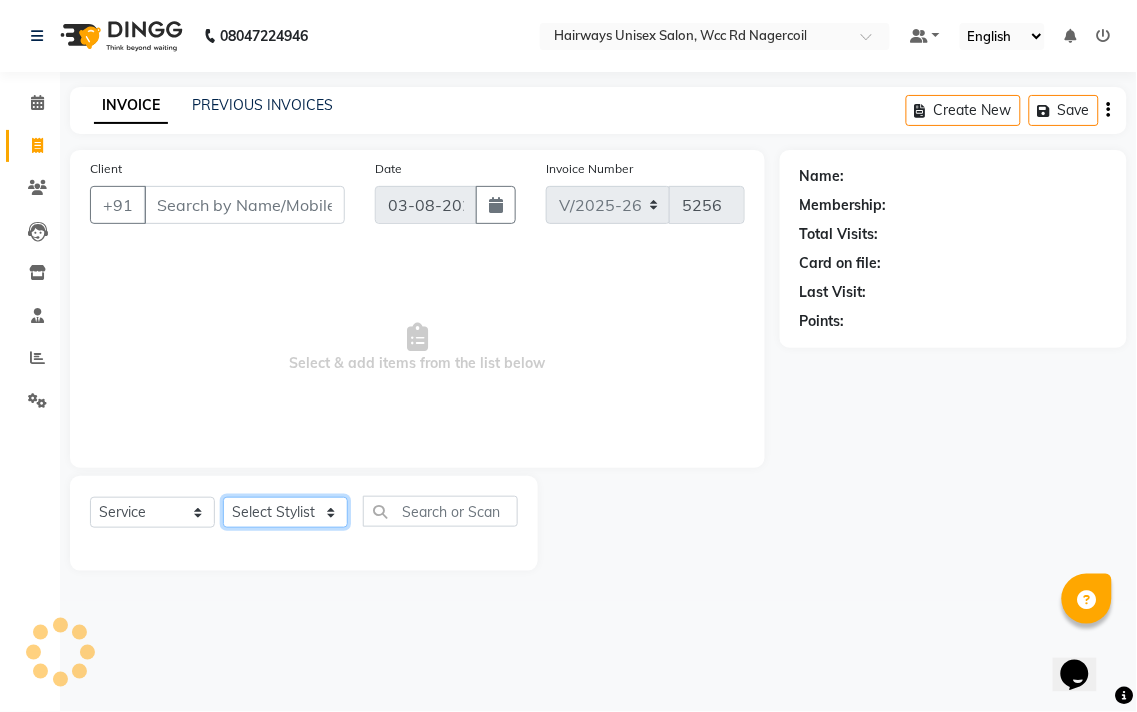 click on "Select Stylist" 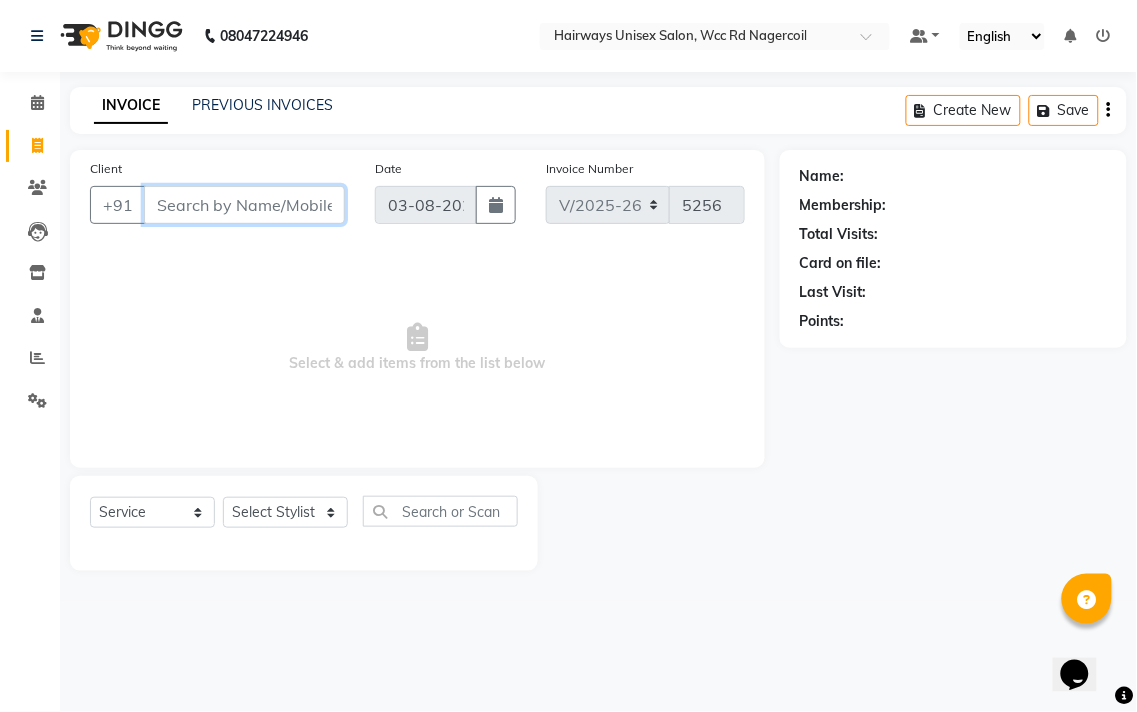 click on "Client" at bounding box center [244, 205] 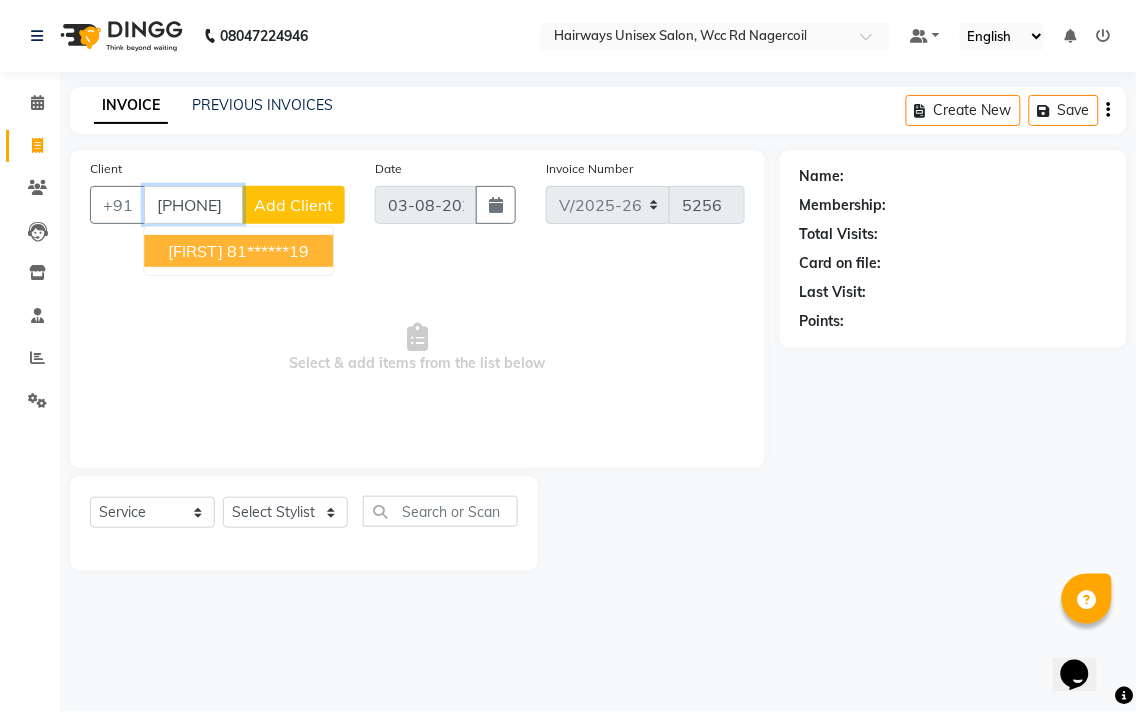click on "[FIRST] [PHONE]" at bounding box center [238, 251] 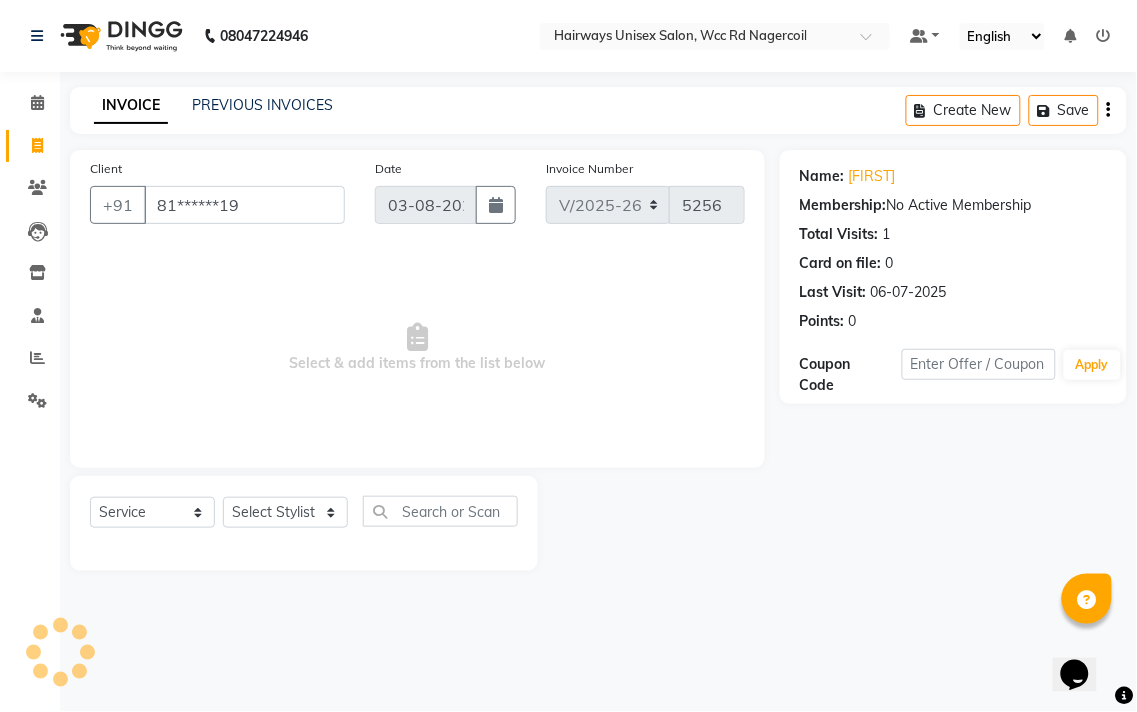 click on "Select  Service  Product  Membership  Package Voucher Prepaid Gift Card  Select Stylist Admin Chitra divya Gokila Haroon Imran Reception Salman Sartaj Khan Talib" 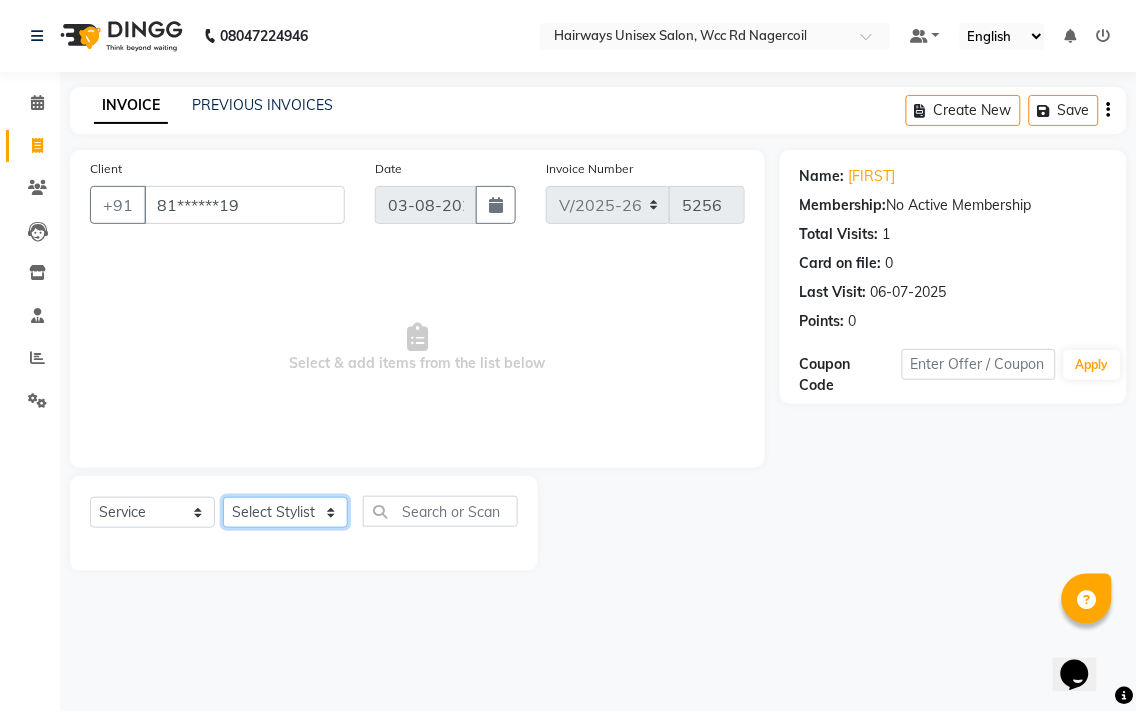 click on "Select Stylist Admin Chitra divya Gokila Haroon Imran Reception Salman Sartaj Khan Talib" 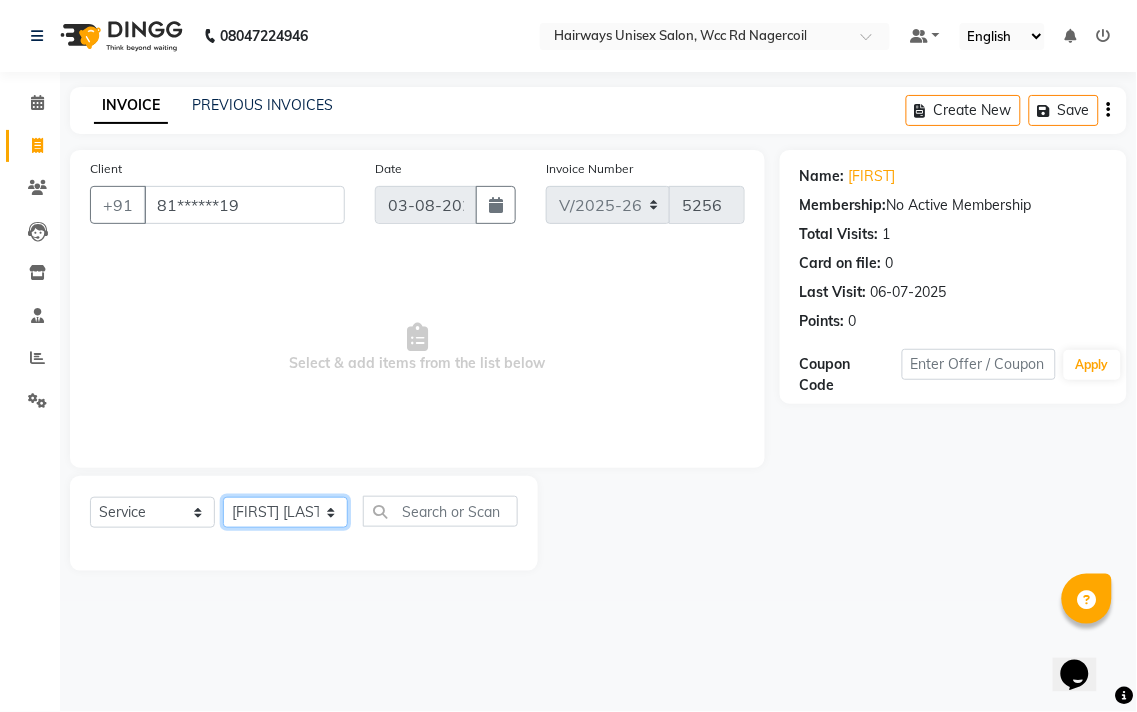 click on "Select Stylist Admin Chitra divya Gokila Haroon Imran Reception Salman Sartaj Khan Talib" 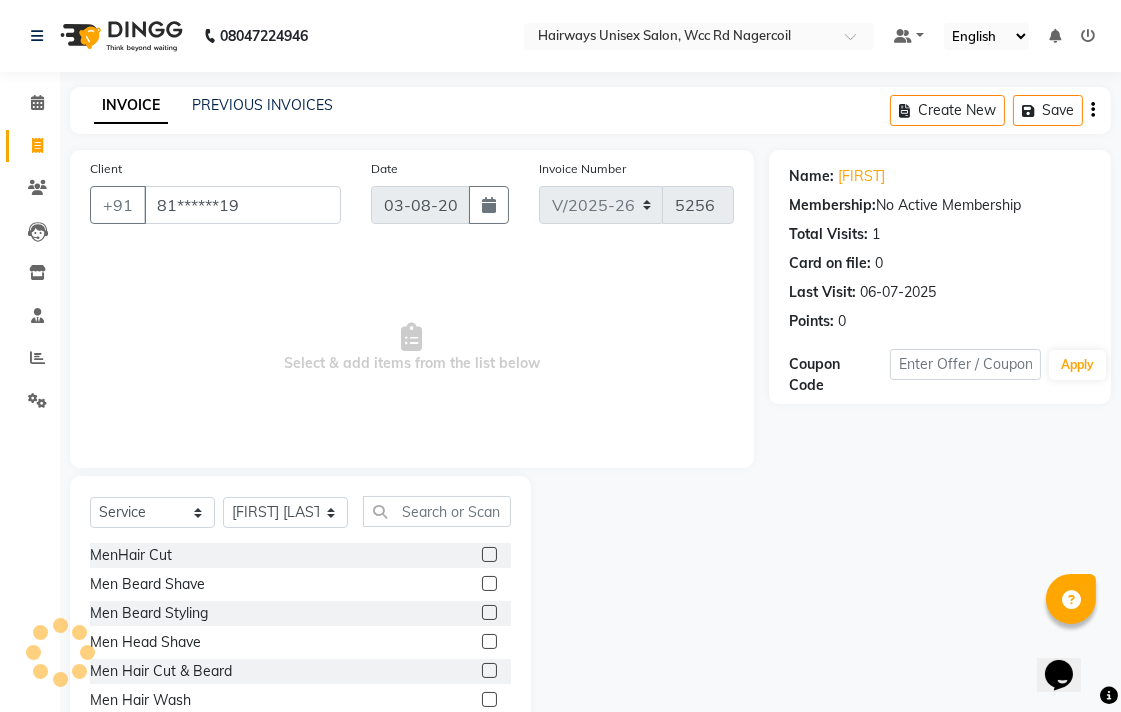 click 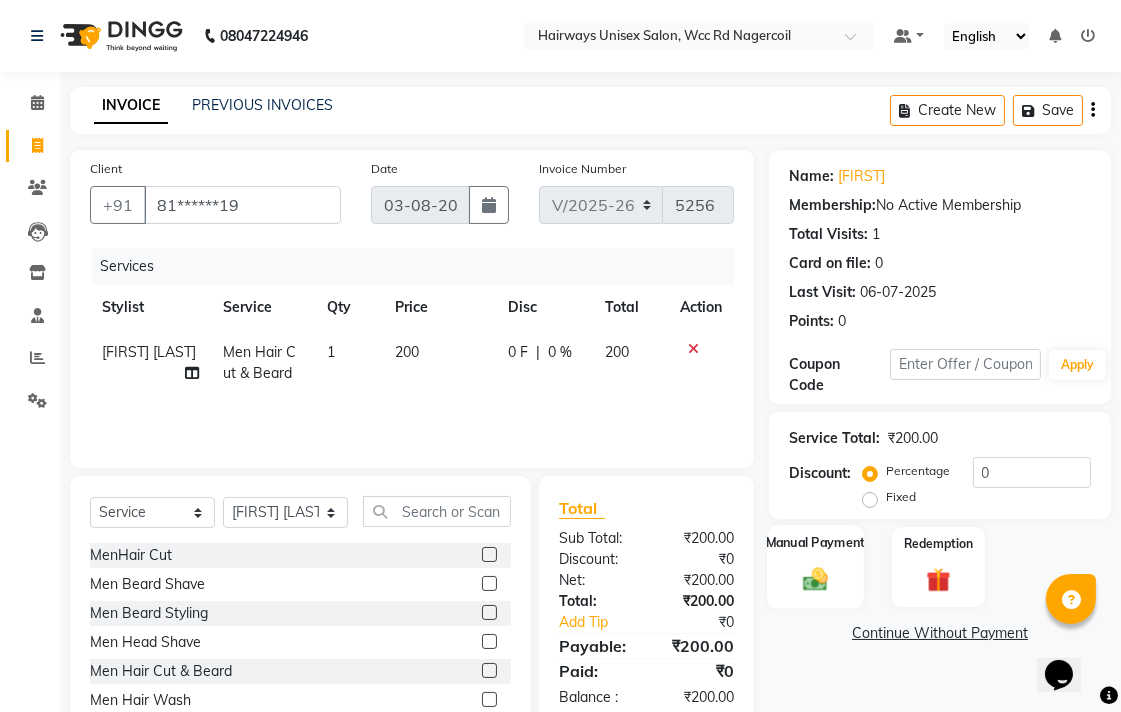 click 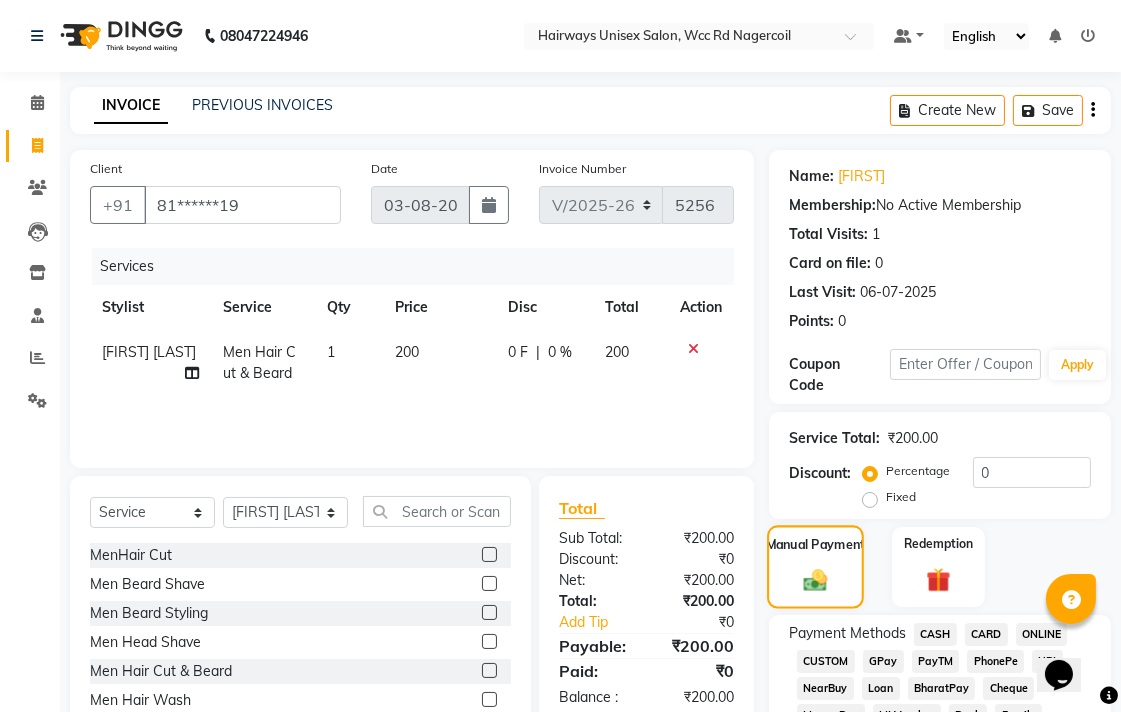 scroll, scrollTop: 444, scrollLeft: 0, axis: vertical 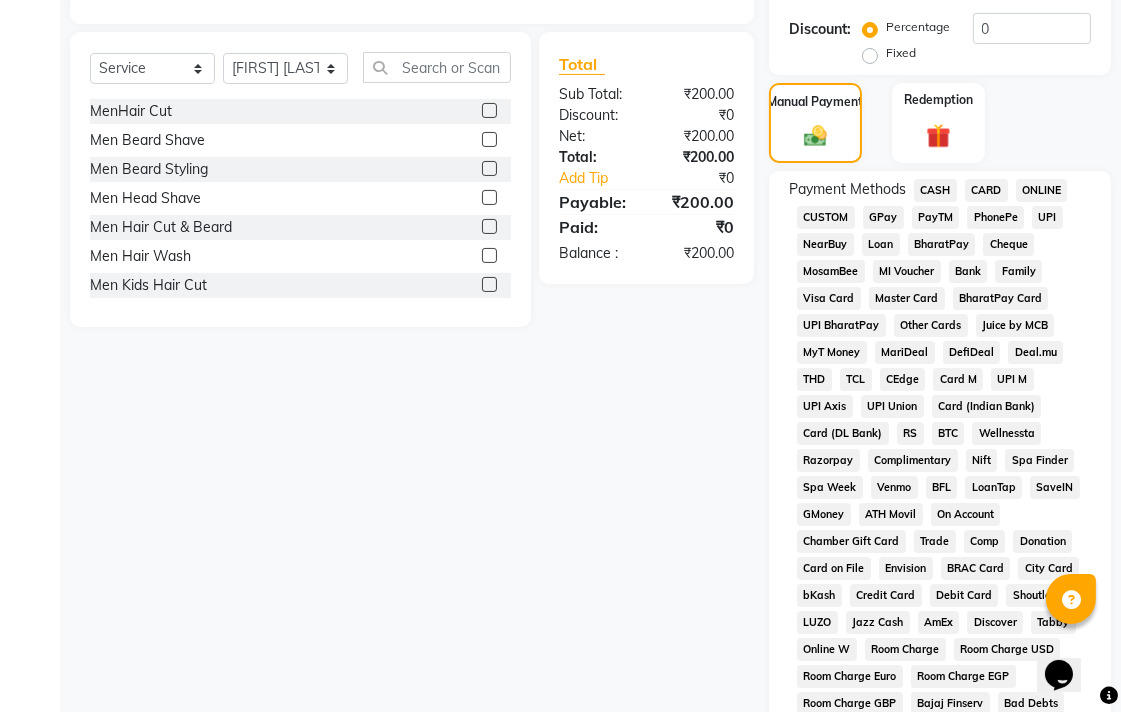 click on "UPI" 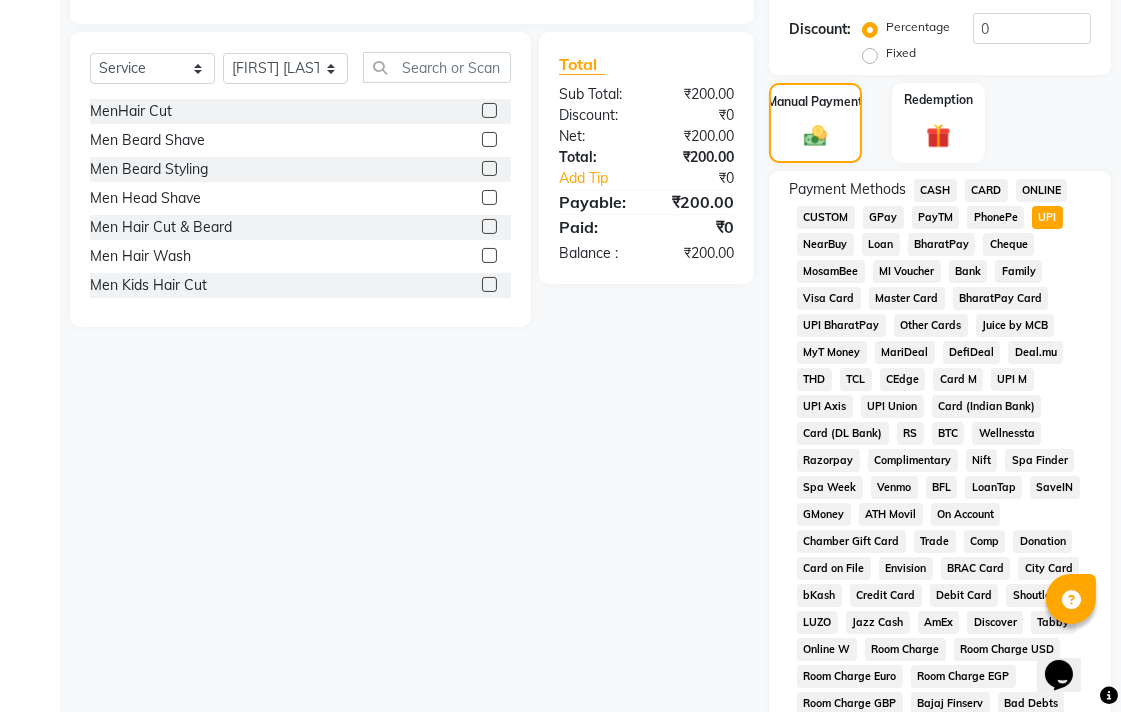 click on "CASH" 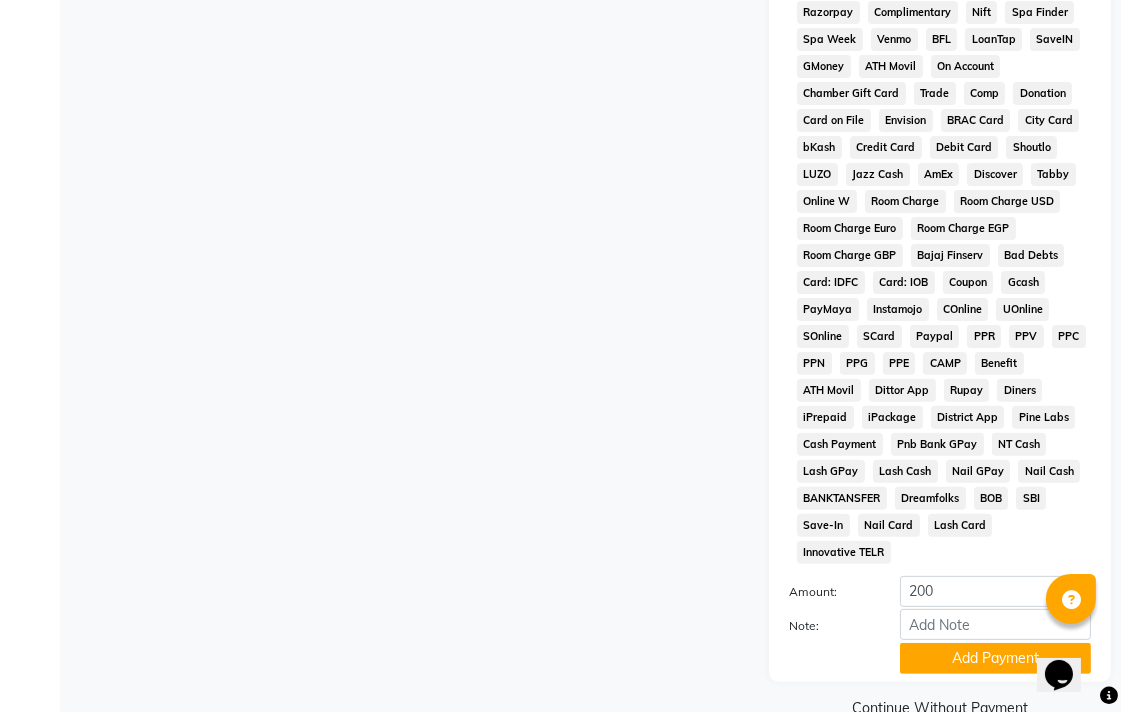 scroll, scrollTop: 913, scrollLeft: 0, axis: vertical 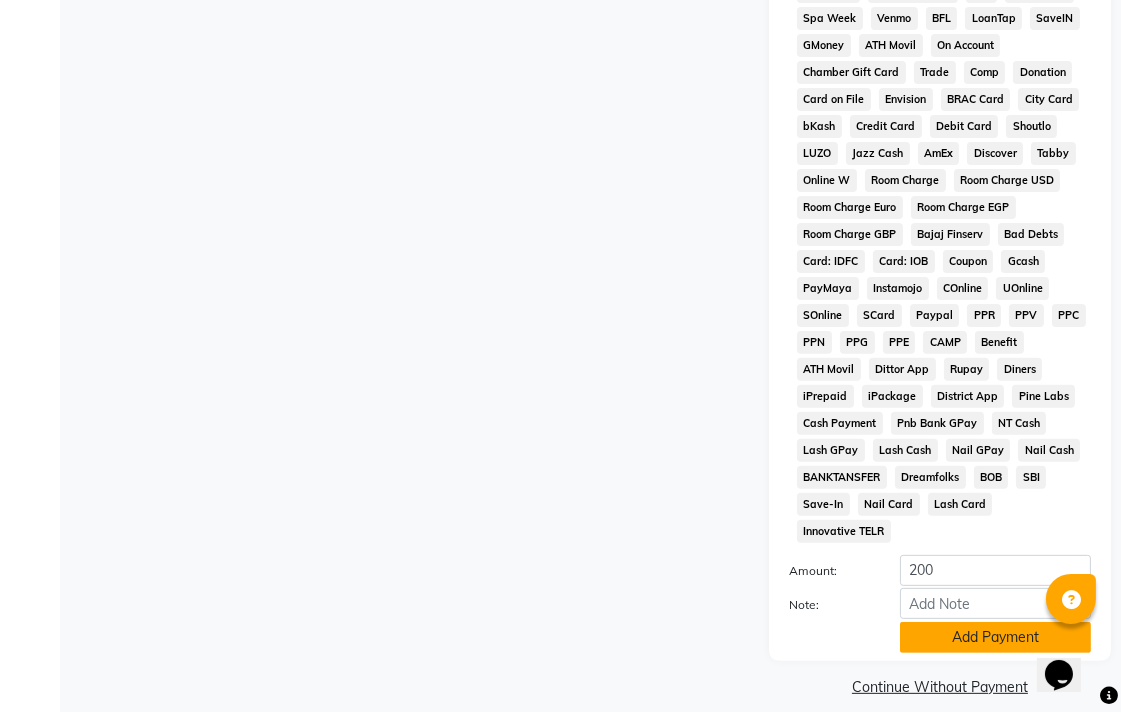 click on "Add Payment" 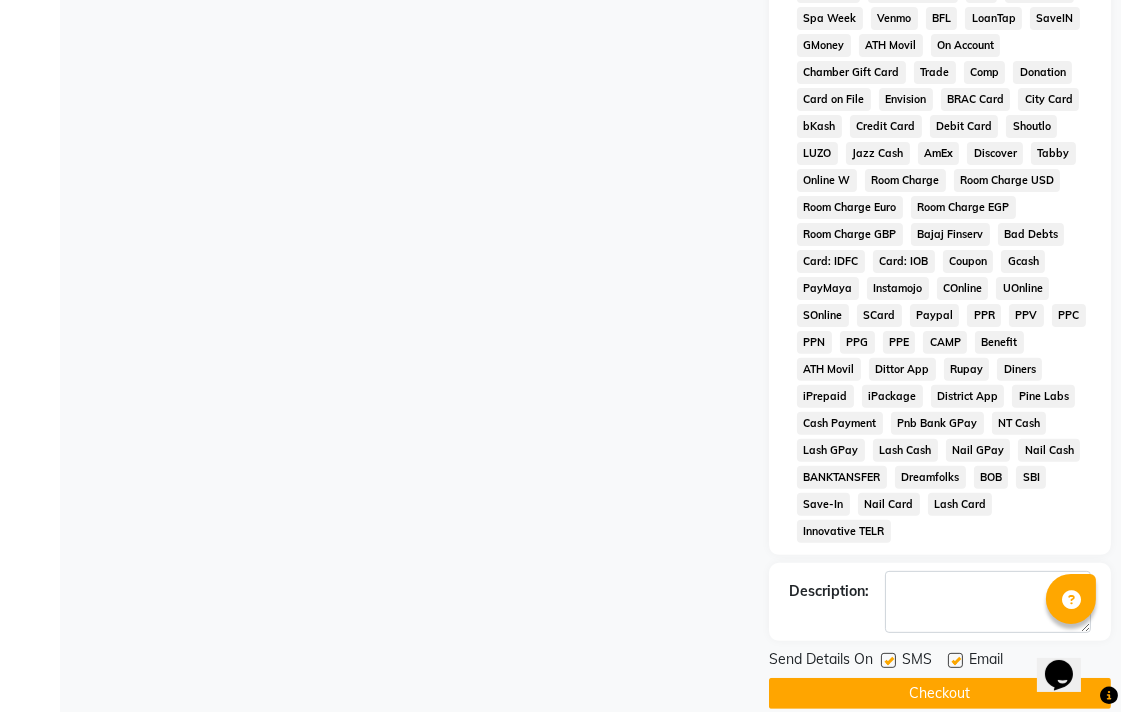 click on "Checkout" 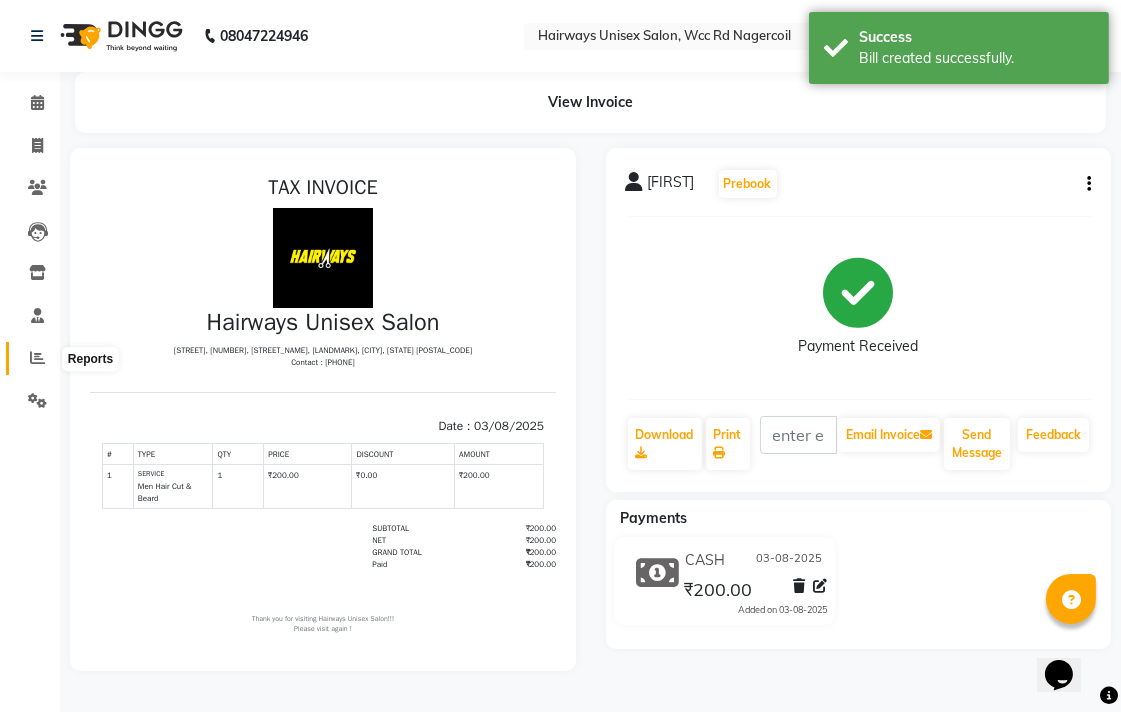 scroll, scrollTop: 0, scrollLeft: 0, axis: both 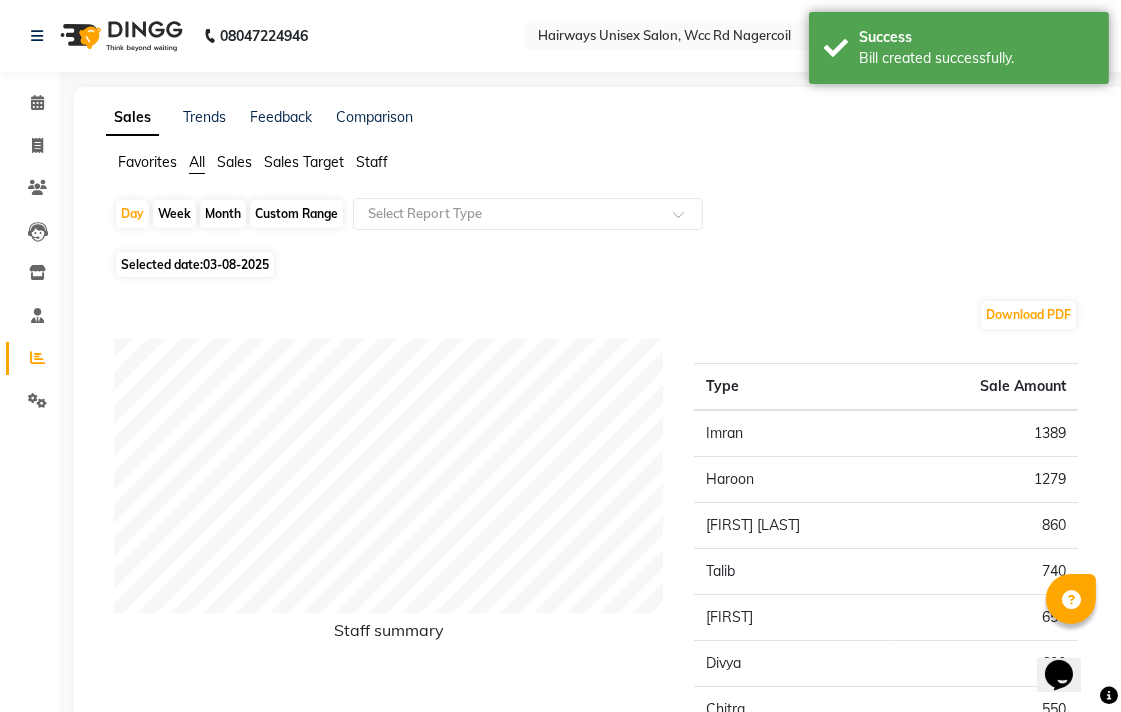 click on "Calendar" 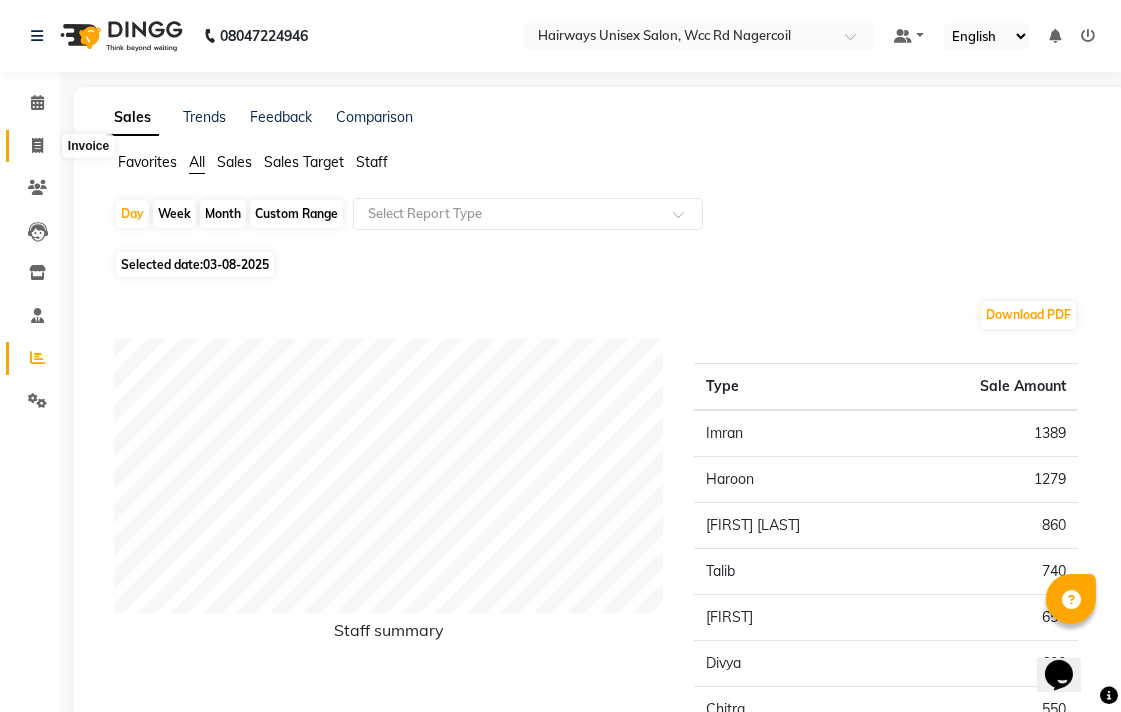 click 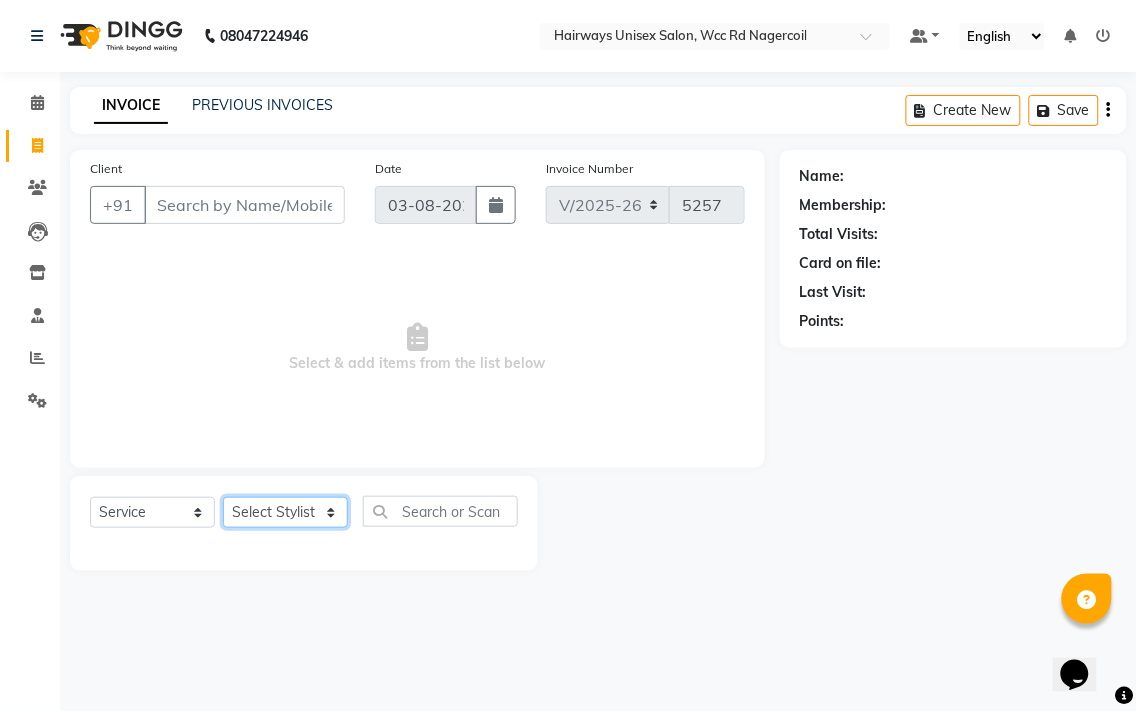 click on "Select Stylist Admin Chitra divya Gokila Haroon Imran Reception Salman Sartaj Khan Talib" 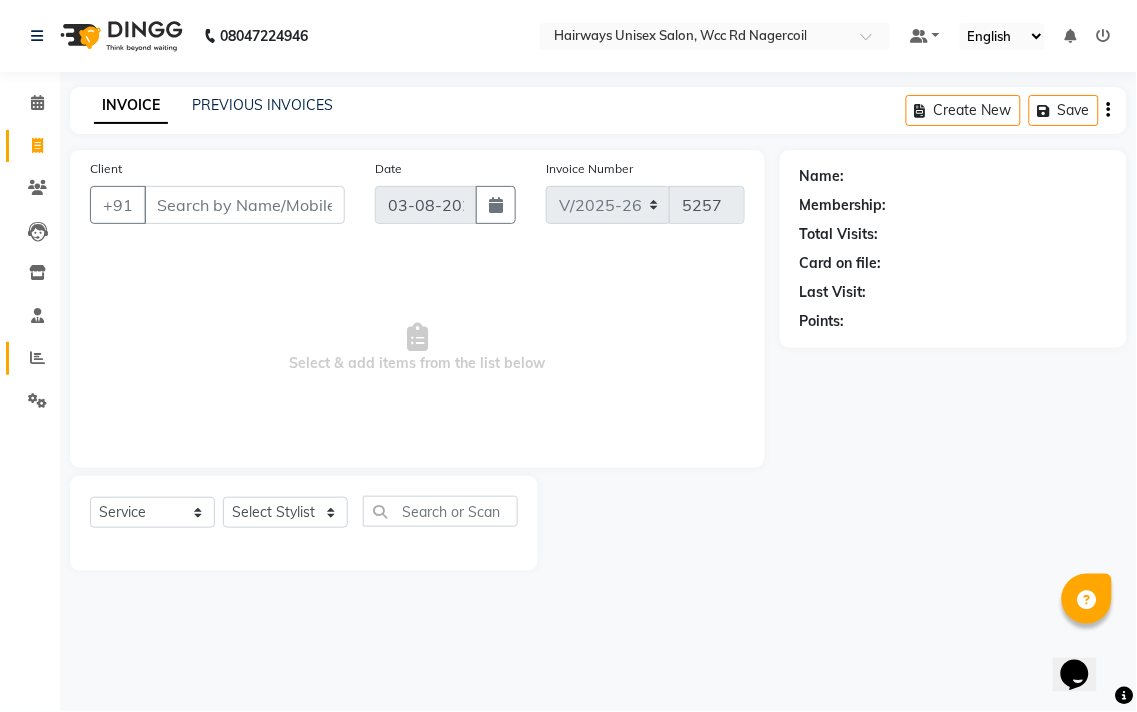 click on "Reports" 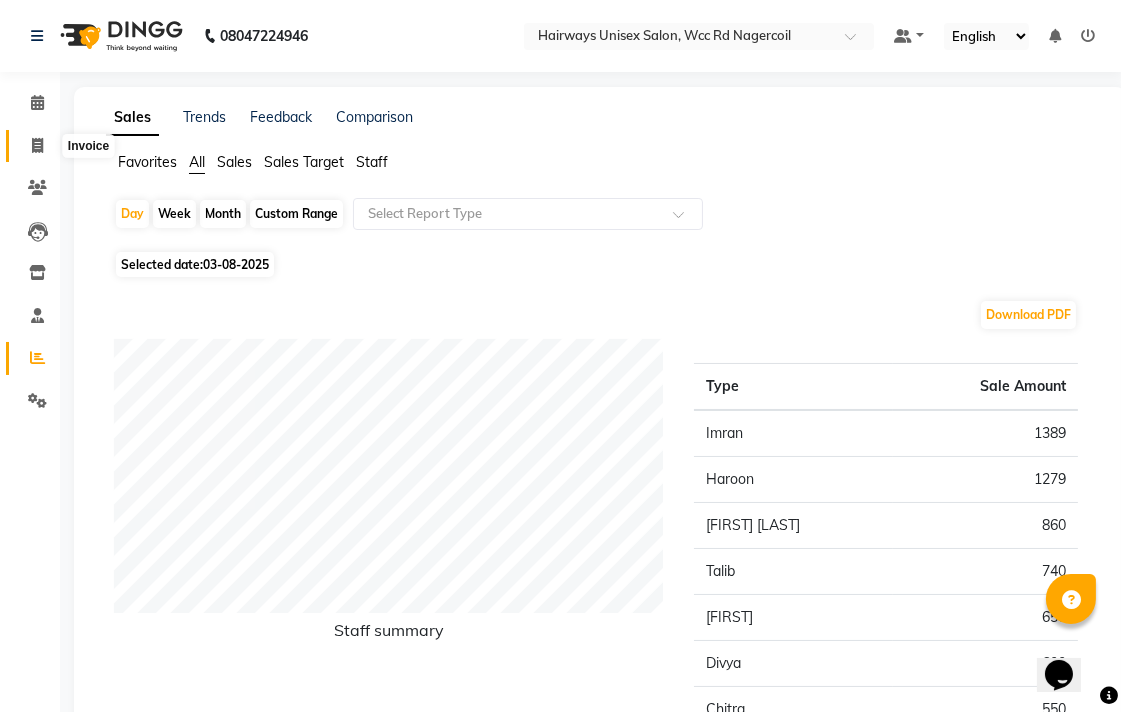 click 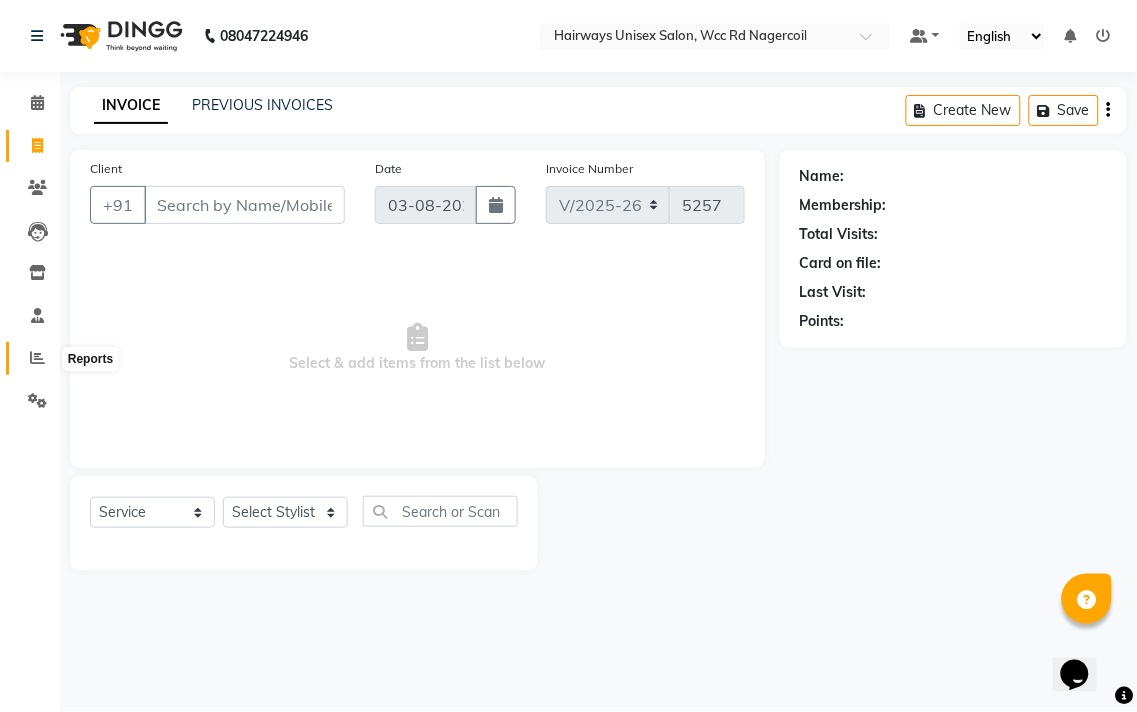 click 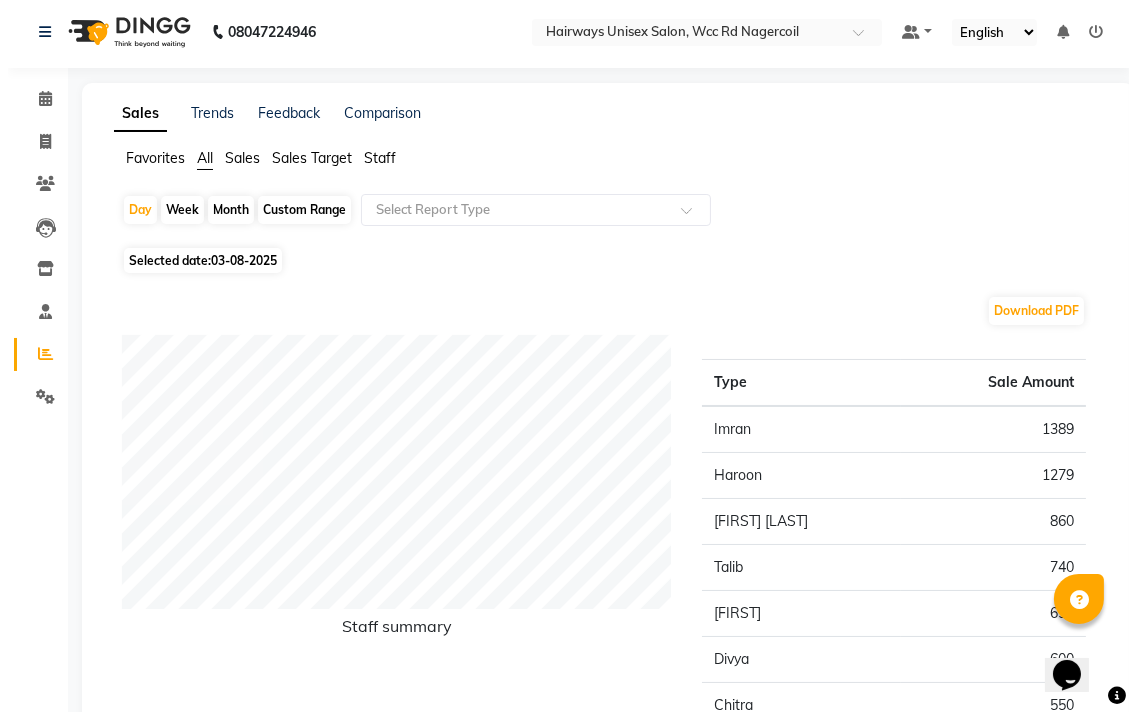 scroll, scrollTop: 0, scrollLeft: 0, axis: both 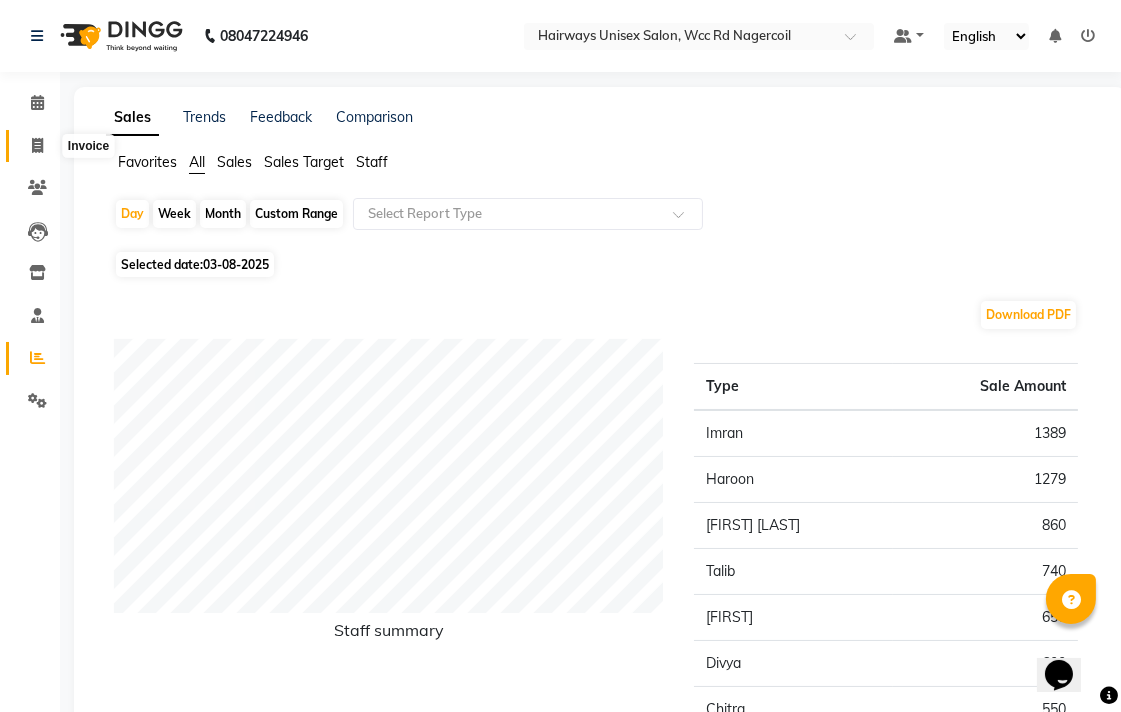 click 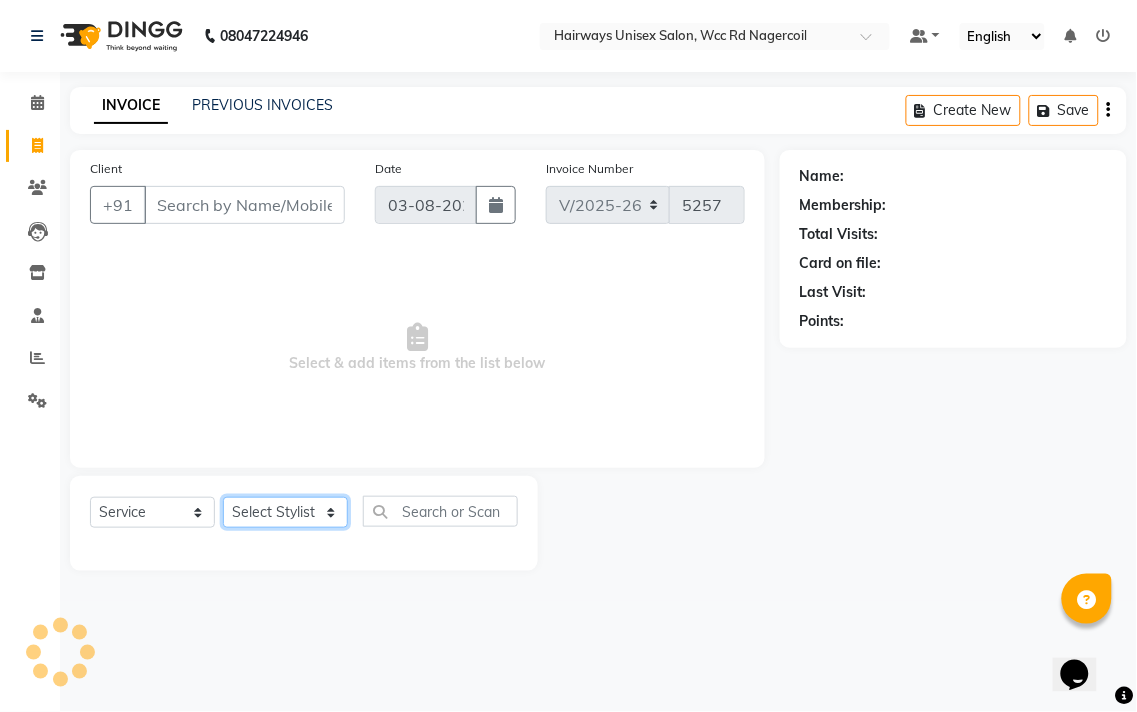 click on "Select Stylist" 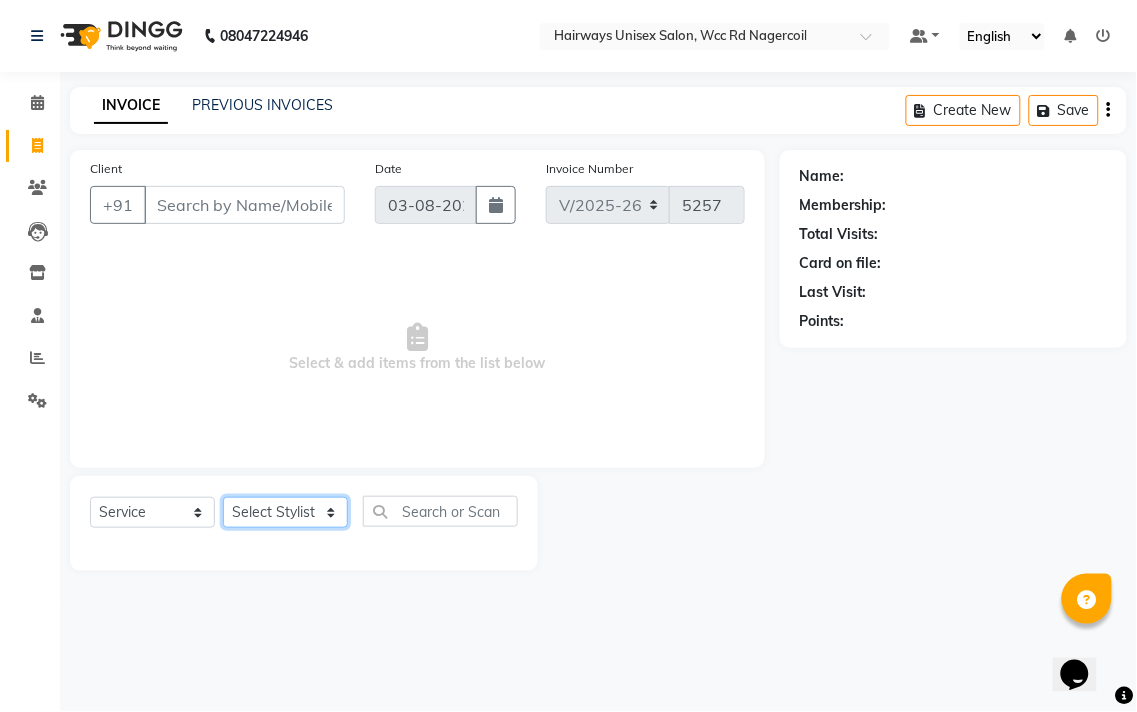 click on "Select Stylist" 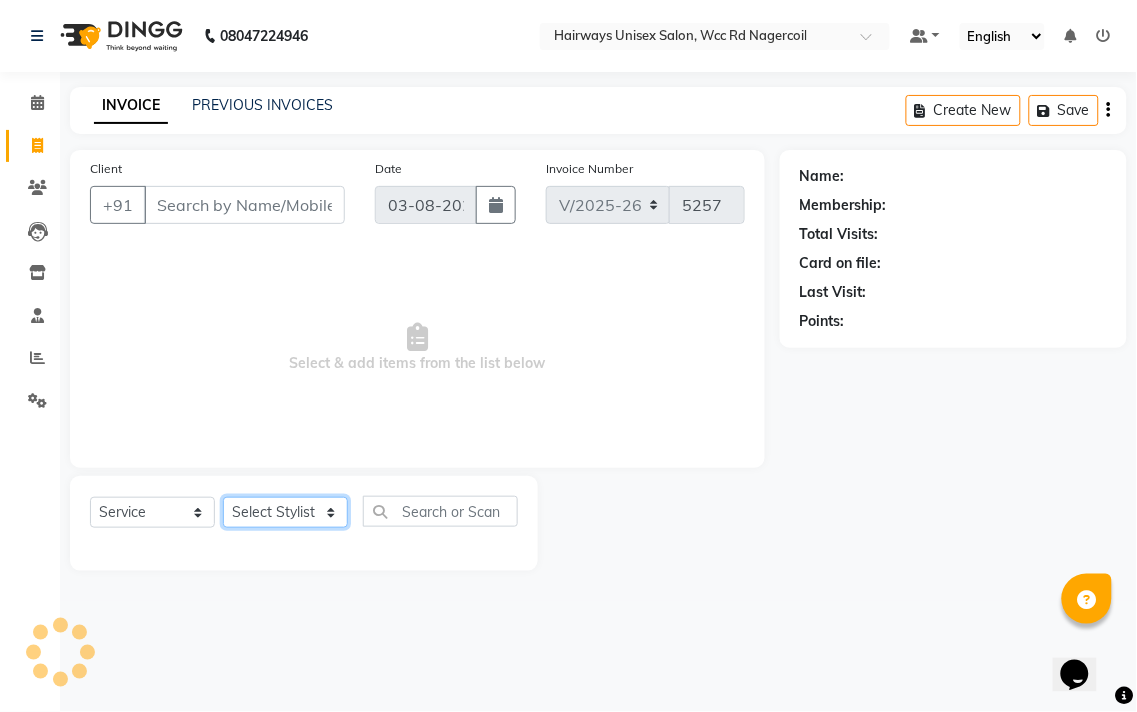 click on "Select Stylist" 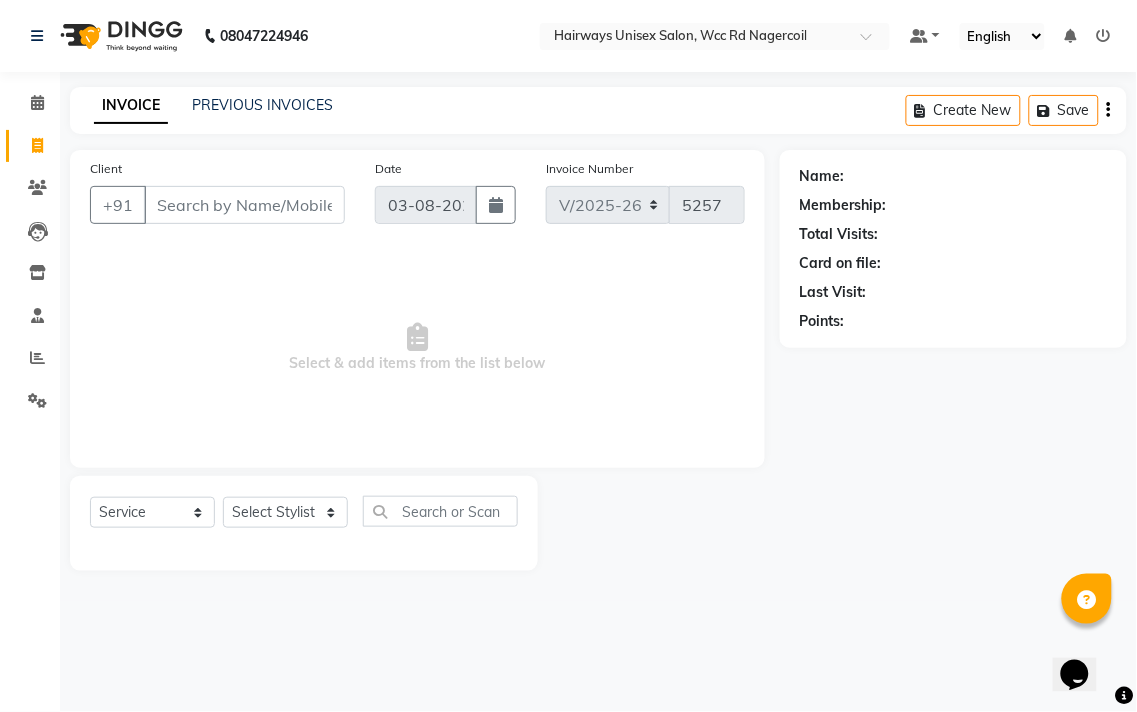 click on "Name: Membership: Total Visits: Card on file: Last Visit:  Points:" 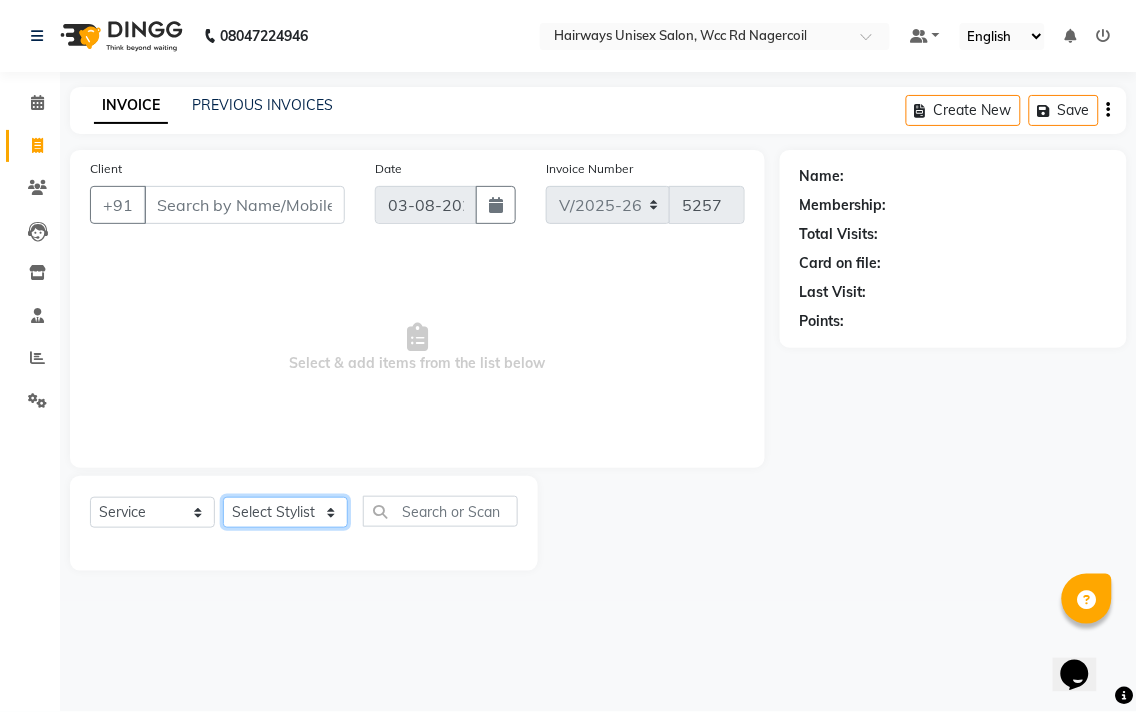 click on "Select Stylist Admin Chitra divya Gokila Haroon Imran Reception Salman Sartaj Khan Talib" 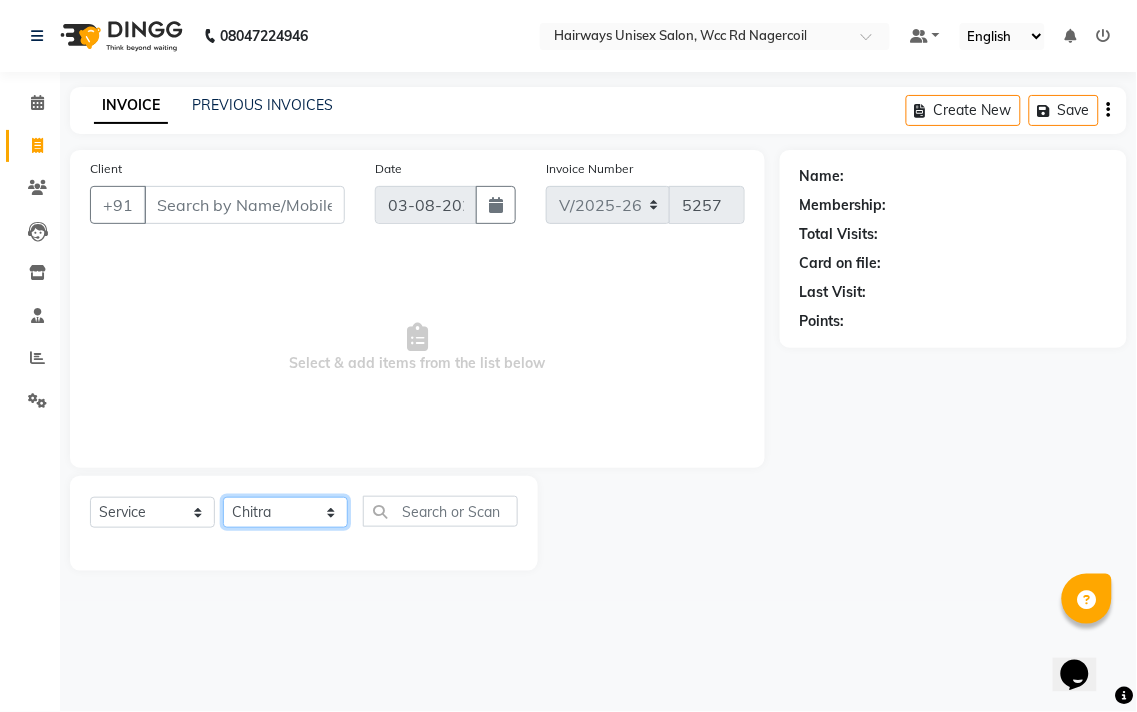 click on "Select Stylist Admin Chitra divya Gokila Haroon Imran Reception Salman Sartaj Khan Talib" 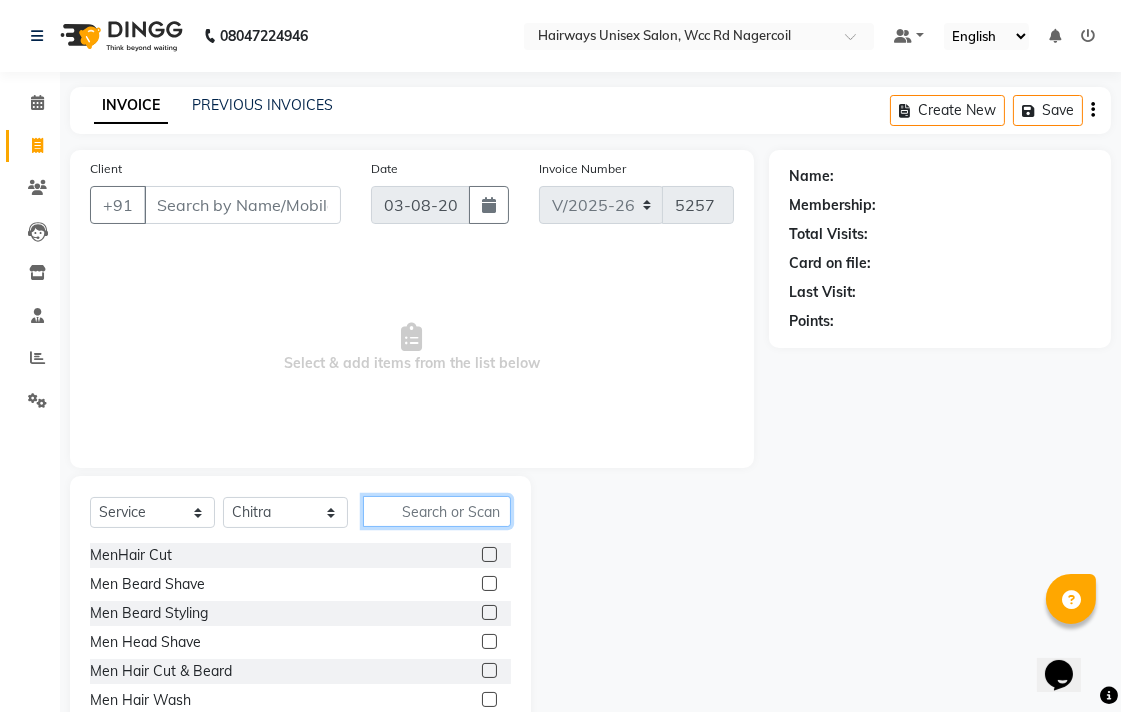 click 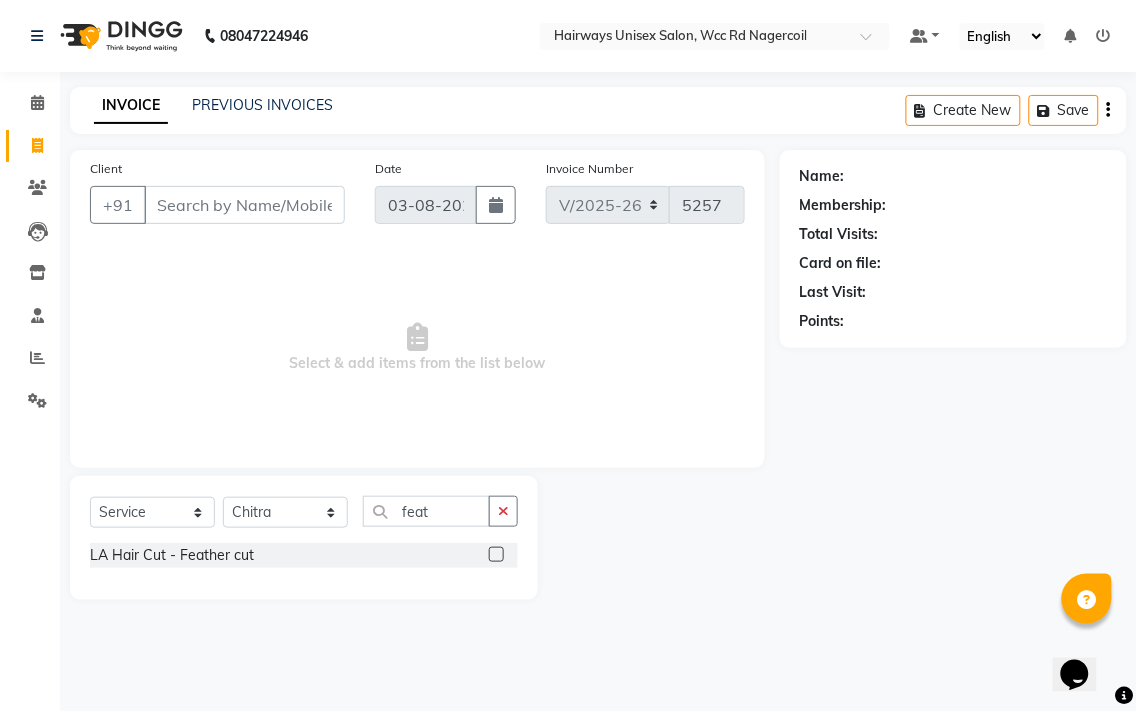 click 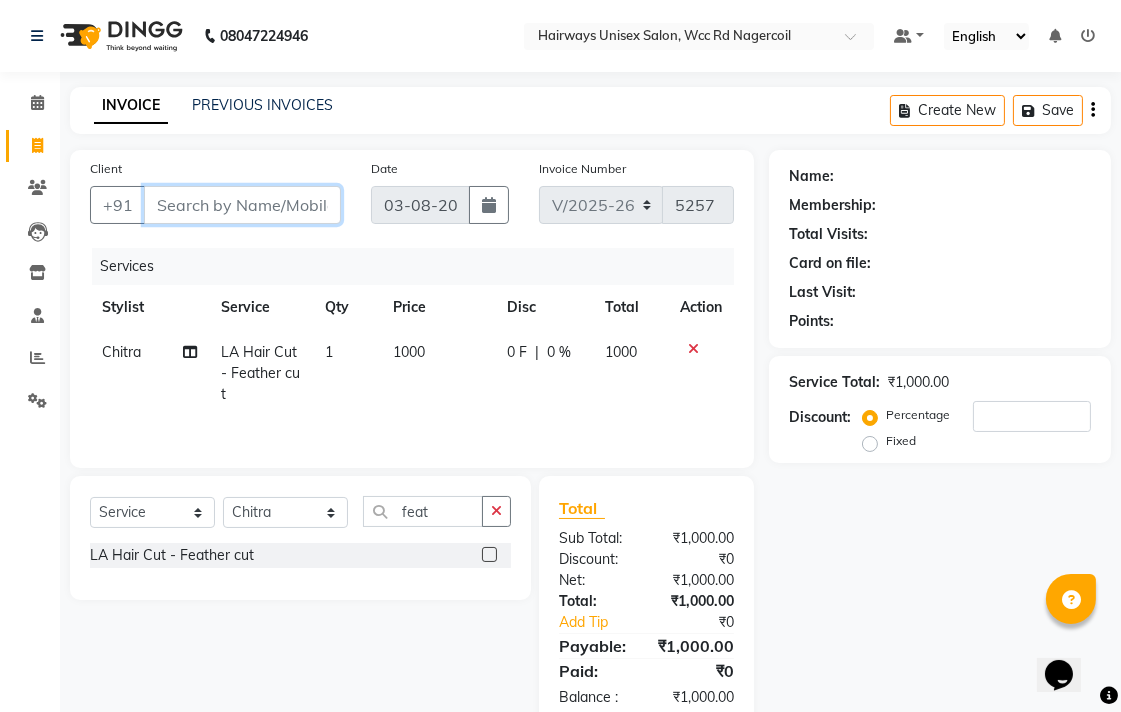 click on "Client" at bounding box center (242, 205) 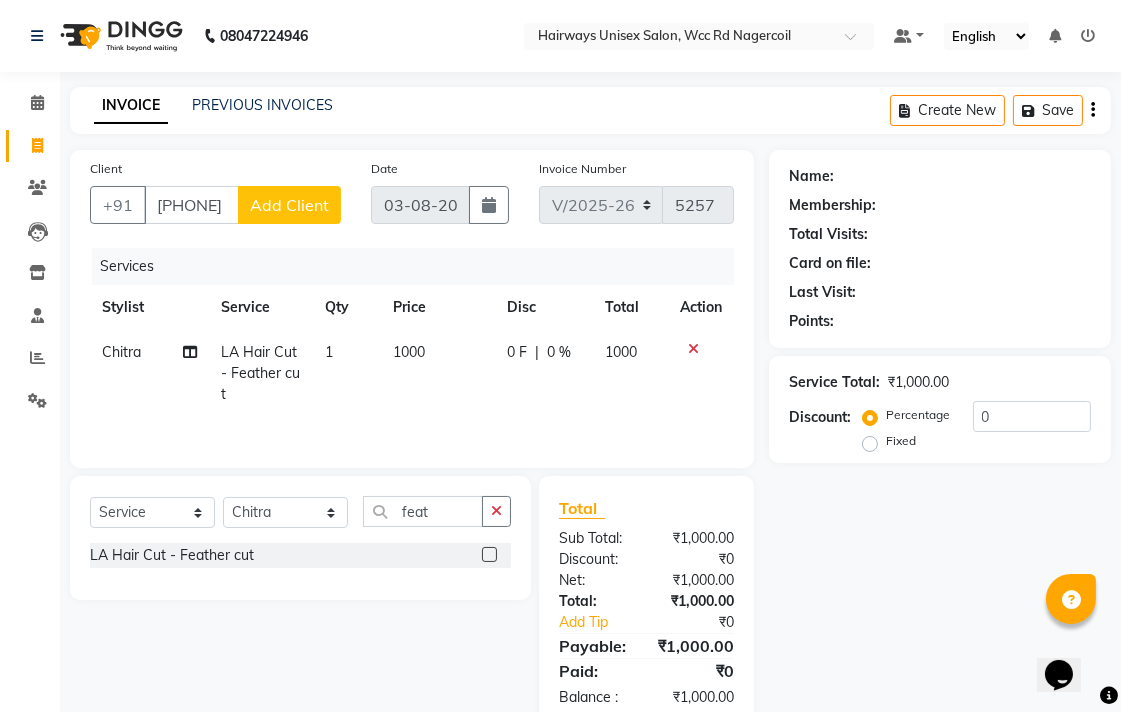 click on "Add Client" 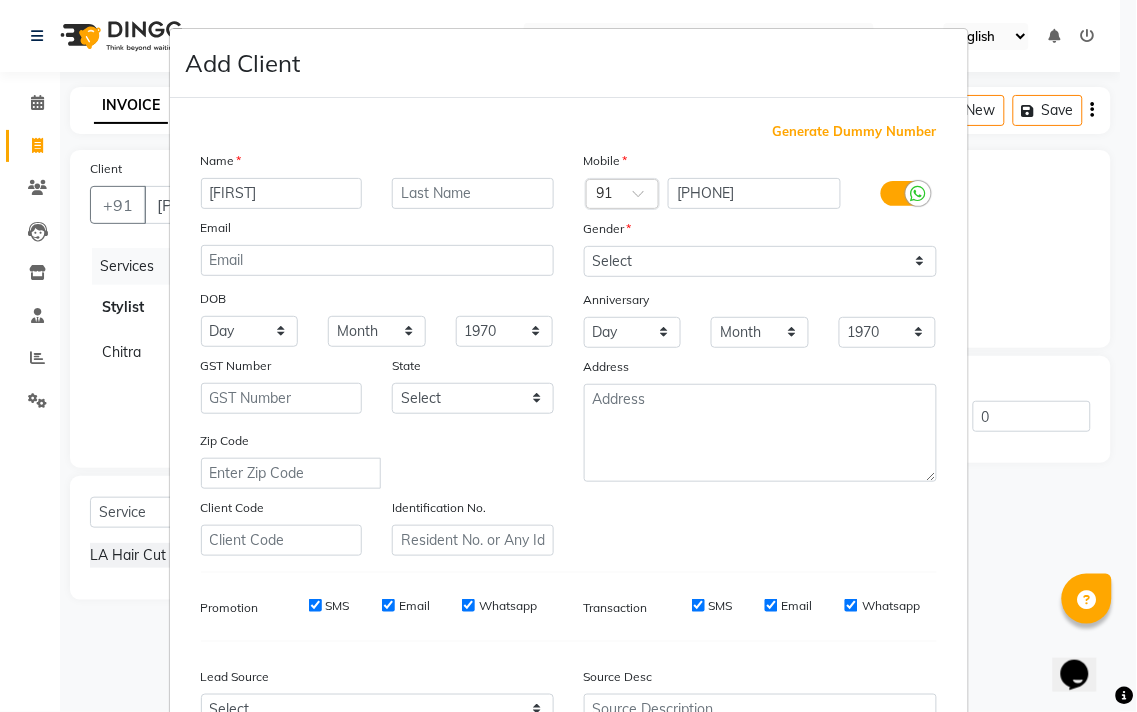 click on "[FIRST]" at bounding box center (282, 193) 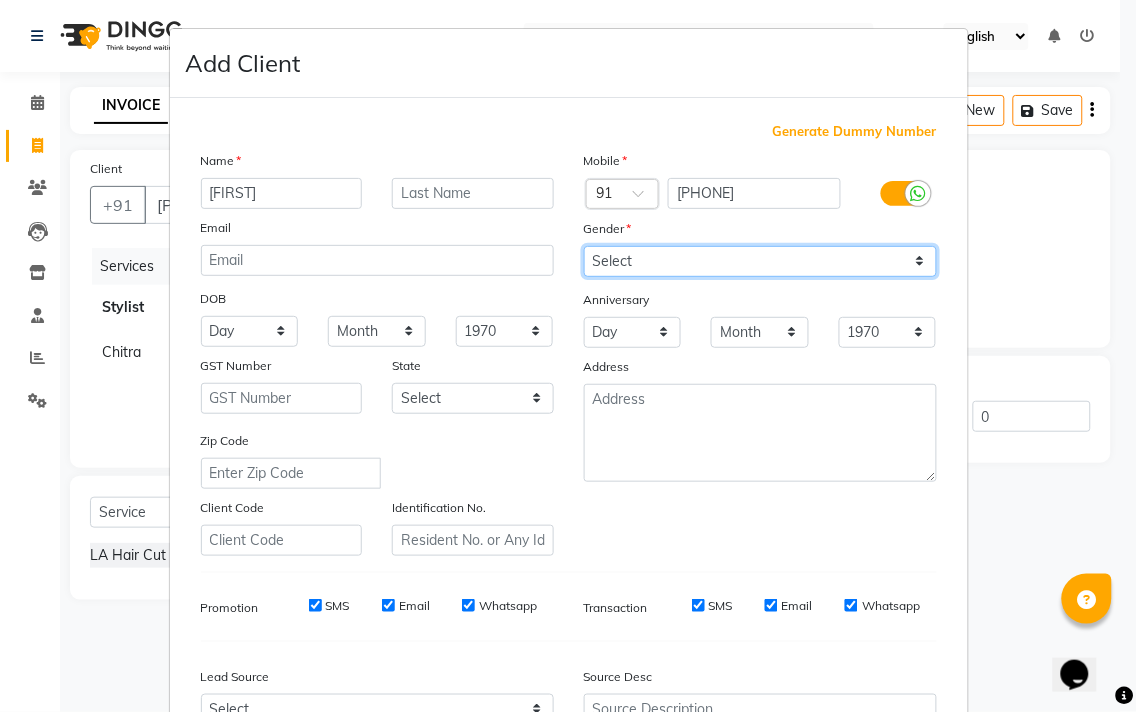 click on "Select Male Female Other Prefer Not To Say" at bounding box center [760, 261] 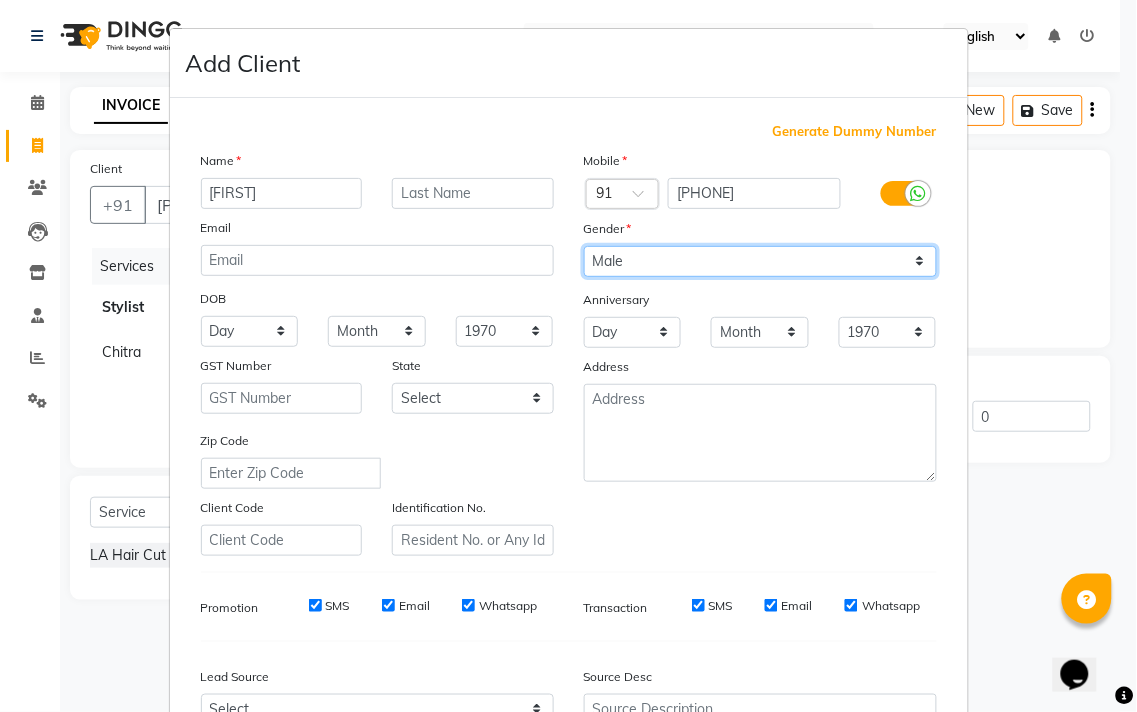 click on "Select Male Female Other Prefer Not To Say" at bounding box center [760, 261] 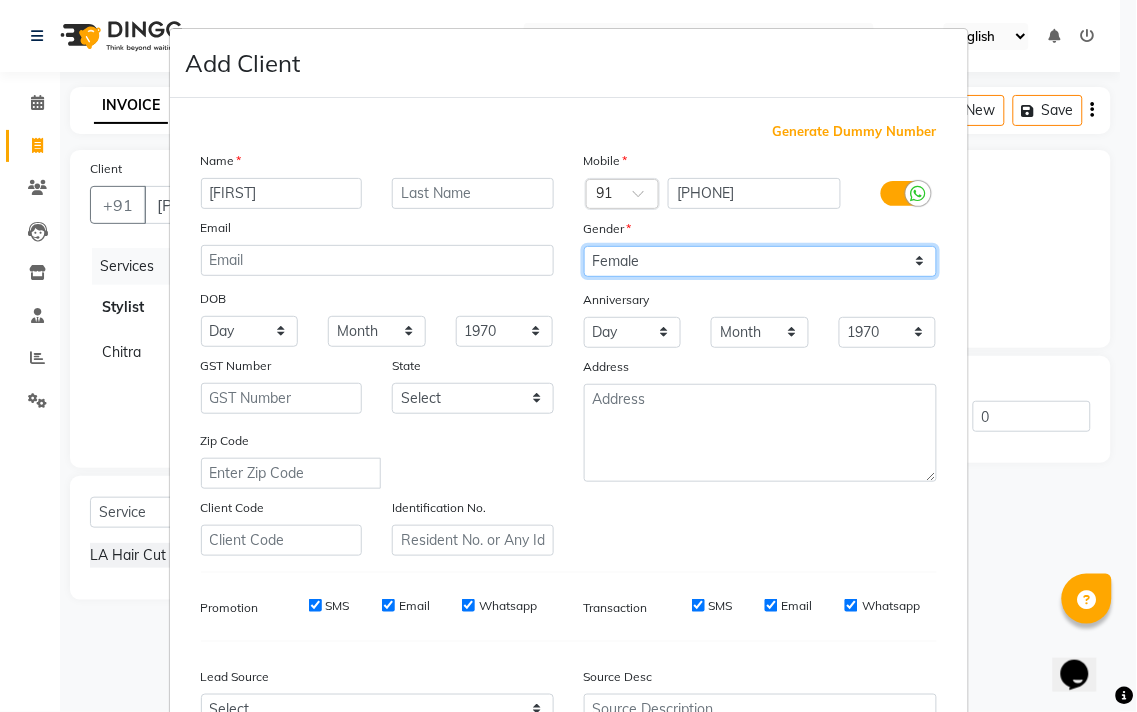click on "Select Male Female Other Prefer Not To Say" at bounding box center (760, 261) 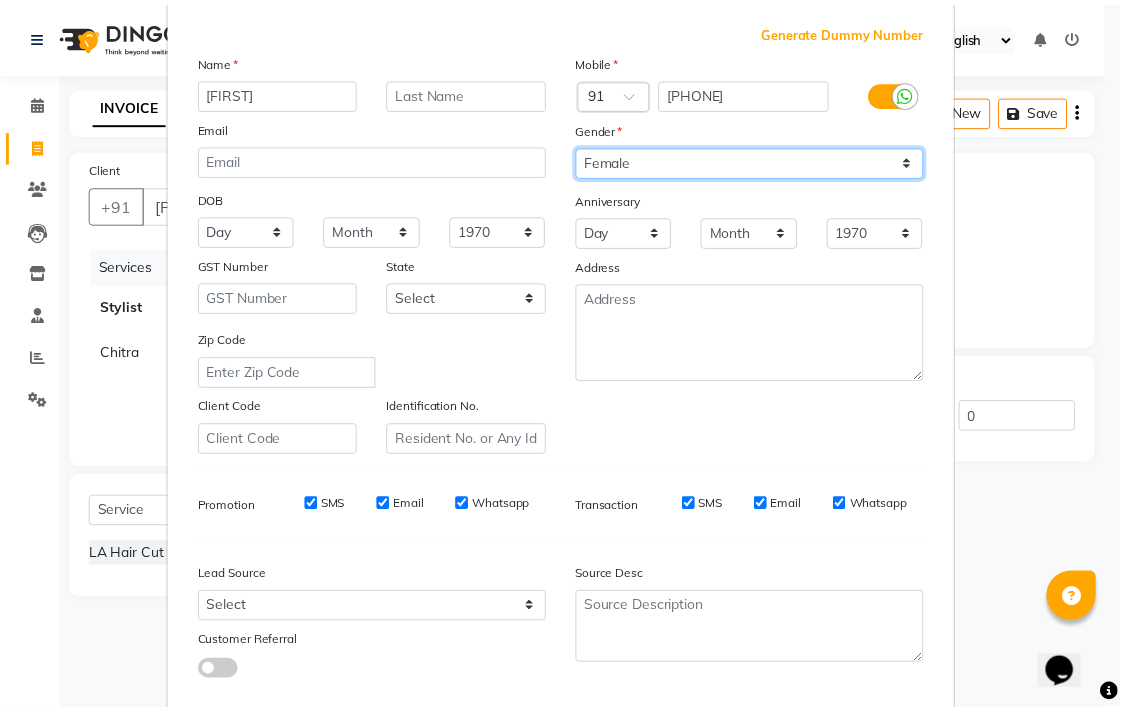 scroll, scrollTop: 212, scrollLeft: 0, axis: vertical 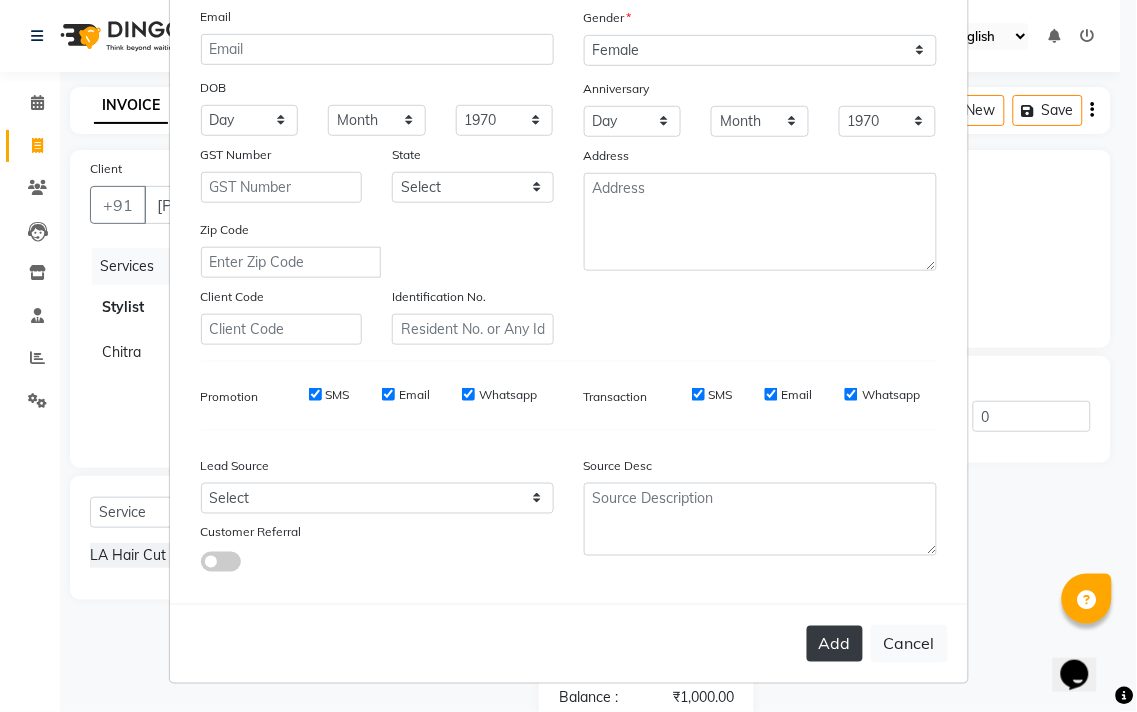 click on "Add" at bounding box center [835, 644] 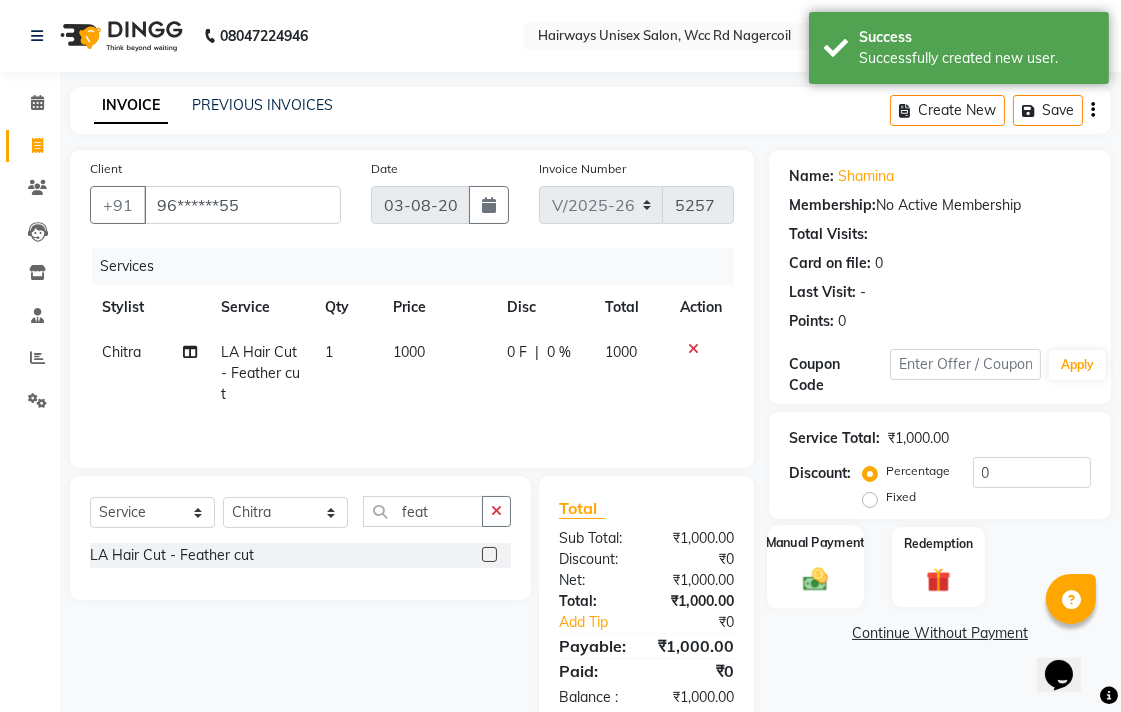 click 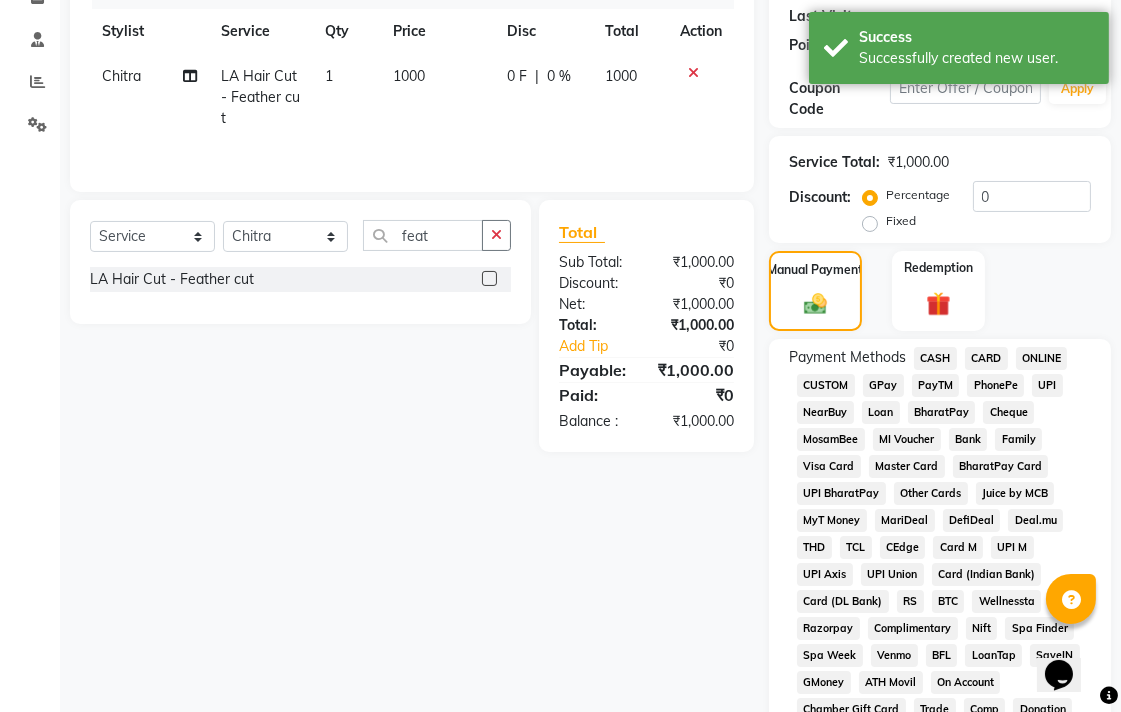 scroll, scrollTop: 222, scrollLeft: 0, axis: vertical 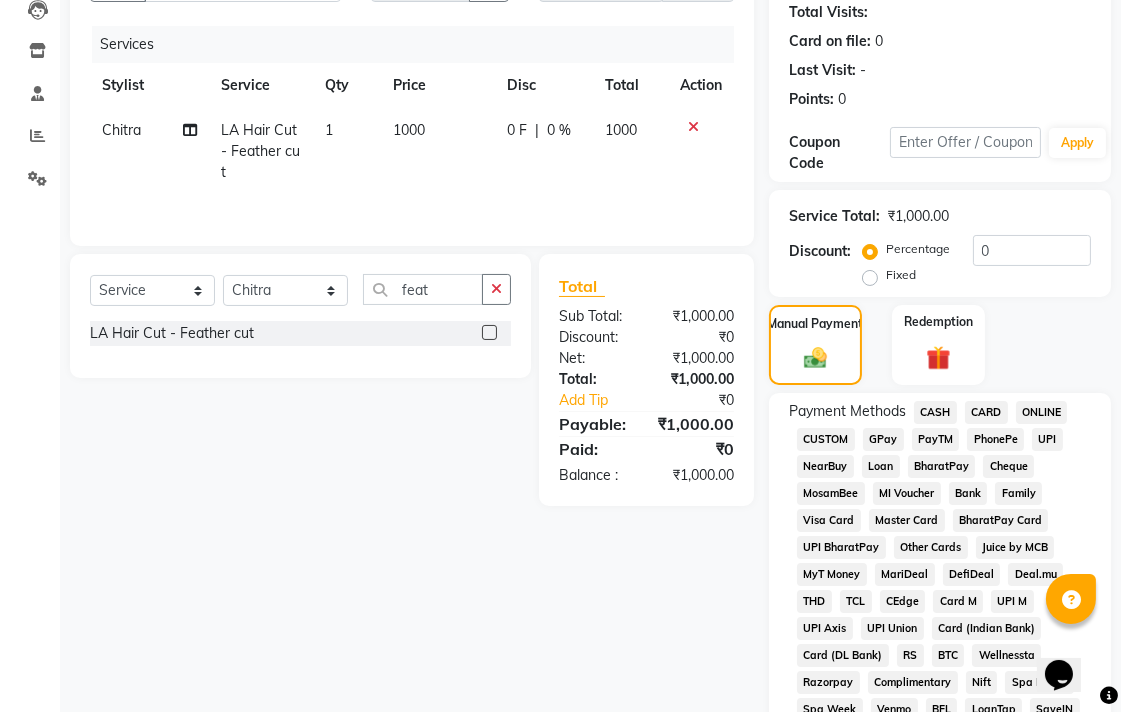click on "CARD" 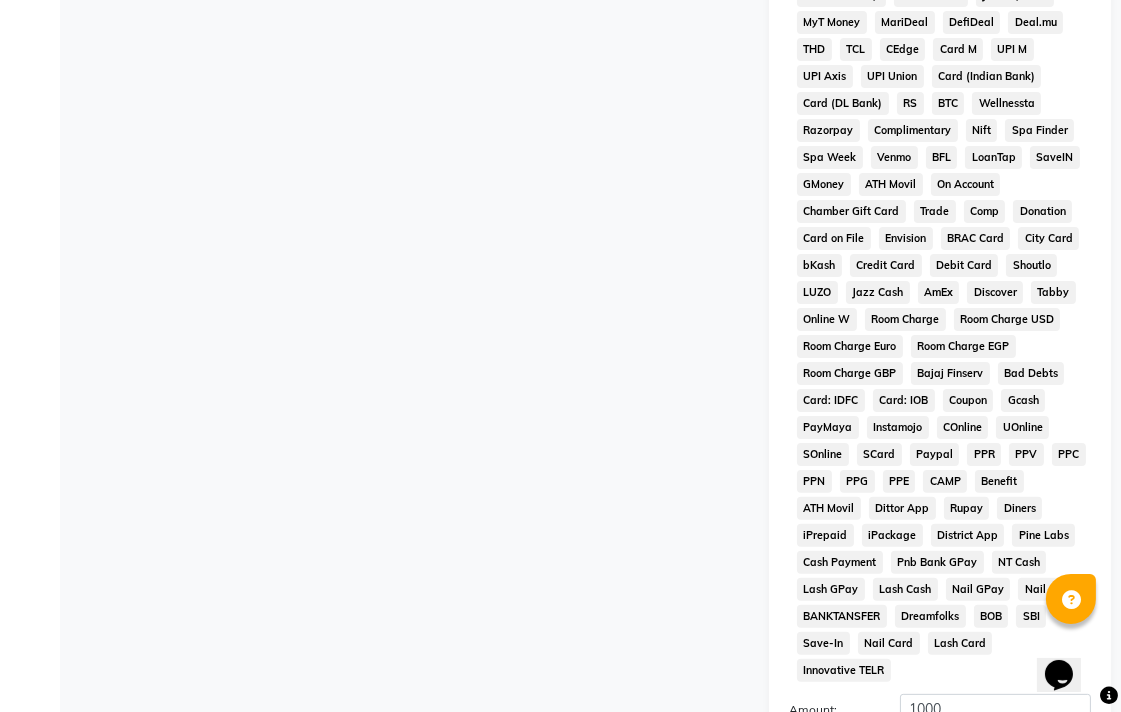 scroll, scrollTop: 913, scrollLeft: 0, axis: vertical 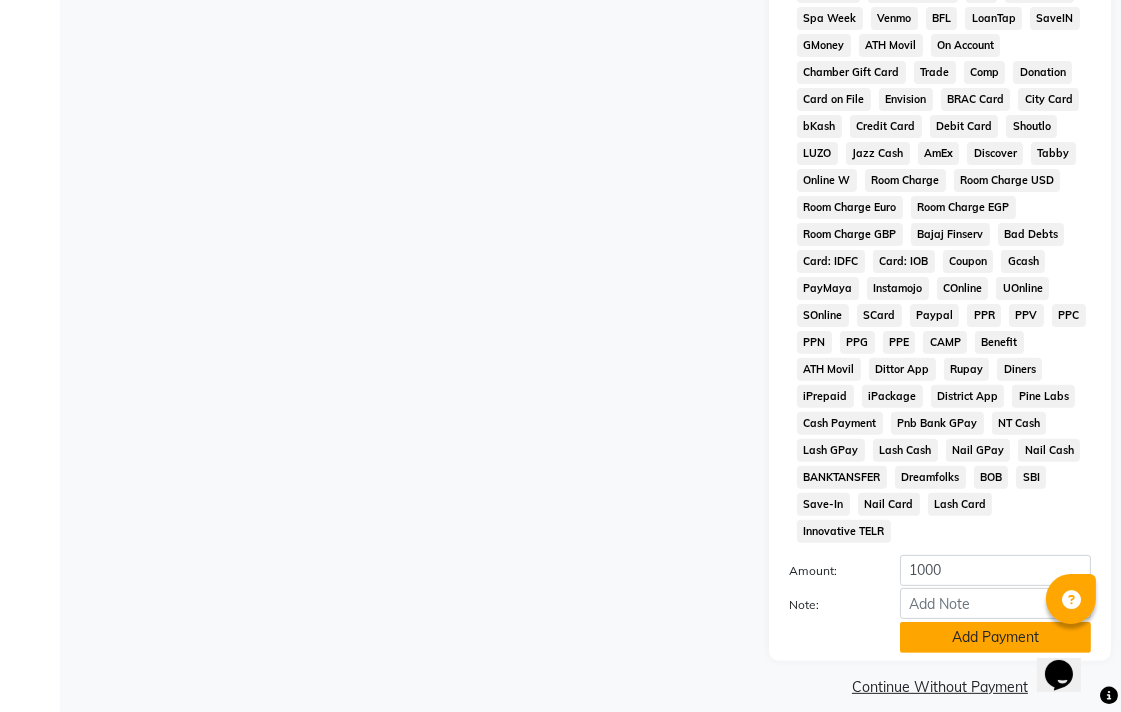 click on "Add Payment" 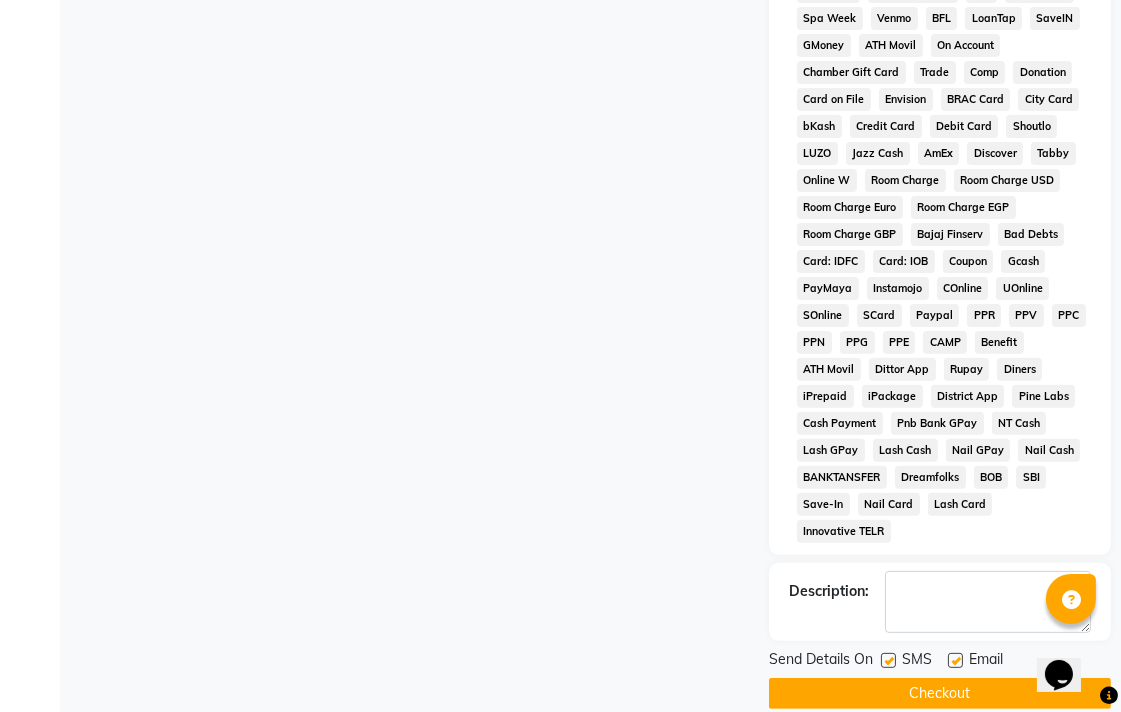 click on "Checkout" 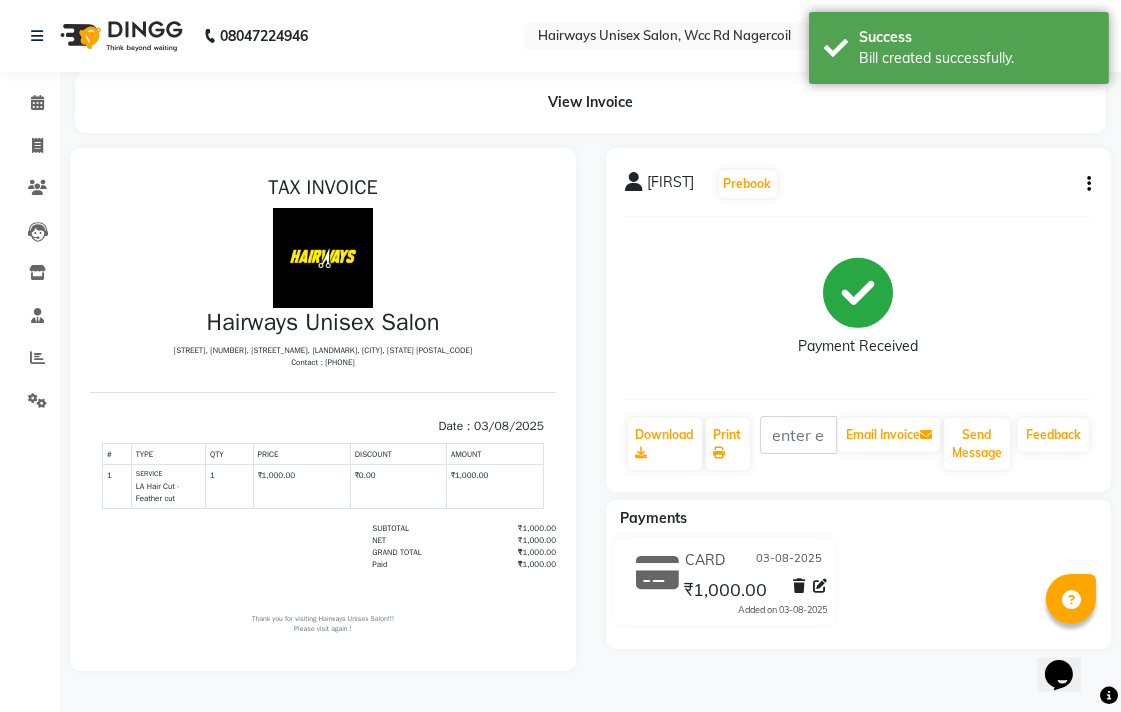 scroll, scrollTop: 0, scrollLeft: 0, axis: both 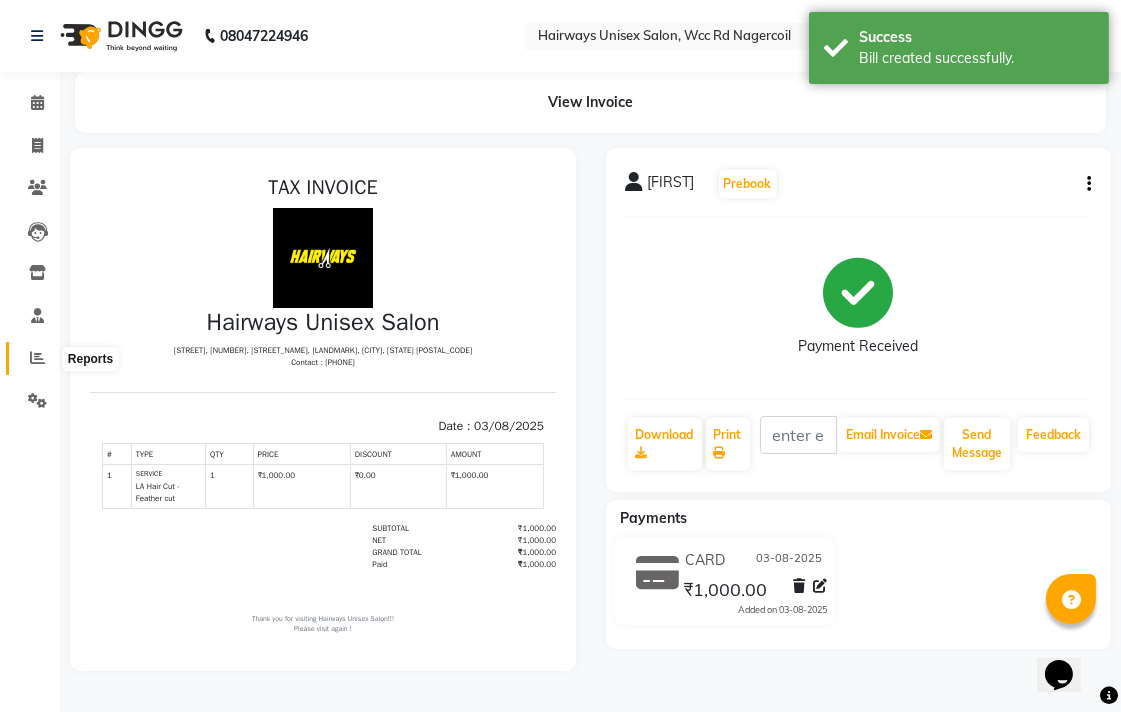 click 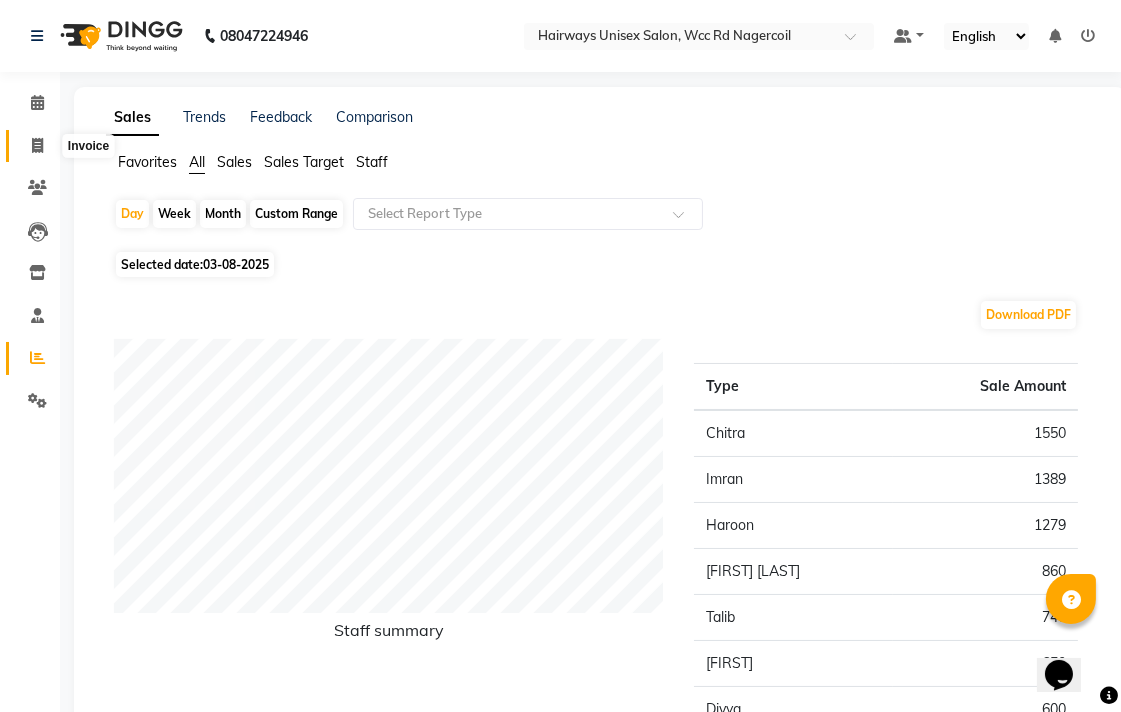 click 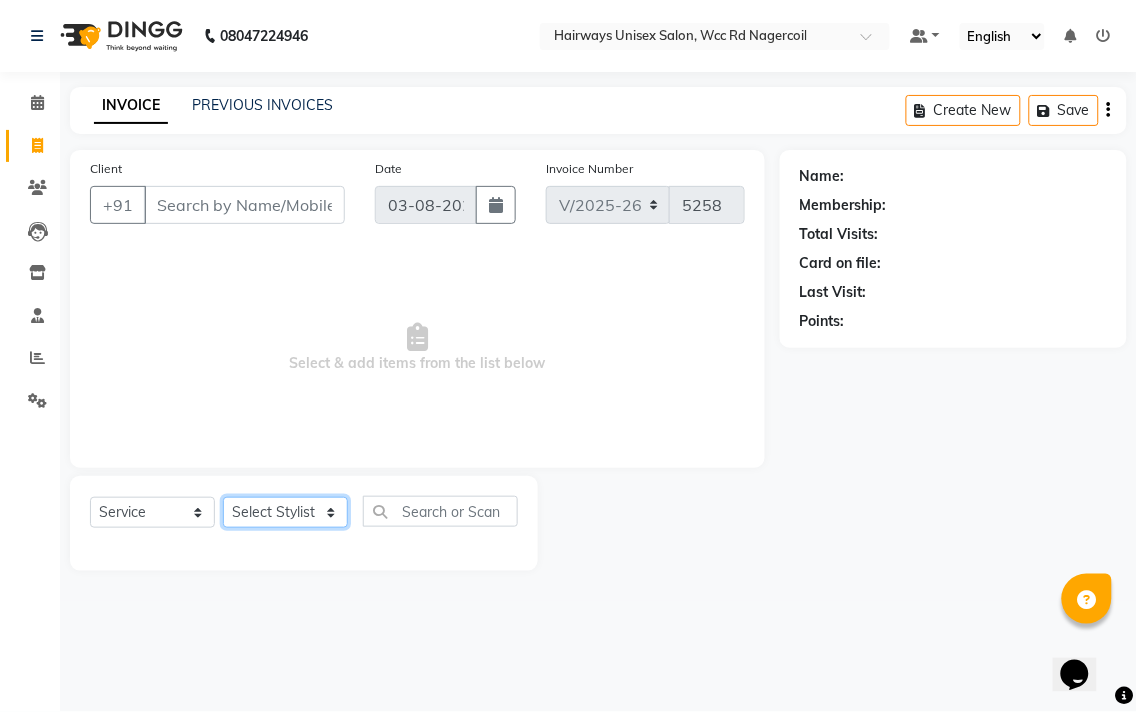 click on "Select Stylist Admin Chitra divya Gokila Haroon Imran Reception Salman Sartaj Khan Talib" 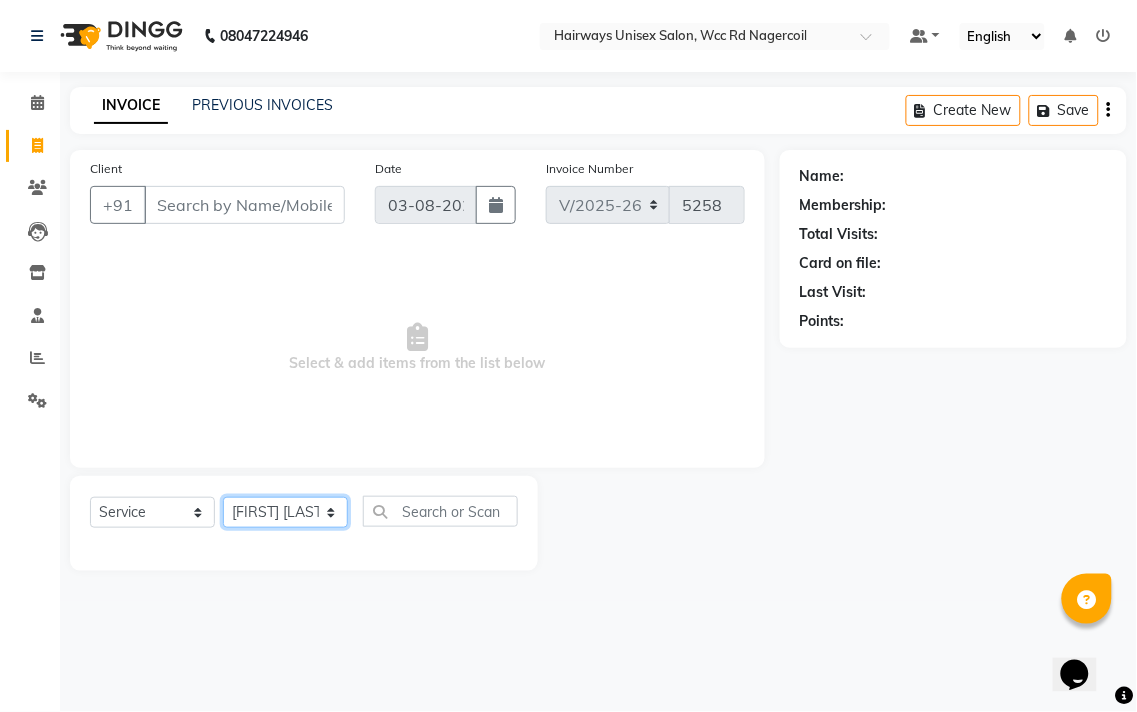 click on "Select Stylist Admin Chitra divya Gokila Haroon Imran Reception Salman Sartaj Khan Talib" 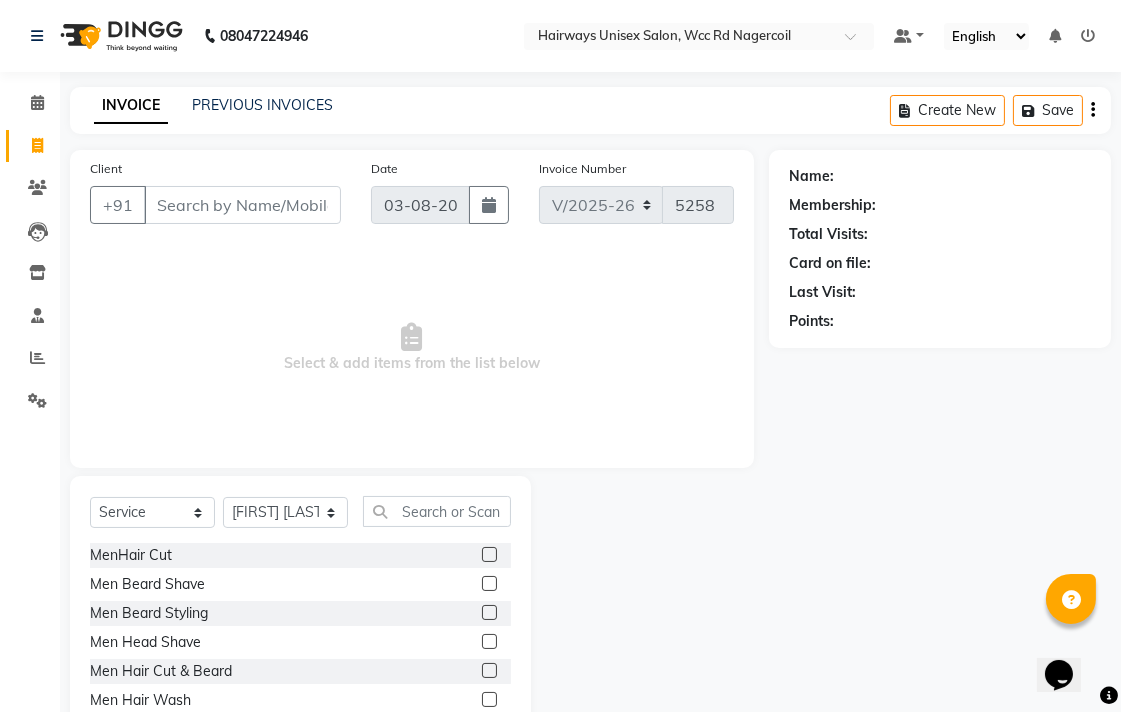 click 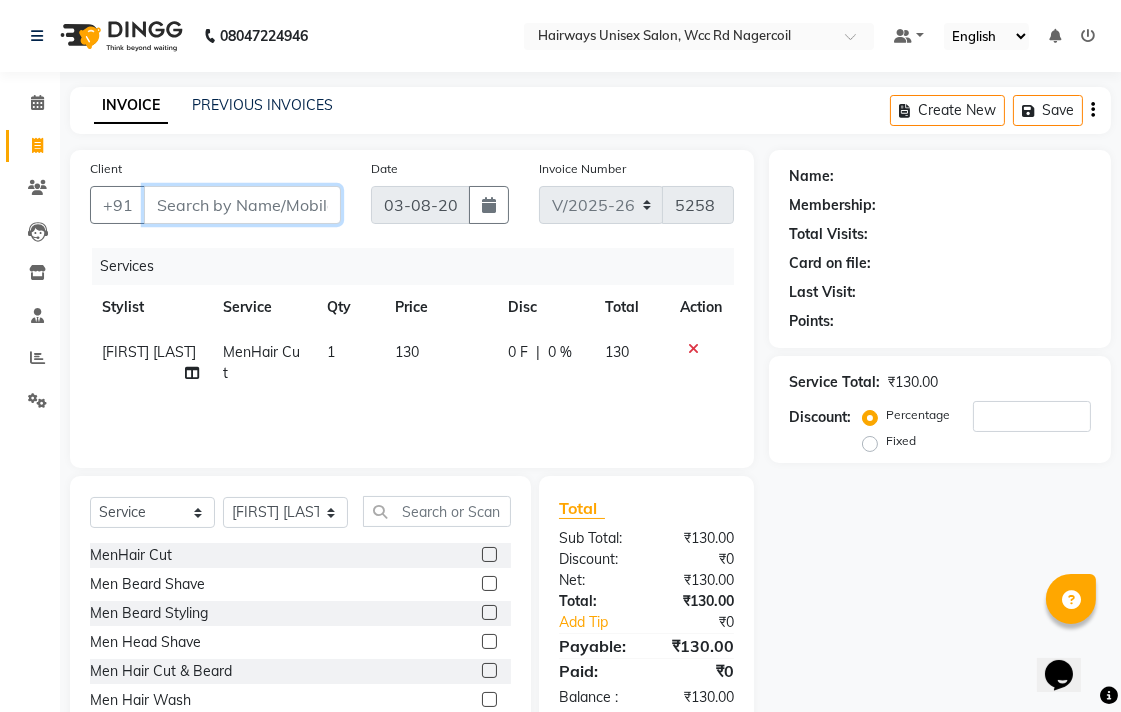 click on "Client" at bounding box center (242, 205) 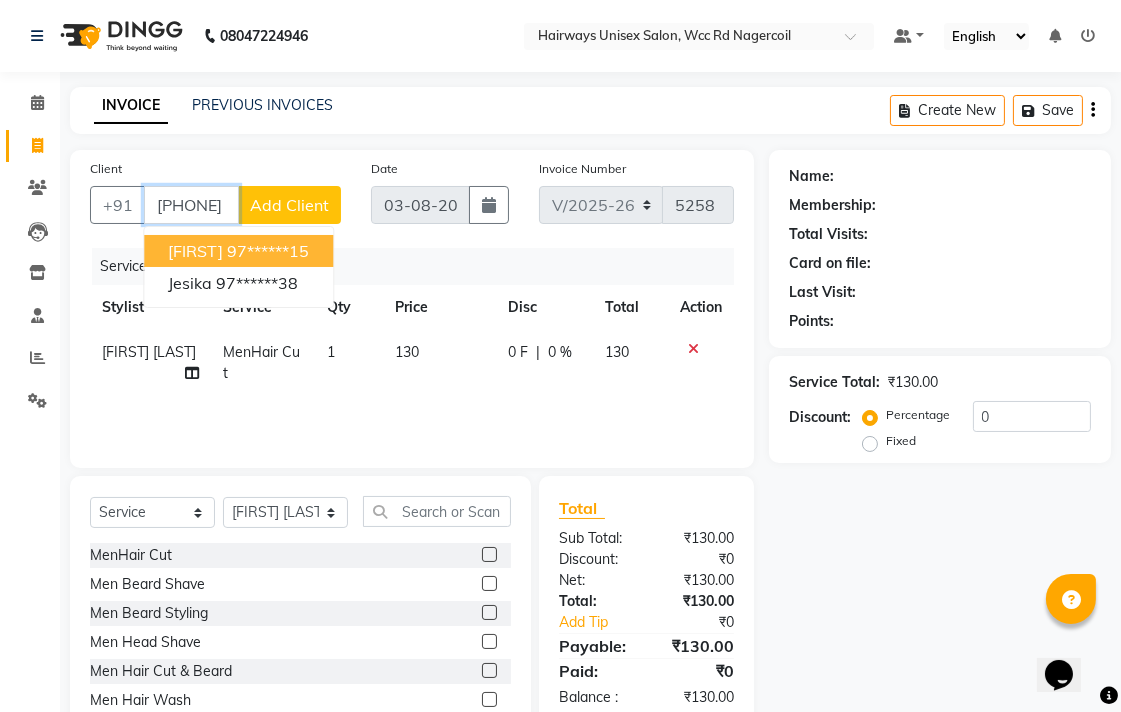 click on "97******15" at bounding box center (268, 251) 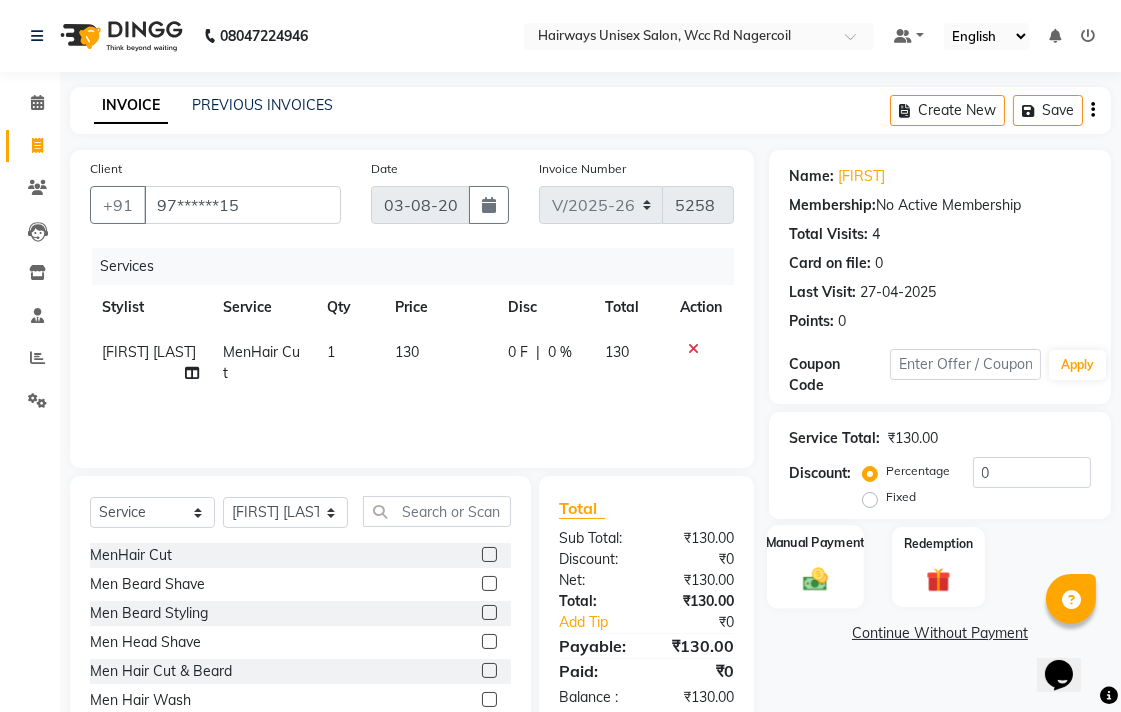 click 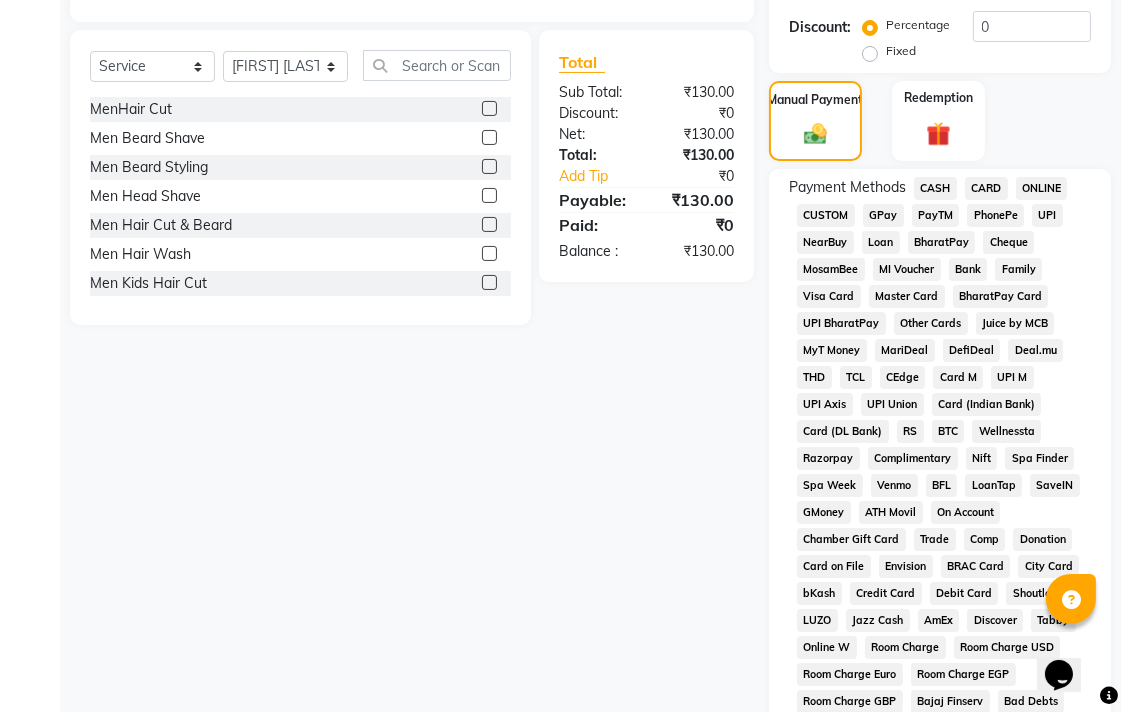 scroll, scrollTop: 444, scrollLeft: 0, axis: vertical 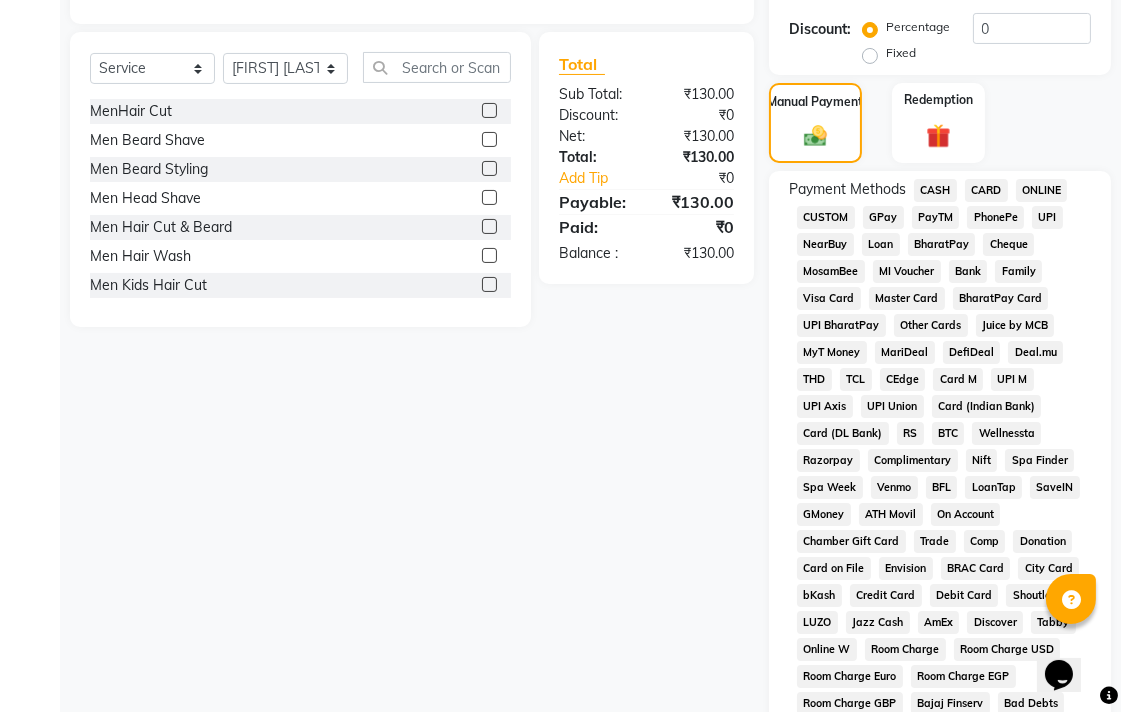 click on "CASH" 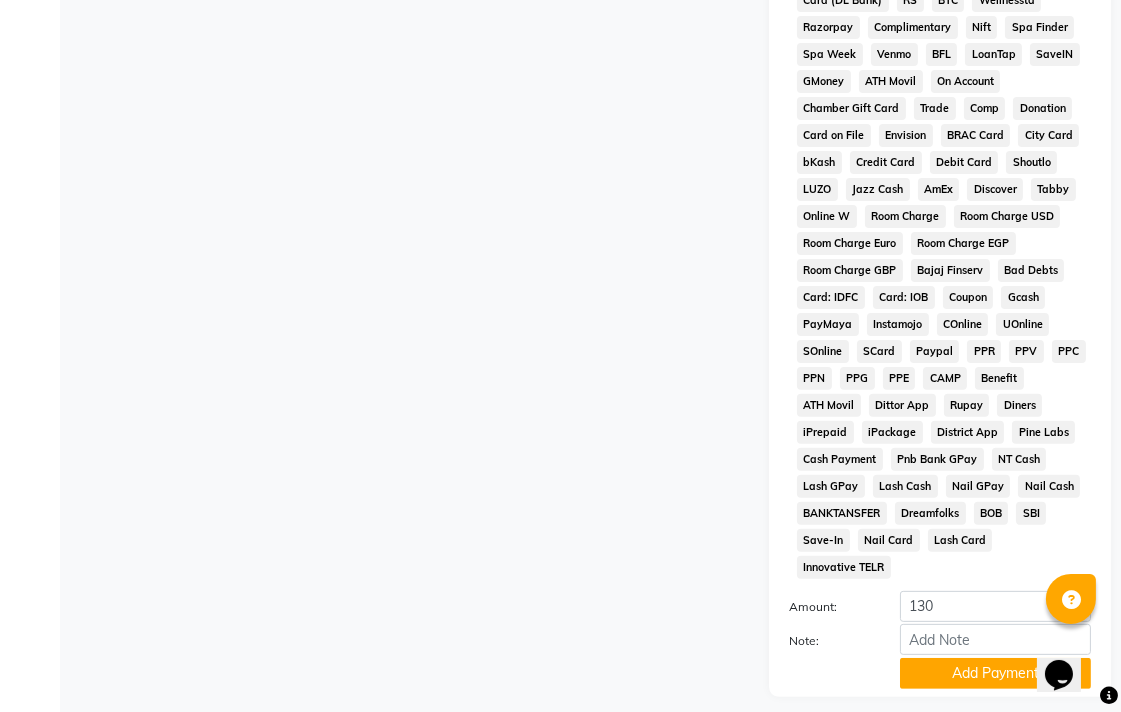 scroll, scrollTop: 913, scrollLeft: 0, axis: vertical 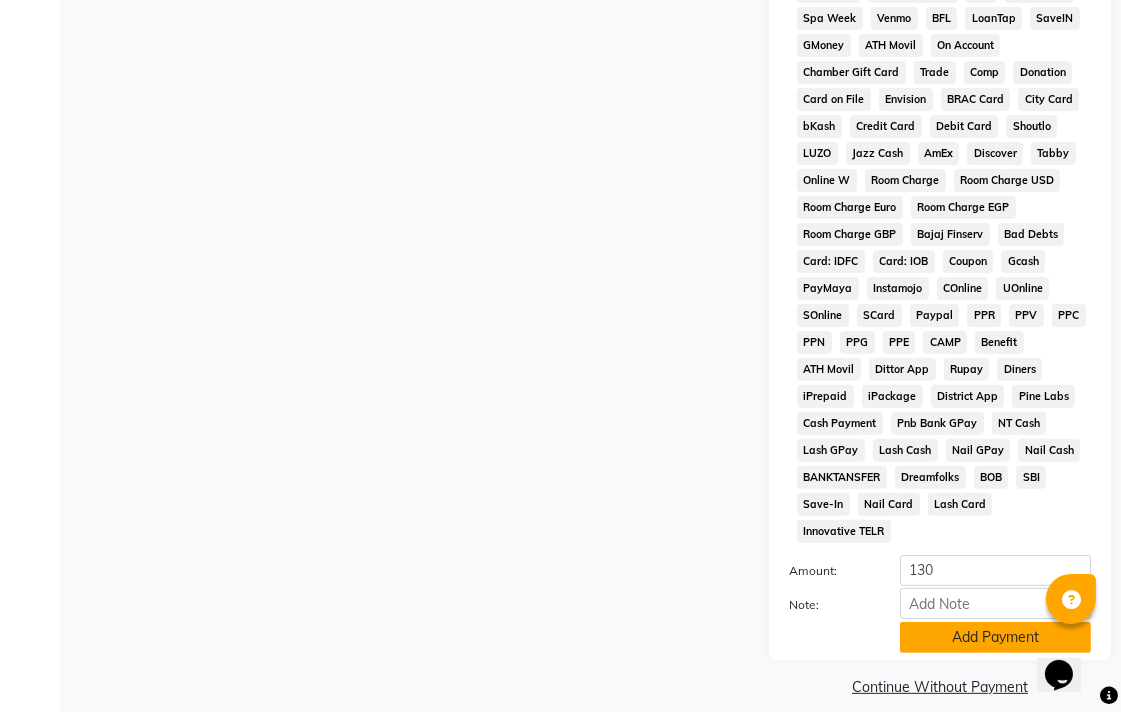 click on "Add Payment" 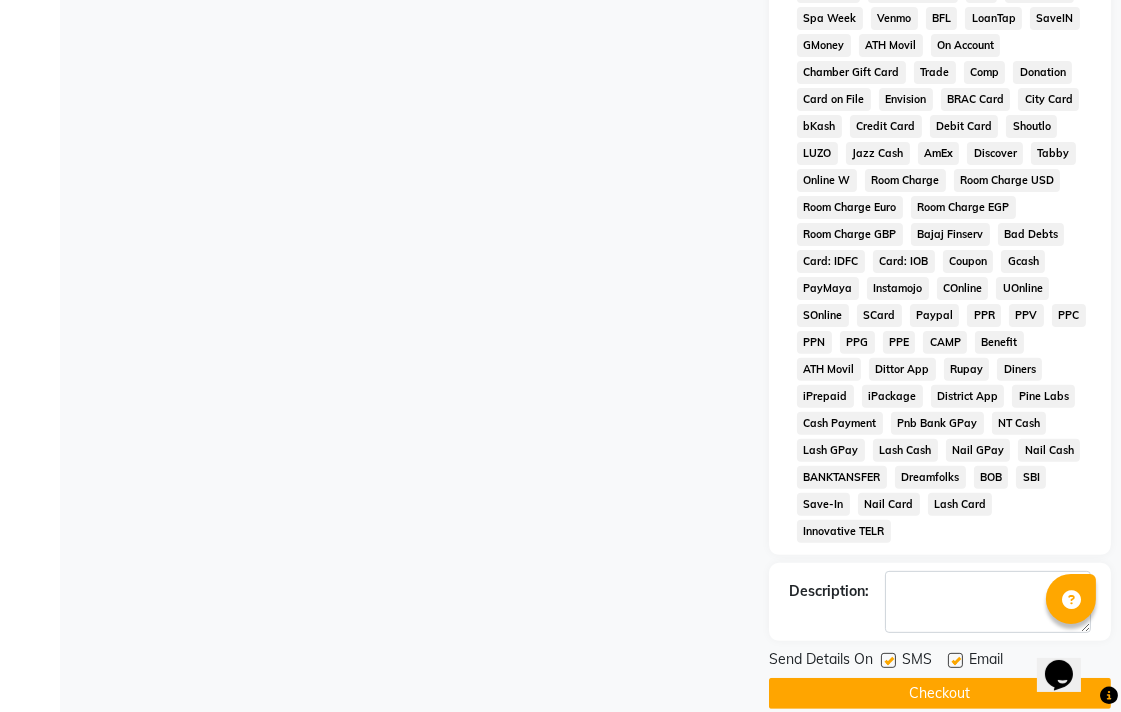 click on "Checkout" 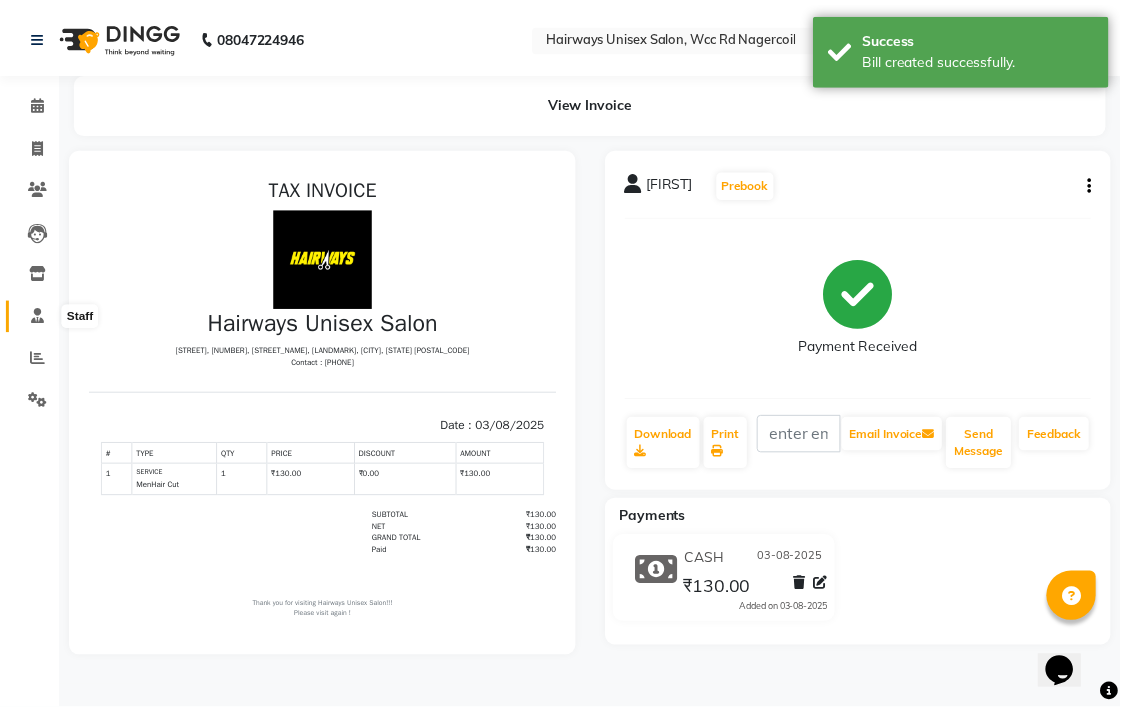 scroll, scrollTop: 0, scrollLeft: 0, axis: both 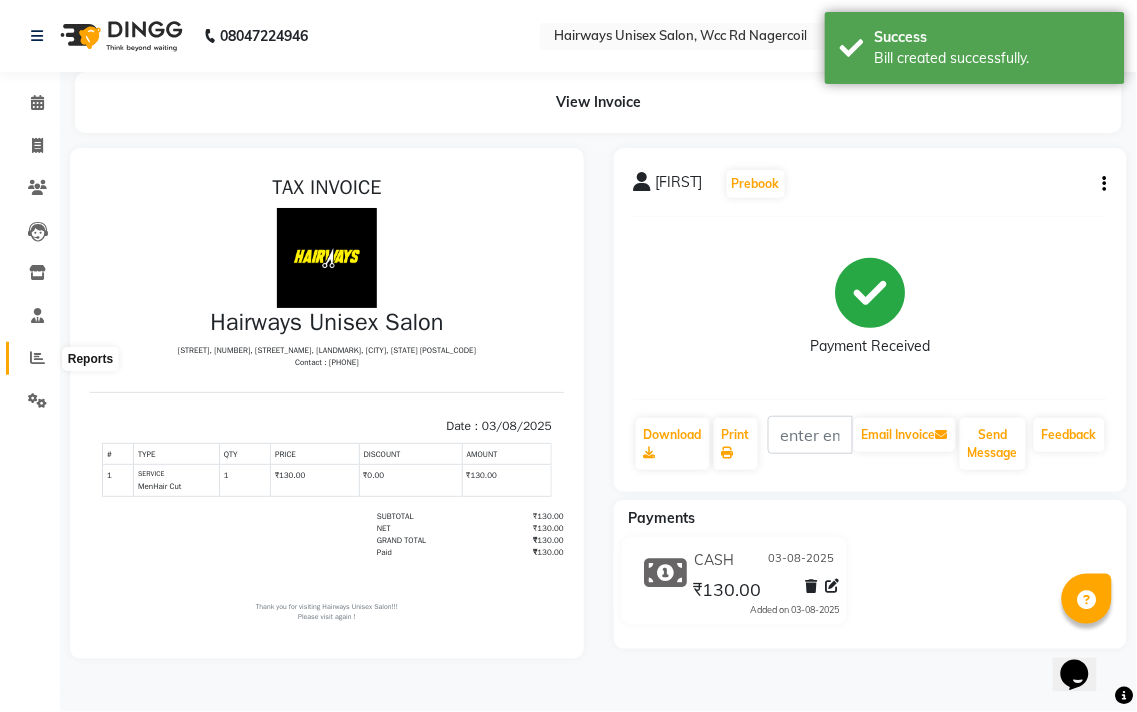 click 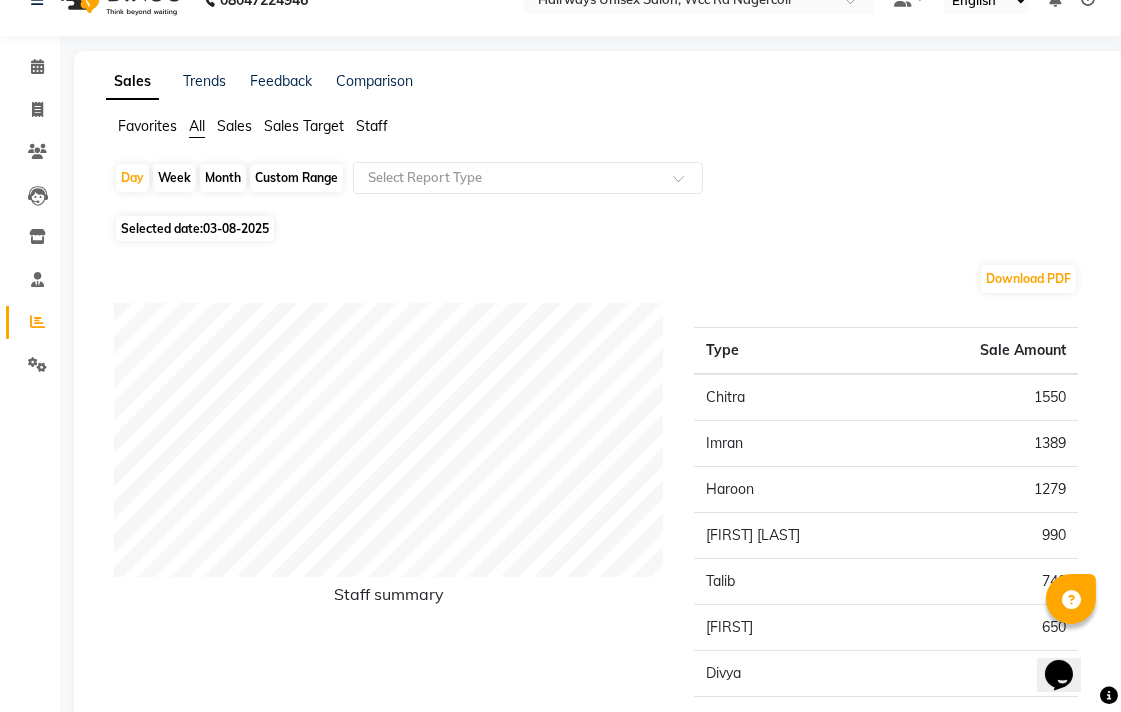scroll, scrollTop: 0, scrollLeft: 0, axis: both 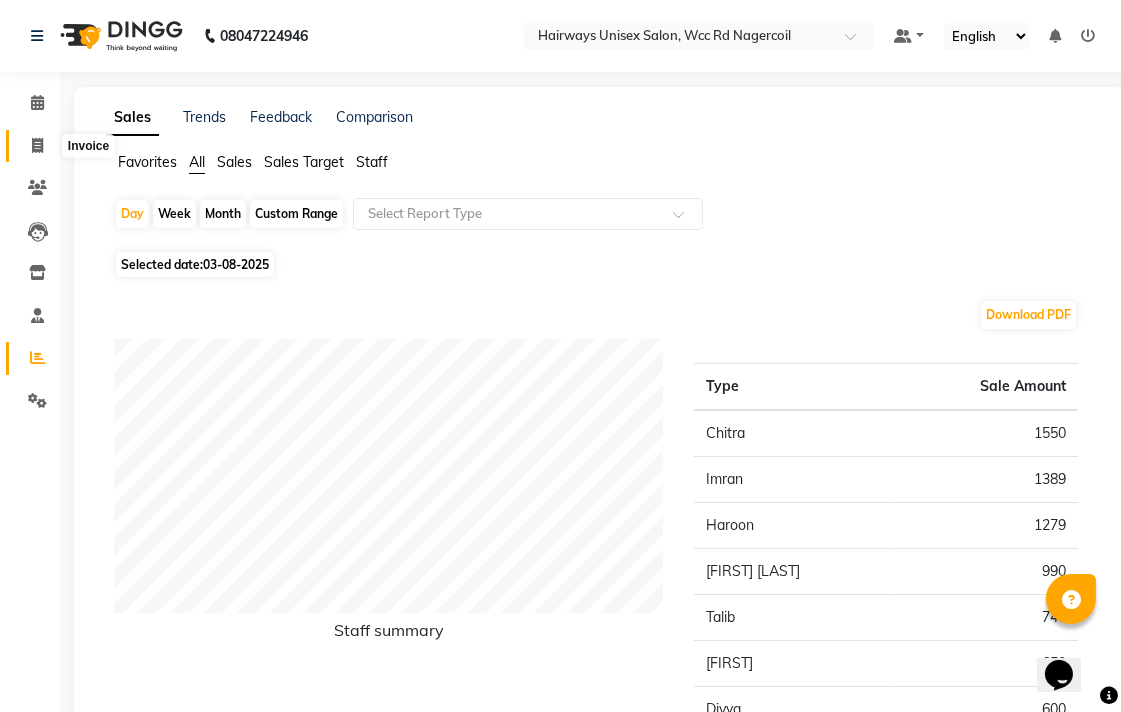click 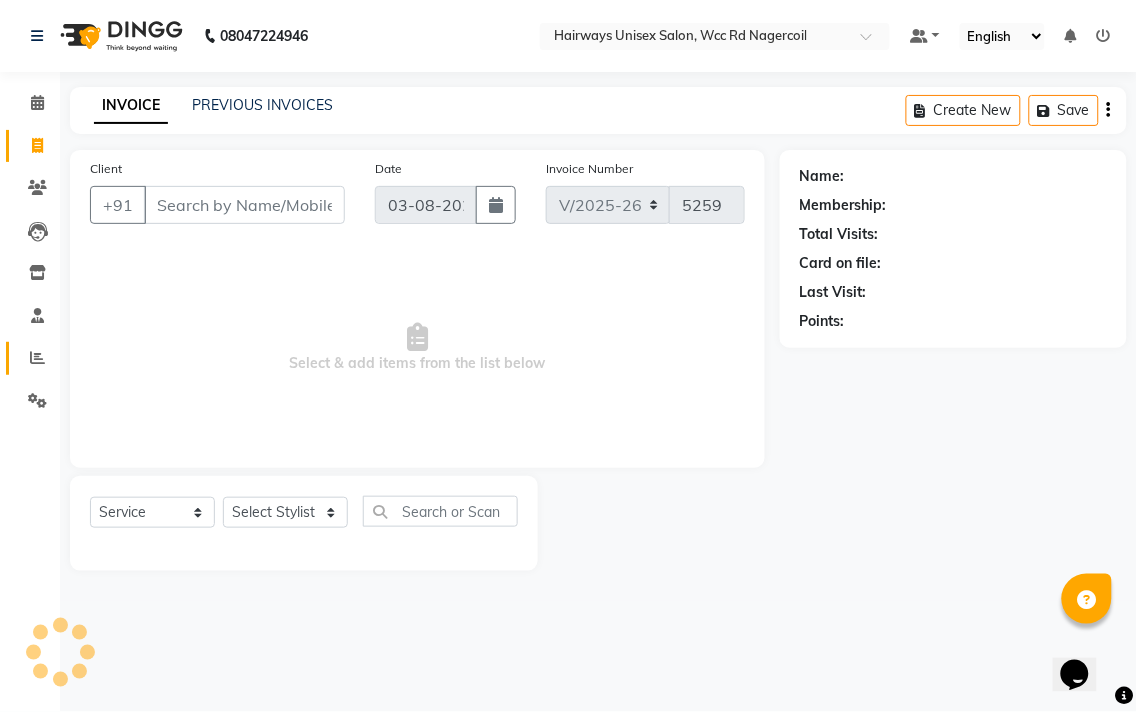 click on "Reports" 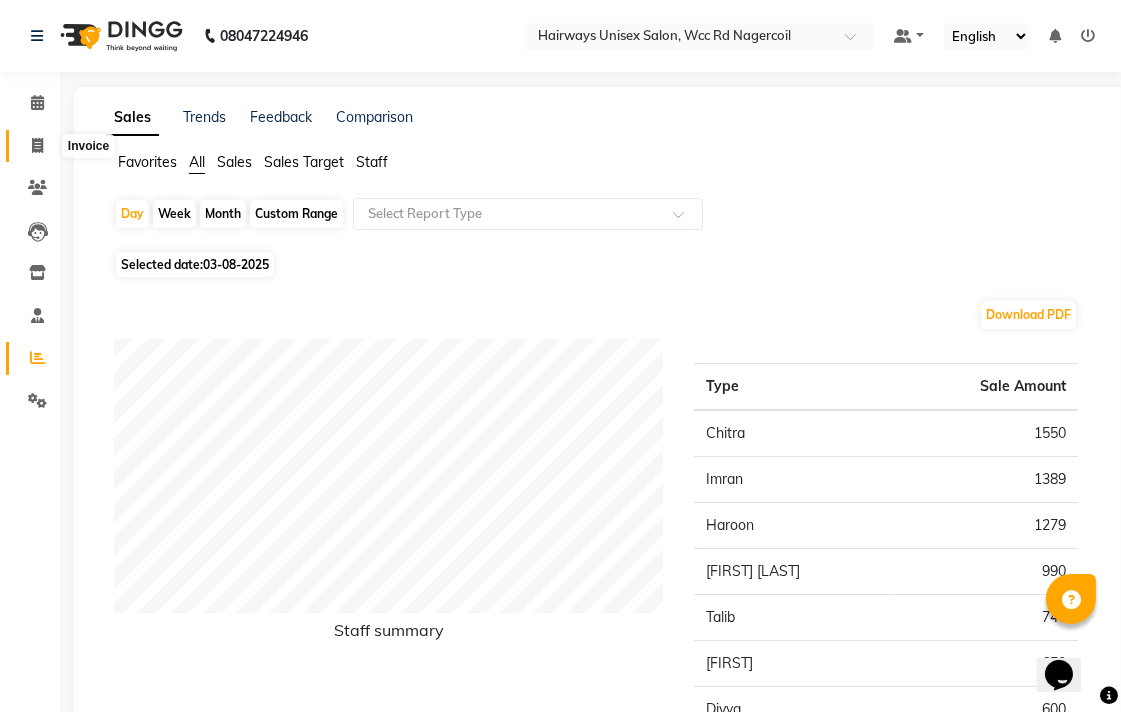 click 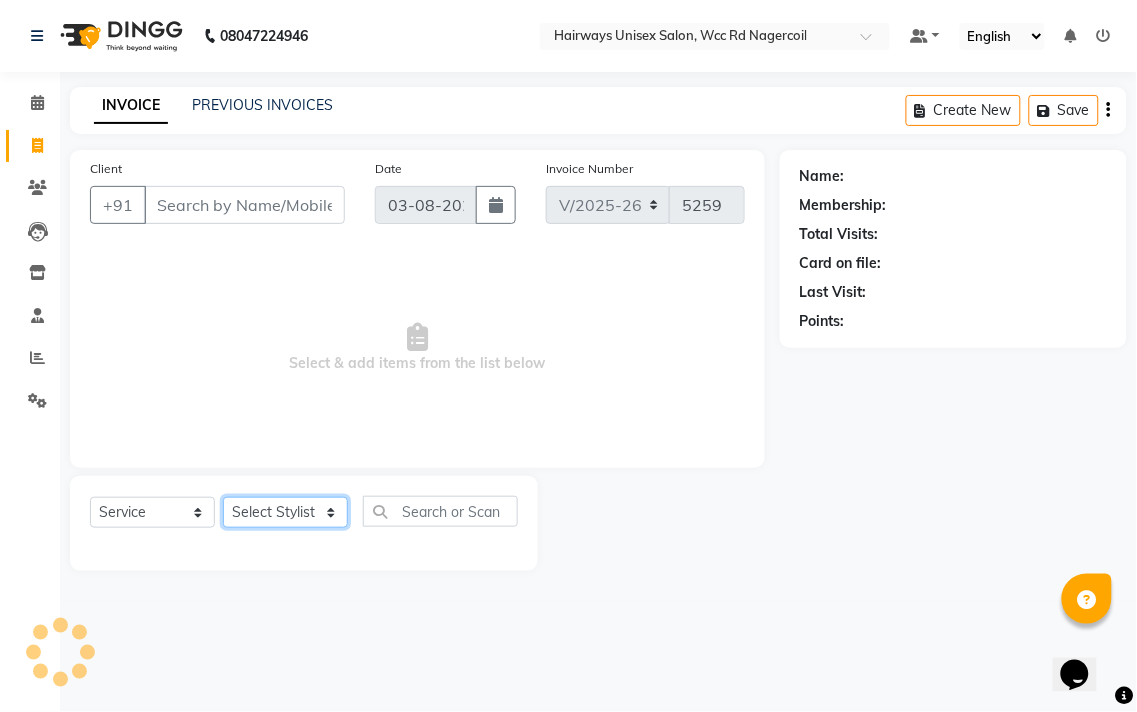 click on "Select Stylist" 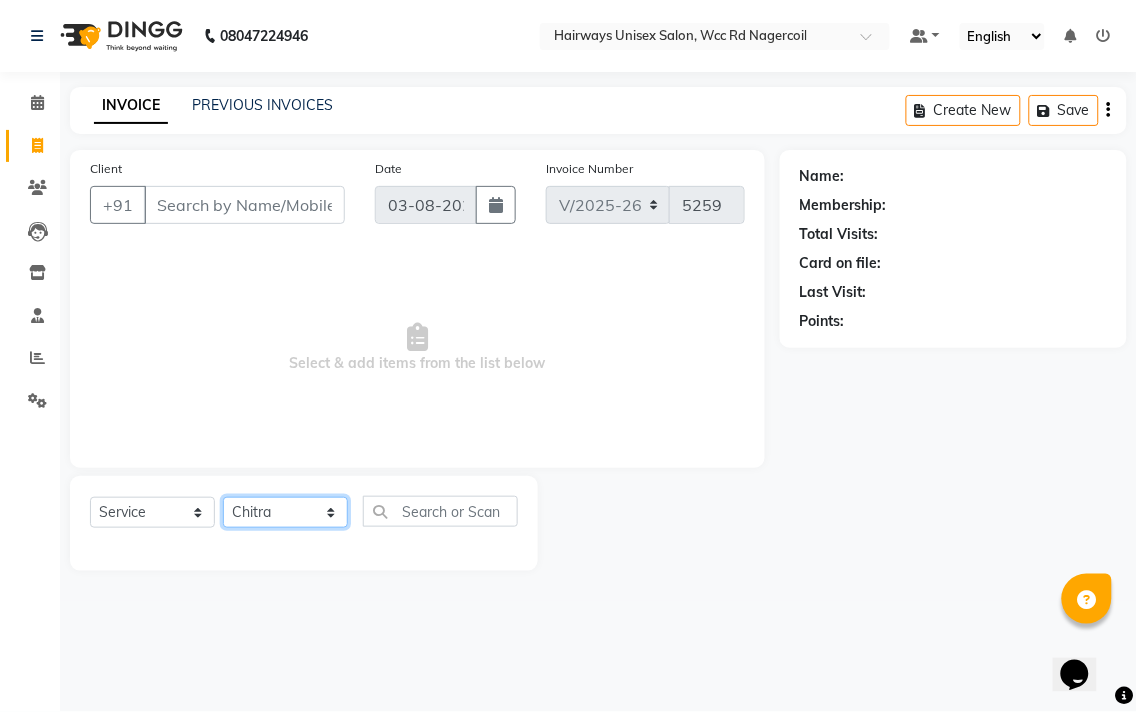 click on "Select Stylist Admin Chitra divya Gokila Haroon Imran Reception Salman Sartaj Khan Talib" 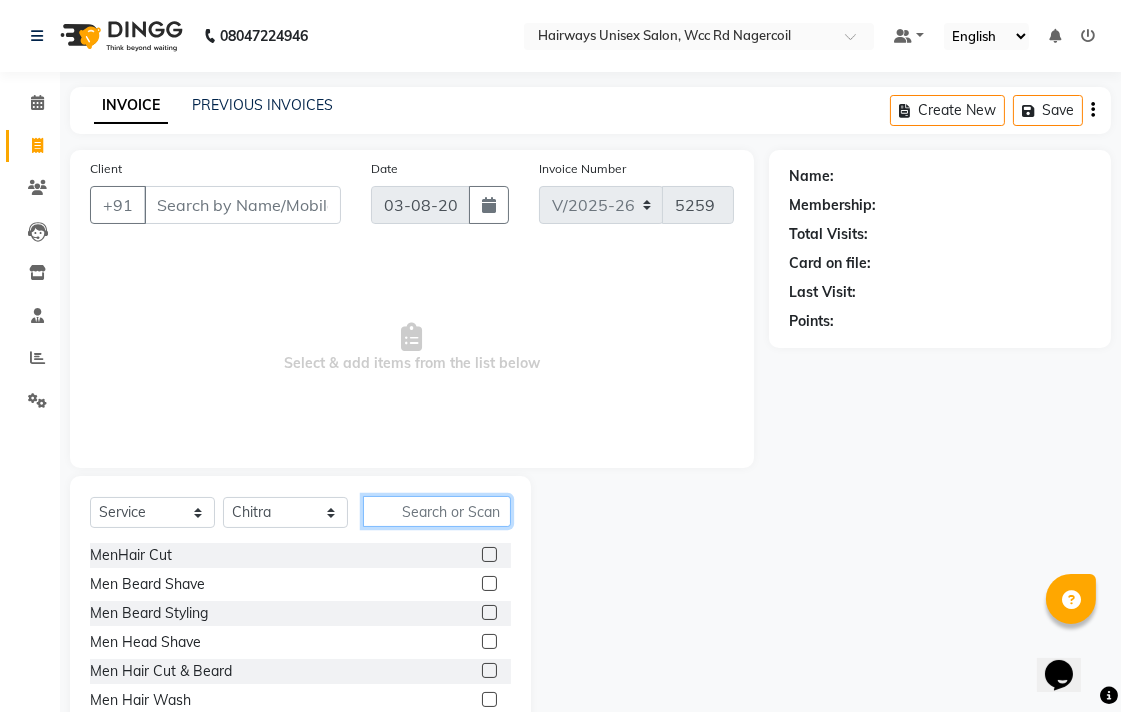 click 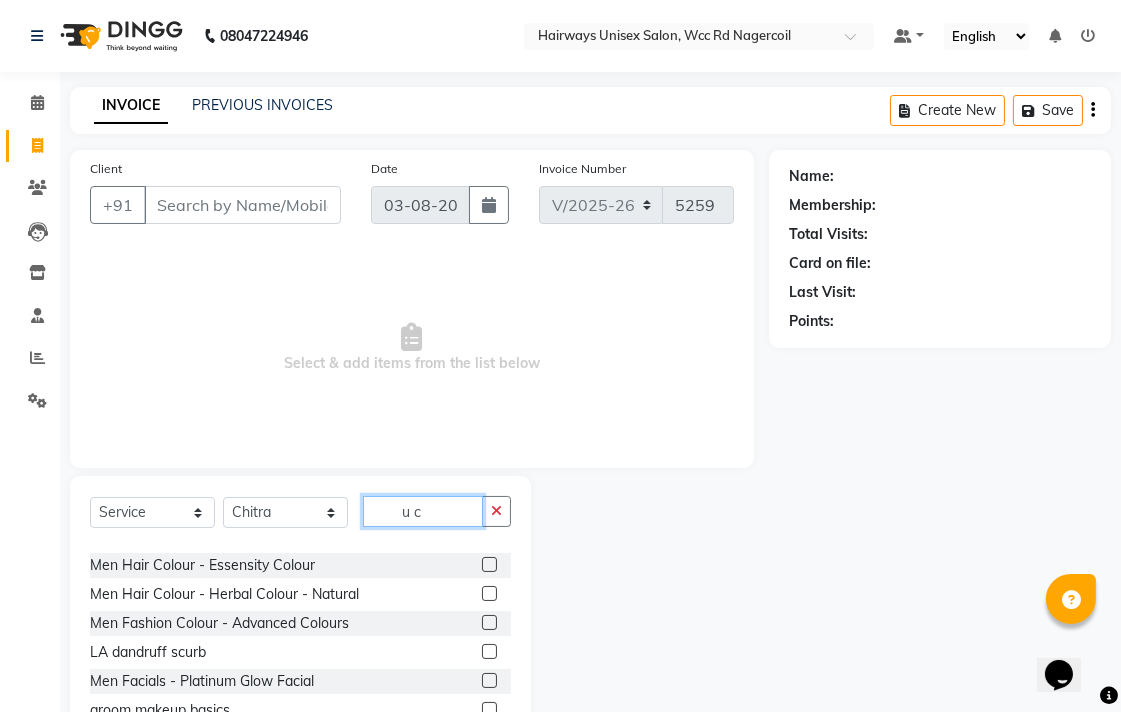 scroll, scrollTop: 444, scrollLeft: 0, axis: vertical 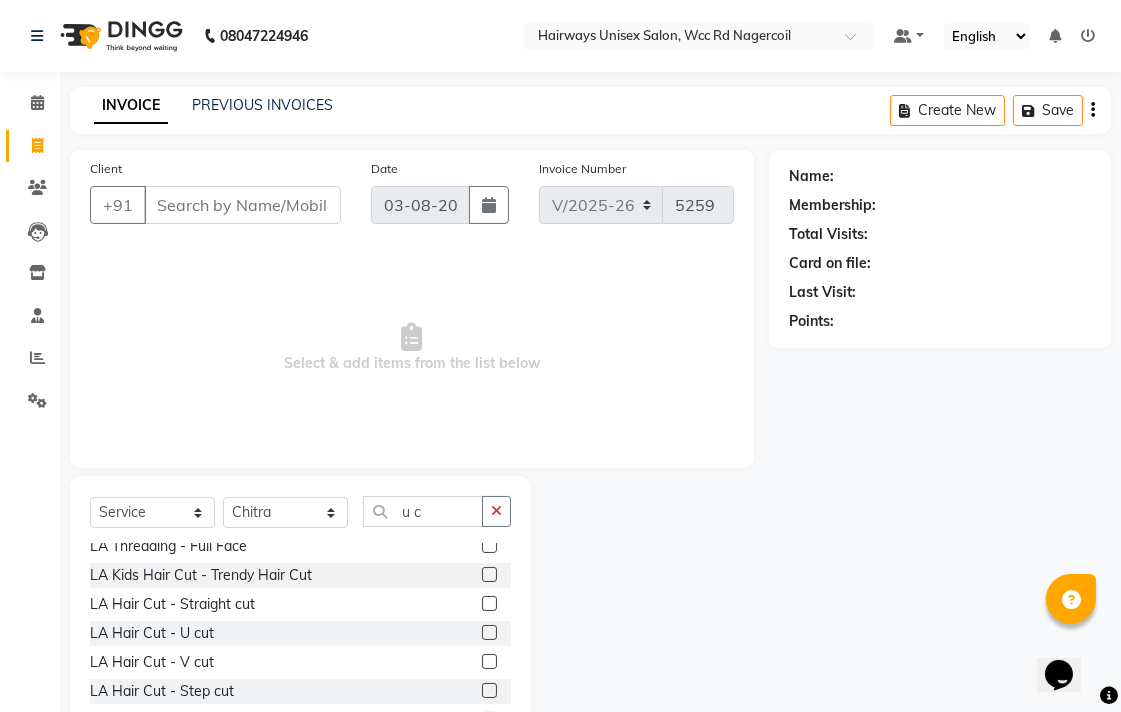 click 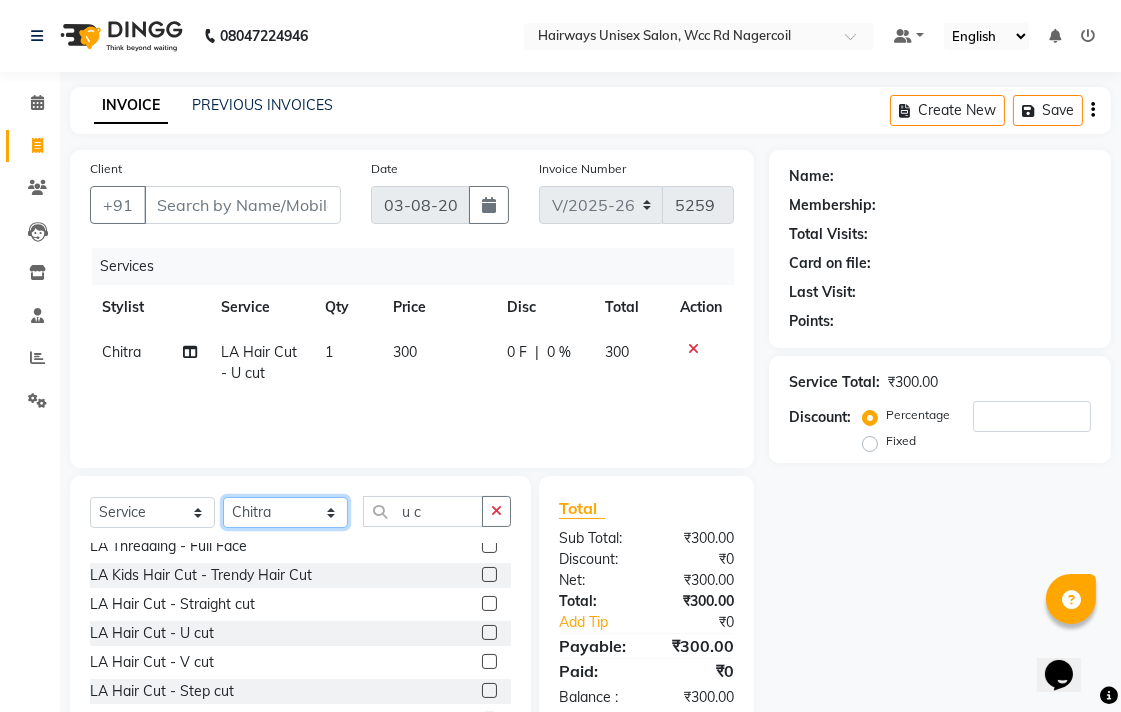 click on "Select Stylist Admin Chitra divya Gokila Haroon Imran Reception Salman Sartaj Khan Talib" 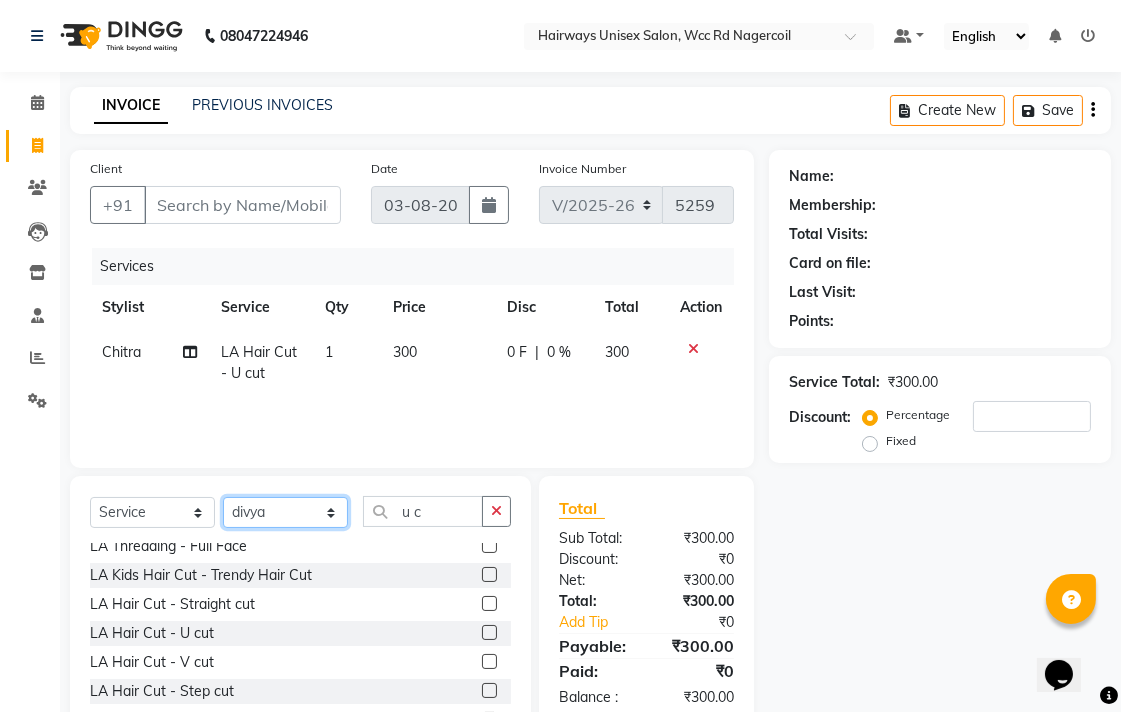 click on "Select Stylist Admin Chitra divya Gokila Haroon Imran Reception Salman Sartaj Khan Talib" 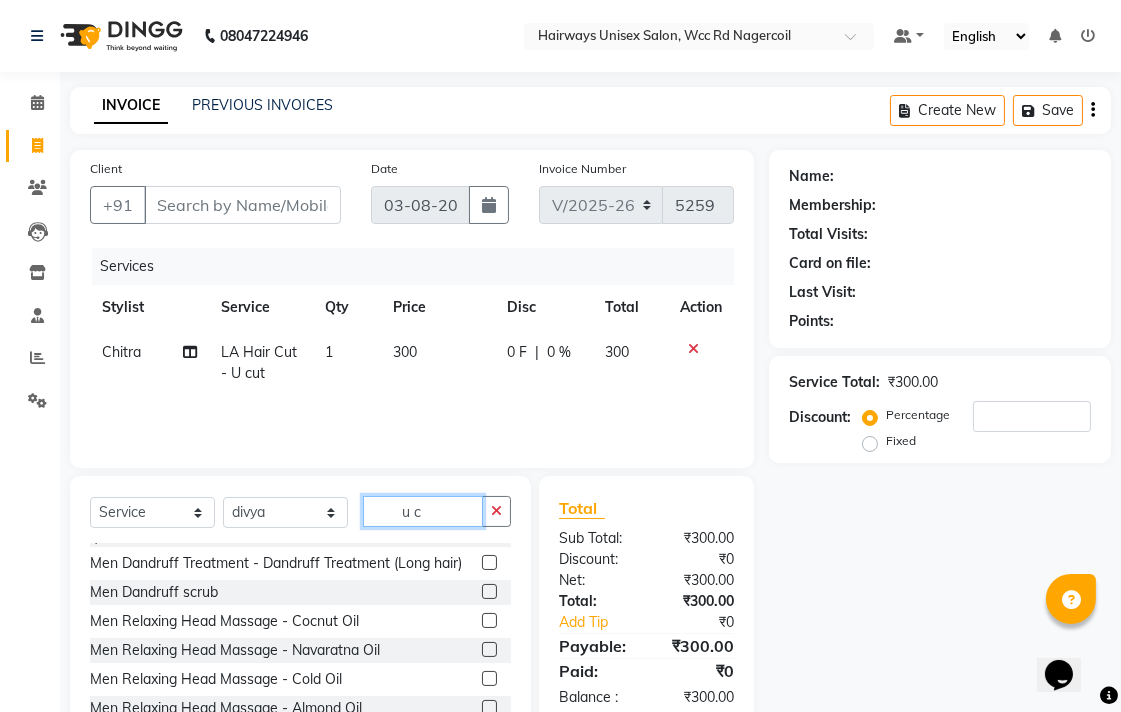 click on "u c" 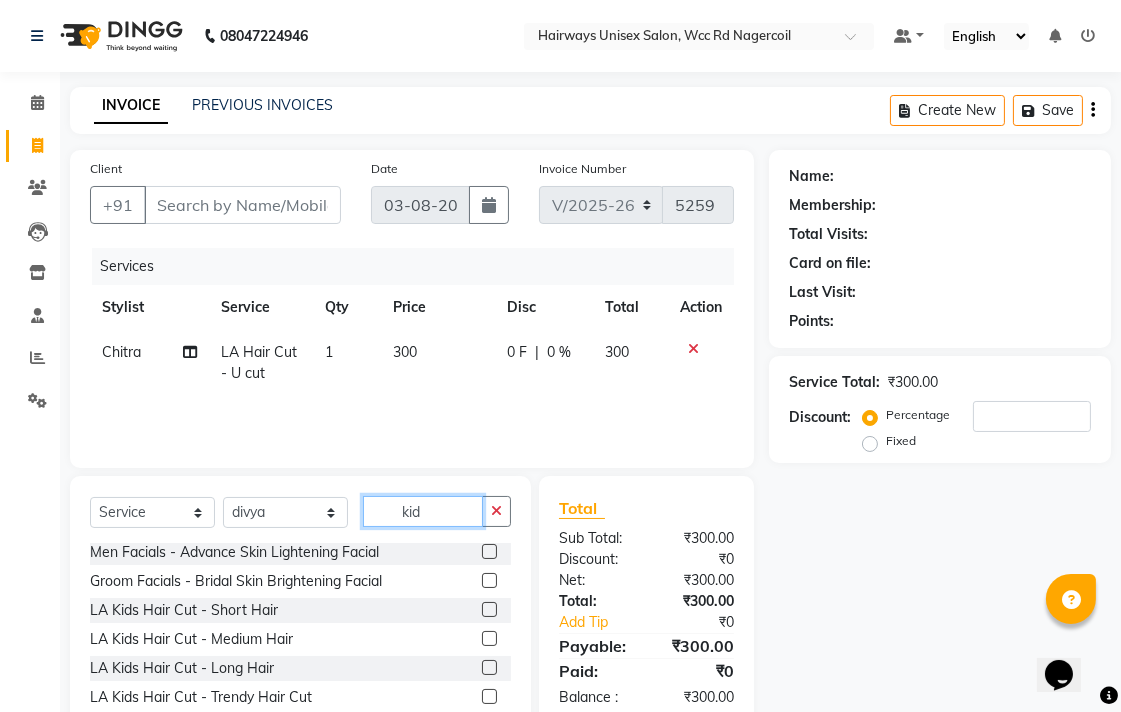 scroll, scrollTop: 0, scrollLeft: 0, axis: both 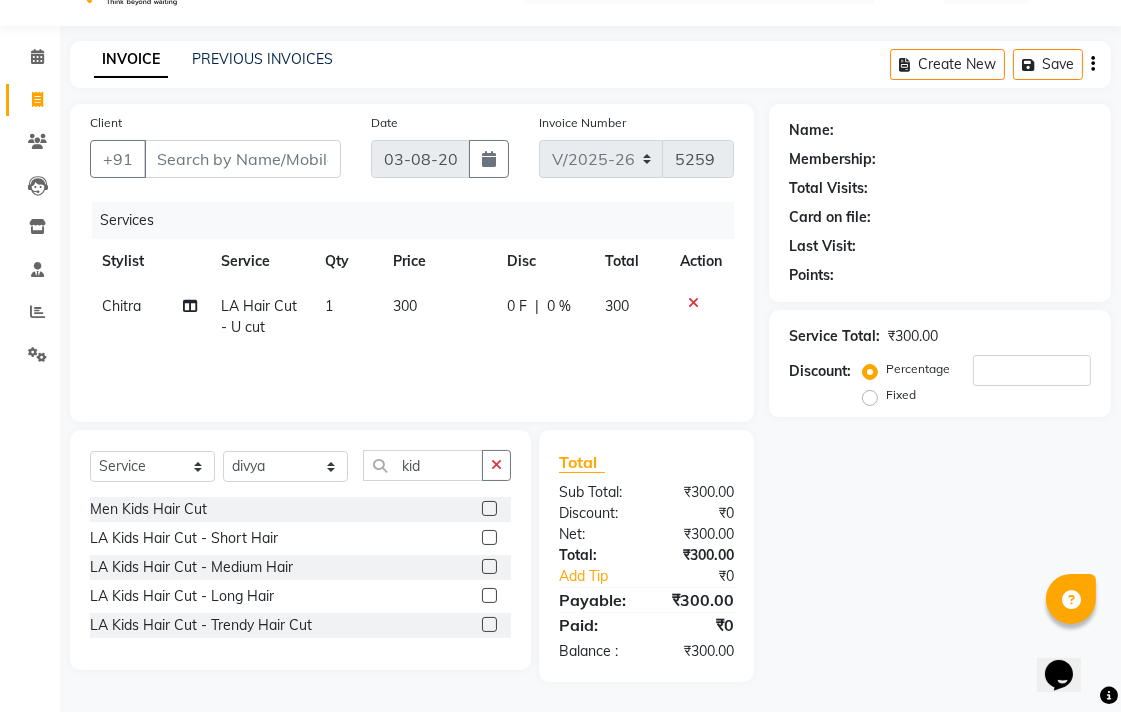 click 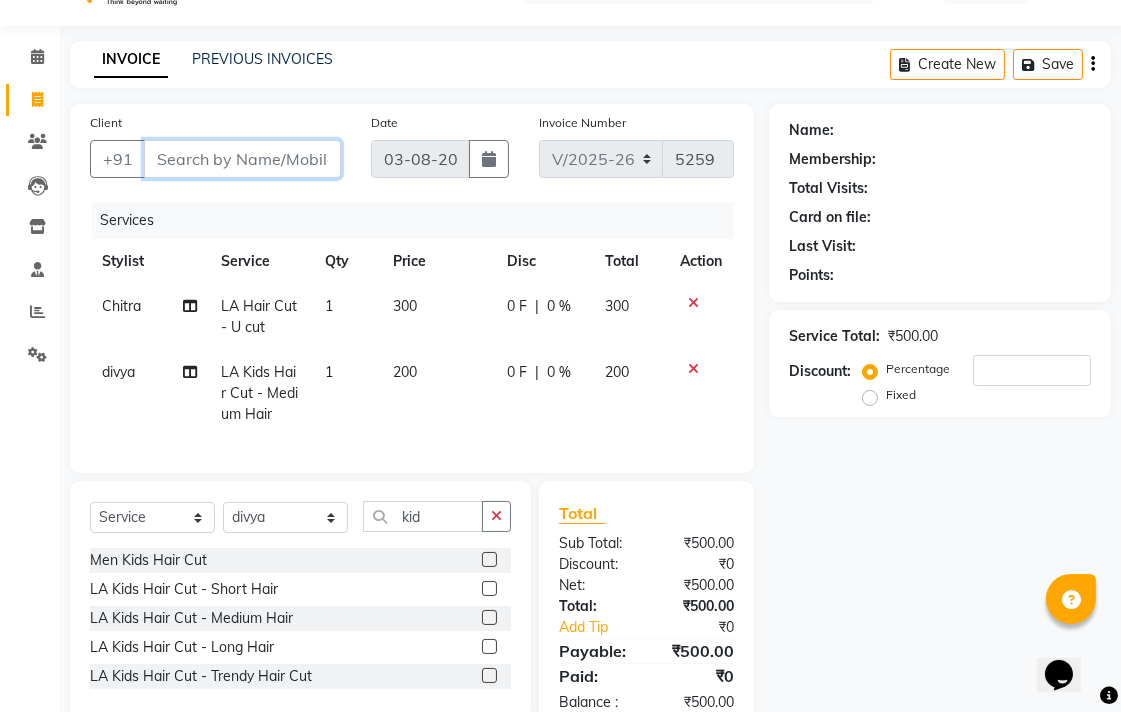 click on "Client" at bounding box center (242, 159) 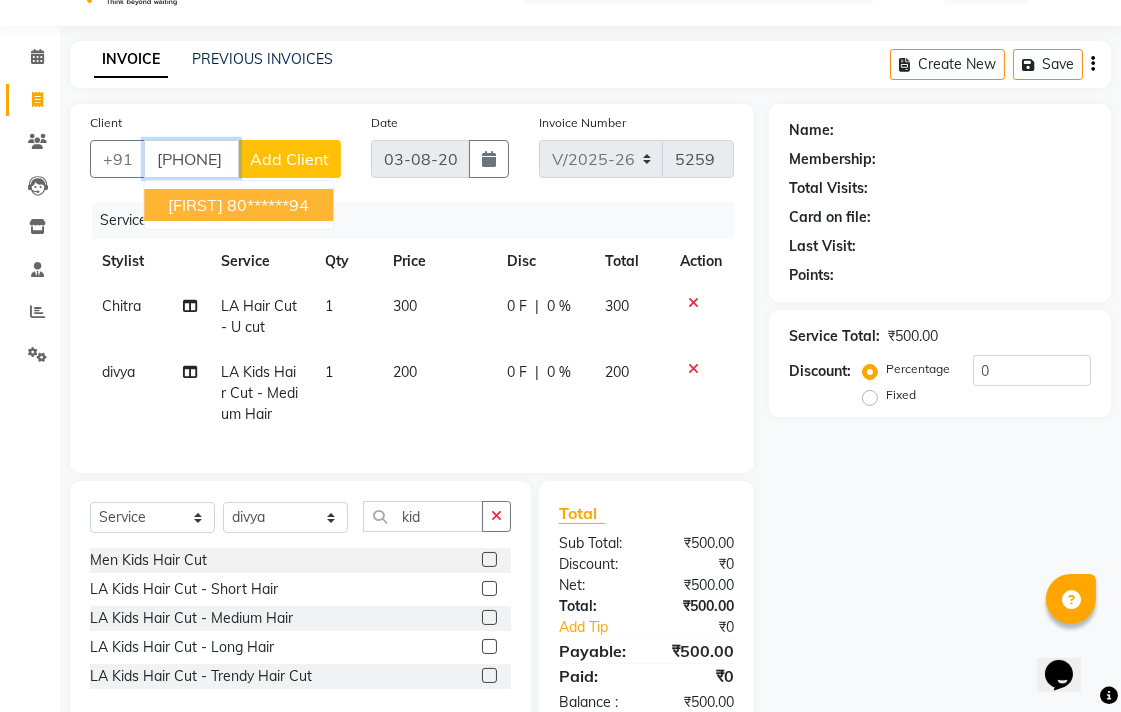 click on "80******94" at bounding box center (268, 205) 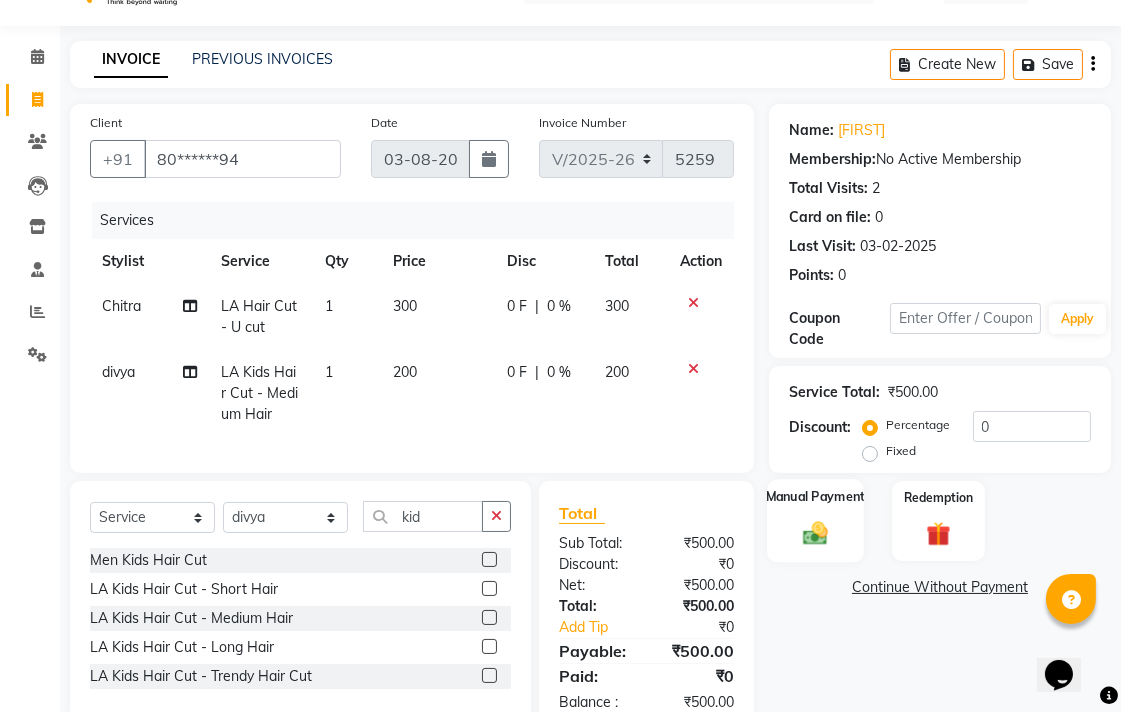 click 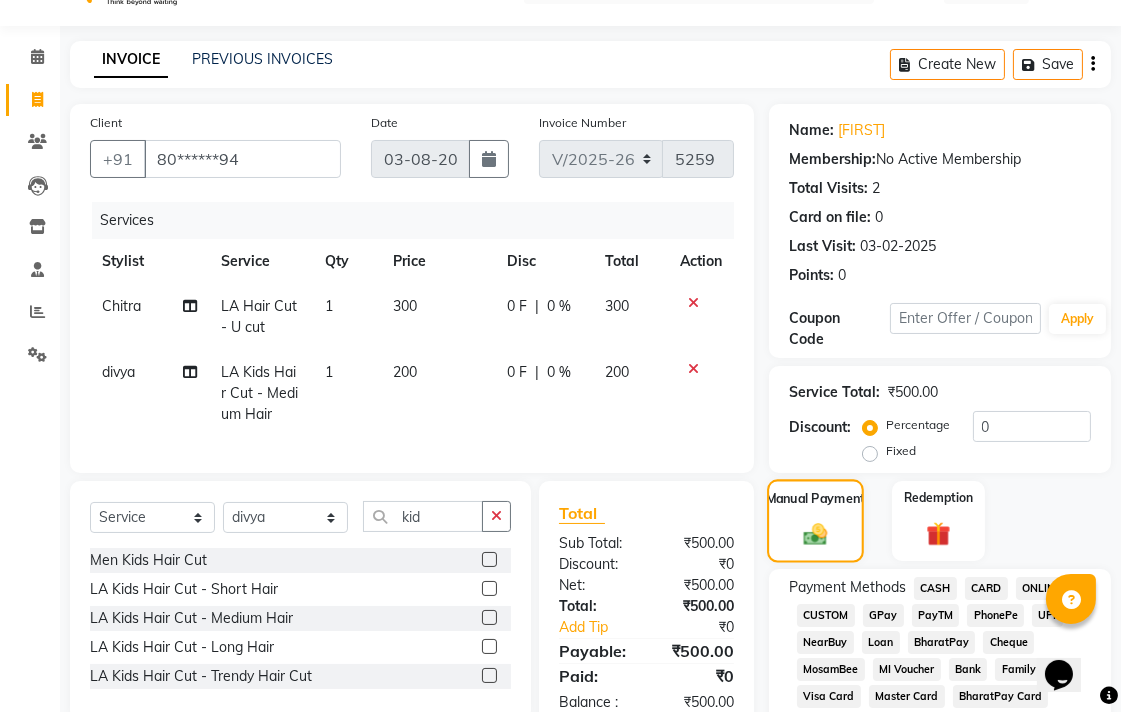 scroll, scrollTop: 268, scrollLeft: 0, axis: vertical 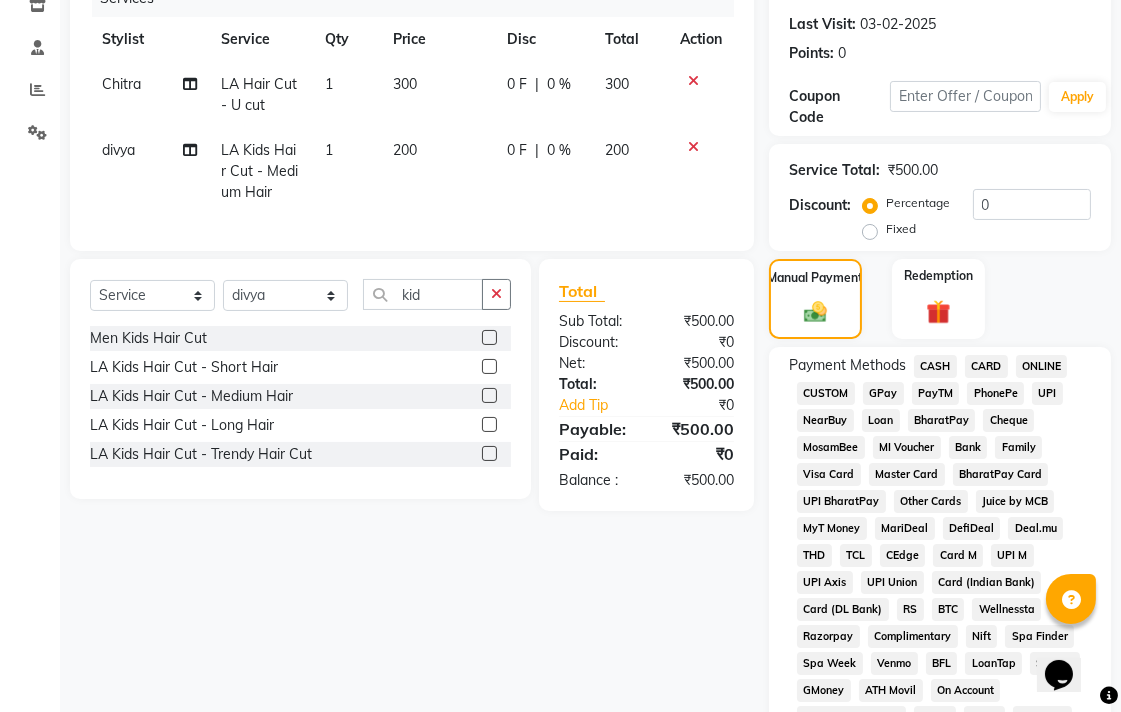 click on "CASH" 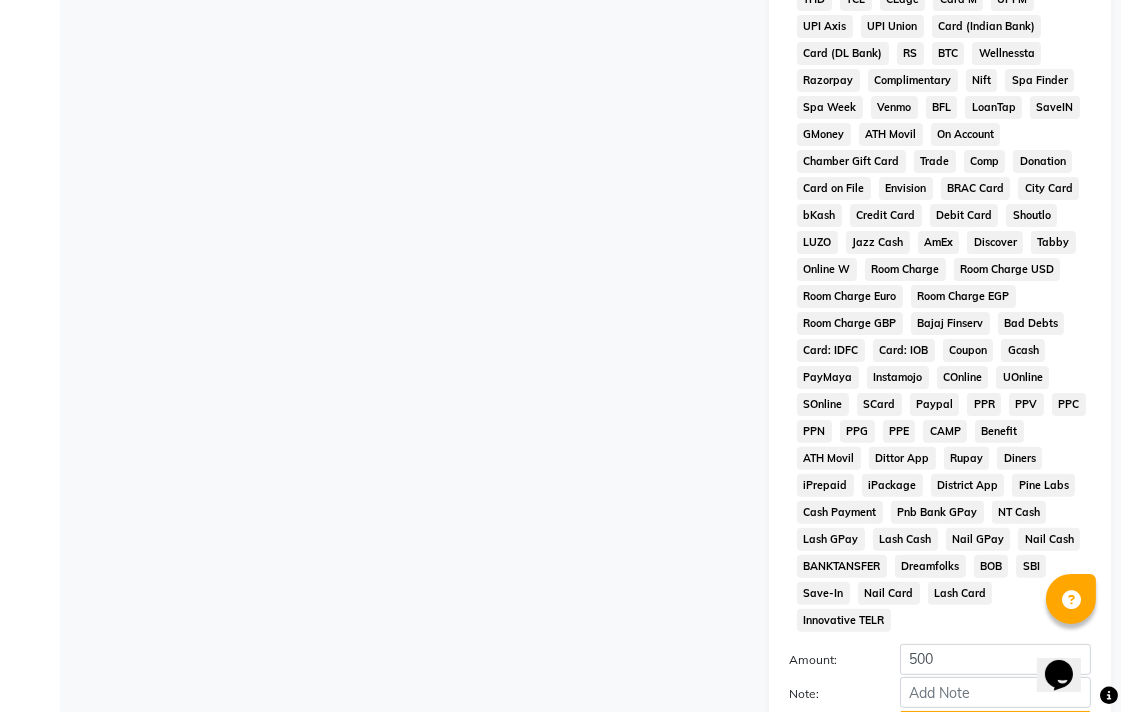 scroll, scrollTop: 913, scrollLeft: 0, axis: vertical 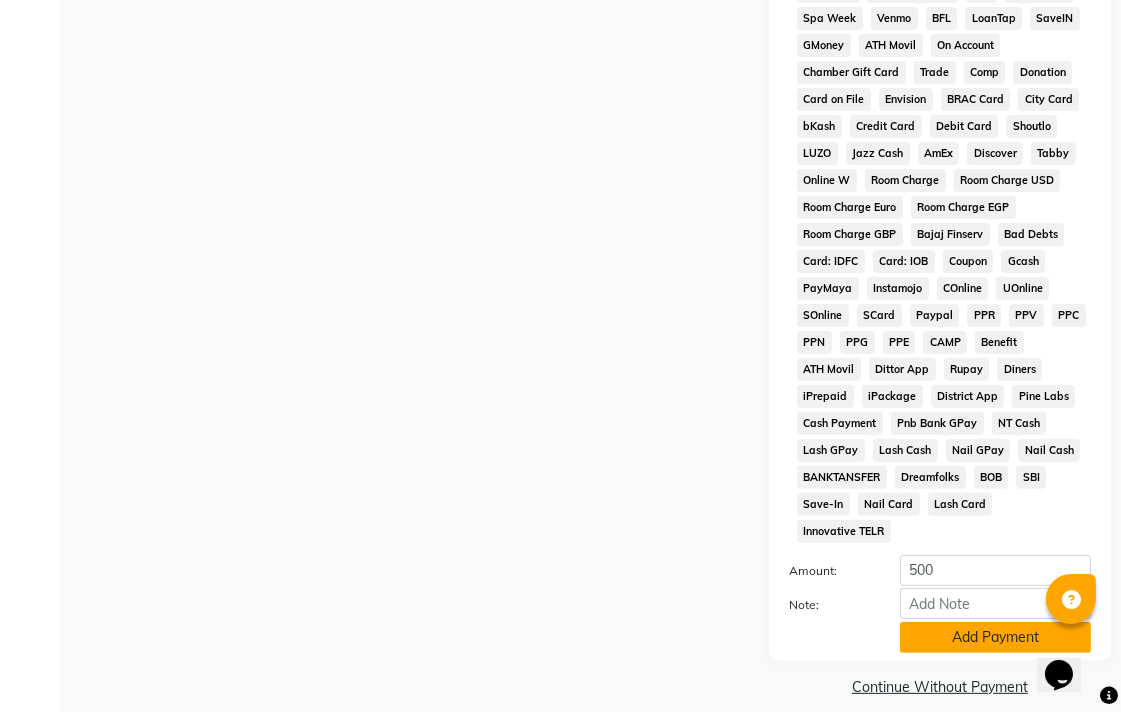 click on "Add Payment" 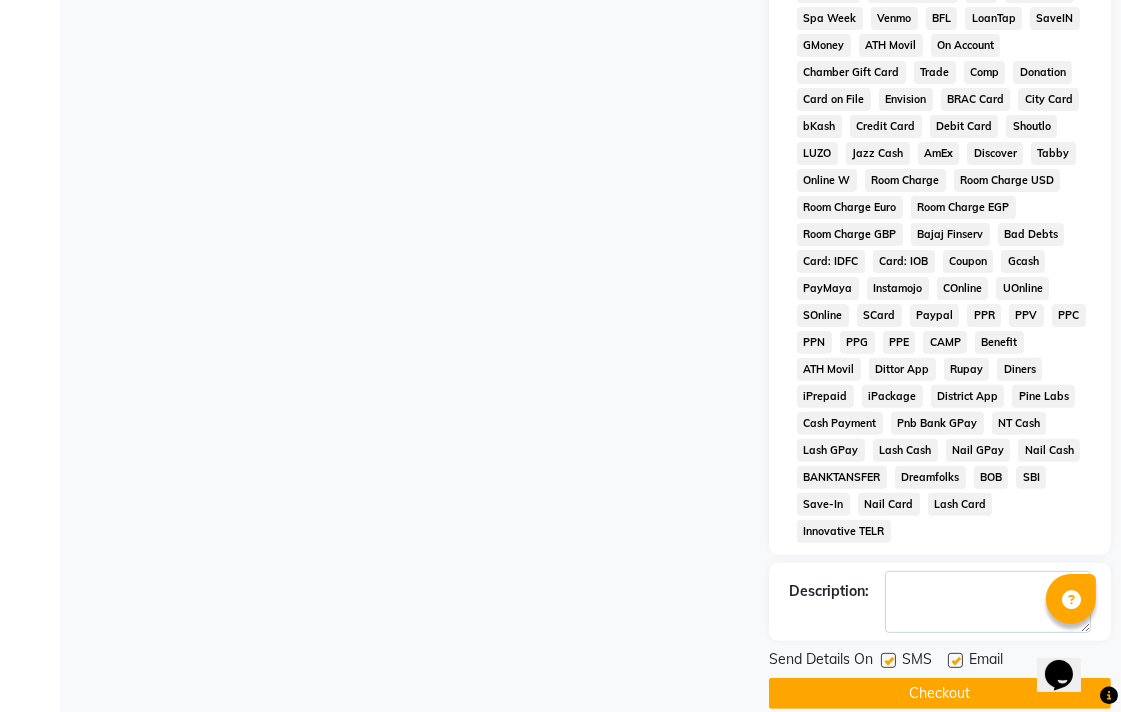click on "Checkout" 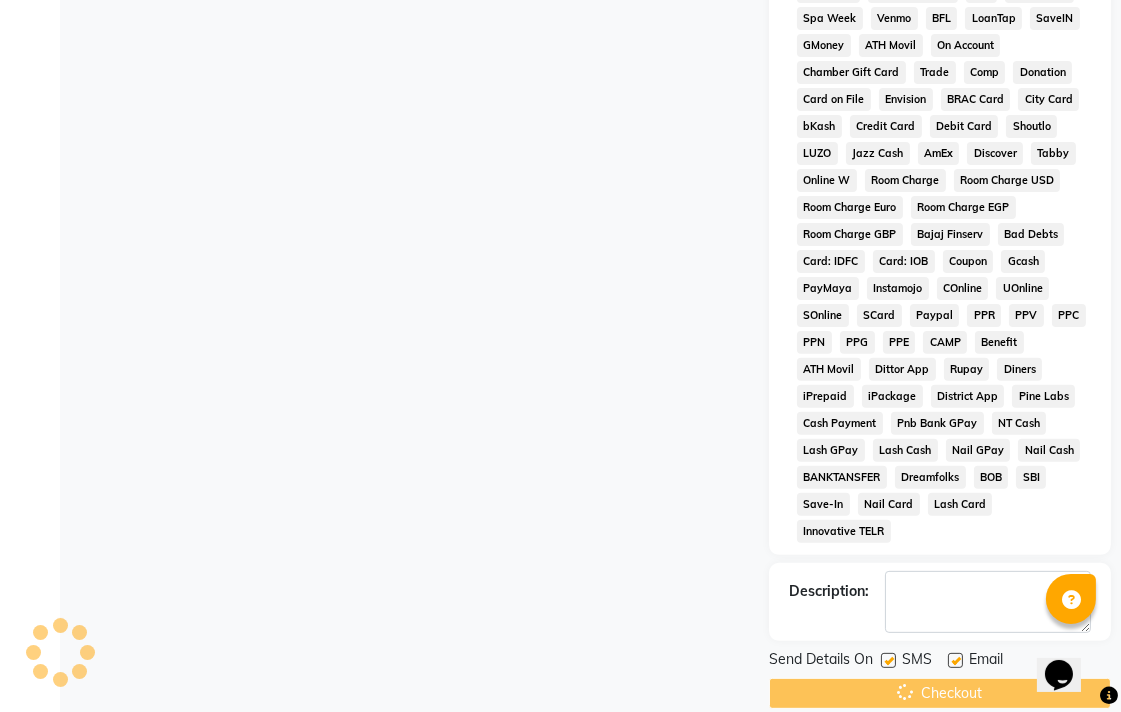 scroll, scrollTop: 0, scrollLeft: 0, axis: both 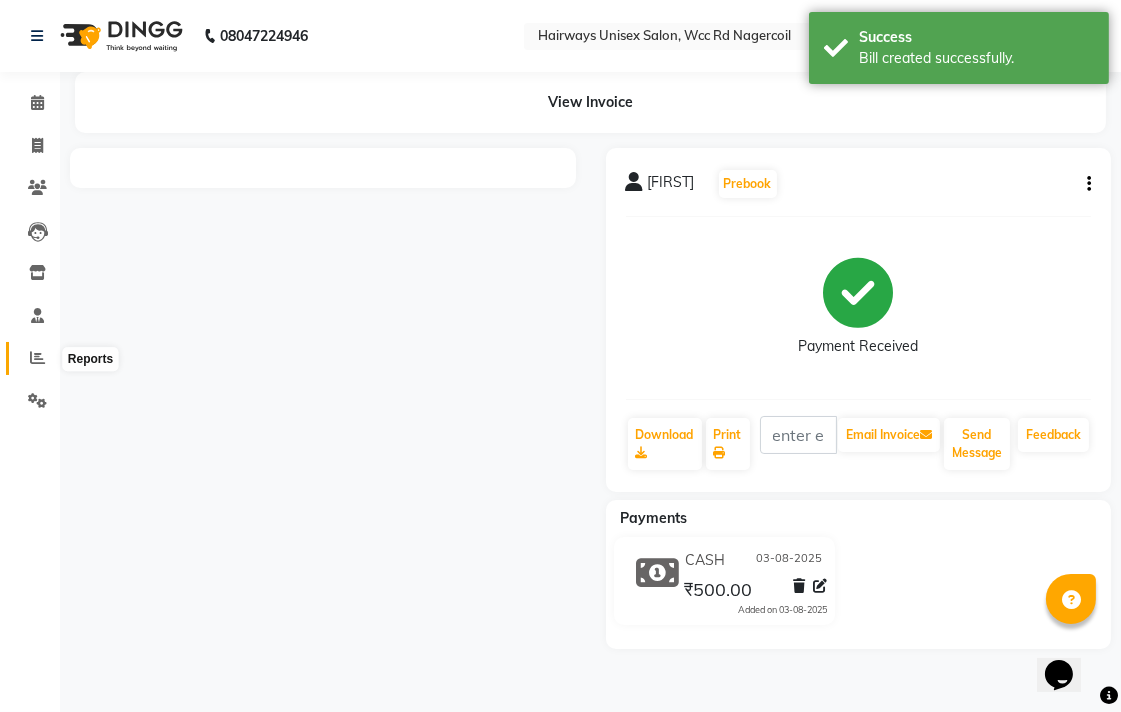 drag, startPoint x: 37, startPoint y: 368, endPoint x: 82, endPoint y: 368, distance: 45 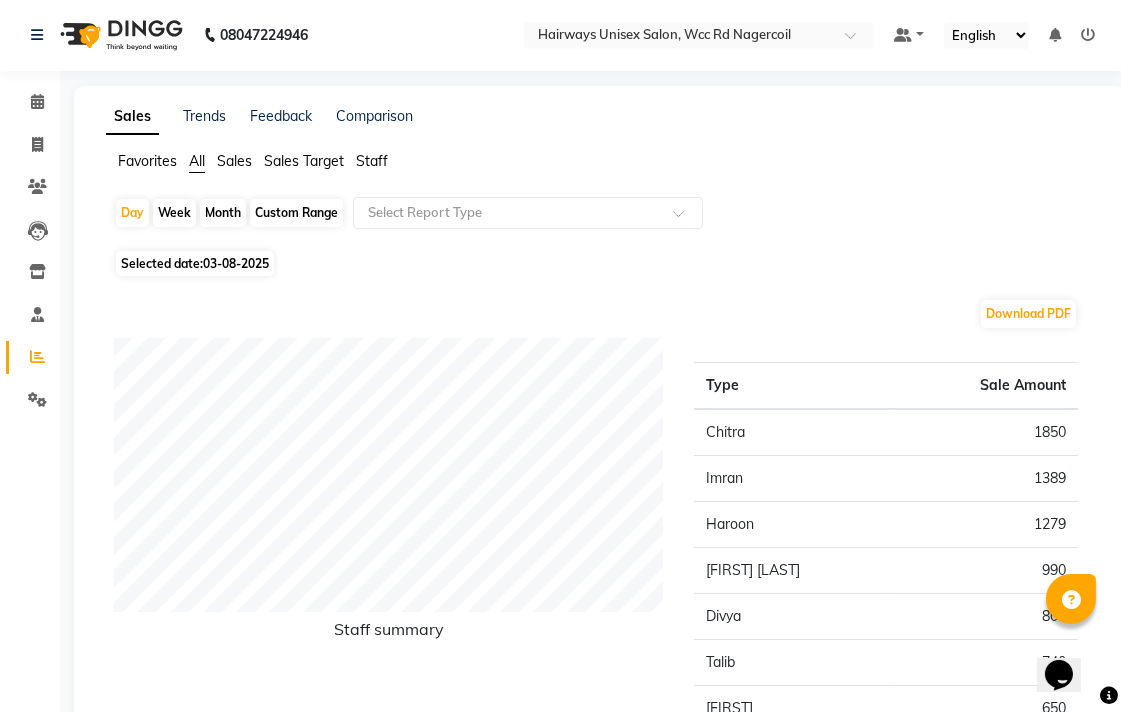 scroll, scrollTop: 0, scrollLeft: 0, axis: both 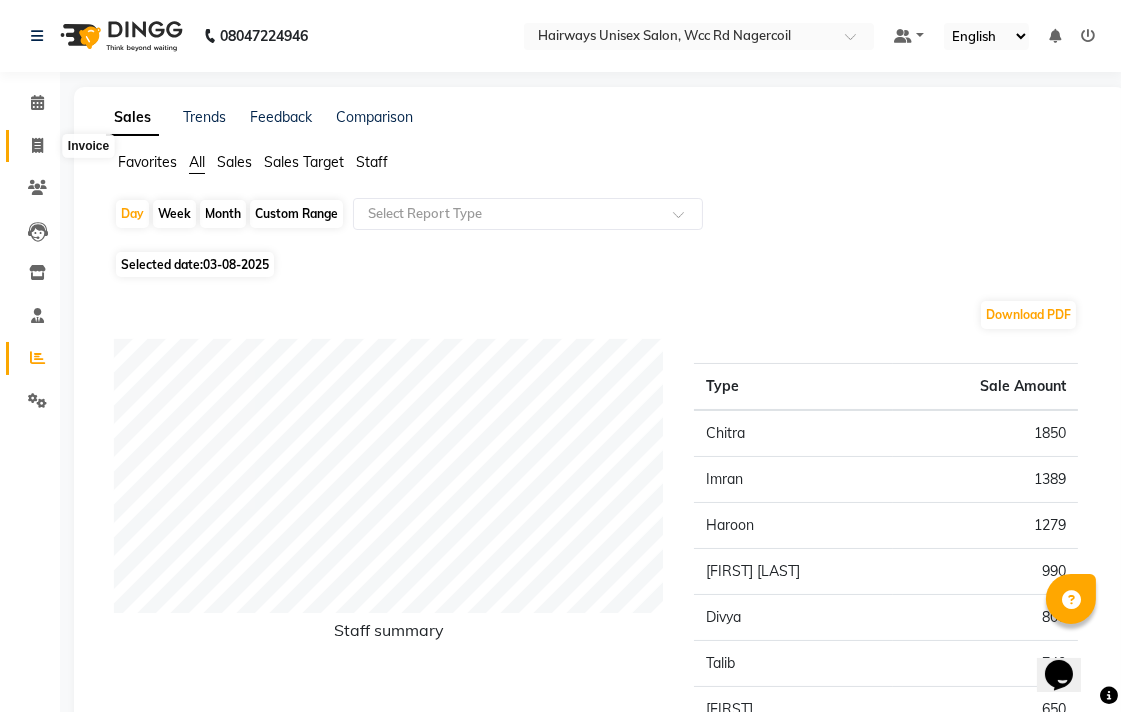 click 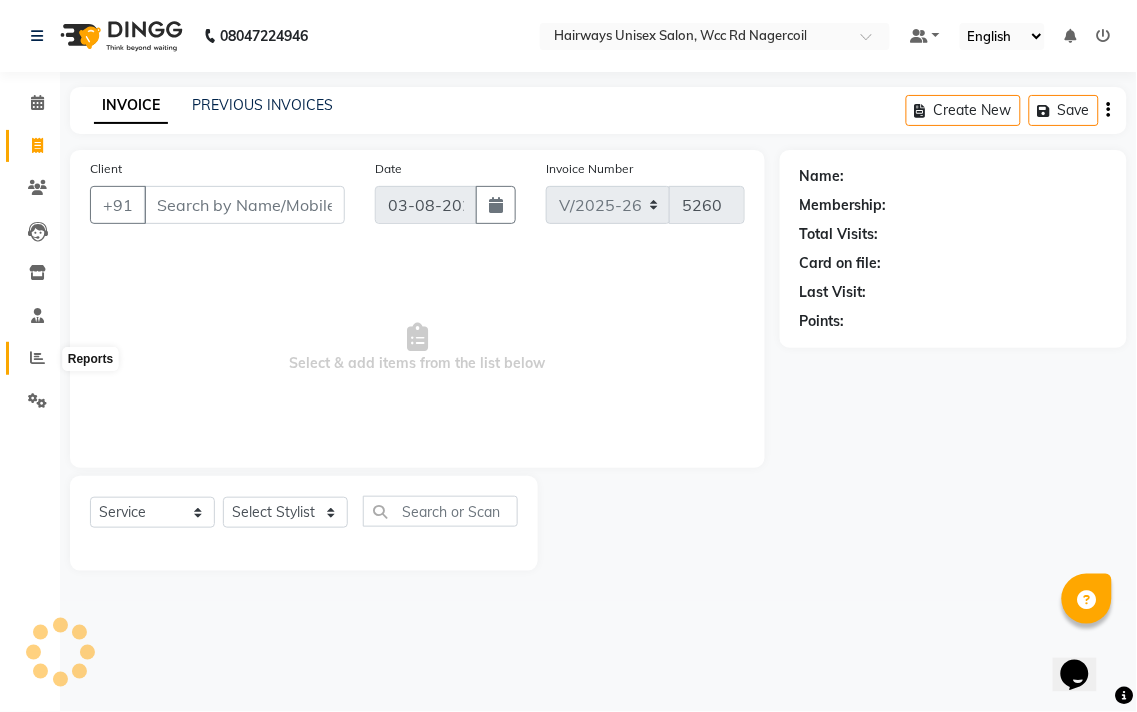 click 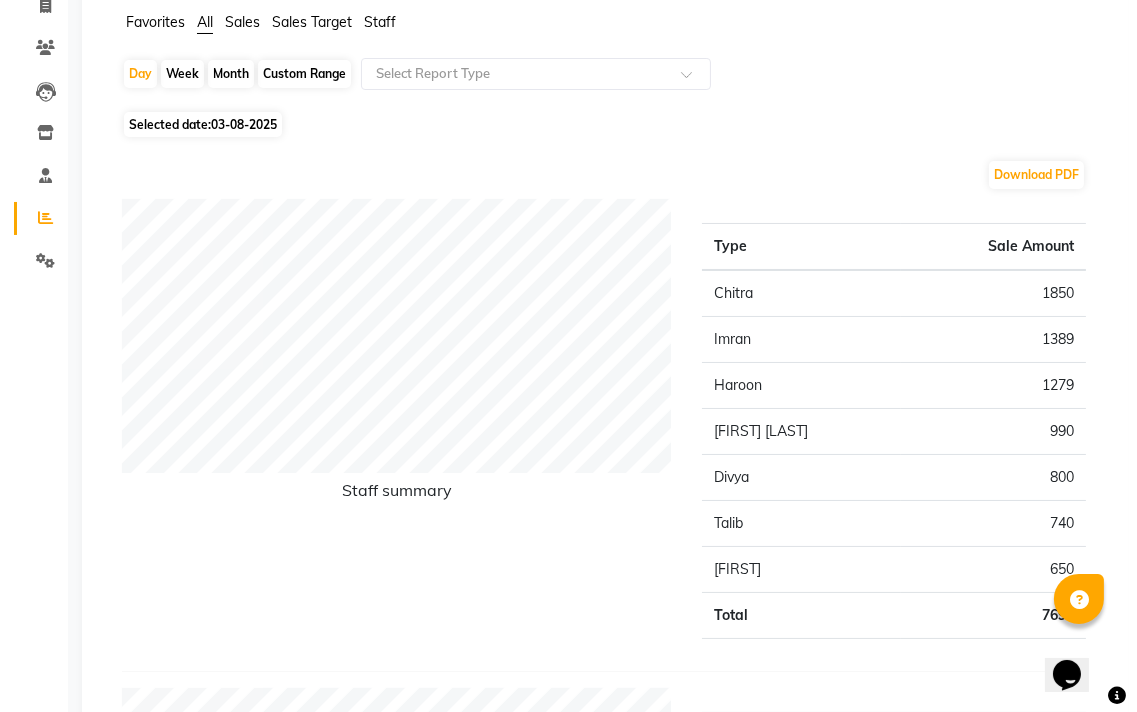 scroll, scrollTop: 0, scrollLeft: 0, axis: both 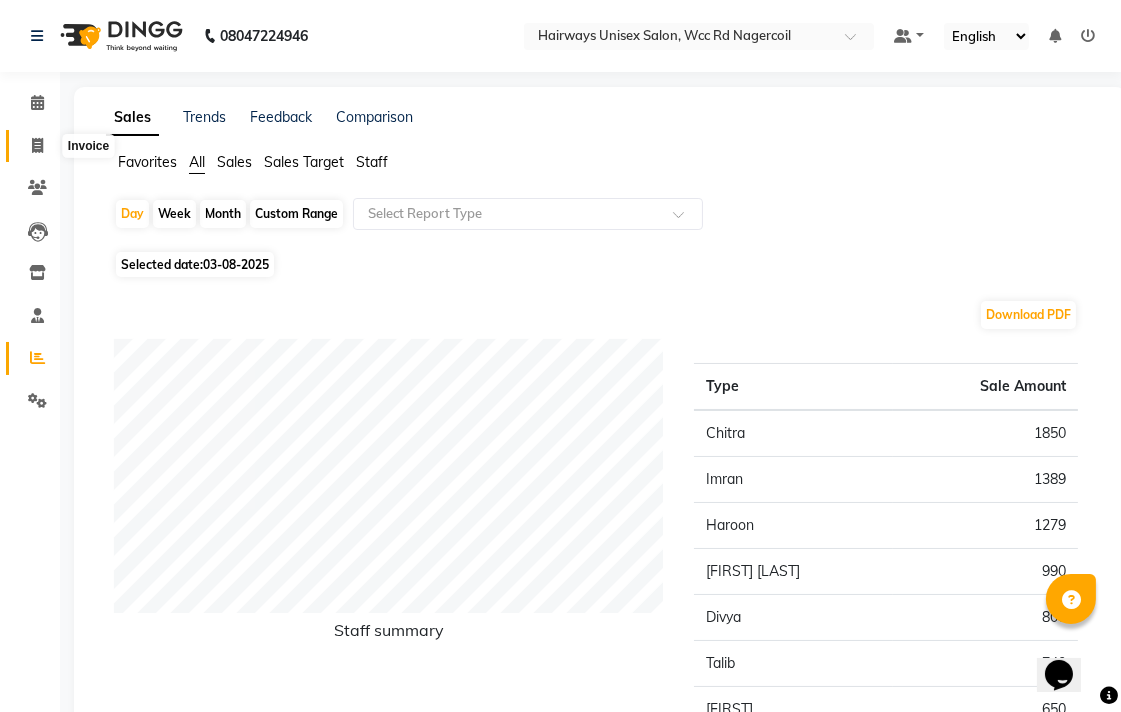 click 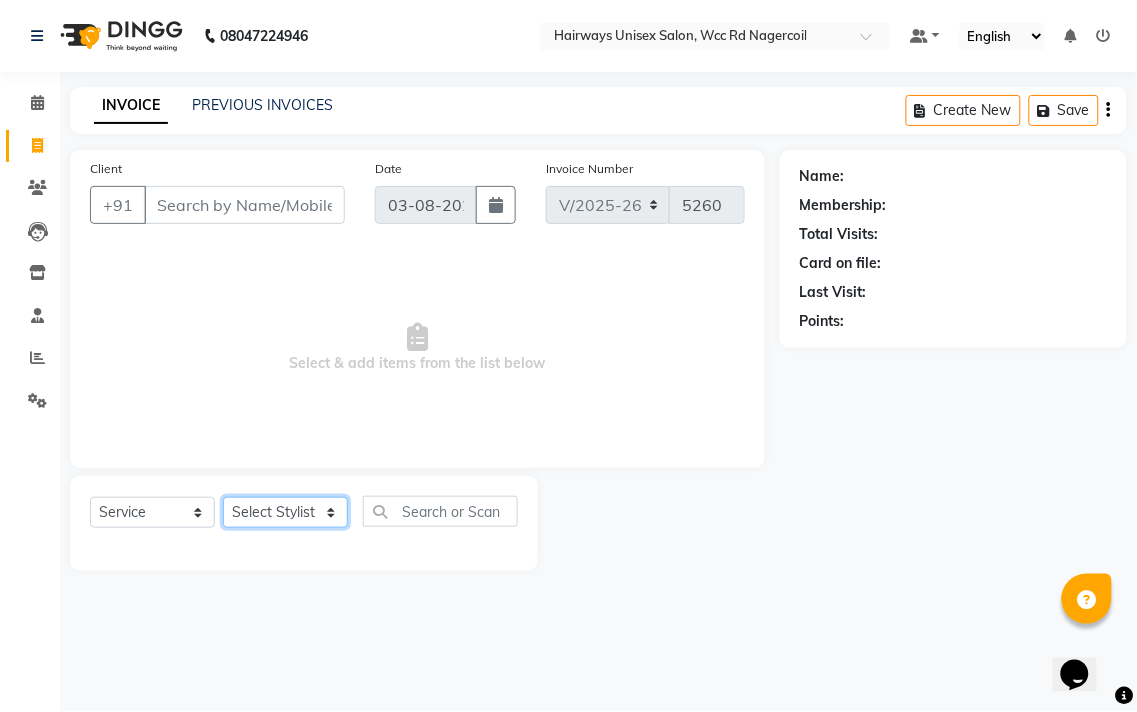 click on "Select Stylist Admin Chitra divya Gokila Haroon Imran Reception Salman Sartaj Khan Talib" 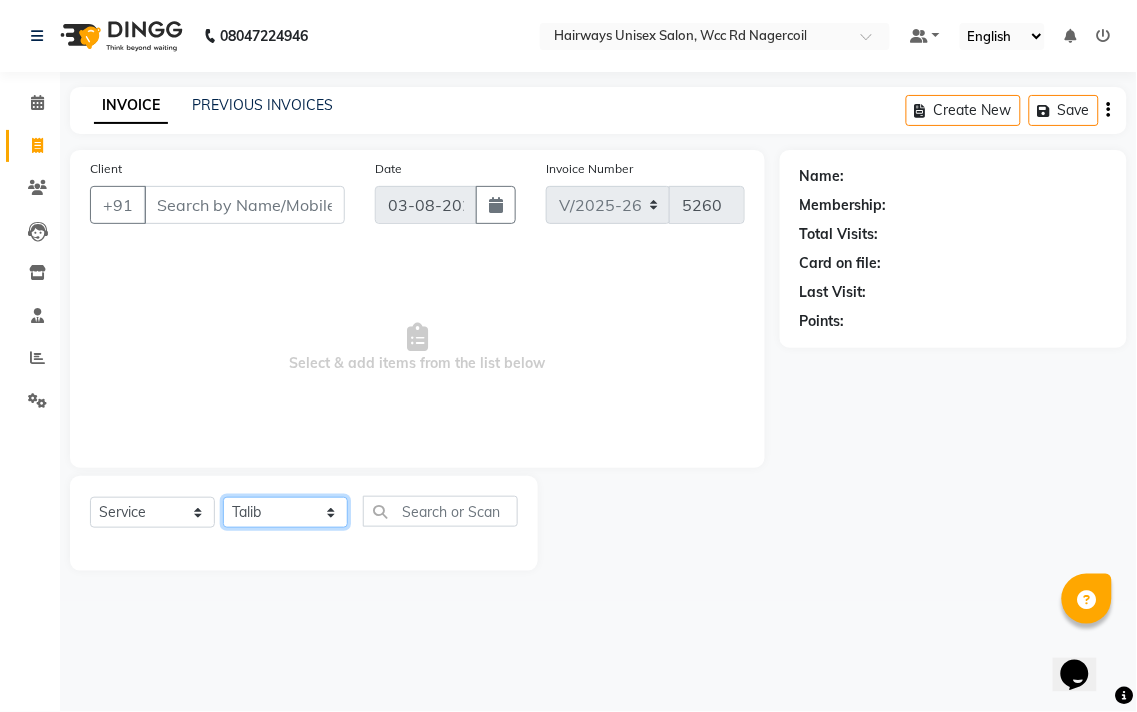 click on "Select Stylist Admin Chitra divya Gokila Haroon Imran Reception Salman Sartaj Khan Talib" 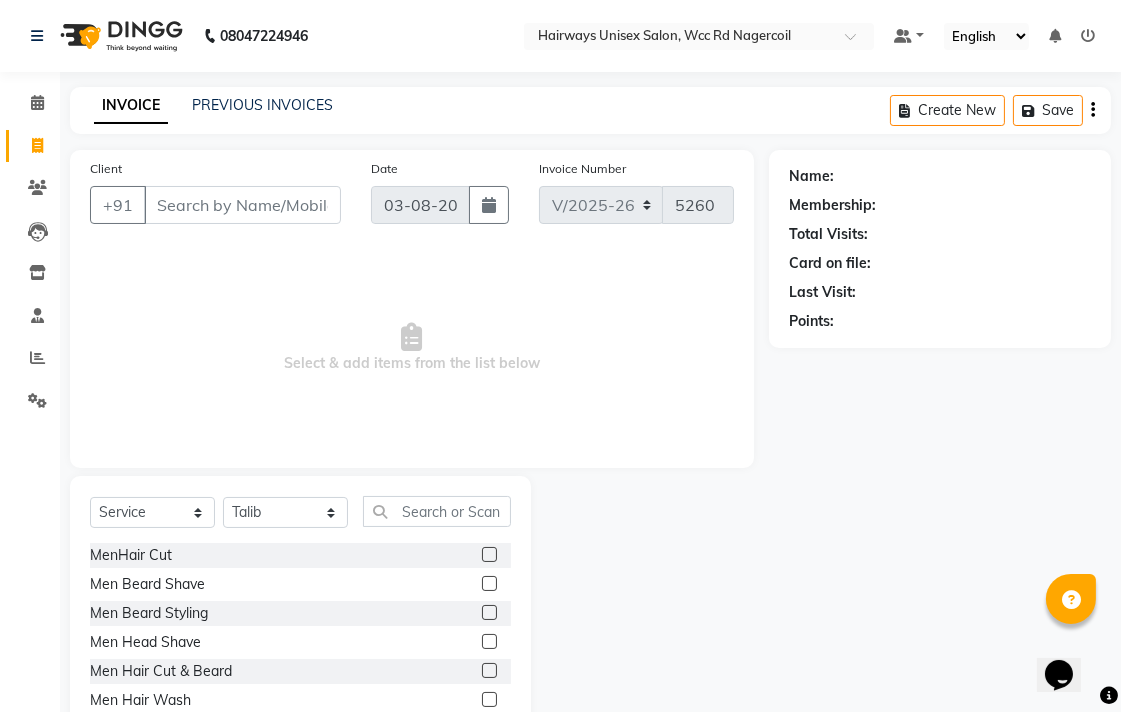 click 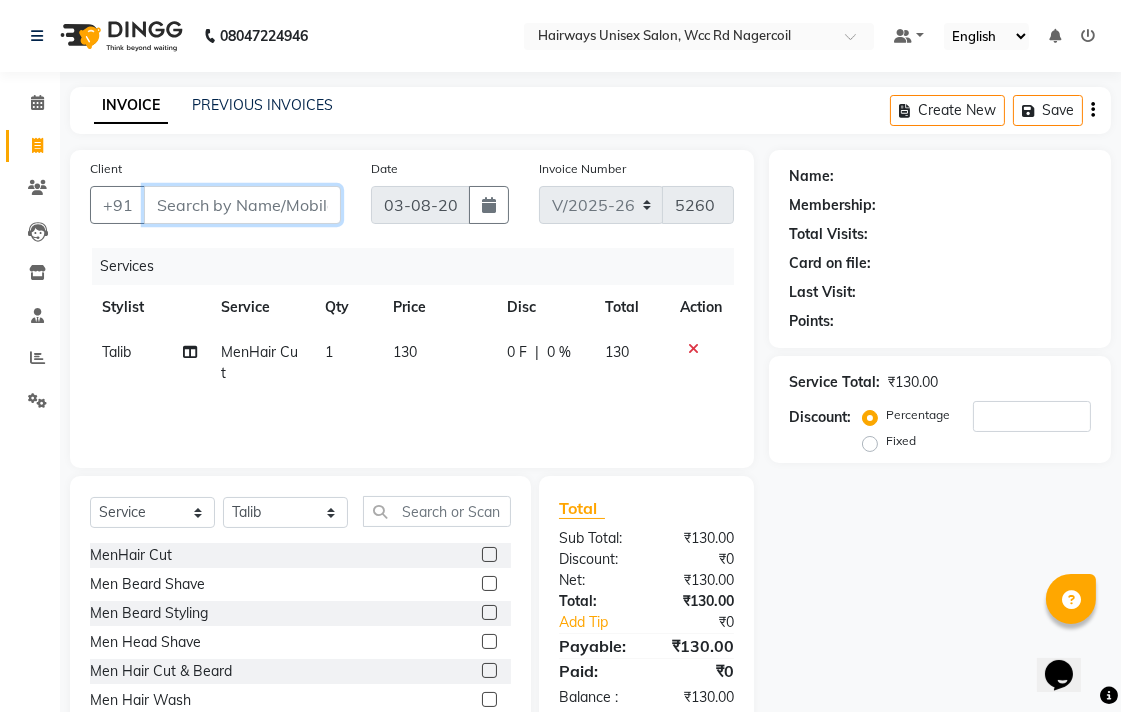 click on "Client" at bounding box center (242, 205) 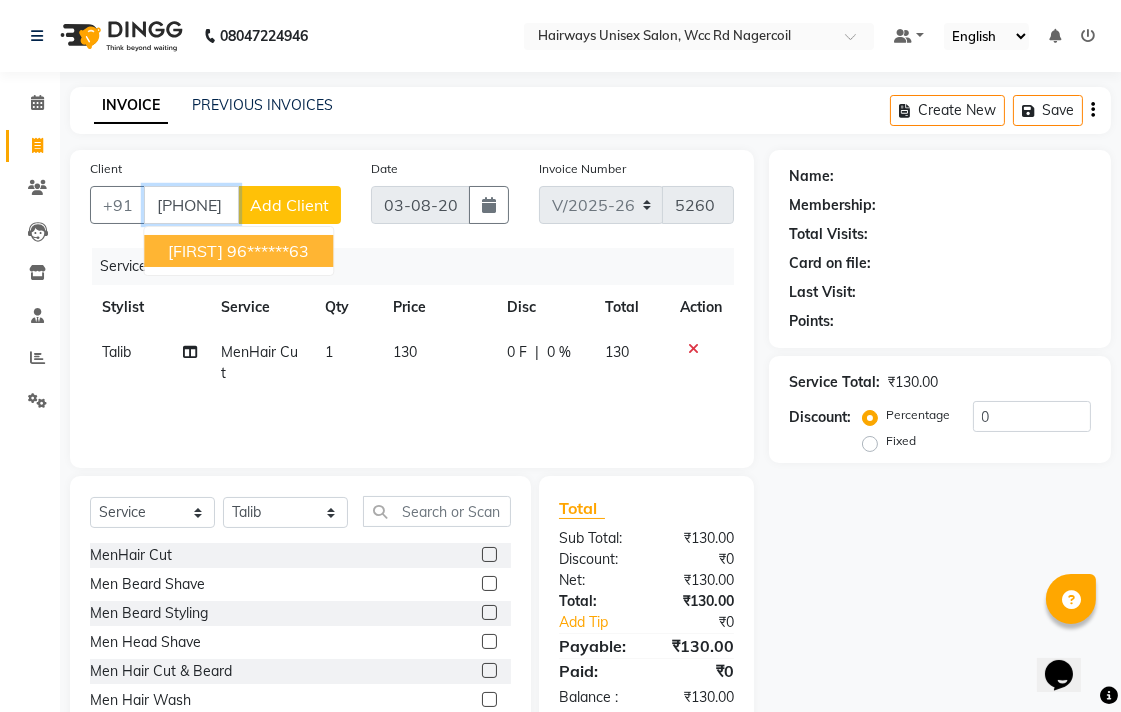 click on "96******63" at bounding box center (268, 251) 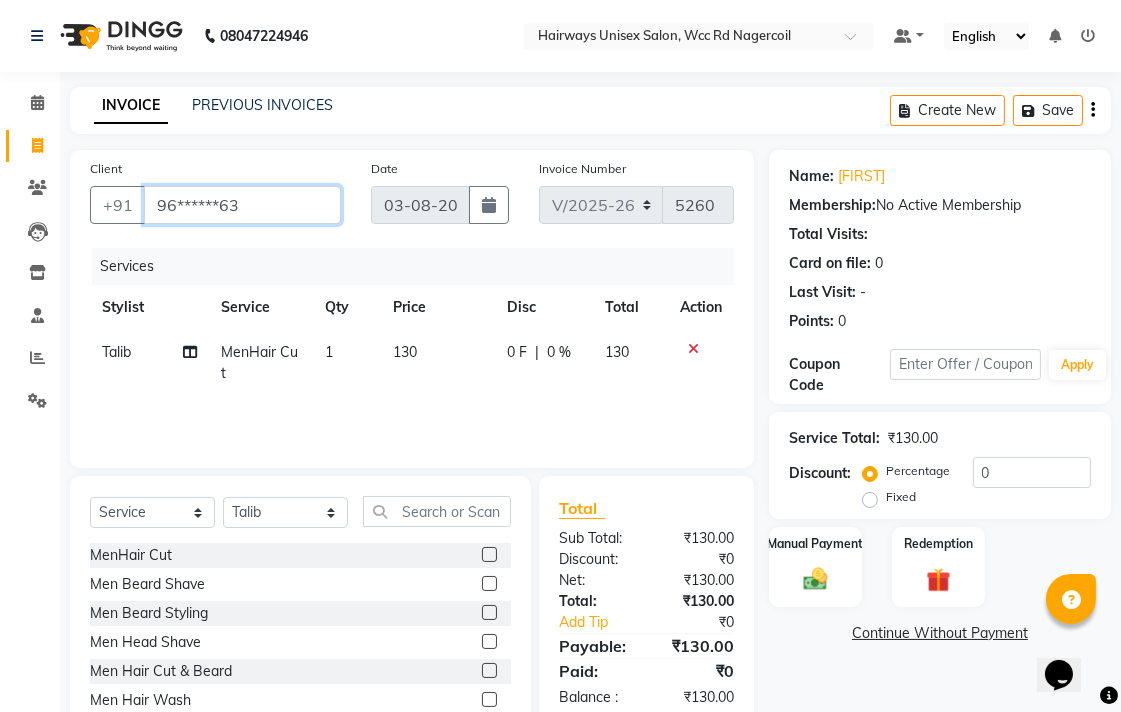 click on "96******63" at bounding box center (242, 205) 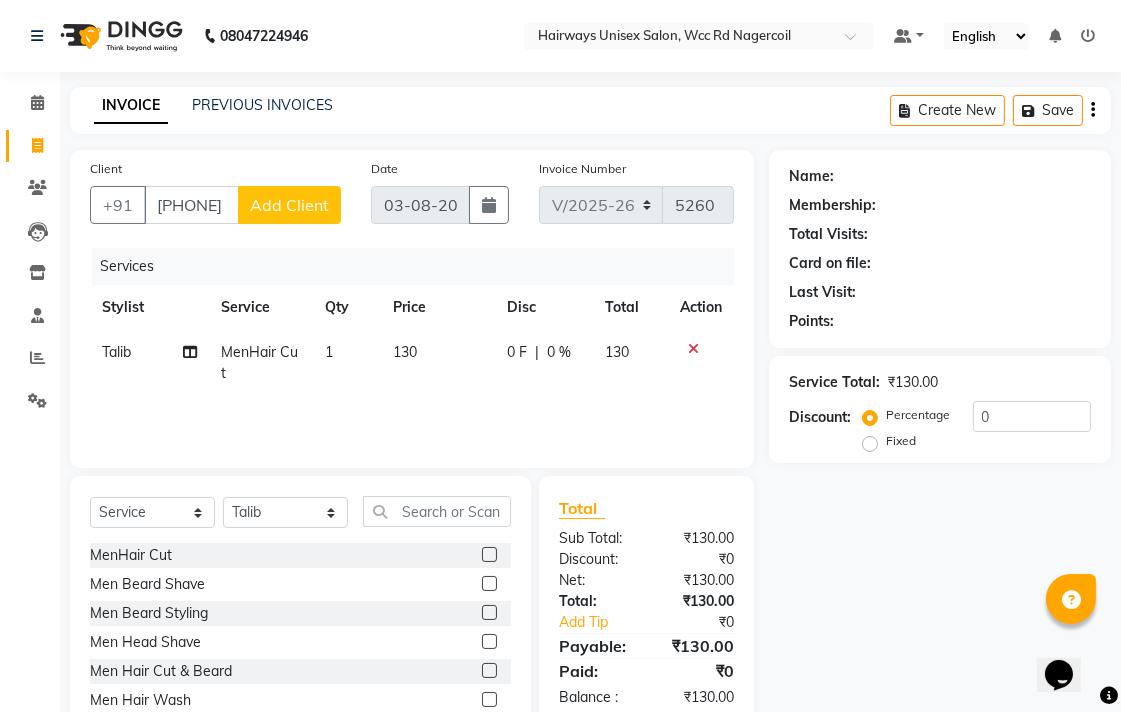 click on "Add Client" 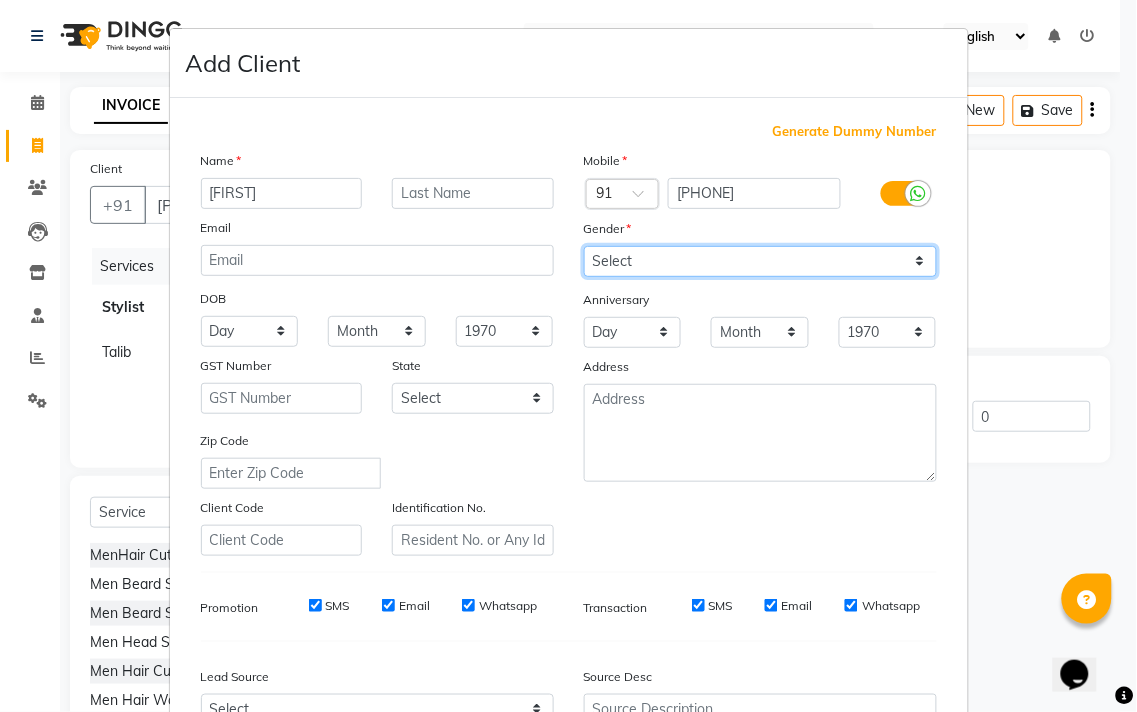 click on "Select Male Female Other Prefer Not To Say" at bounding box center (760, 261) 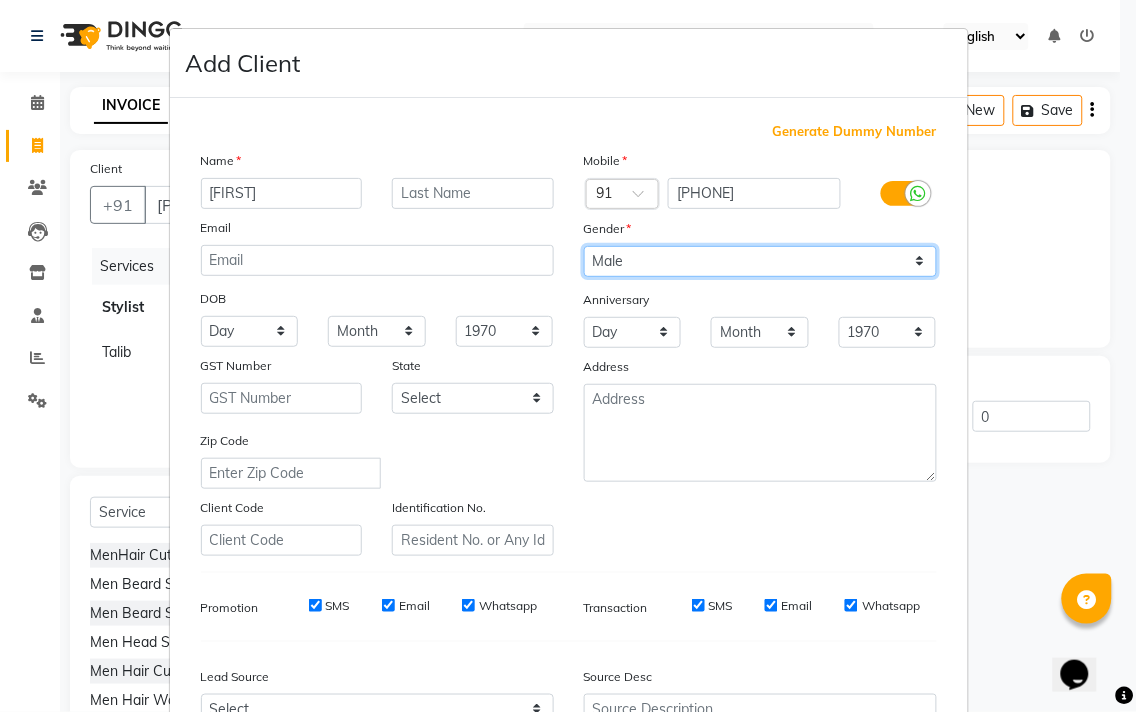 click on "Select Male Female Other Prefer Not To Say" at bounding box center [760, 261] 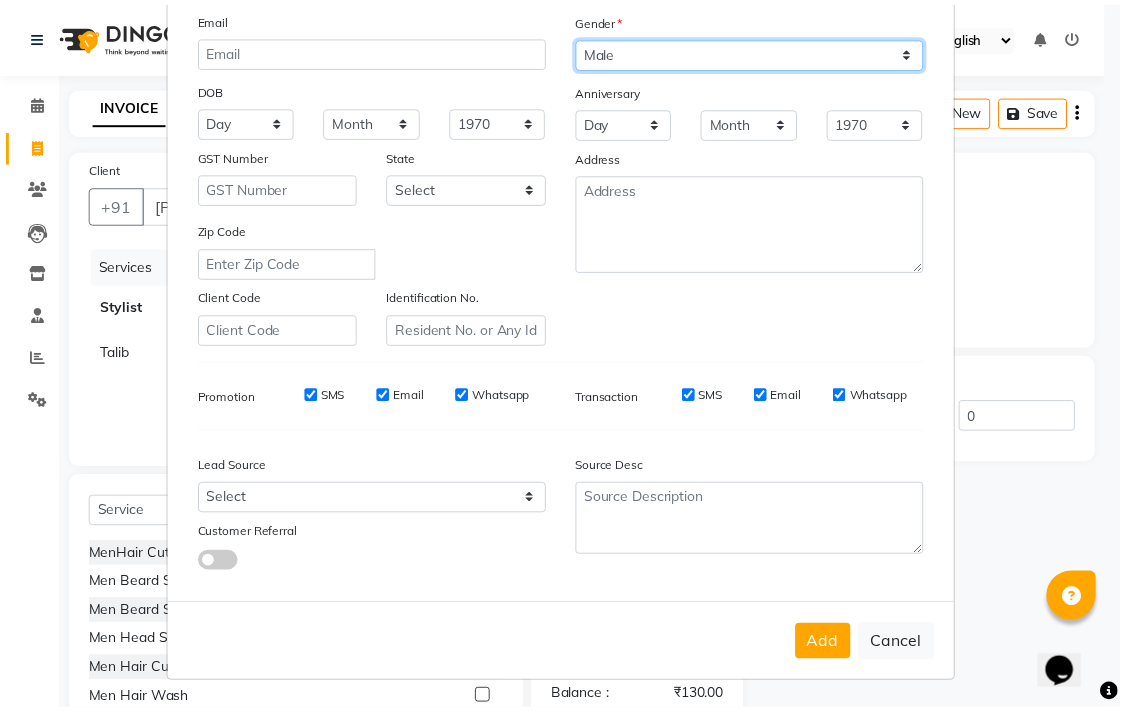scroll, scrollTop: 212, scrollLeft: 0, axis: vertical 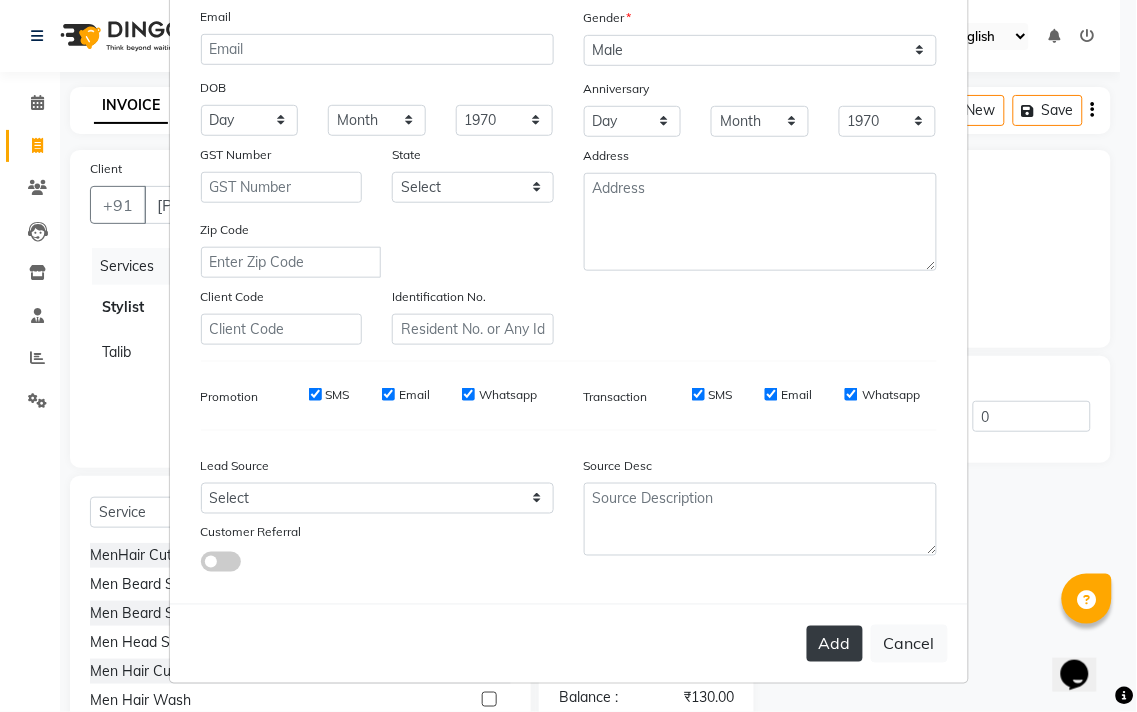 click on "Add" at bounding box center [835, 644] 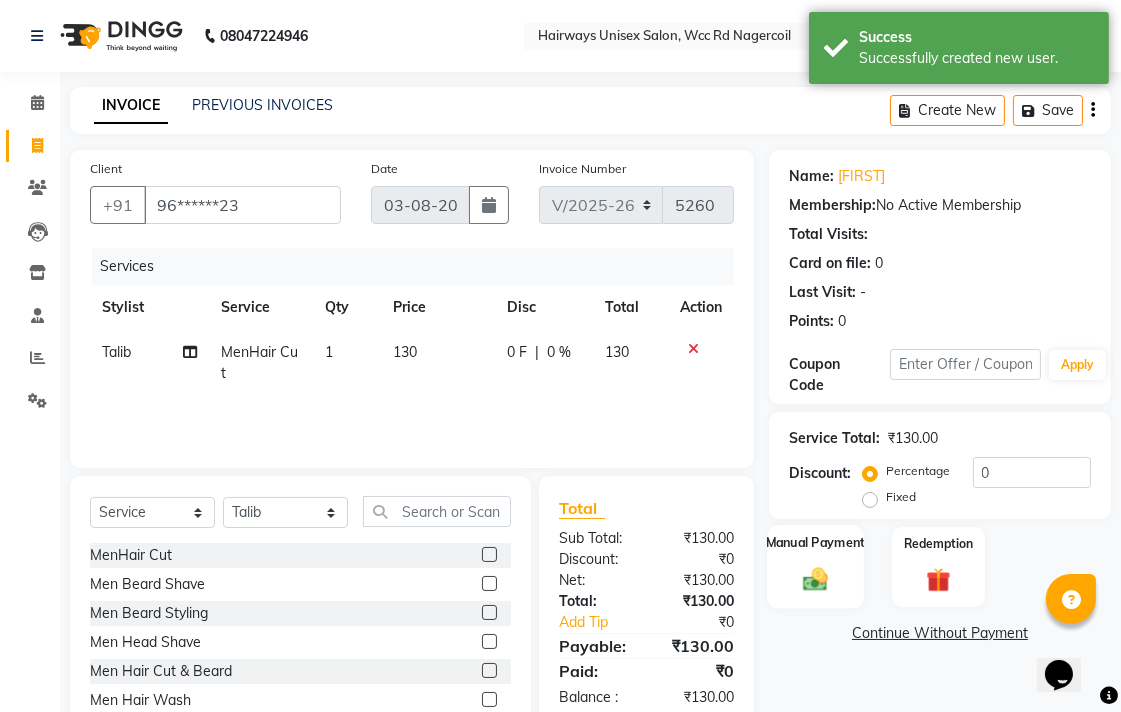 click 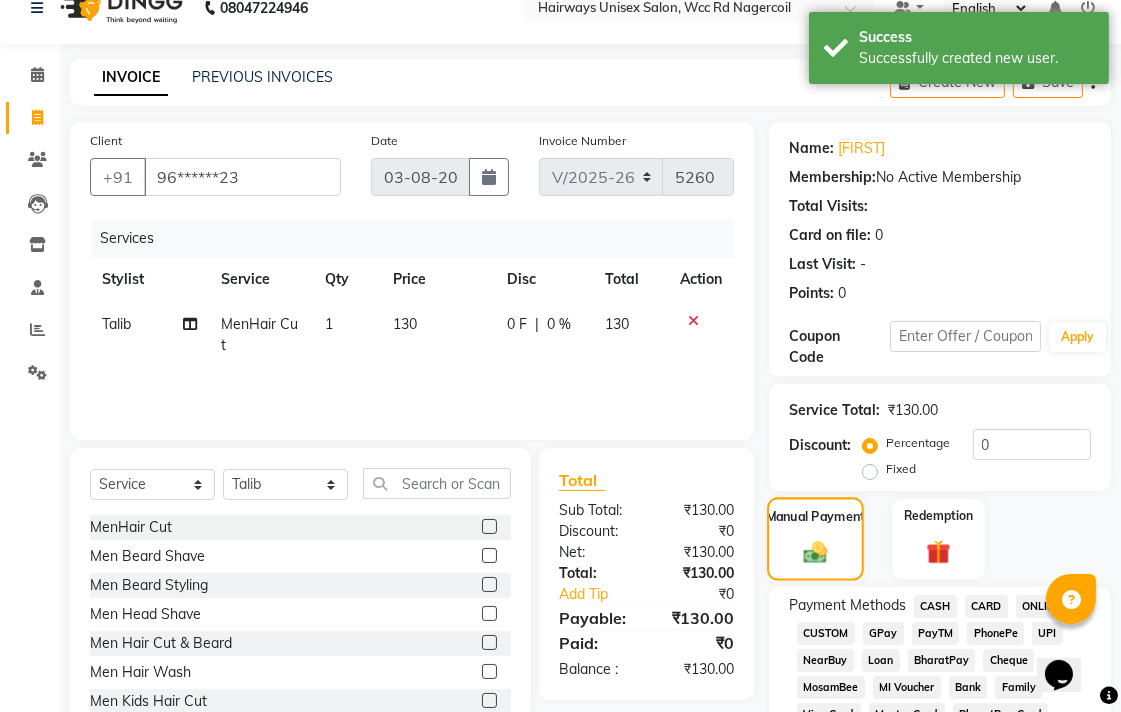 scroll, scrollTop: 222, scrollLeft: 0, axis: vertical 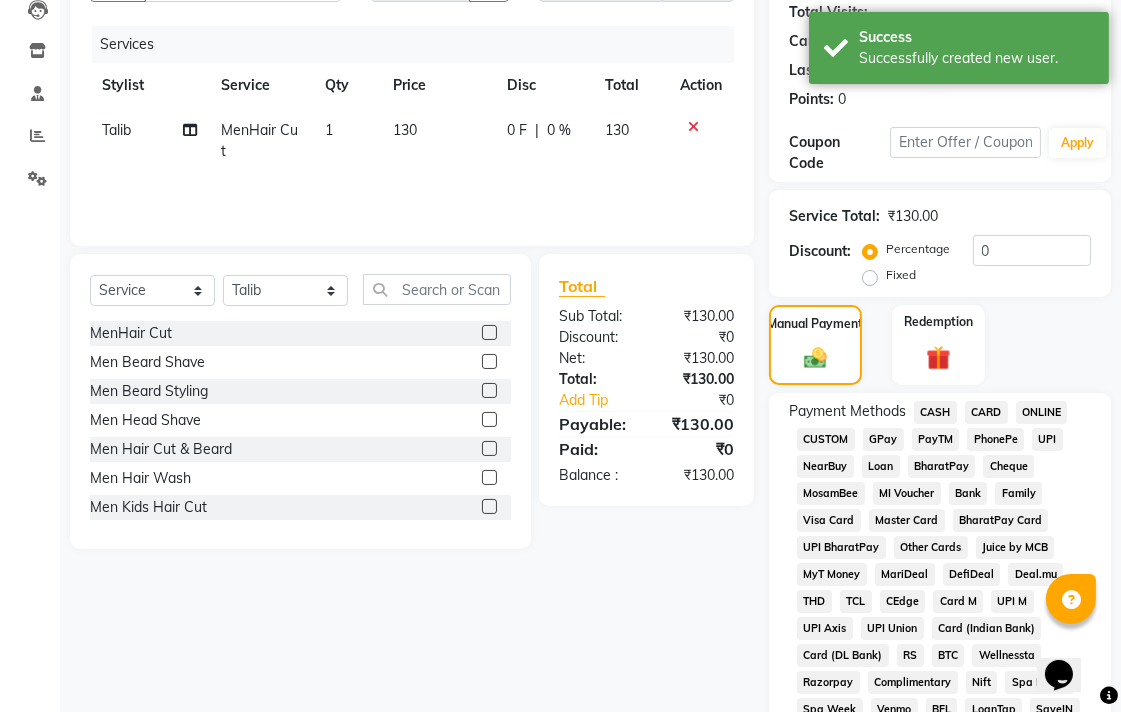 click on "CASH" 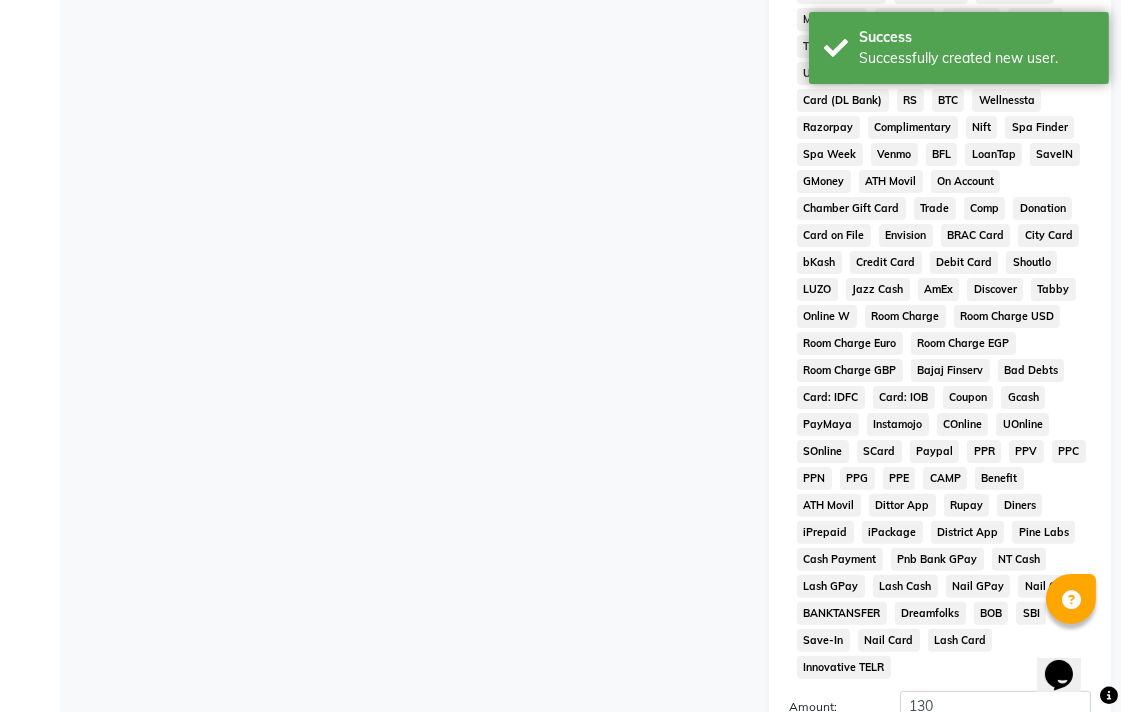 scroll, scrollTop: 913, scrollLeft: 0, axis: vertical 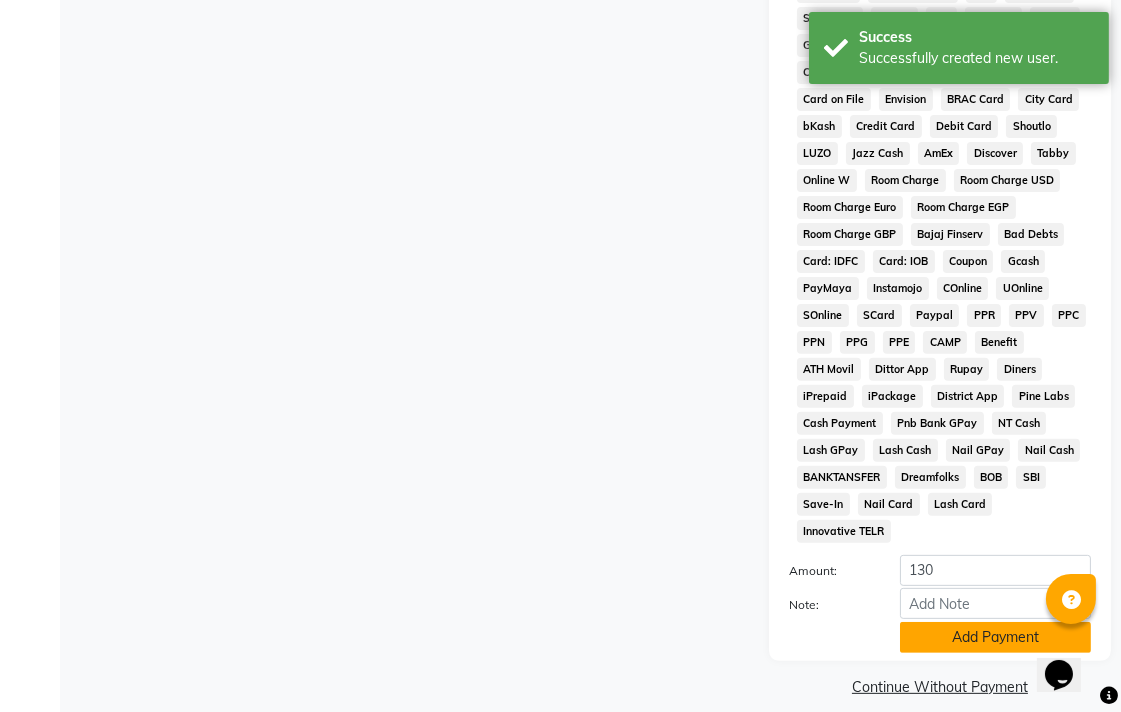 click on "Add Payment" 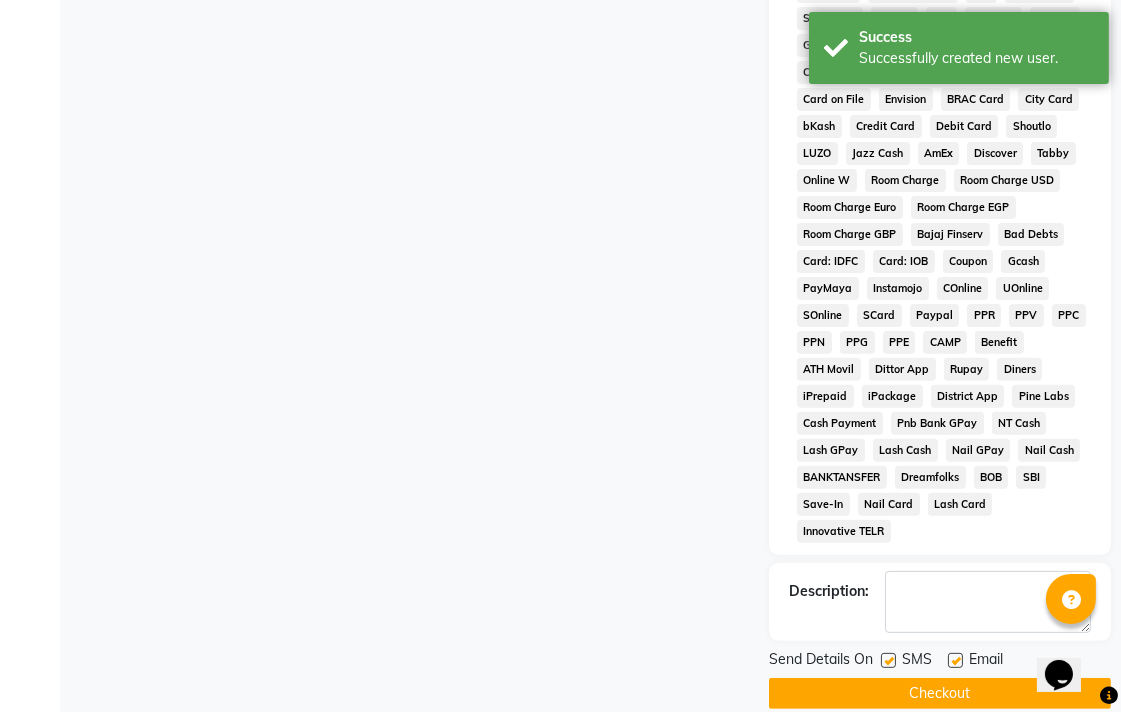 click on "Checkout" 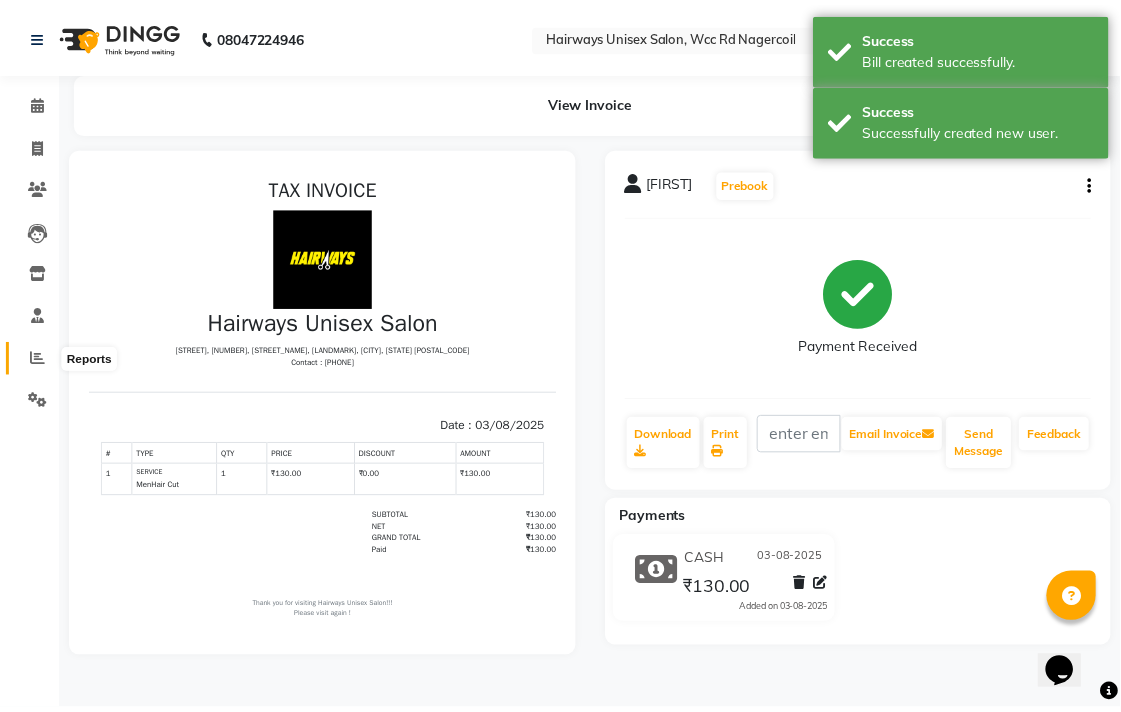 scroll, scrollTop: 0, scrollLeft: 0, axis: both 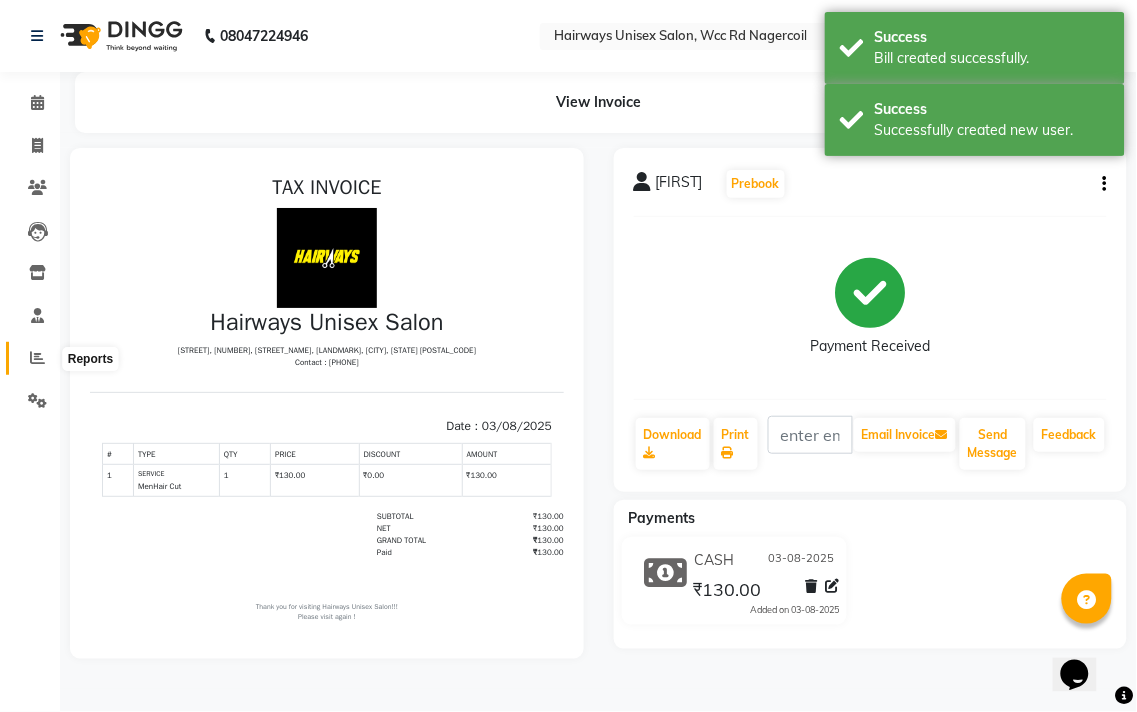 click 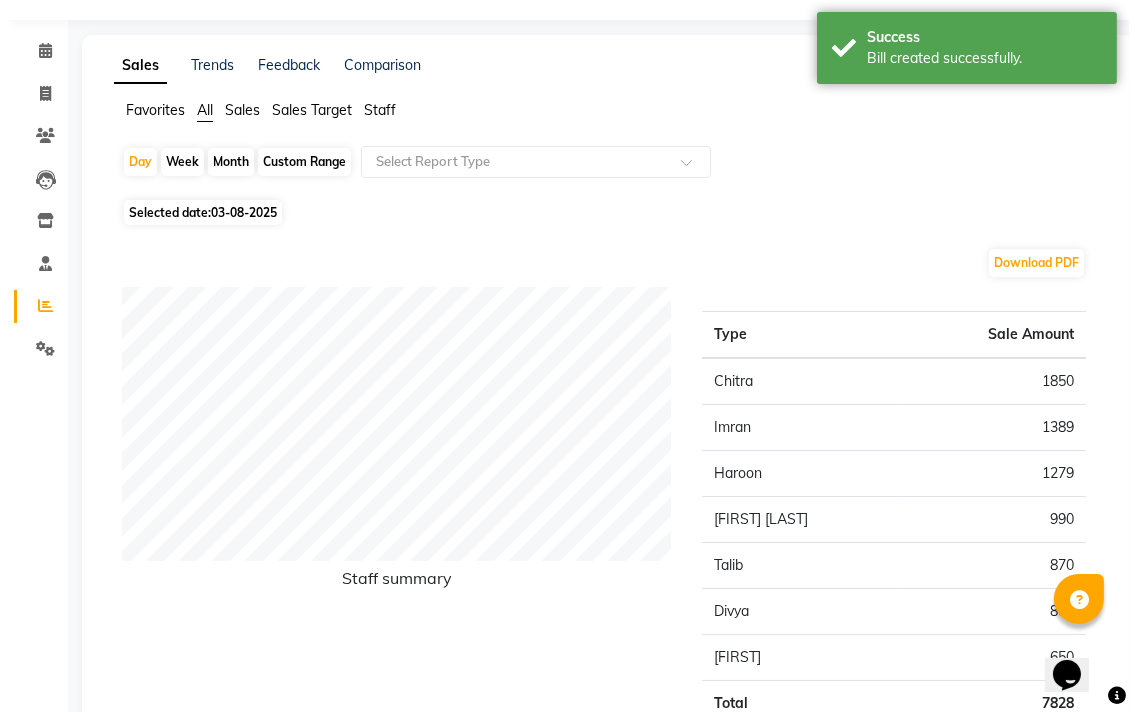 scroll, scrollTop: 0, scrollLeft: 0, axis: both 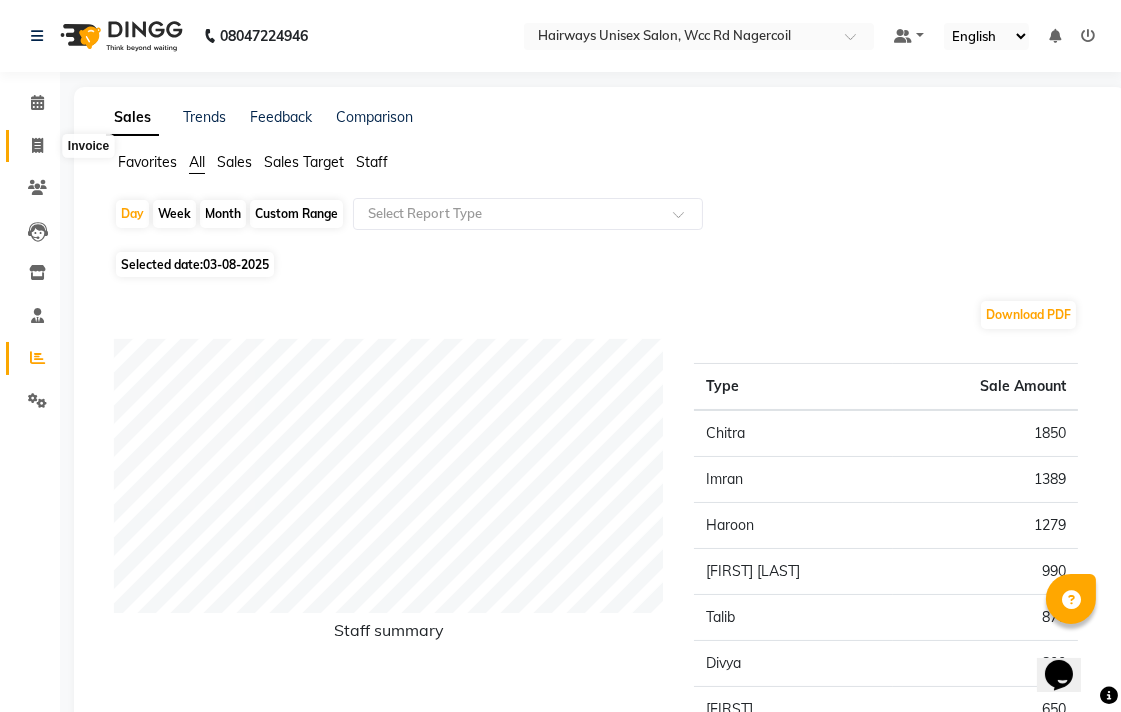 click 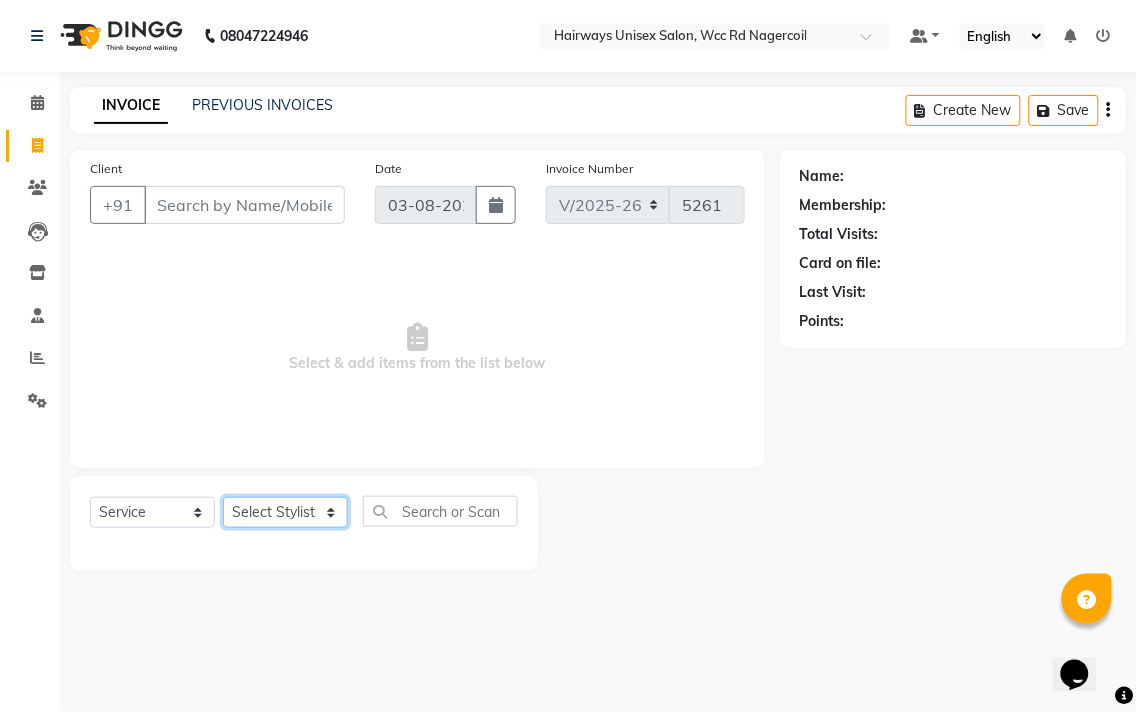 click on "Select Stylist" 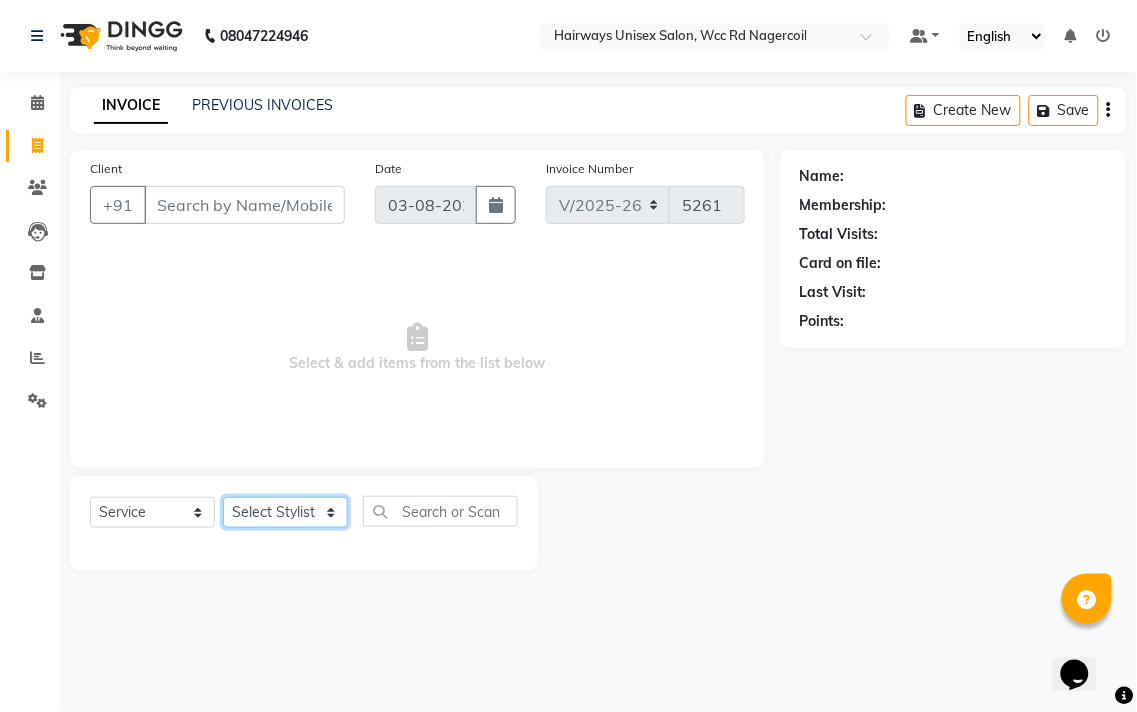 click on "Select Stylist" 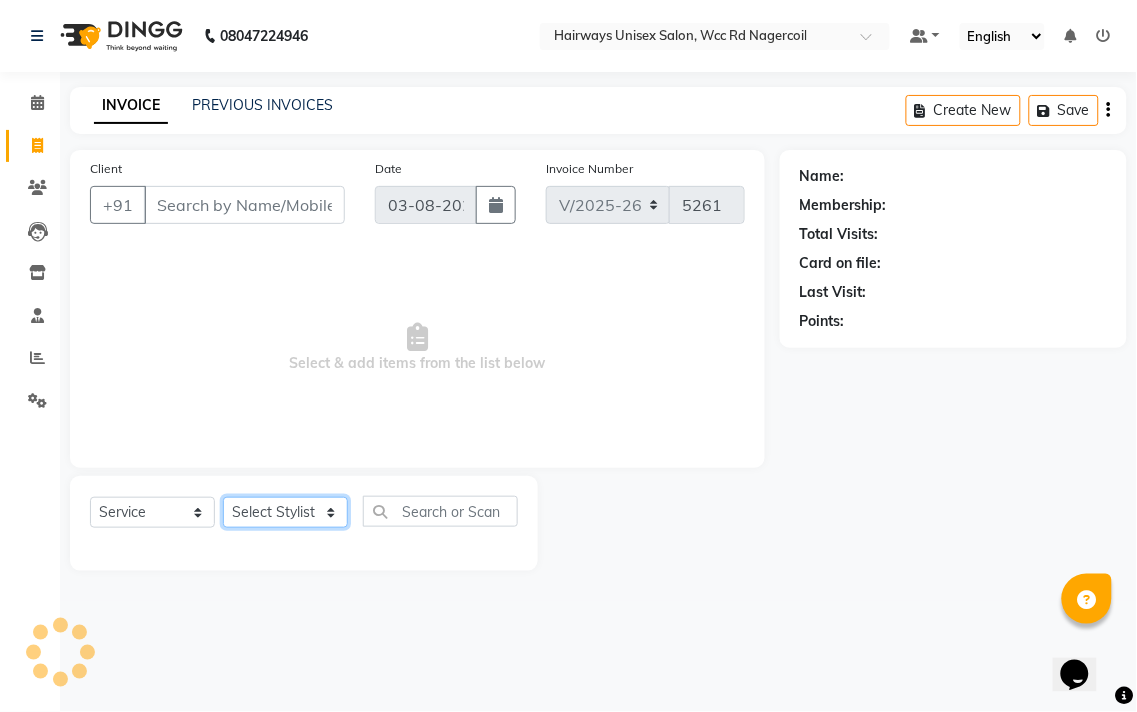 drag, startPoint x: 315, startPoint y: 512, endPoint x: 430, endPoint y: 523, distance: 115.52489 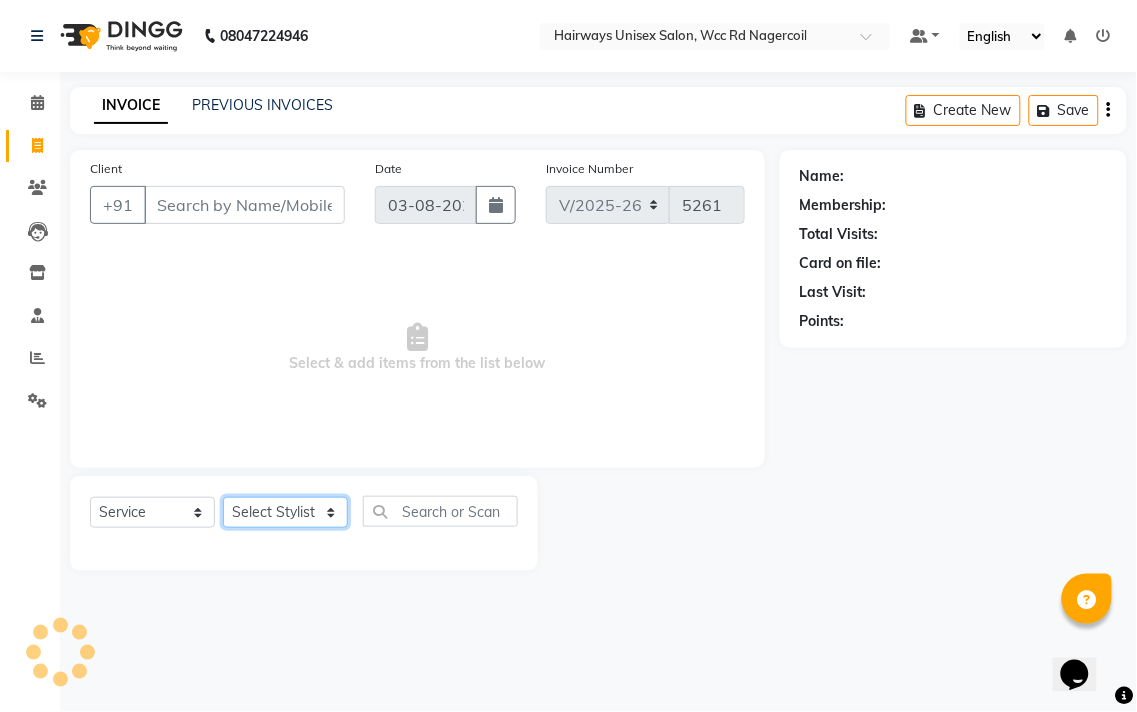 click on "Select Stylist" 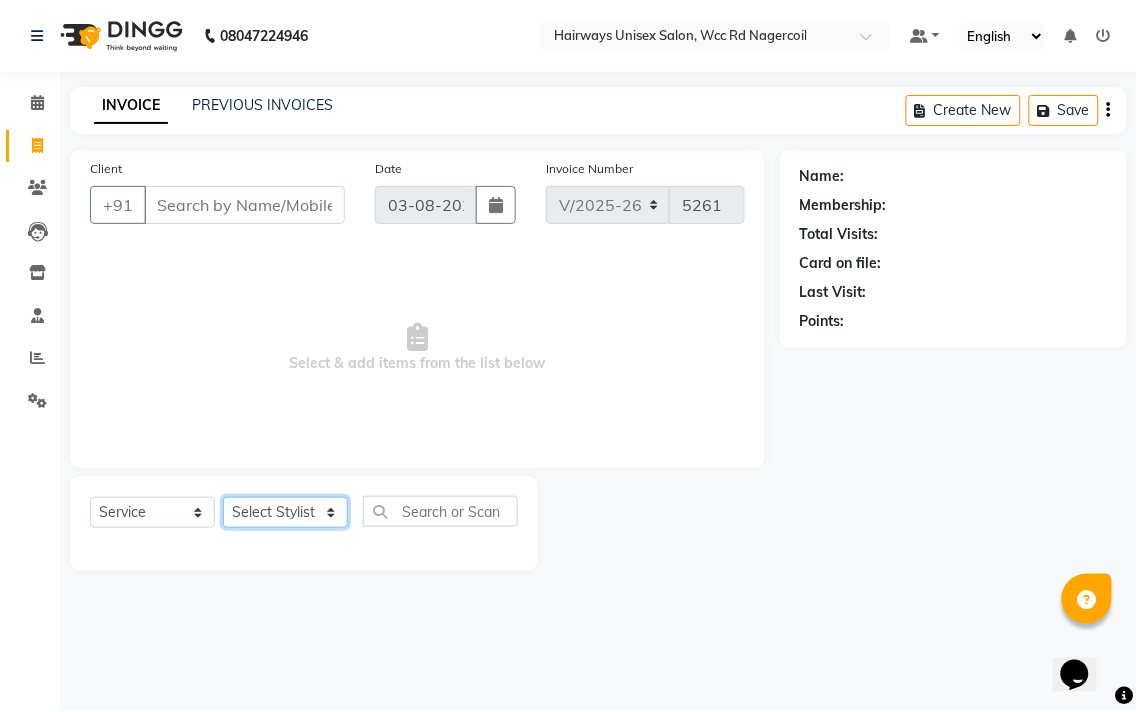 click on "Select Stylist Admin Chitra divya Gokila Haroon Imran Reception Salman Sartaj Khan Talib" 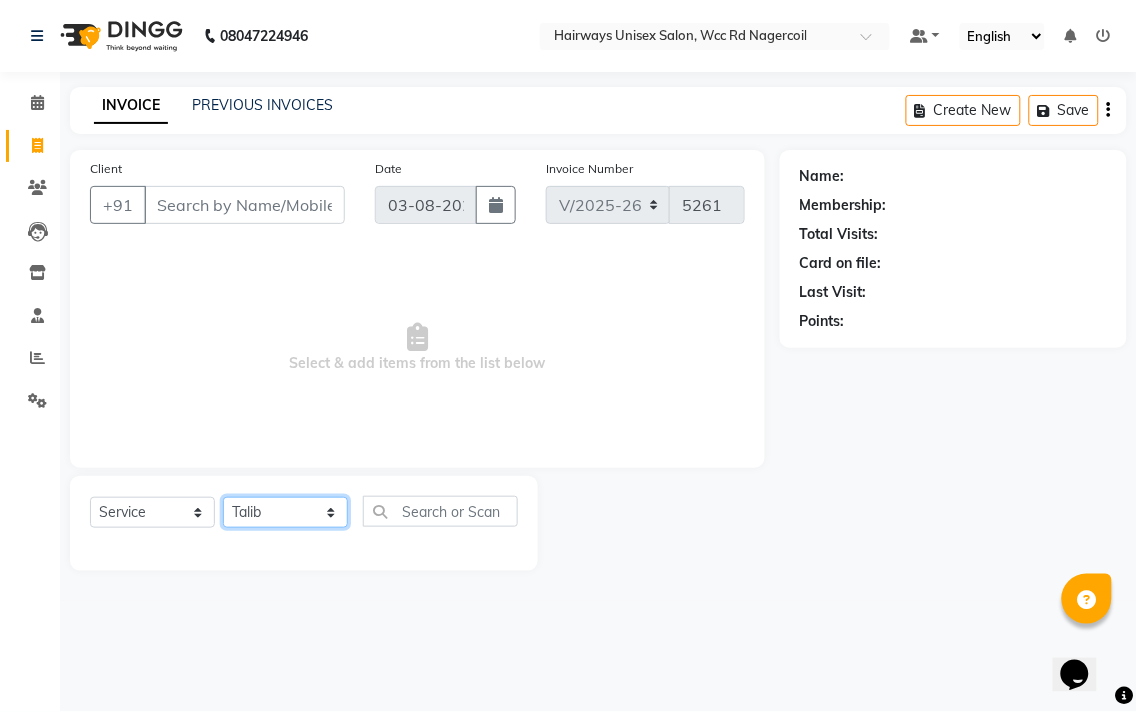 click on "Select Stylist Admin Chitra divya Gokila Haroon Imran Reception Salman Sartaj Khan Talib" 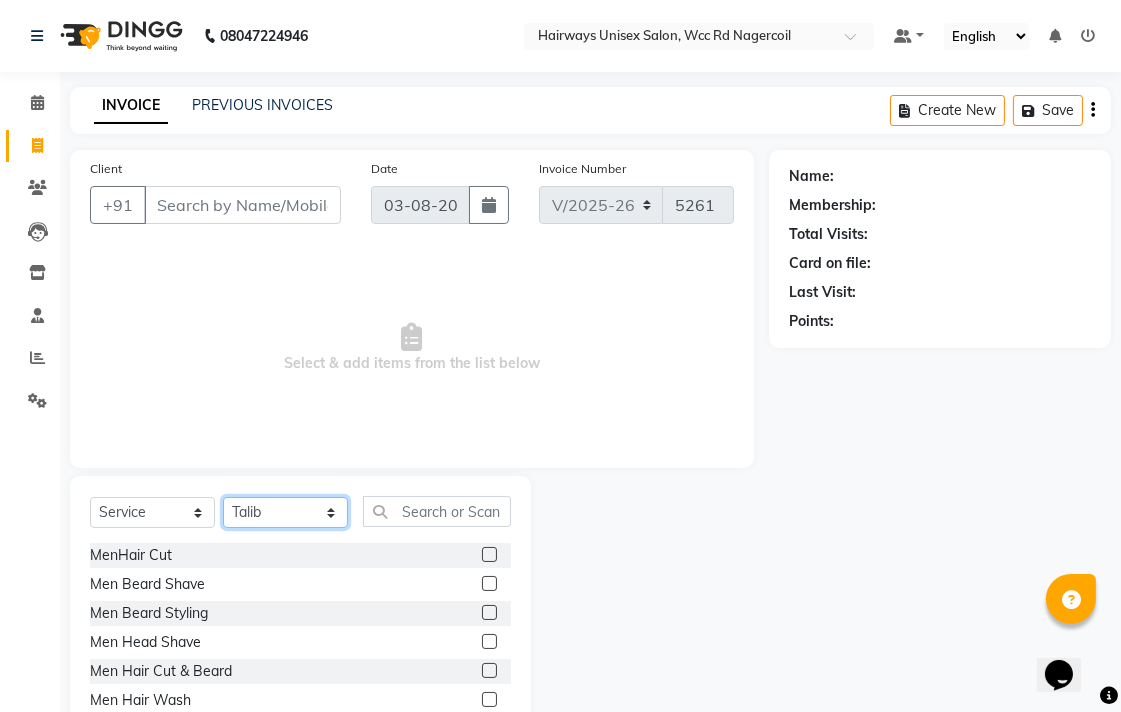 click on "Select Stylist Admin Chitra divya Gokila Haroon Imran Reception Salman Sartaj Khan Talib" 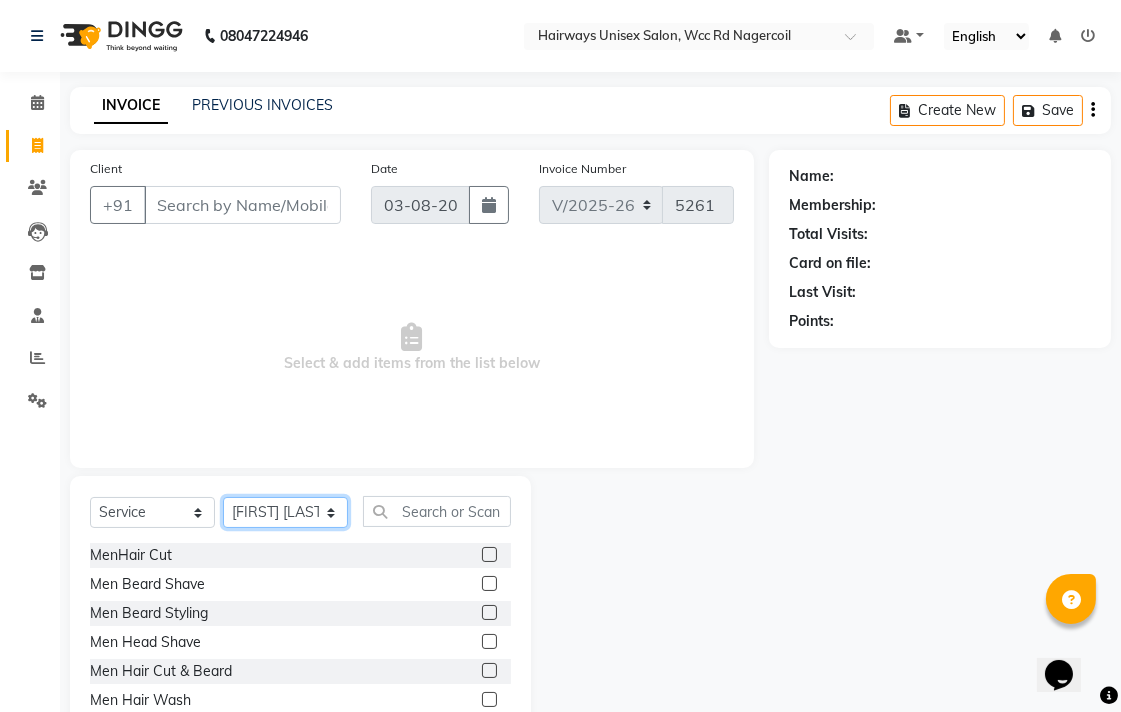 click on "Select Stylist Admin Chitra divya Gokila Haroon Imran Reception Salman Sartaj Khan Talib" 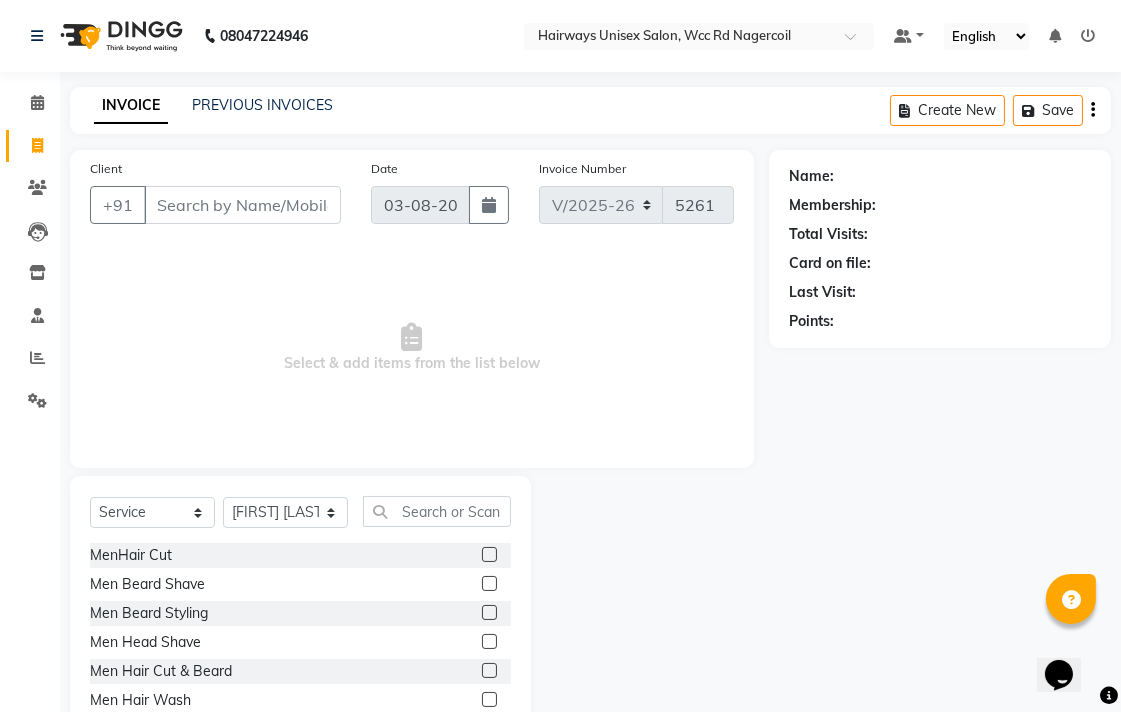 click 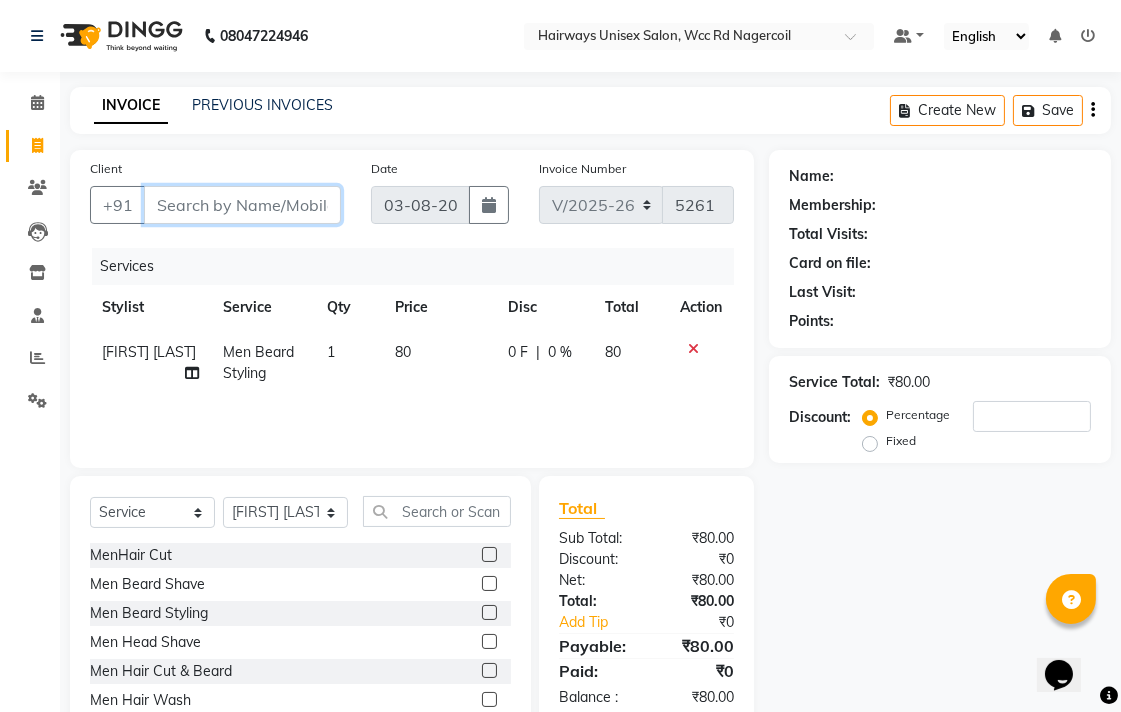 click on "Client" at bounding box center [242, 205] 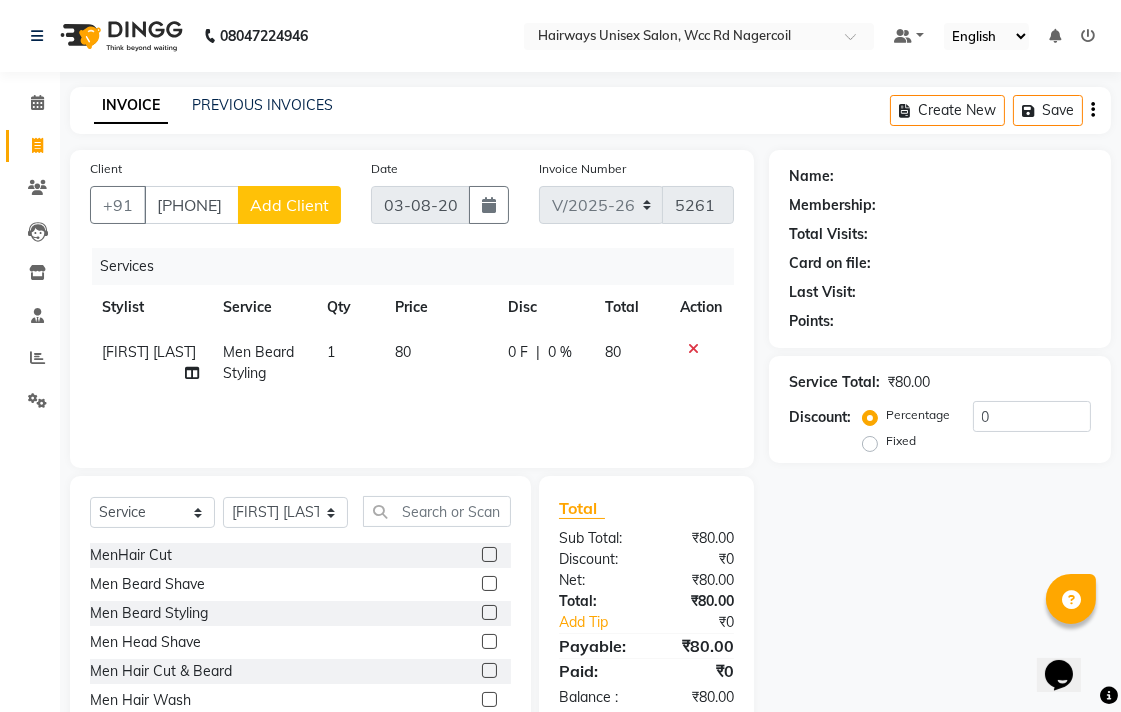 click on "Add Client" 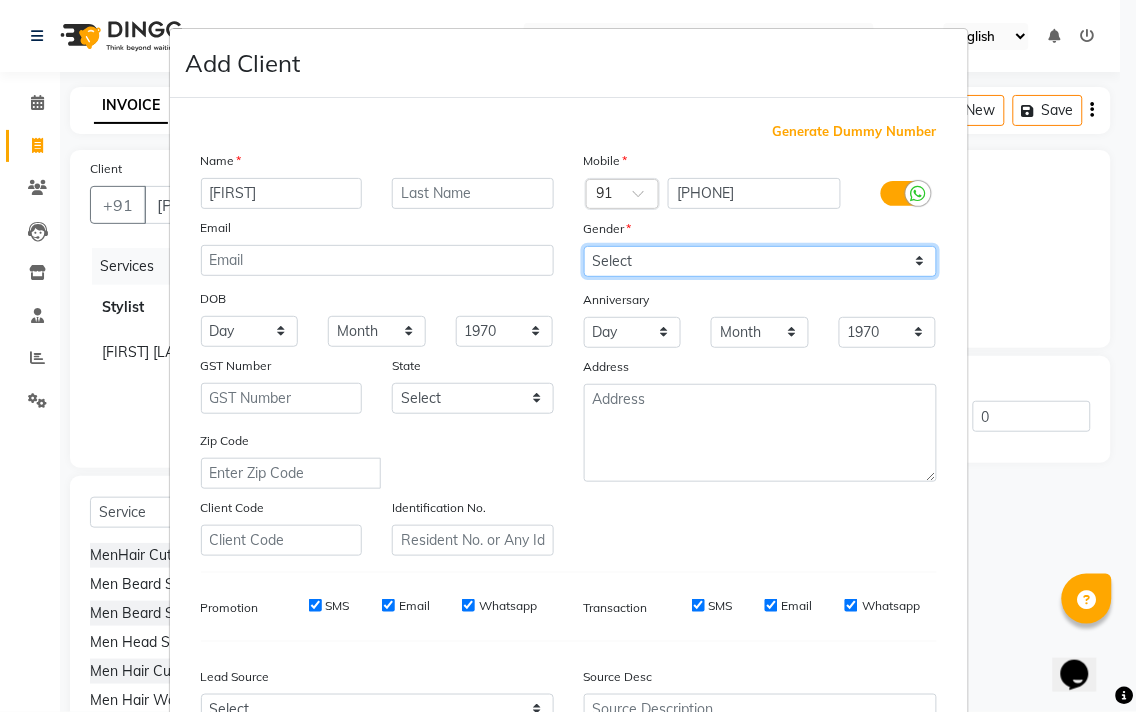 click on "Select Male Female Other Prefer Not To Say" at bounding box center [760, 261] 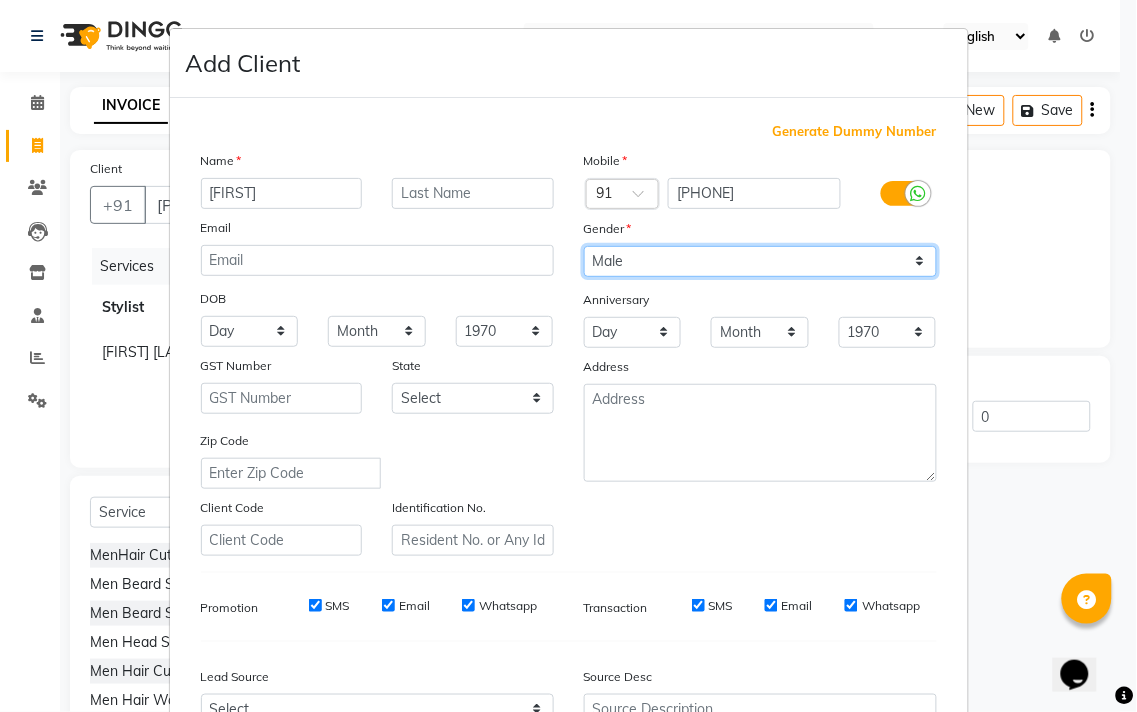 click on "Select Male Female Other Prefer Not To Say" at bounding box center [760, 261] 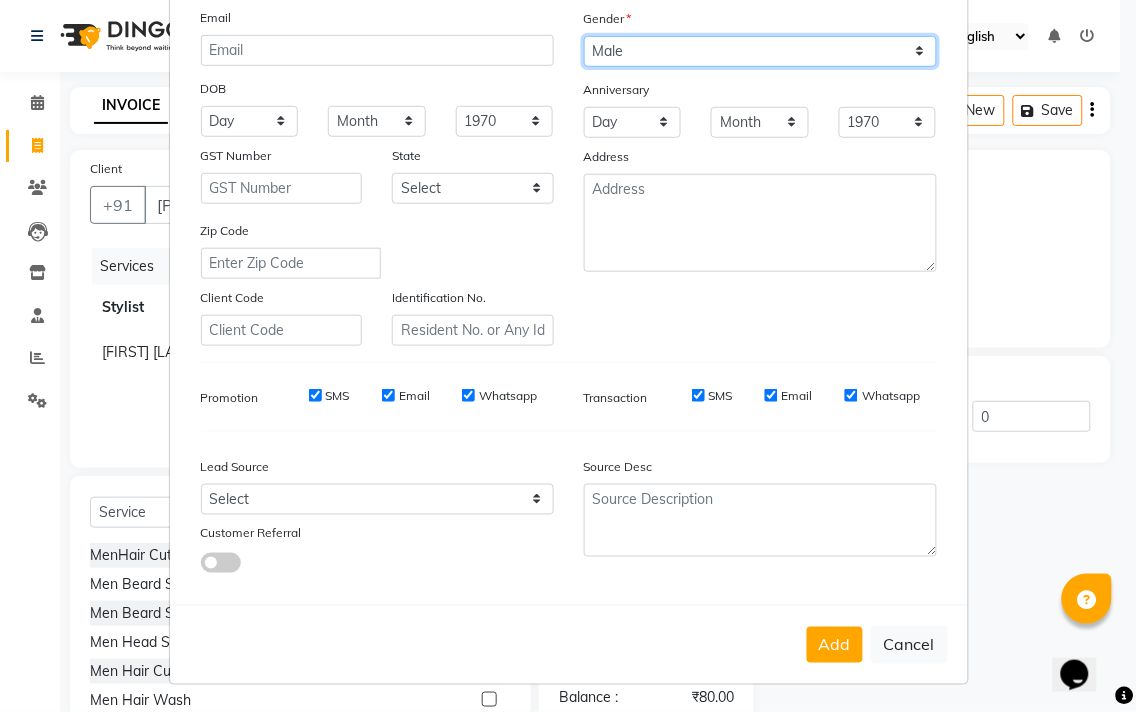 scroll, scrollTop: 212, scrollLeft: 0, axis: vertical 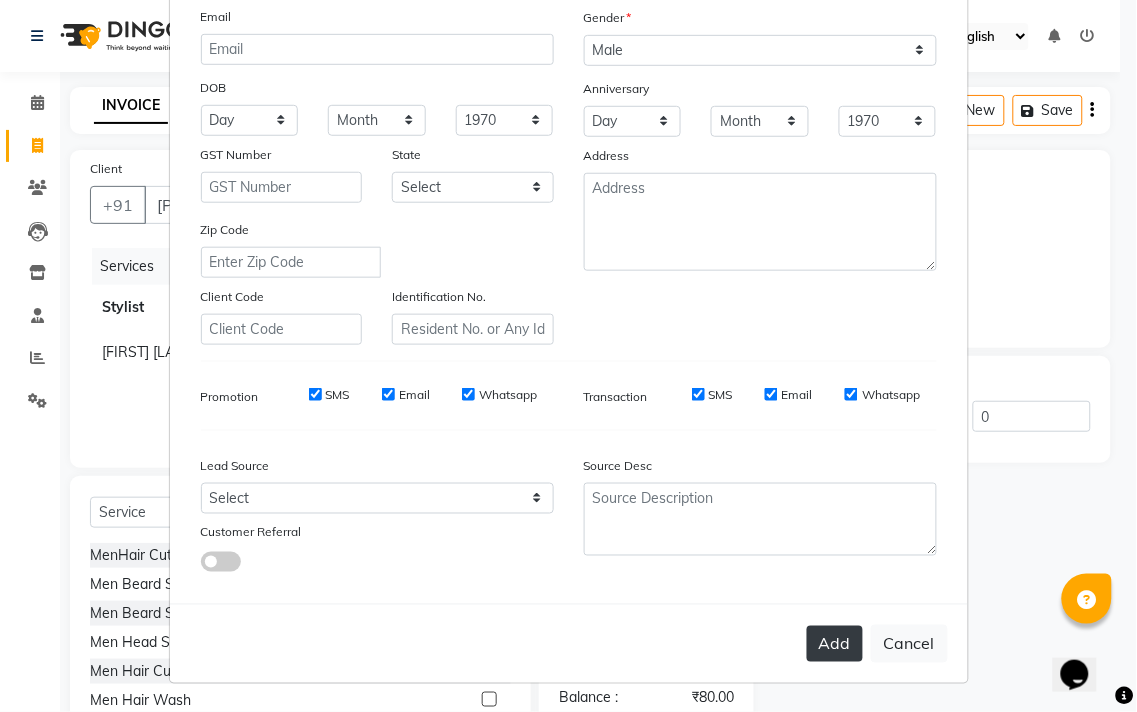 click on "Add" at bounding box center [835, 644] 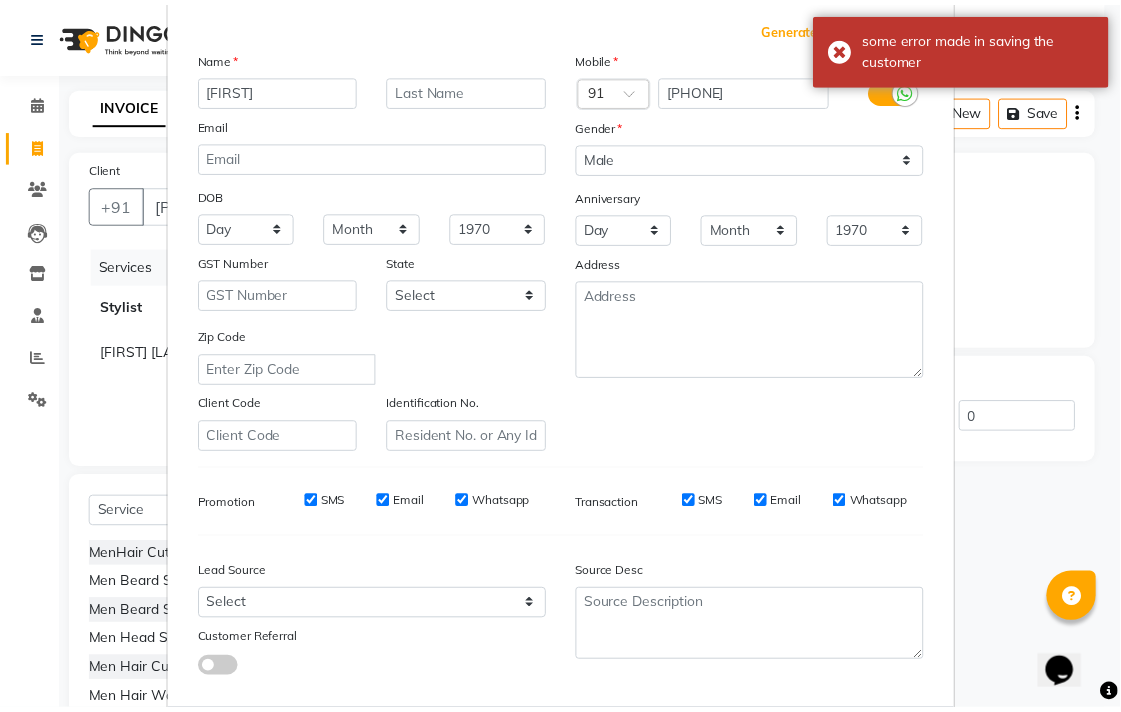 scroll, scrollTop: 212, scrollLeft: 0, axis: vertical 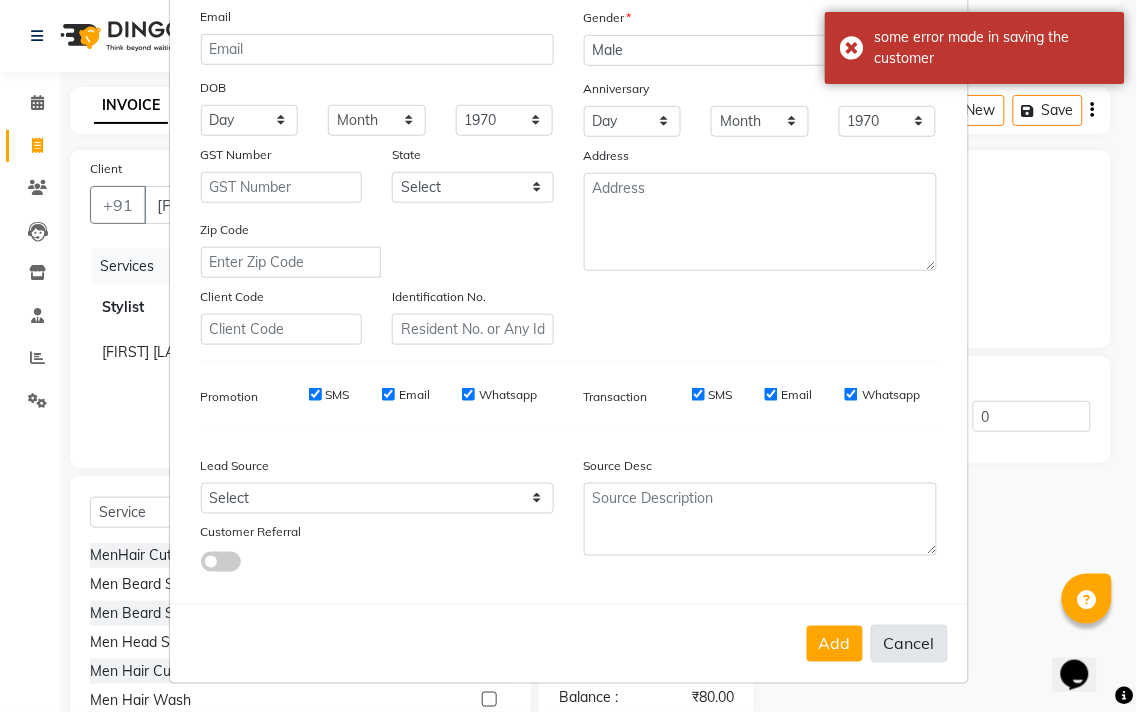click on "Cancel" at bounding box center [909, 644] 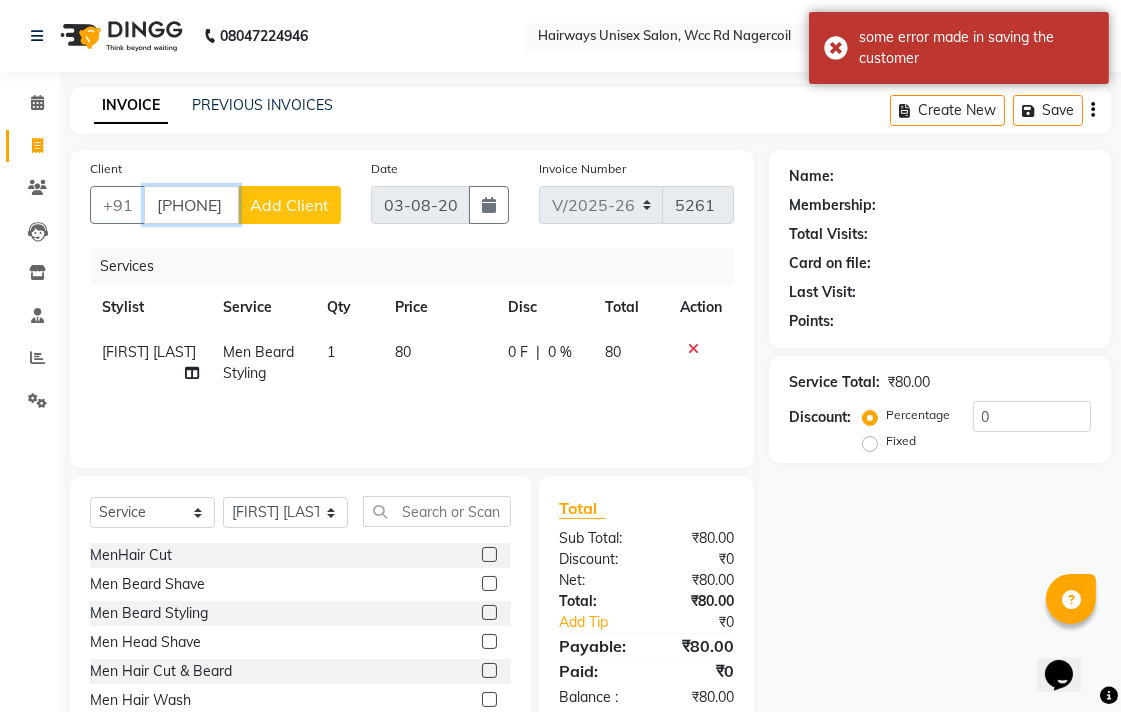 click on "[PHONE]" at bounding box center [191, 205] 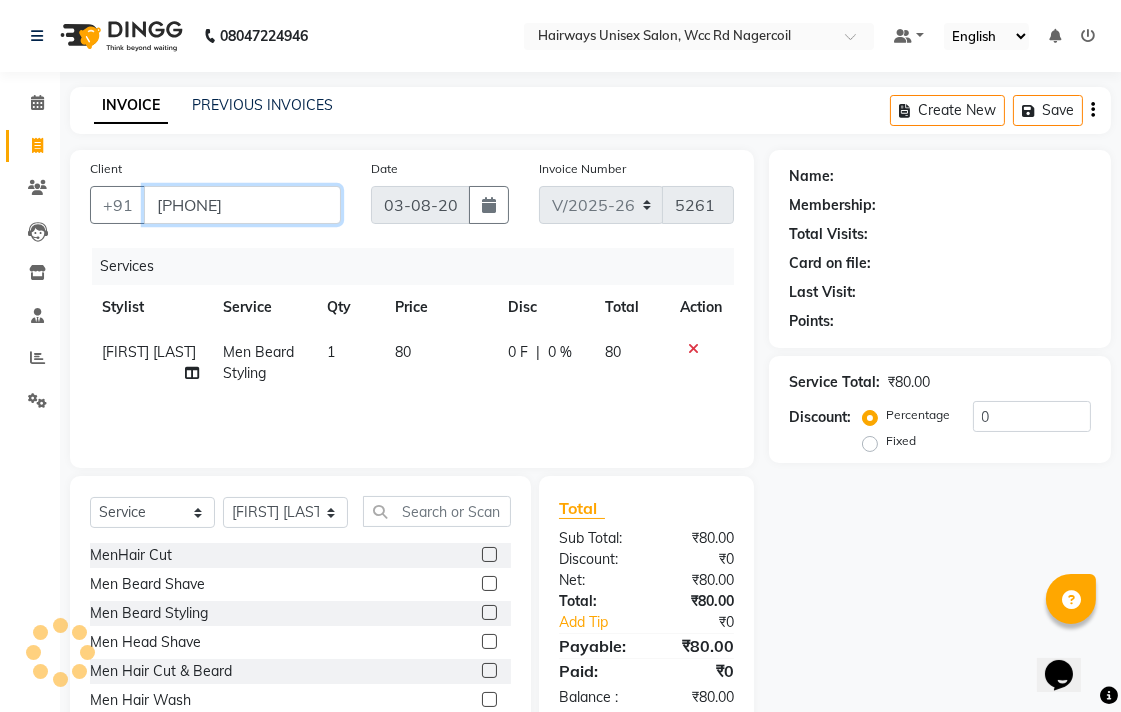 scroll, scrollTop: 0, scrollLeft: 0, axis: both 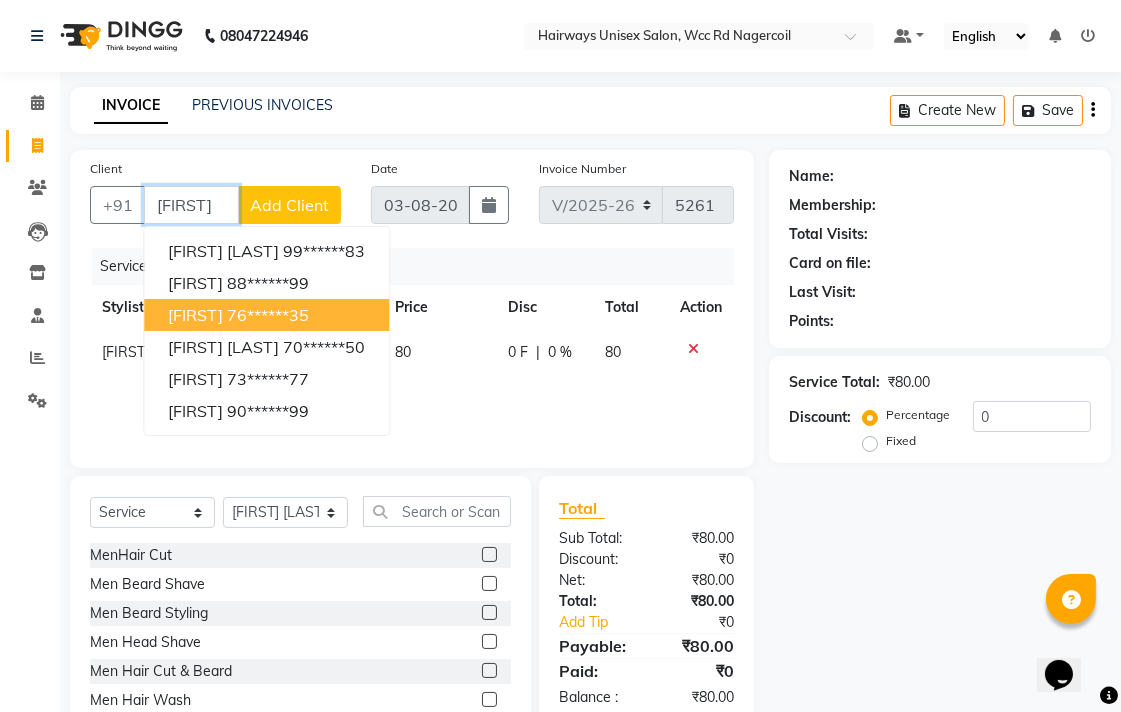 click on "76******35" at bounding box center [268, 315] 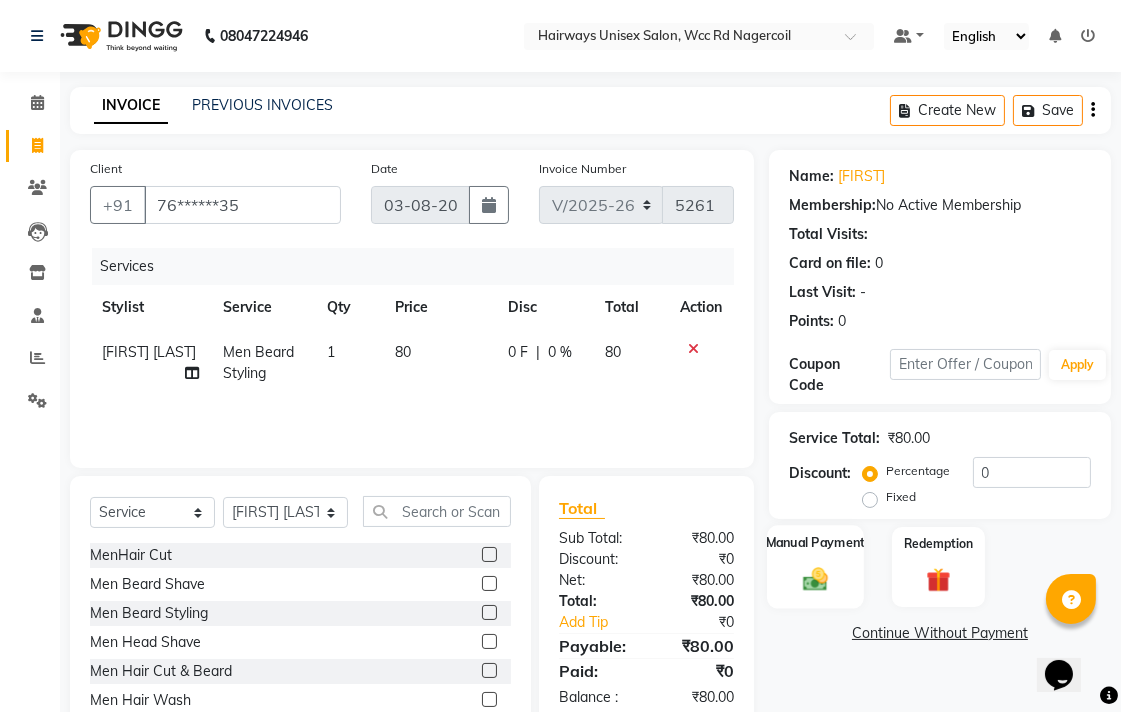 click 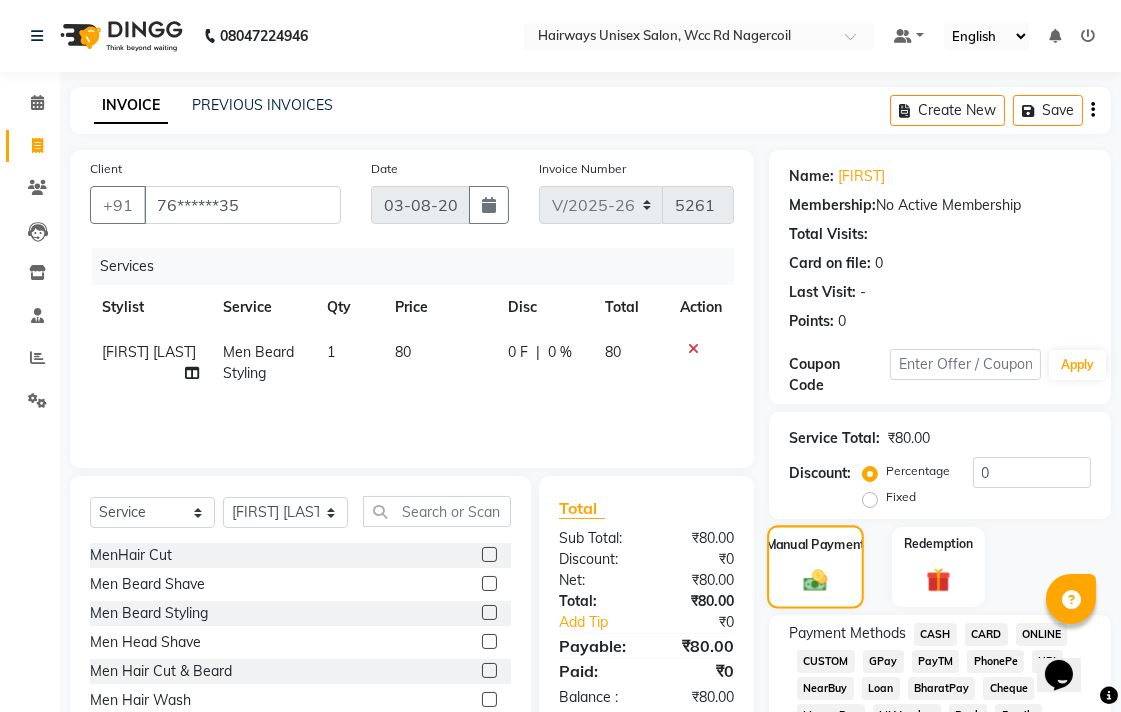 scroll, scrollTop: 555, scrollLeft: 0, axis: vertical 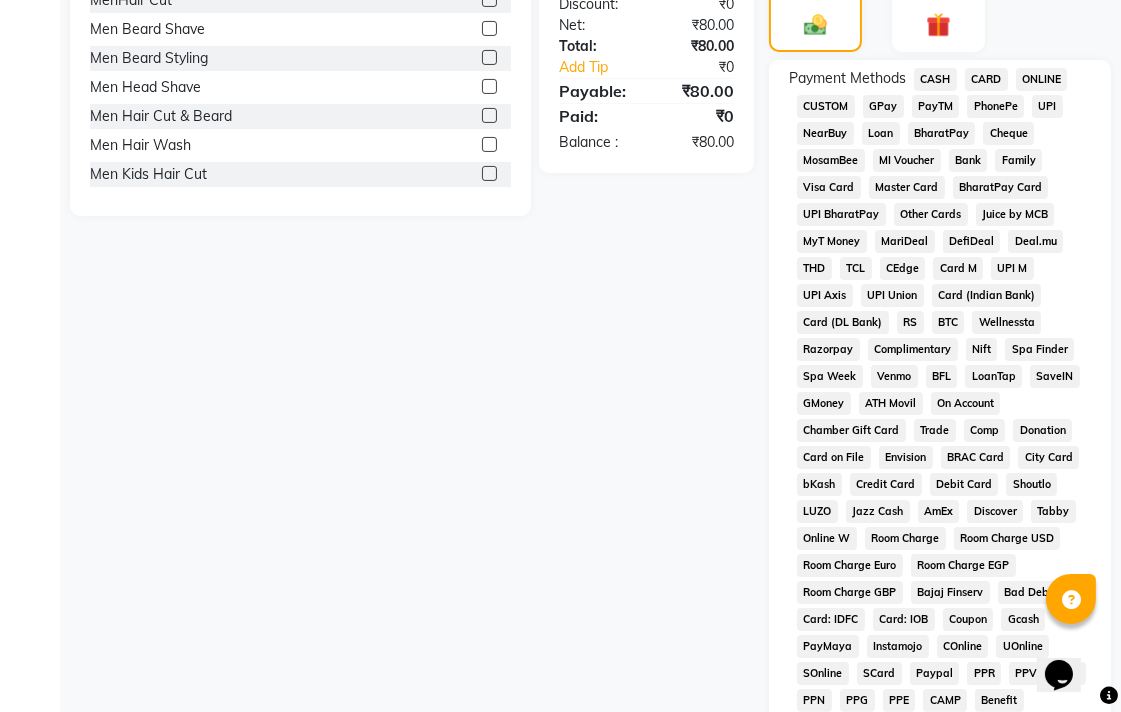 click on "UPI" 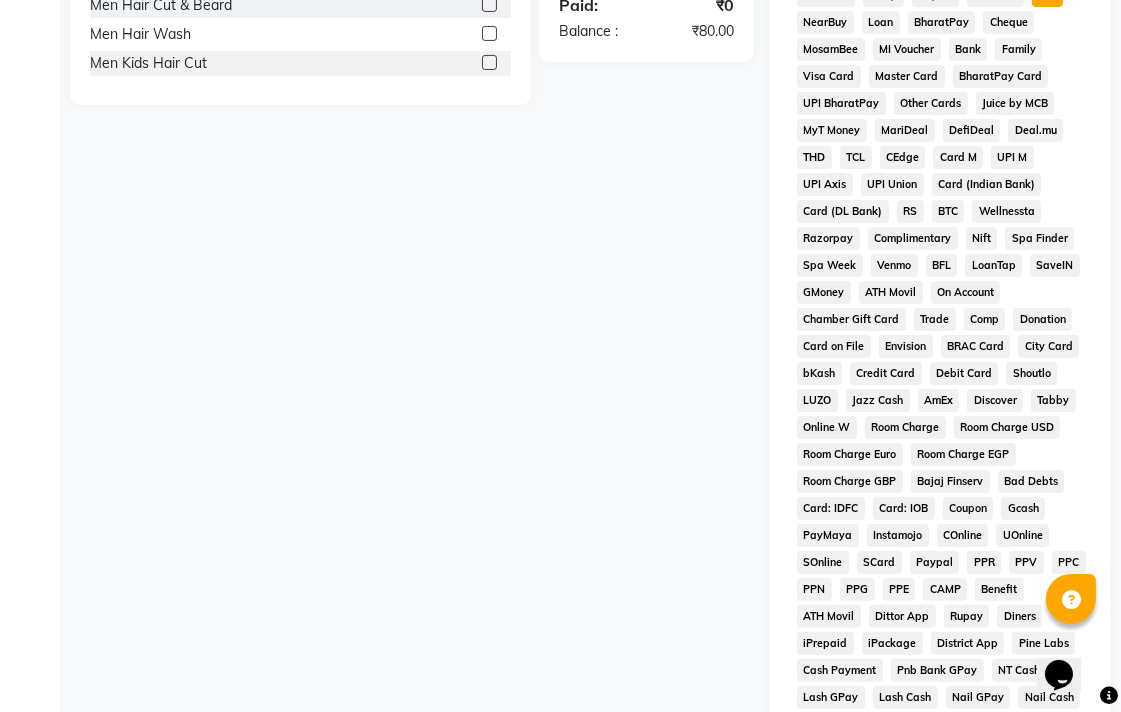 scroll, scrollTop: 913, scrollLeft: 0, axis: vertical 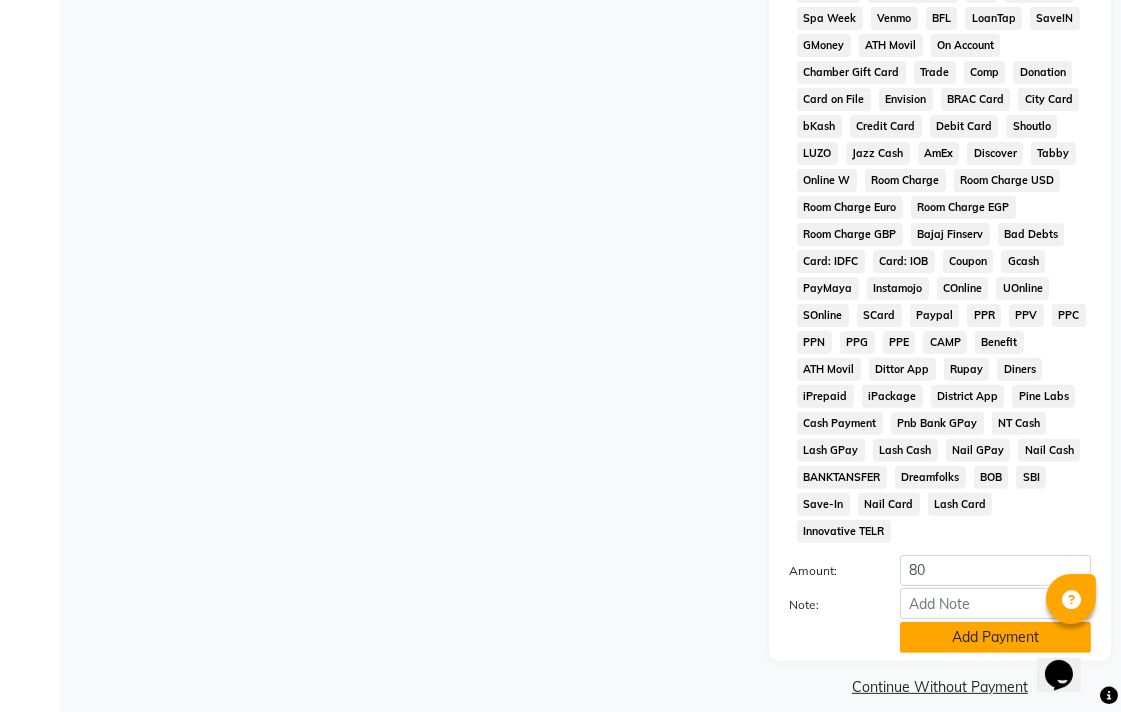 click on "Add Payment" 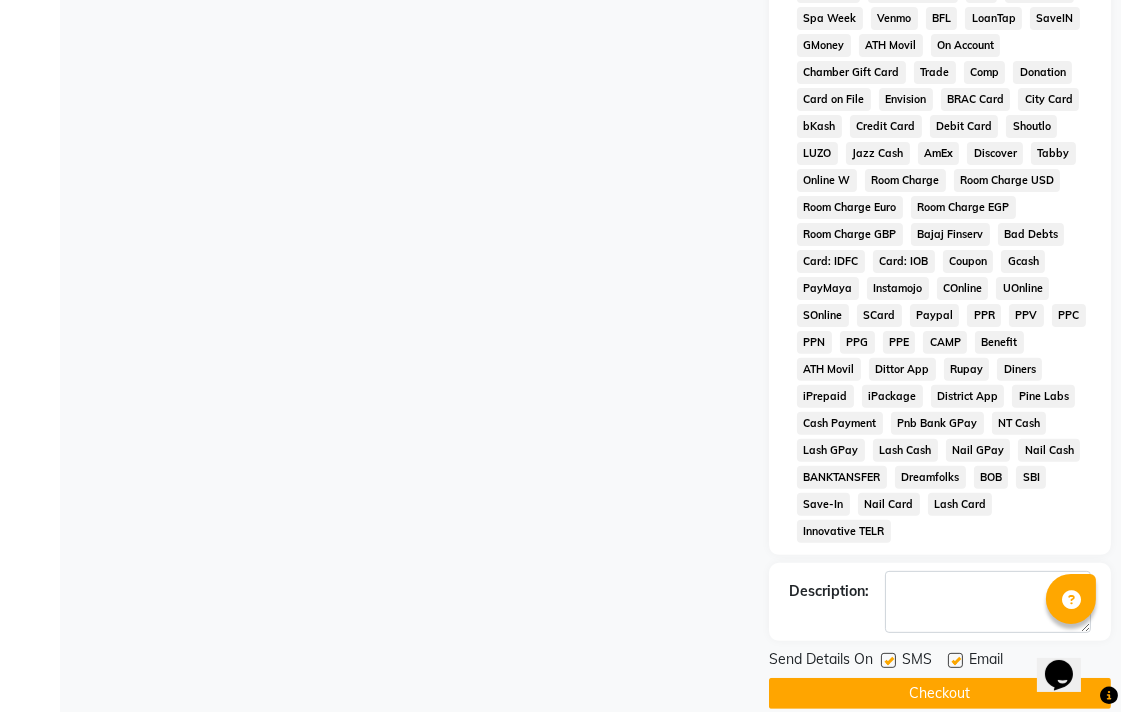 click on "Checkout" 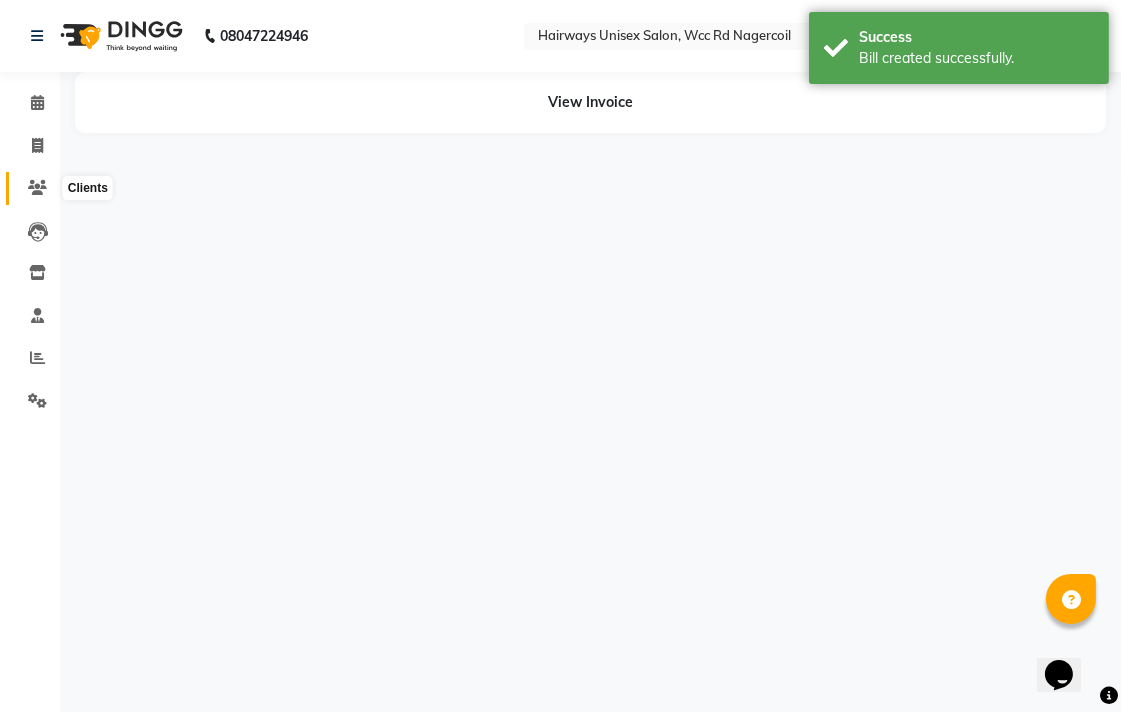 scroll, scrollTop: 0, scrollLeft: 0, axis: both 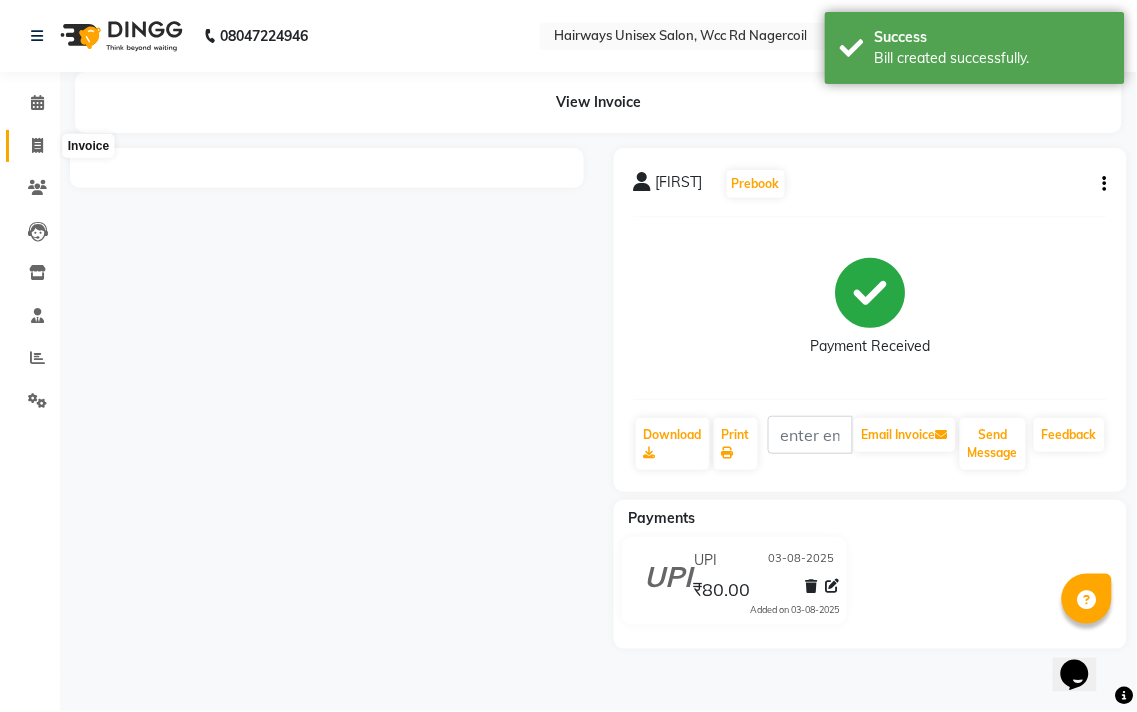 click 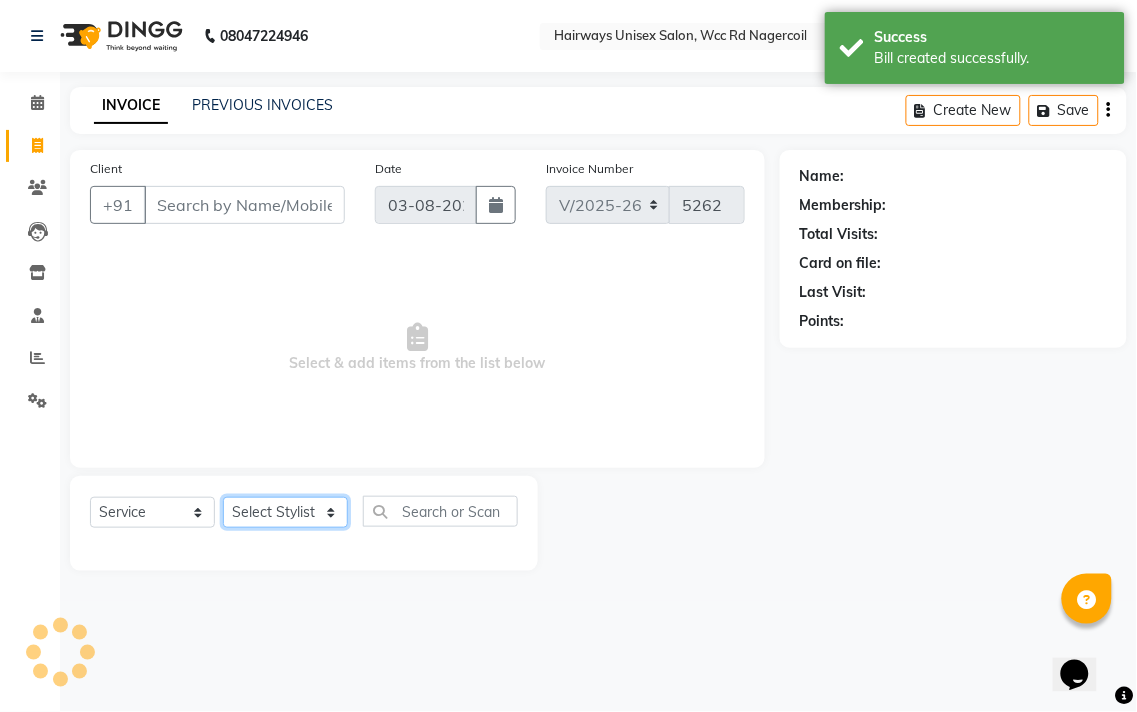 click on "Select Stylist" 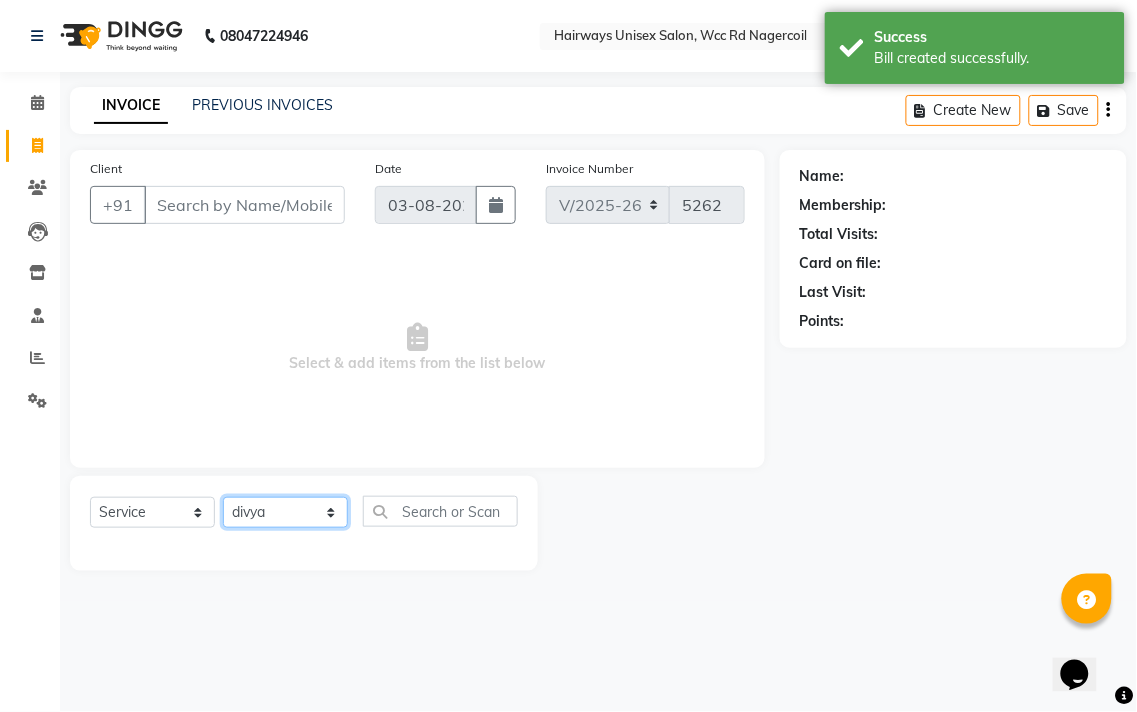 click on "Select Stylist Admin Chitra divya Gokila Haroon Imran Reception Salman Sartaj Khan Talib" 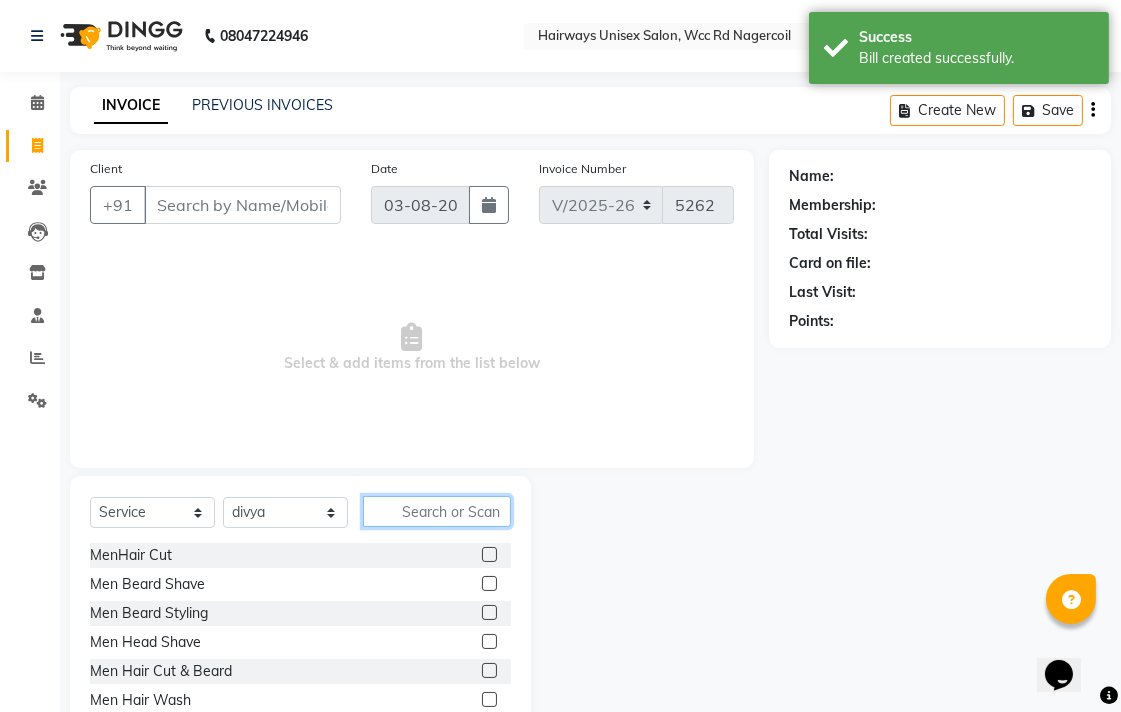 click 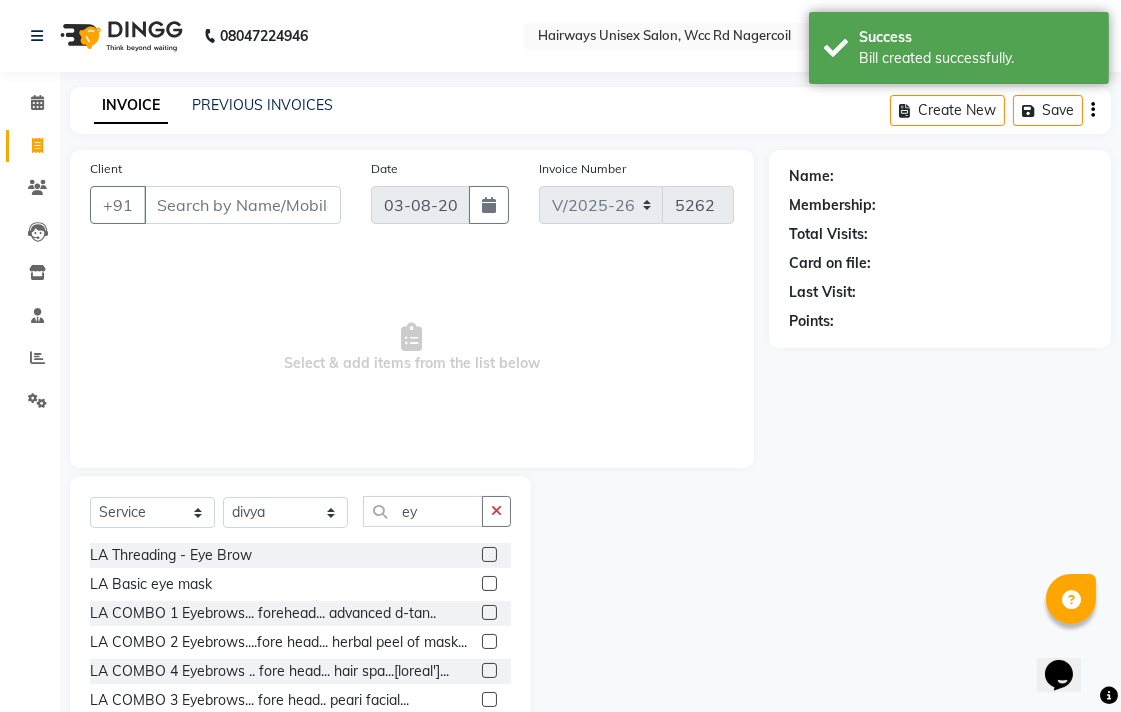 click 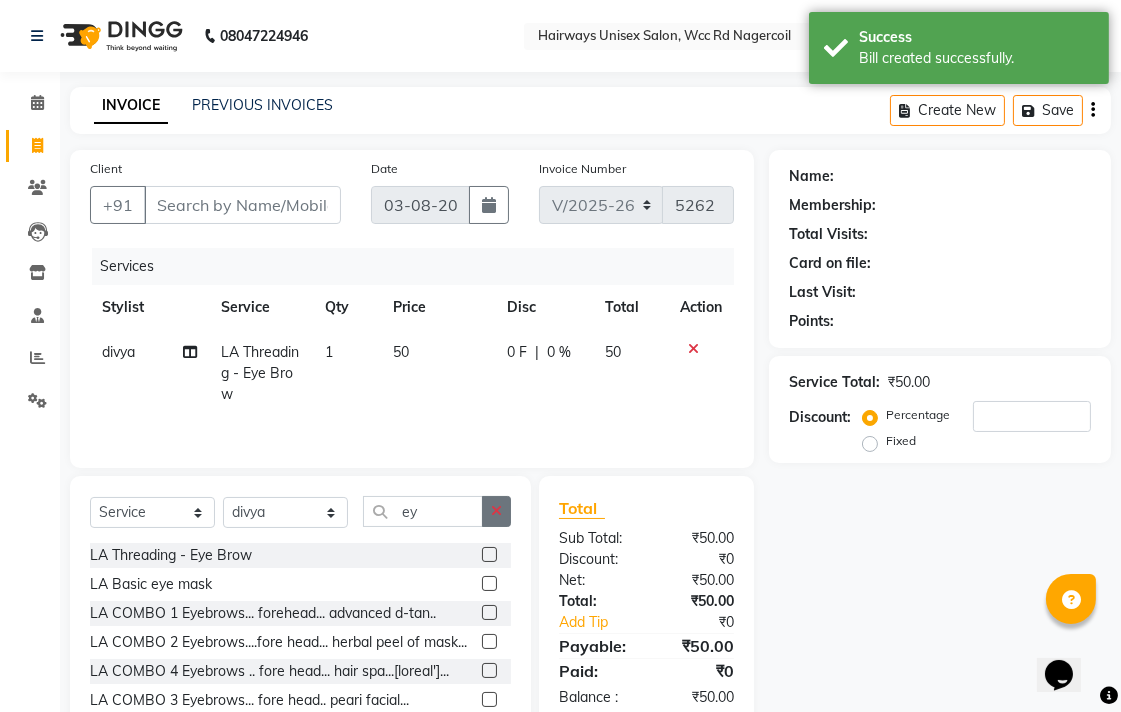 click 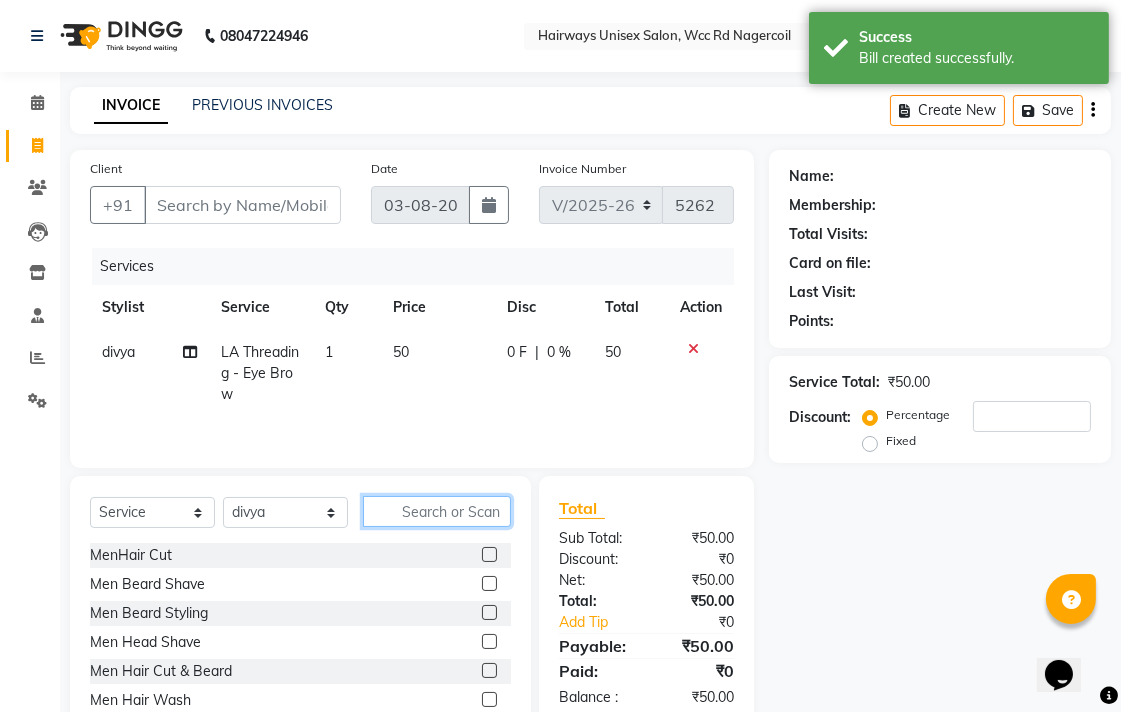 click 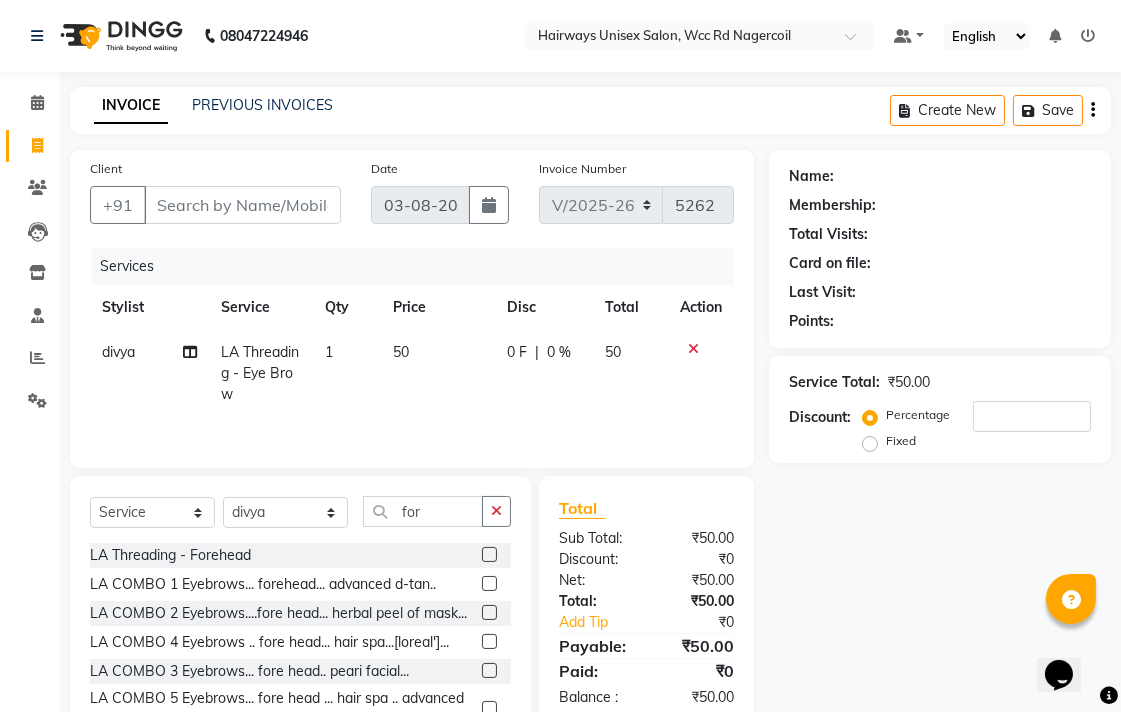 click 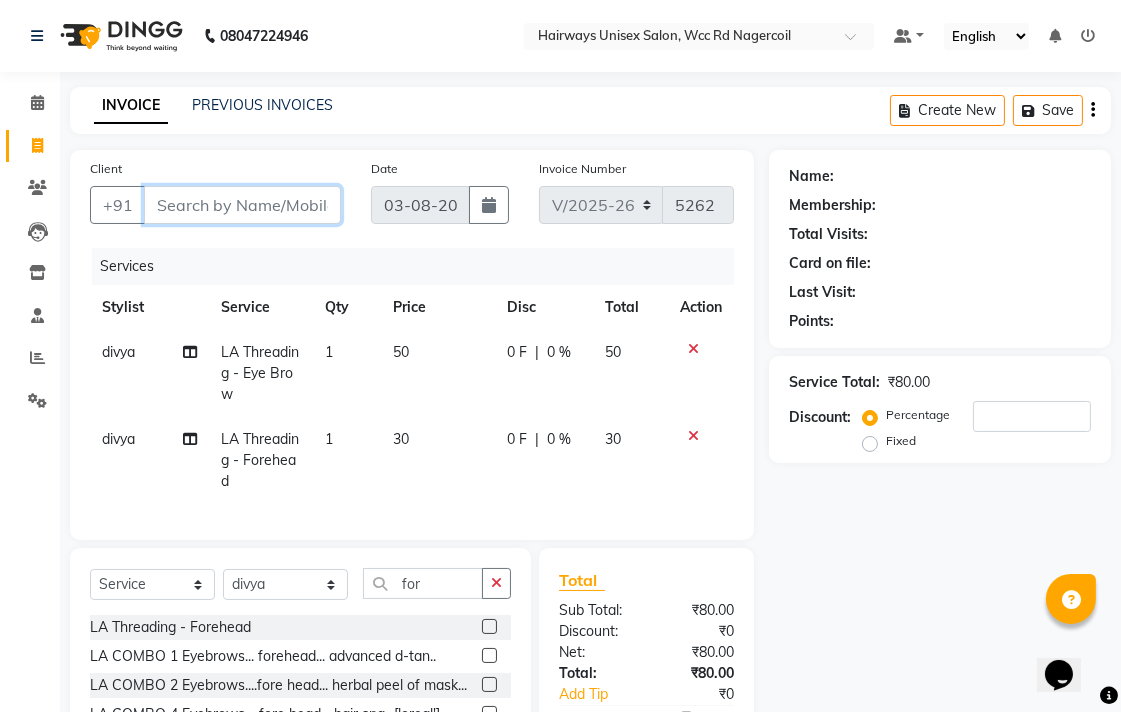 click on "Client" at bounding box center (242, 205) 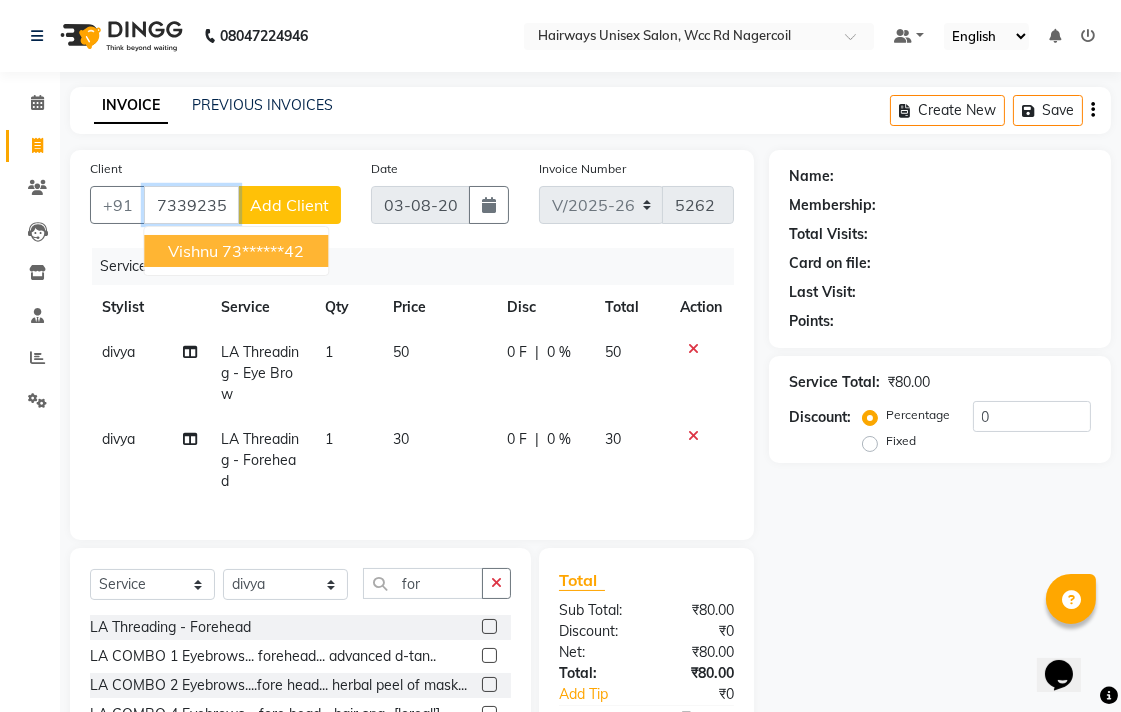 click on "73******42" at bounding box center (263, 251) 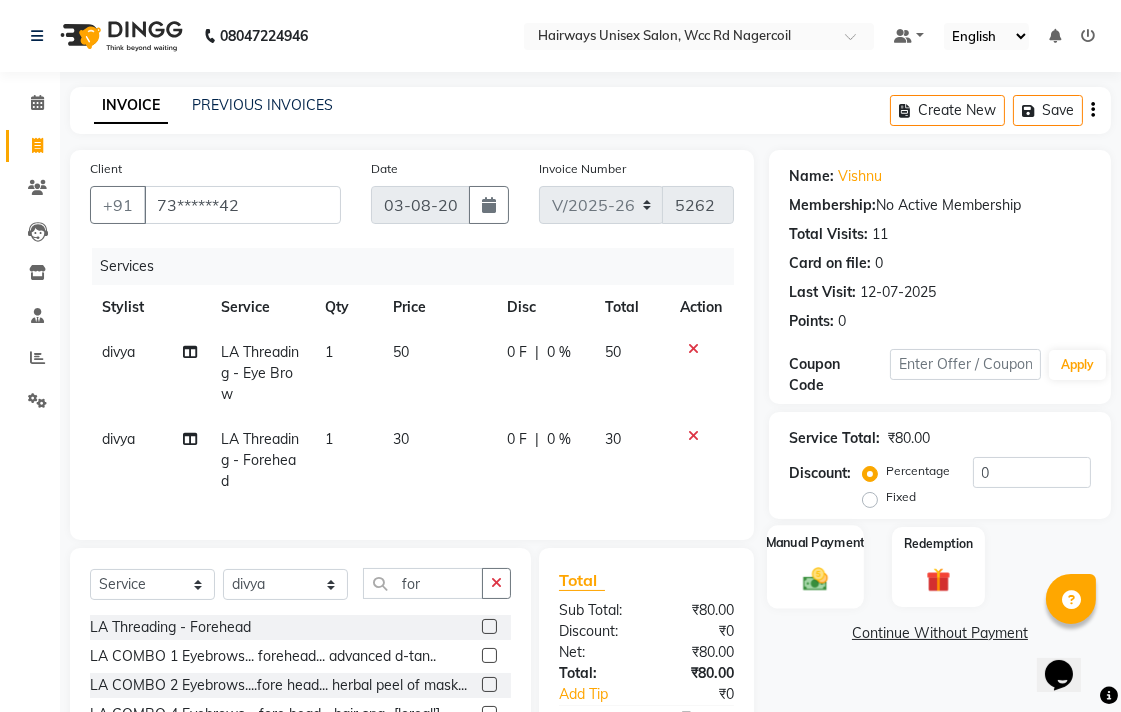 click 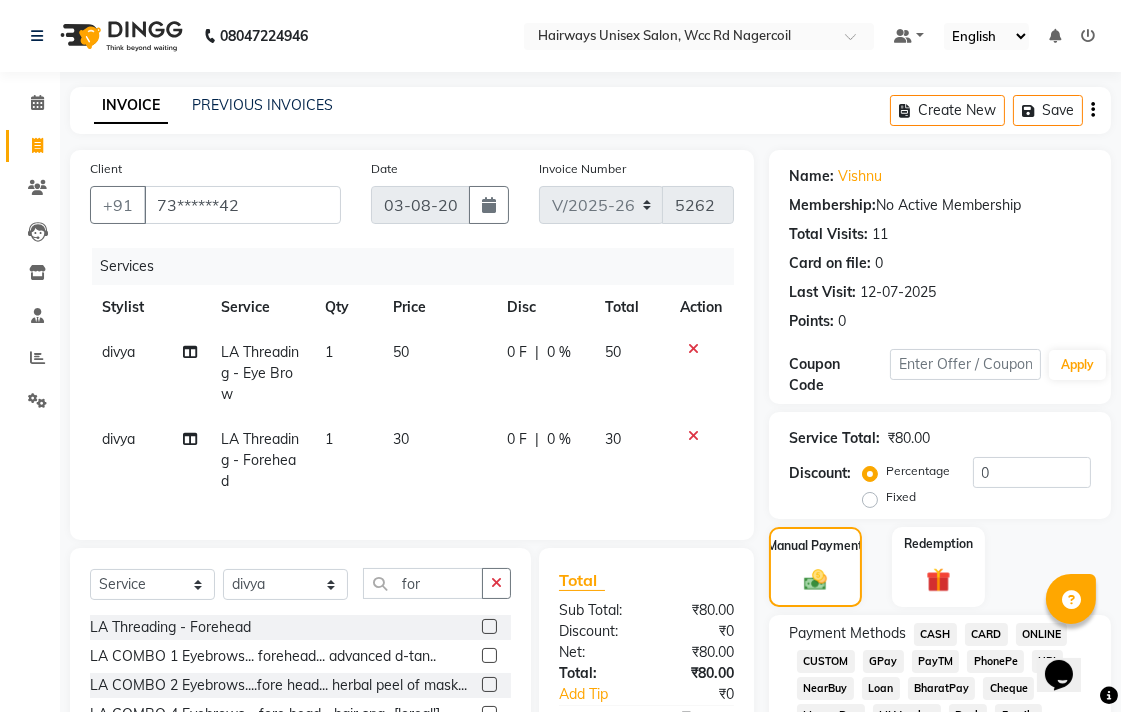 scroll, scrollTop: 222, scrollLeft: 0, axis: vertical 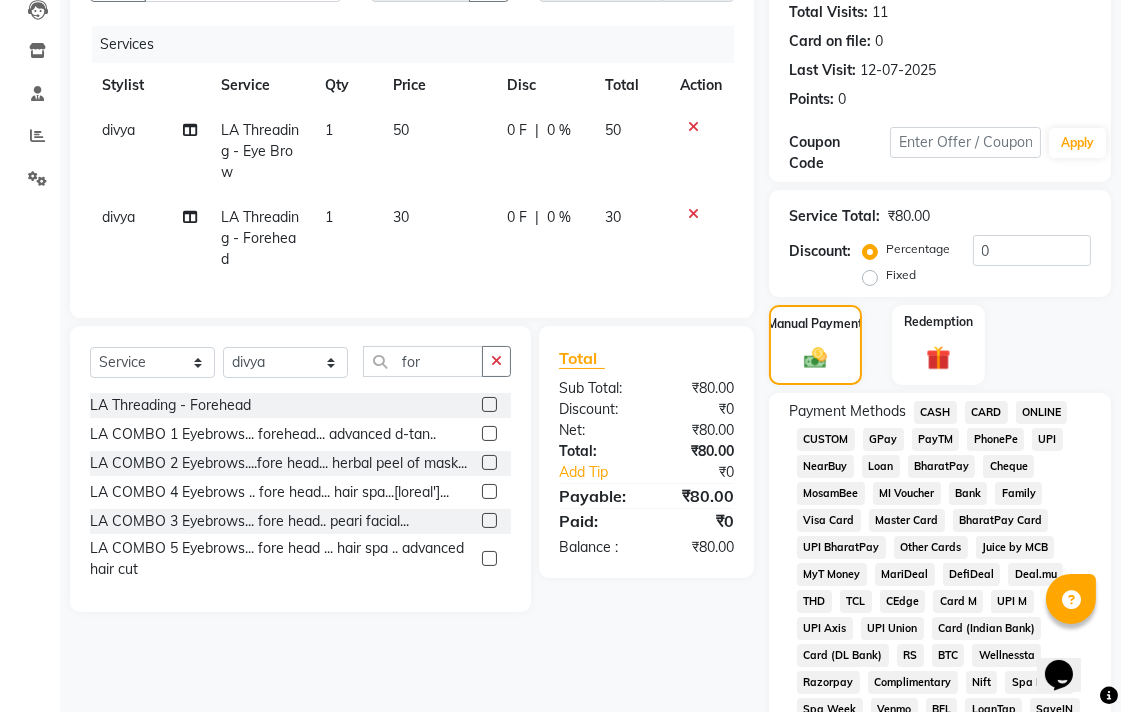 click on "UPI" 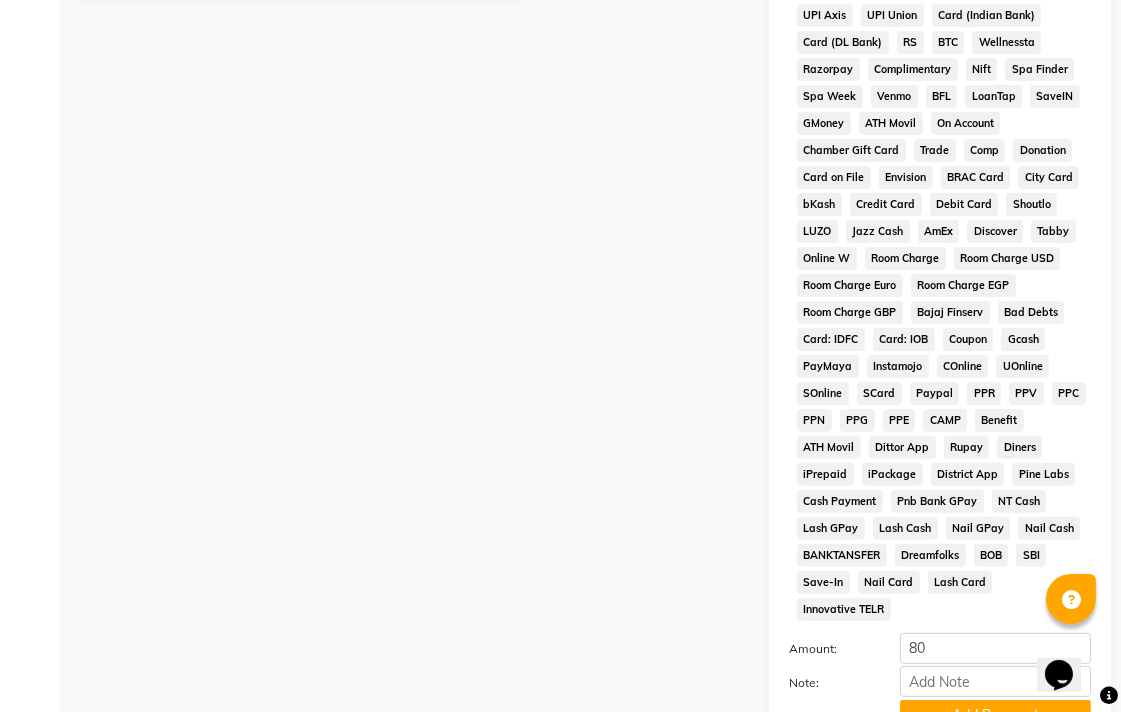 scroll, scrollTop: 913, scrollLeft: 0, axis: vertical 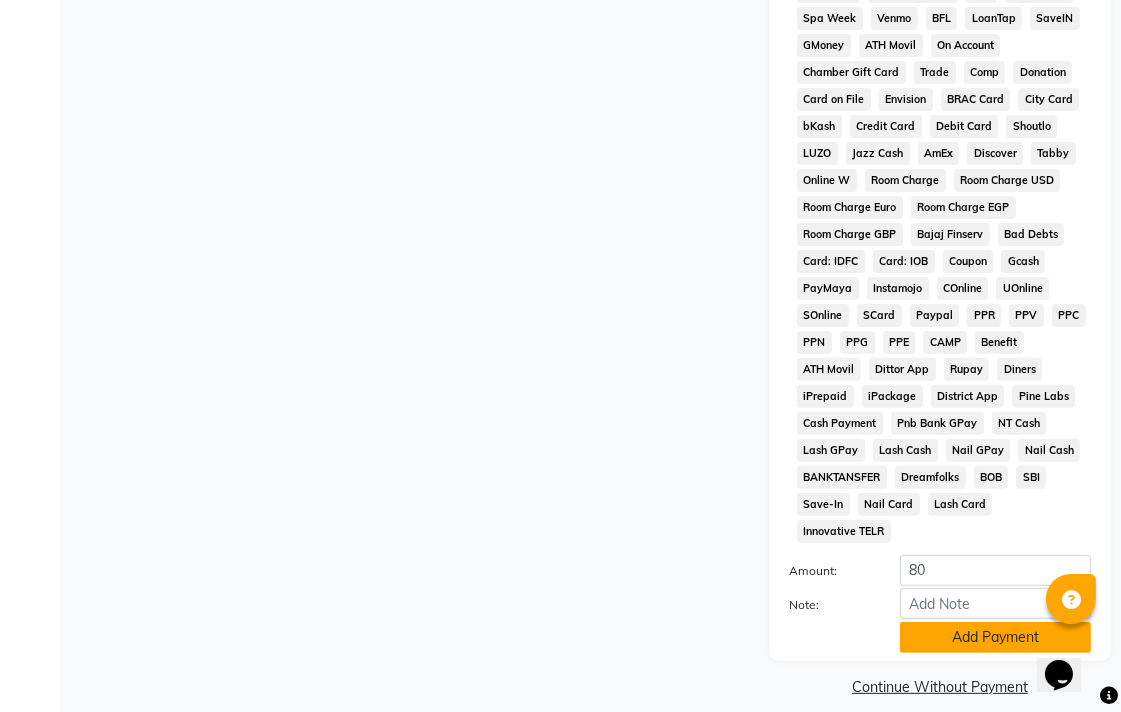 click on "Add Payment" 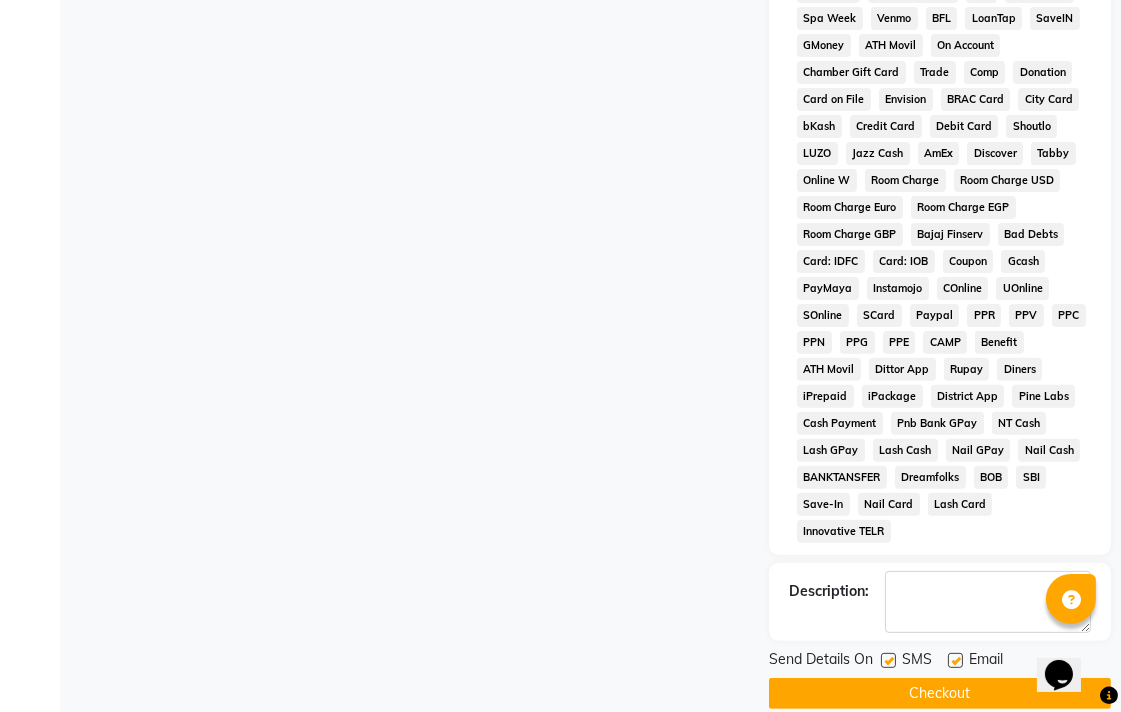 click on "Checkout" 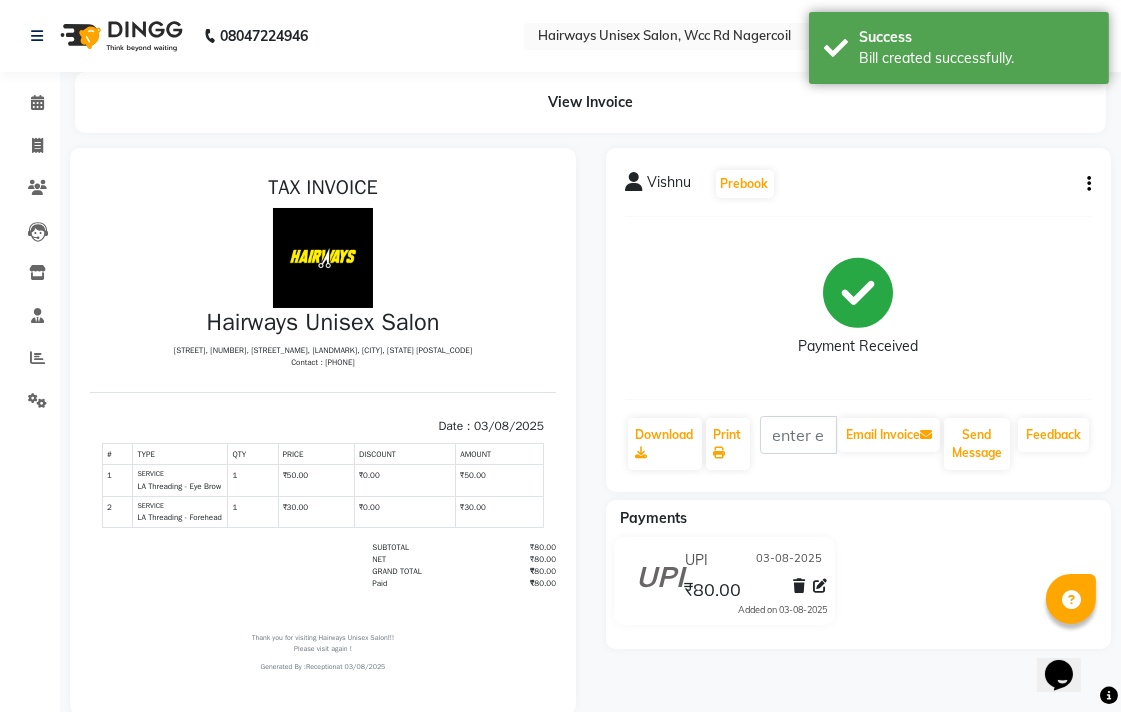 scroll, scrollTop: 0, scrollLeft: 0, axis: both 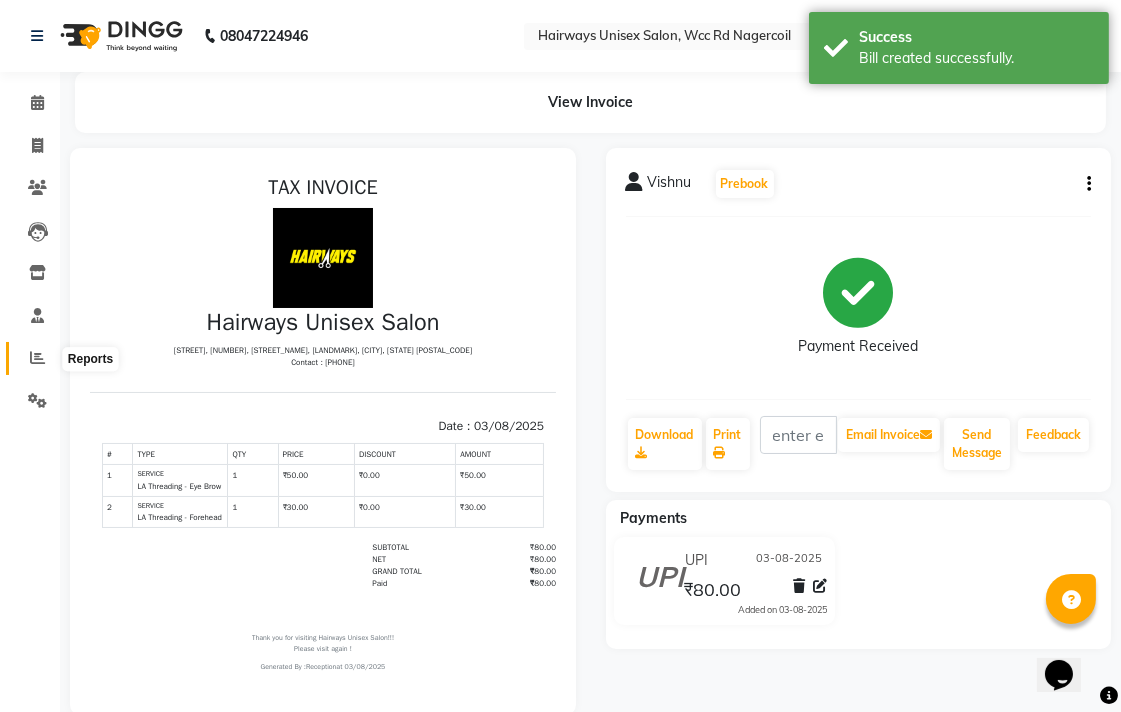 click 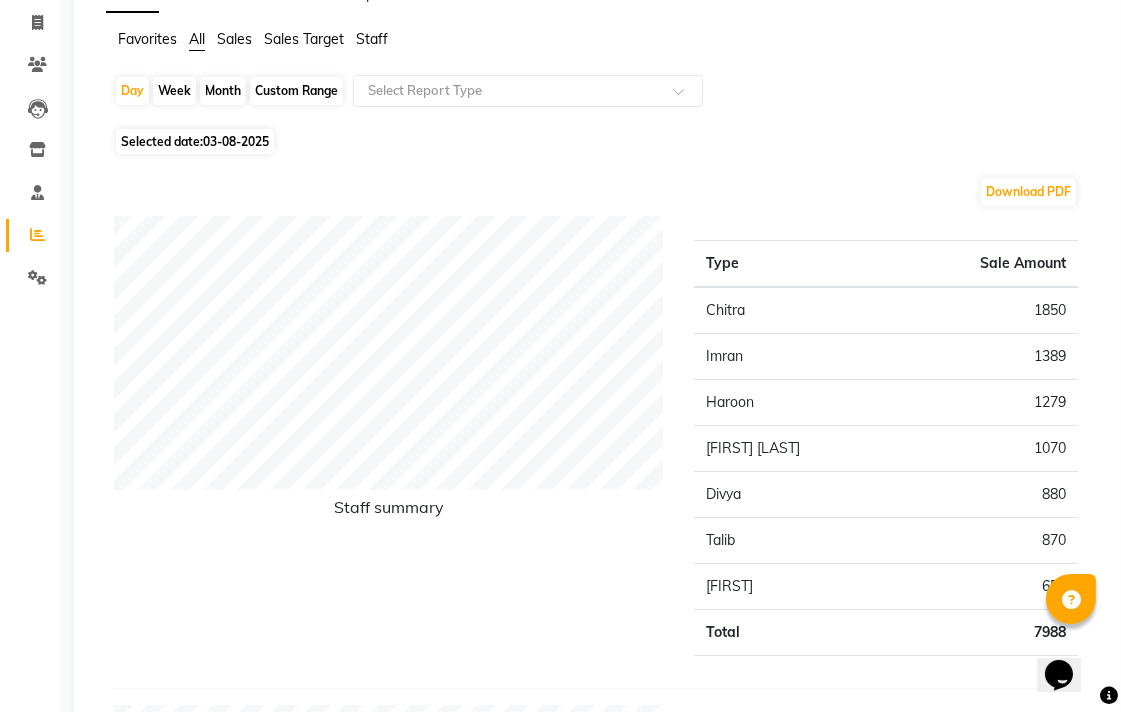 scroll, scrollTop: 0, scrollLeft: 0, axis: both 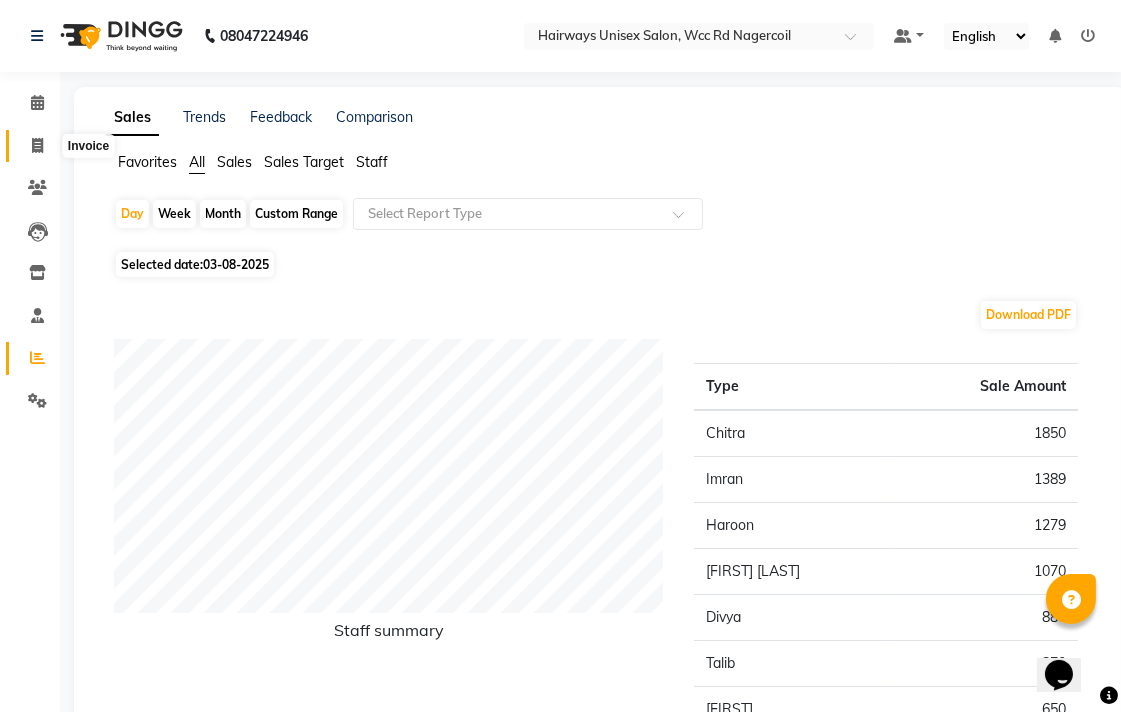 click 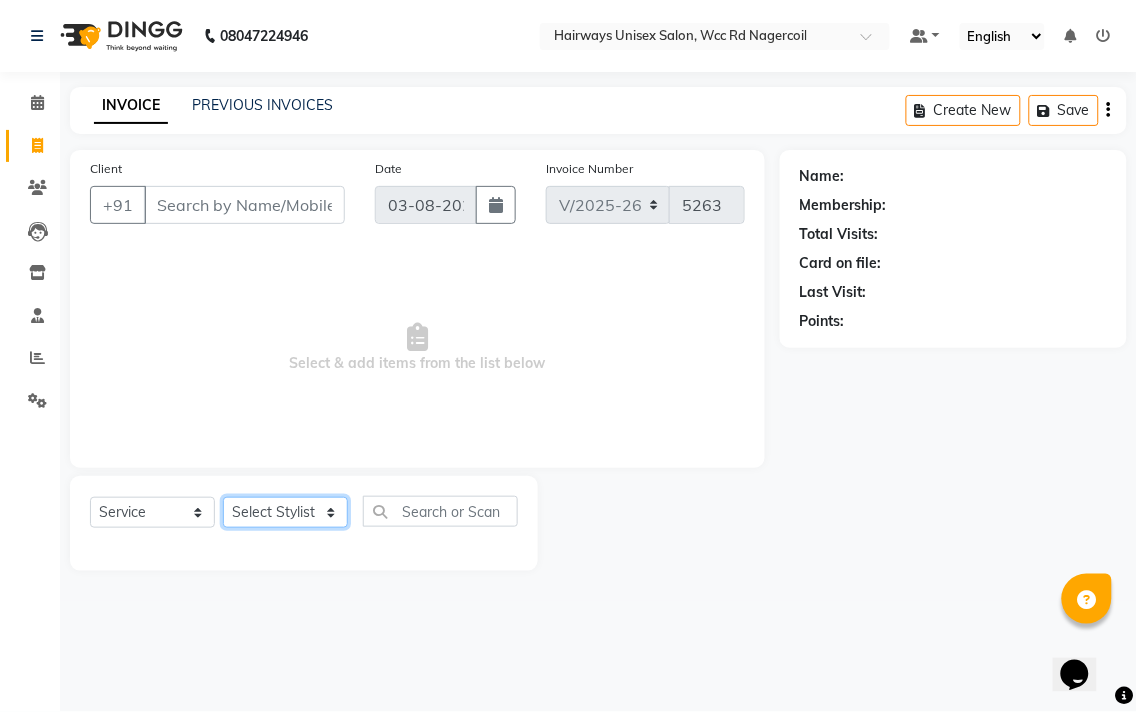 click on "Select Stylist Admin Chitra divya Gokila Haroon Imran Reception Salman Sartaj Khan Talib" 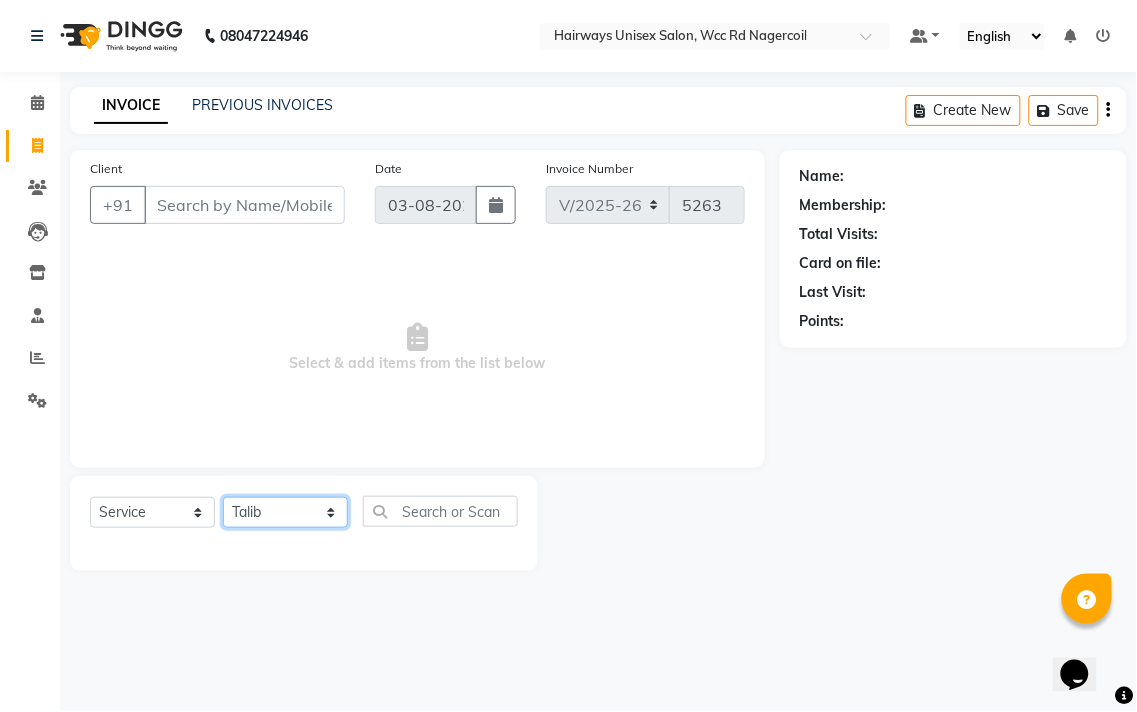click on "Select Stylist Admin Chitra divya Gokila Haroon Imran Reception Salman Sartaj Khan Talib" 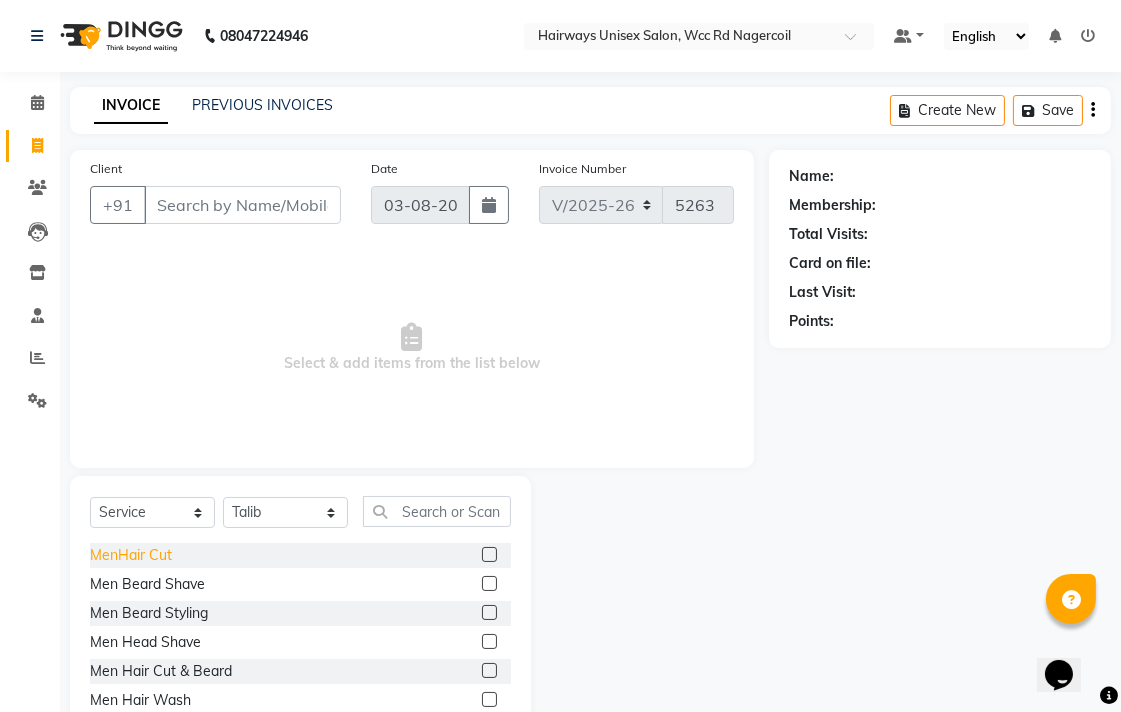 click on "MenHair Cut" 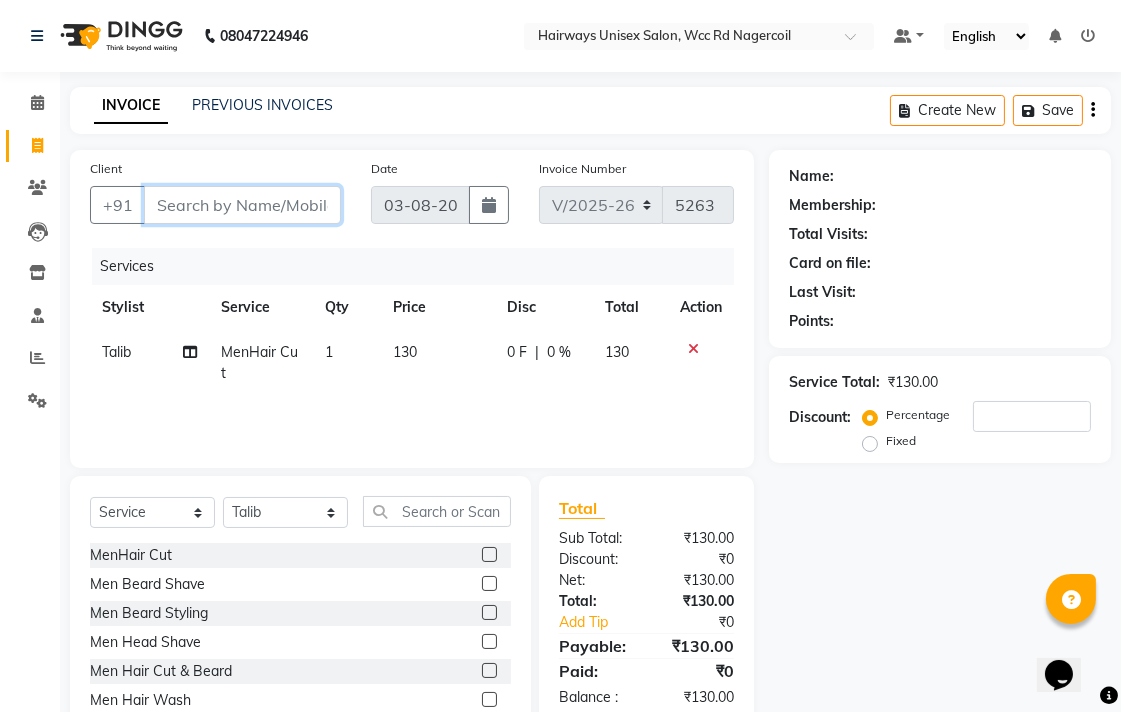 click on "Client" at bounding box center [242, 205] 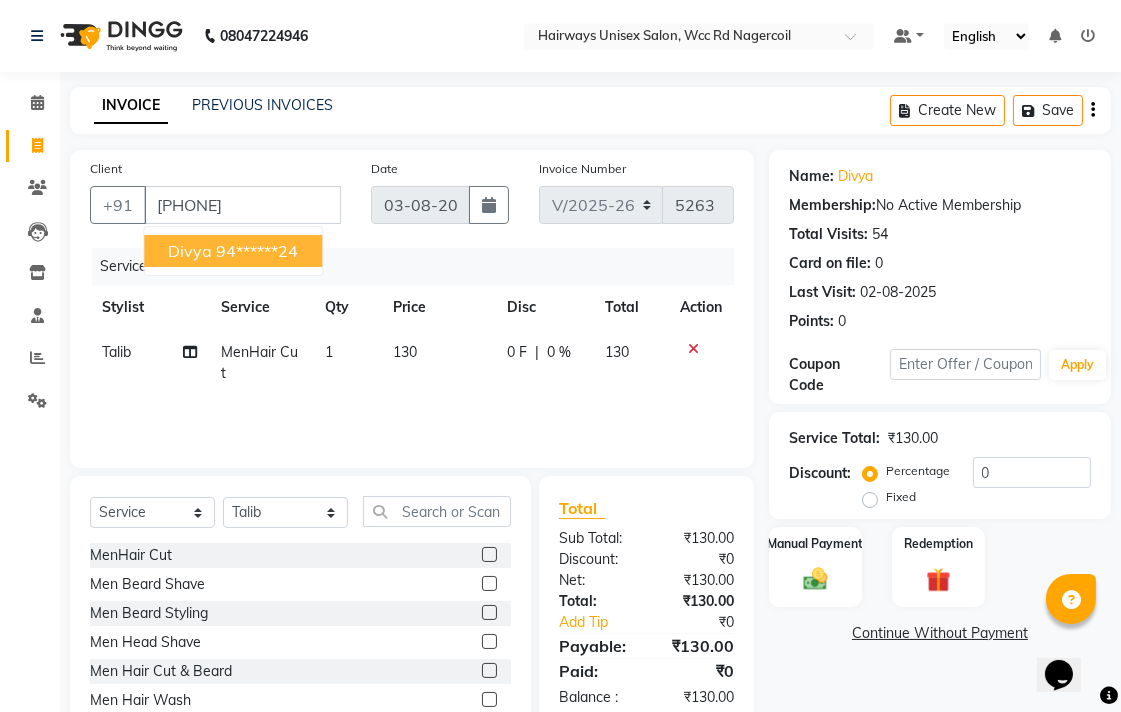 click on "[FIRST] [PHONE]" at bounding box center (233, 251) 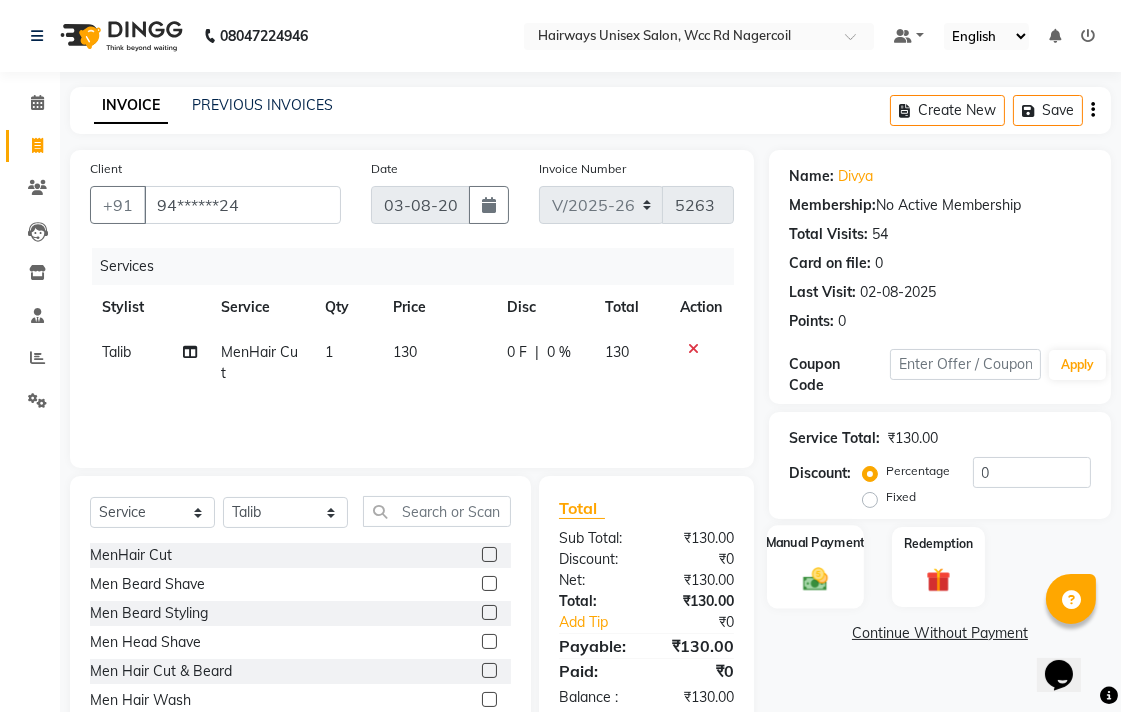 click on "Manual Payment" 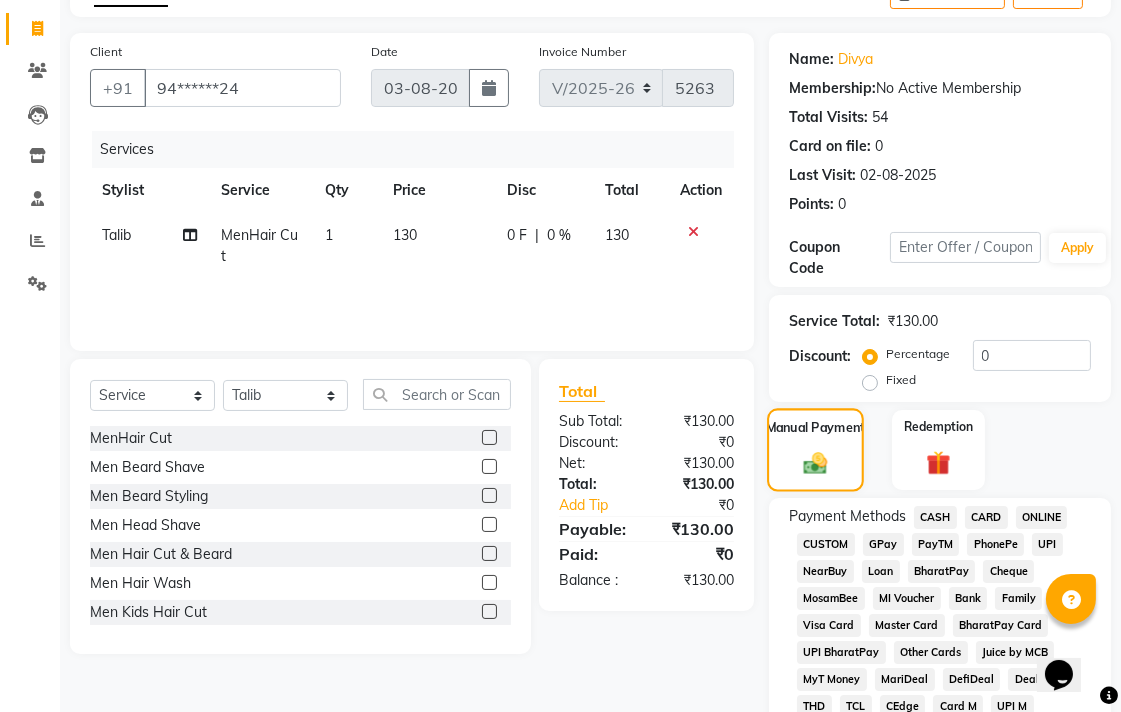 scroll, scrollTop: 333, scrollLeft: 0, axis: vertical 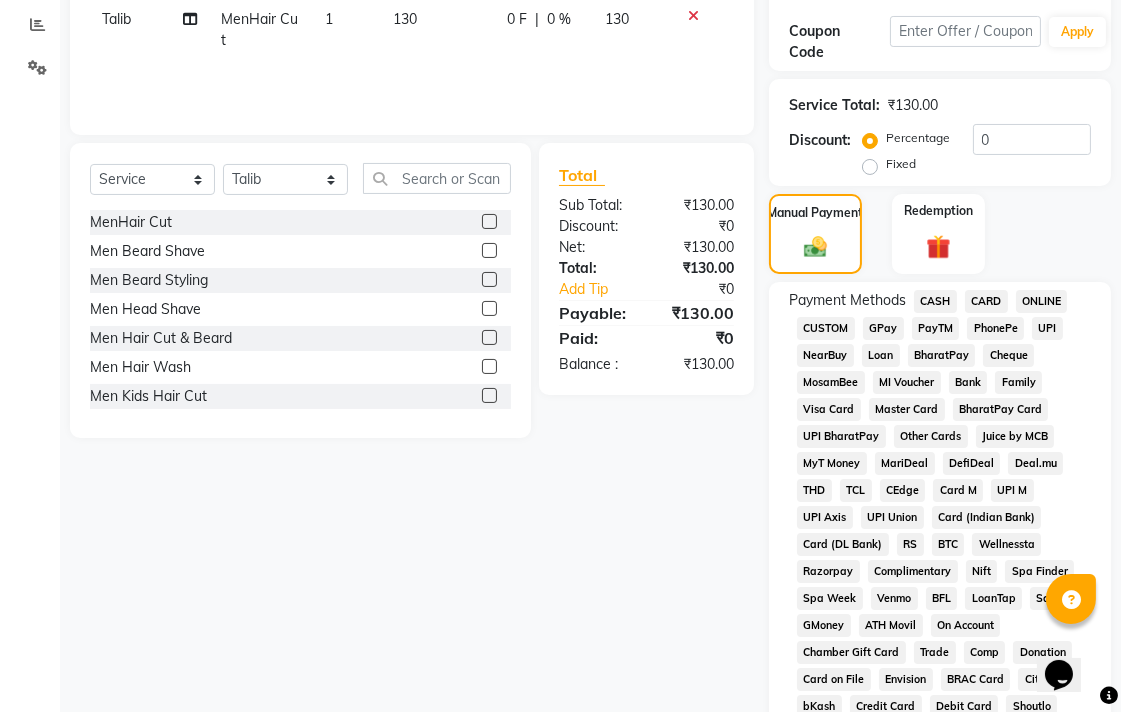 click on "UPI" 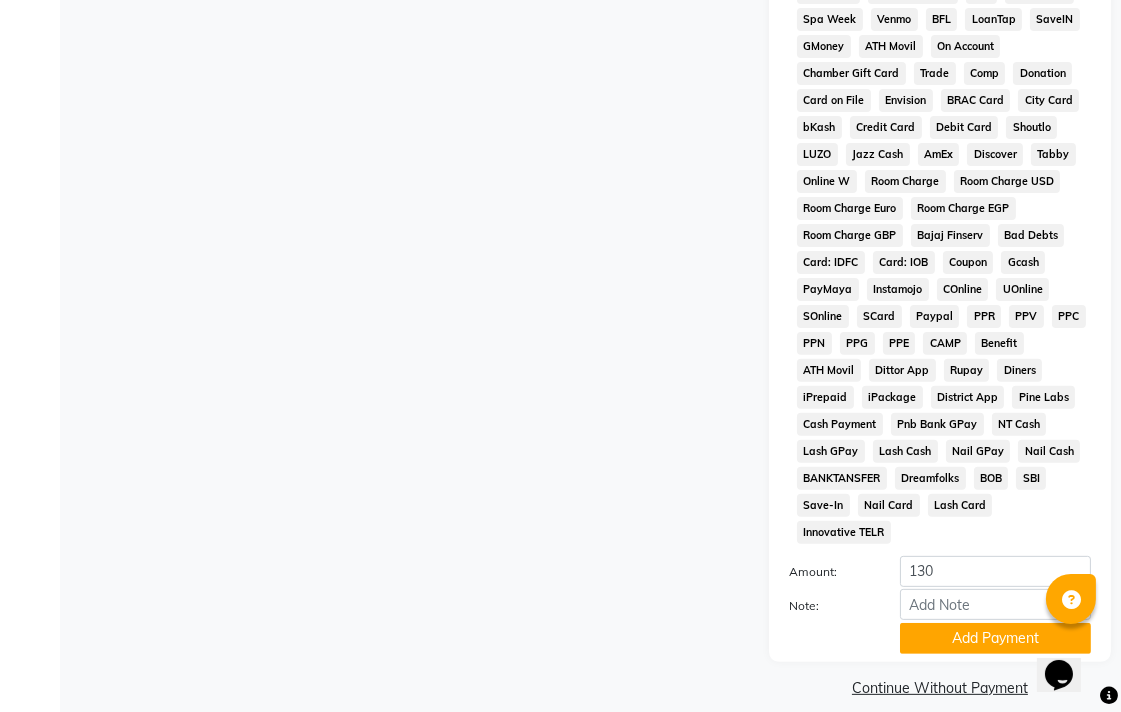 scroll, scrollTop: 913, scrollLeft: 0, axis: vertical 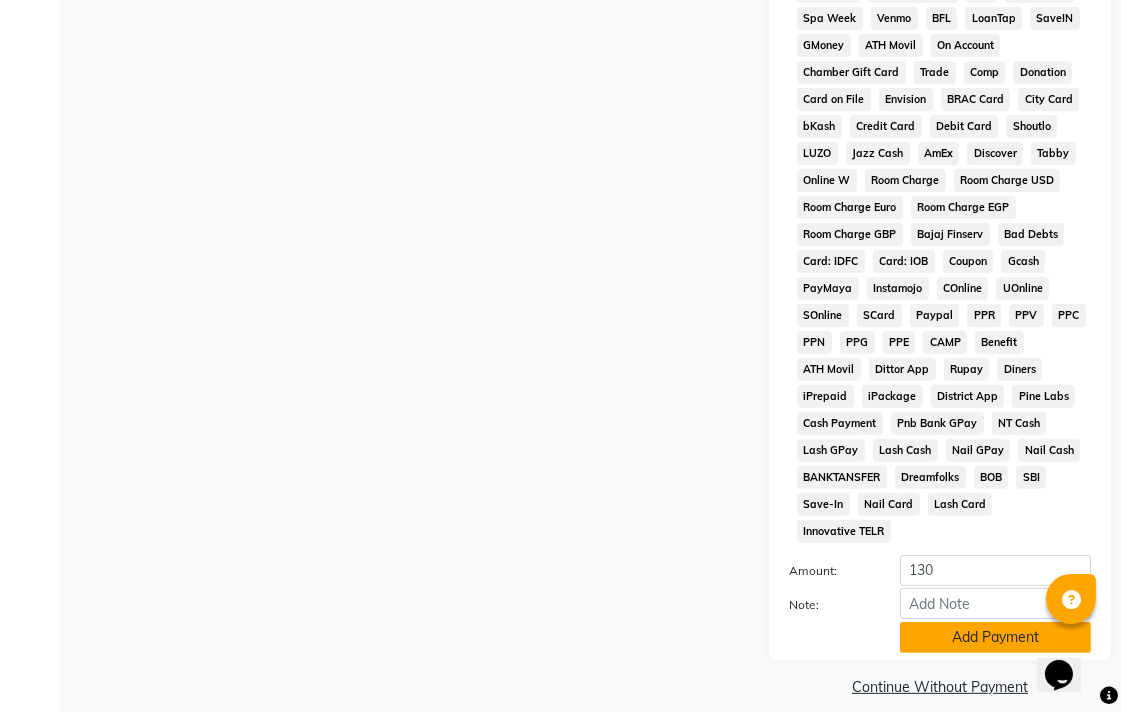 click on "Add Payment" 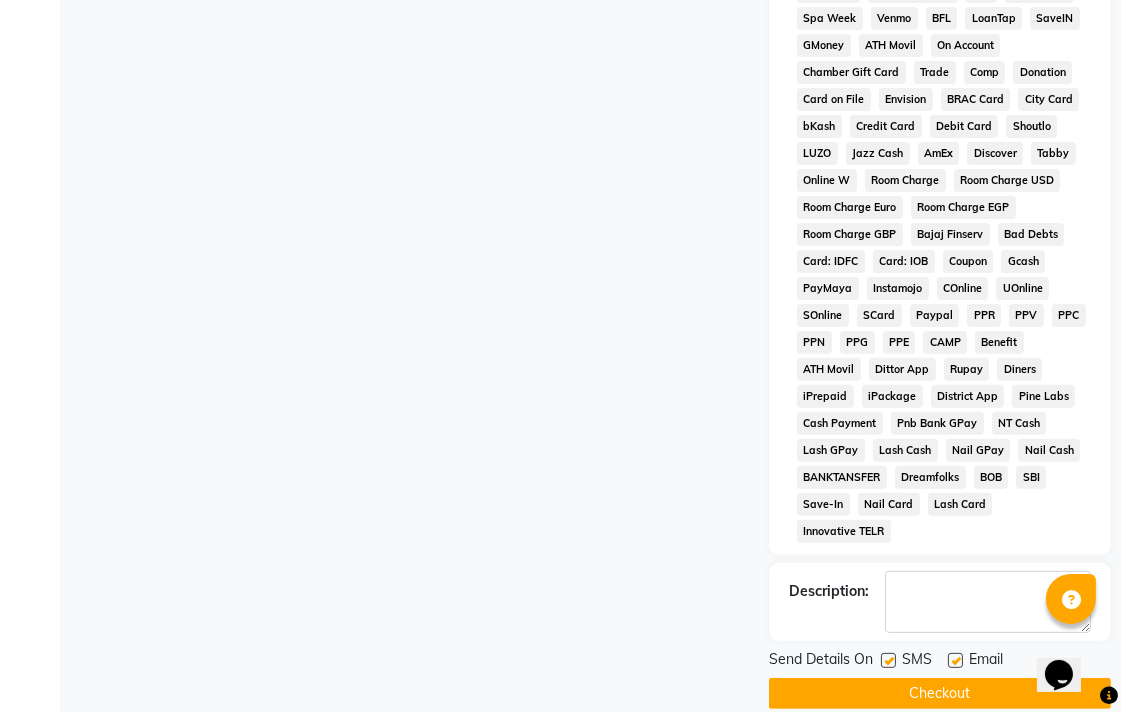 scroll, scrollTop: 921, scrollLeft: 0, axis: vertical 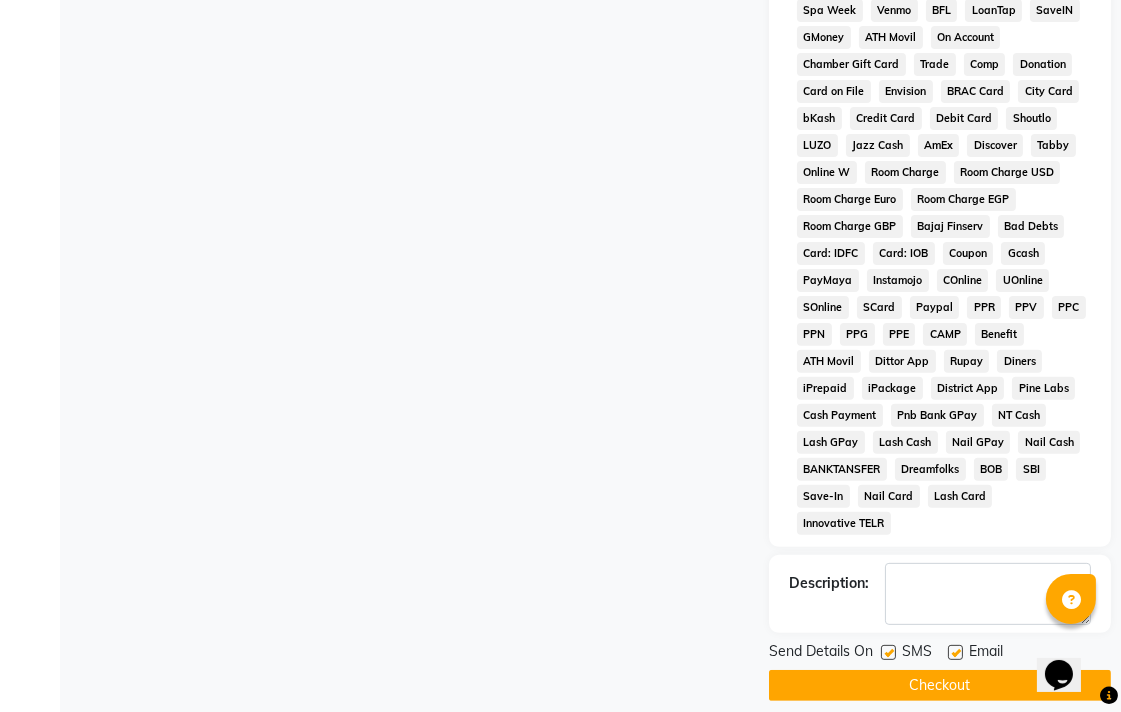 click on "Checkout" 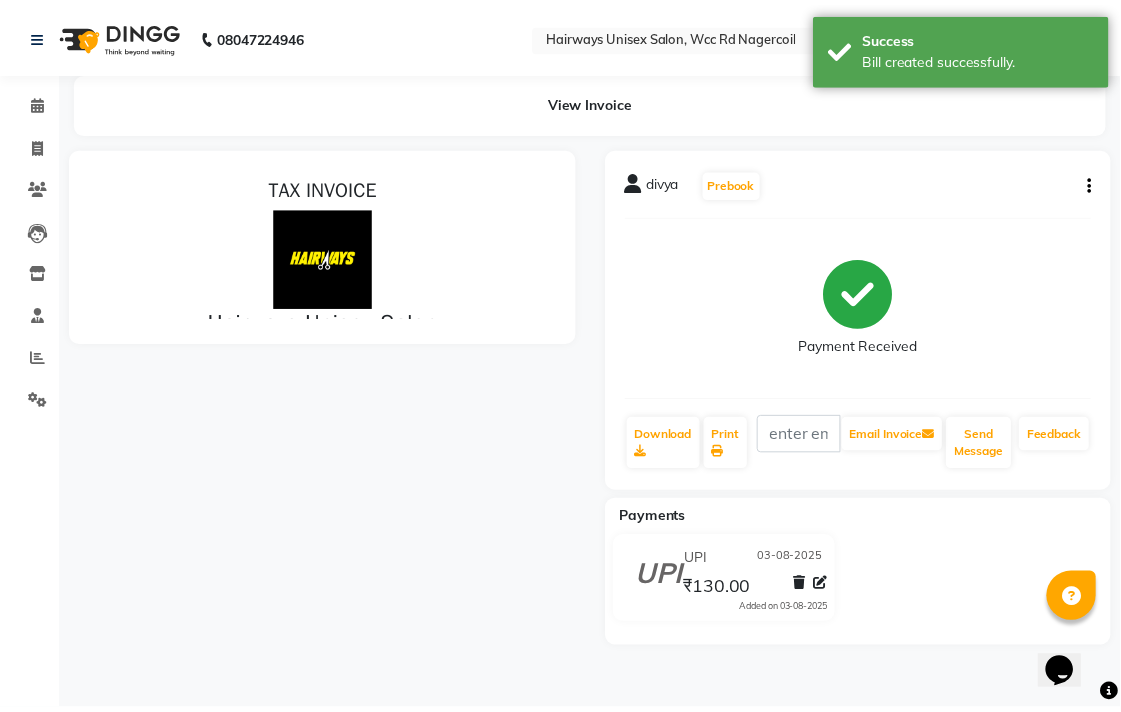 scroll, scrollTop: 0, scrollLeft: 0, axis: both 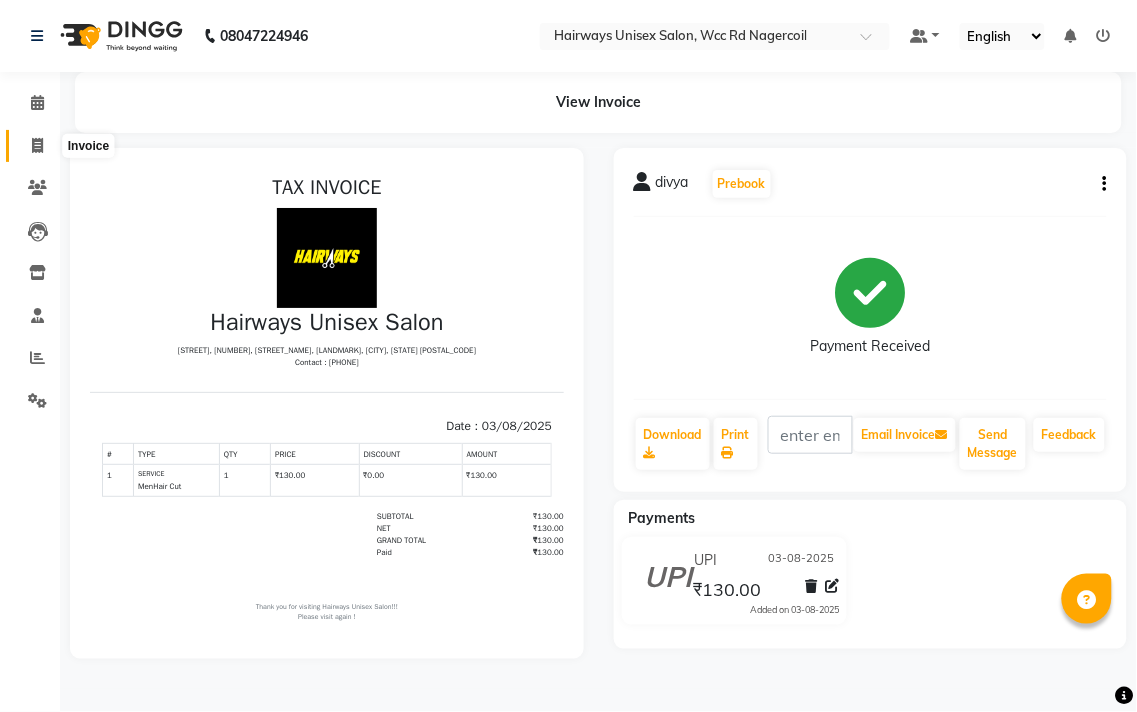 click 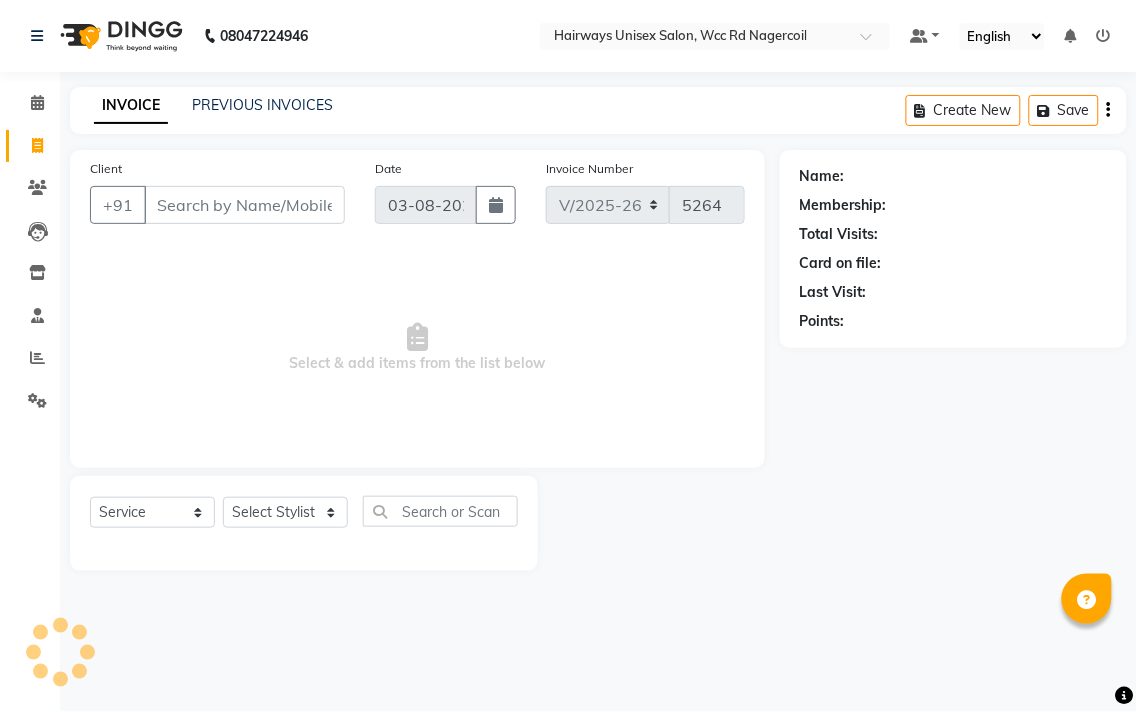 click on "Client" at bounding box center (244, 205) 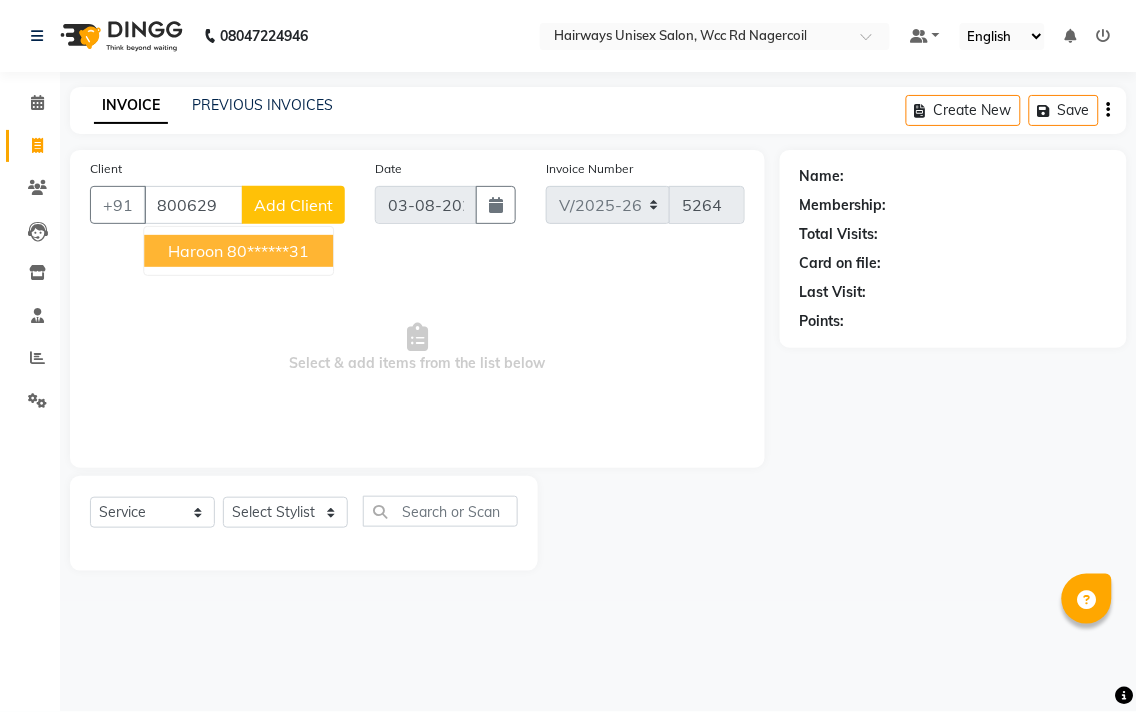 click on "80******31" at bounding box center [268, 251] 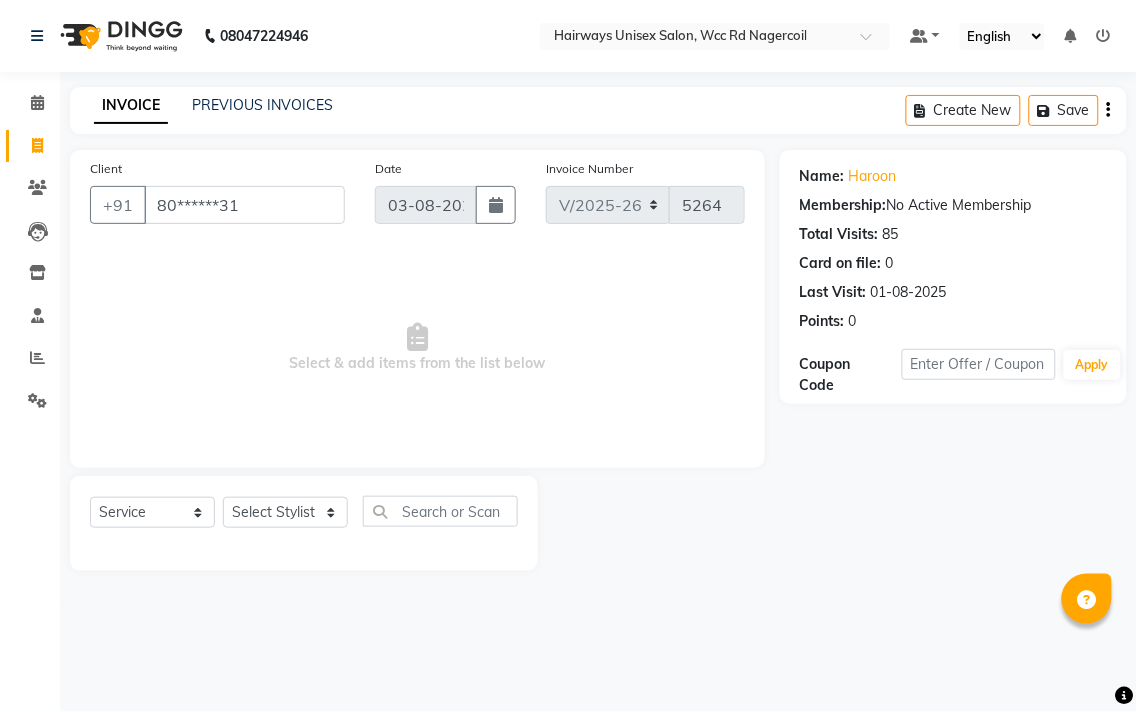 click on "Select  Service  Product  Membership  Package Voucher Prepaid Gift Card  Select Stylist Admin Chitra divya Gokila Haroon Imran Reception Salman Sartaj Khan Talib" 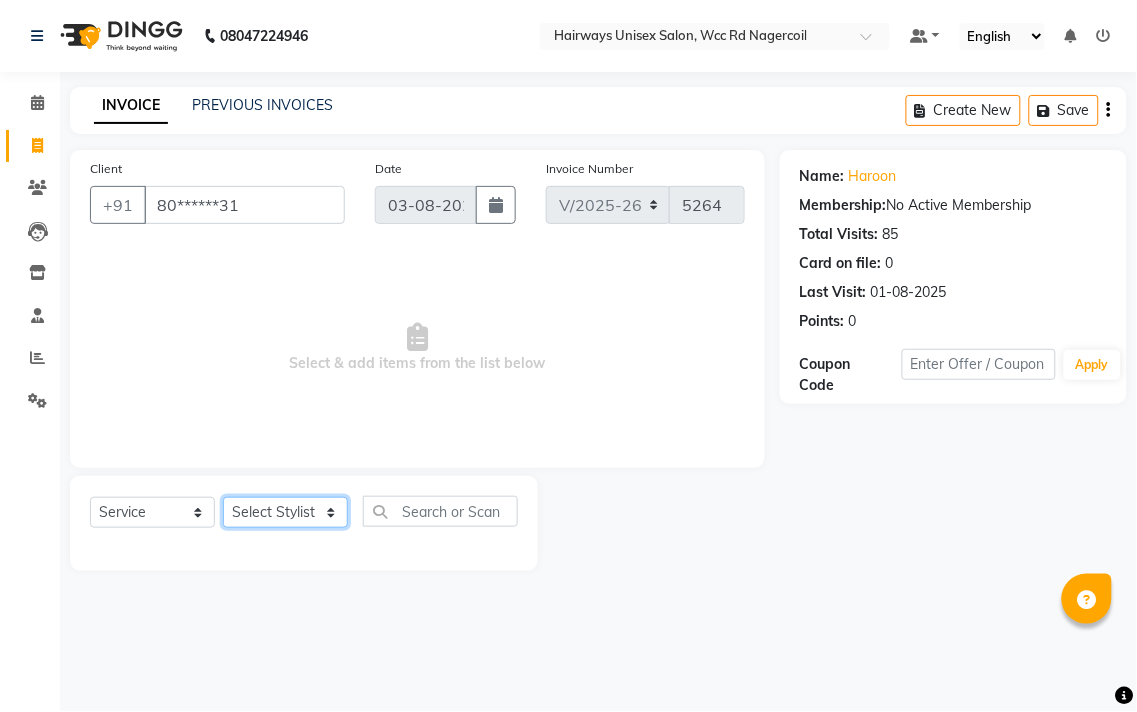 click on "Select Stylist Admin Chitra divya Gokila Haroon Imran Reception Salman Sartaj Khan Talib" 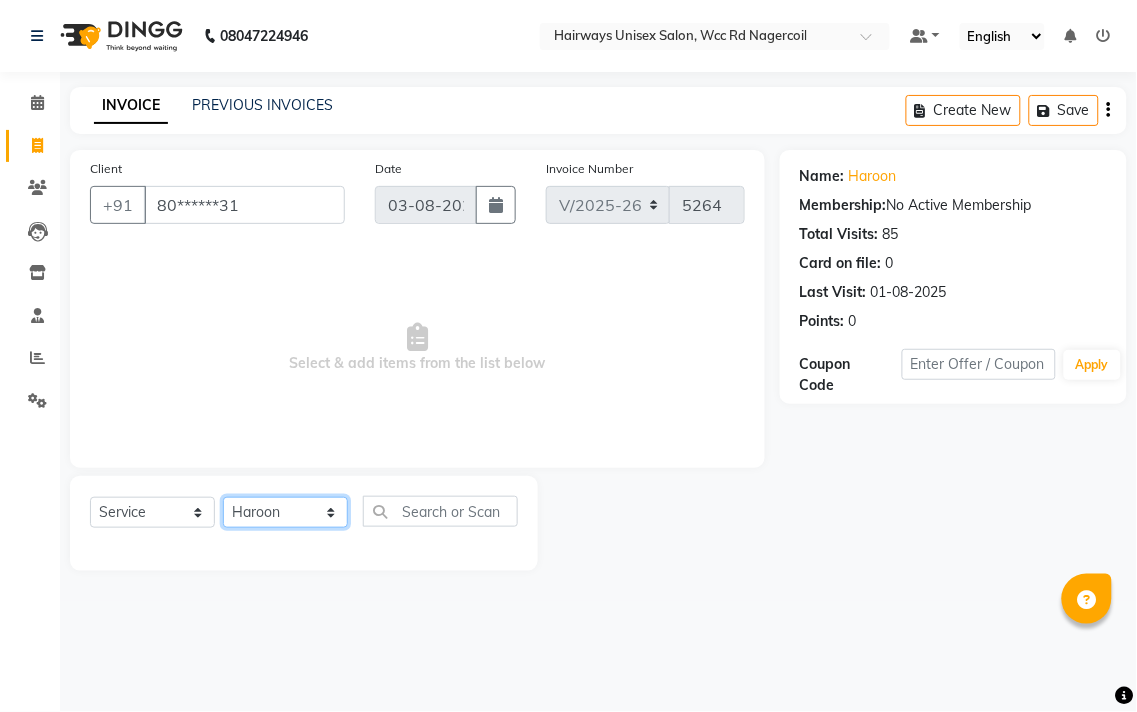click on "Select Stylist Admin Chitra divya Gokila Haroon Imran Reception Salman Sartaj Khan Talib" 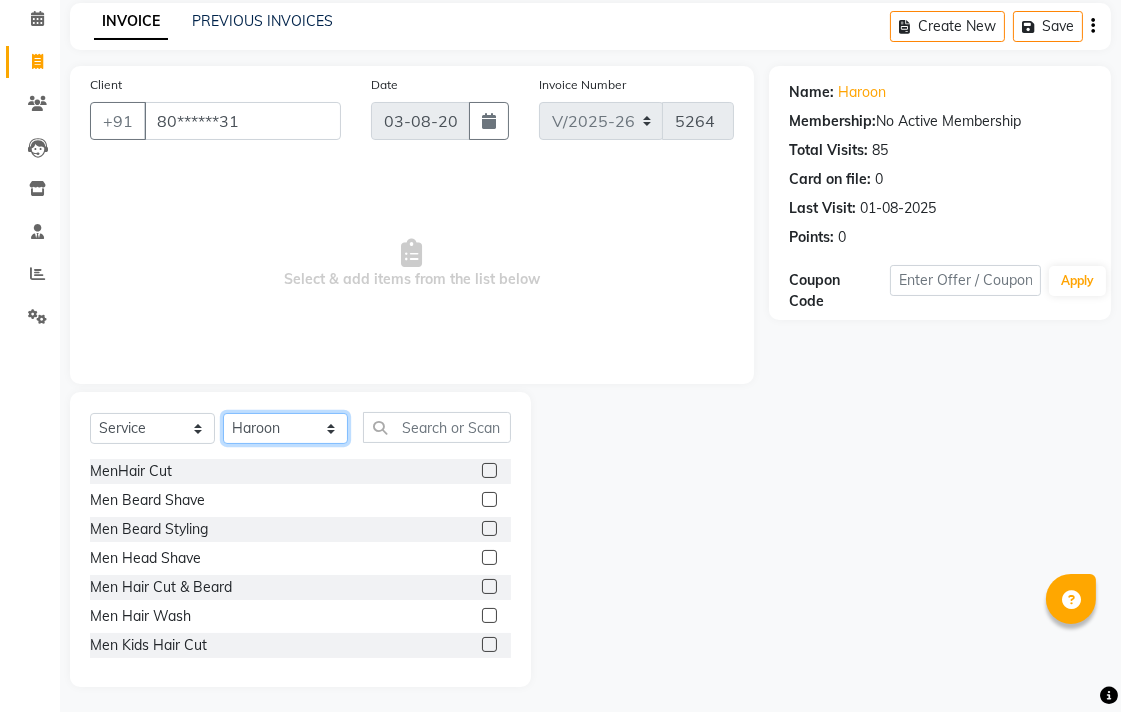 scroll, scrollTop: 88, scrollLeft: 0, axis: vertical 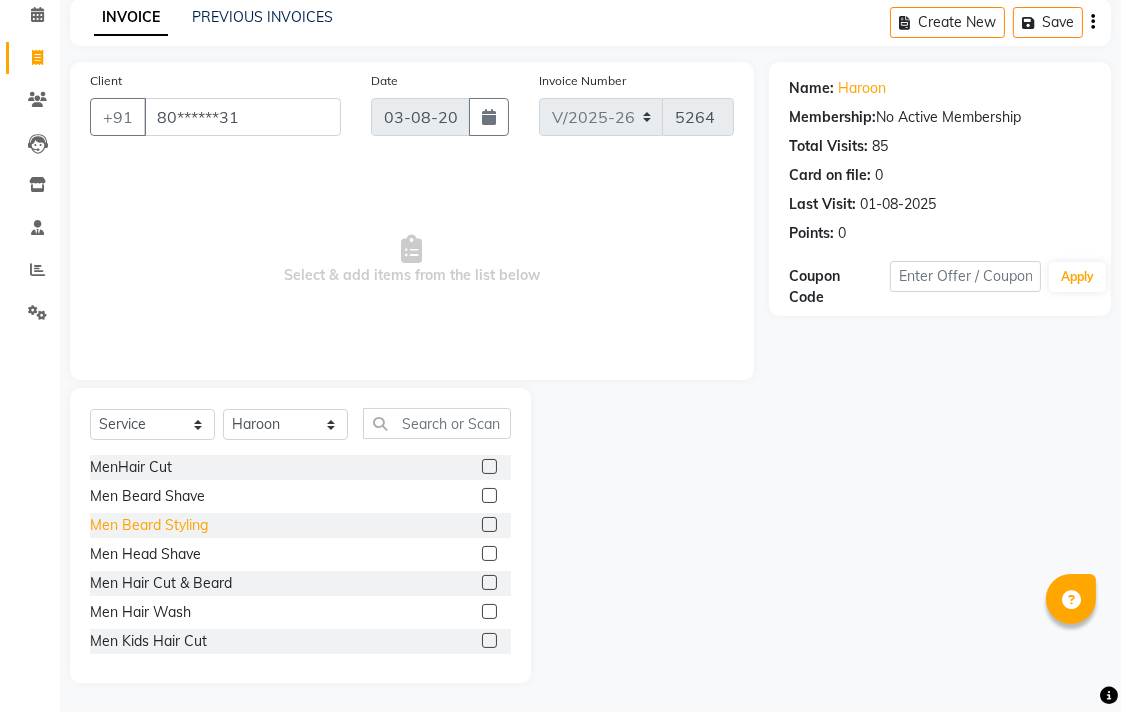 click on "Men Beard Styling" 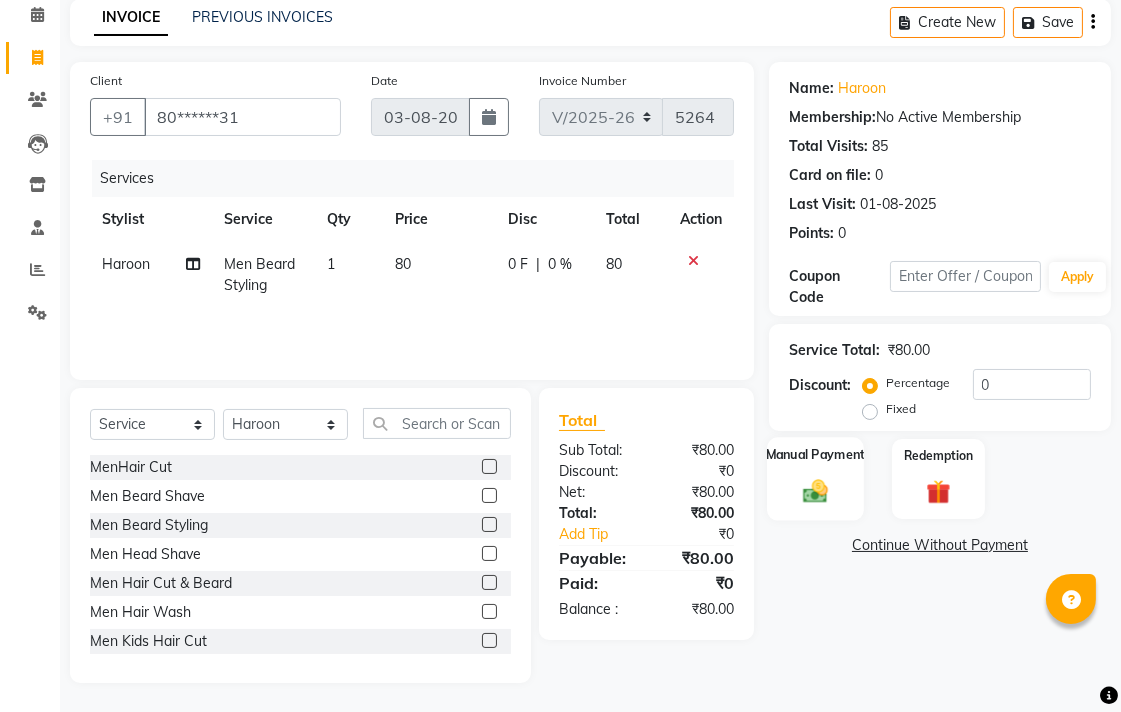 click 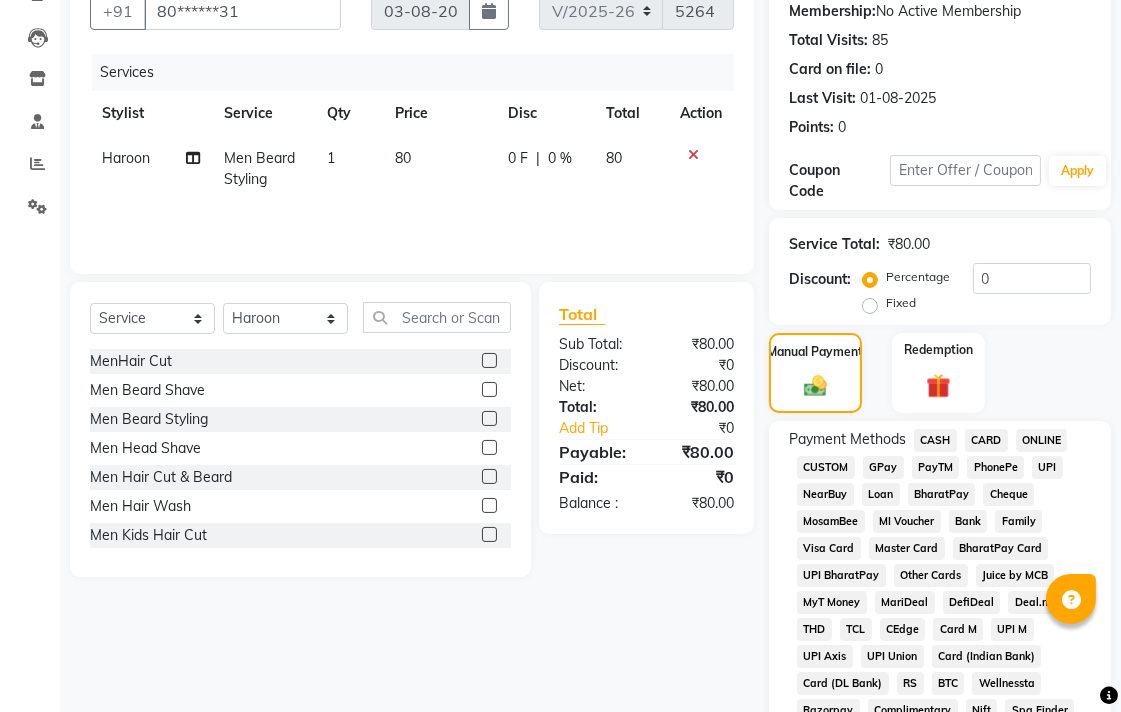 scroll, scrollTop: 200, scrollLeft: 0, axis: vertical 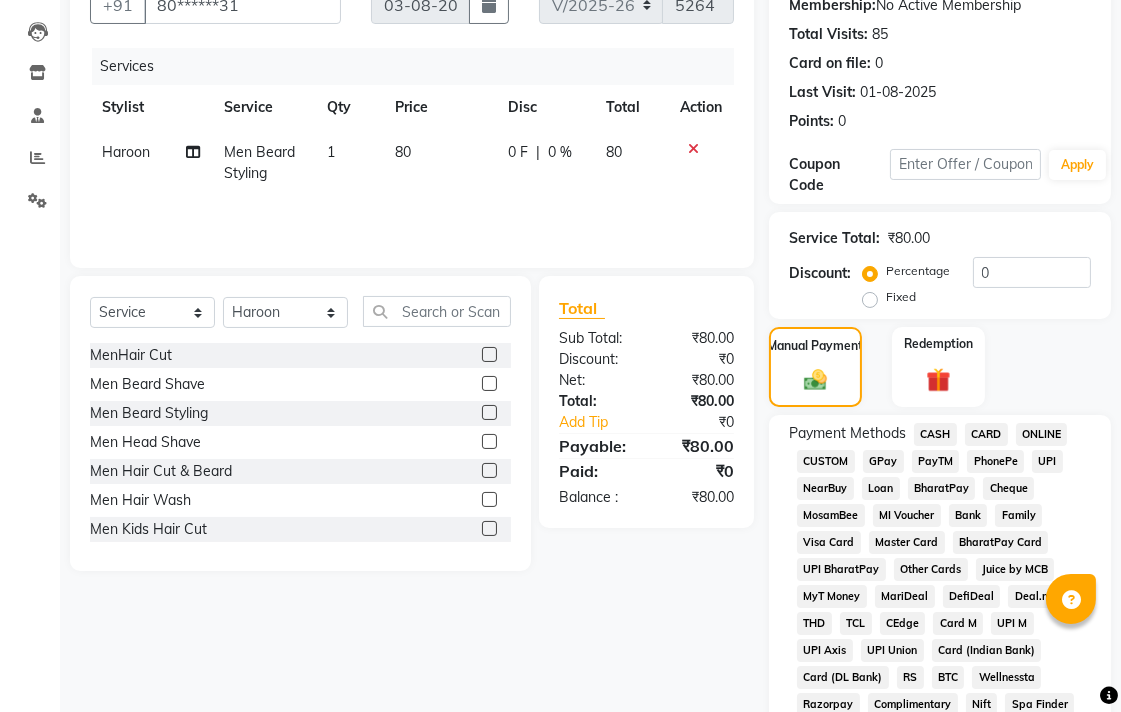 click on "CASH" 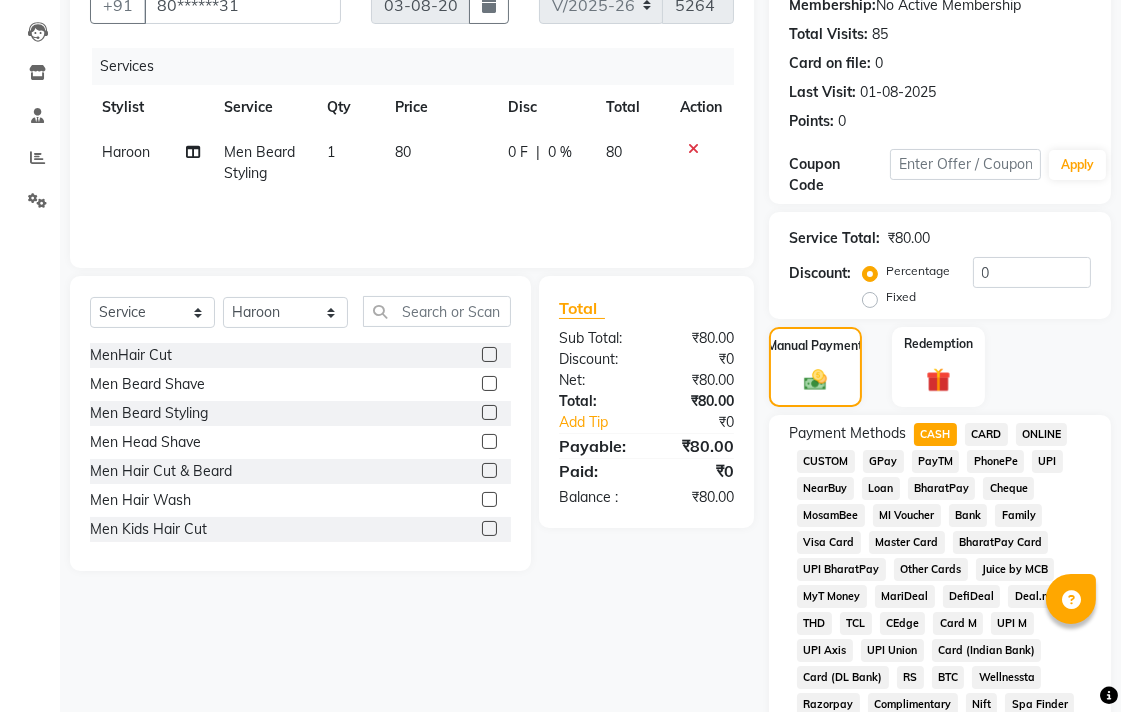 click on "UPI" 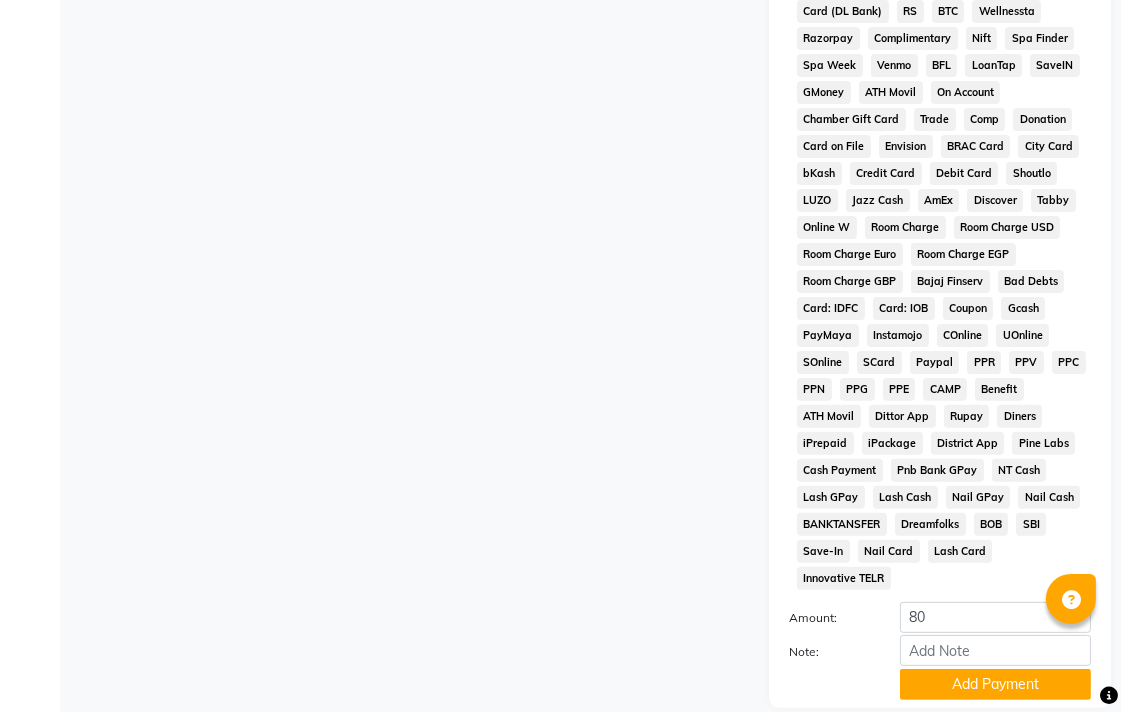 scroll, scrollTop: 913, scrollLeft: 0, axis: vertical 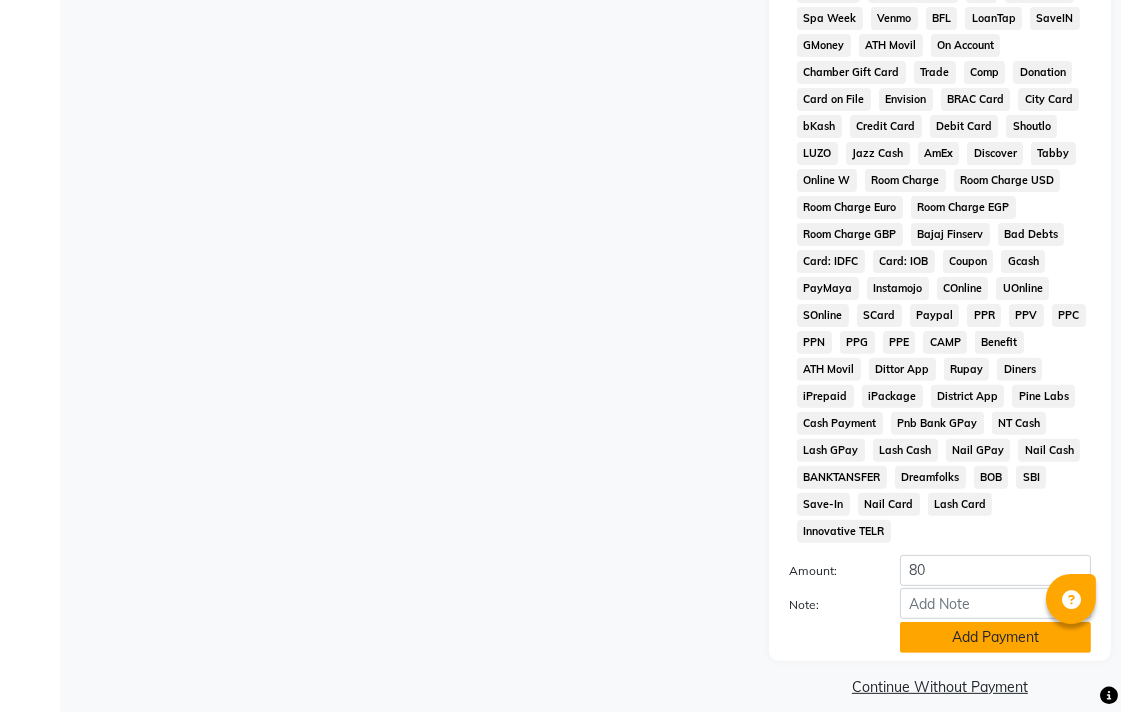 click on "Add Payment" 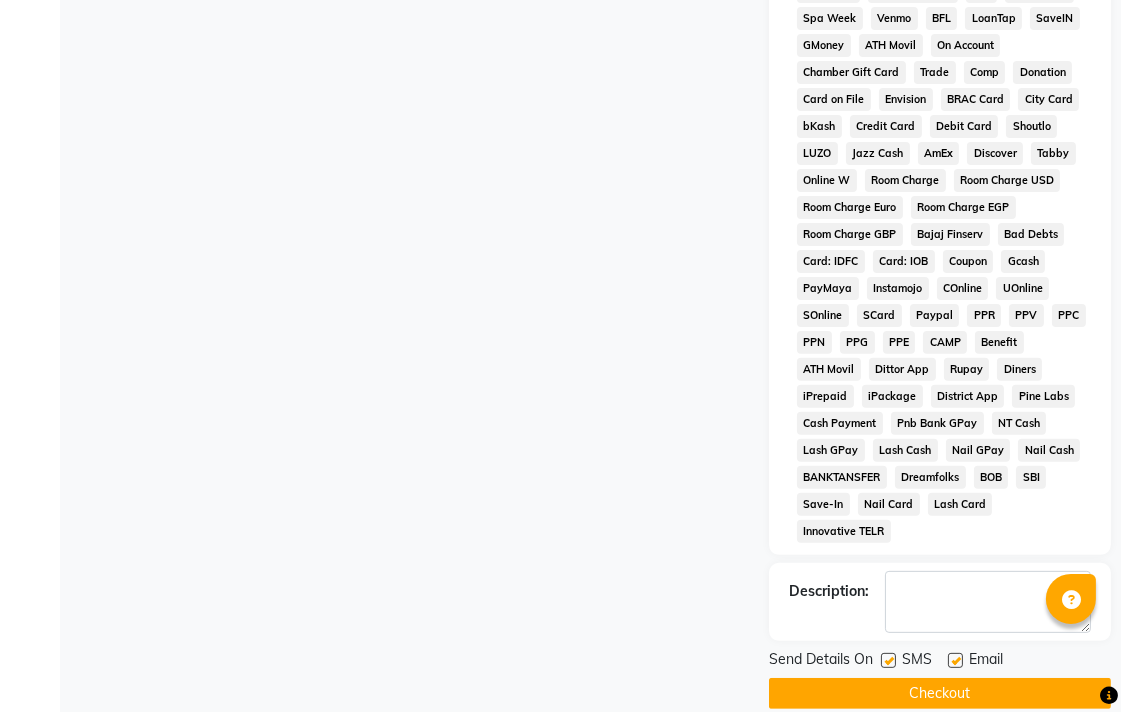 scroll, scrollTop: 921, scrollLeft: 0, axis: vertical 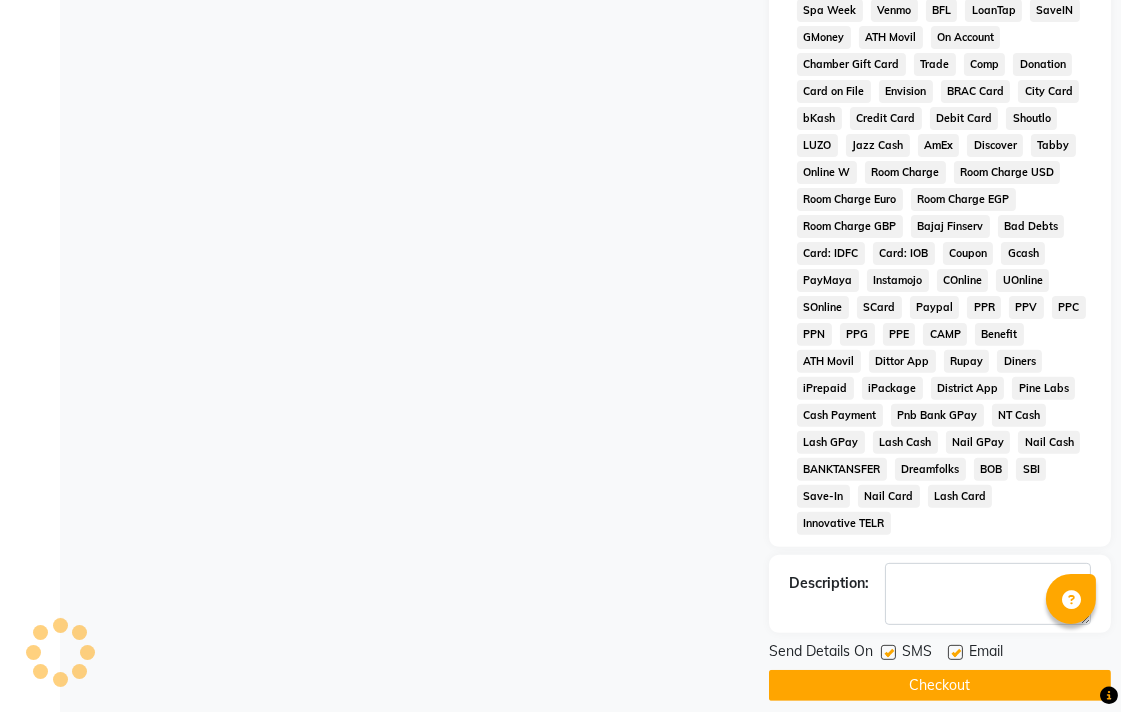 click on "Checkout" 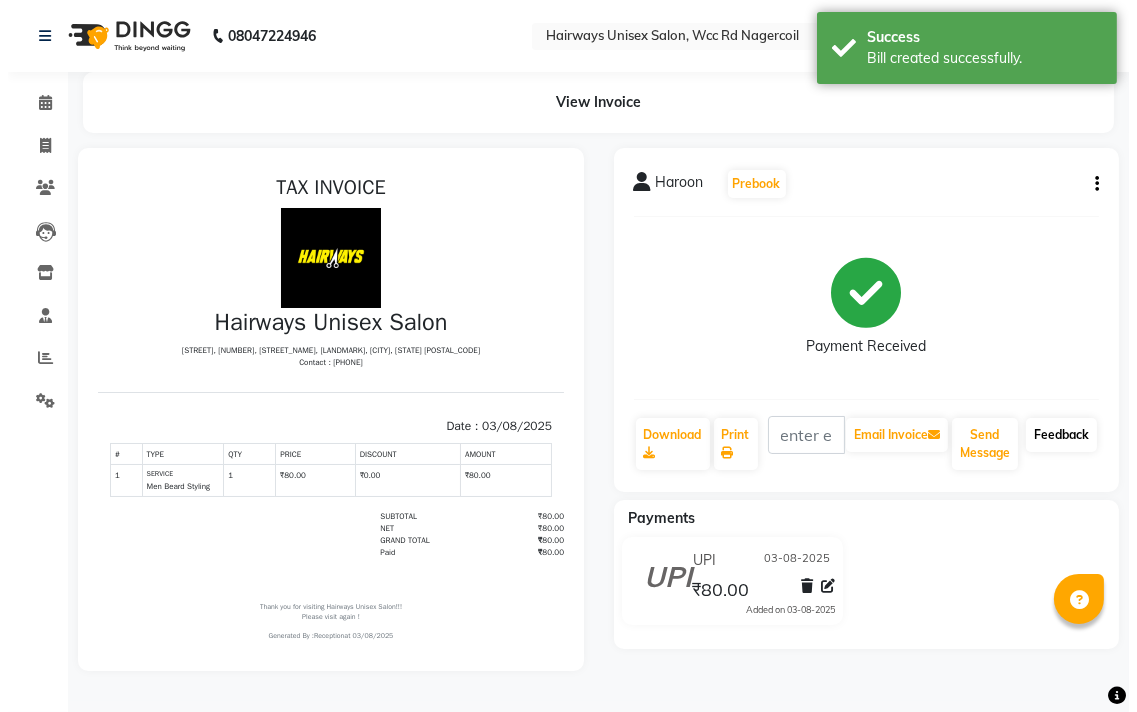 scroll, scrollTop: 0, scrollLeft: 0, axis: both 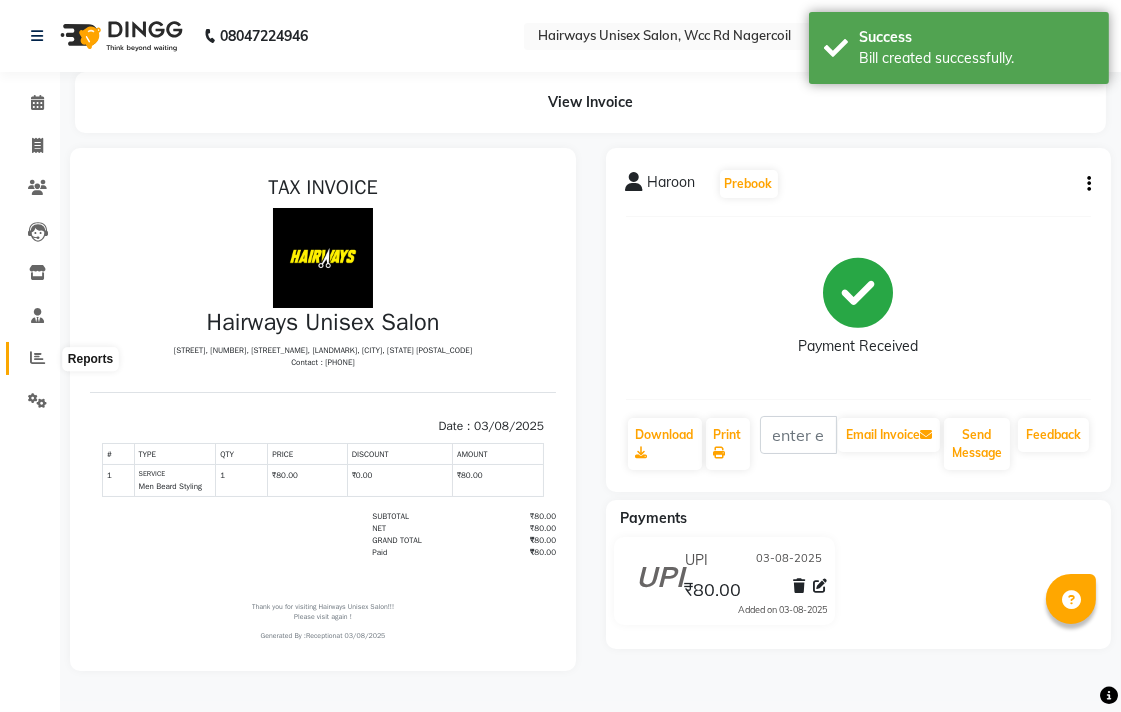 click 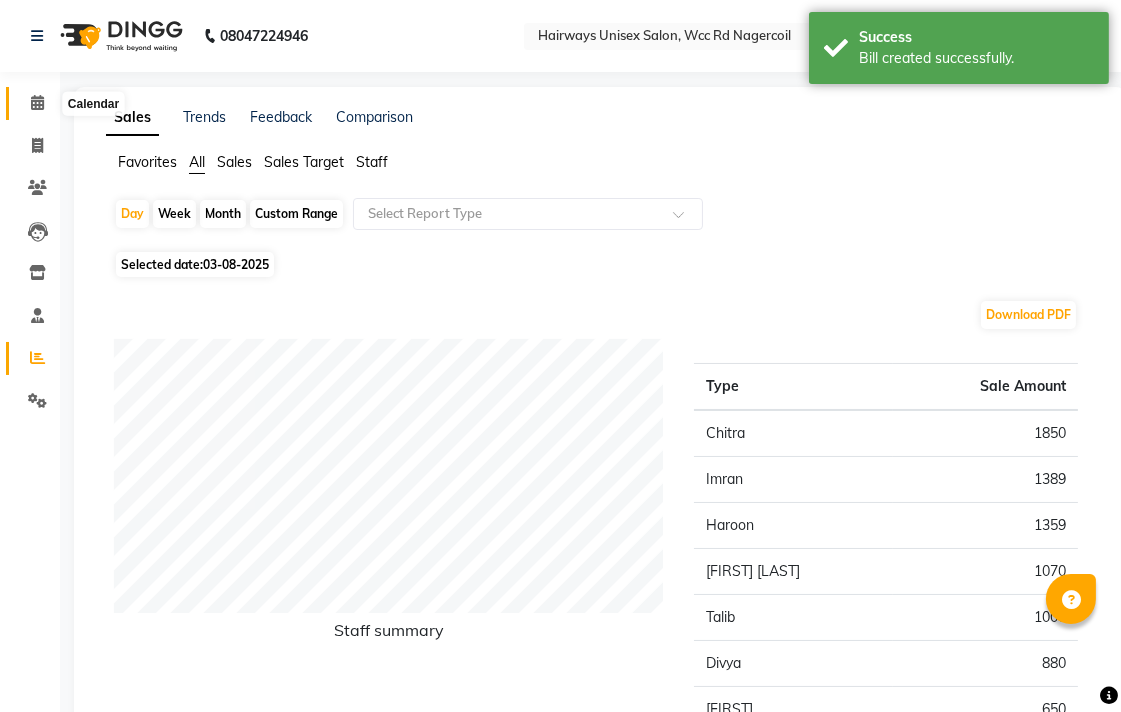 click 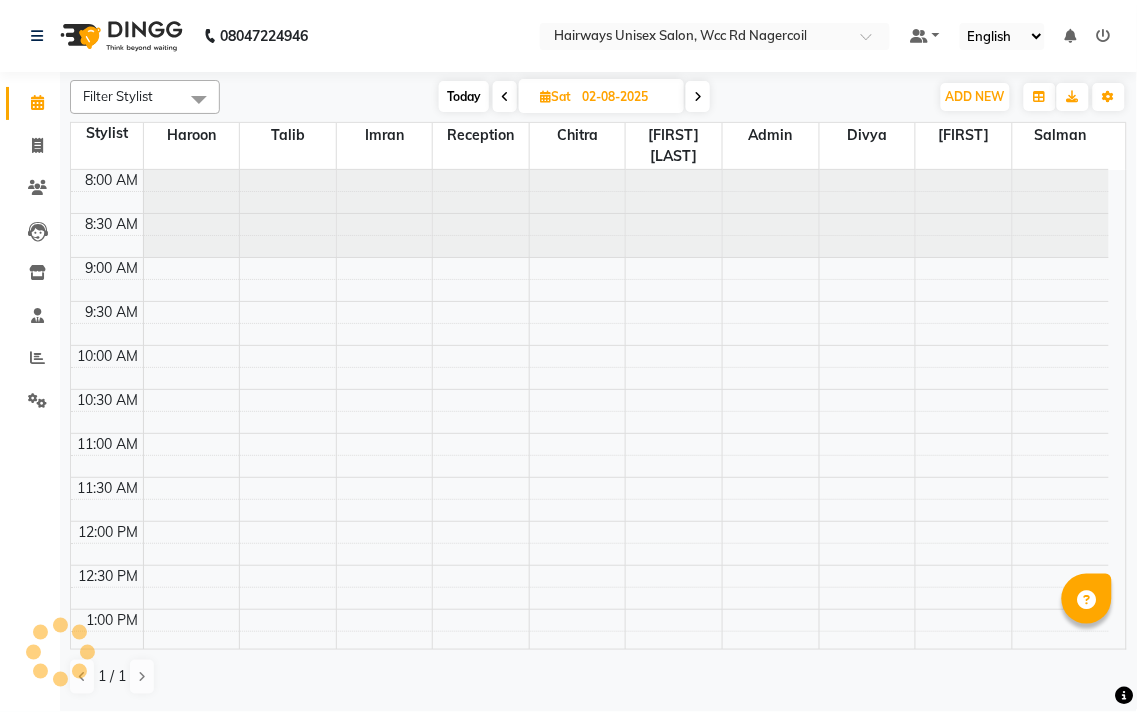 scroll, scrollTop: 0, scrollLeft: 0, axis: both 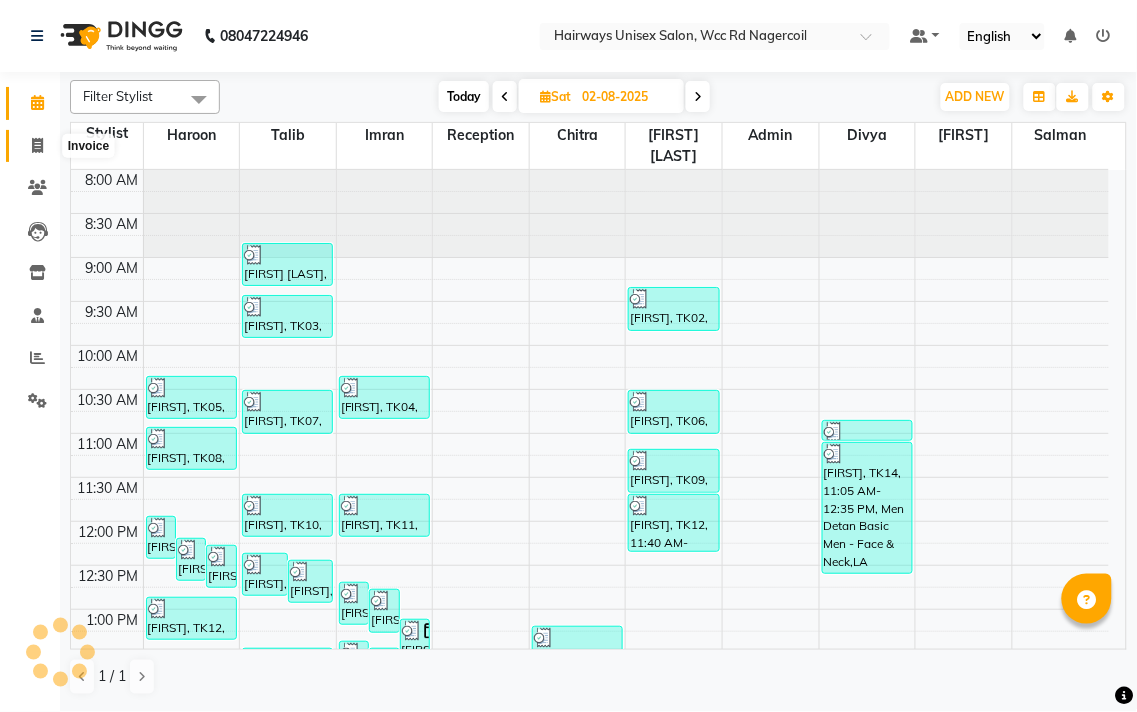 click 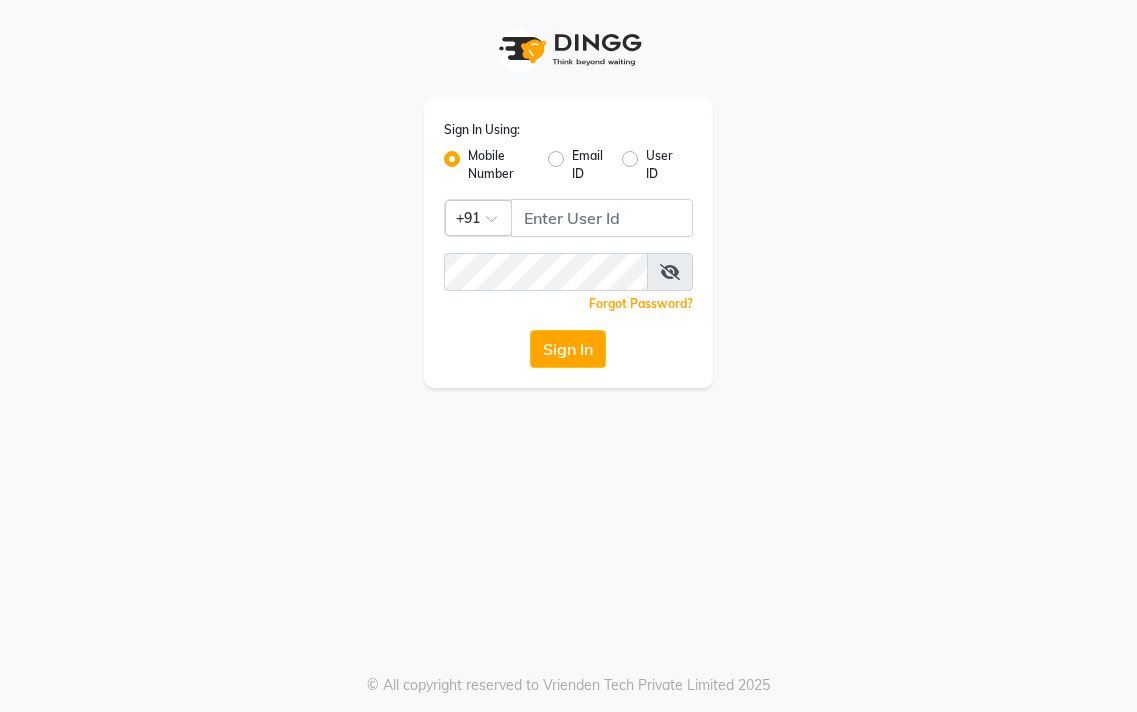 scroll, scrollTop: 0, scrollLeft: 0, axis: both 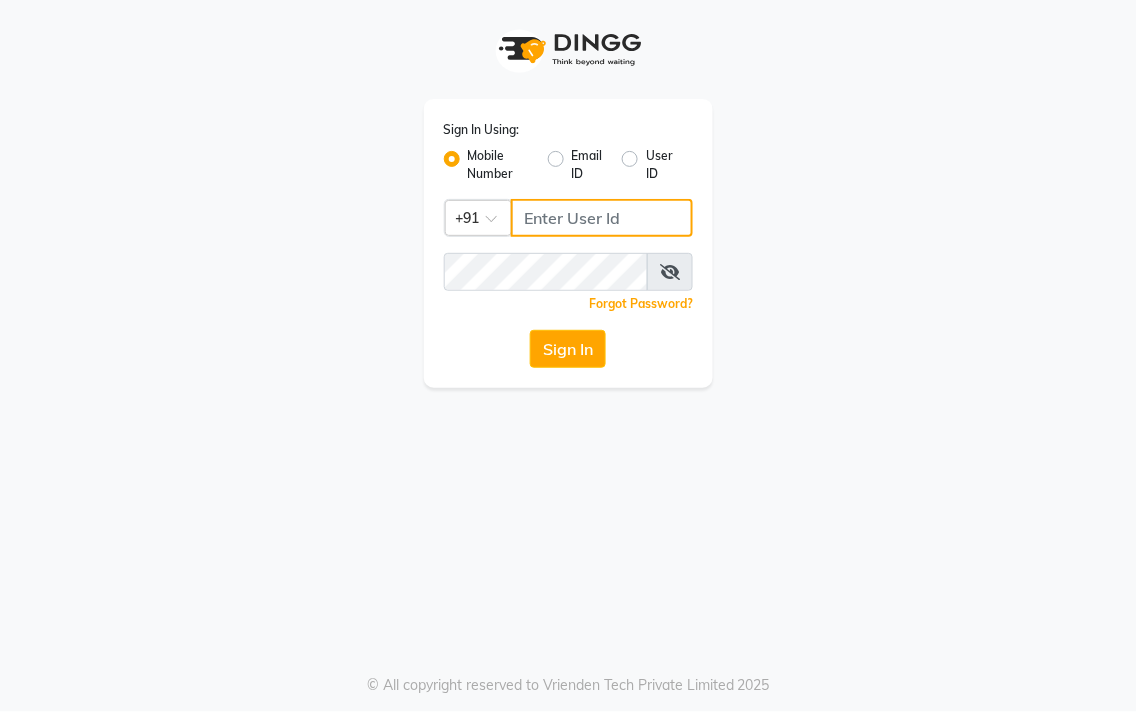 click 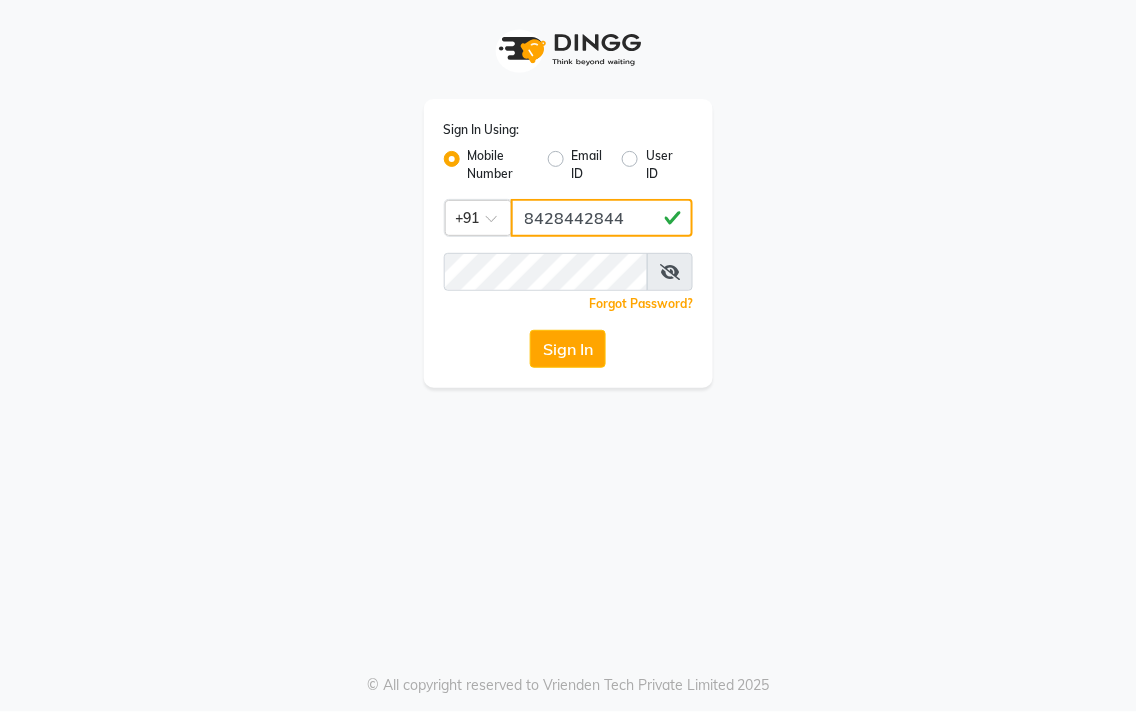 type on "8428442844" 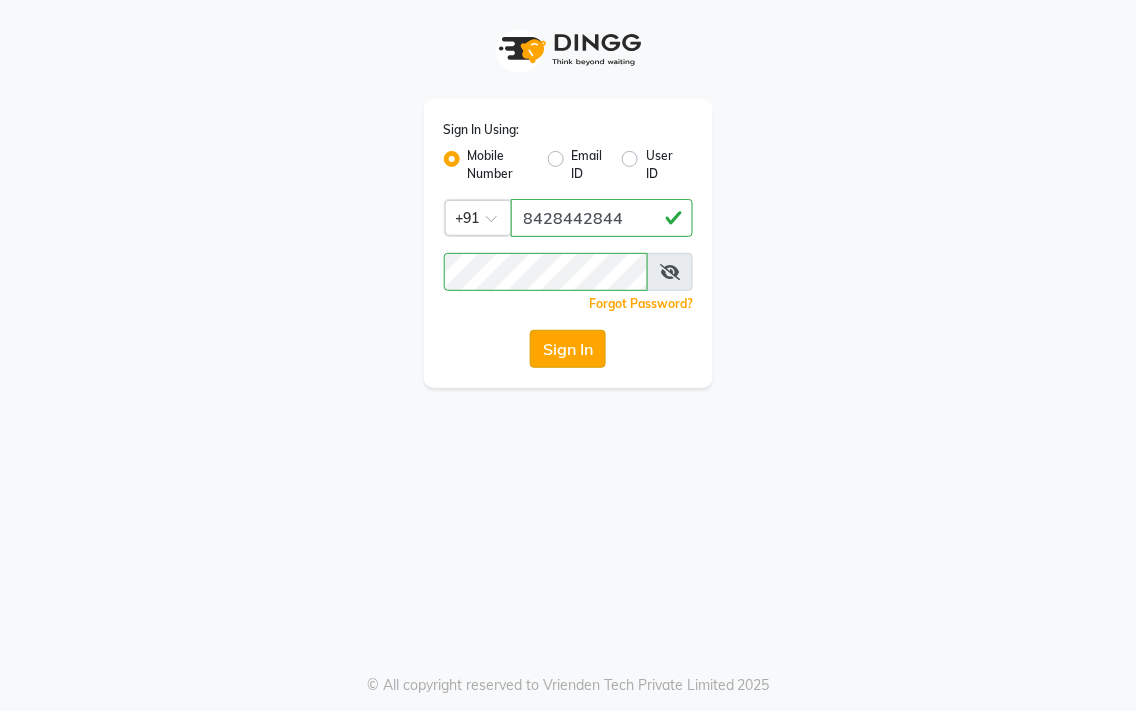 click on "Sign In" 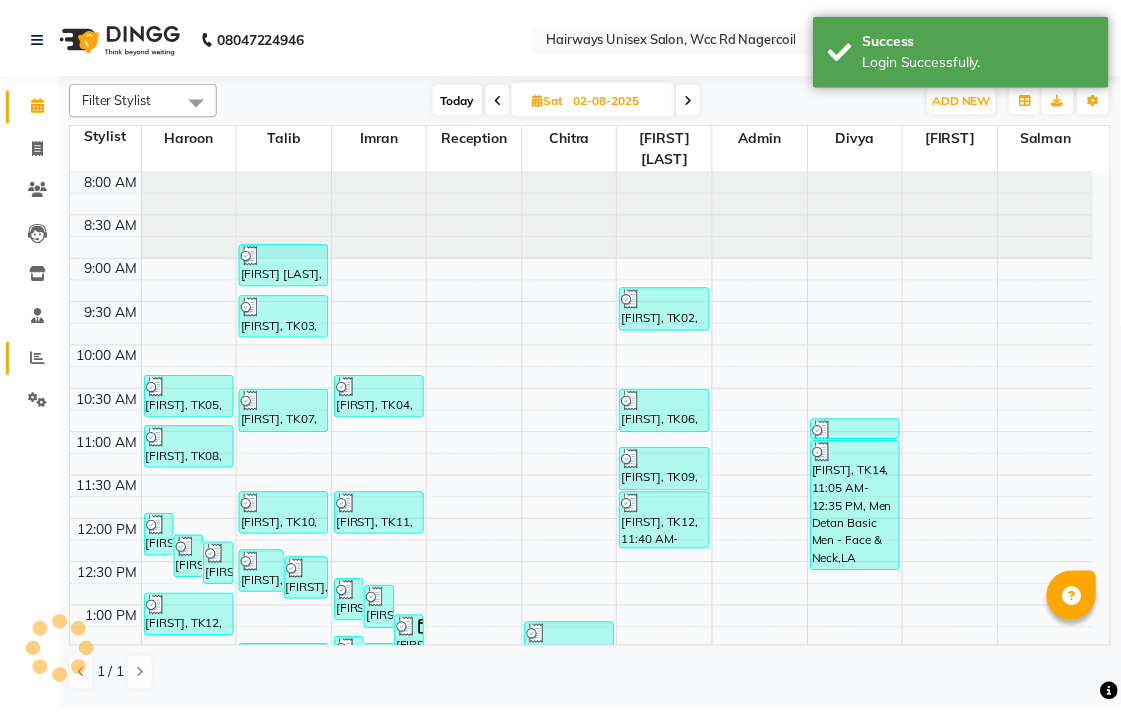 scroll, scrollTop: 0, scrollLeft: 0, axis: both 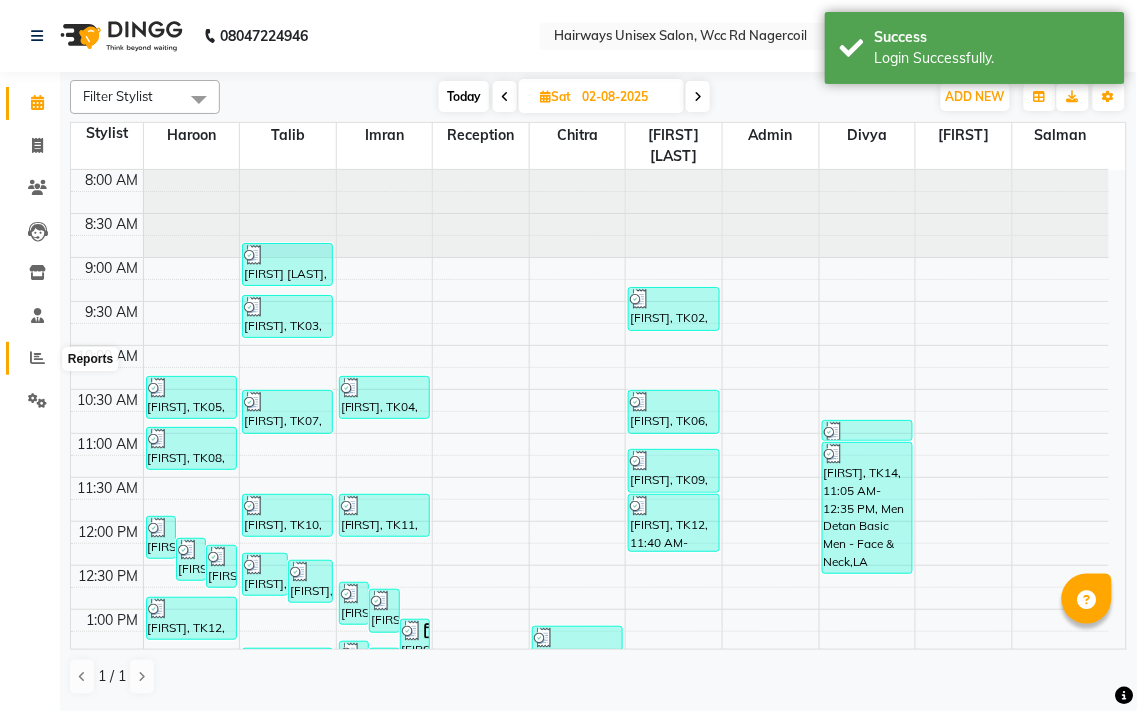 click 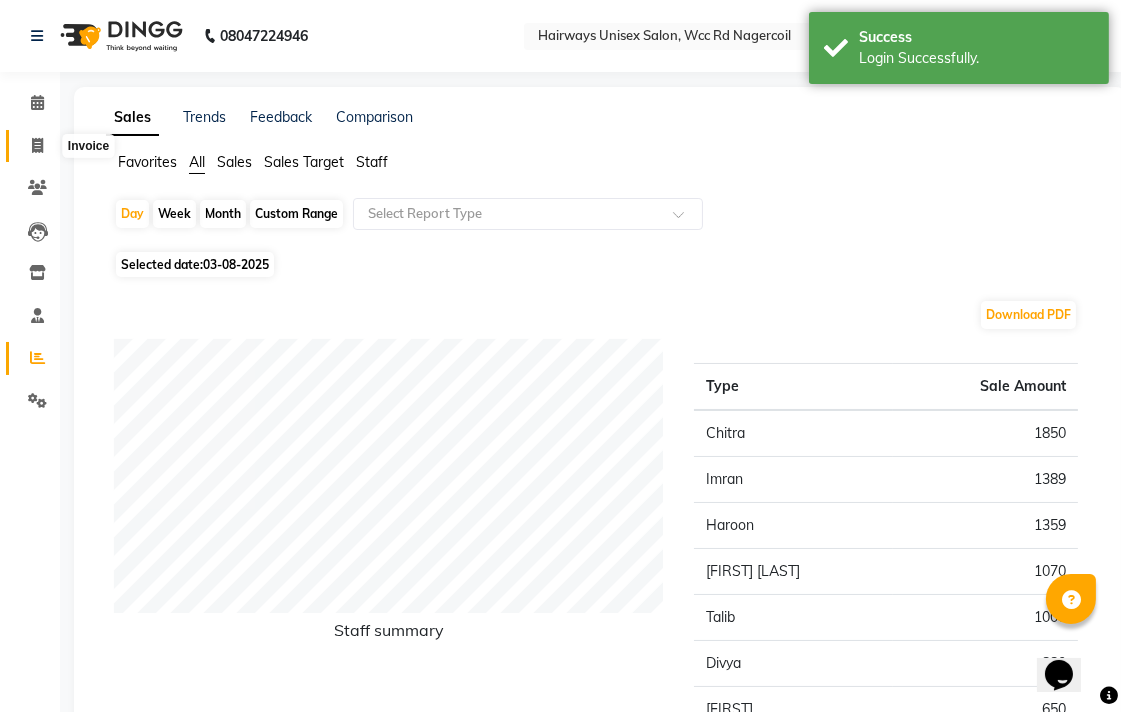 scroll, scrollTop: 0, scrollLeft: 0, axis: both 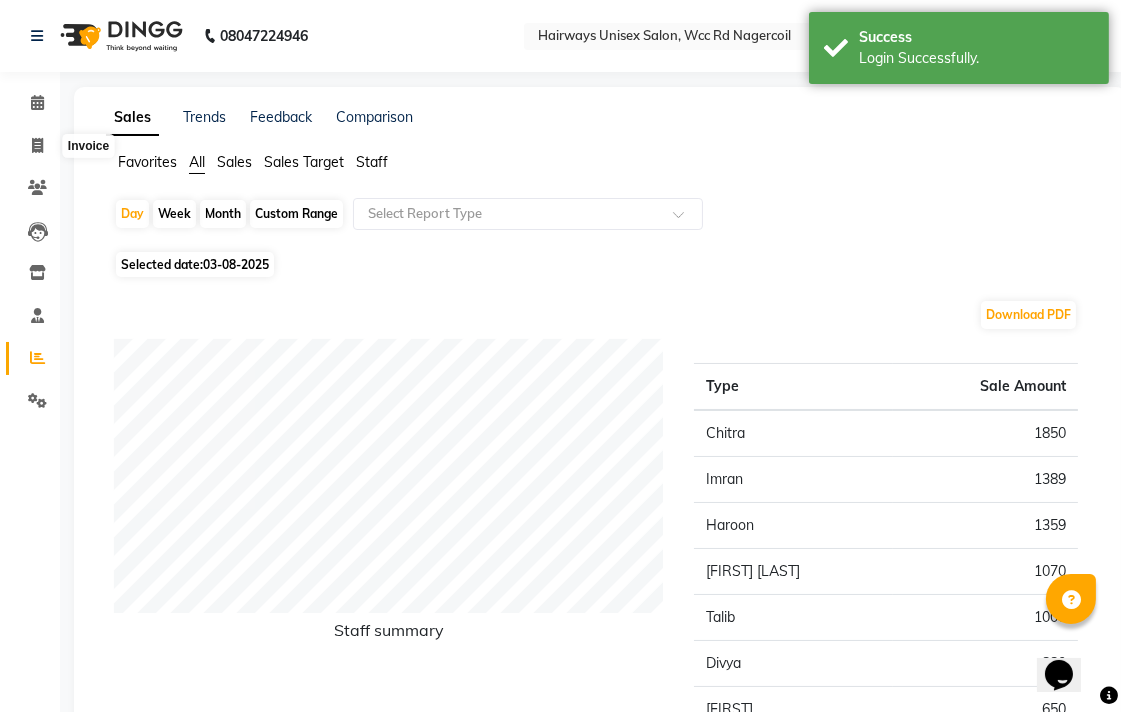 select on "6523" 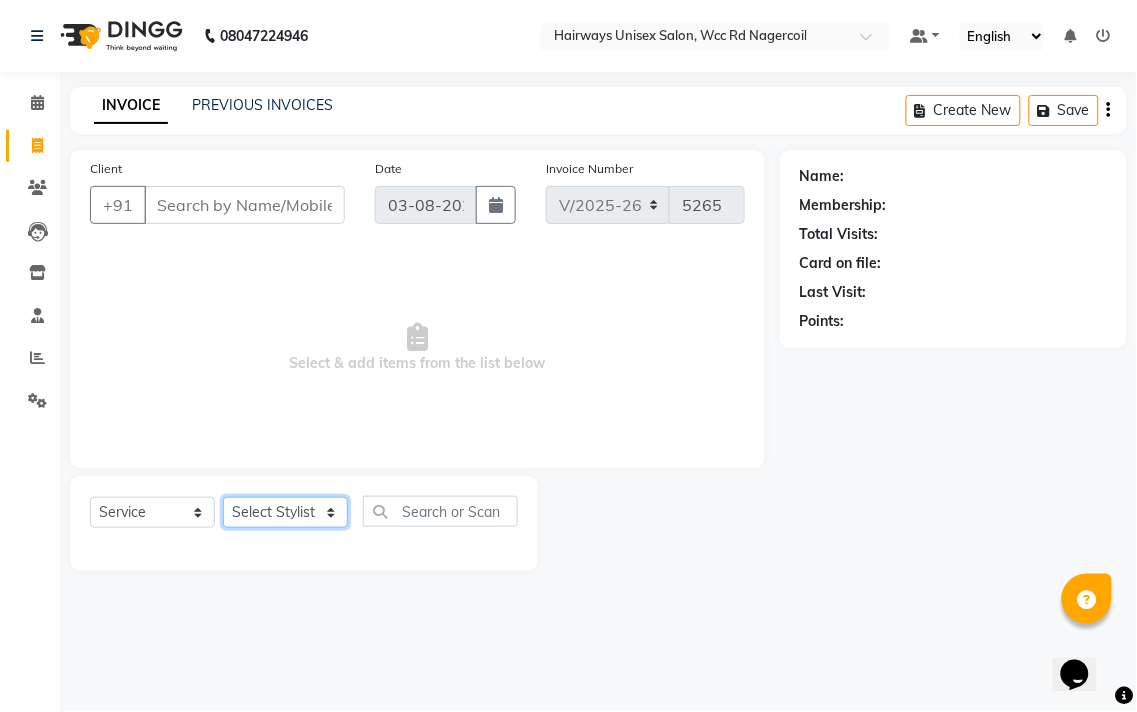 click on "Select Stylist Admin Chitra divya Gokila Haroon Imran Reception Salman Sartaj Khan Talib" 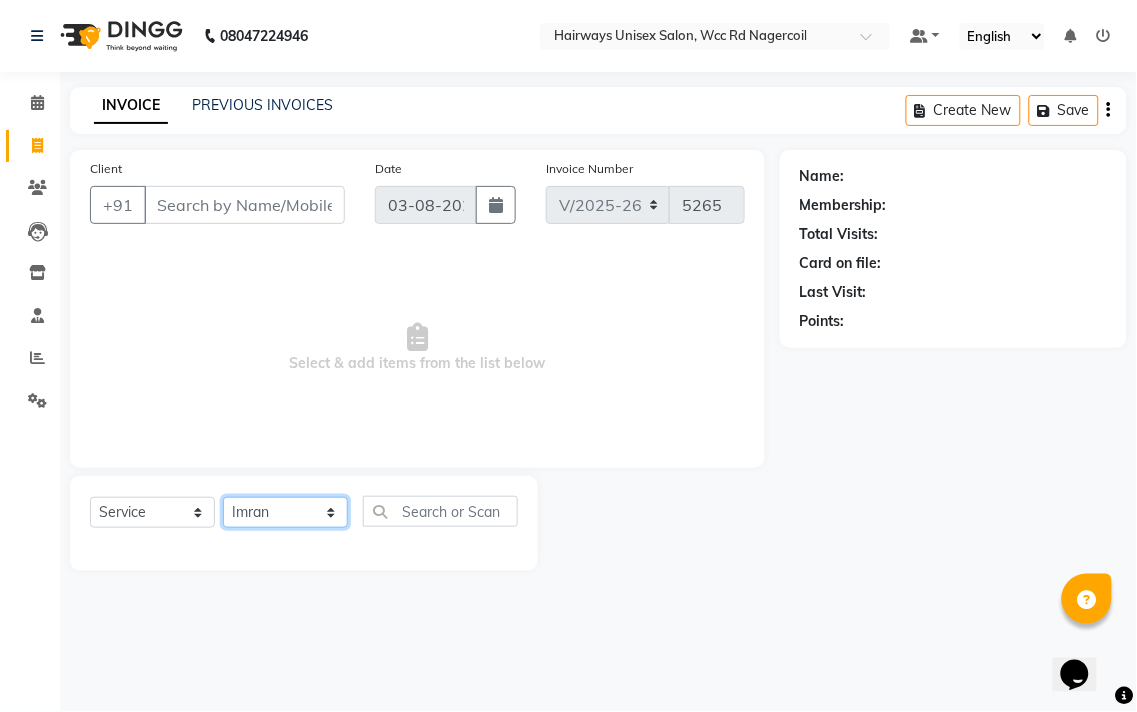 click on "Select Stylist Admin Chitra divya Gokila Haroon Imran Reception Salman Sartaj Khan Talib" 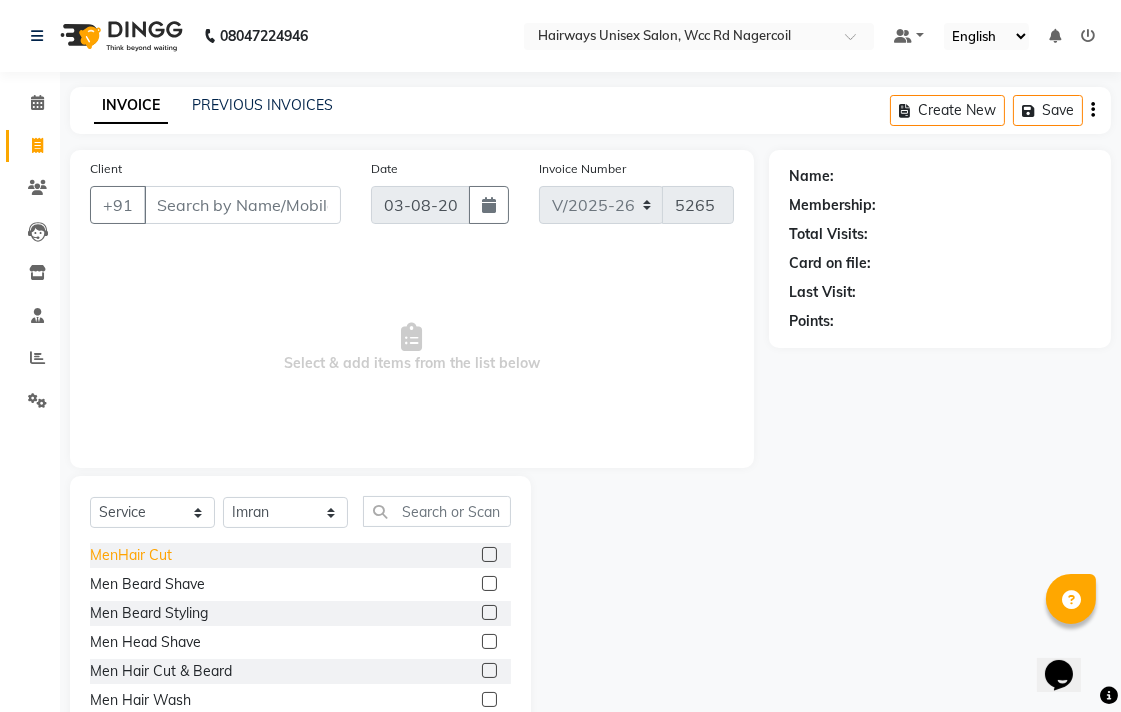 click on "MenHair Cut" 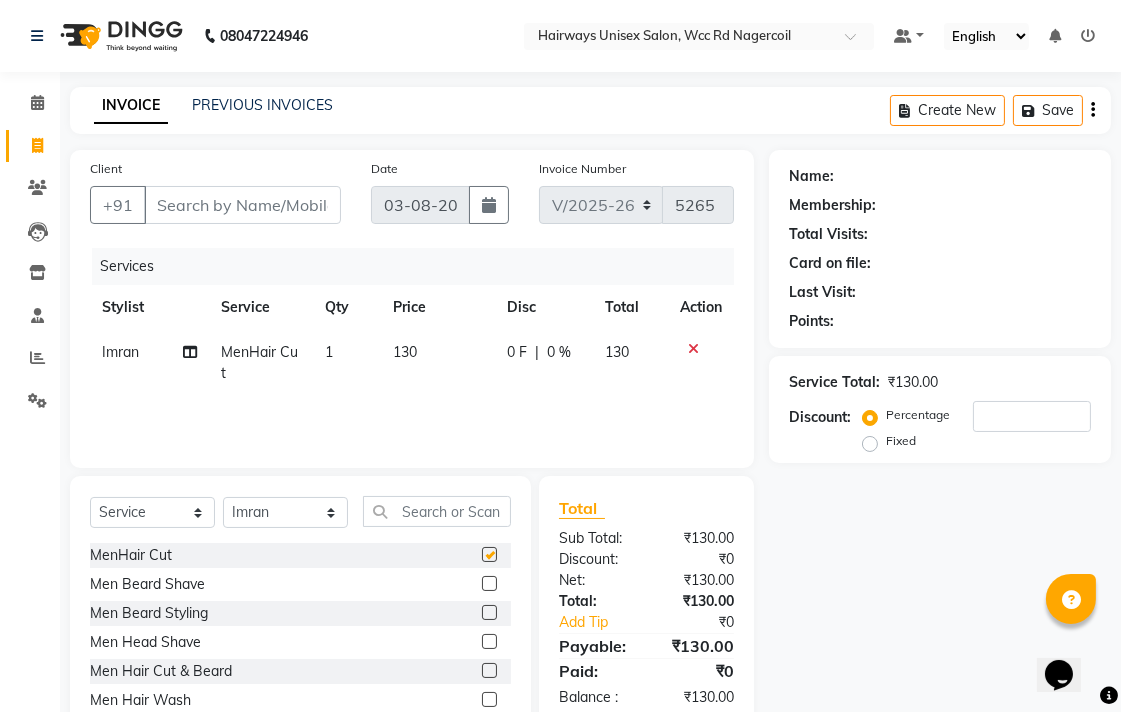 checkbox on "false" 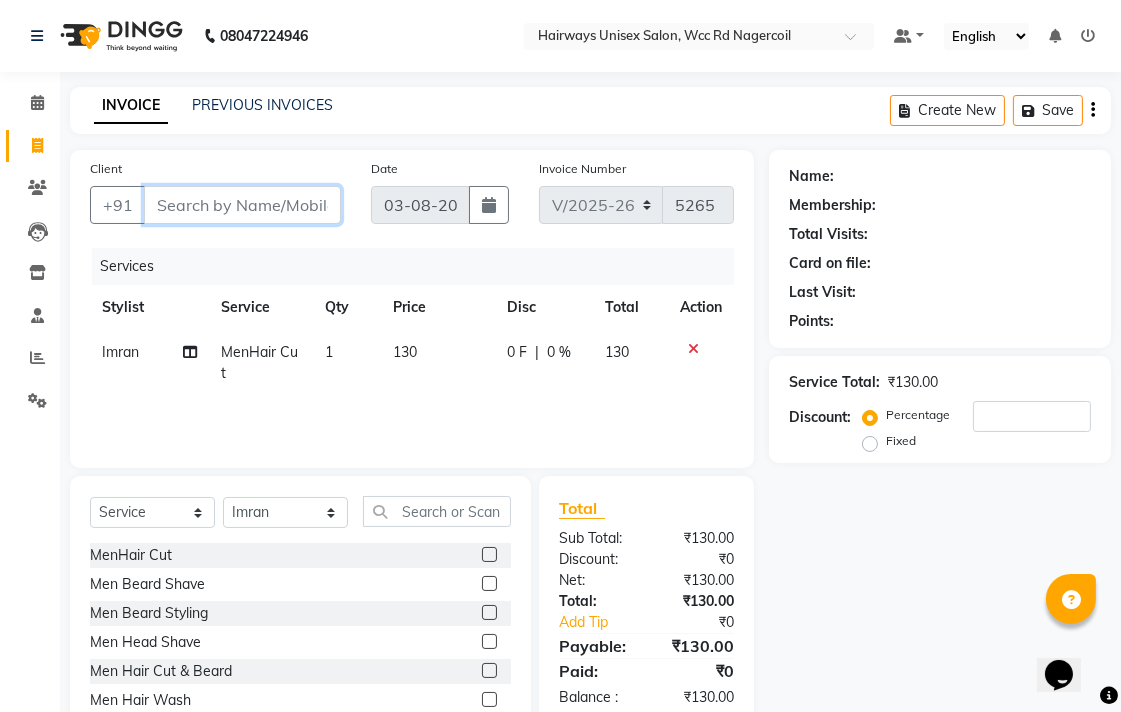 click on "Client" at bounding box center (242, 205) 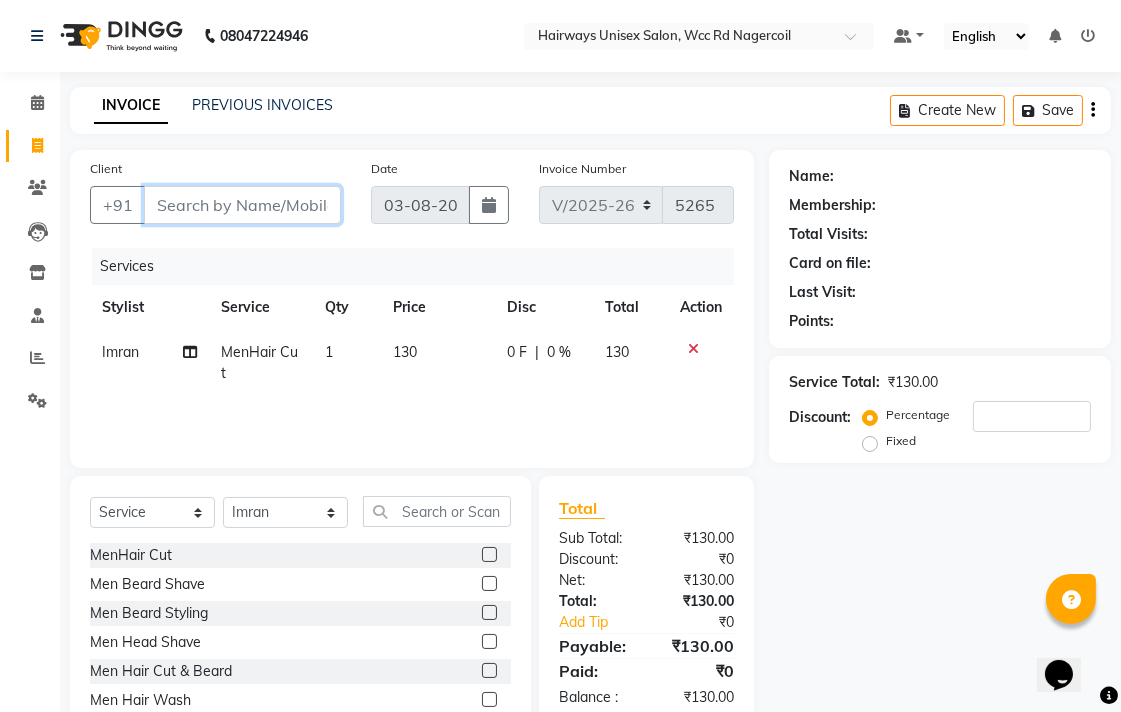 type on "9" 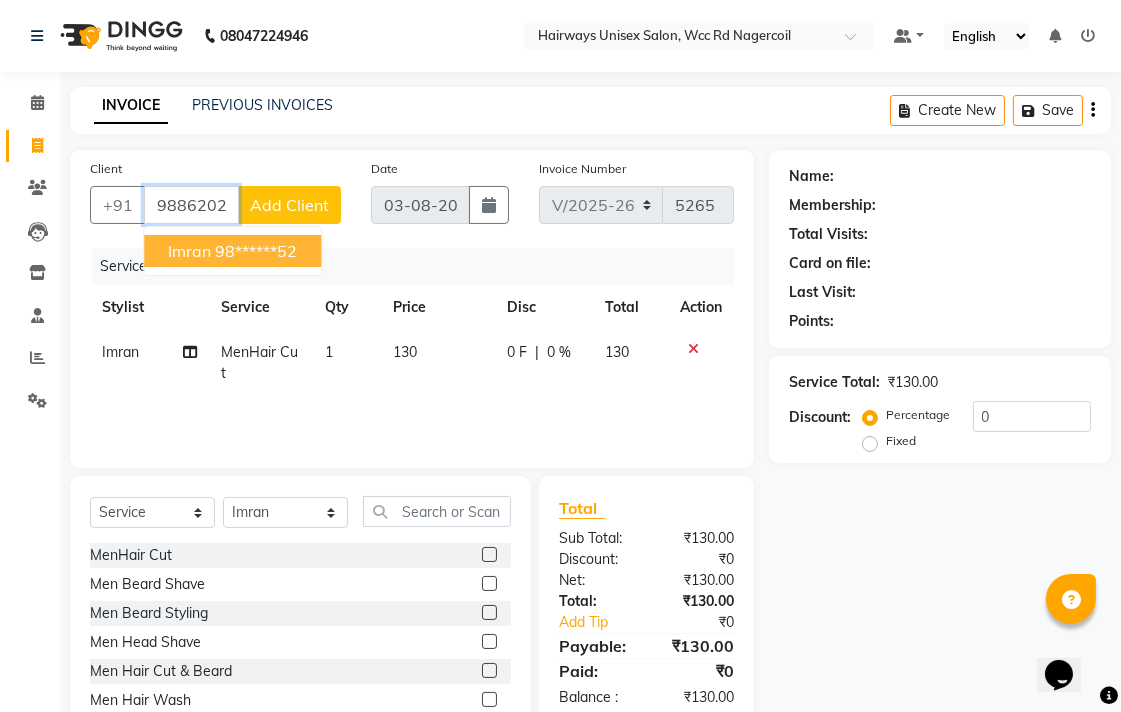 click on "98******52" at bounding box center (256, 251) 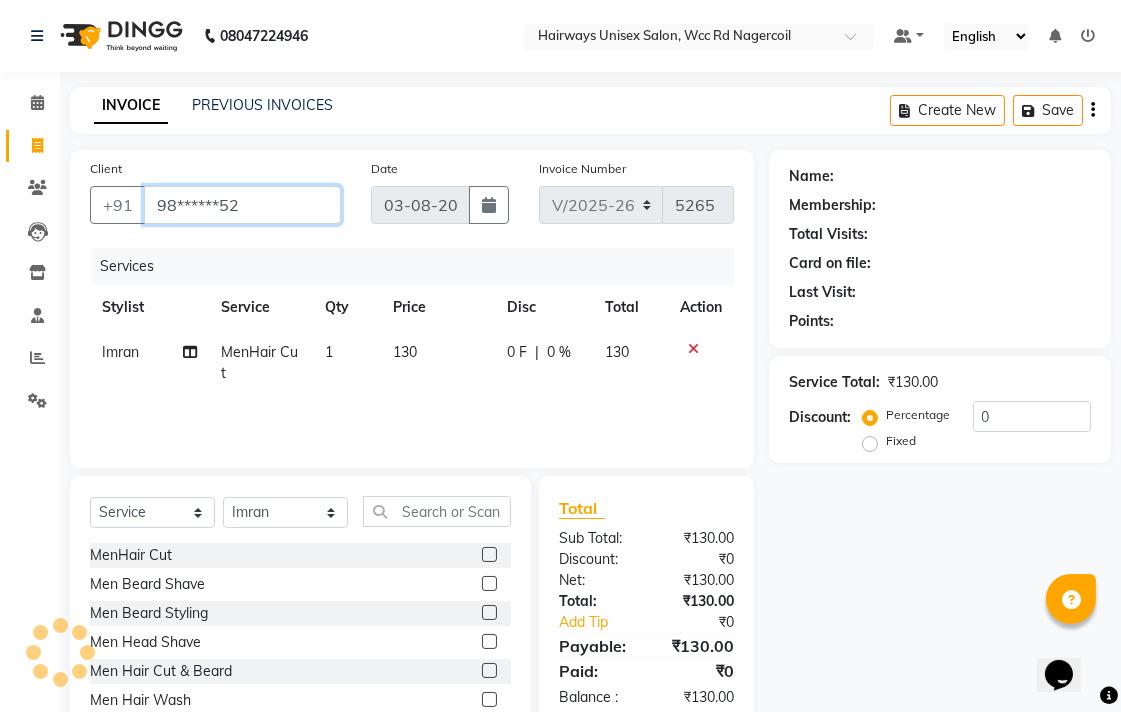 type on "98******52" 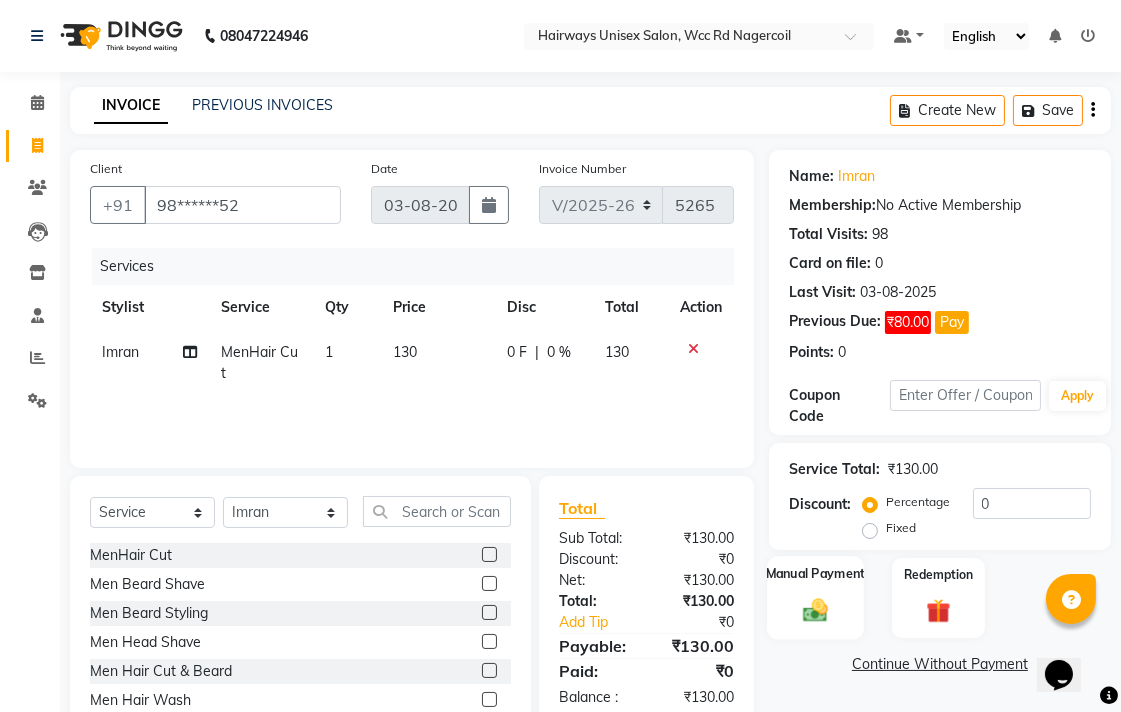 click 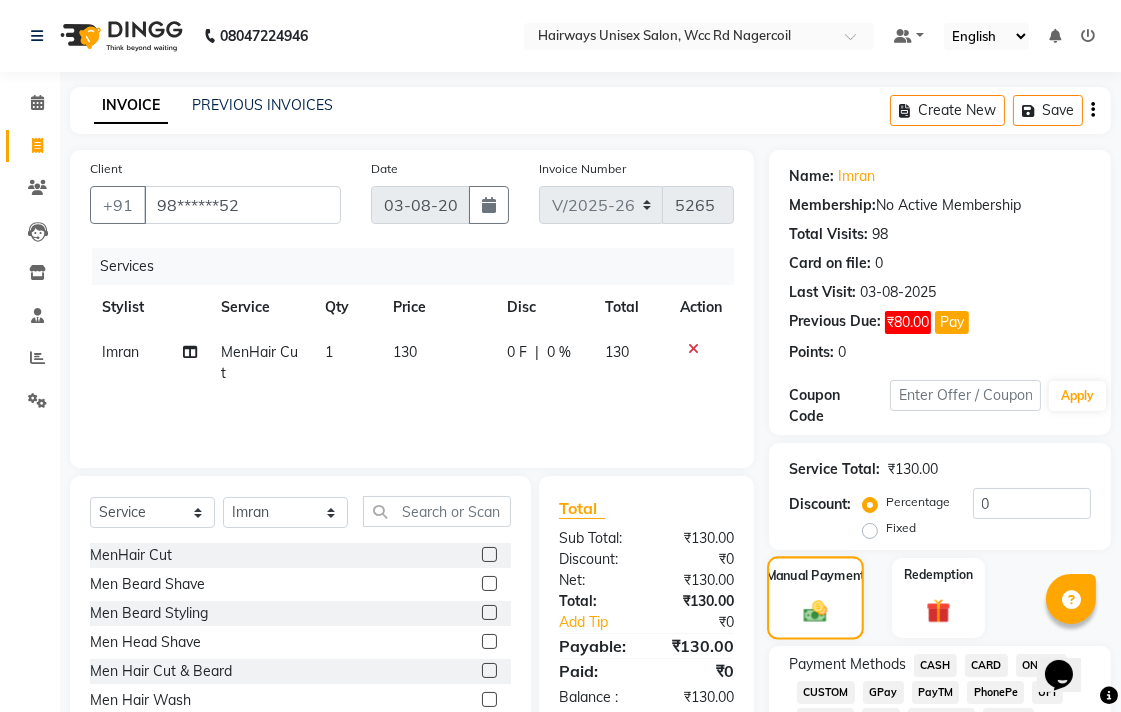 scroll, scrollTop: 222, scrollLeft: 0, axis: vertical 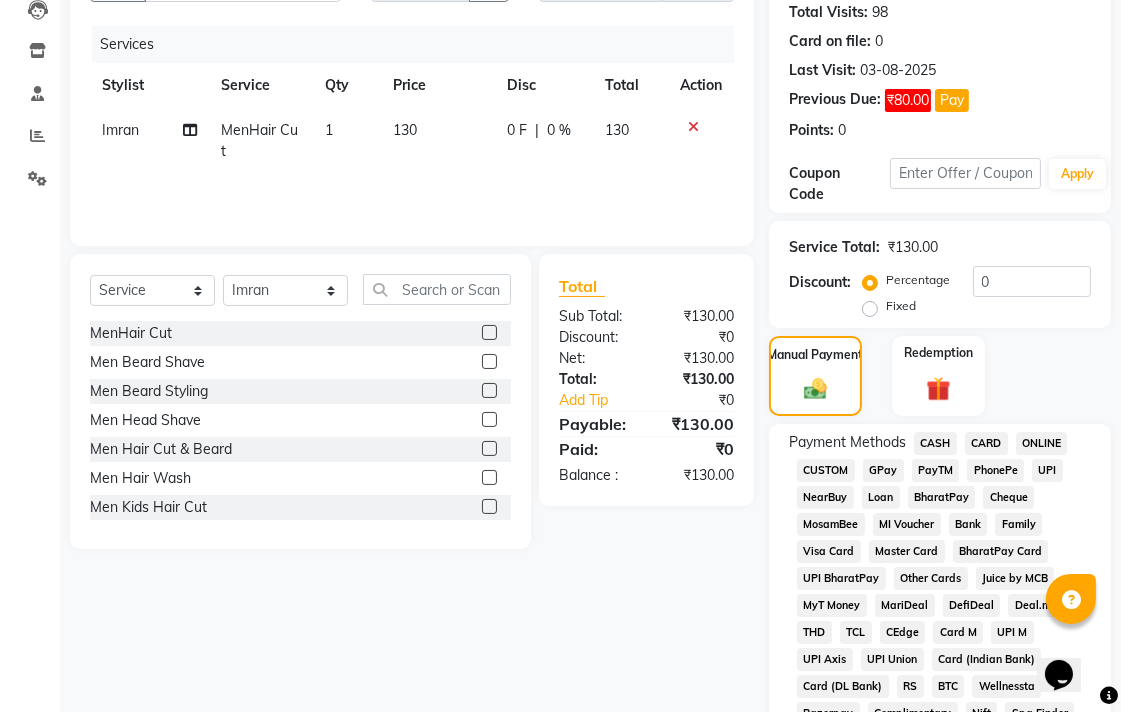 click on "CASH" 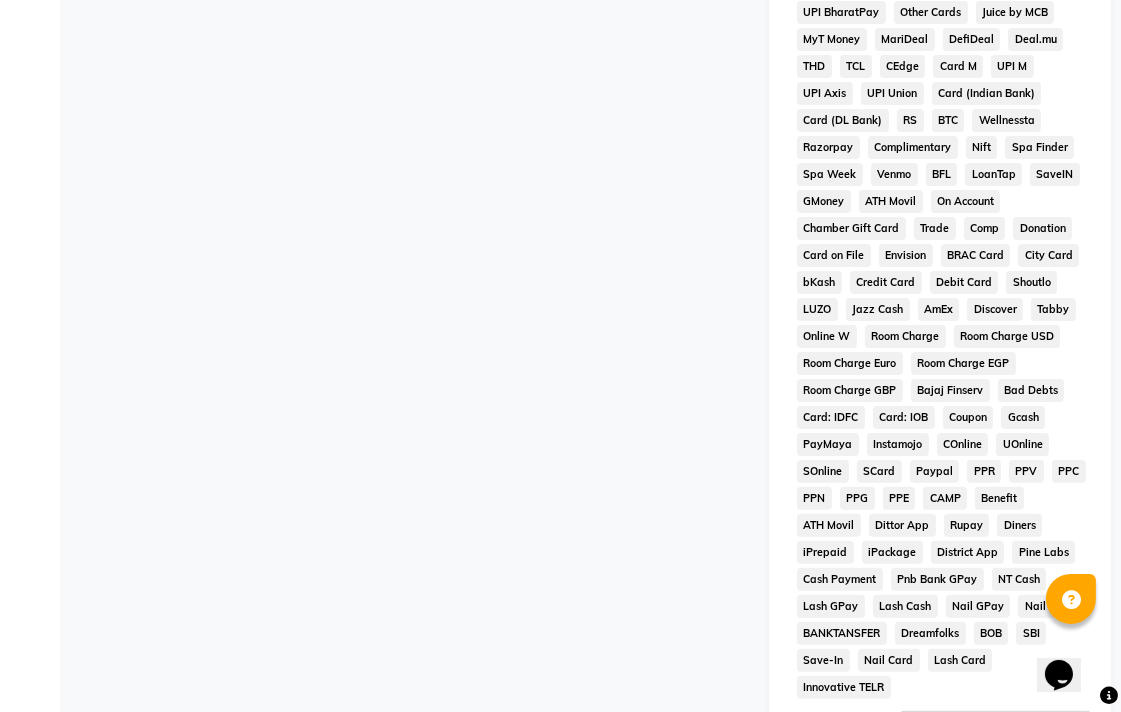 scroll, scrollTop: 945, scrollLeft: 0, axis: vertical 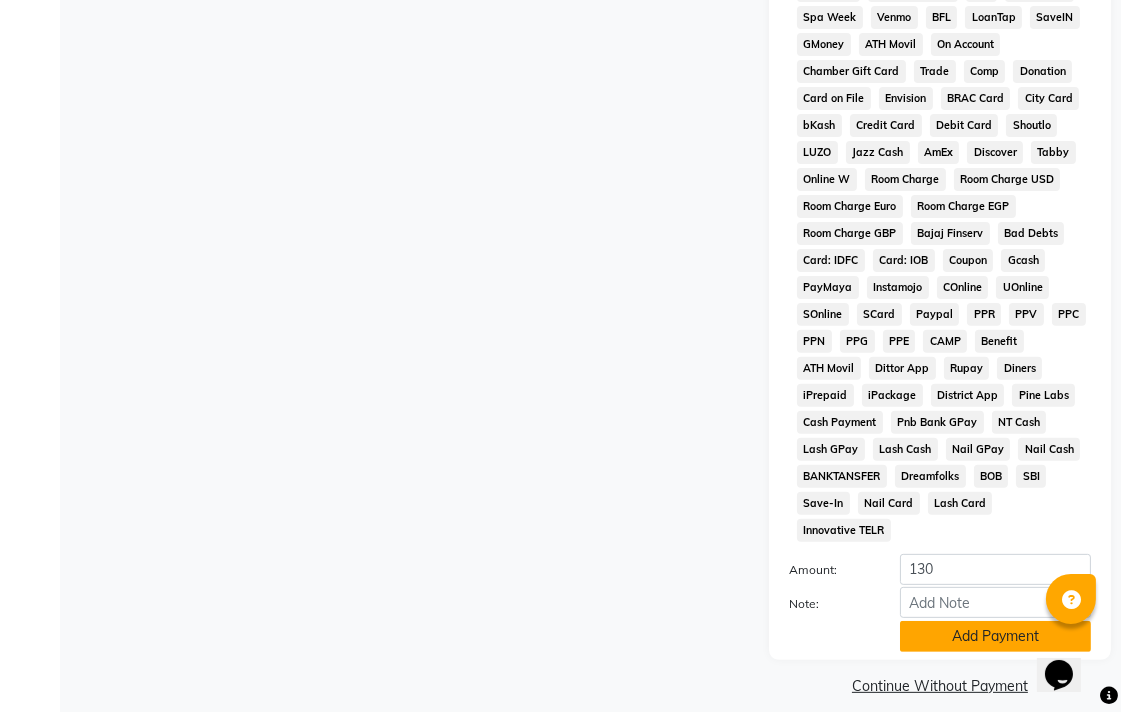 click on "Add Payment" 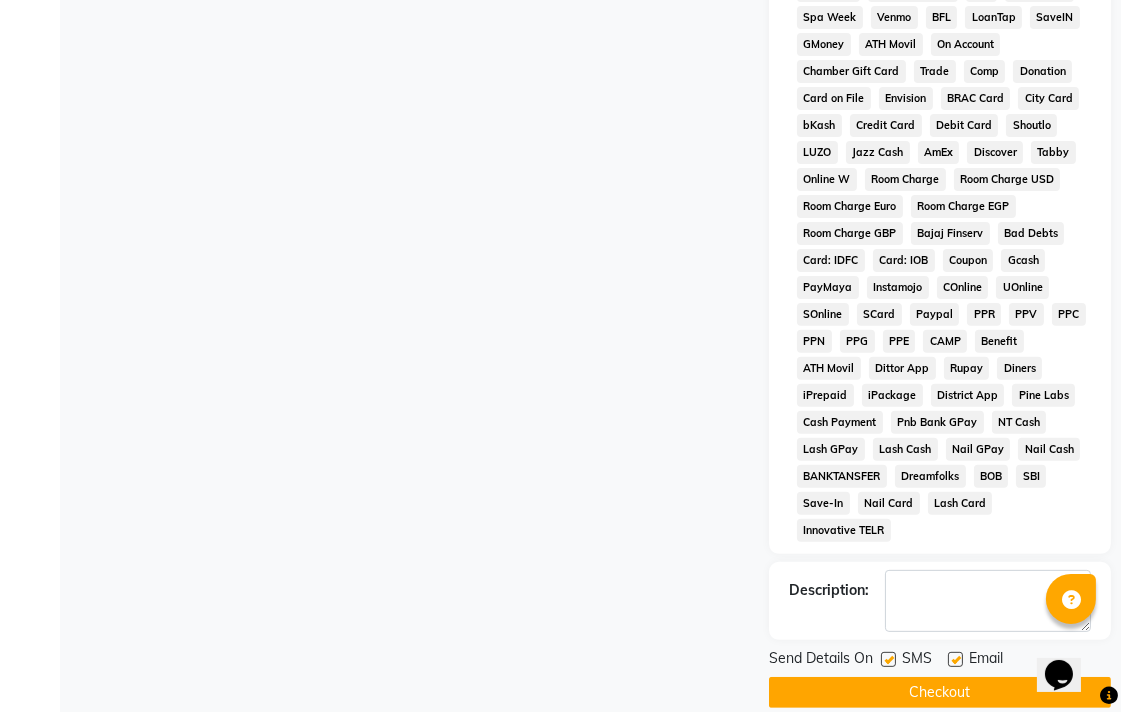 scroll, scrollTop: 952, scrollLeft: 0, axis: vertical 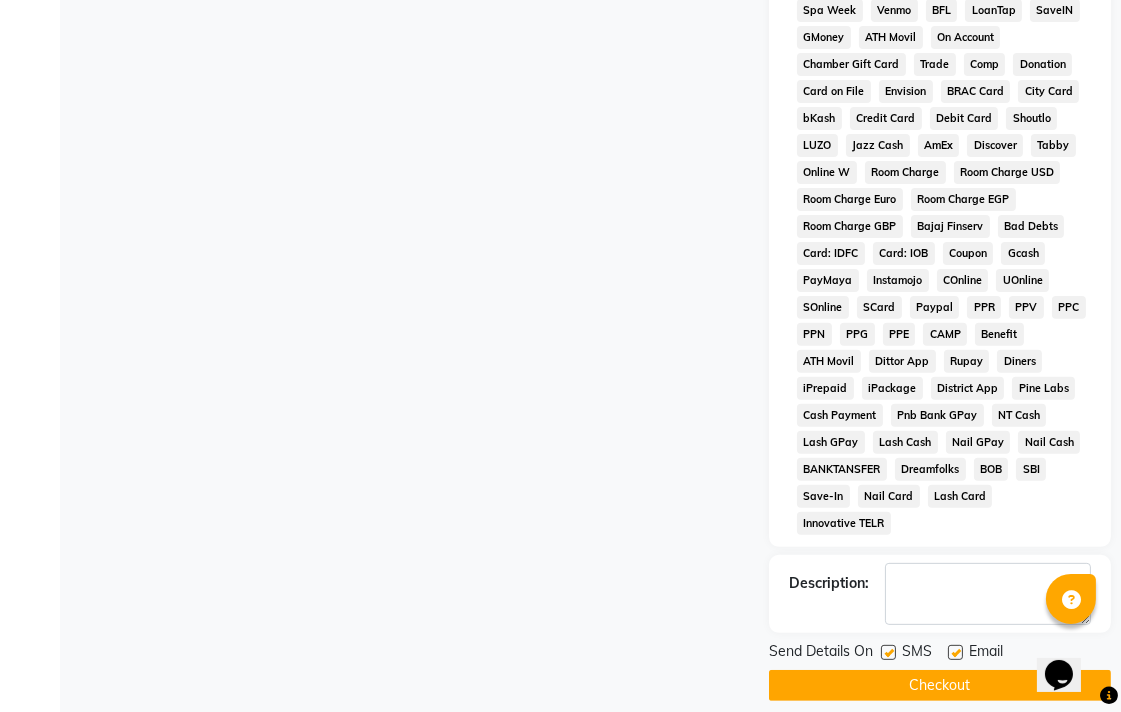 click 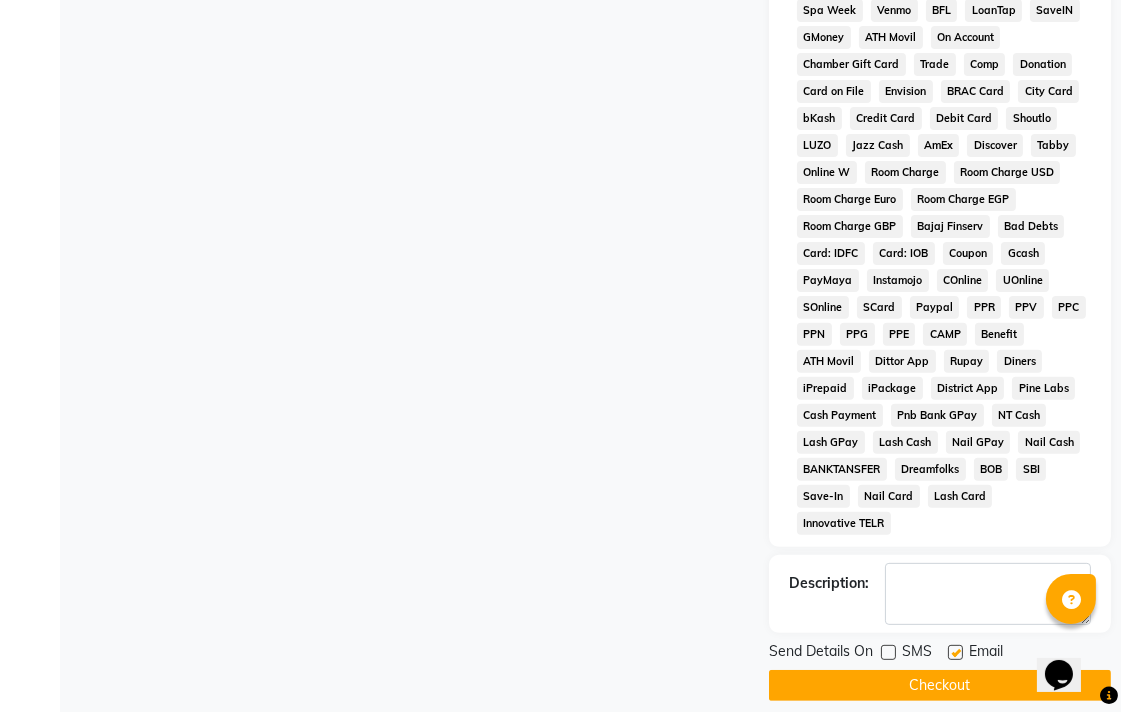 click 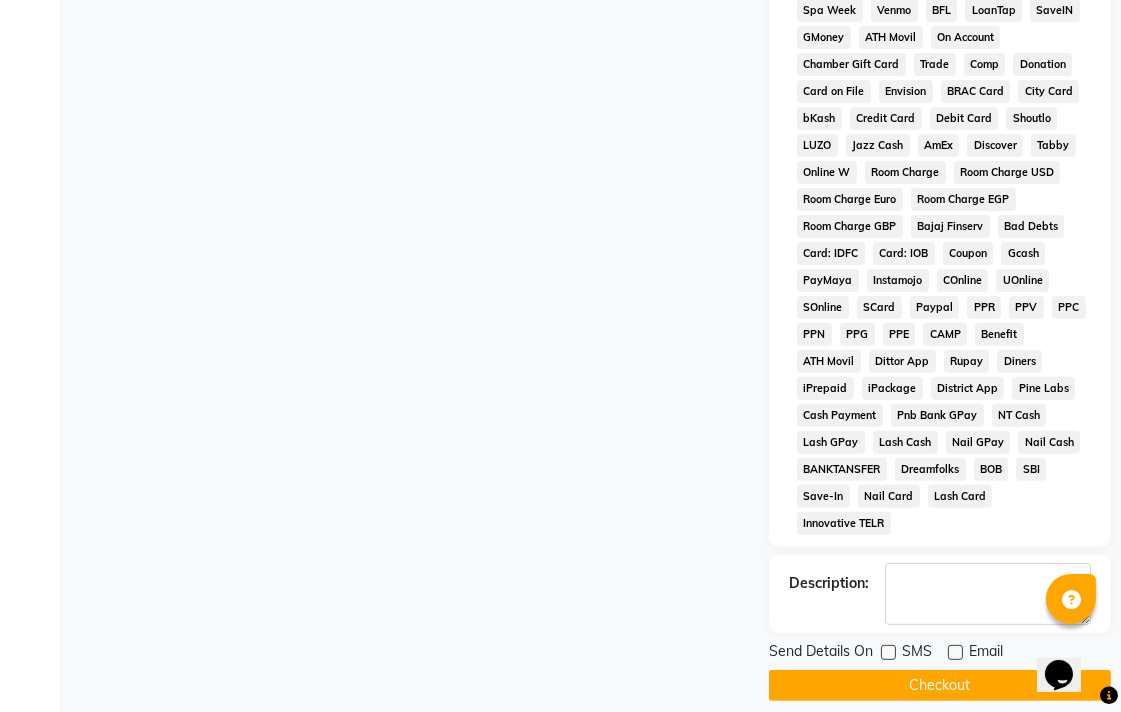 click on "Checkout" 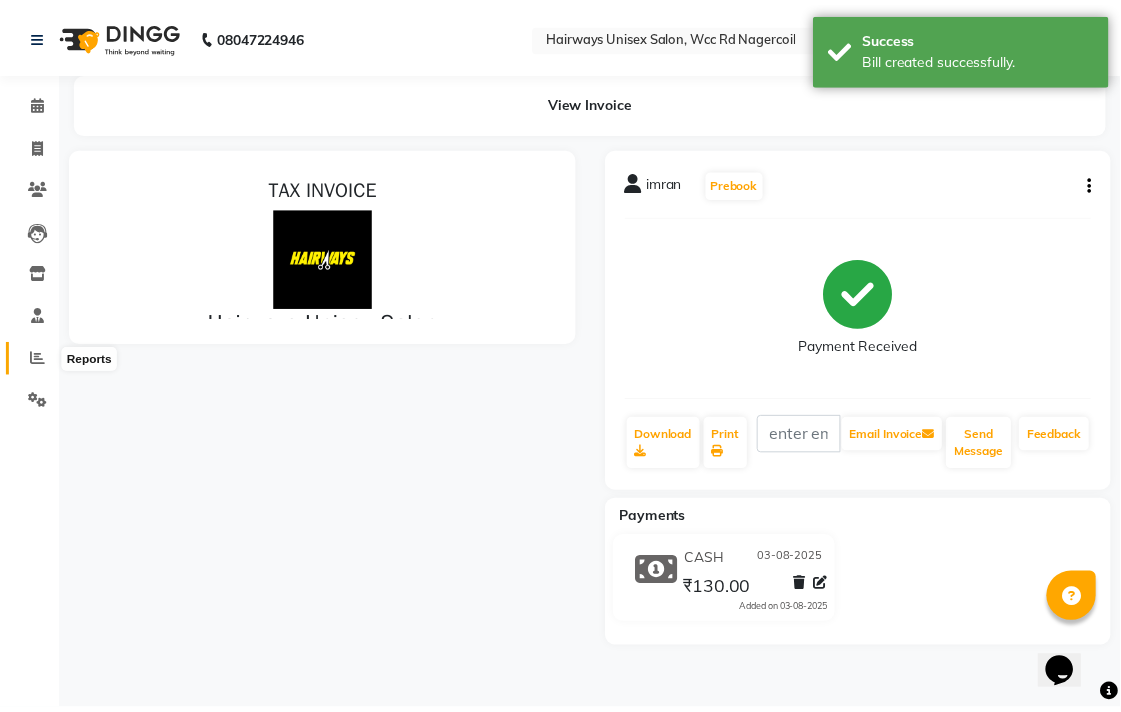 scroll, scrollTop: 0, scrollLeft: 0, axis: both 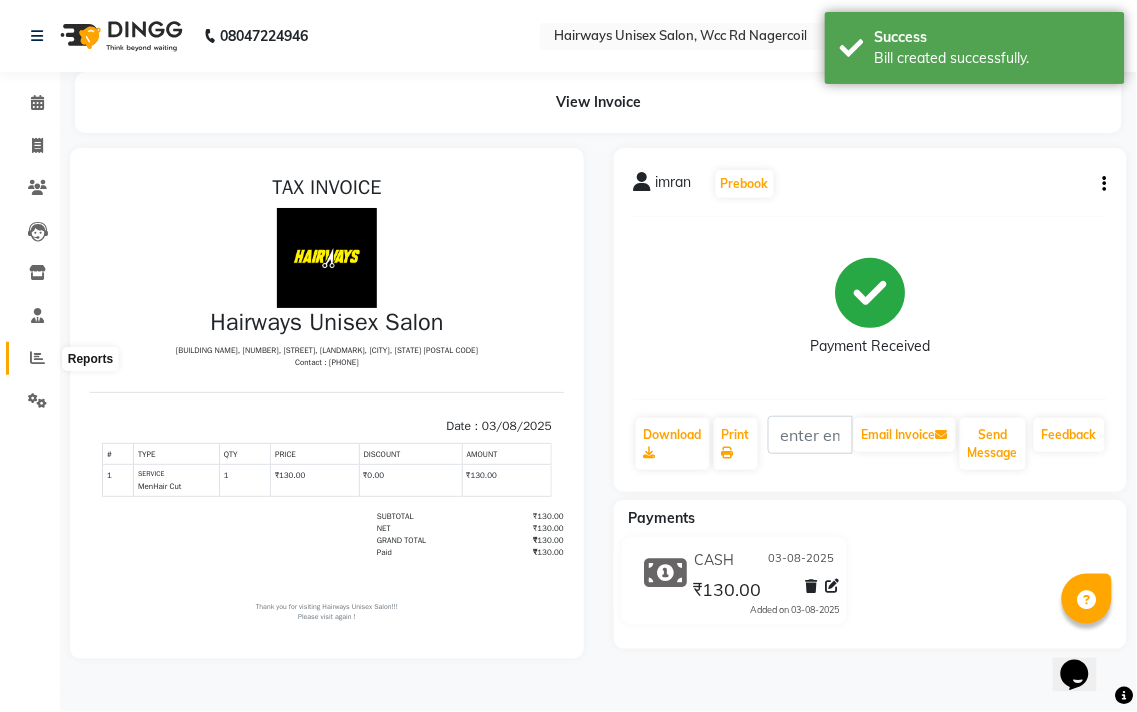 click 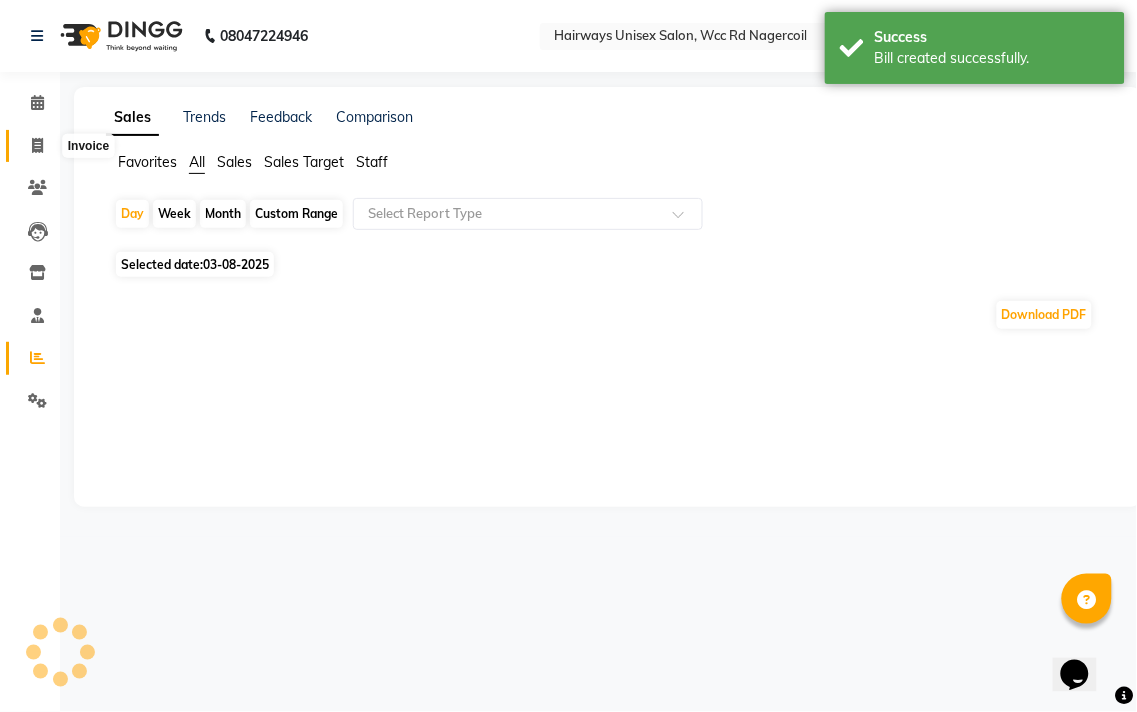 click 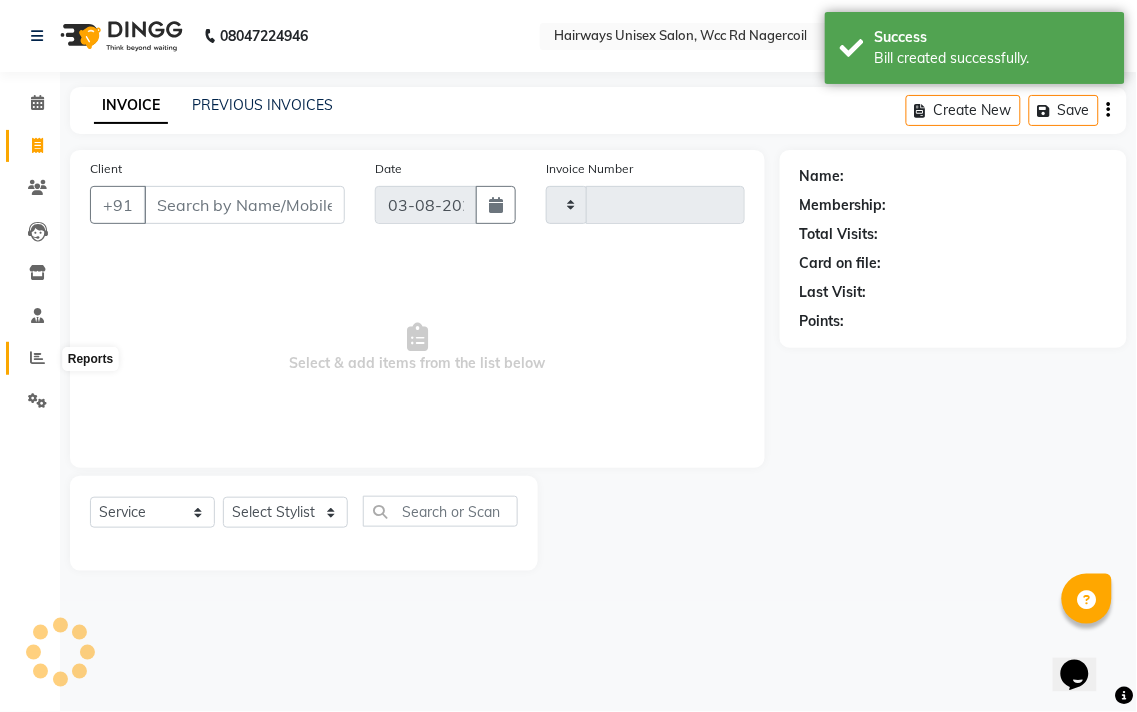 type on "5266" 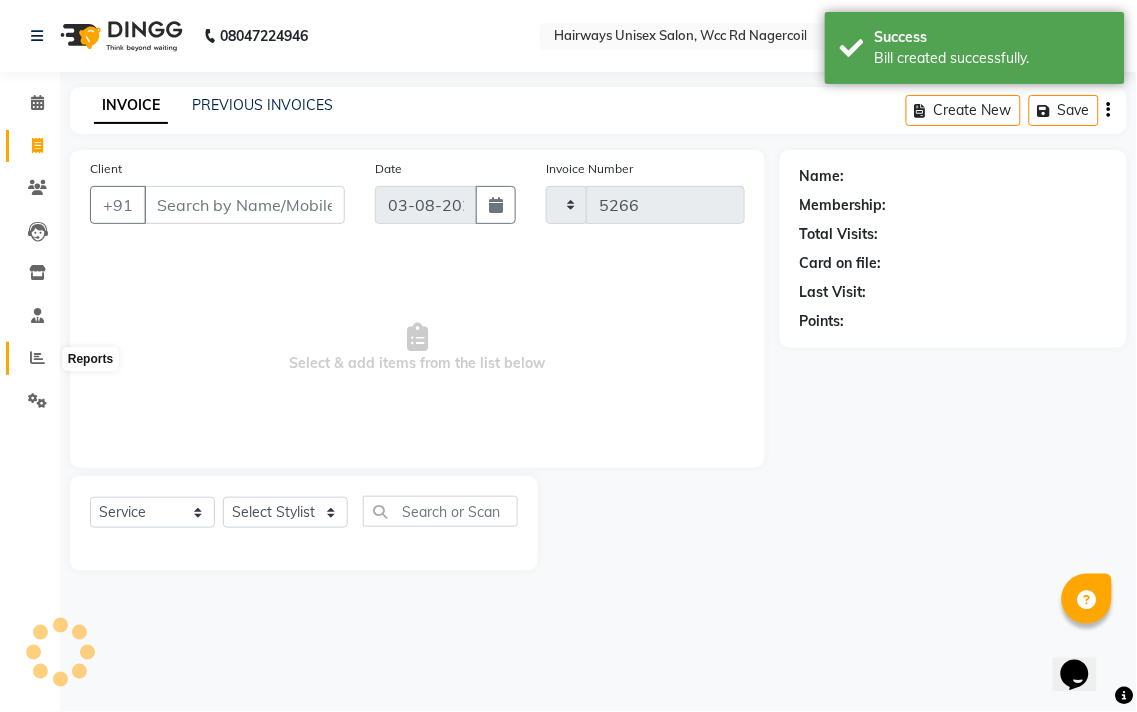 select on "6523" 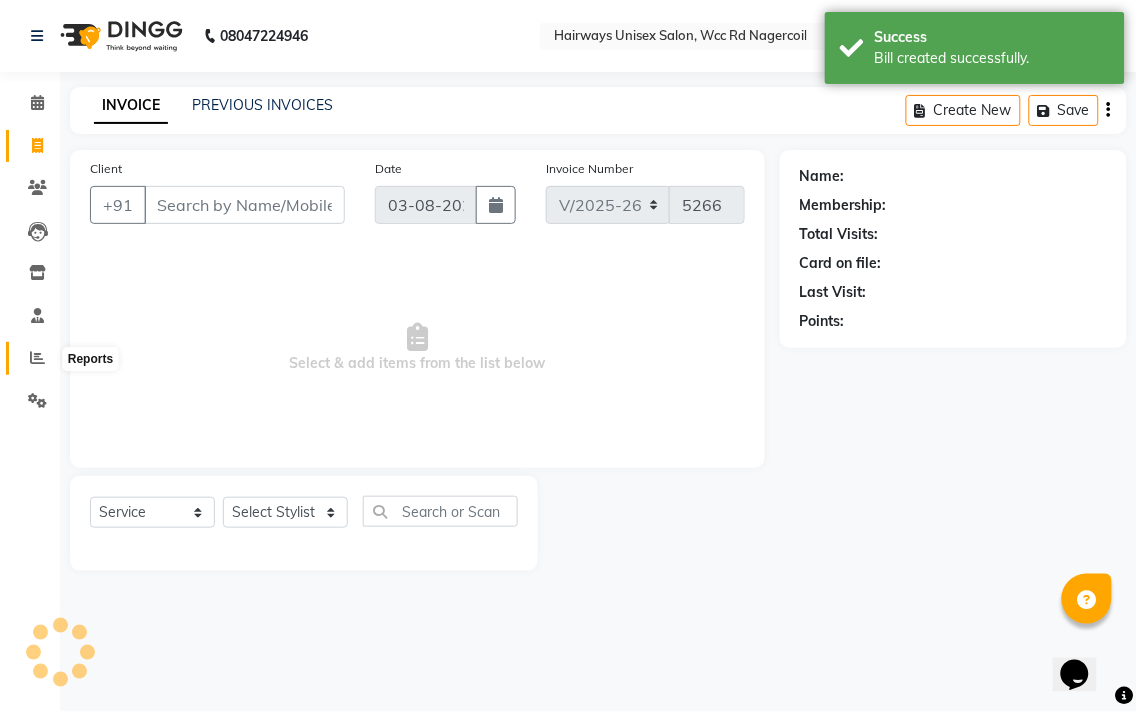 click 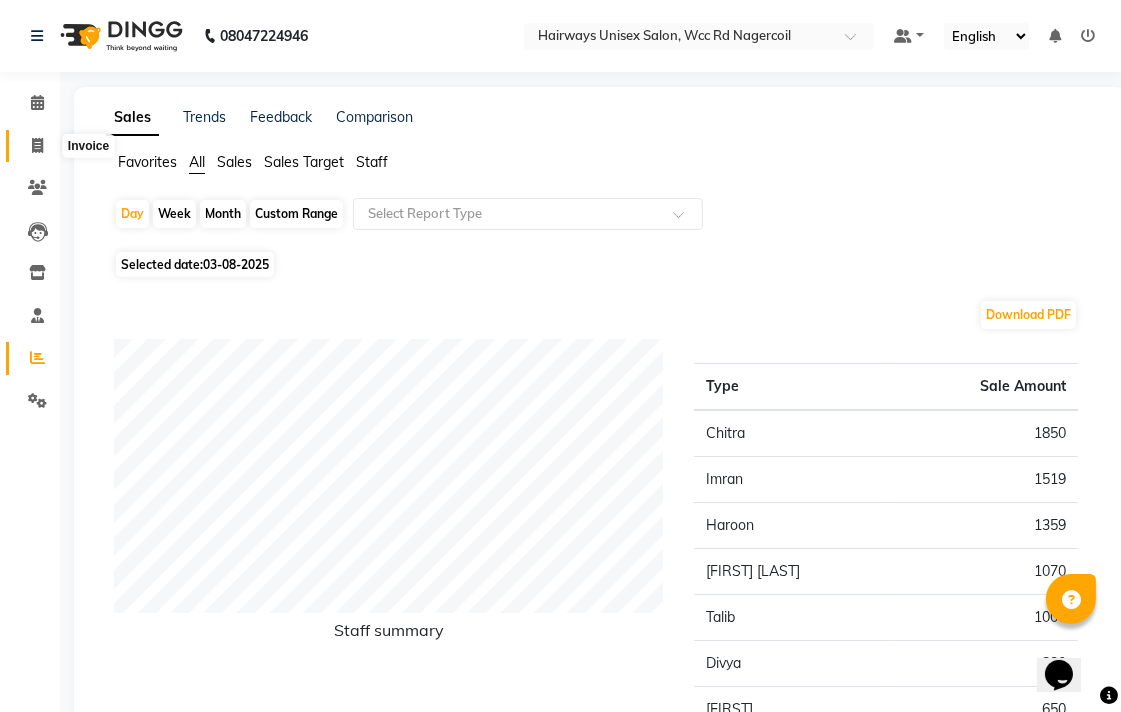 click 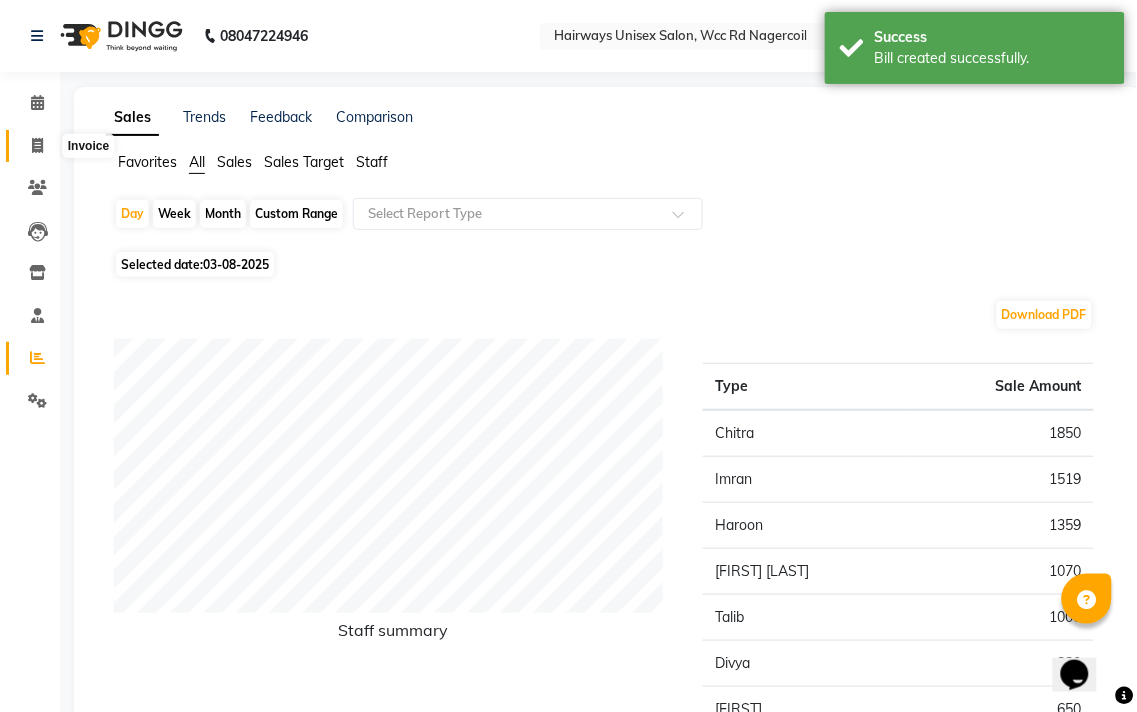 select on "6523" 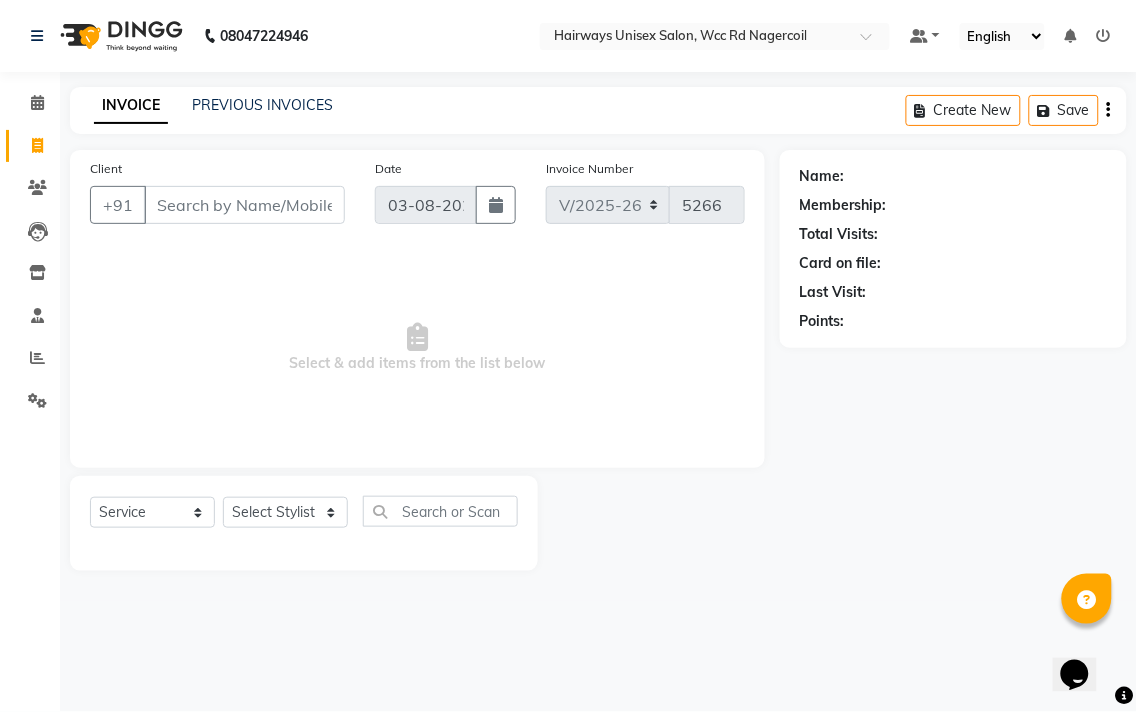 click on "Client" at bounding box center [244, 205] 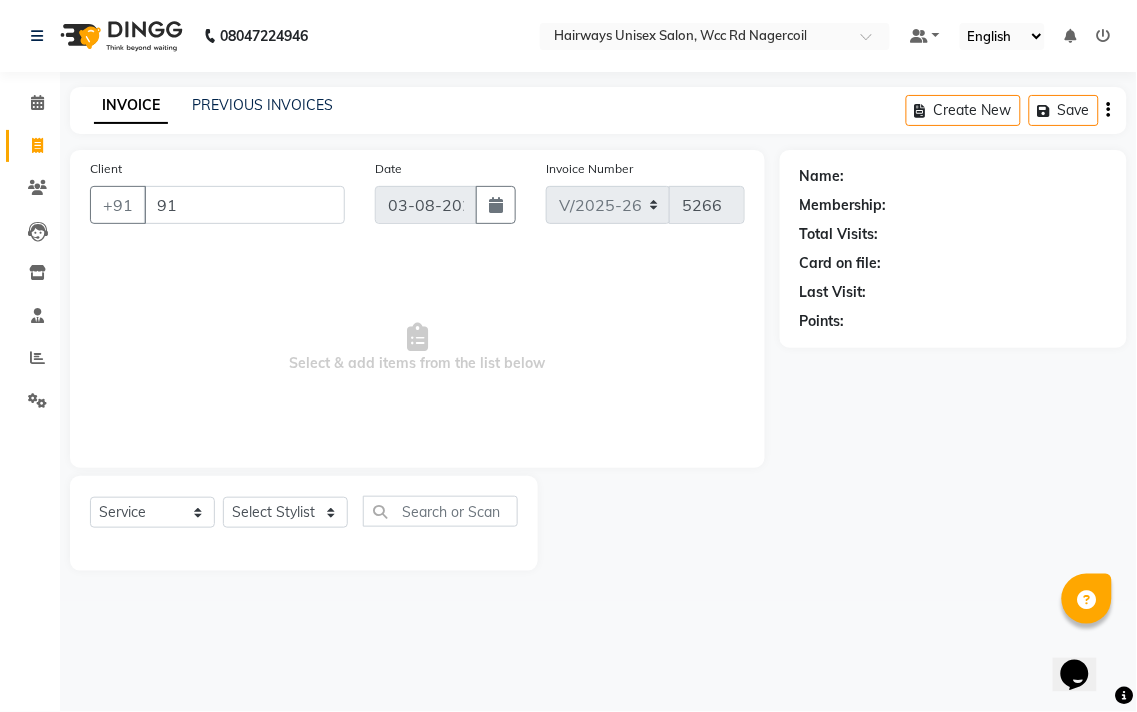 type on "9" 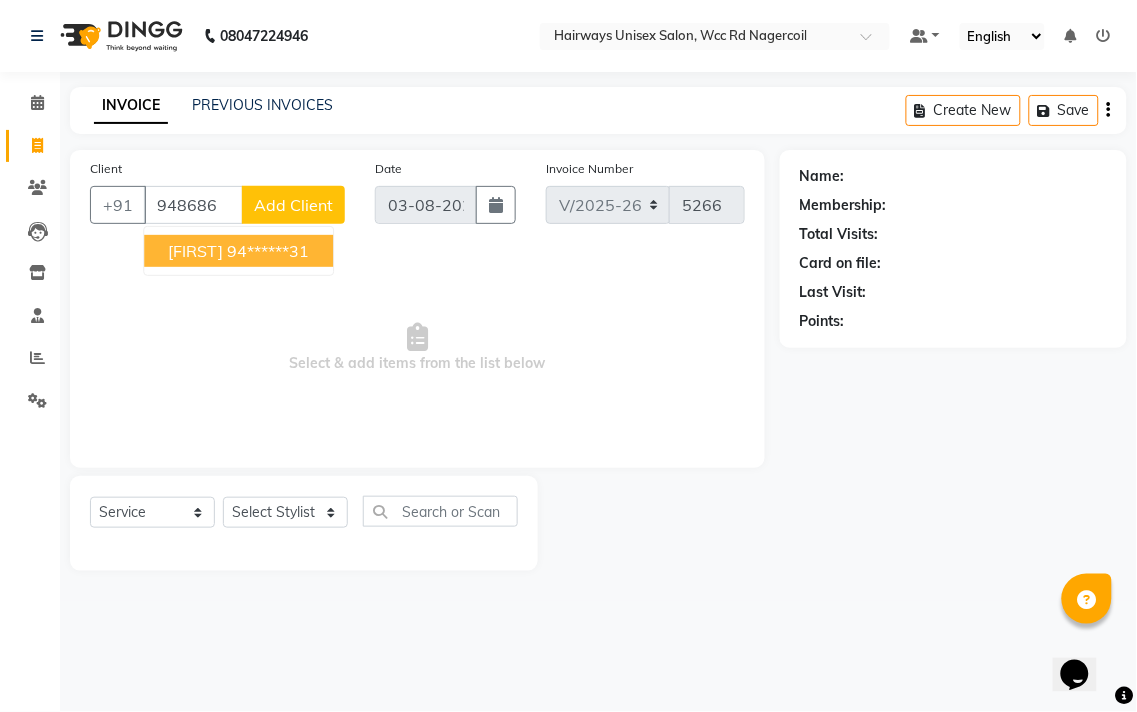 click on "94******31" at bounding box center (268, 251) 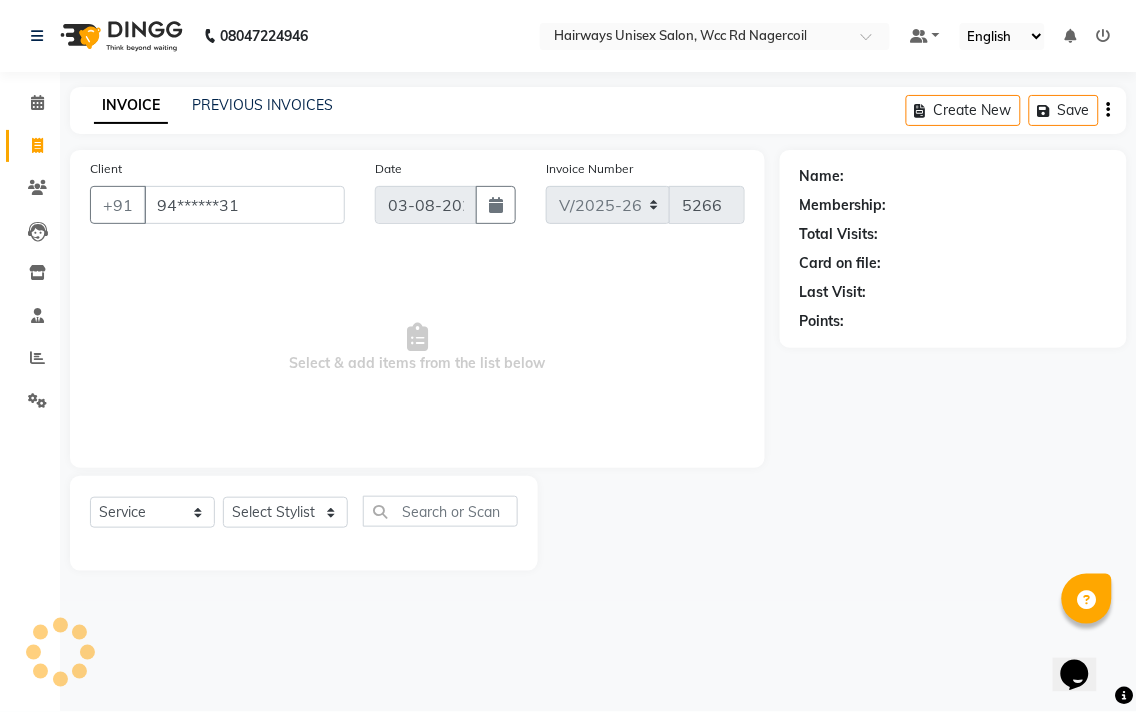type on "94******31" 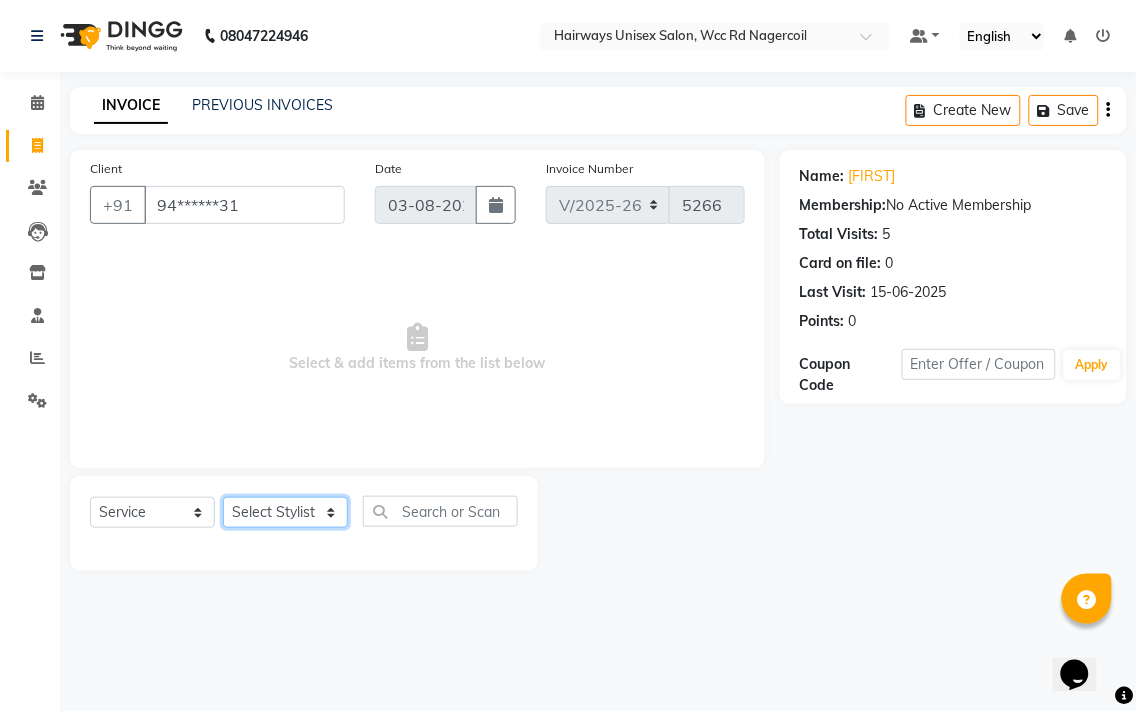 click on "Select Stylist Admin Chitra divya Gokila Haroon Imran Reception Salman Sartaj Khan Talib" 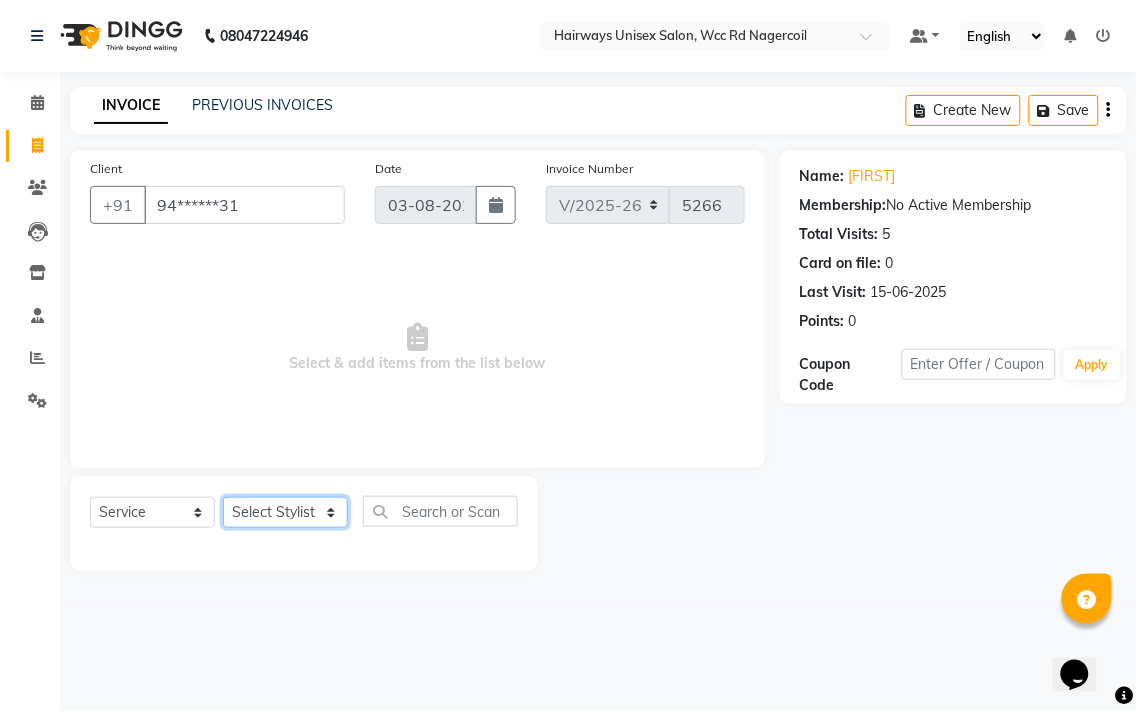 select on "49914" 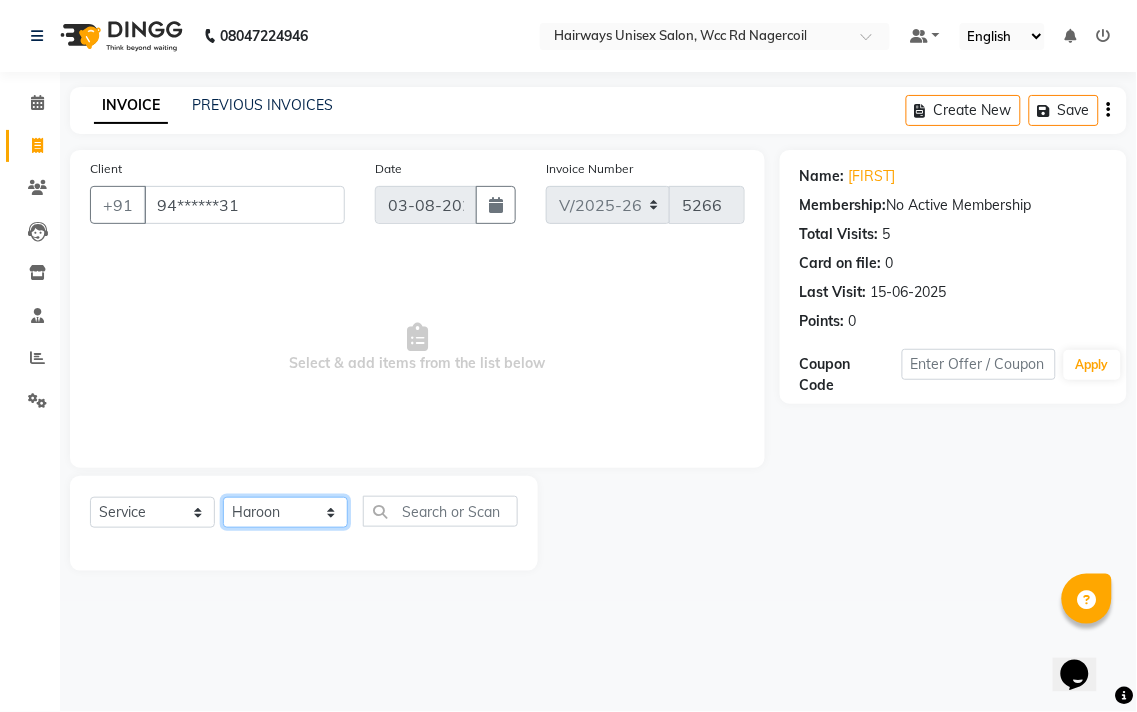 click on "Select Stylist Admin Chitra divya Gokila Haroon Imran Reception Salman Sartaj Khan Talib" 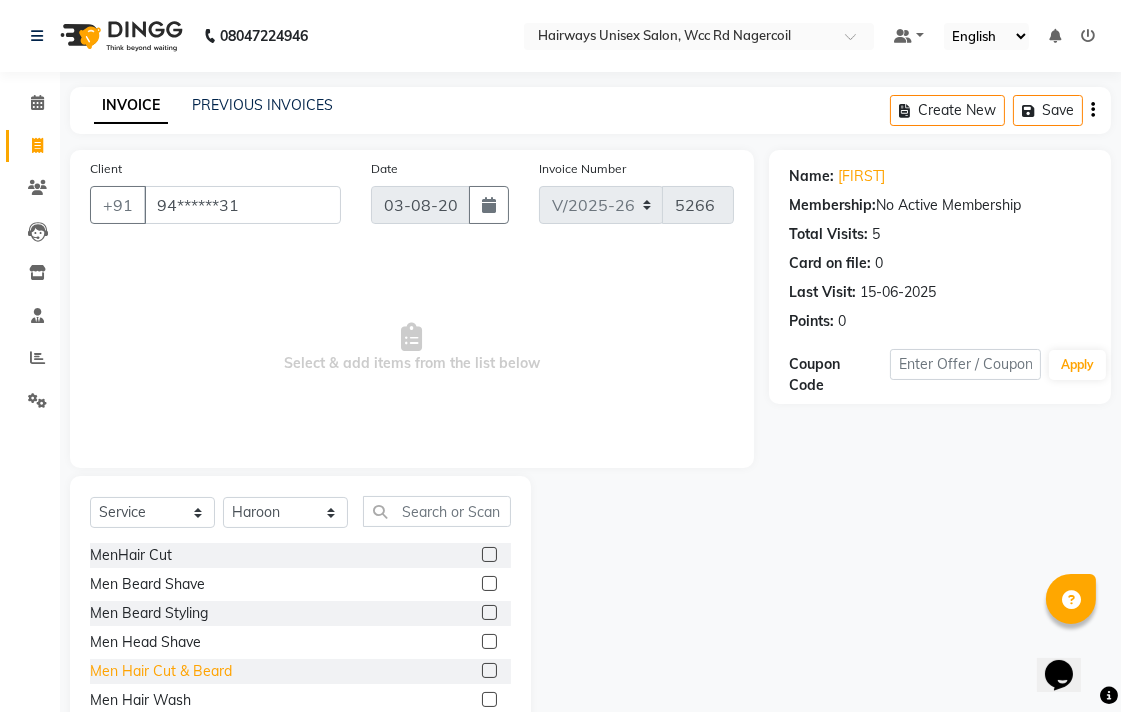 click on "Men Hair Cut & Beard" 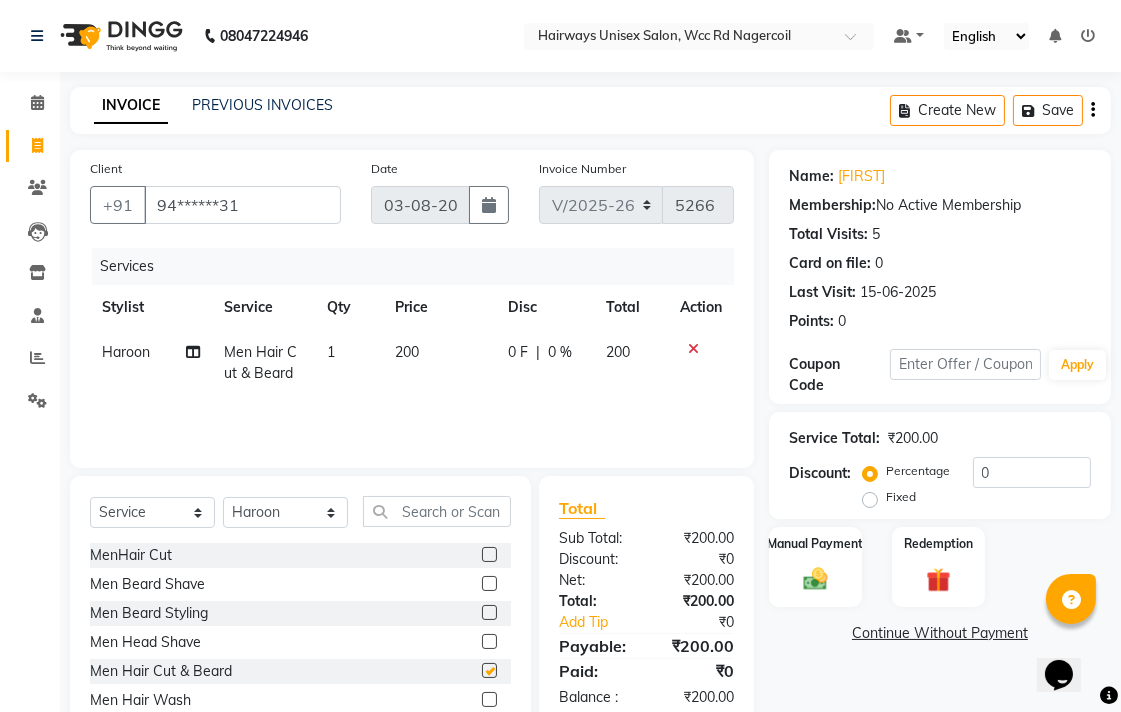 checkbox on "false" 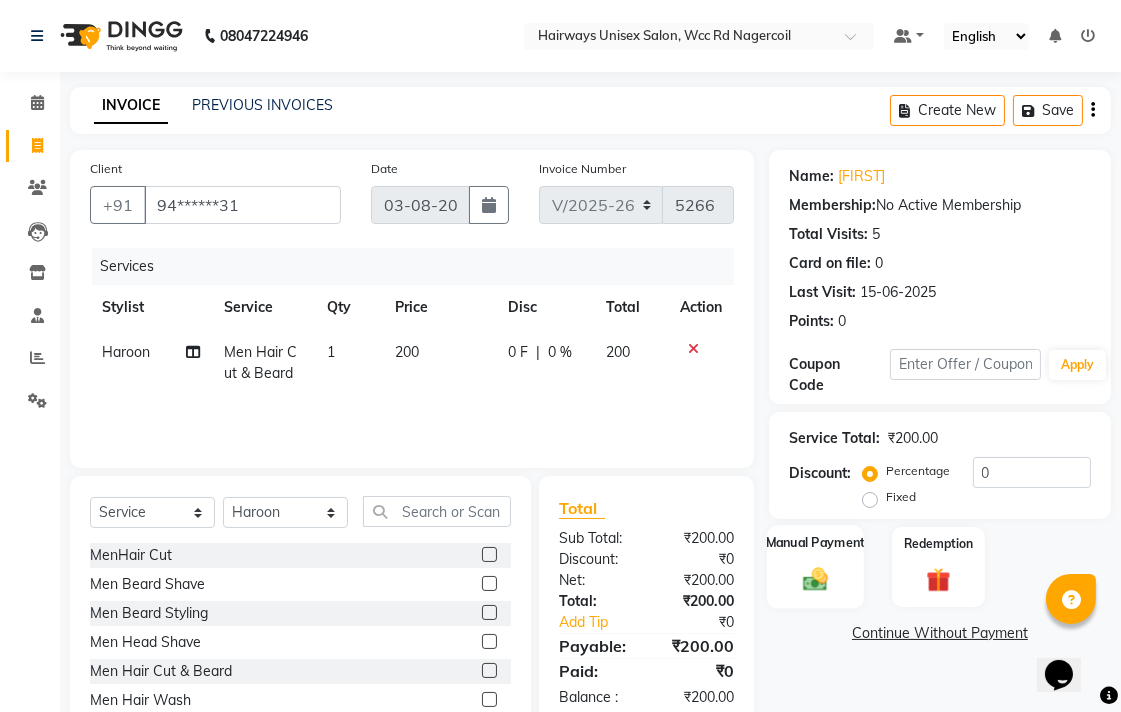 click 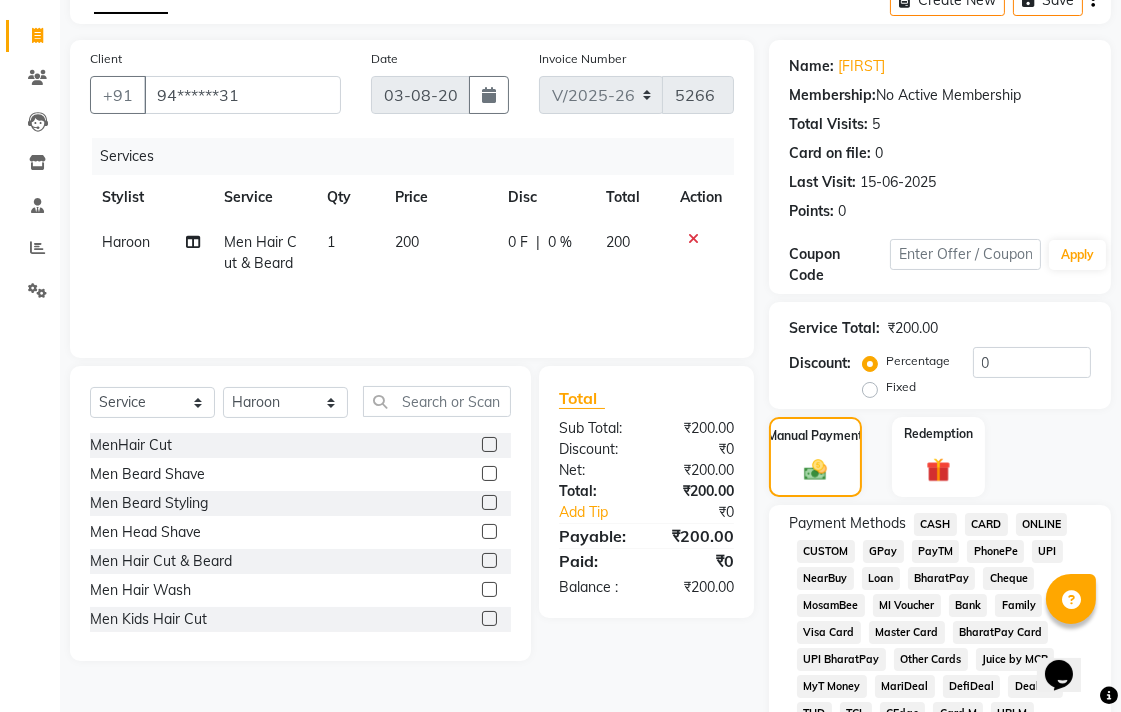 scroll, scrollTop: 111, scrollLeft: 0, axis: vertical 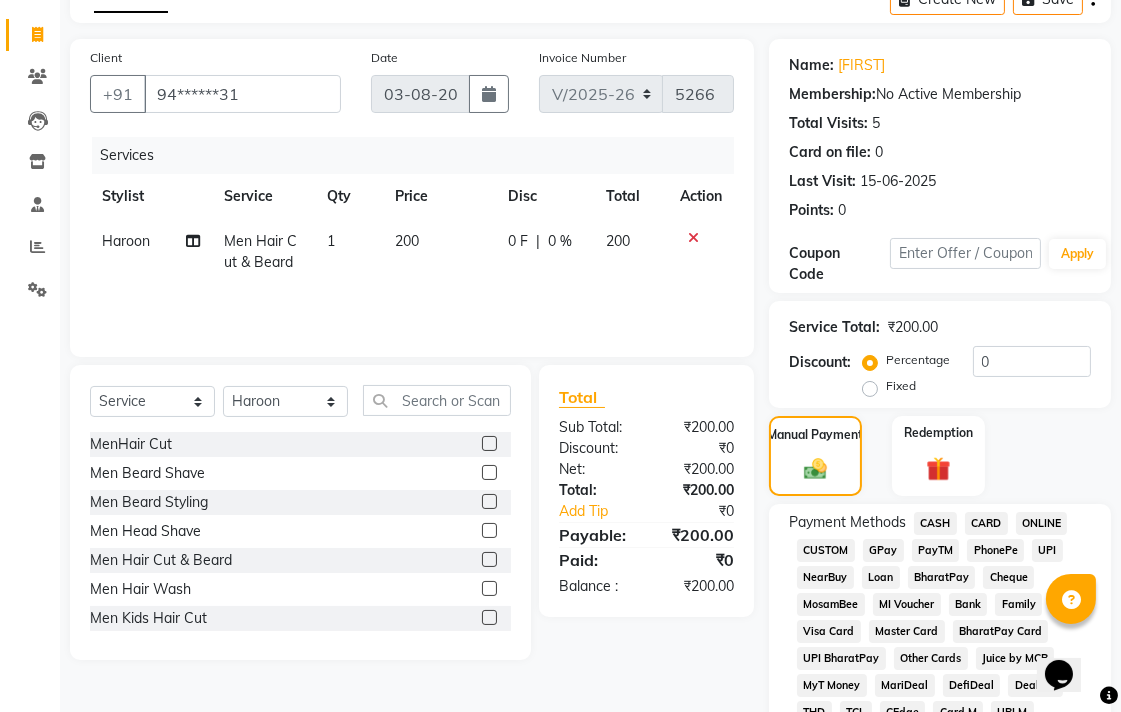 click on "UPI" 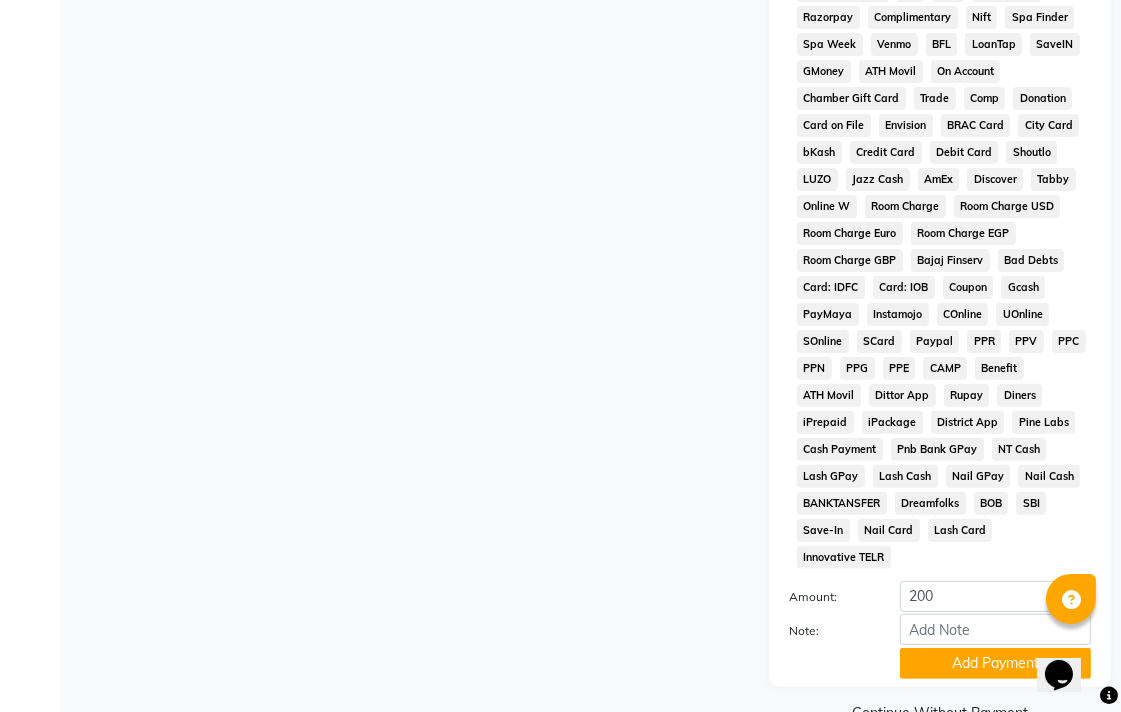scroll, scrollTop: 913, scrollLeft: 0, axis: vertical 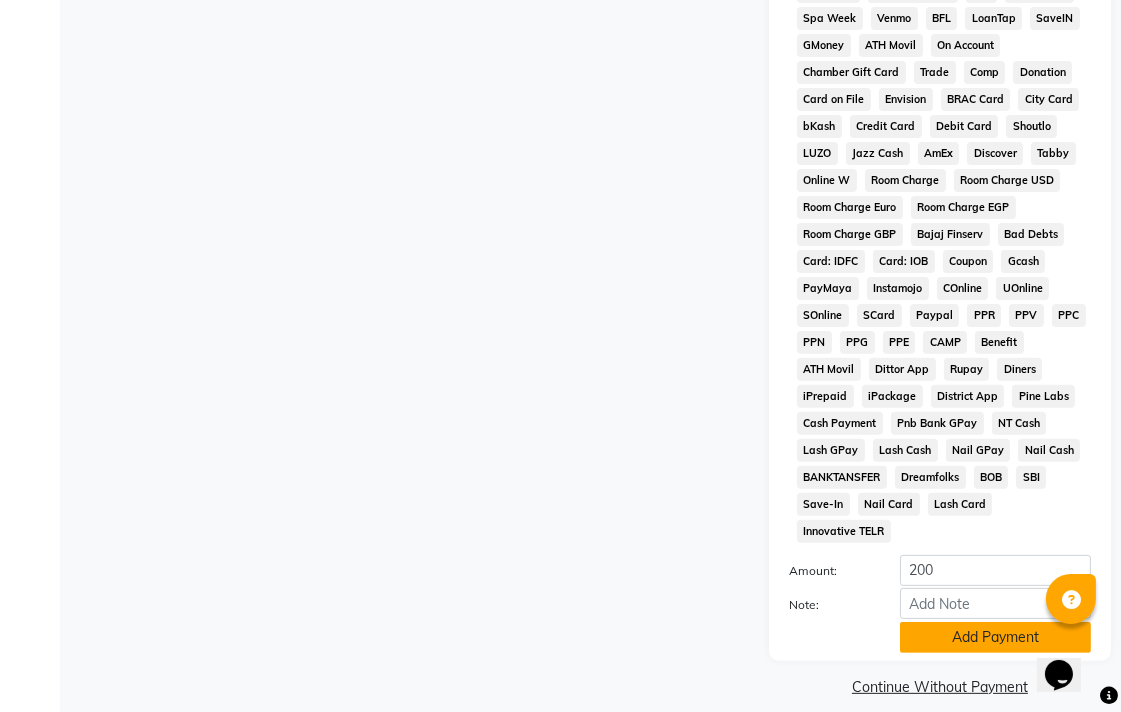 click on "Add Payment" 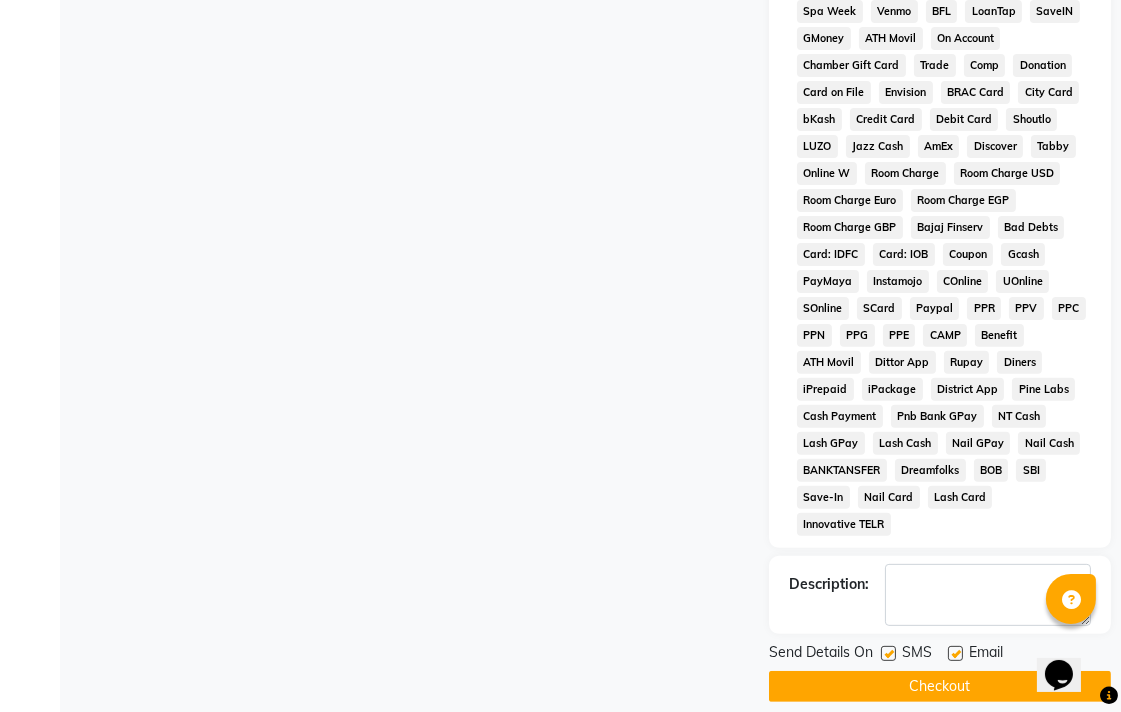 scroll, scrollTop: 921, scrollLeft: 0, axis: vertical 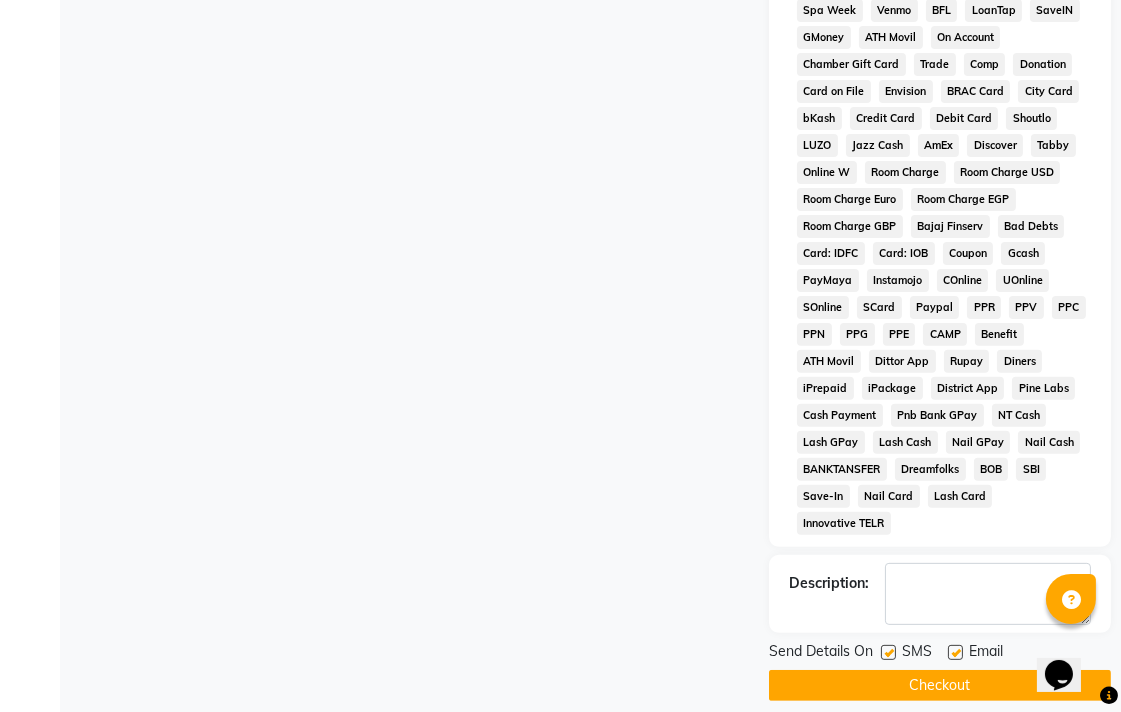 click on "Checkout" 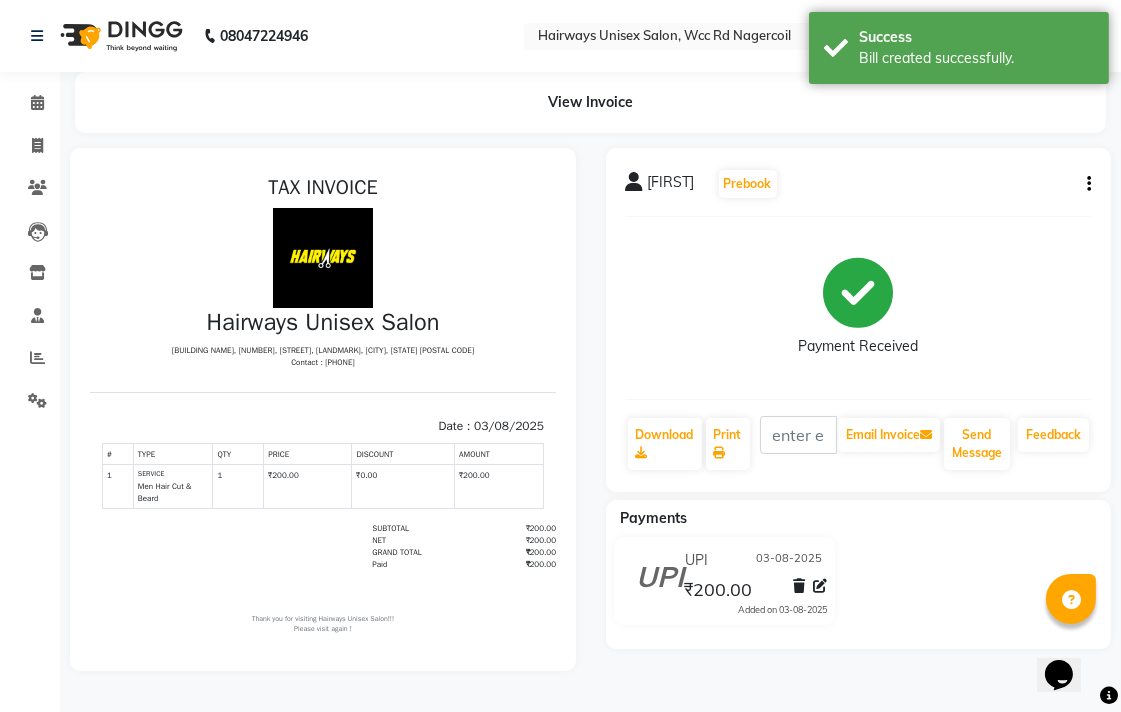 scroll, scrollTop: 0, scrollLeft: 0, axis: both 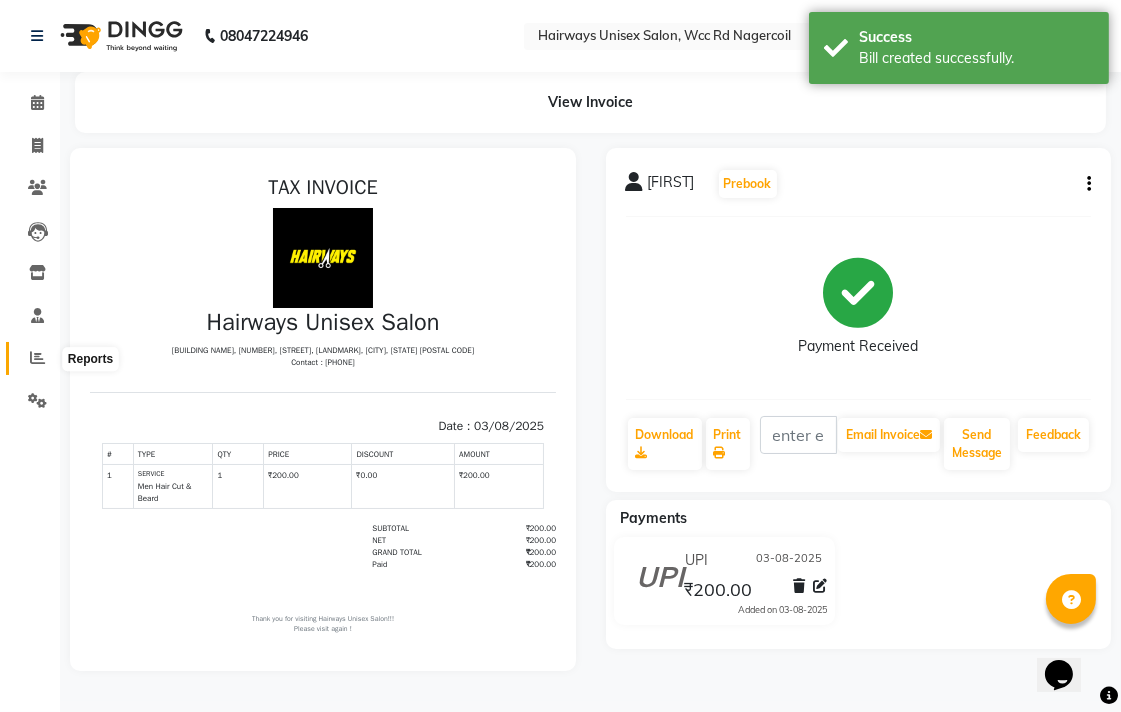 click 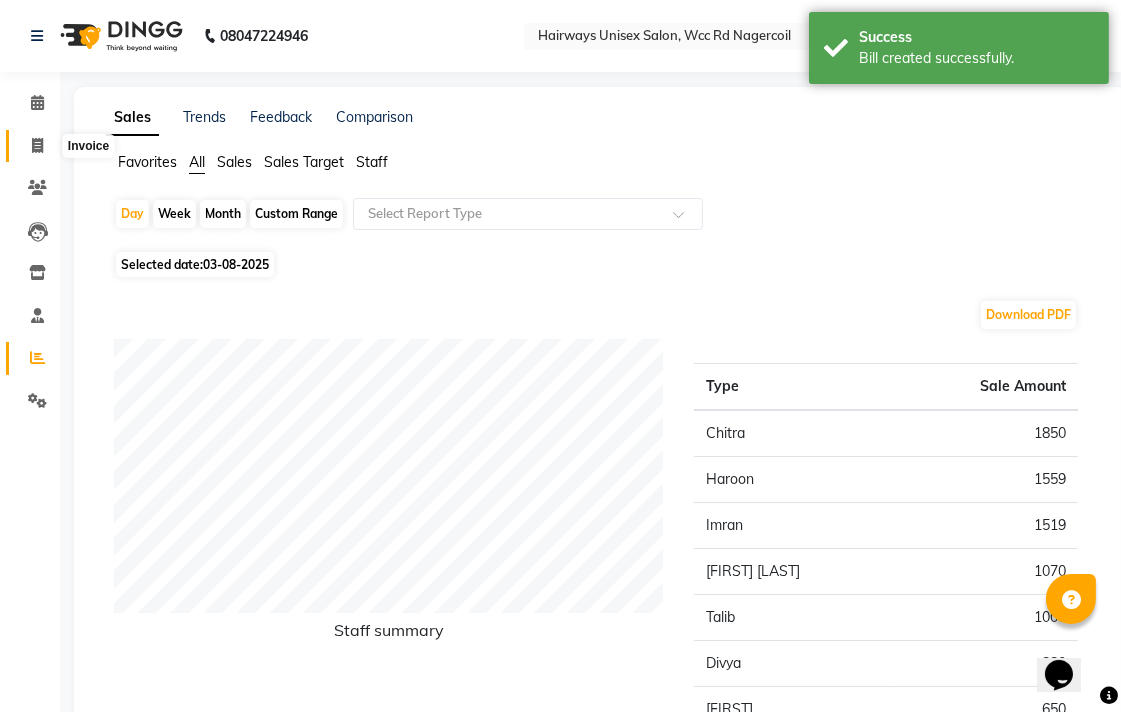 click 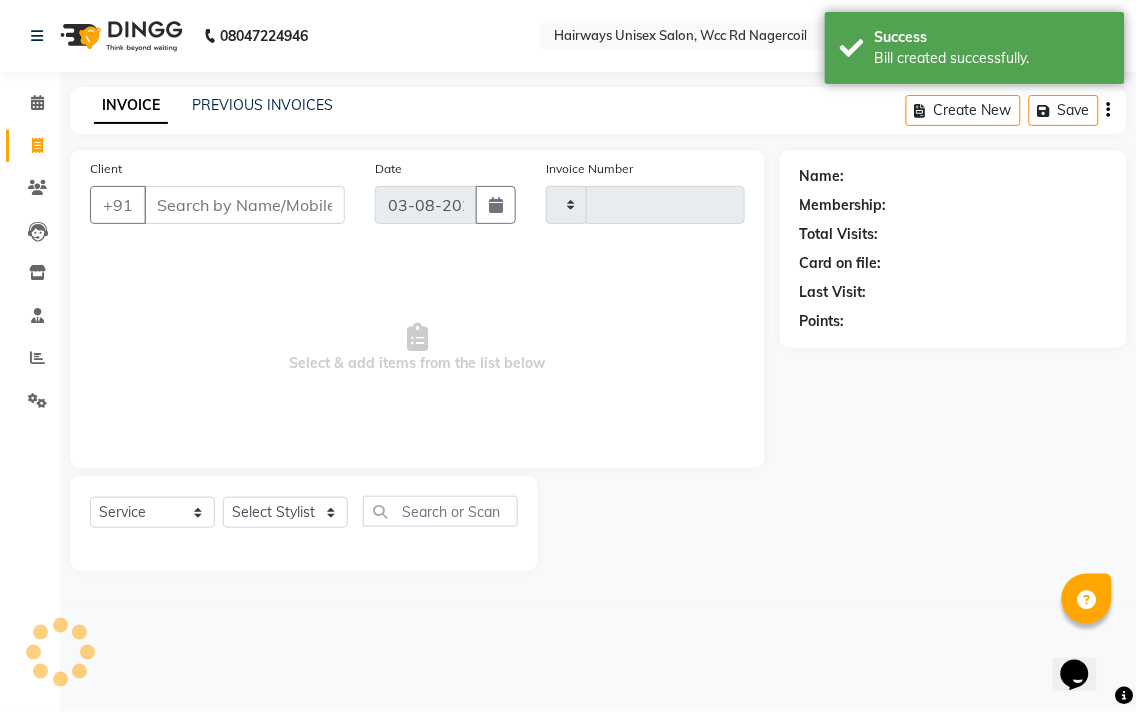type on "5267" 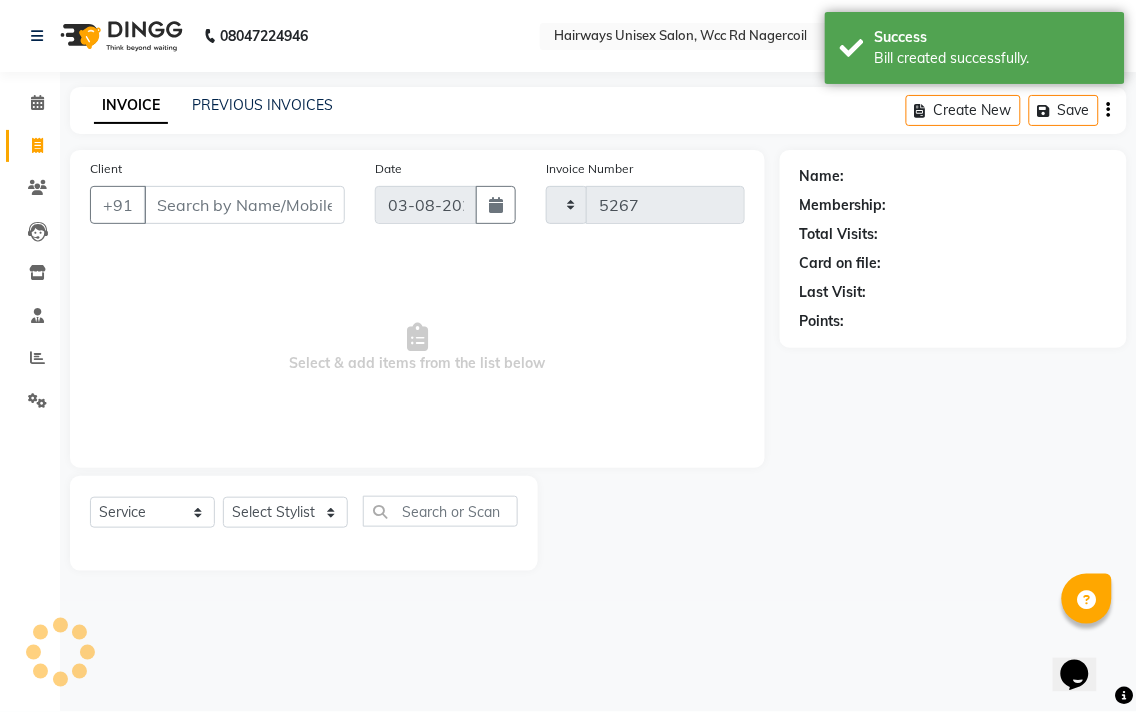 select on "6523" 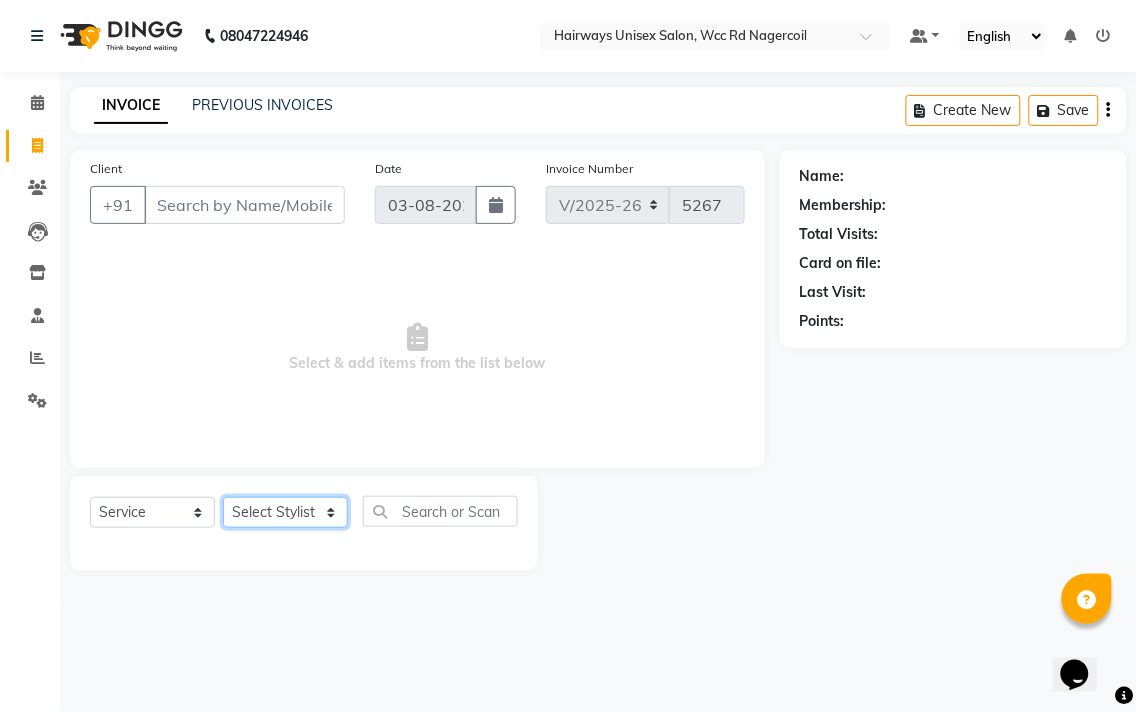 click on "Select Stylist Admin Chitra divya Gokila Haroon Imran Reception Salman Sartaj Khan Talib" 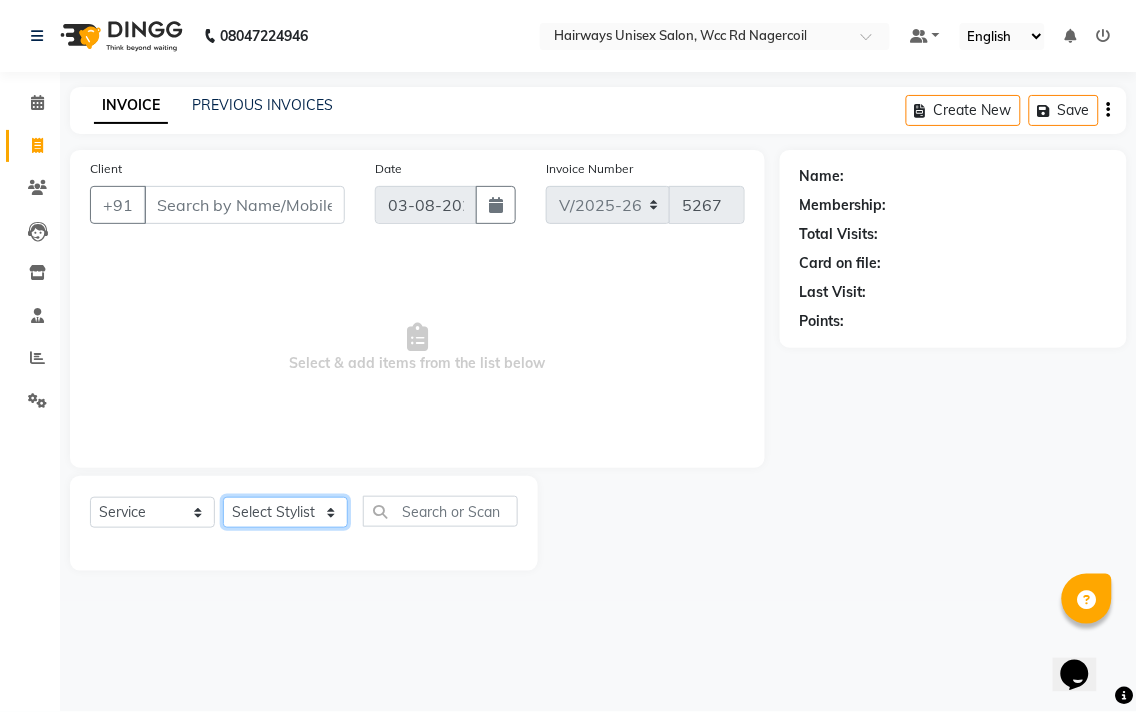 select on "49917" 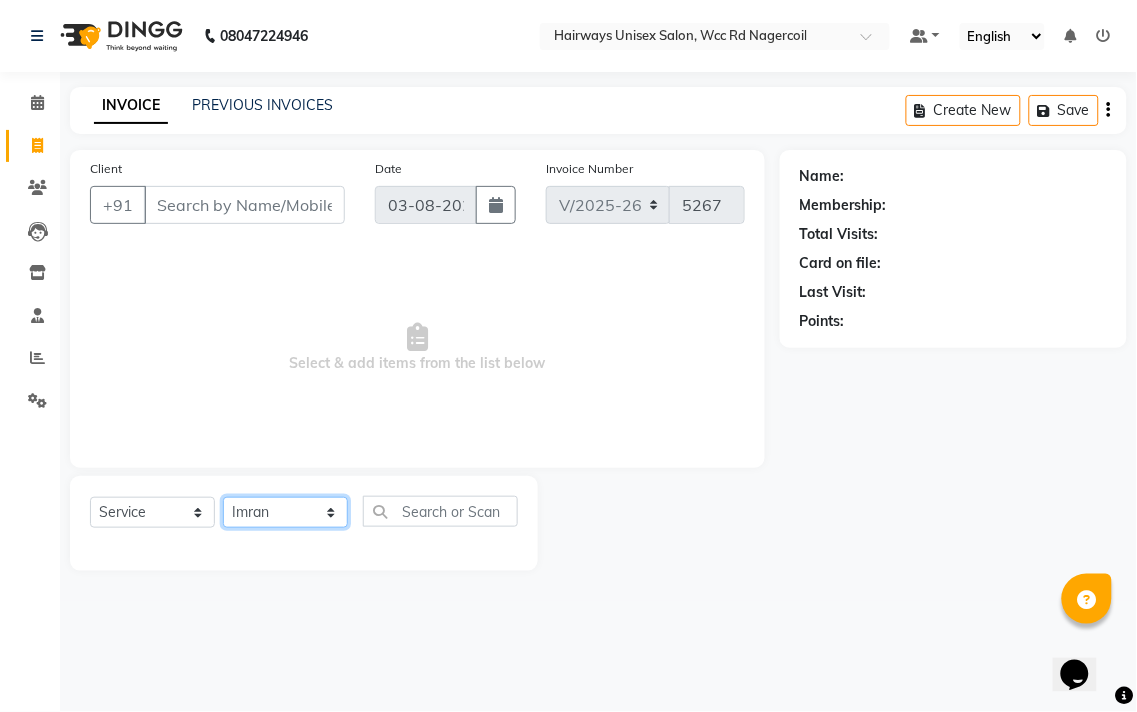 click on "Select Stylist Admin Chitra divya Gokila Haroon Imran Reception Salman Sartaj Khan Talib" 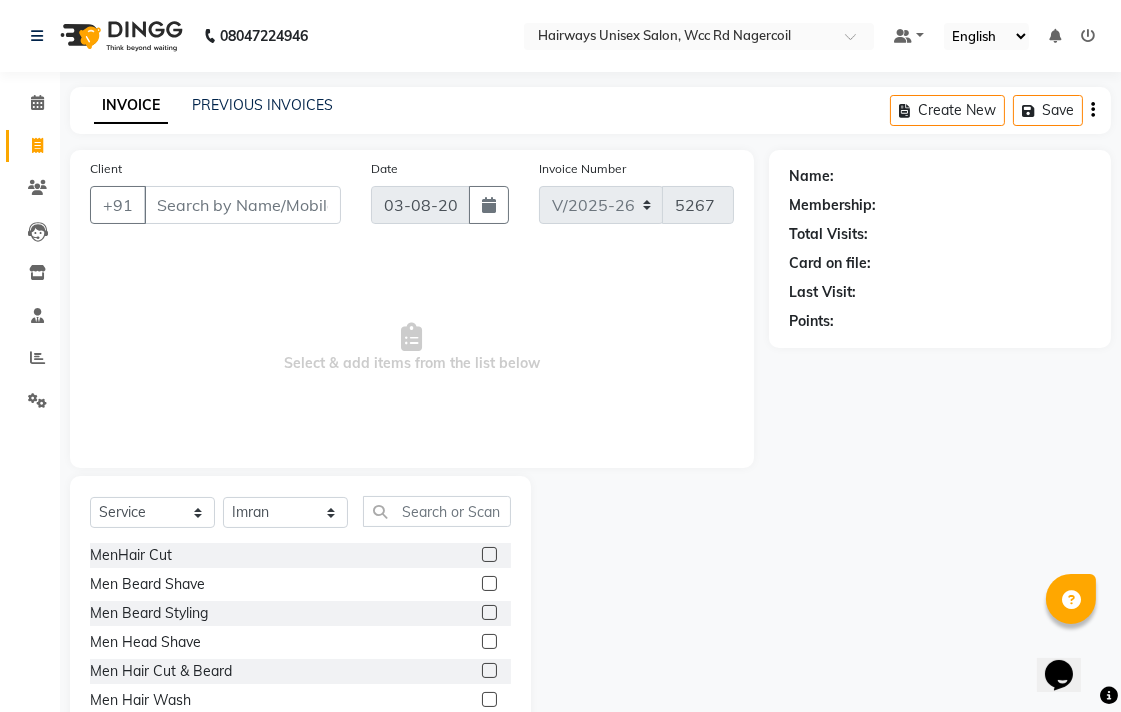 click 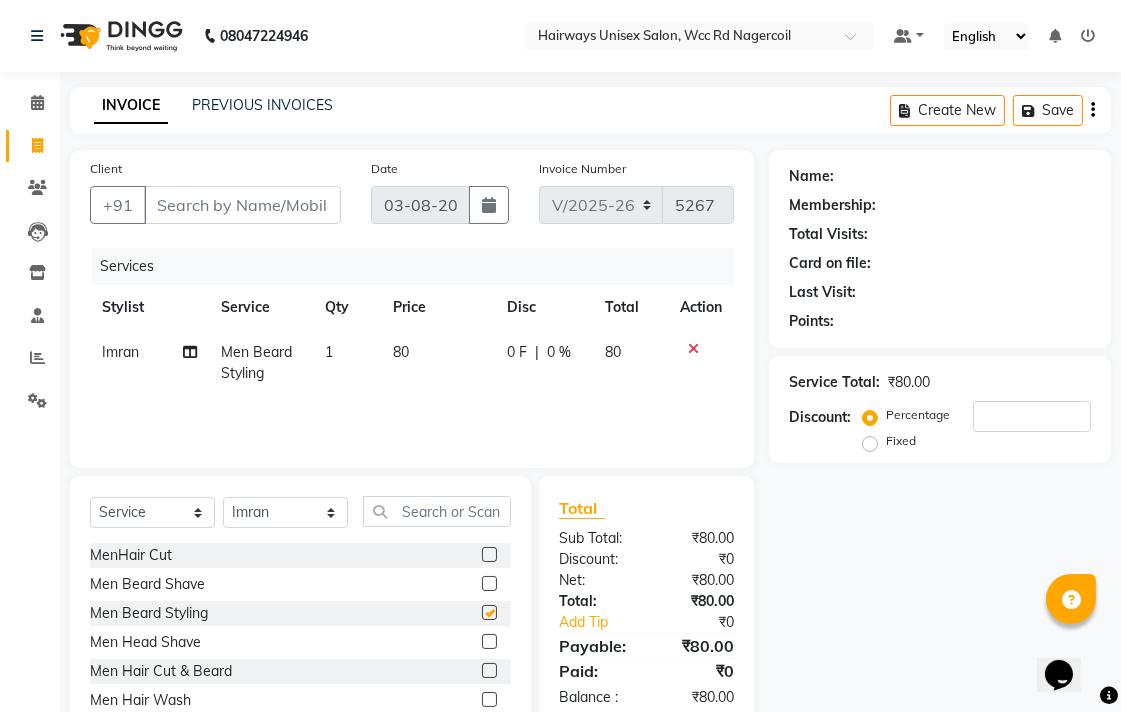 checkbox on "false" 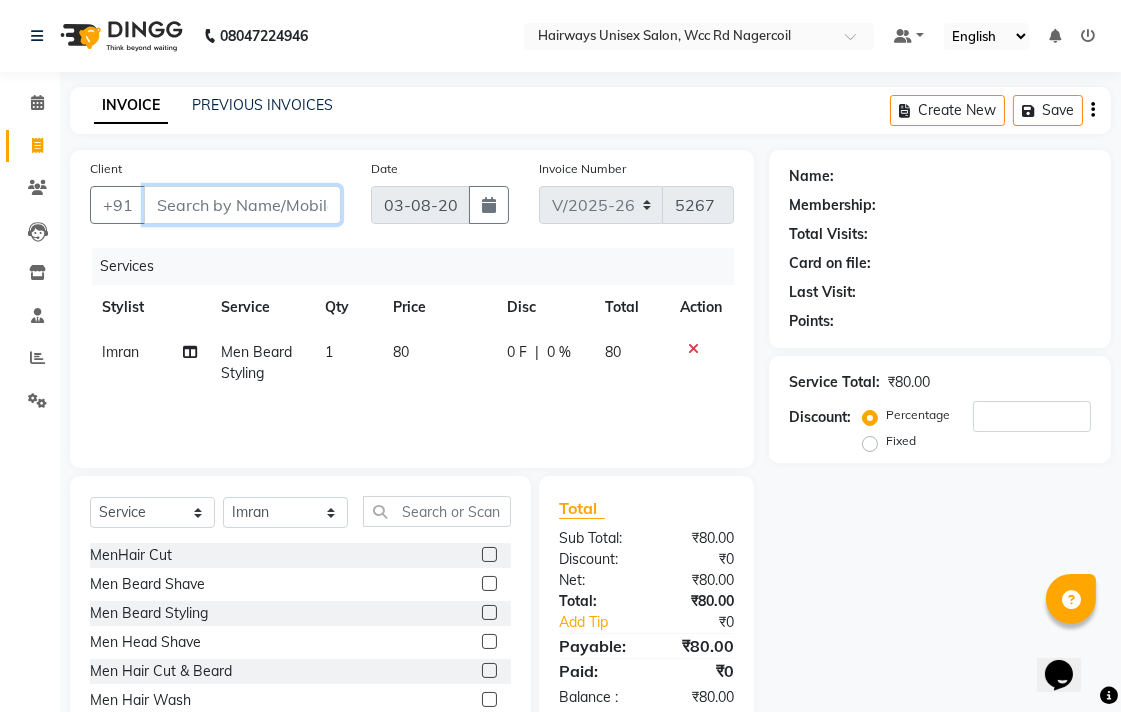 click on "Client" at bounding box center [242, 205] 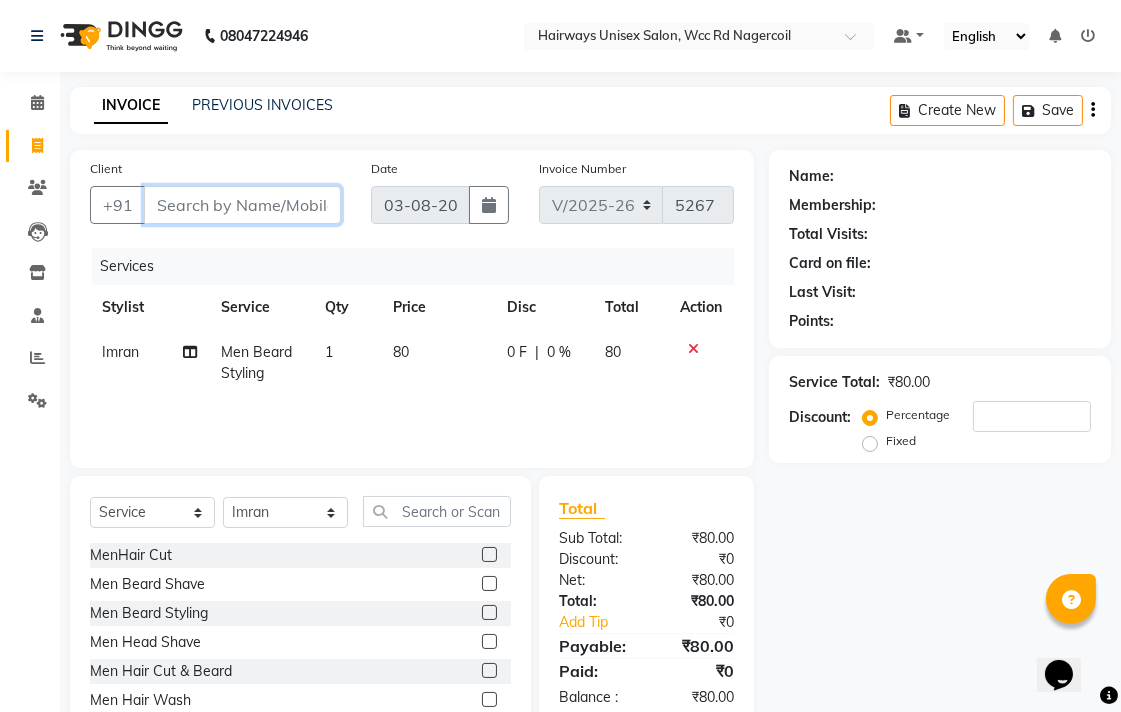 type on "7" 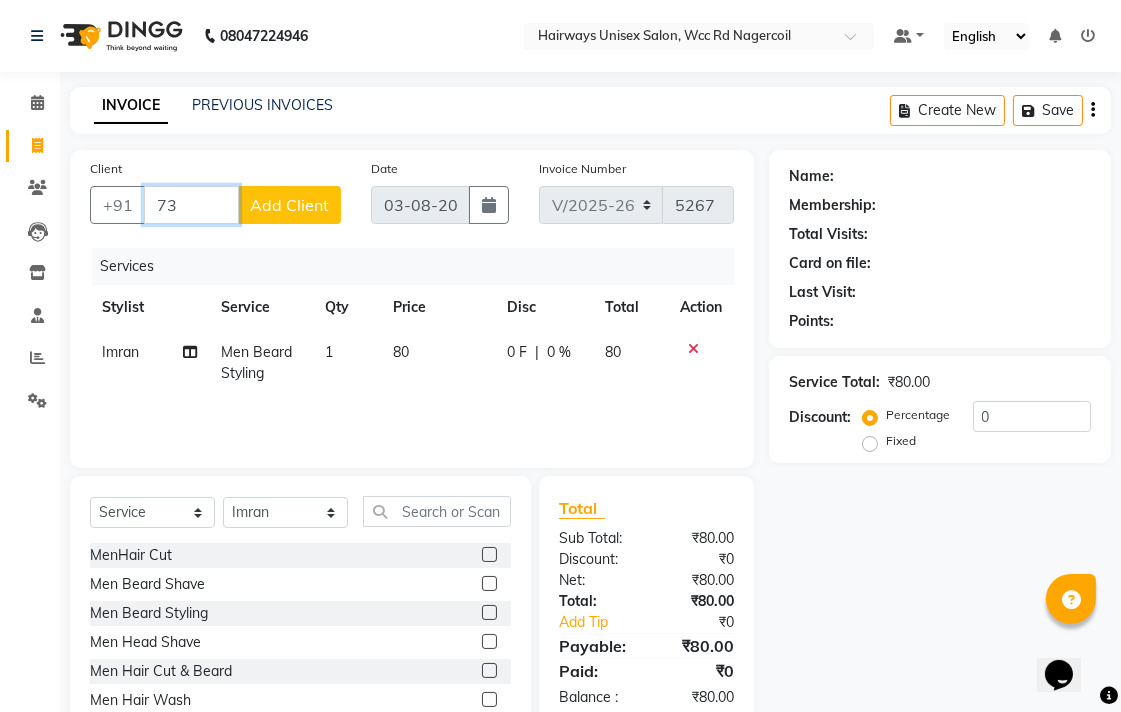 type on "7" 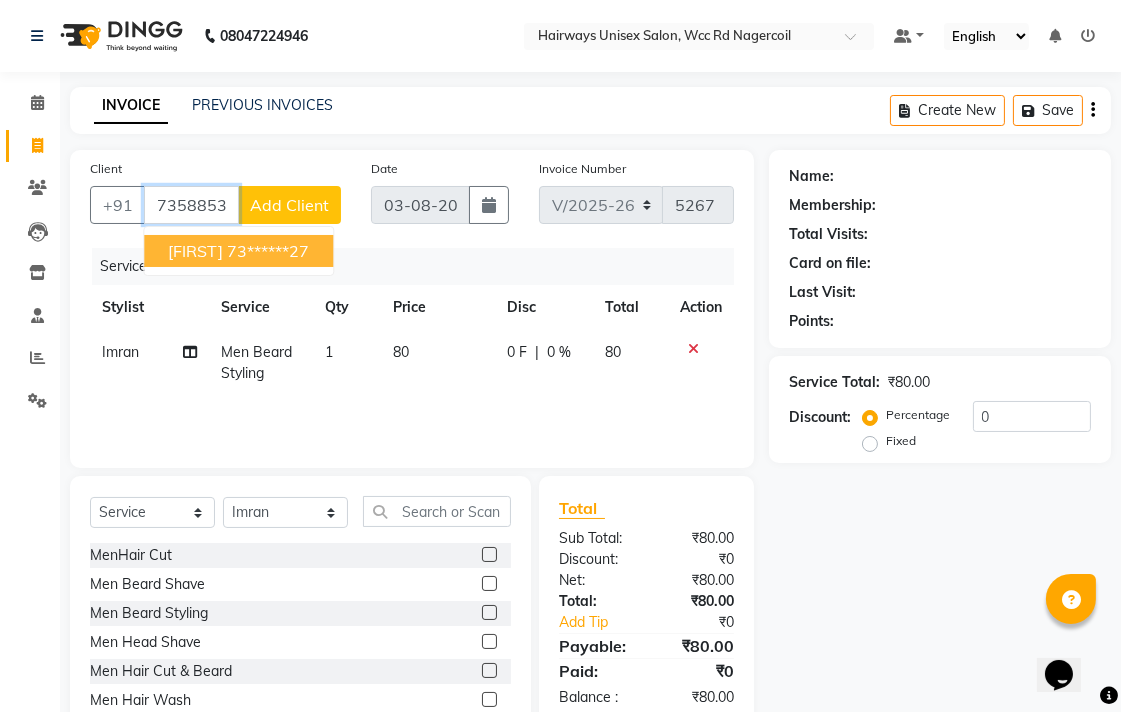 click on "73******27" at bounding box center (268, 251) 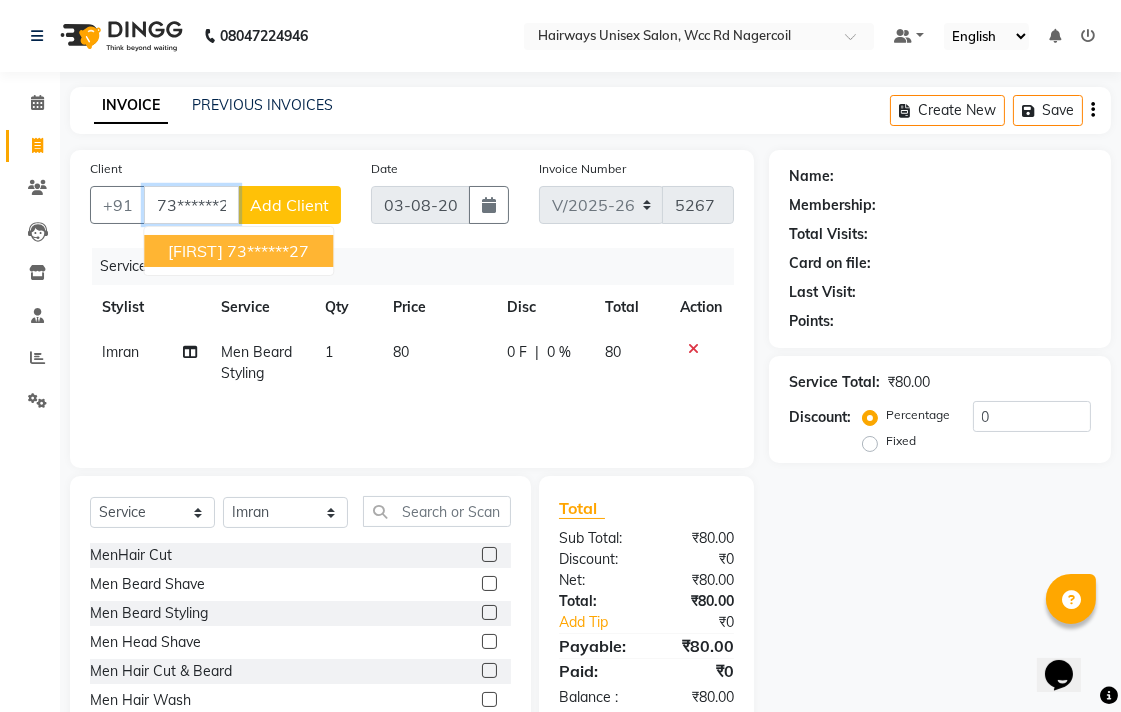 type on "73******27" 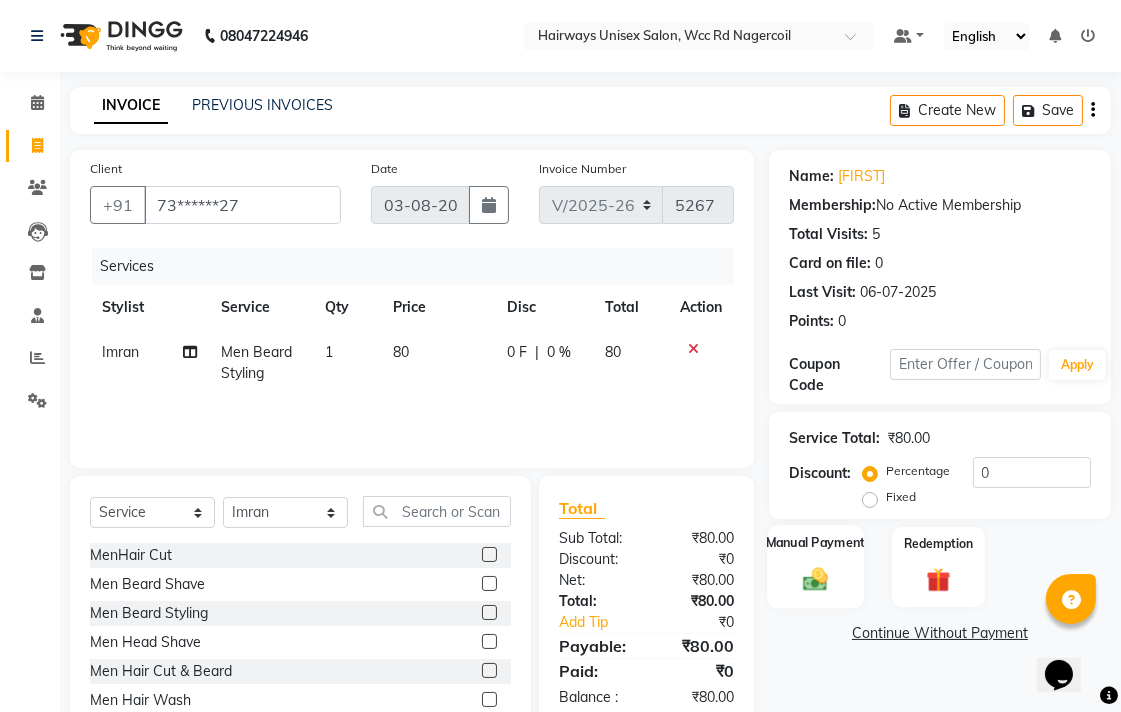 click on "Manual Payment" 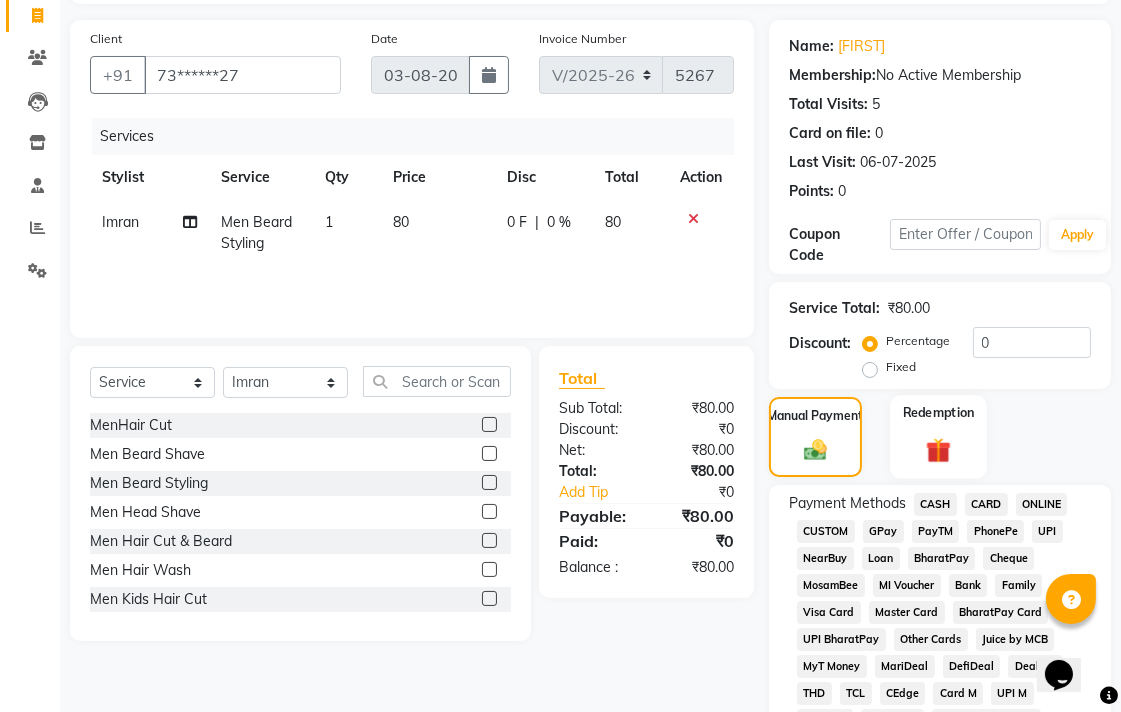 scroll, scrollTop: 444, scrollLeft: 0, axis: vertical 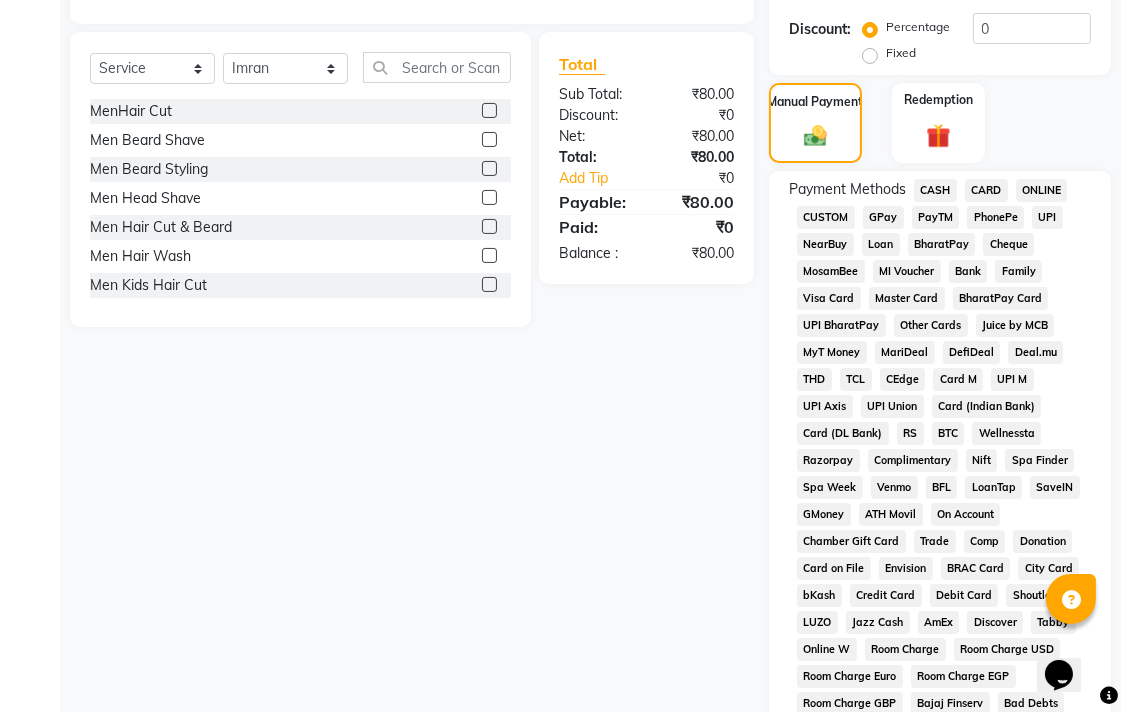 click on "UPI" 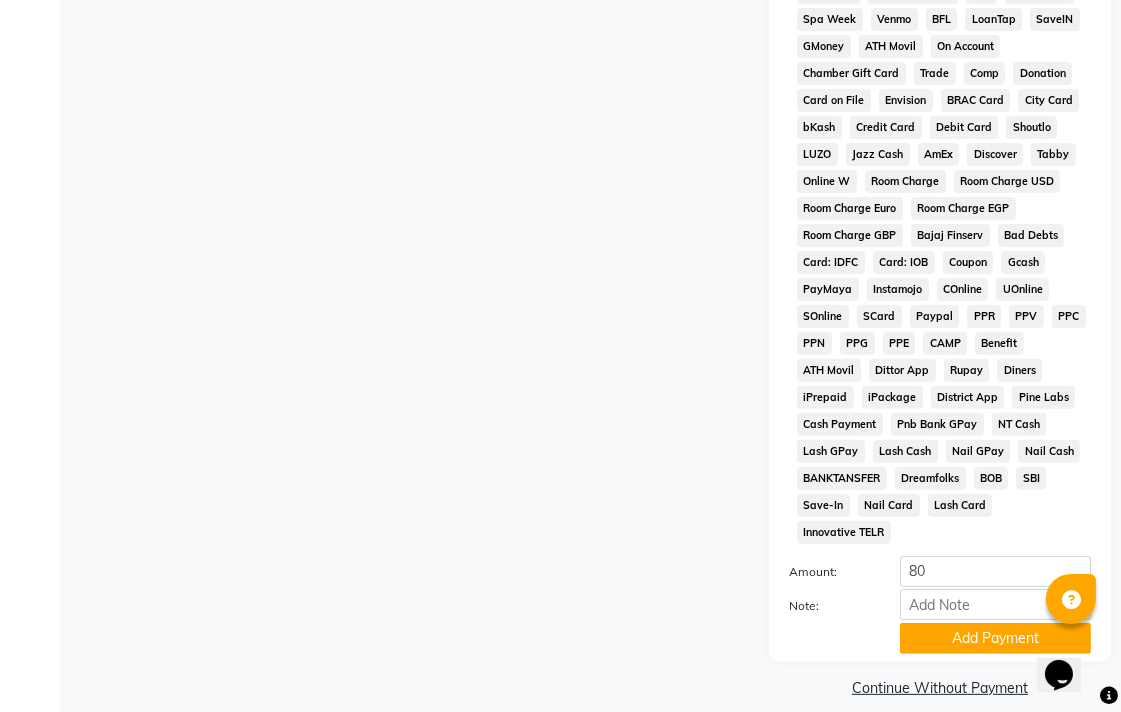 scroll, scrollTop: 913, scrollLeft: 0, axis: vertical 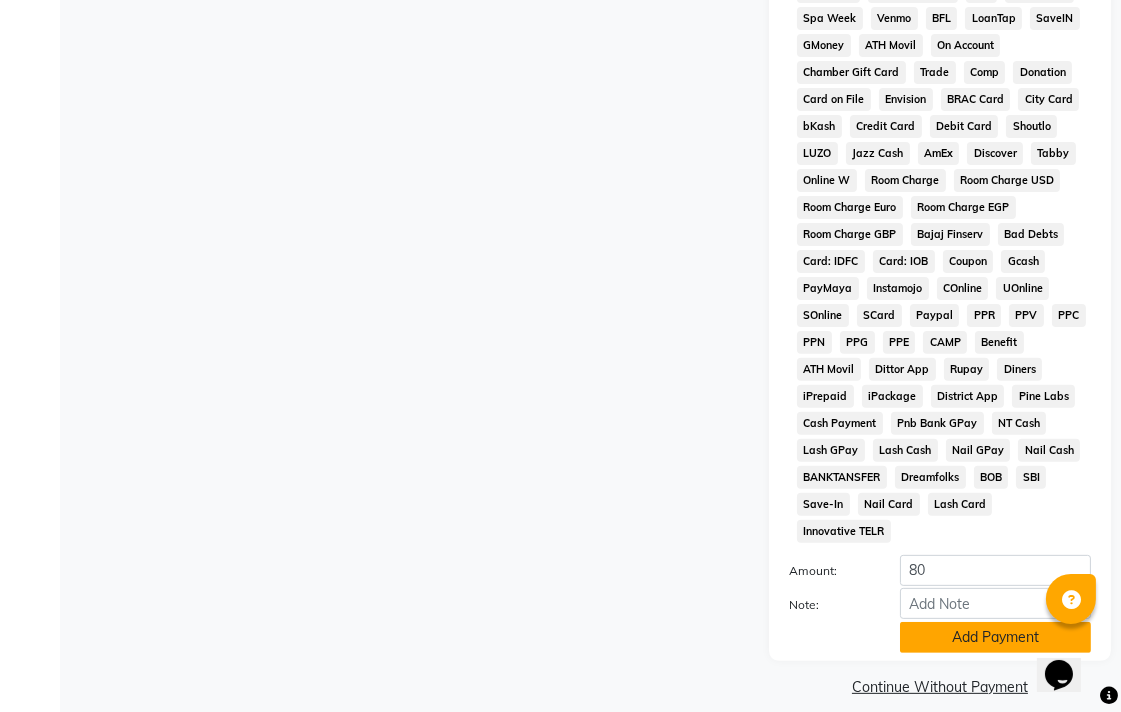 click on "Add Payment" 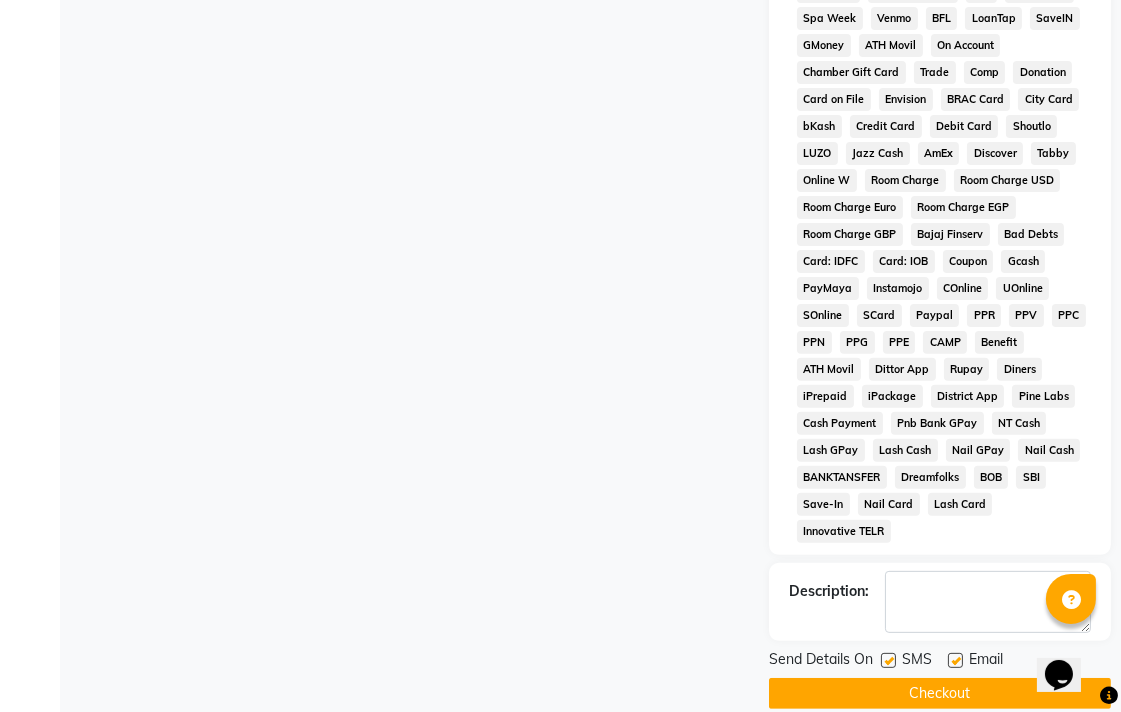 click on "Checkout" 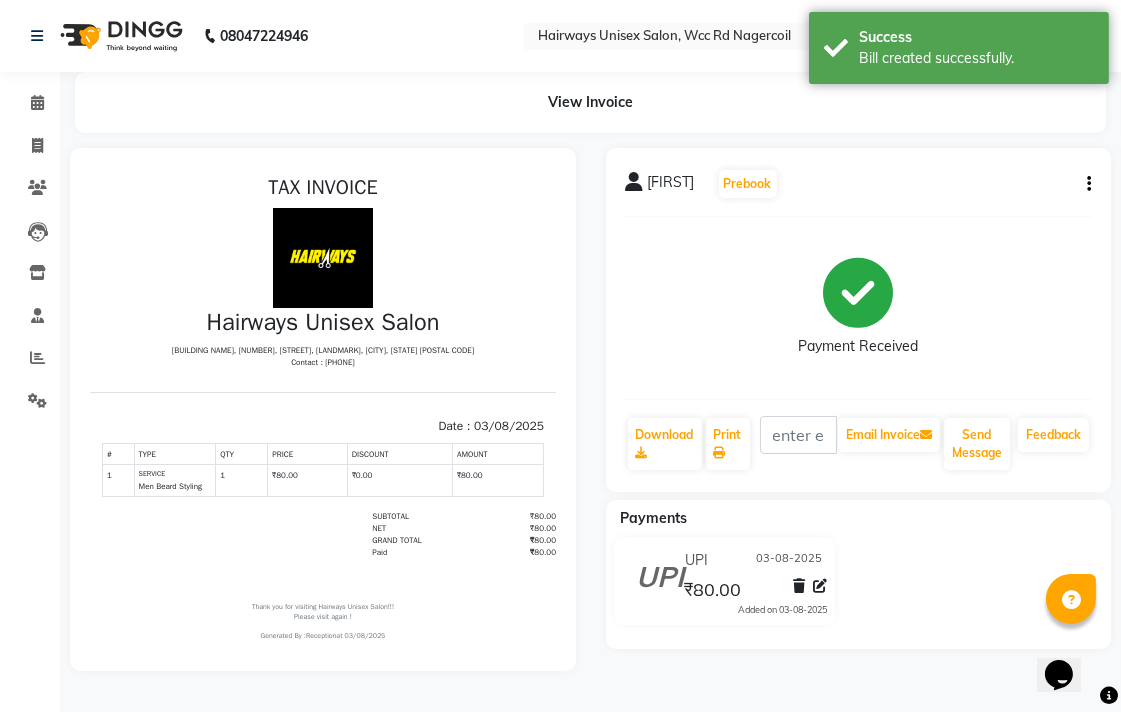 scroll, scrollTop: 0, scrollLeft: 0, axis: both 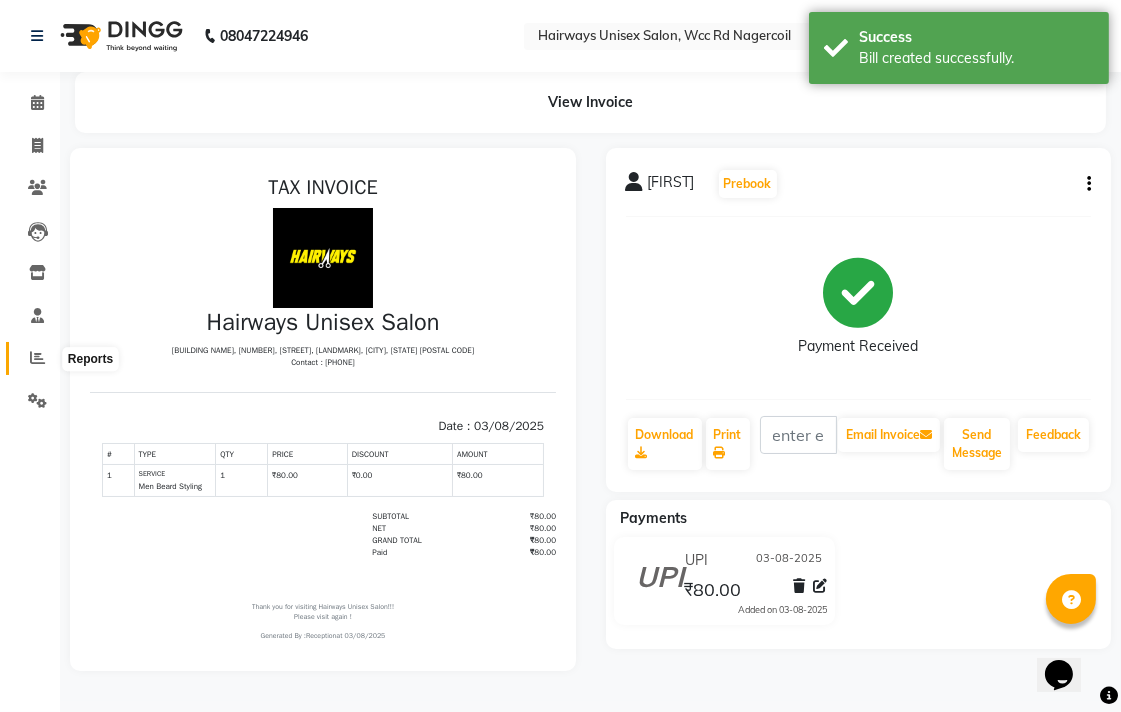 click 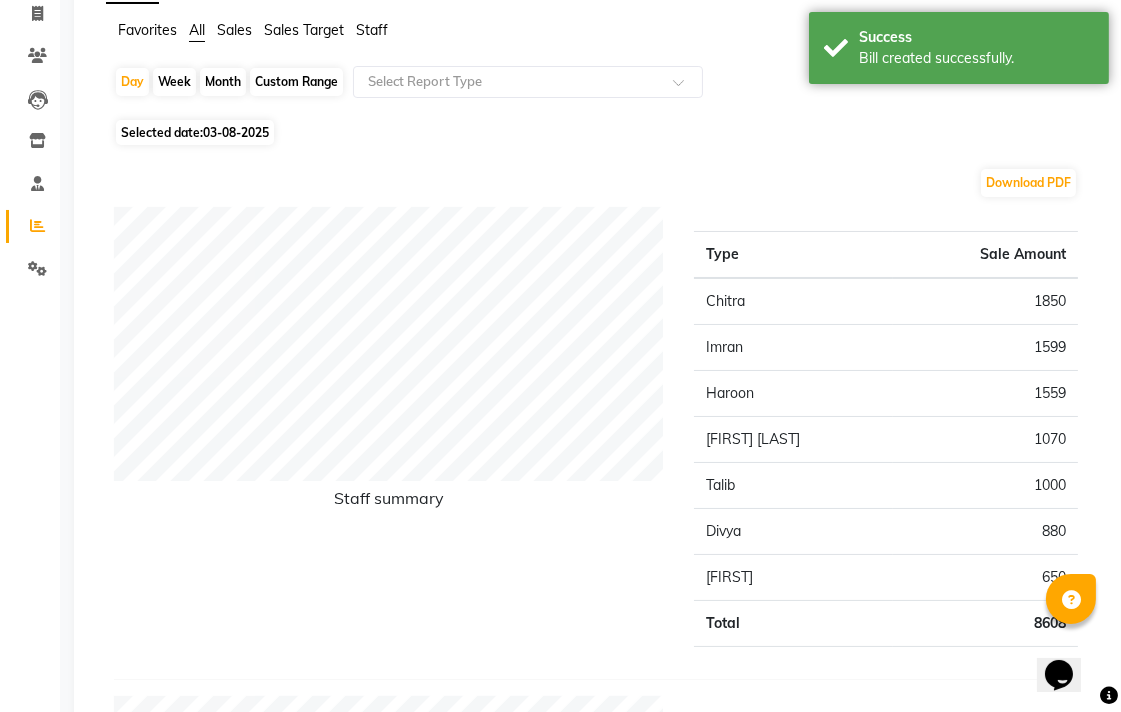 scroll, scrollTop: 0, scrollLeft: 0, axis: both 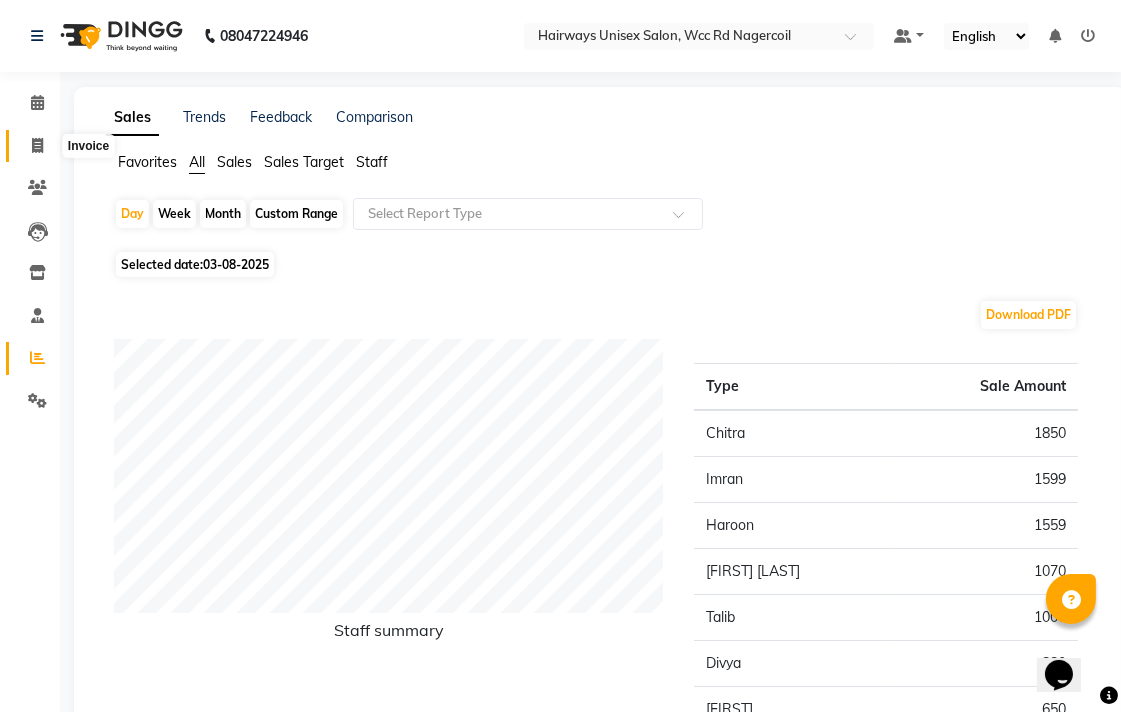 click 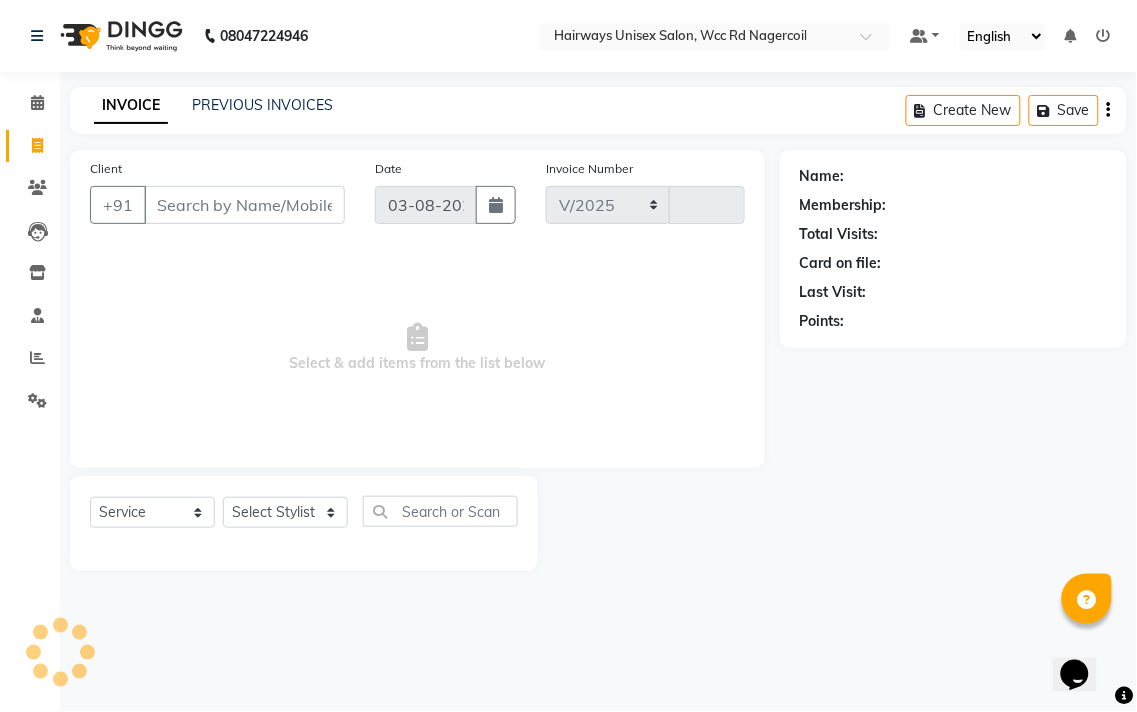 select on "6523" 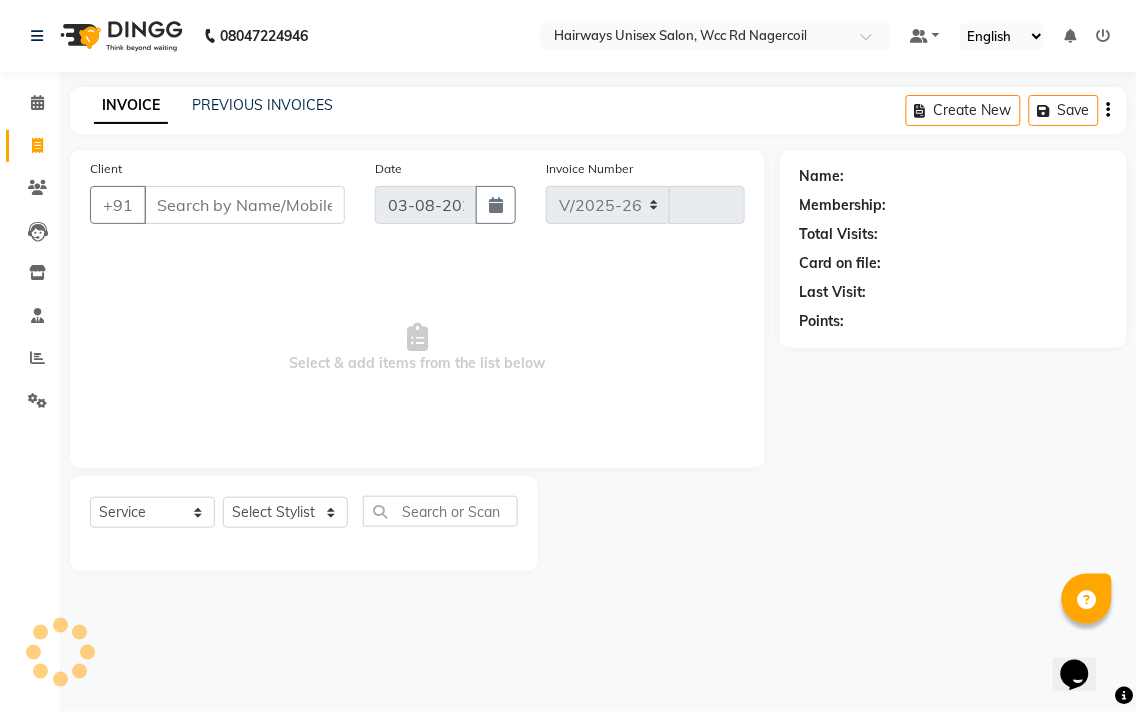 type on "5268" 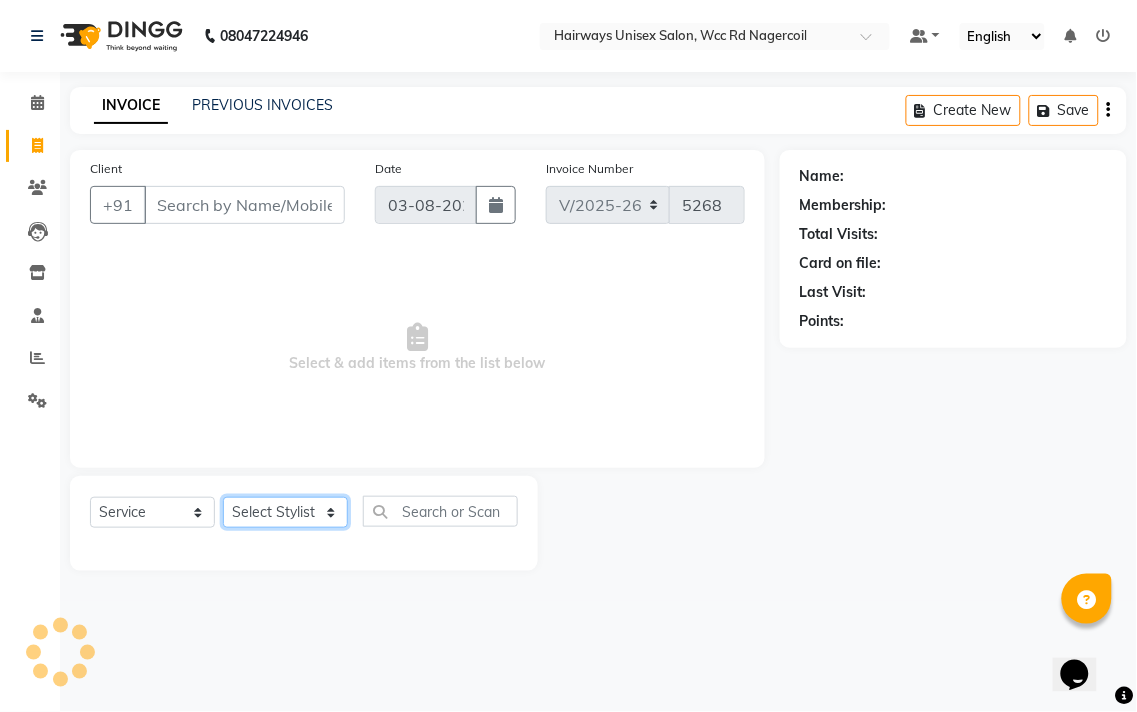 click on "Select Stylist" 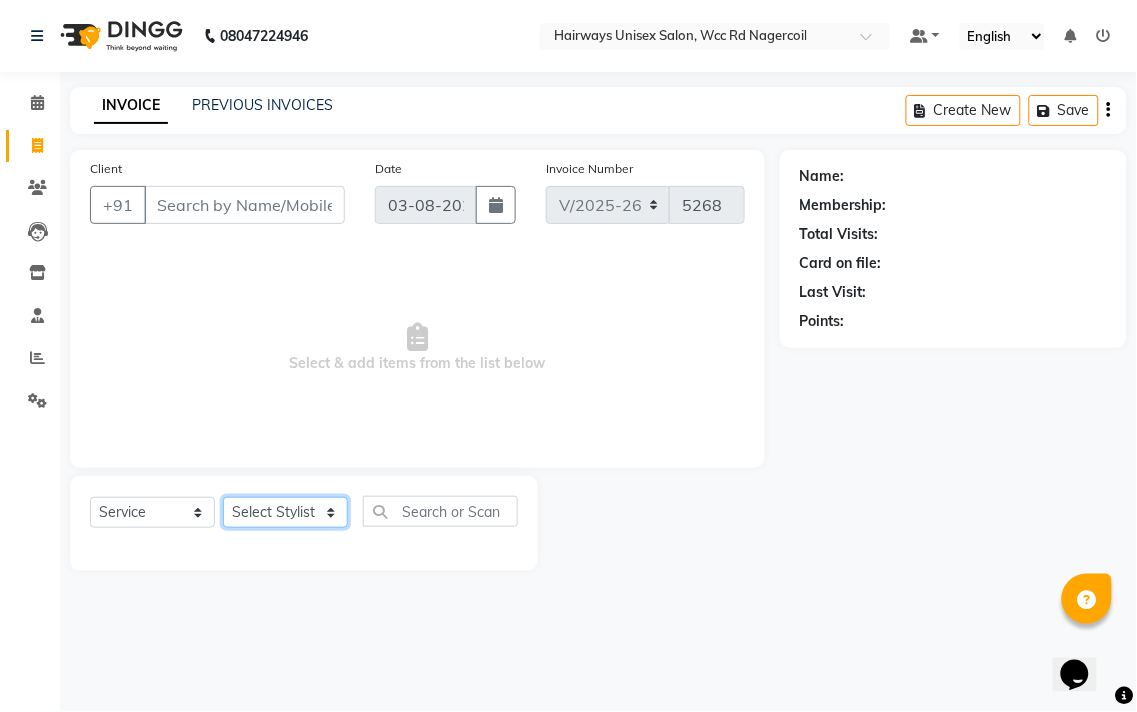 select on "49914" 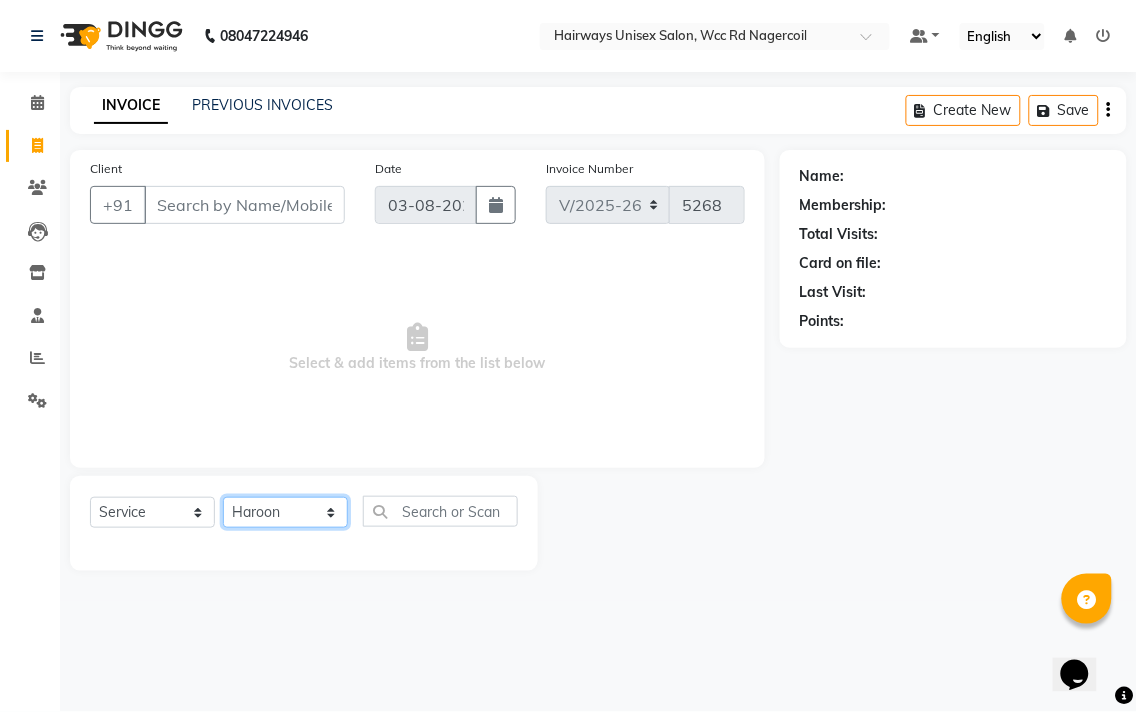 click on "Select Stylist Admin Chitra divya Gokila Haroon Imran Reception Salman Sartaj Khan Talib" 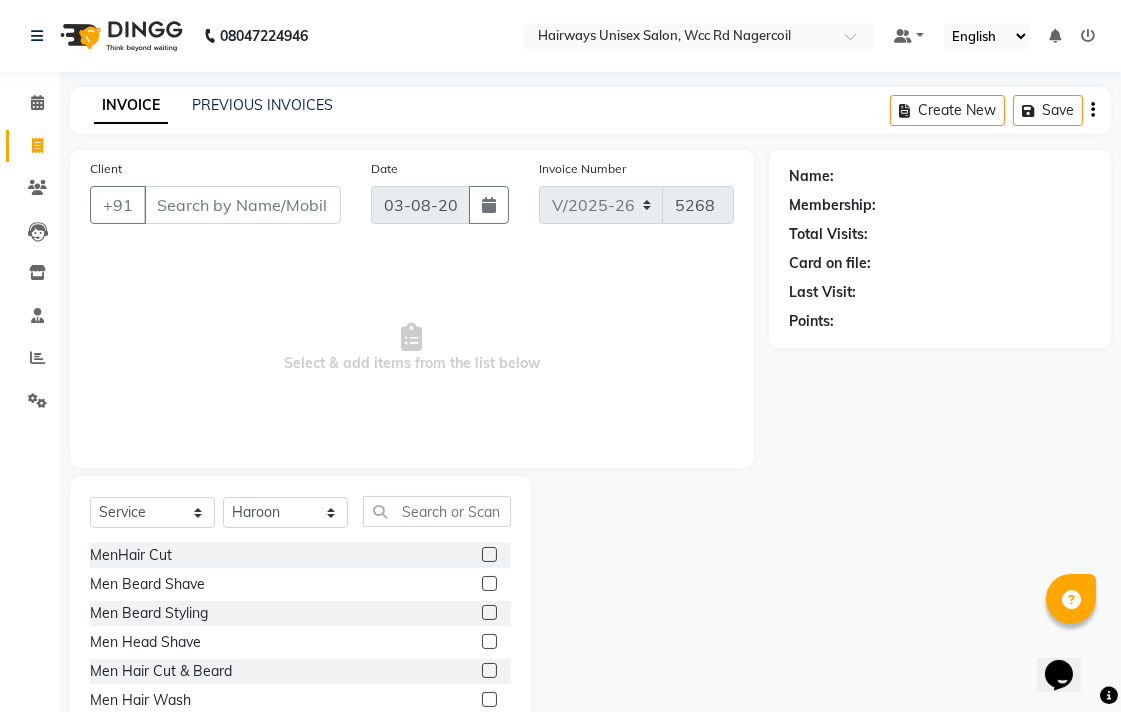 click 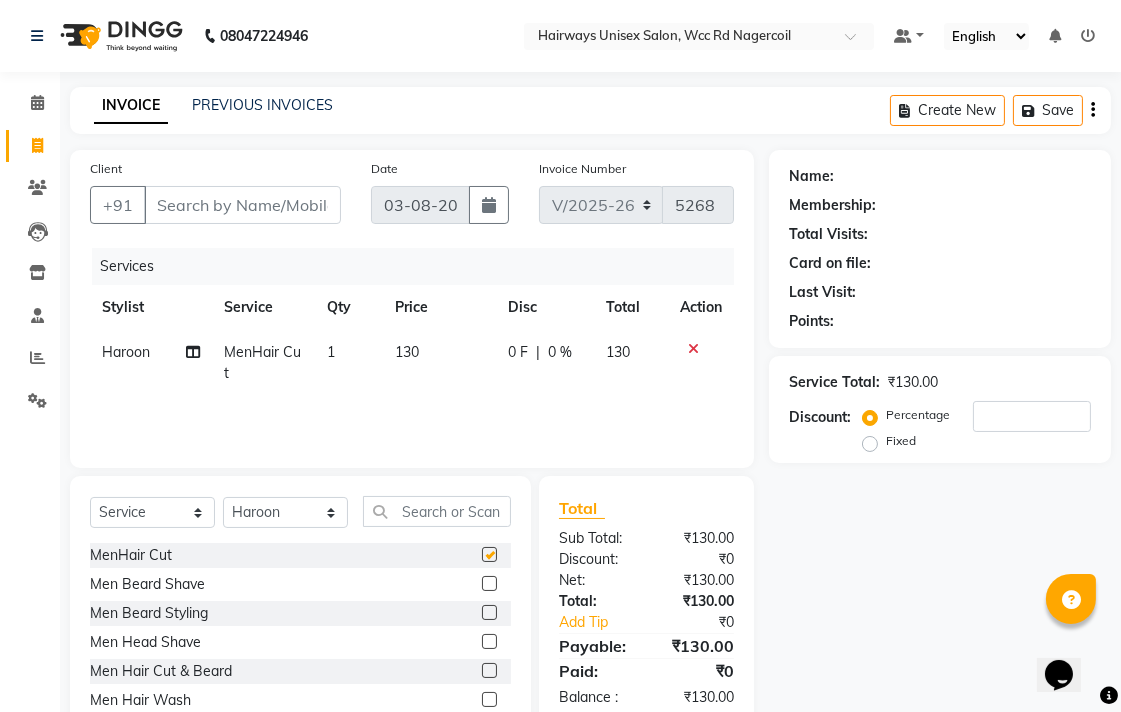 checkbox on "false" 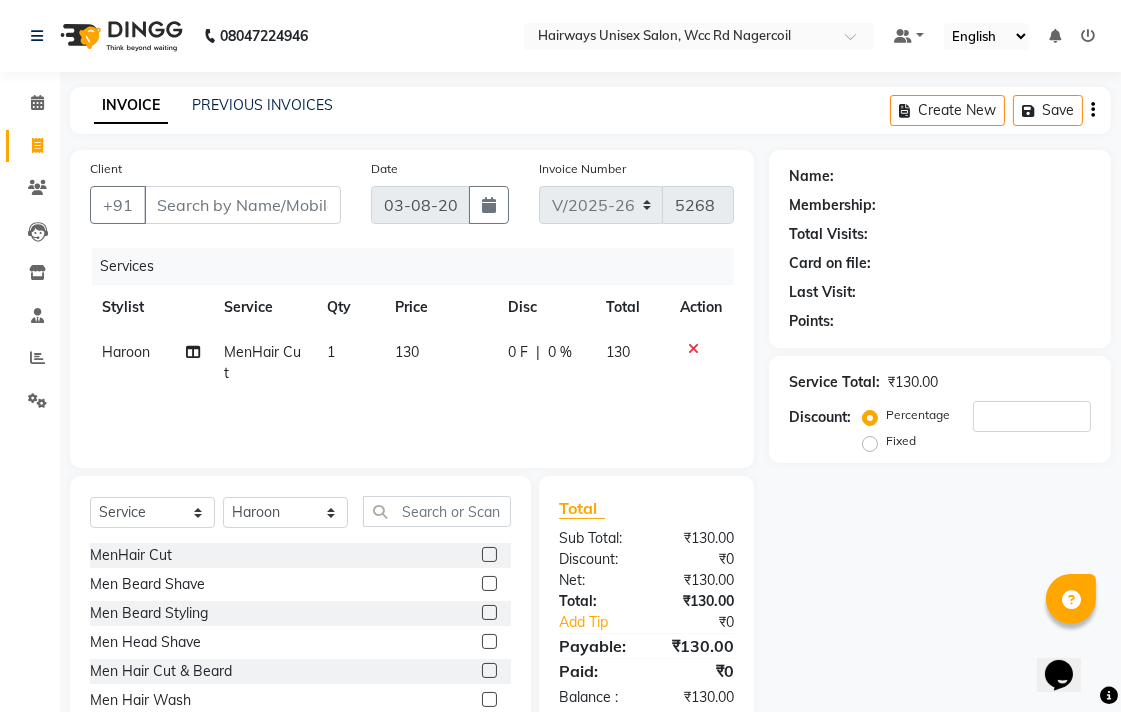 click 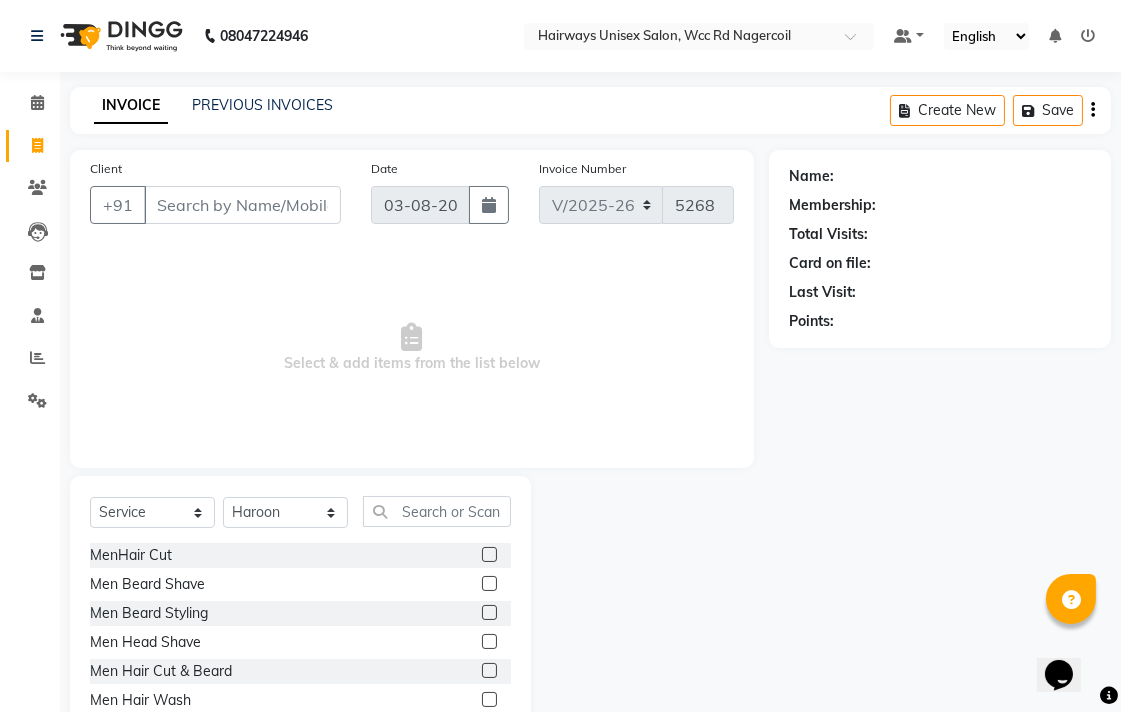 click 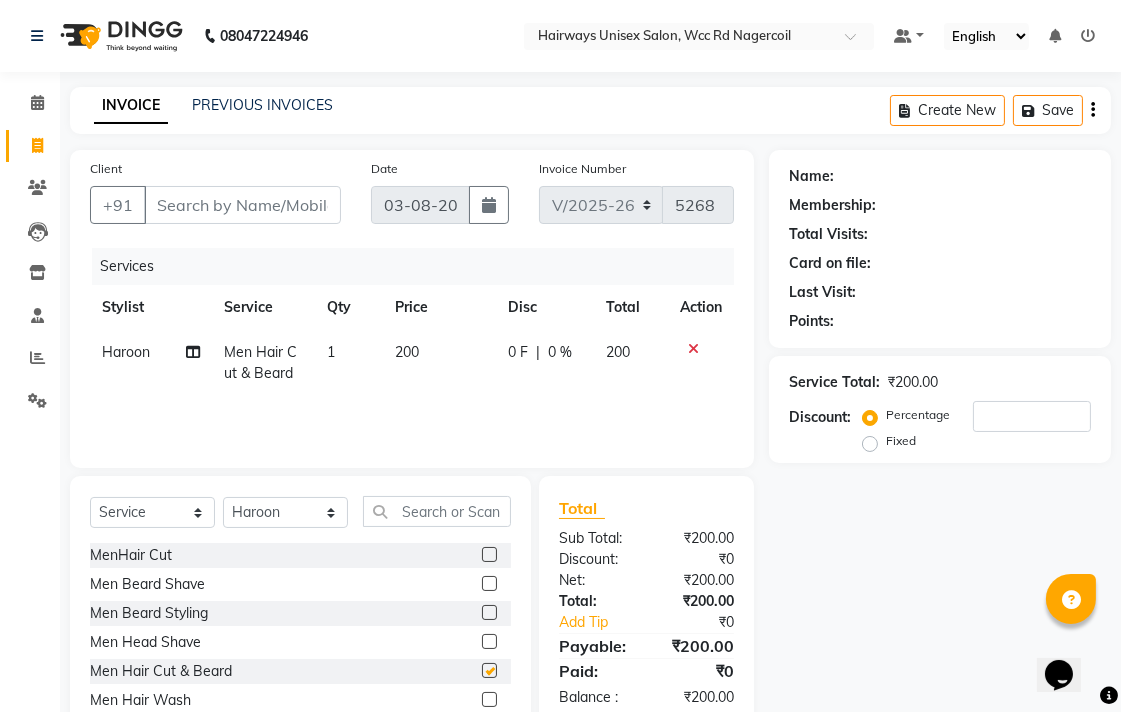 checkbox on "false" 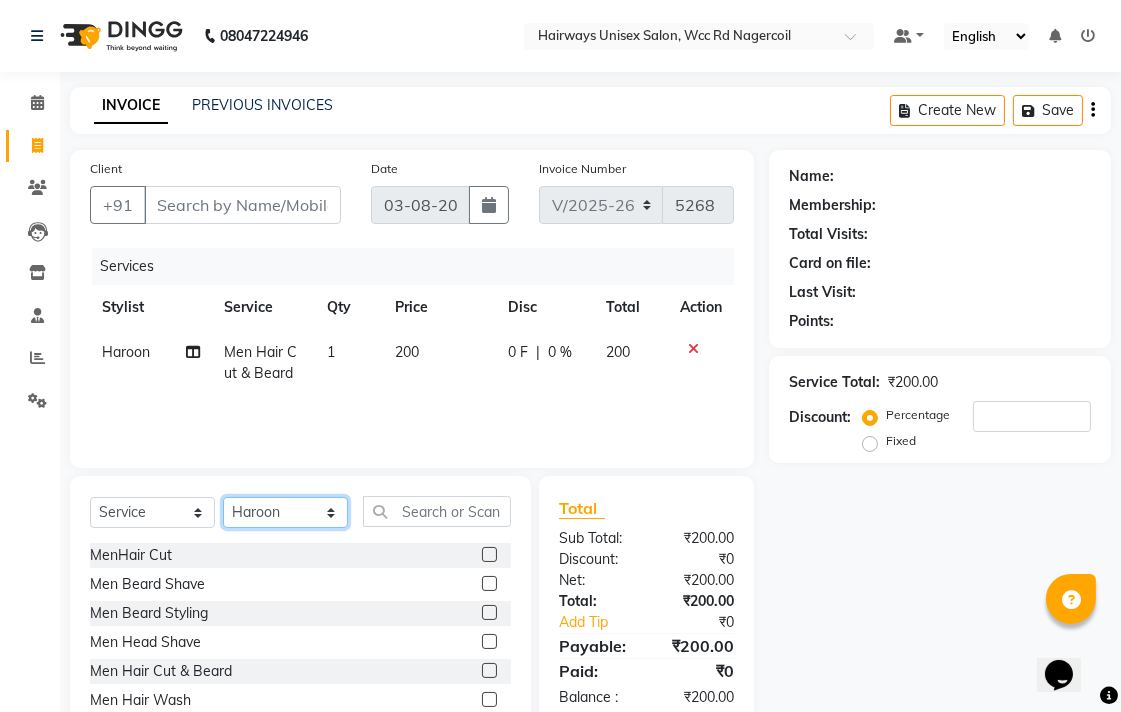 click on "Select Stylist Admin Chitra divya Gokila Haroon Imran Reception Salman Sartaj Khan Talib" 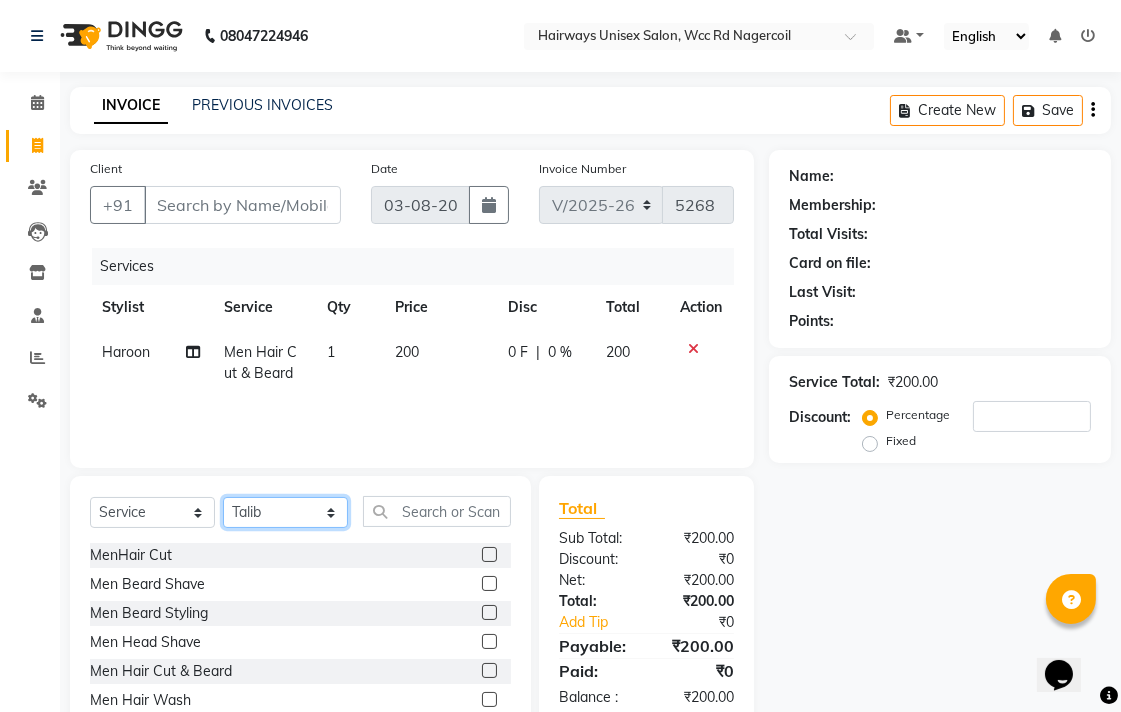 click on "Select Stylist Admin Chitra divya Gokila Haroon Imran Reception Salman Sartaj Khan Talib" 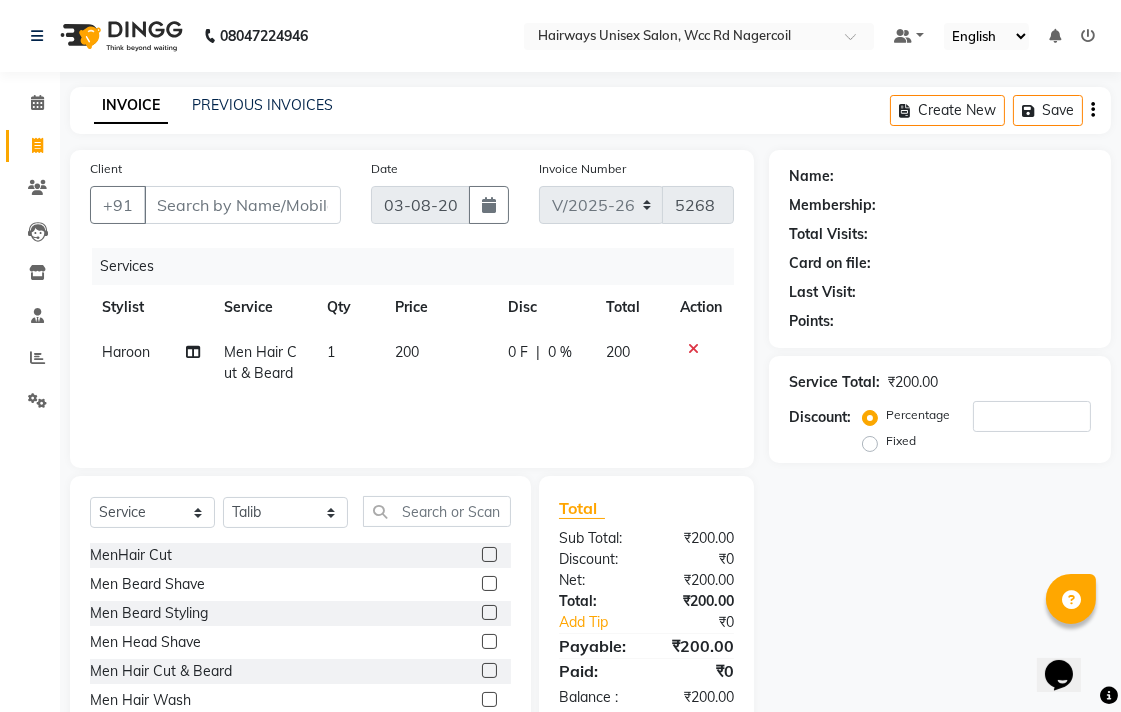 click 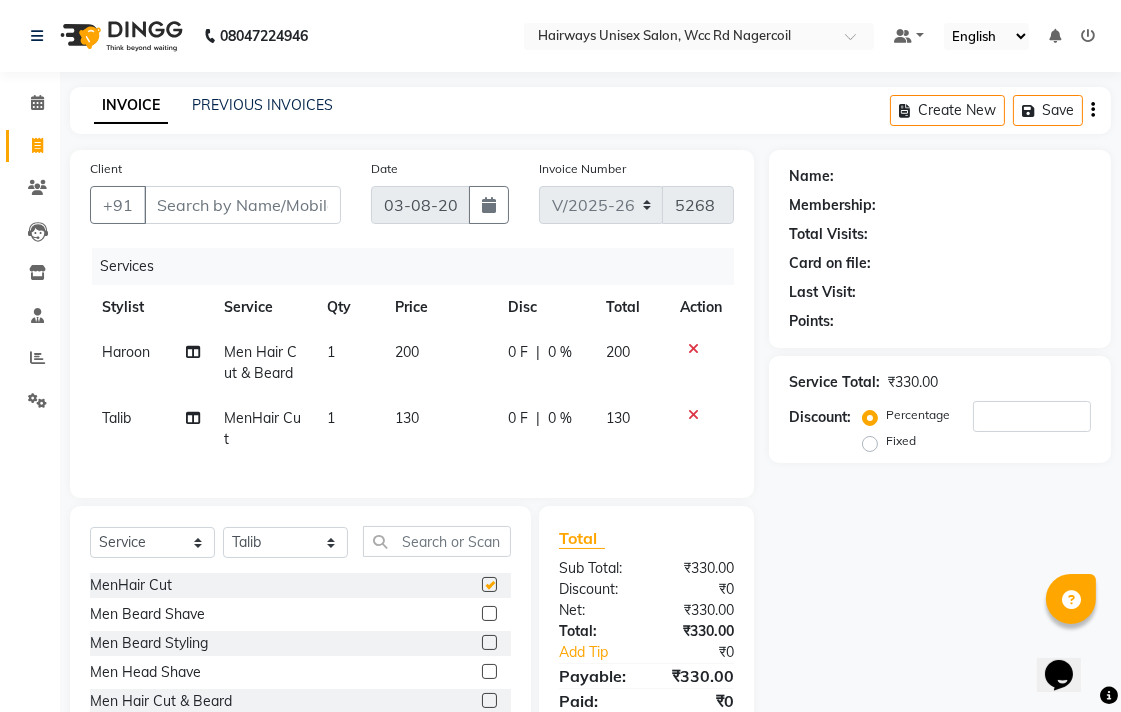 checkbox on "false" 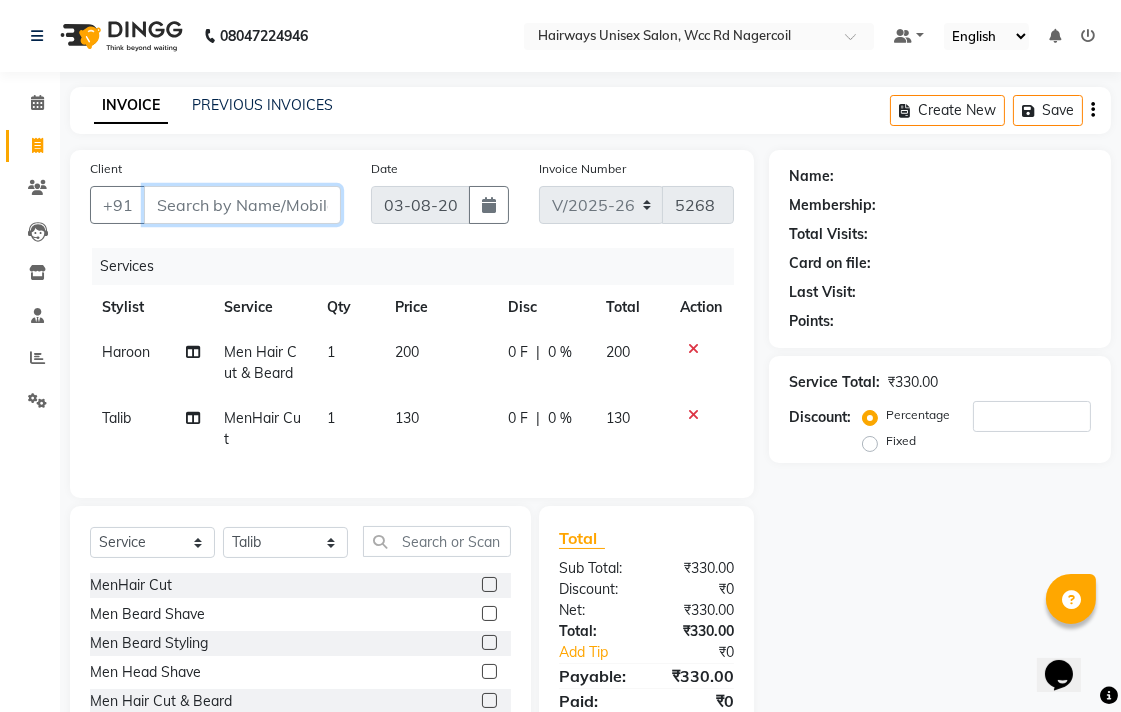 click on "Client" at bounding box center (242, 205) 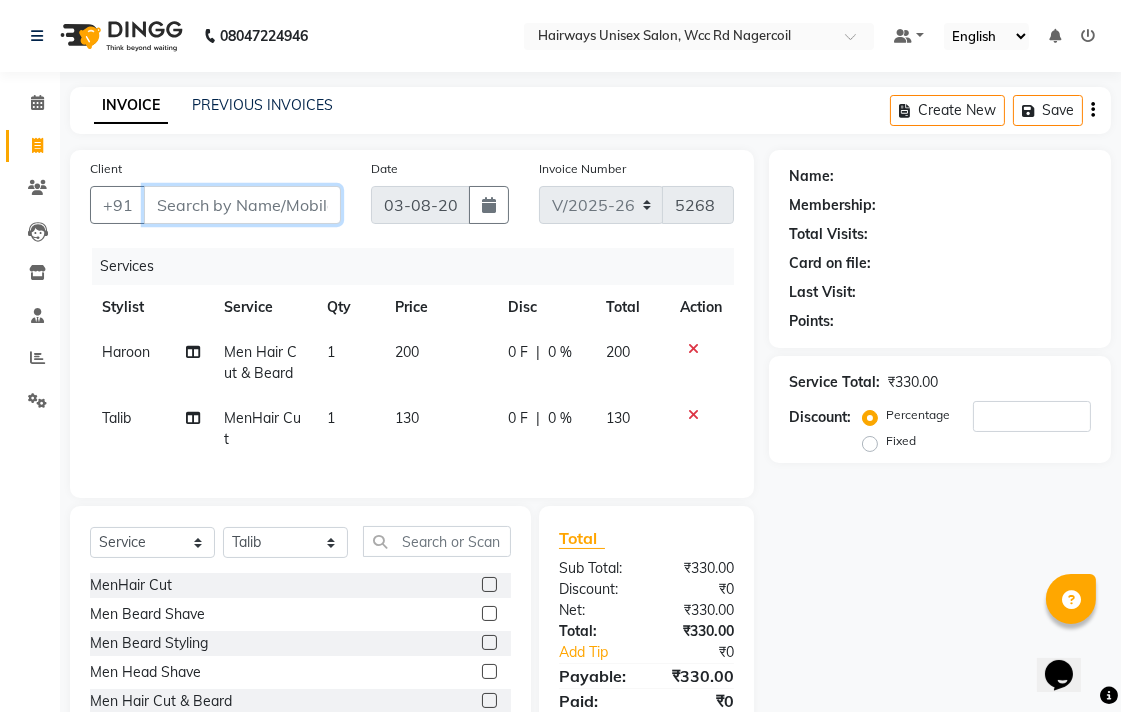 type on "7" 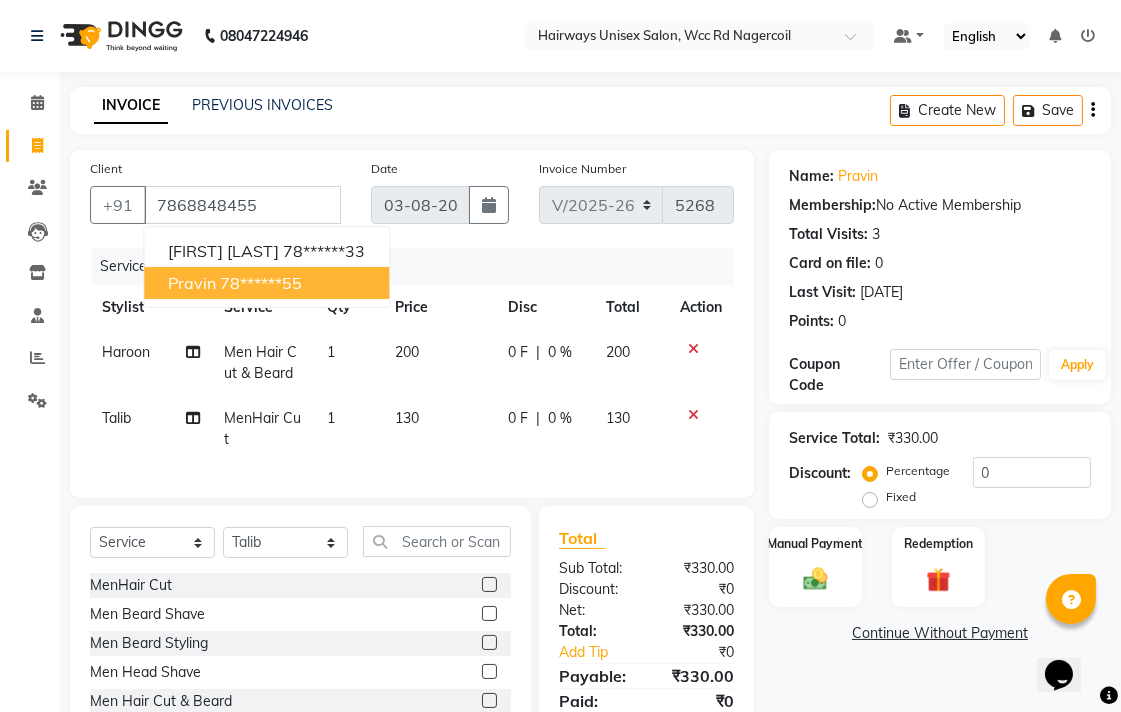 click on "pravin  78******55" at bounding box center (266, 283) 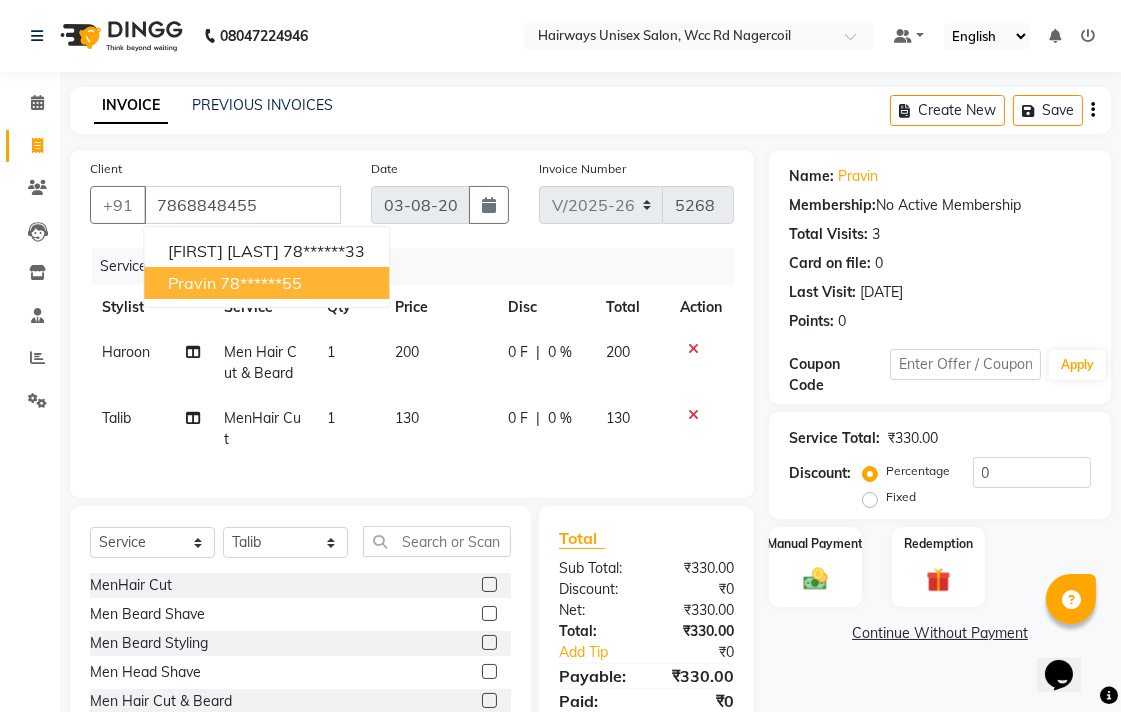 type on "78******55" 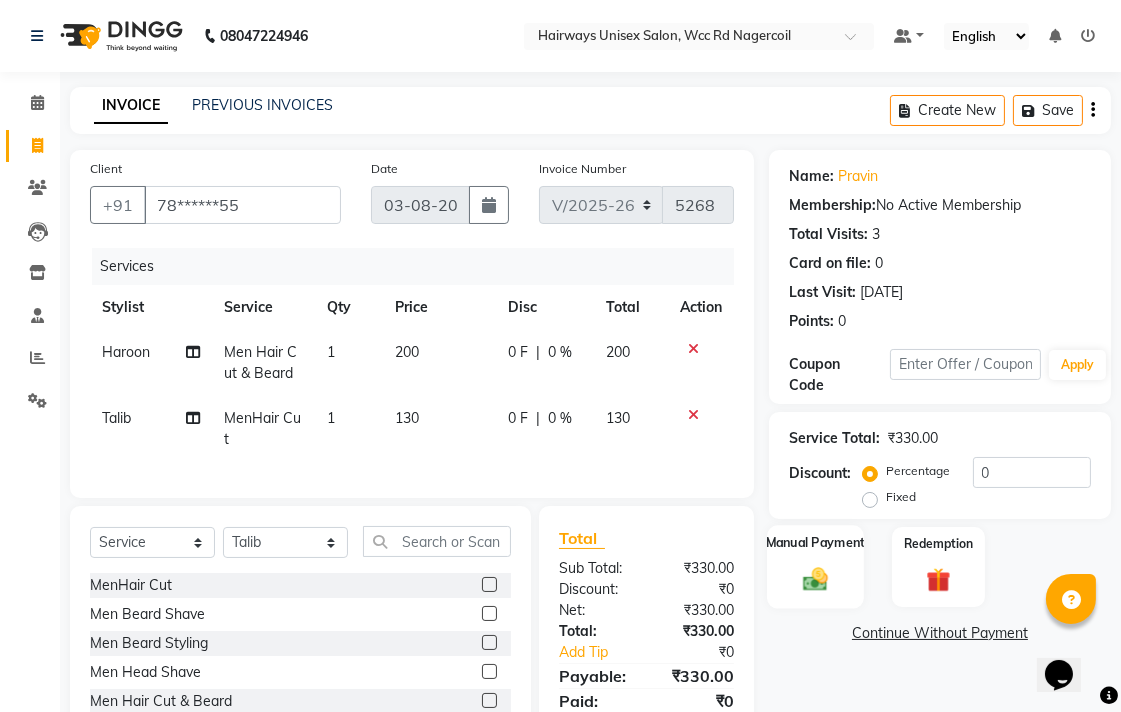 click on "Manual Payment" 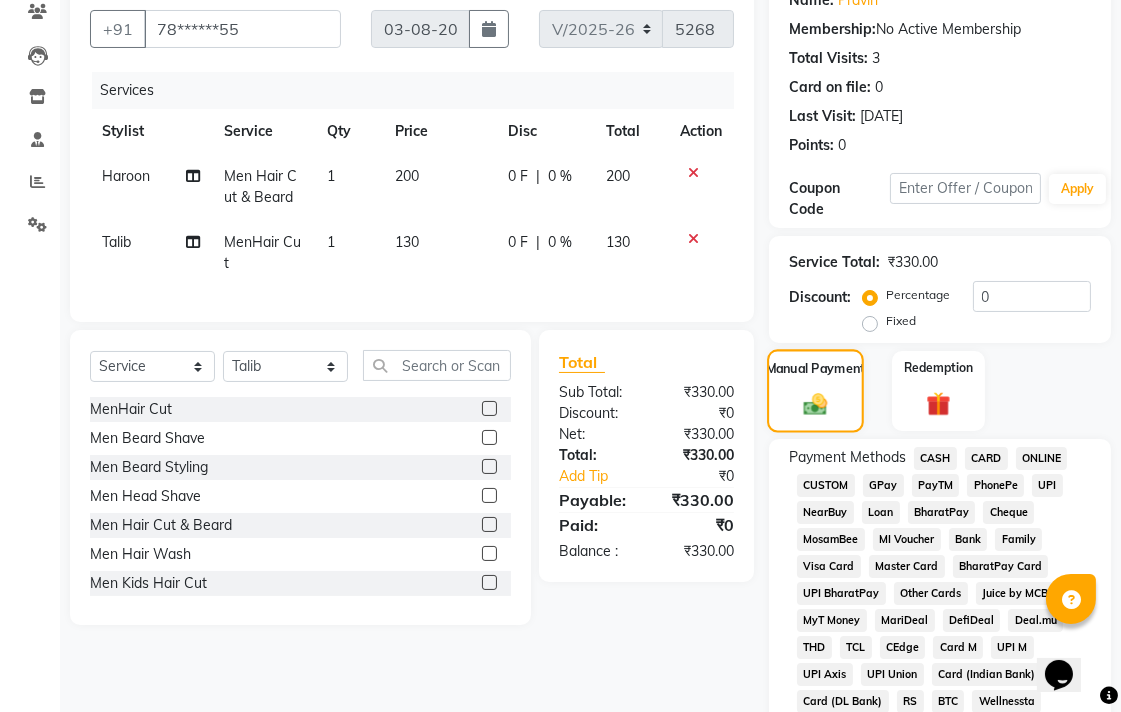 scroll, scrollTop: 444, scrollLeft: 0, axis: vertical 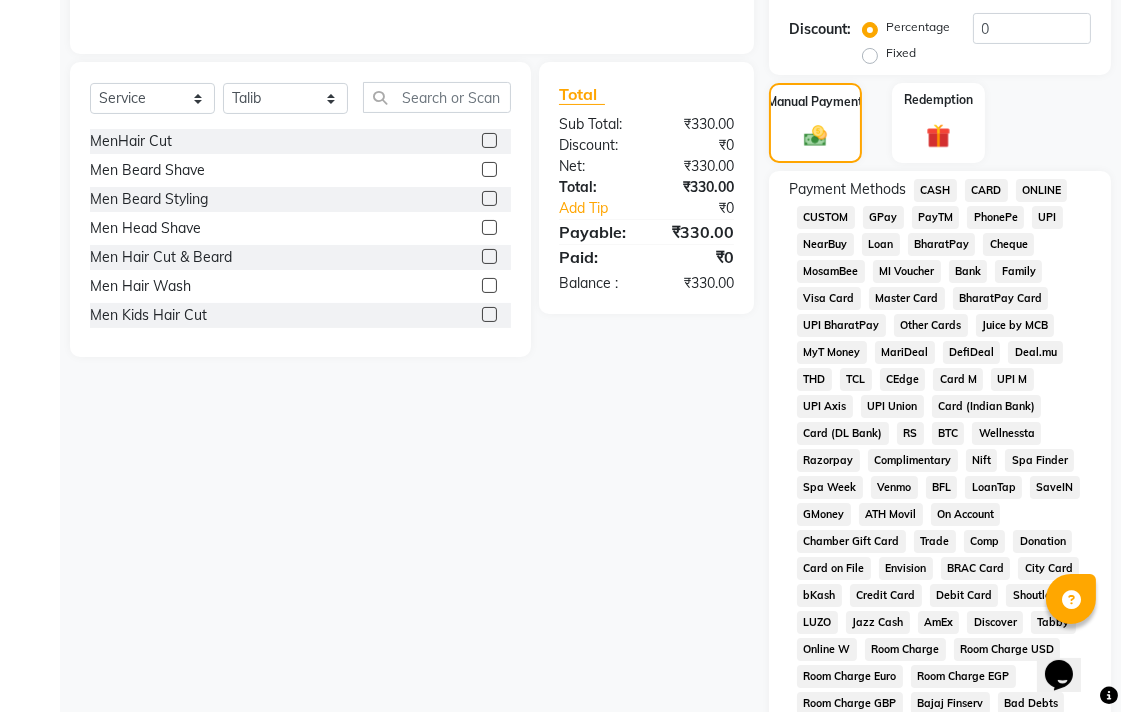 click on "UPI" 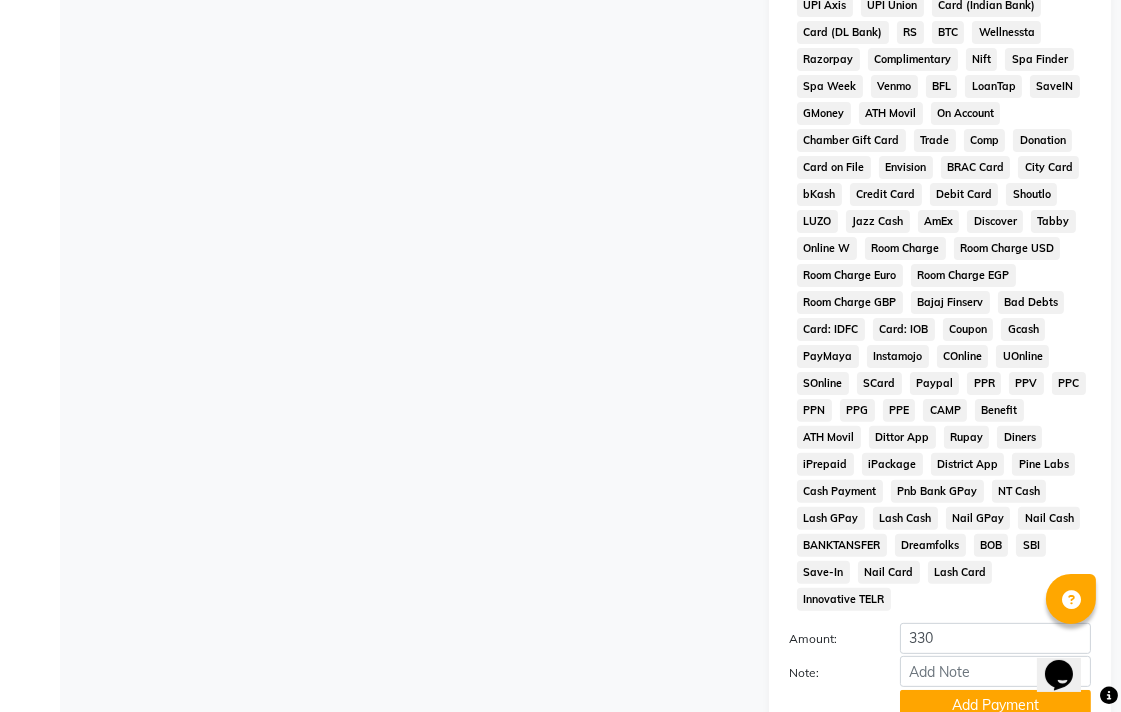 scroll, scrollTop: 913, scrollLeft: 0, axis: vertical 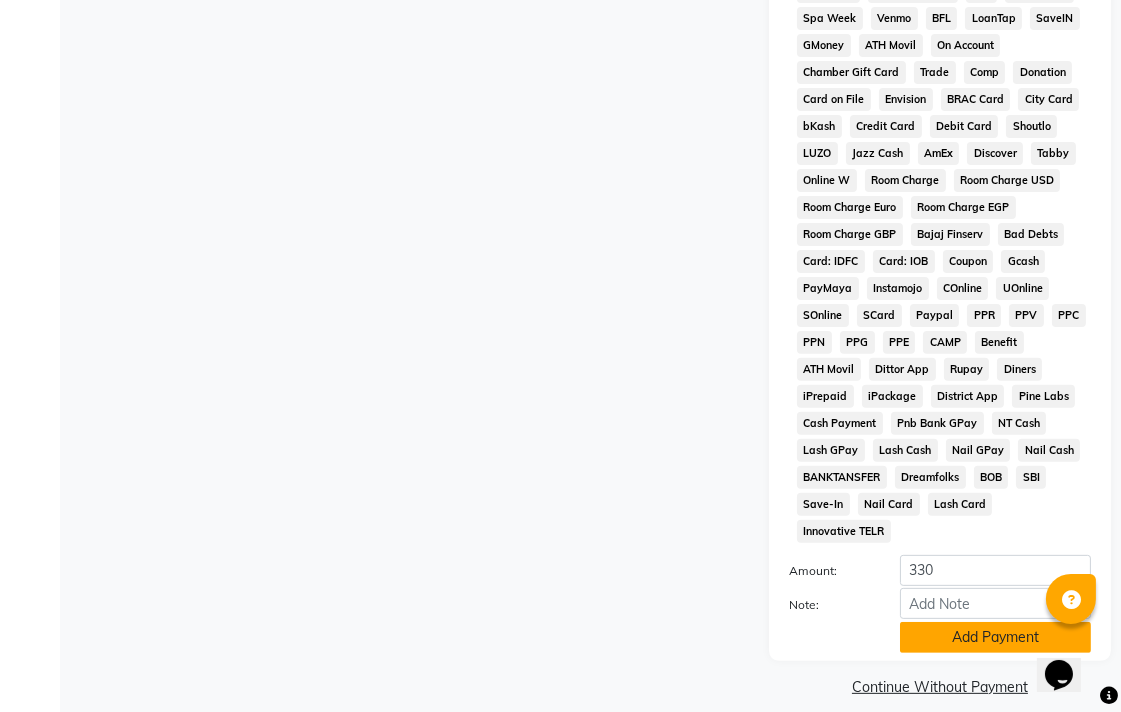 click on "Add Payment" 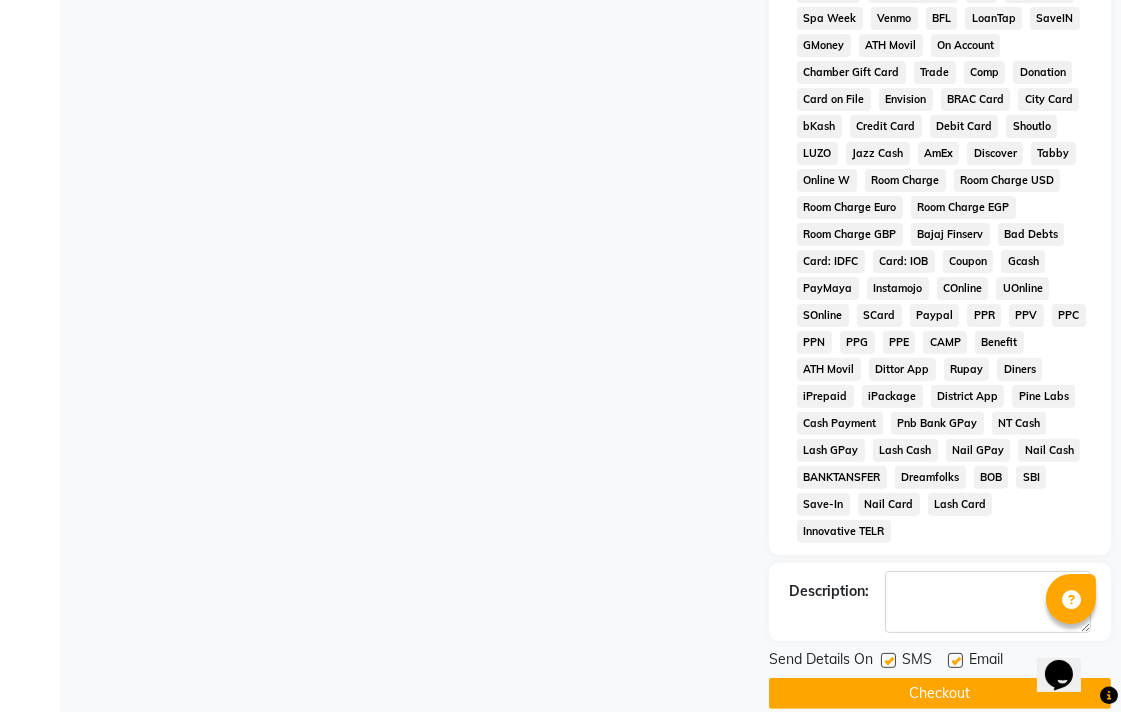 click on "Checkout" 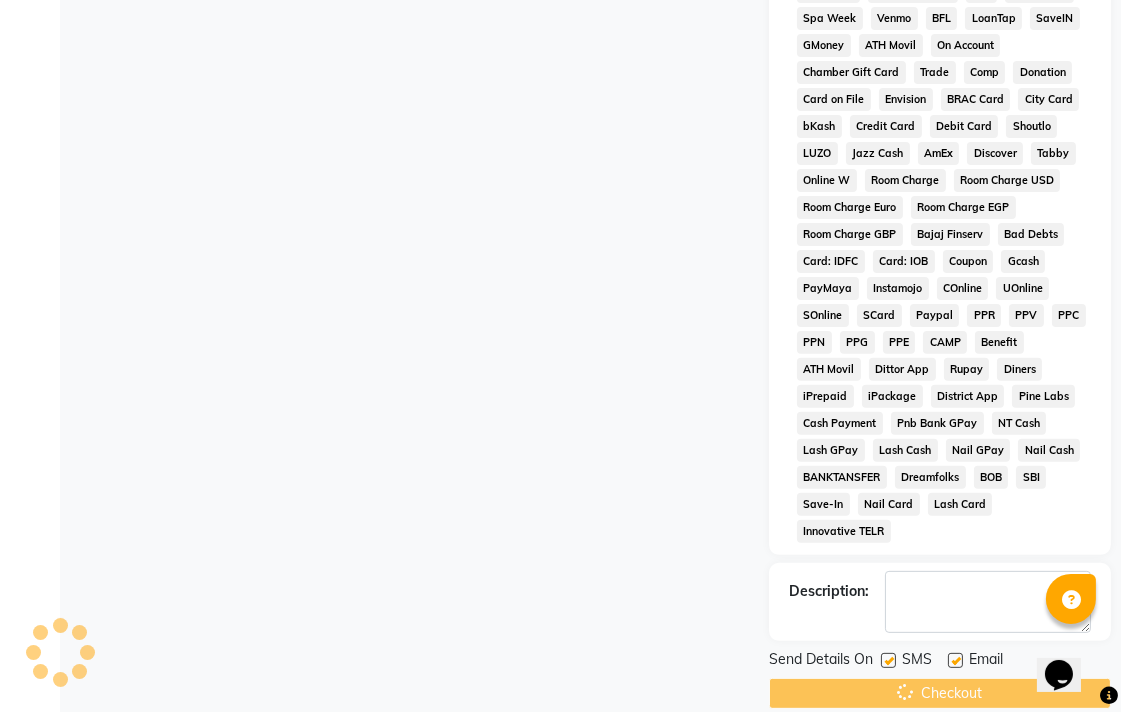 scroll, scrollTop: 0, scrollLeft: 0, axis: both 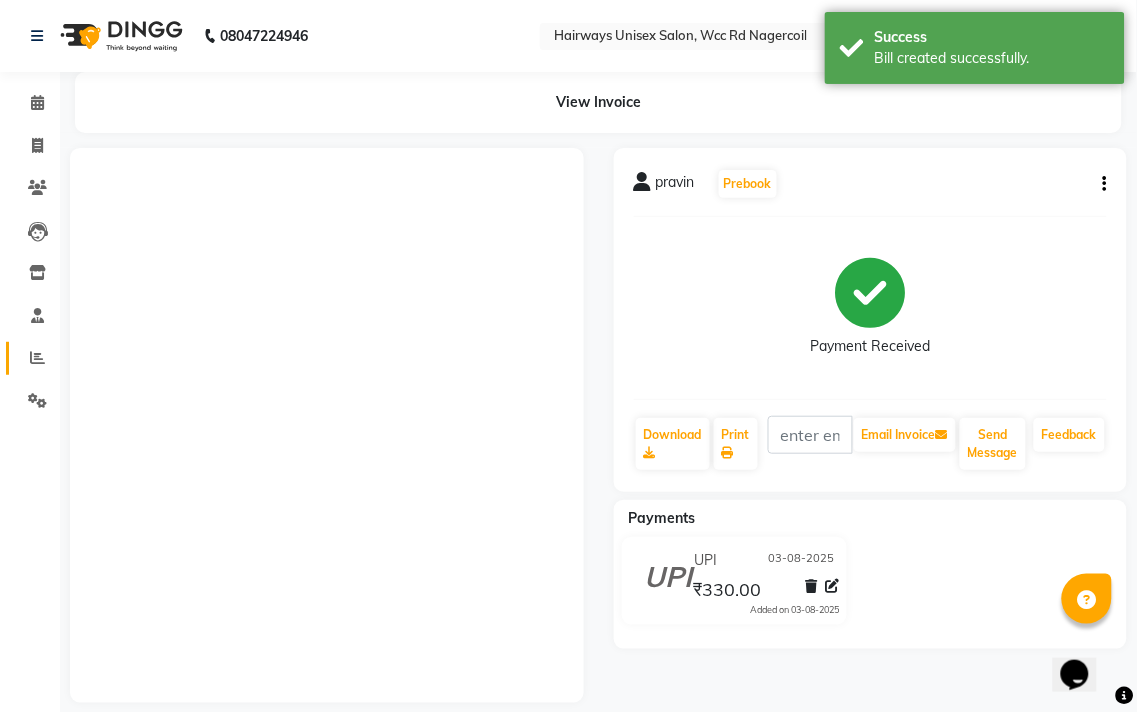 click on "Reports" 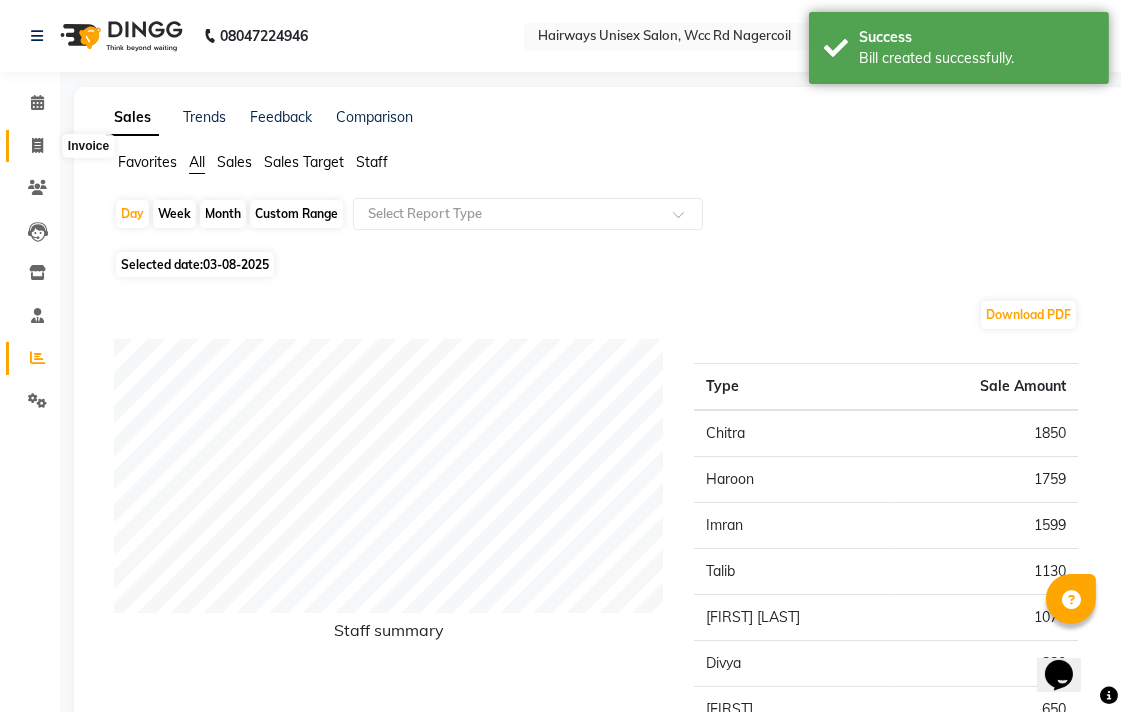 click 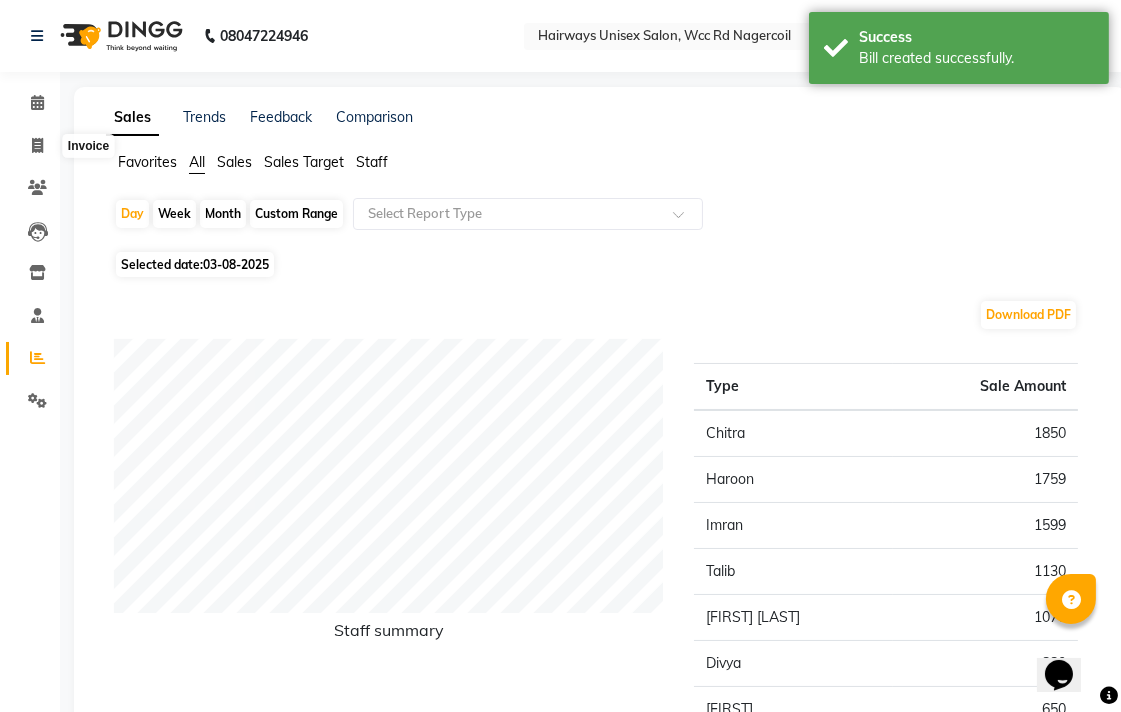 select on "service" 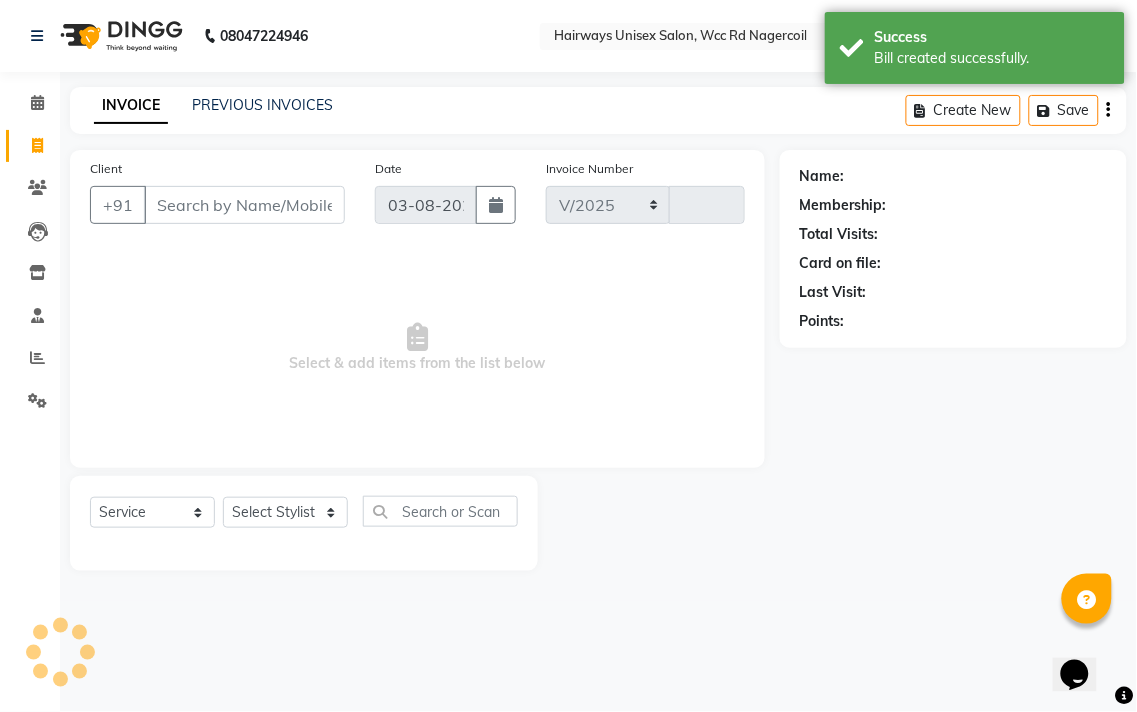 select on "6523" 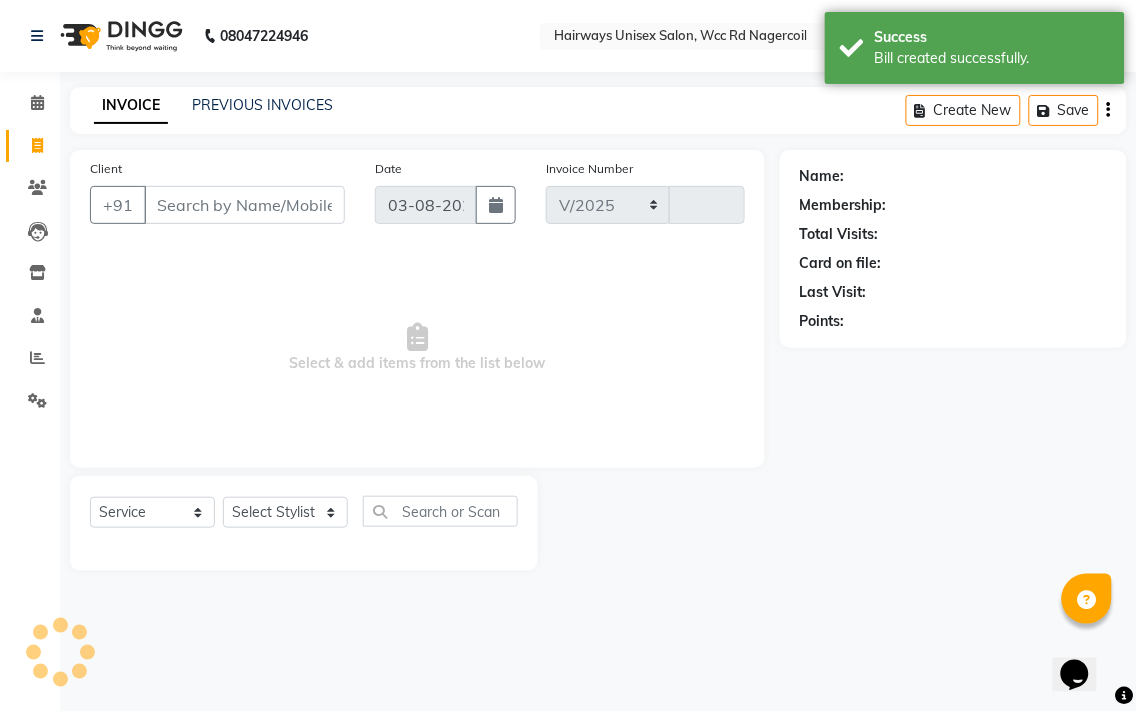 type on "5269" 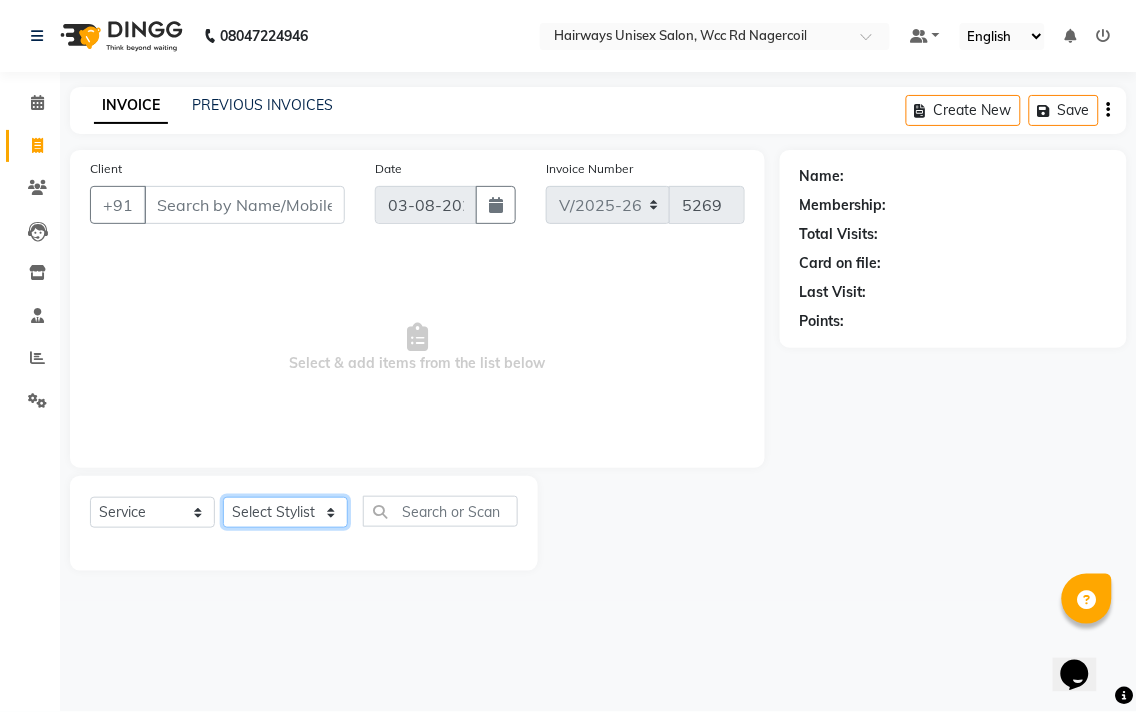 click on "Select Stylist Admin Chitra divya Gokila Haroon Imran Reception Salman Sartaj Khan Talib" 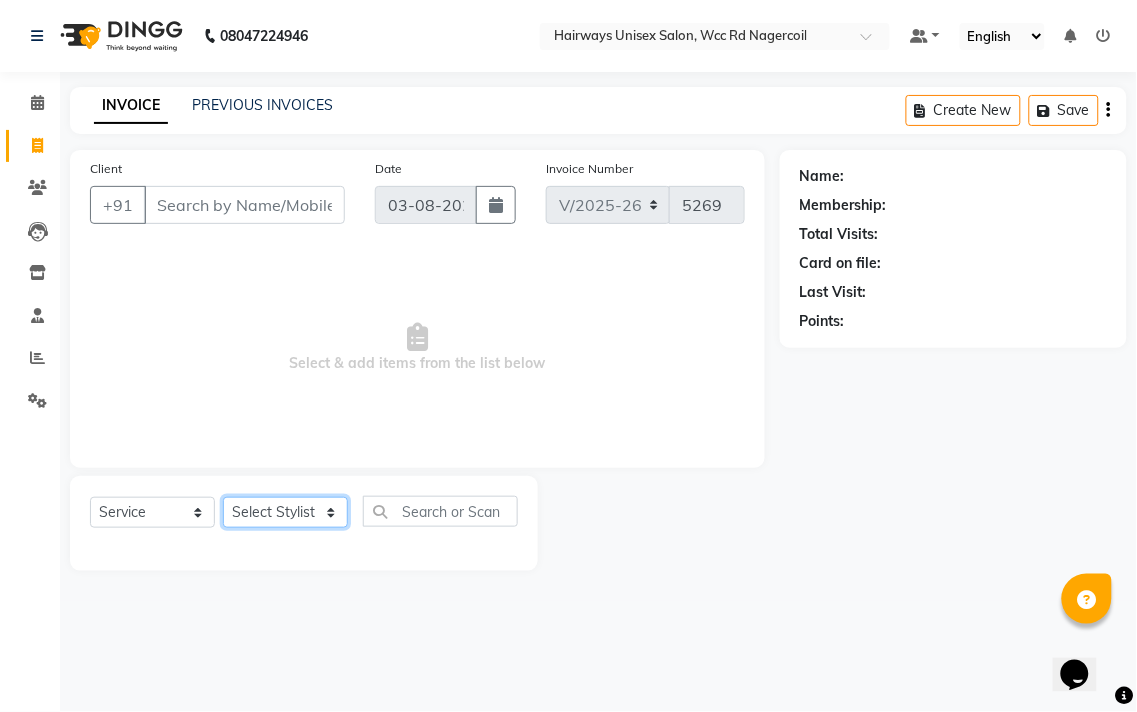 select on "67960" 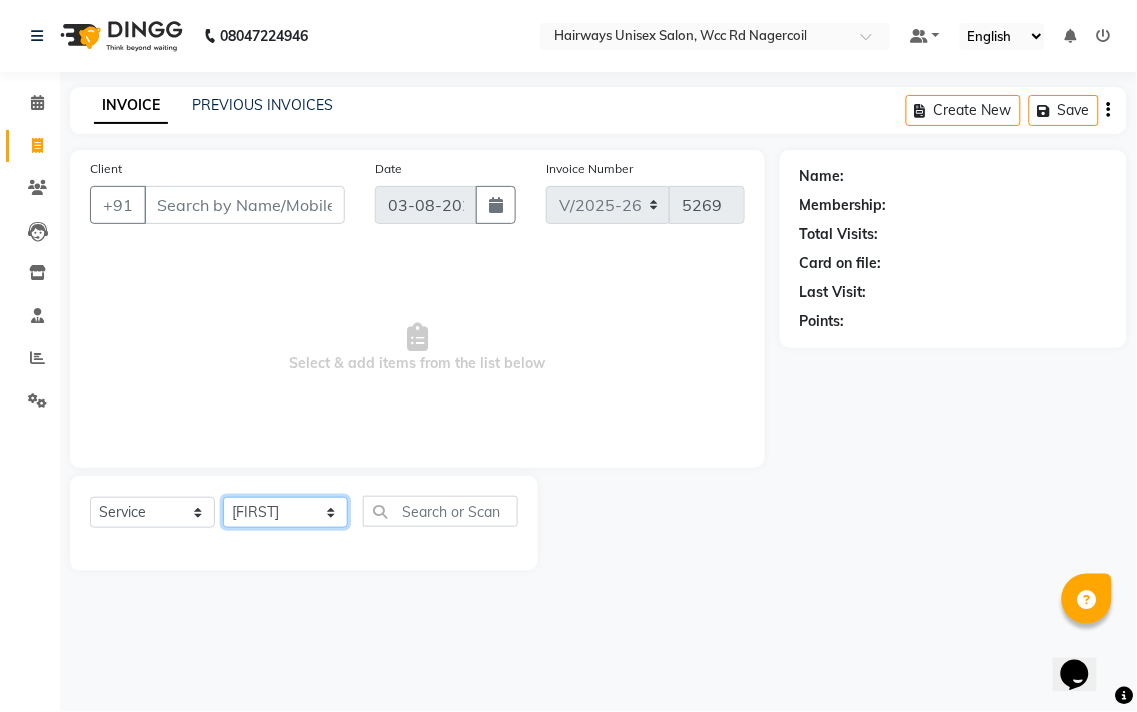 click on "Select Stylist Admin Chitra divya Gokila Haroon Imran Reception Salman Sartaj Khan Talib" 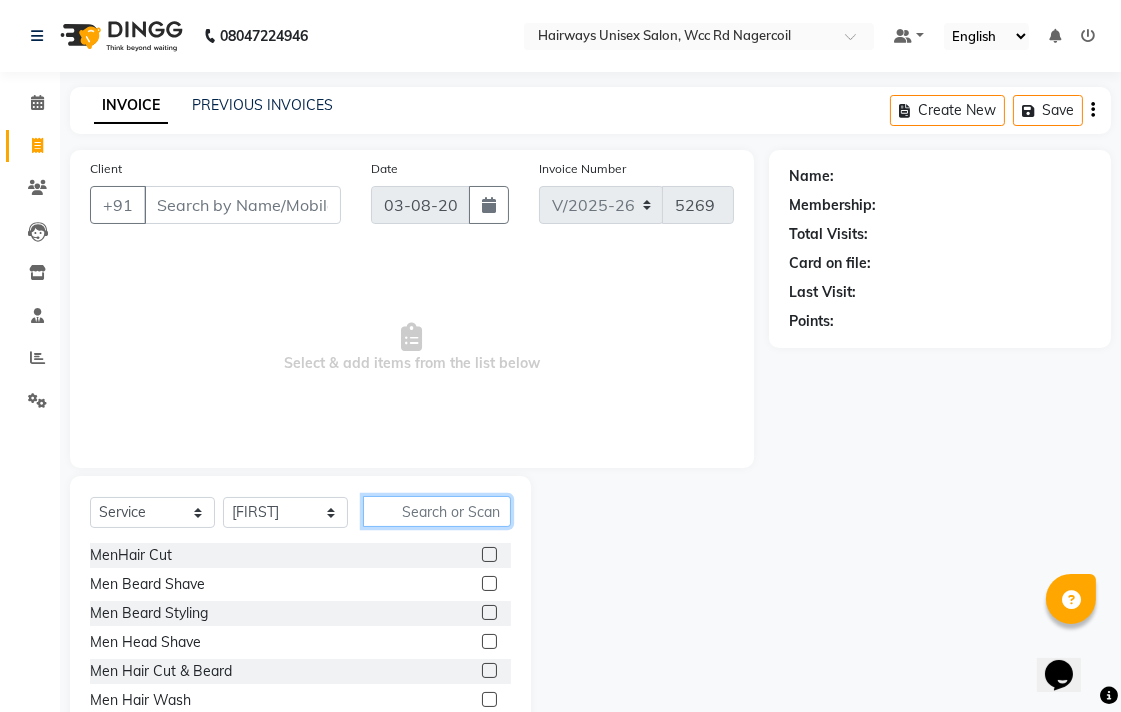 click 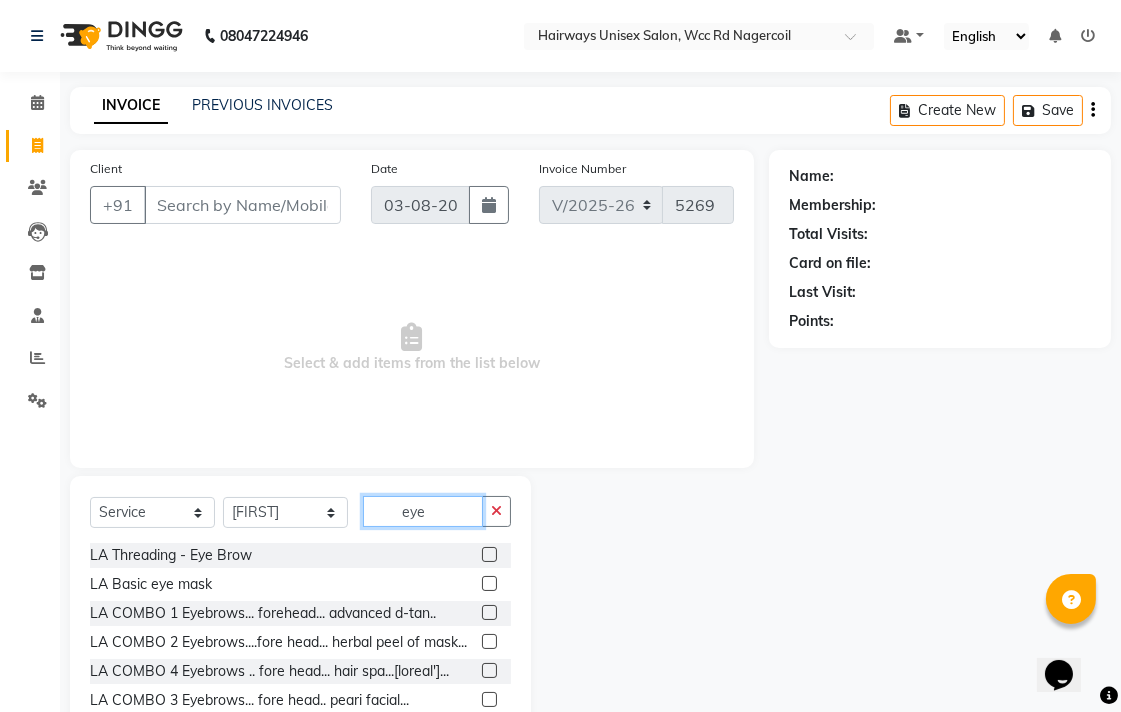 type on "eye" 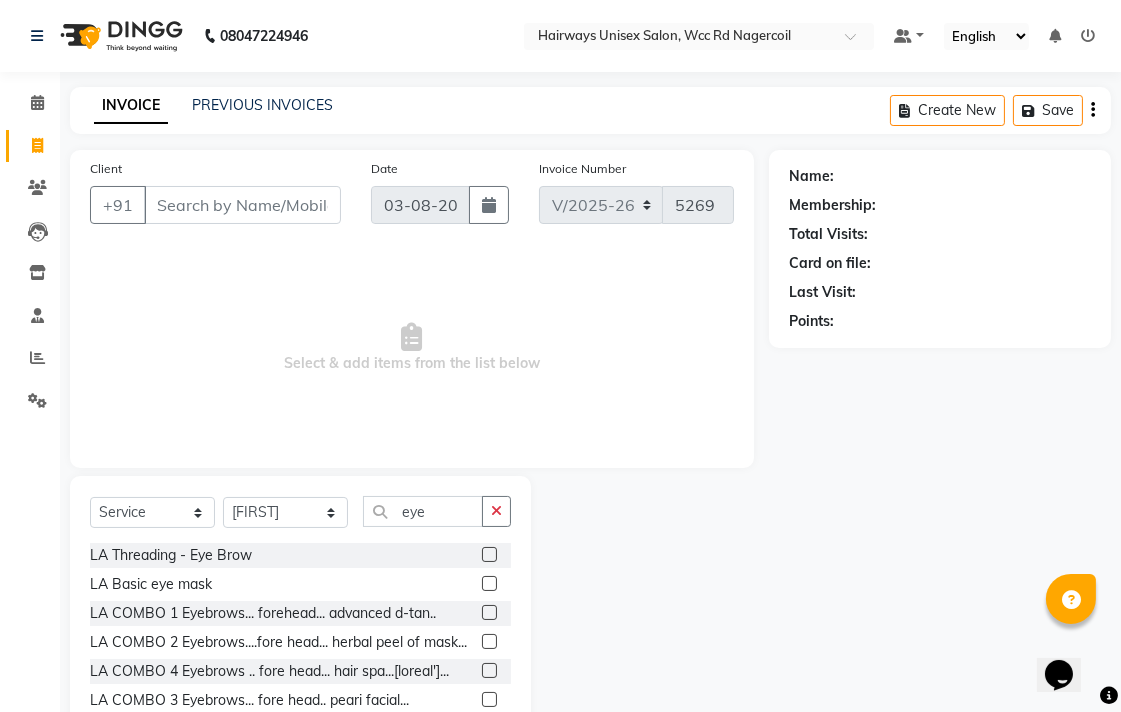 click 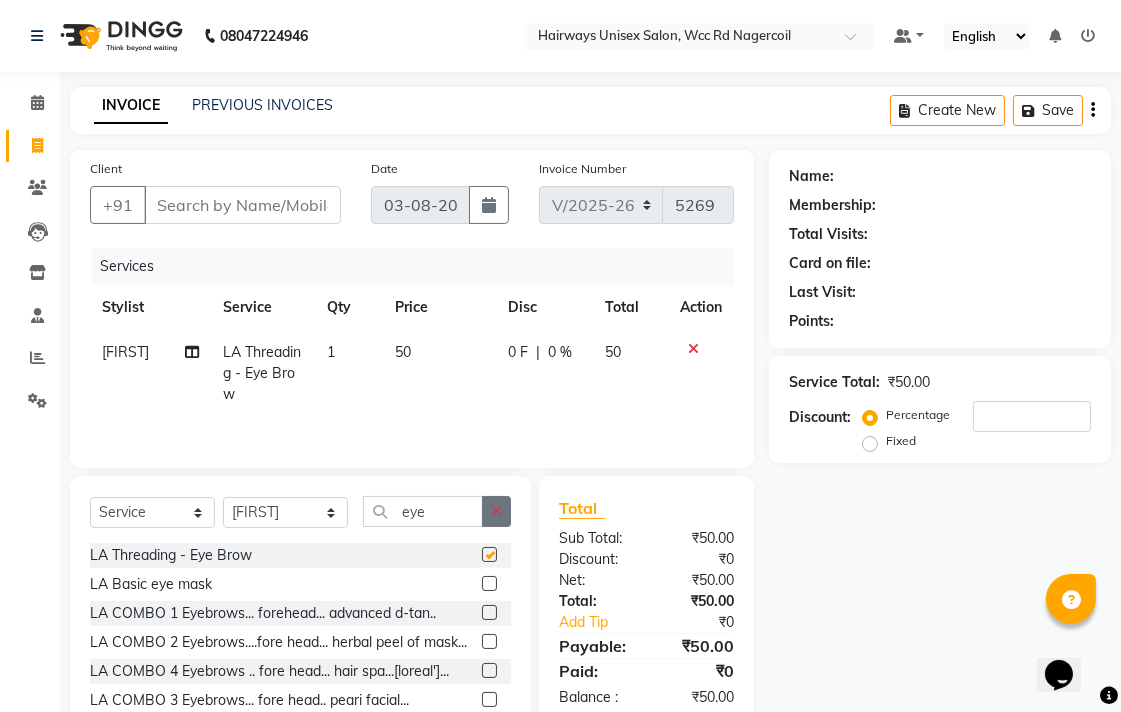 checkbox on "false" 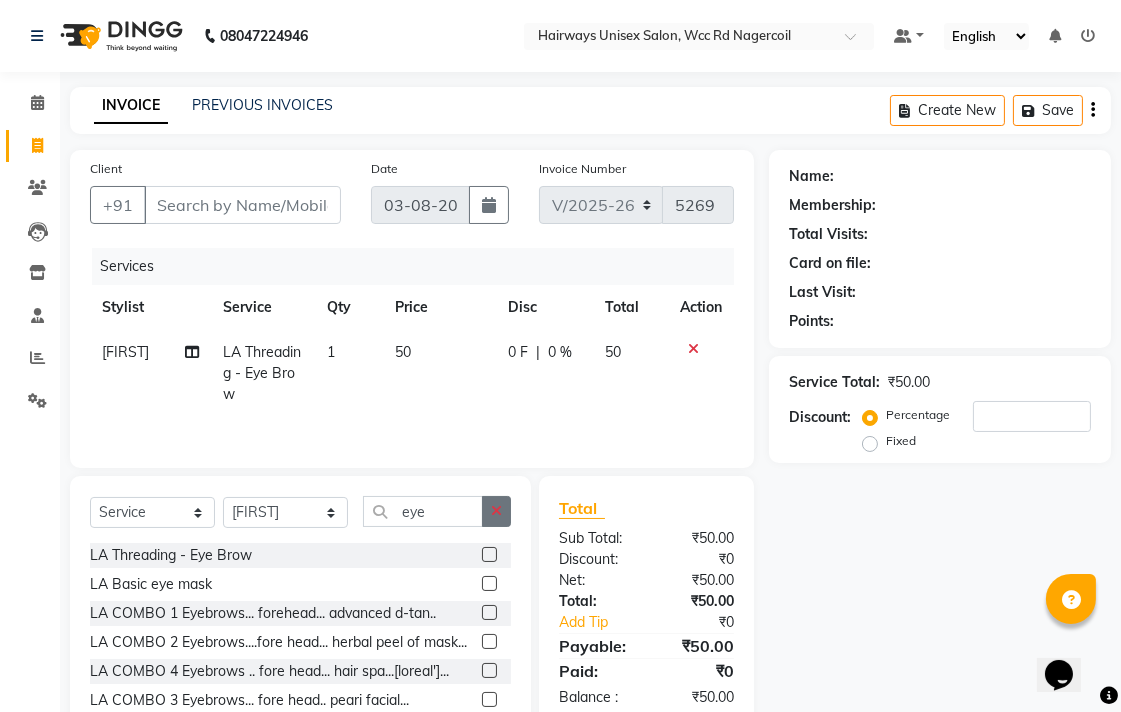 click 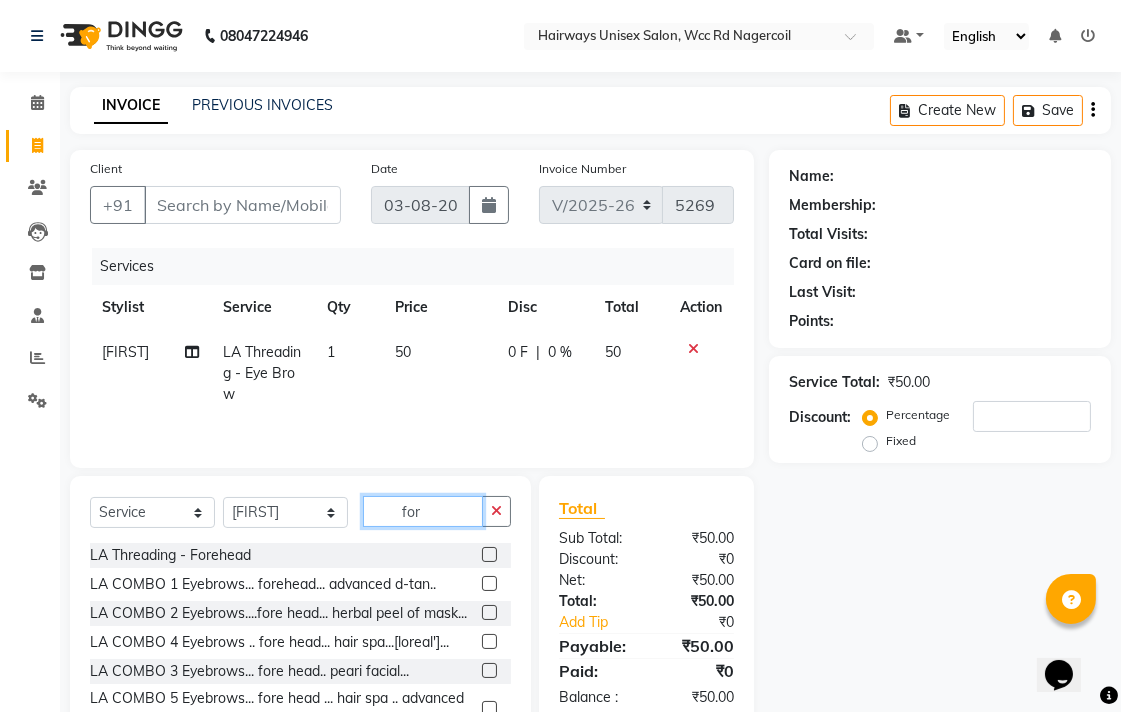 type on "for" 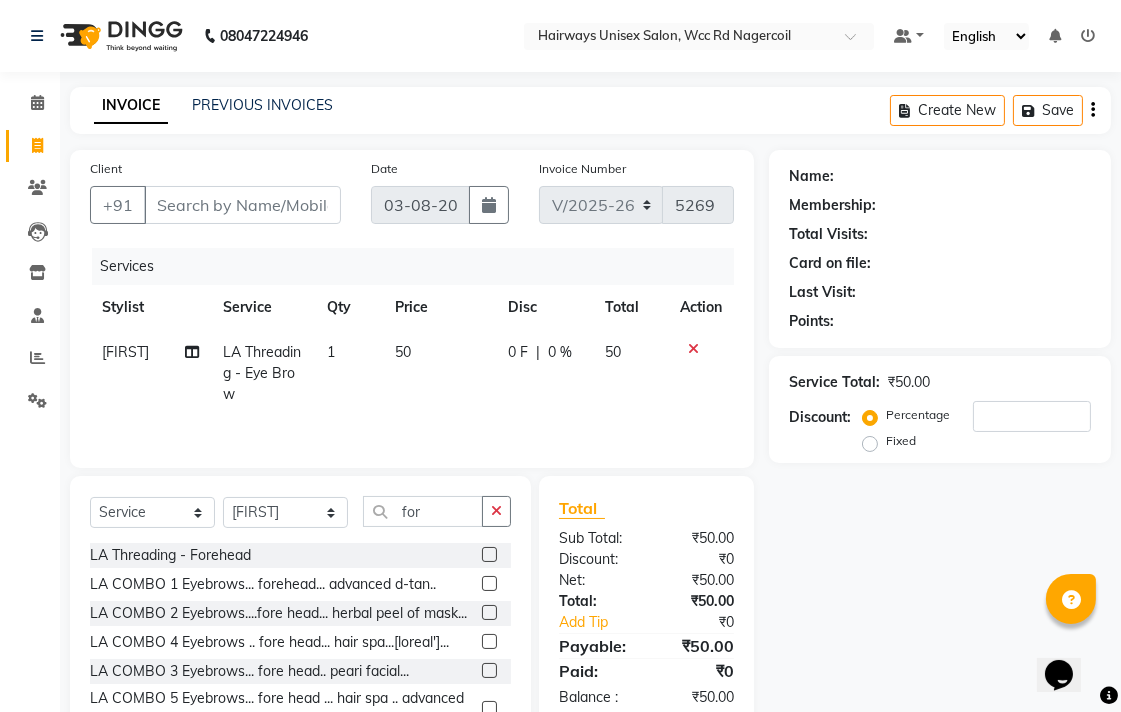 click 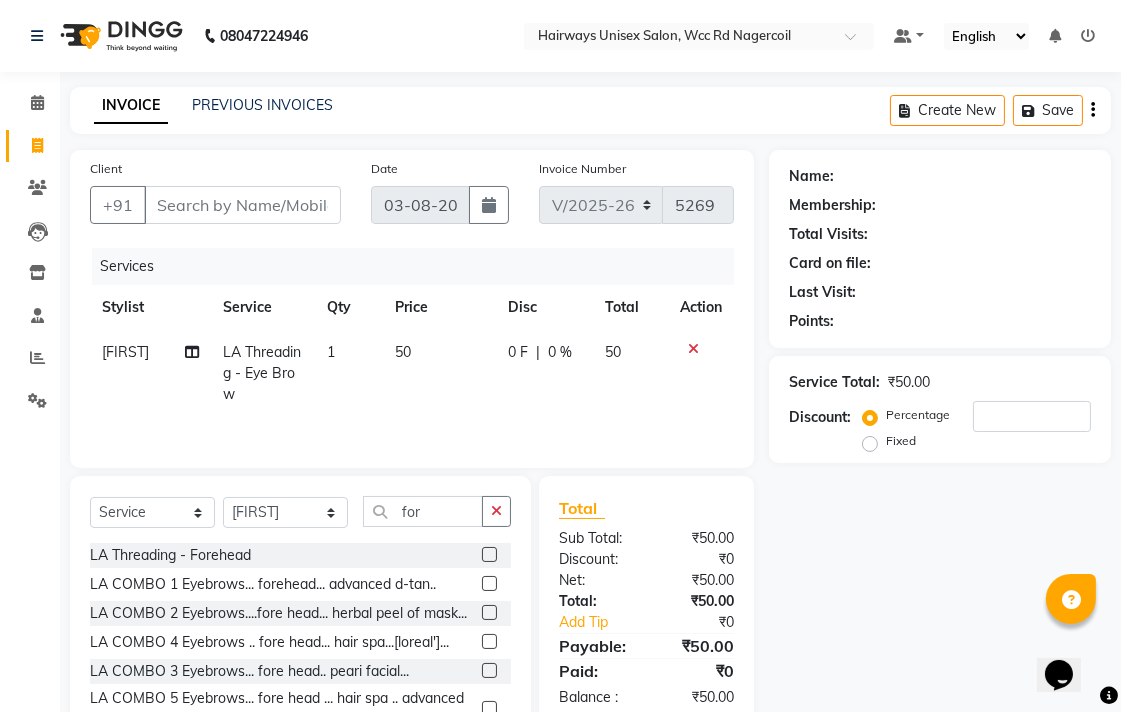 click at bounding box center (488, 555) 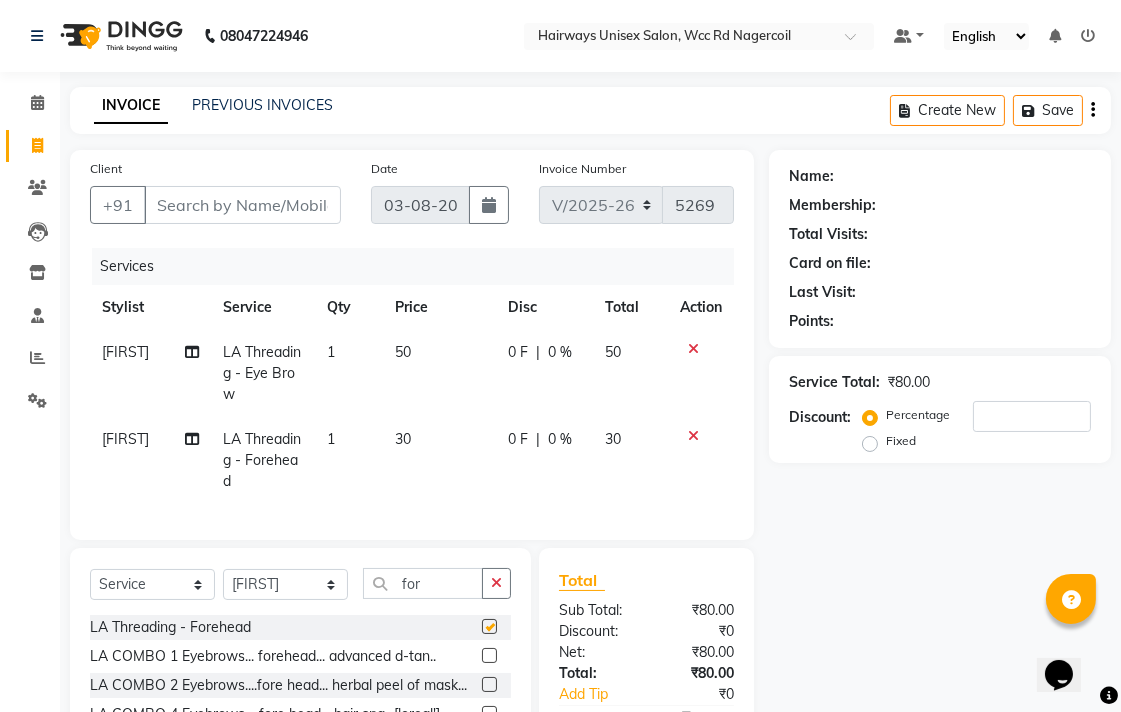 checkbox on "false" 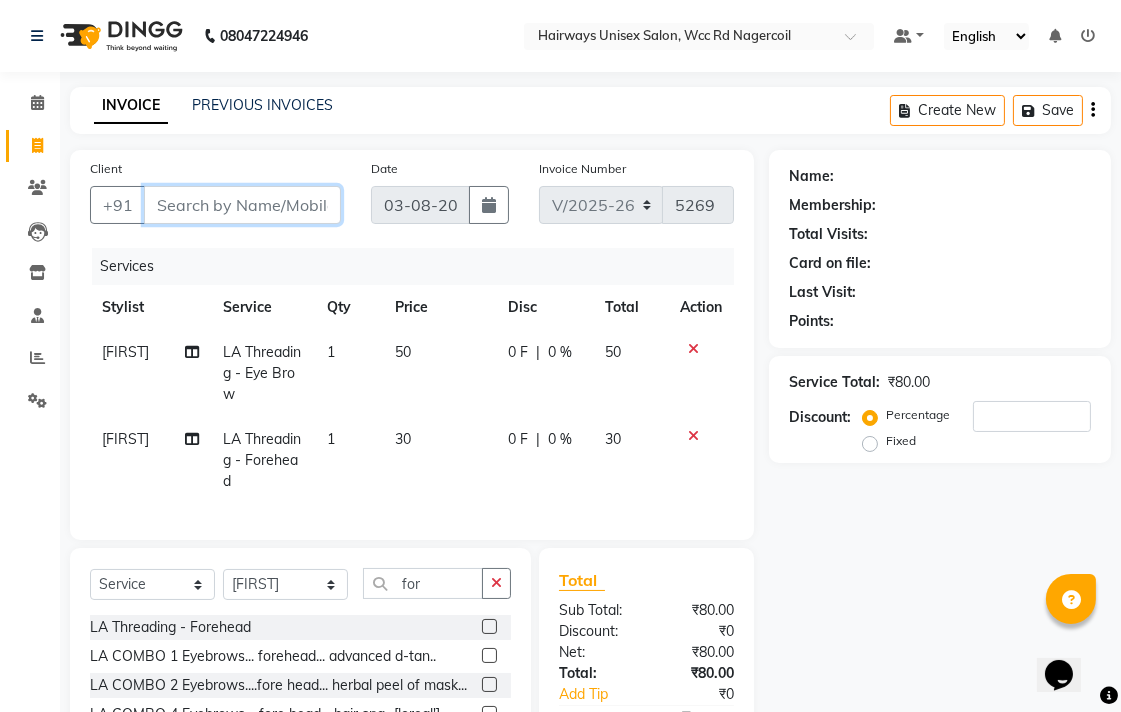 click on "Client" at bounding box center (242, 205) 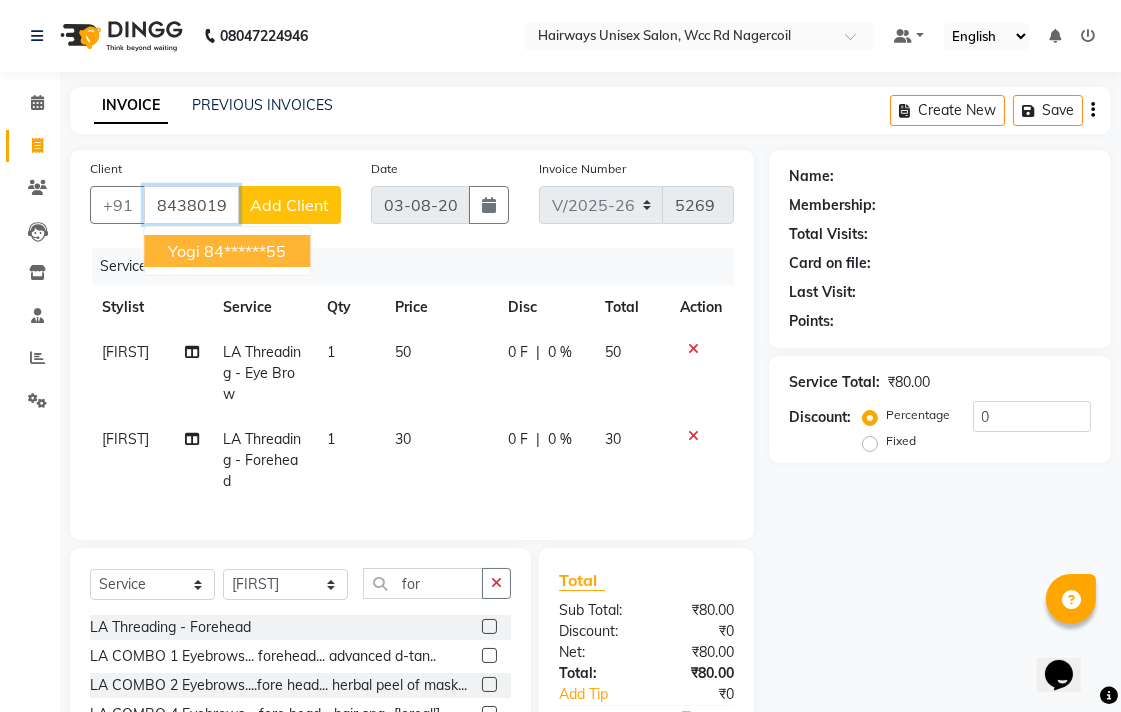 click on "yogi  84******55" at bounding box center (227, 251) 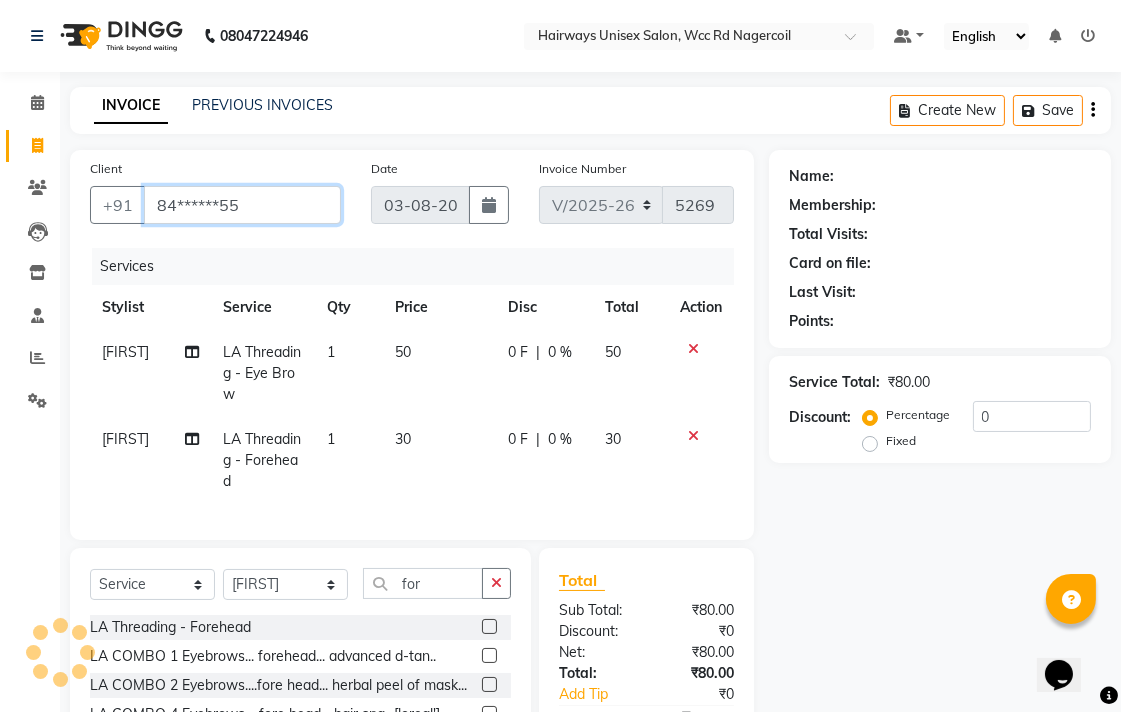 type on "84******55" 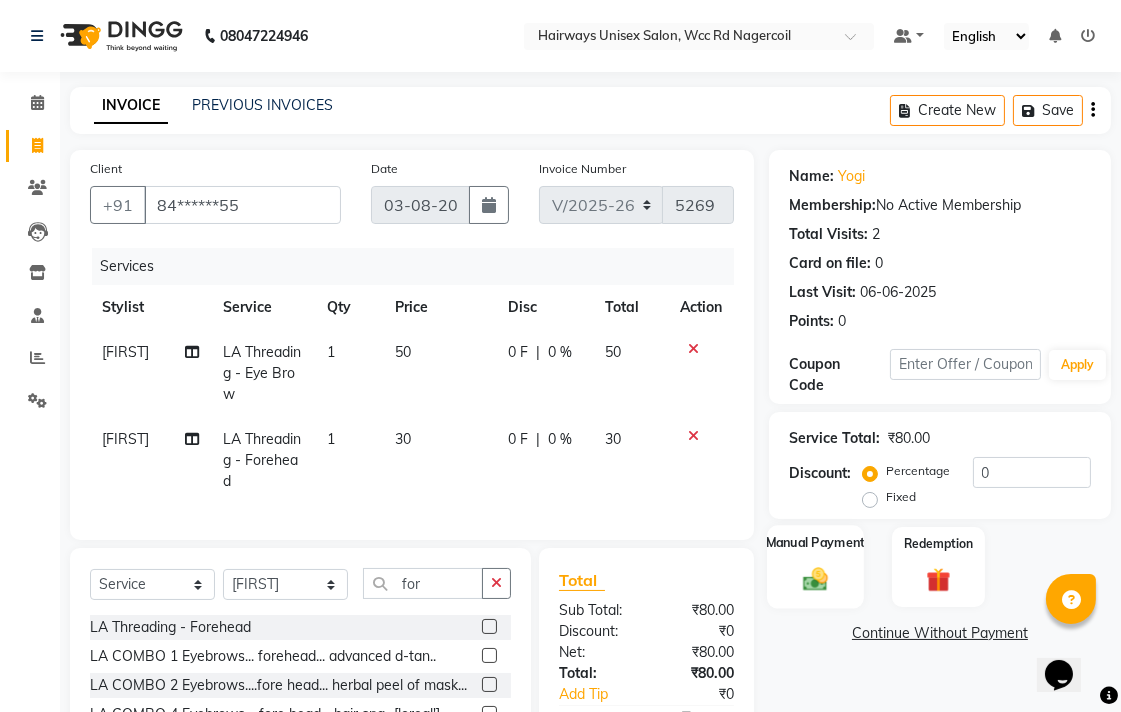 click on "Manual Payment" 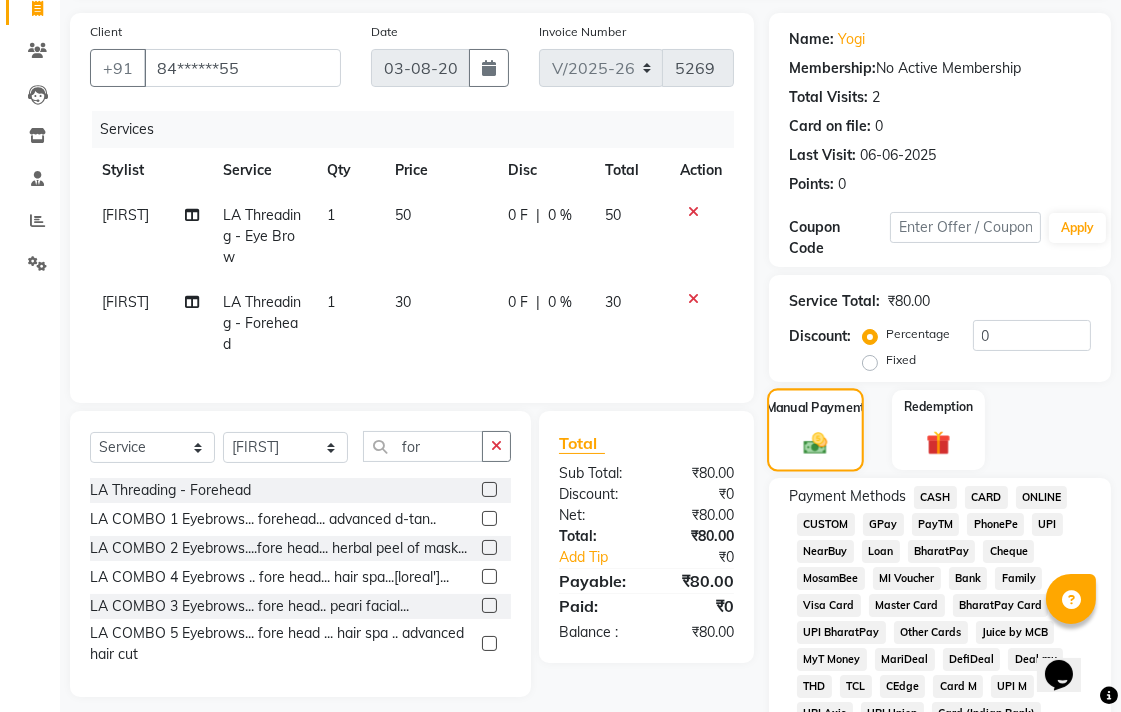 scroll, scrollTop: 333, scrollLeft: 0, axis: vertical 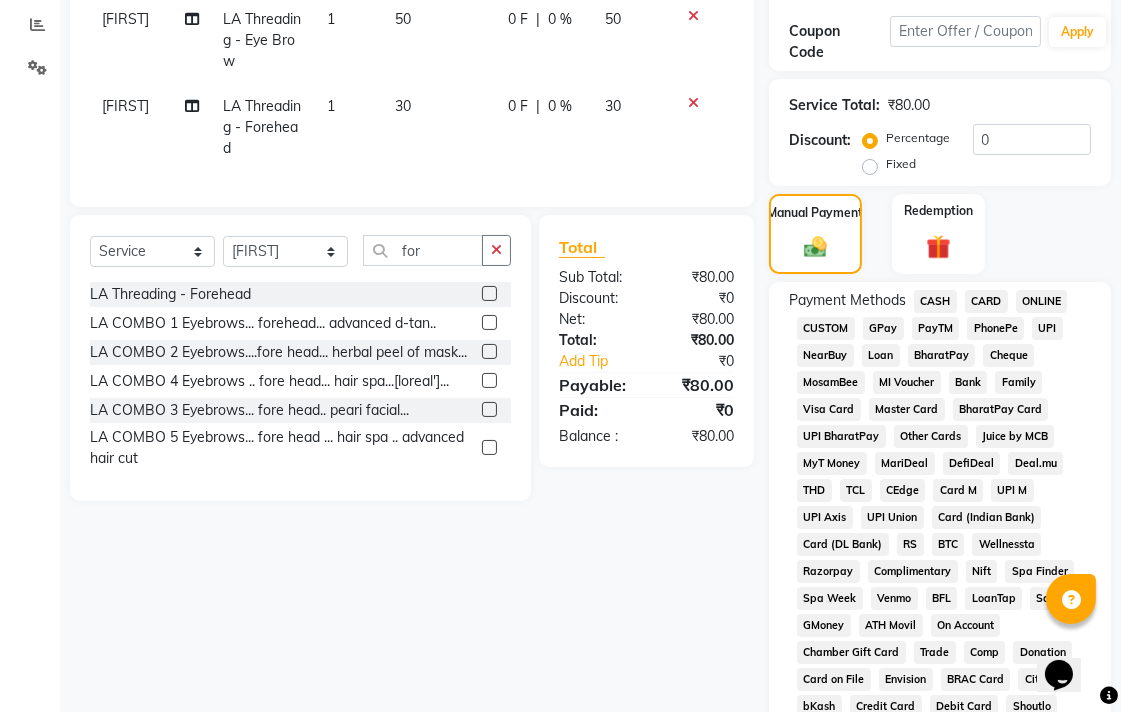 click on "UPI" 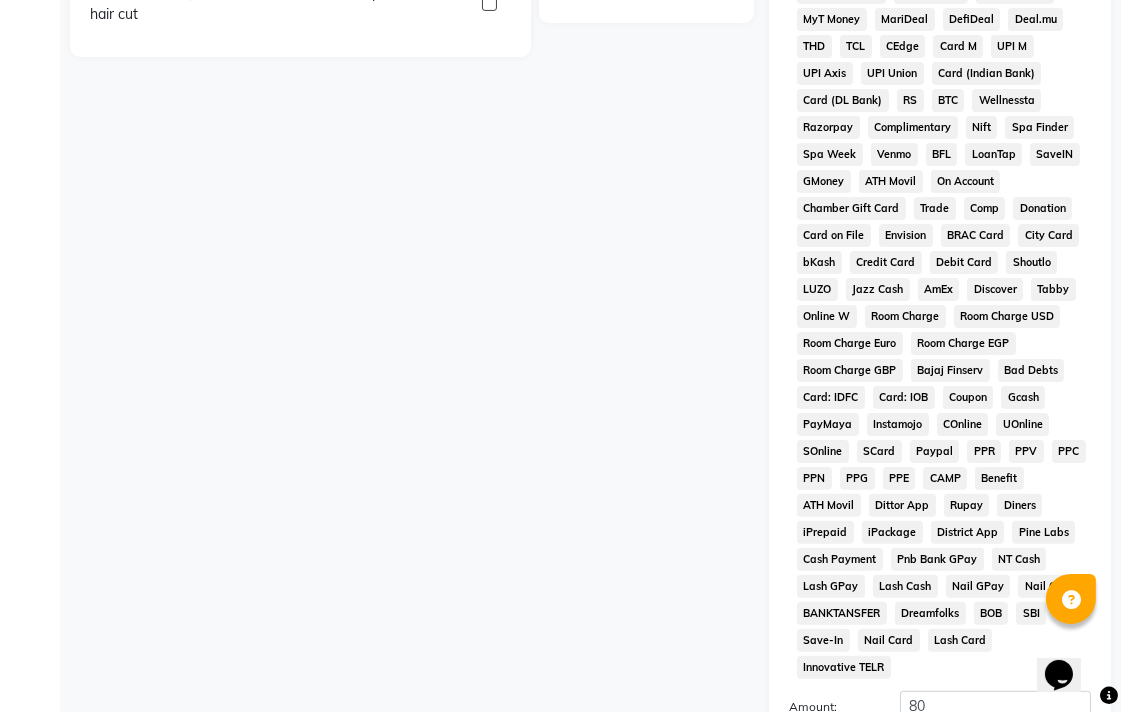scroll, scrollTop: 913, scrollLeft: 0, axis: vertical 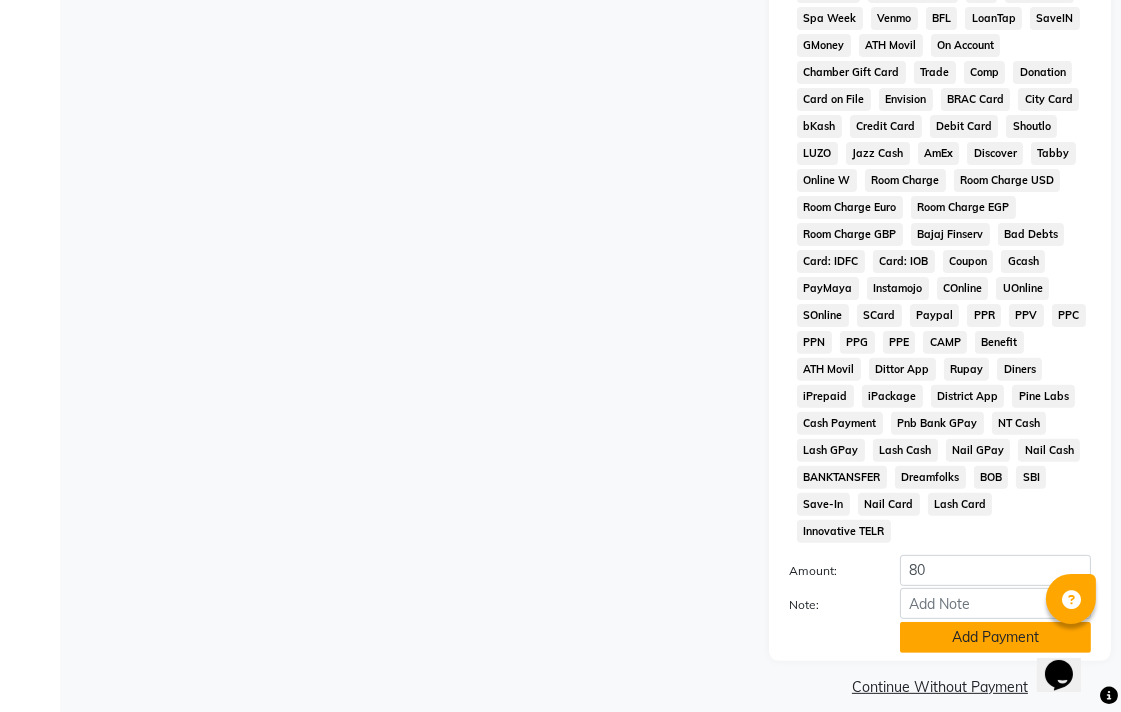 click on "Add Payment" 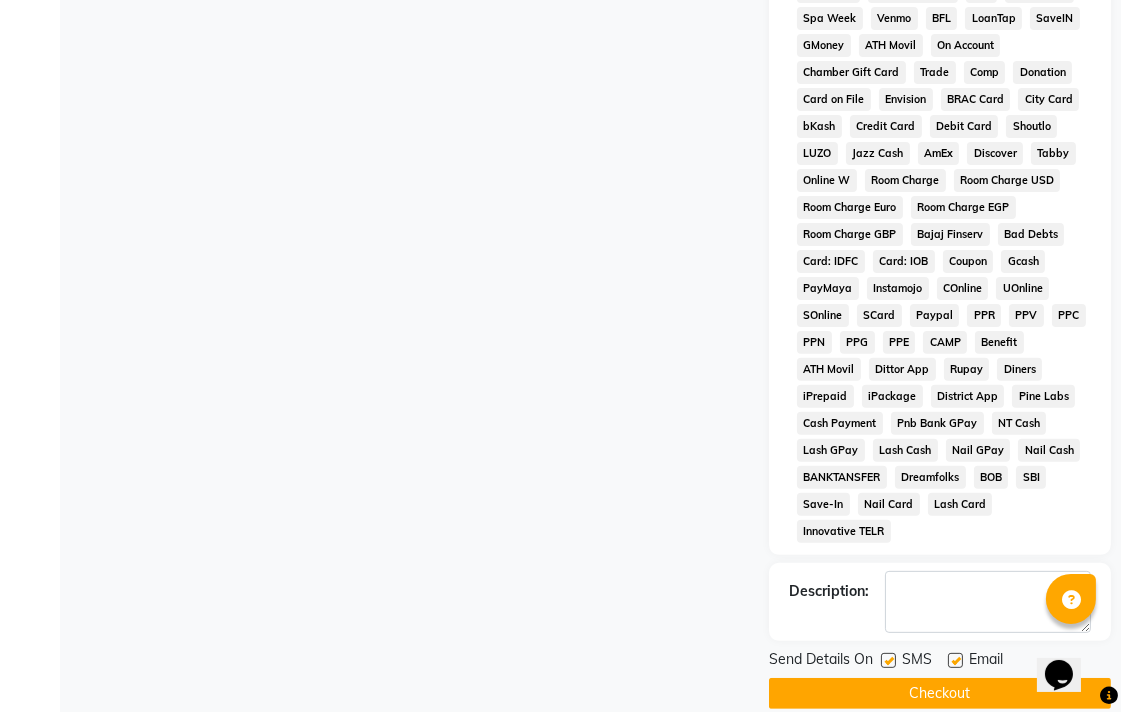 click on "Checkout" 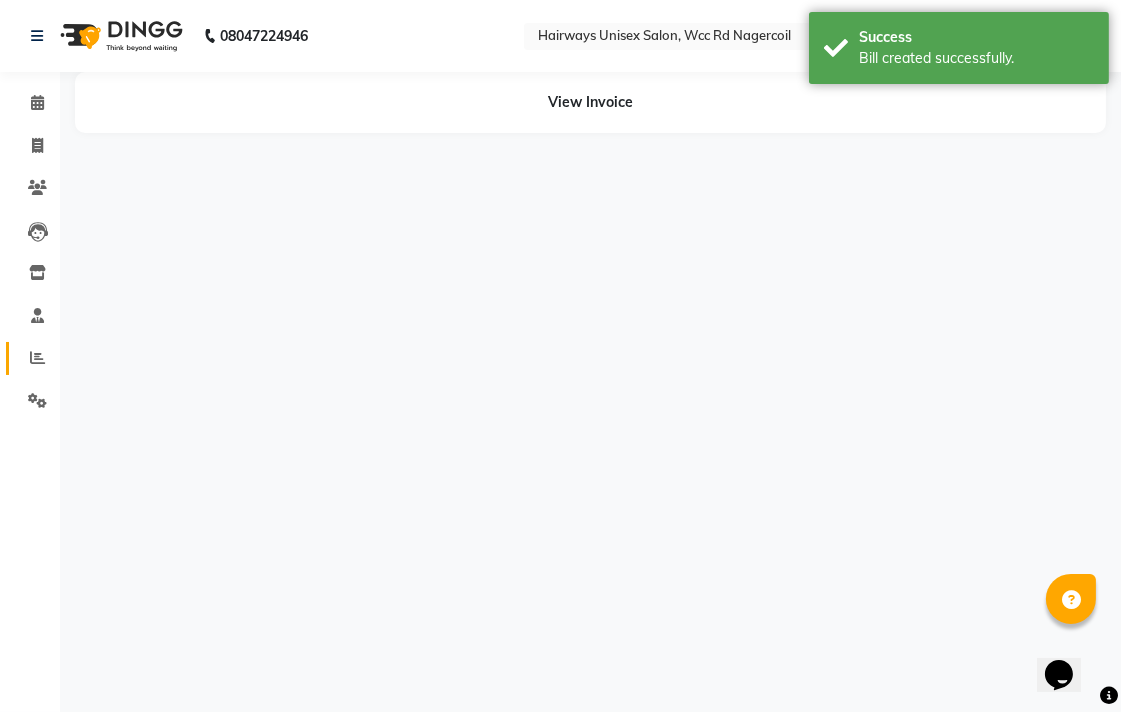 scroll, scrollTop: 0, scrollLeft: 0, axis: both 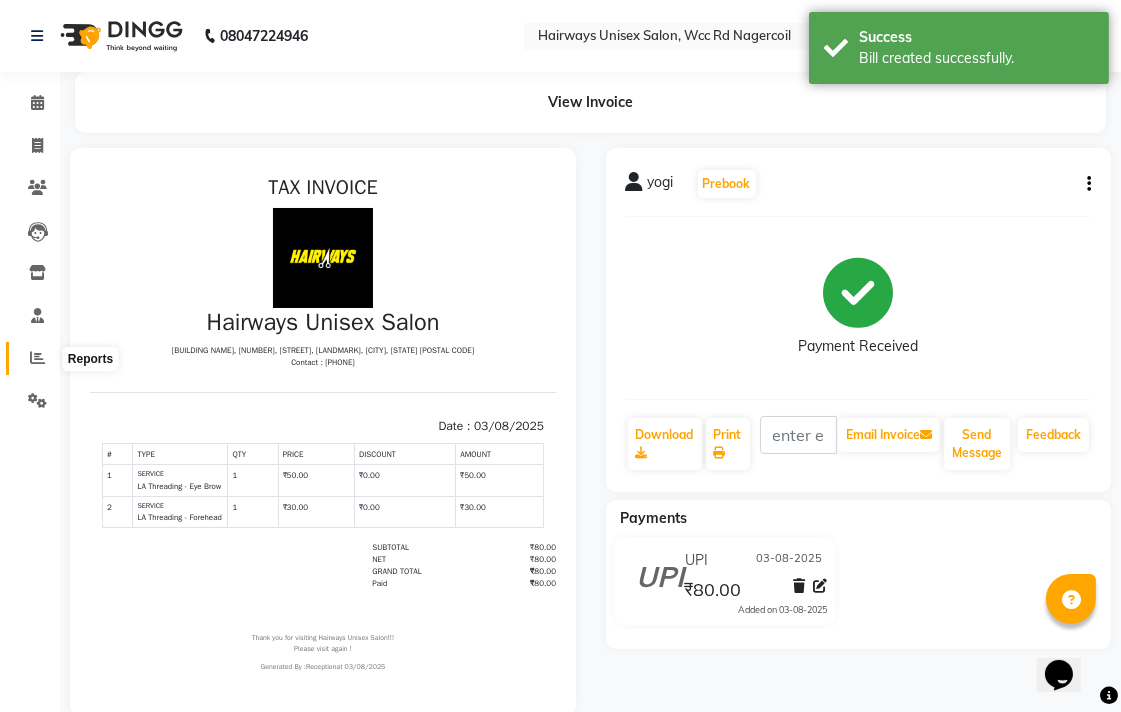 click 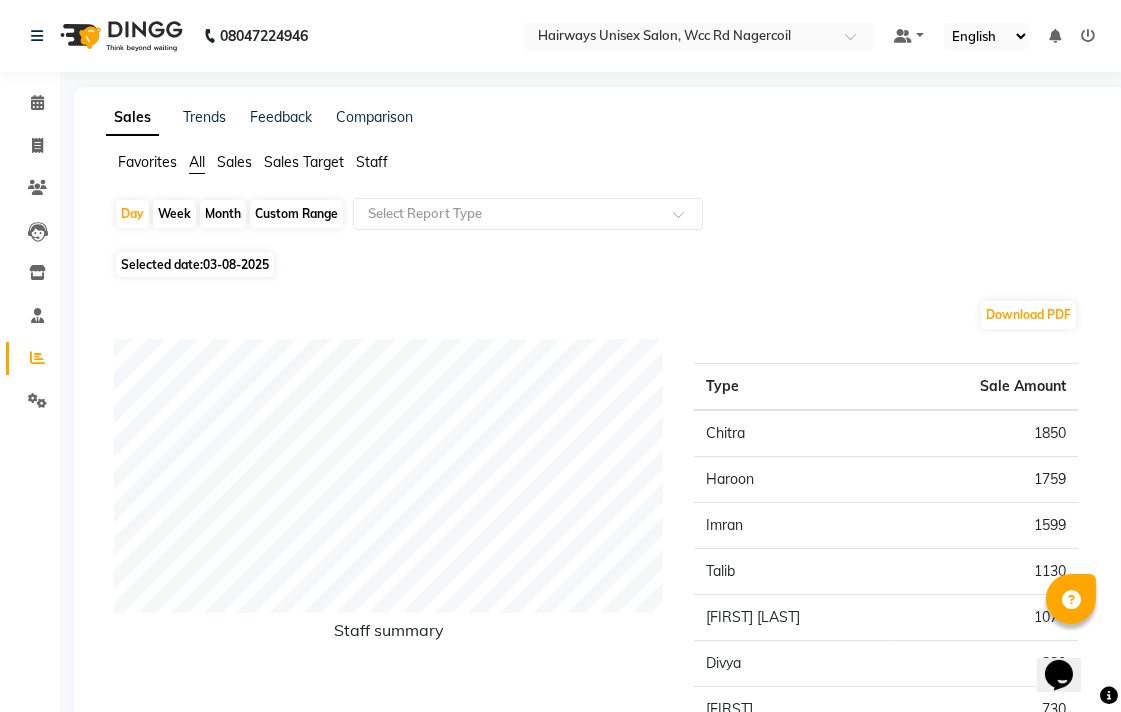 click 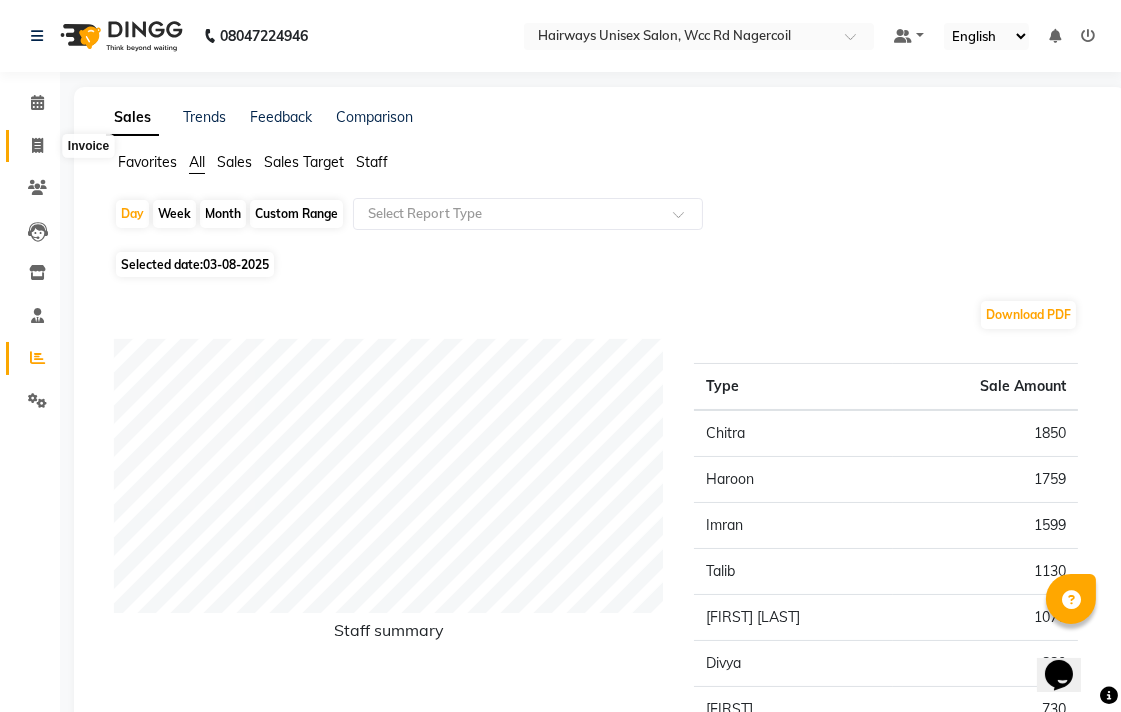 click 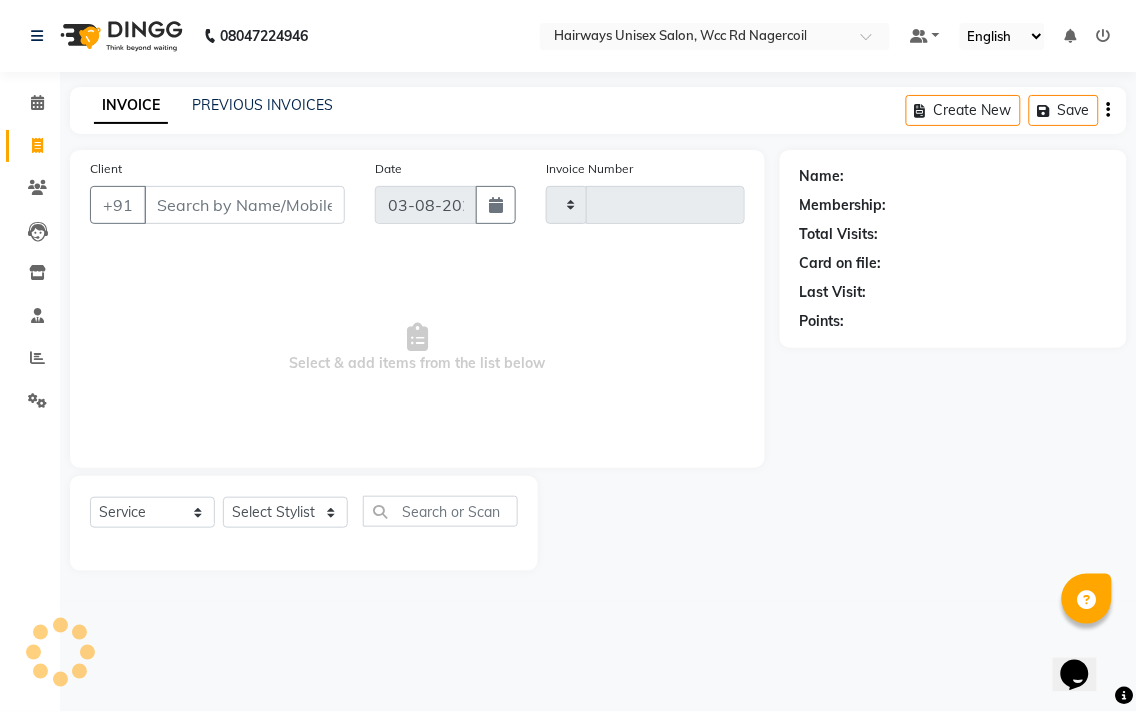 type on "5270" 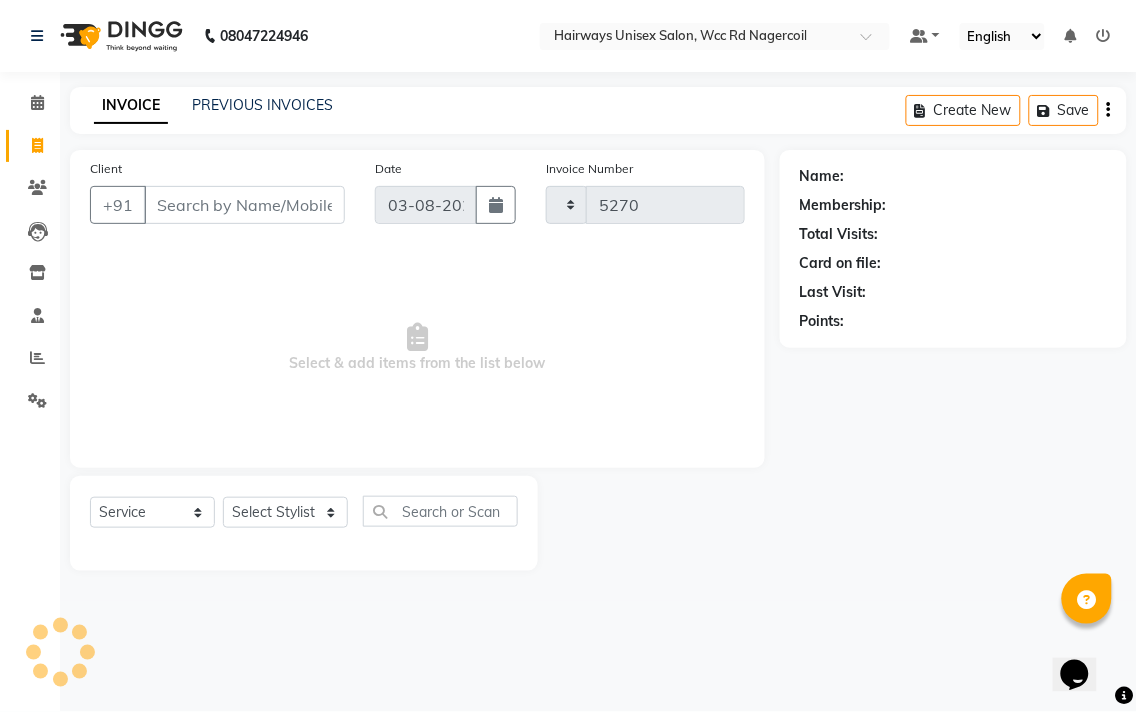 select on "6523" 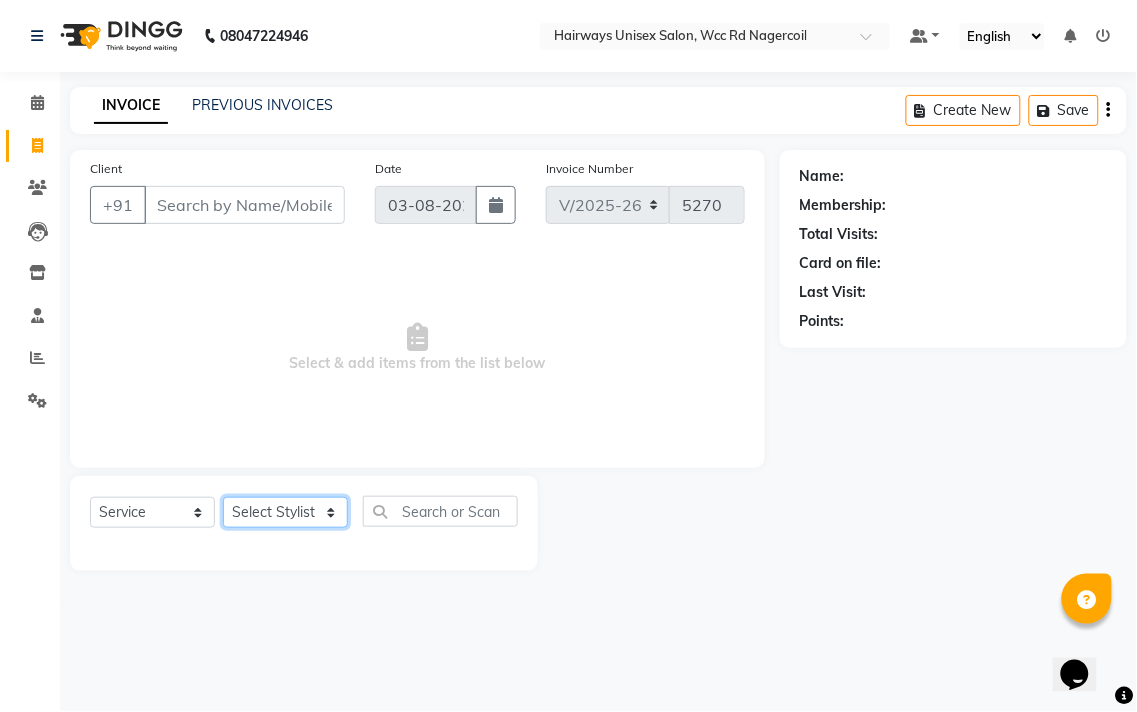 click on "Select Stylist Admin Chitra divya Gokila Haroon Imran Reception Salman Sartaj Khan Talib" 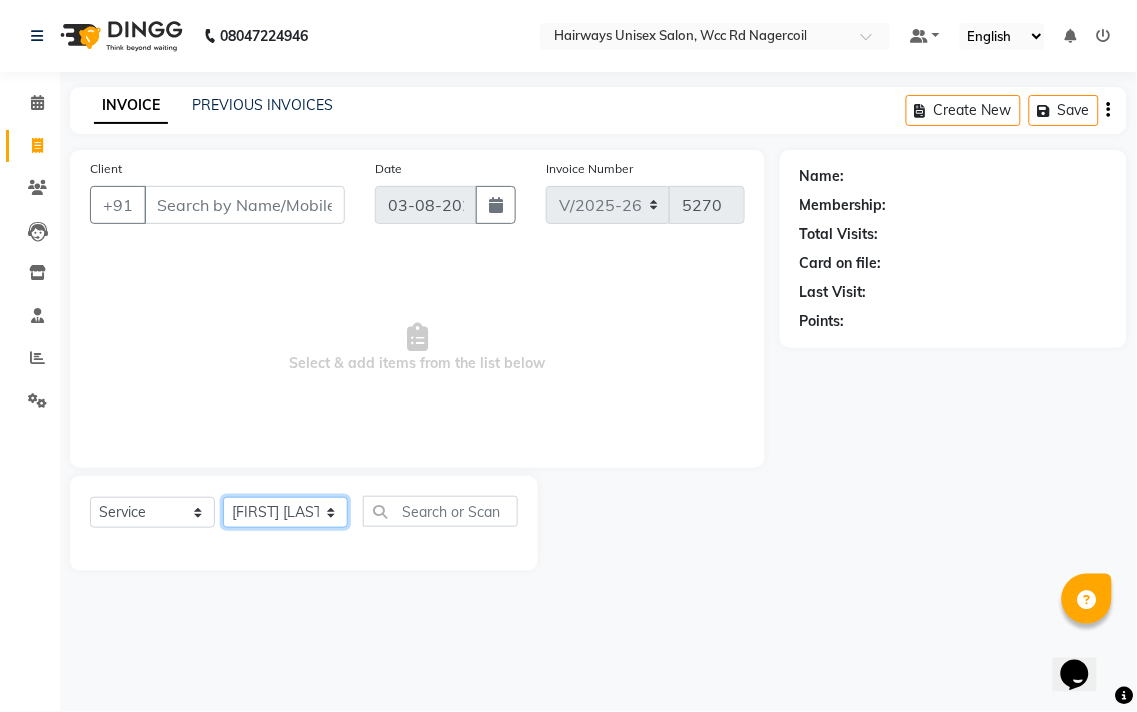 click on "Select Stylist Admin Chitra divya Gokila Haroon Imran Reception Salman Sartaj Khan Talib" 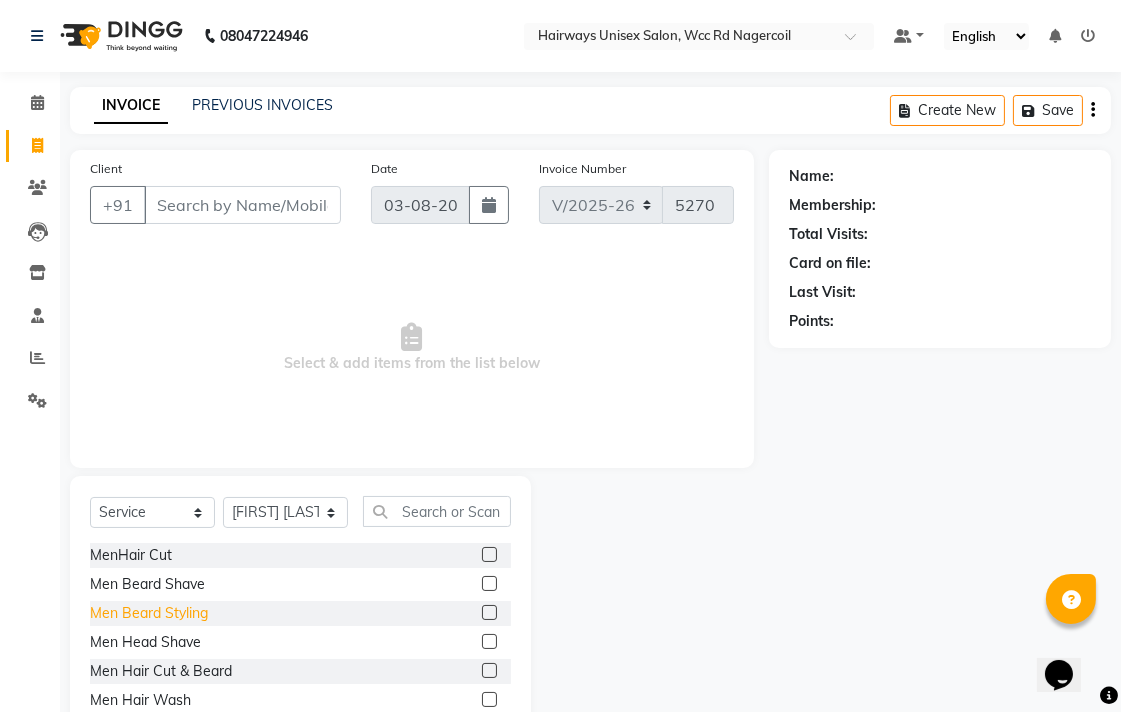 click on "Men Beard Styling" 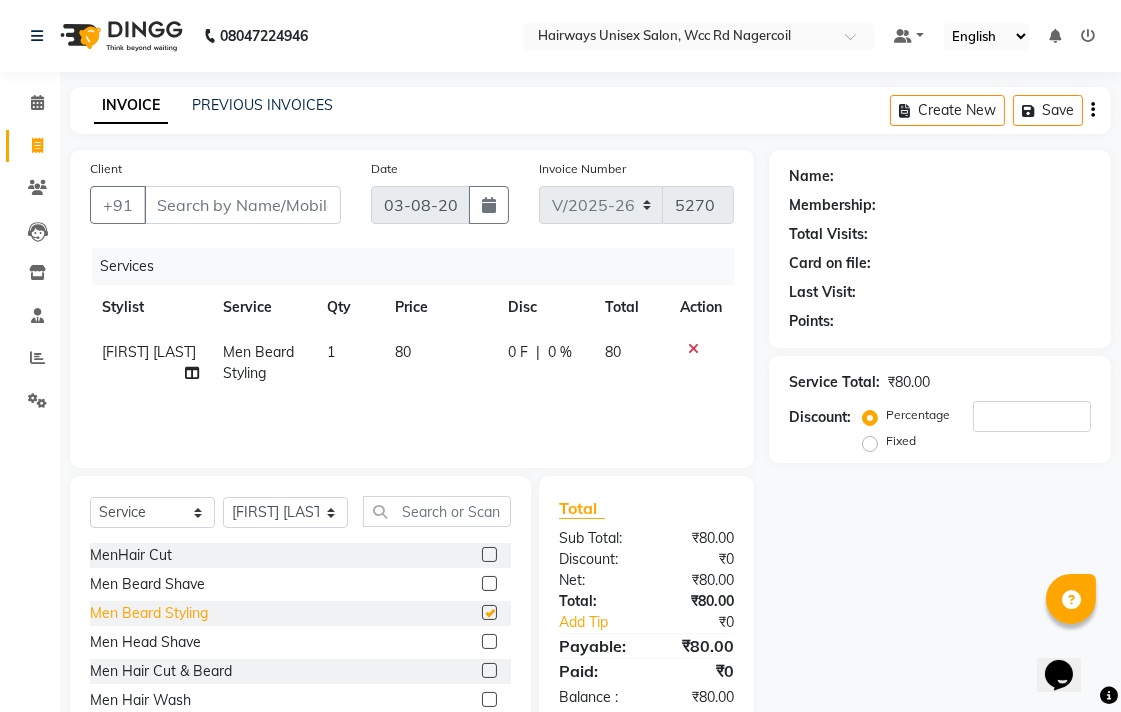 checkbox on "false" 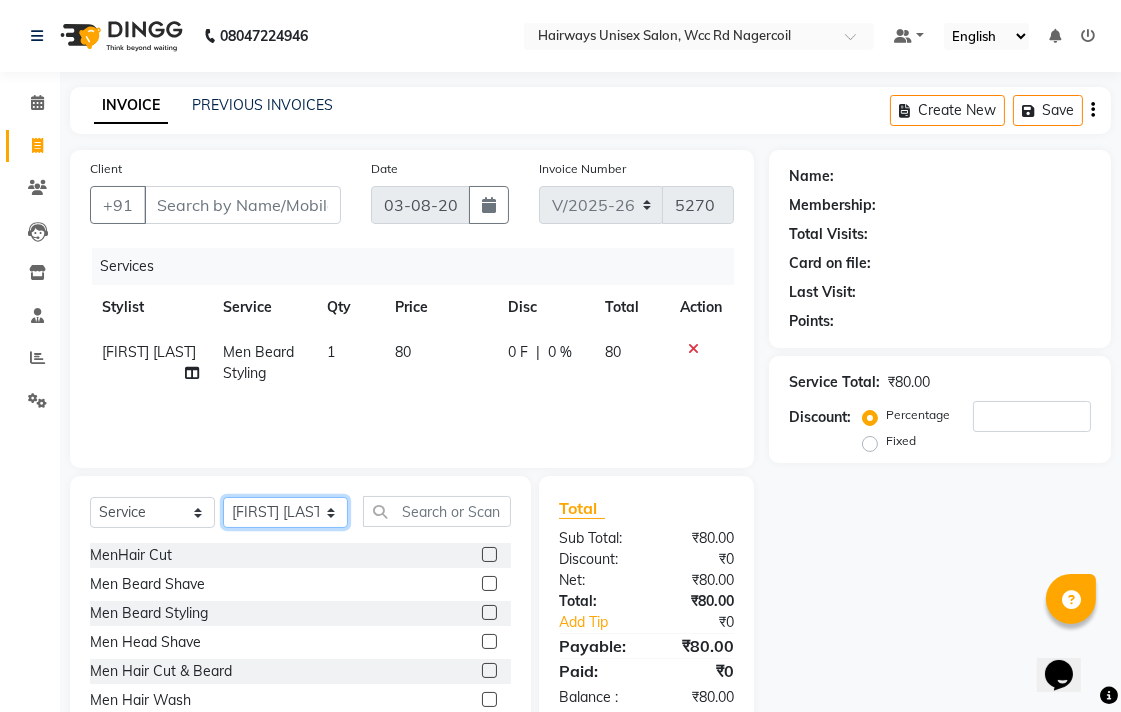 click on "Select Stylist Admin Chitra divya Gokila Haroon Imran Reception Salman Sartaj Khan Talib" 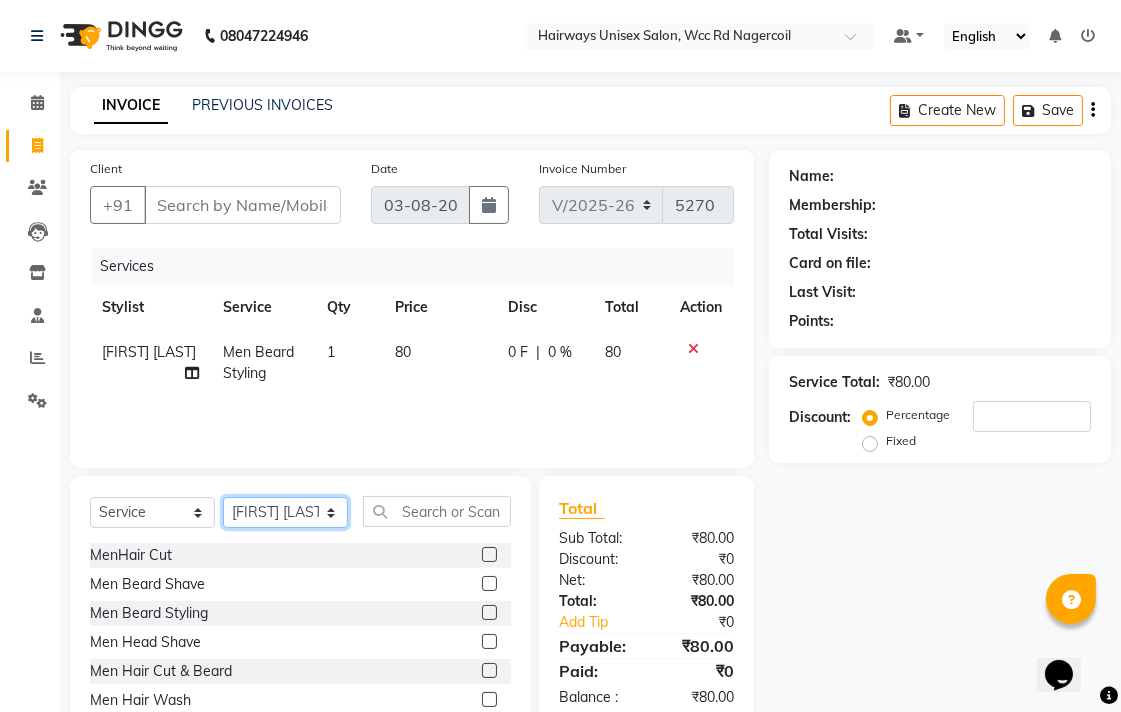 select on "54333" 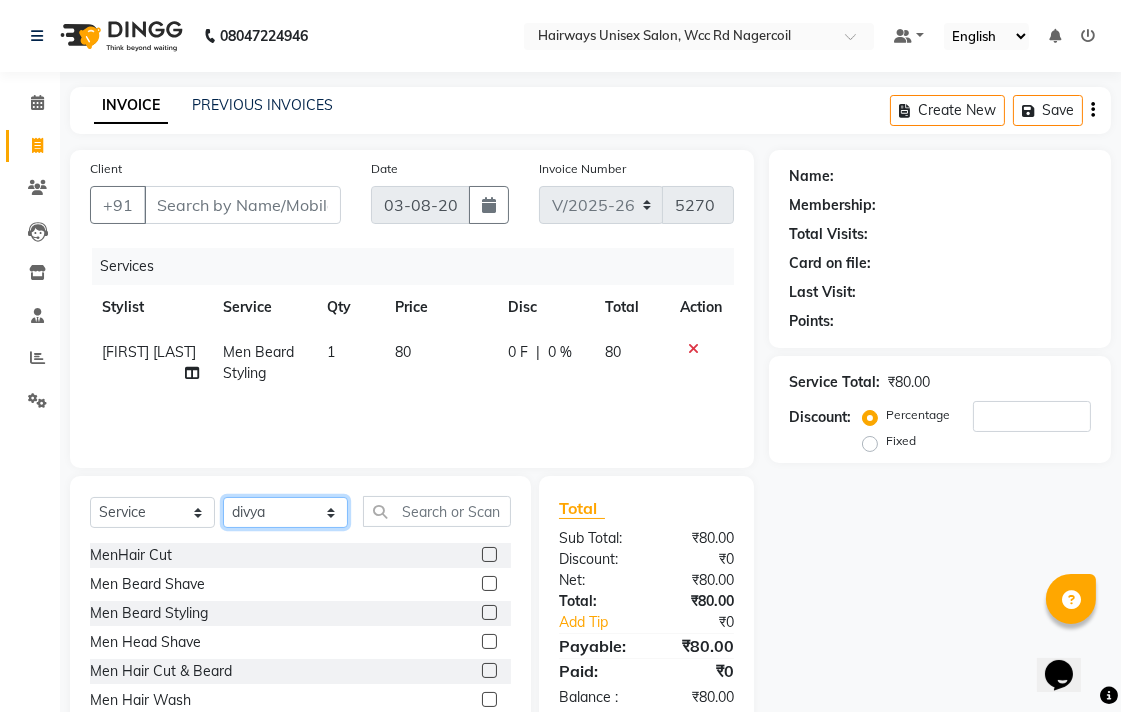 click on "Select Stylist Admin Chitra divya Gokila Haroon Imran Reception Salman Sartaj Khan Talib" 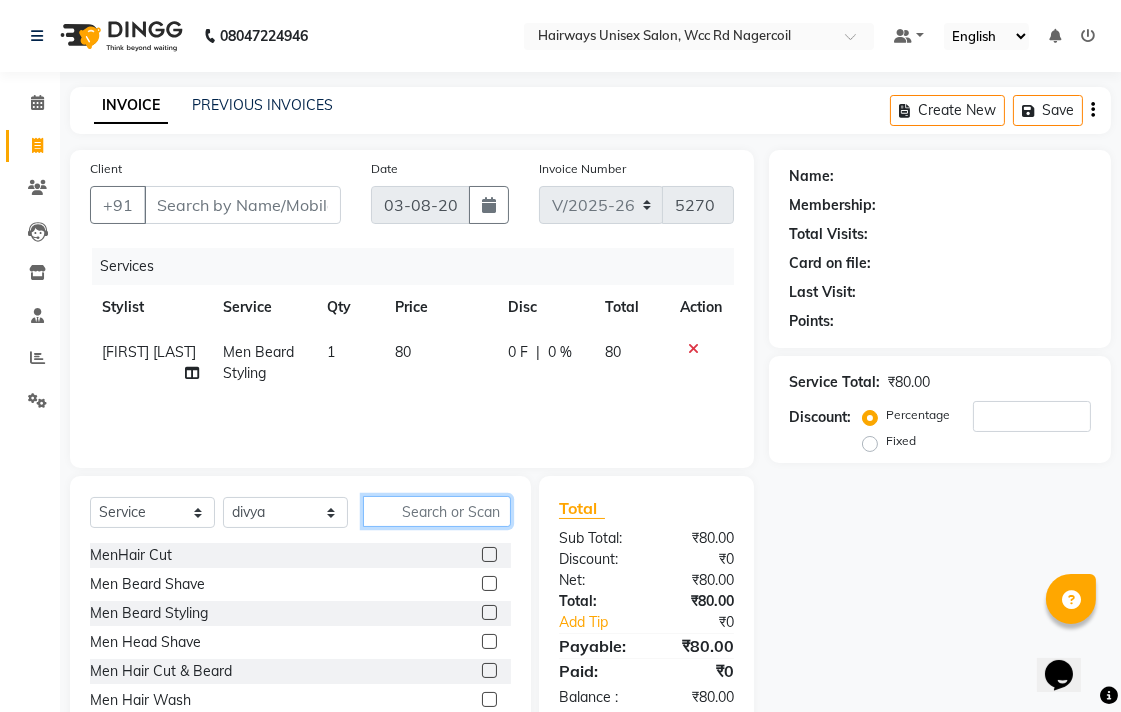 click 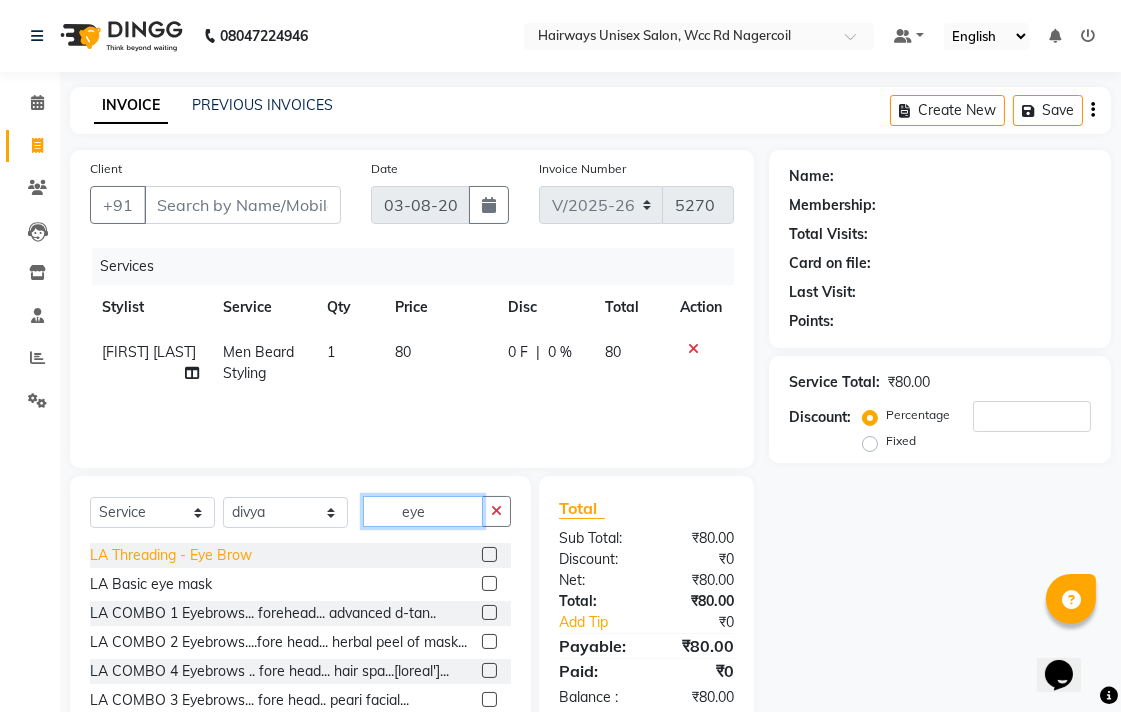 type on "eye" 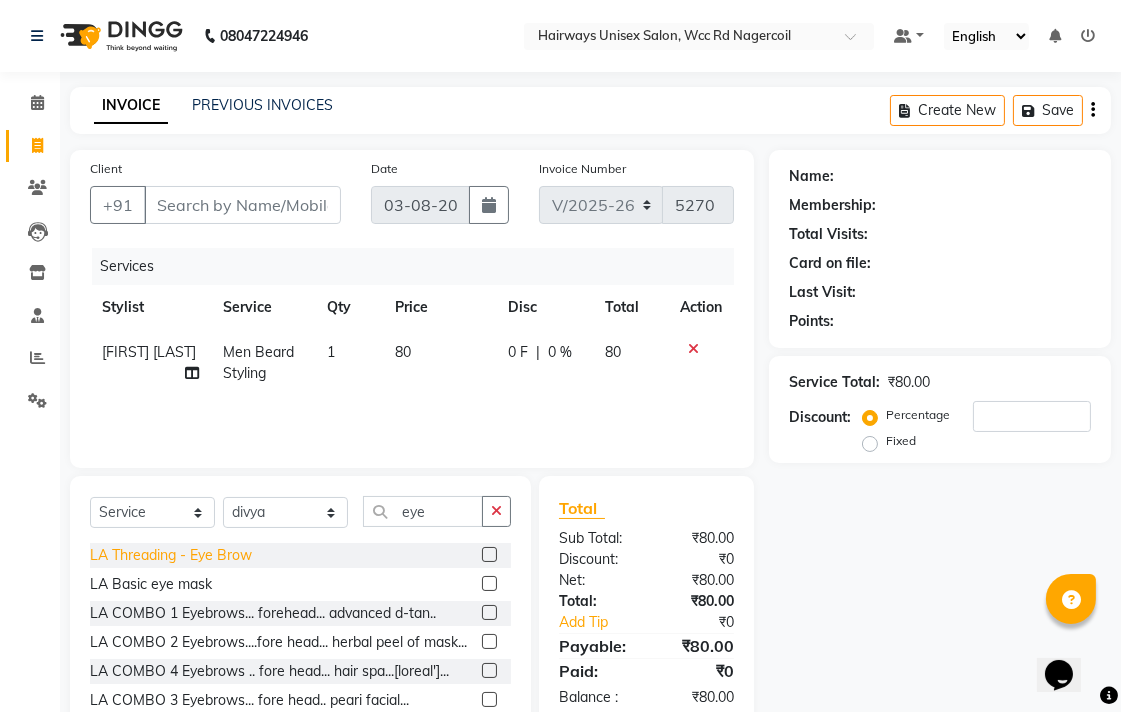 click on "LA Threading - Eye Brow" 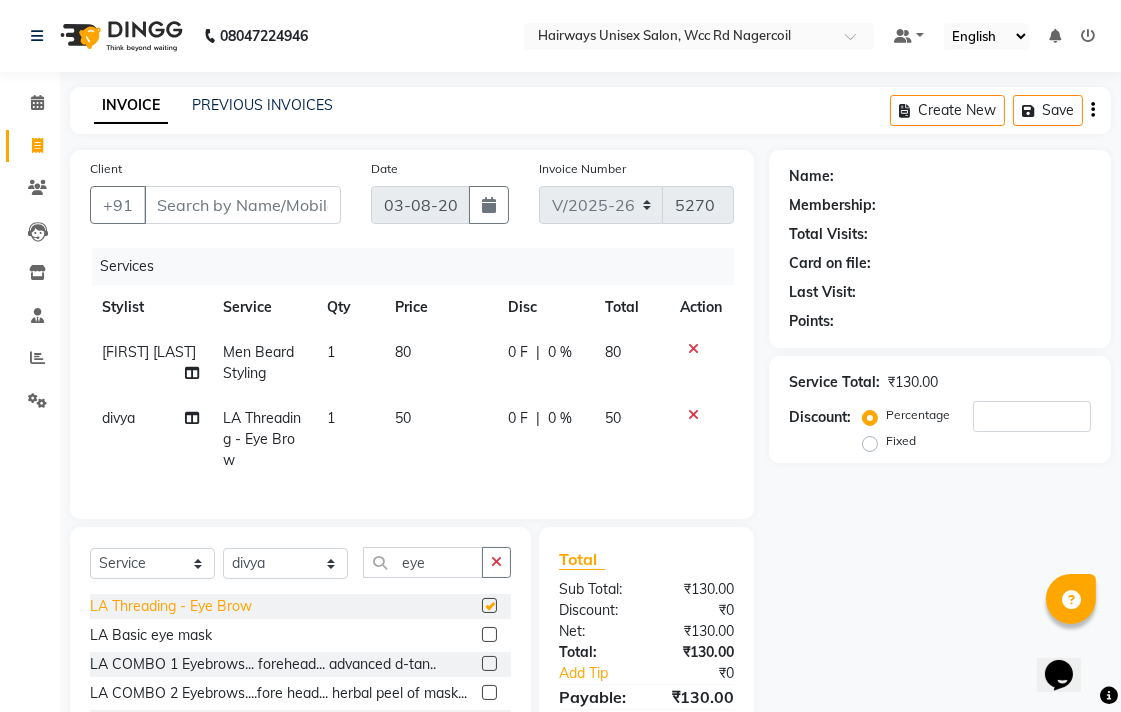 checkbox on "false" 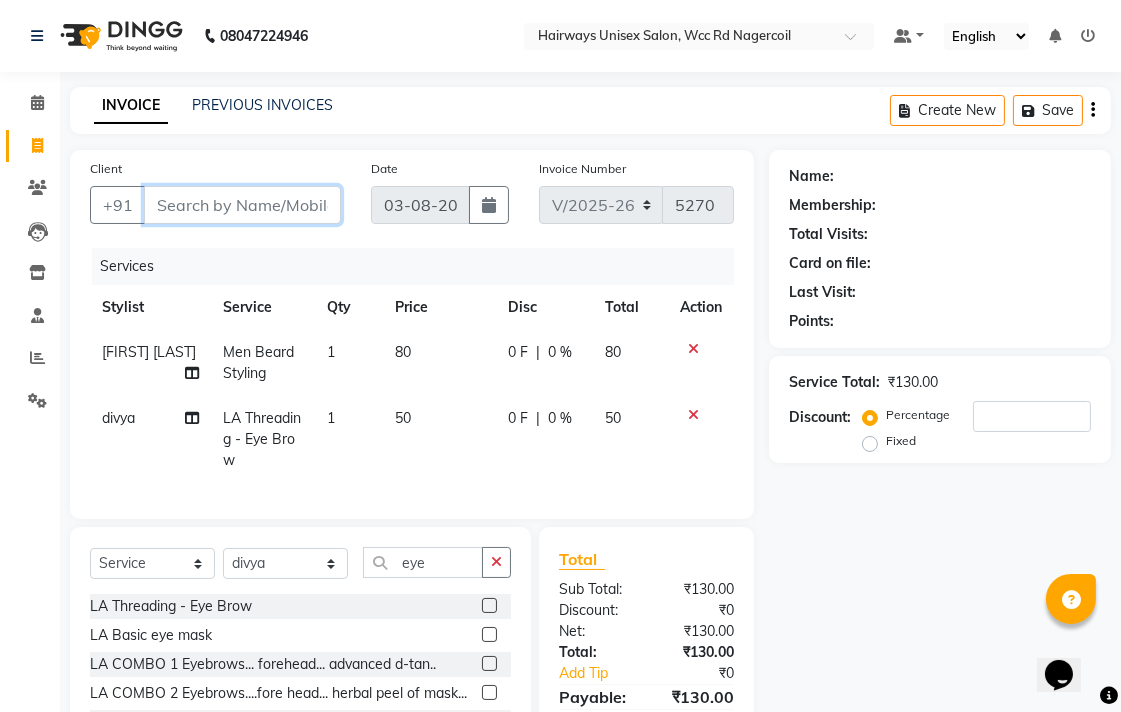 click on "Client" at bounding box center [242, 205] 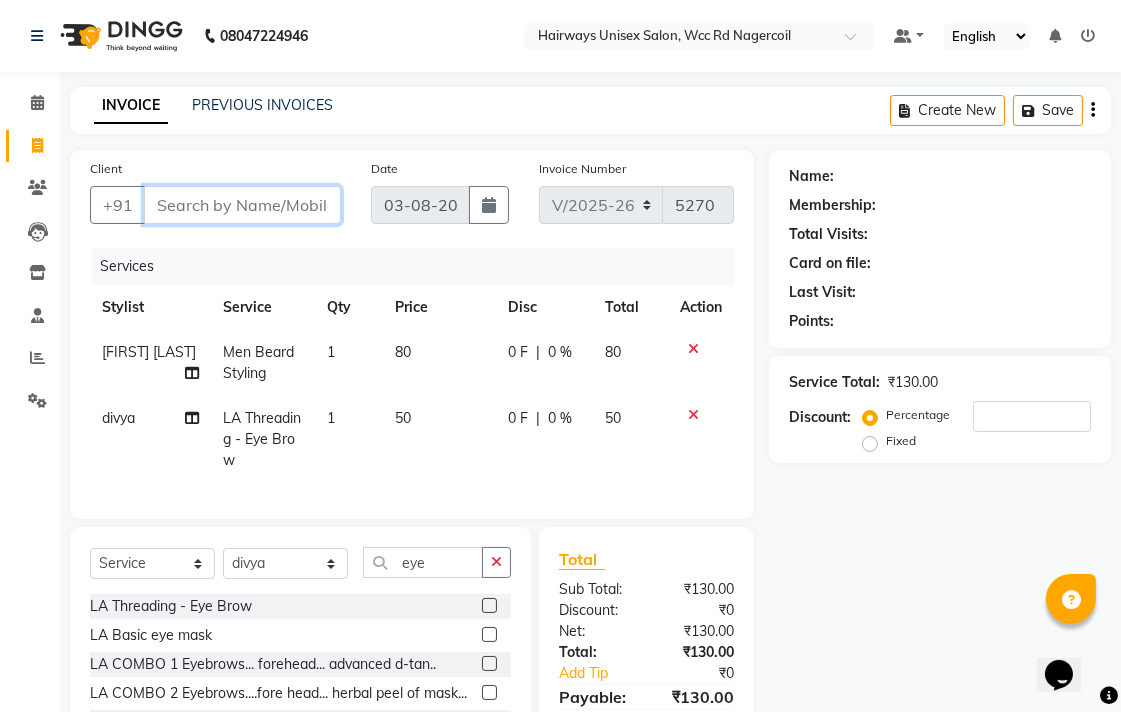 type on "9" 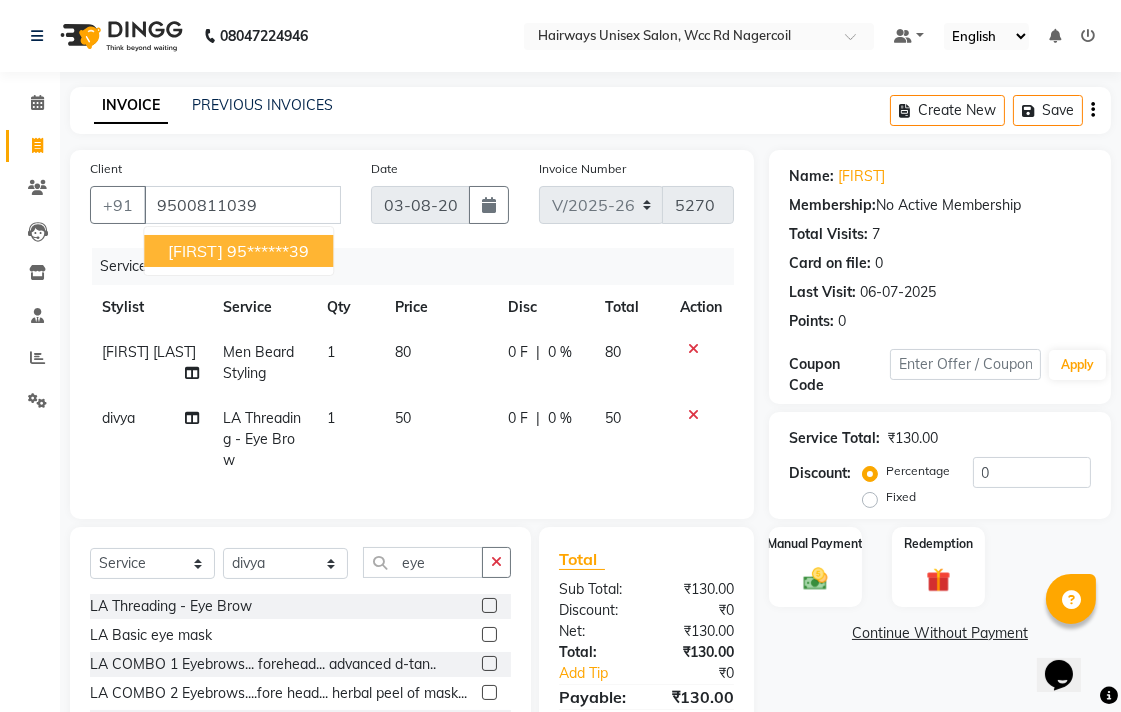 click on "95******39" at bounding box center (268, 251) 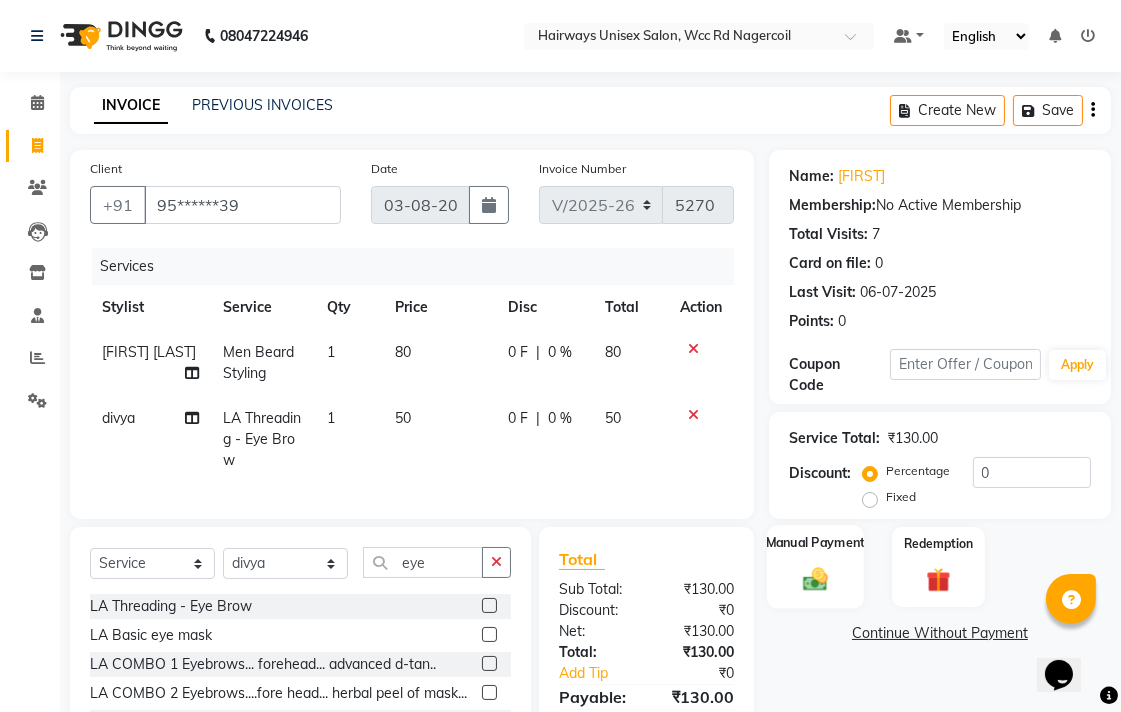 click on "Manual Payment" 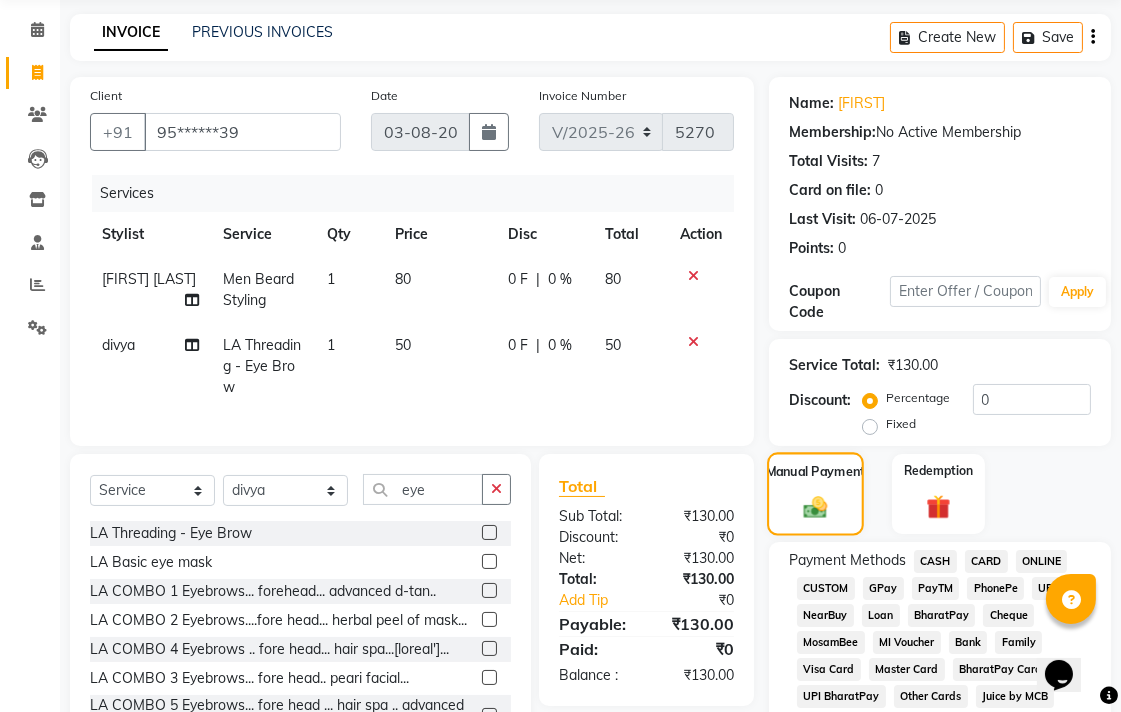 scroll, scrollTop: 111, scrollLeft: 0, axis: vertical 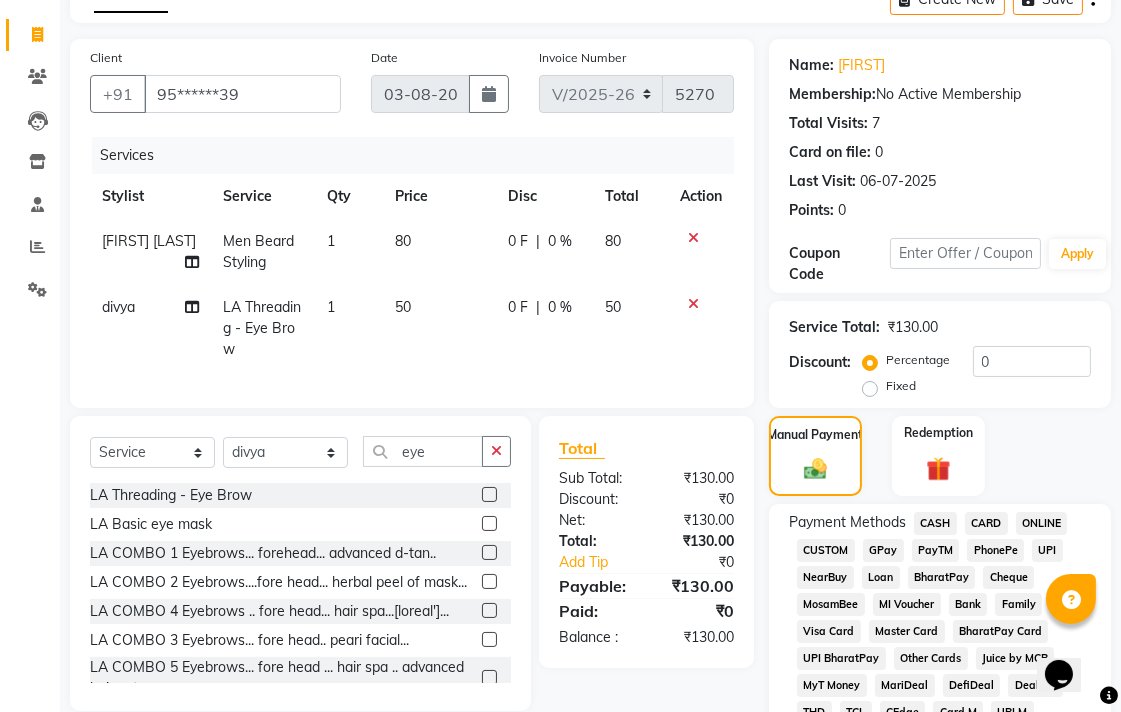 click on "UPI" 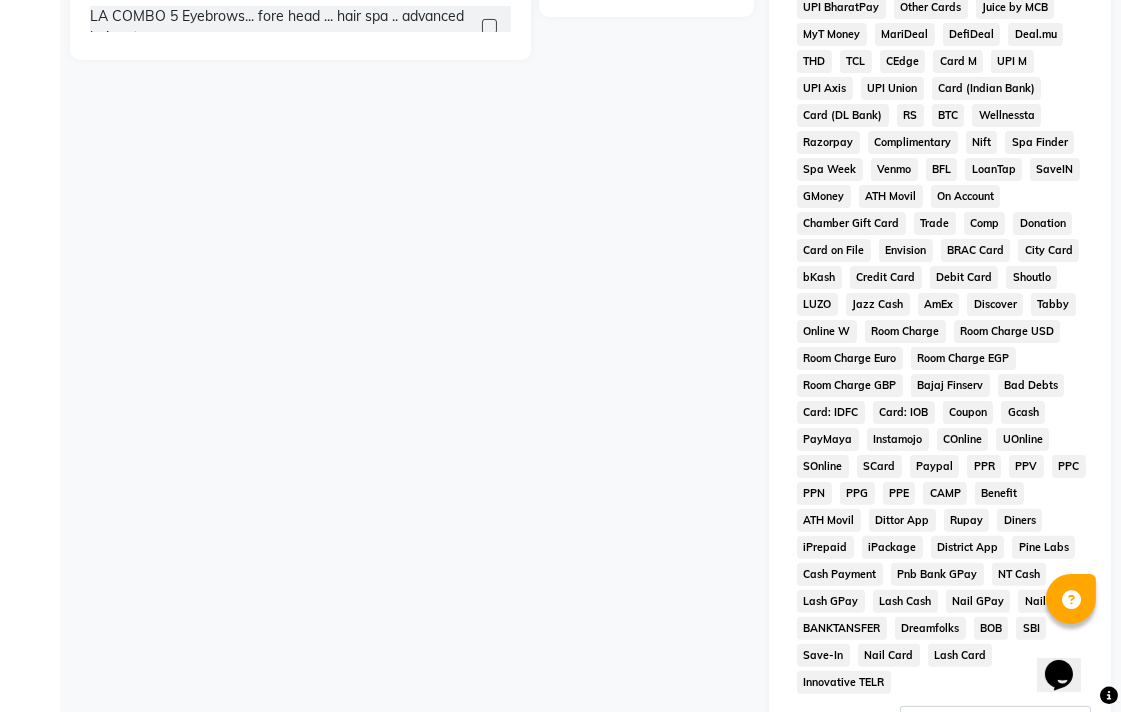 scroll, scrollTop: 913, scrollLeft: 0, axis: vertical 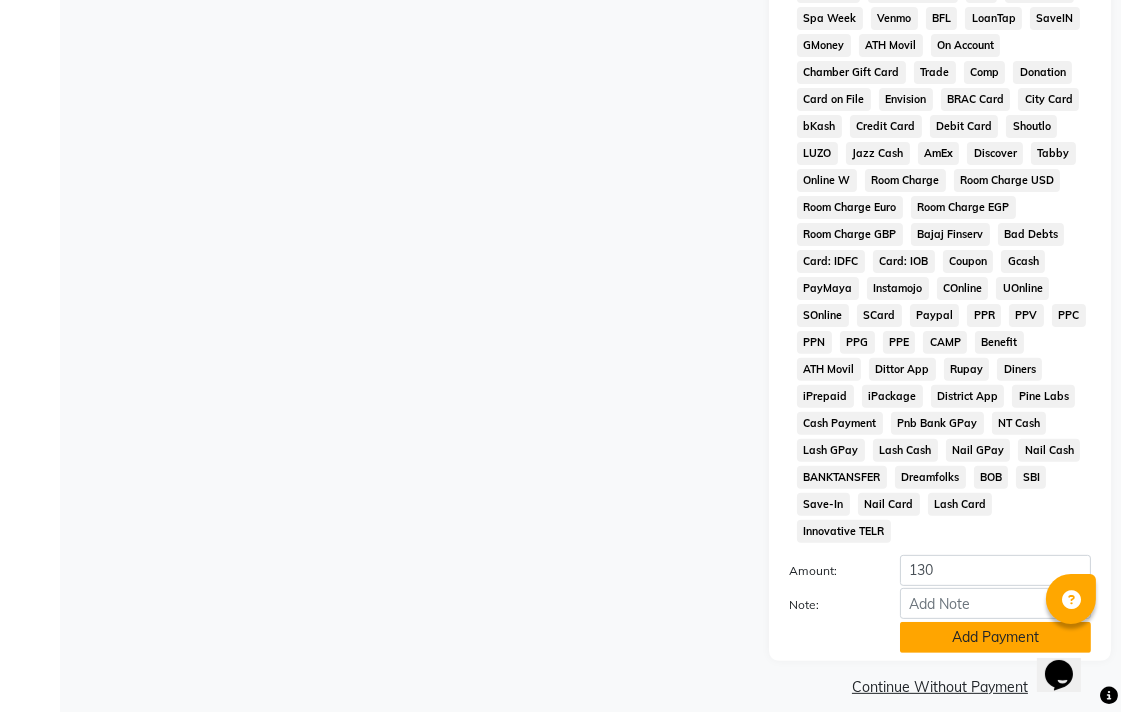 click on "Add Payment" 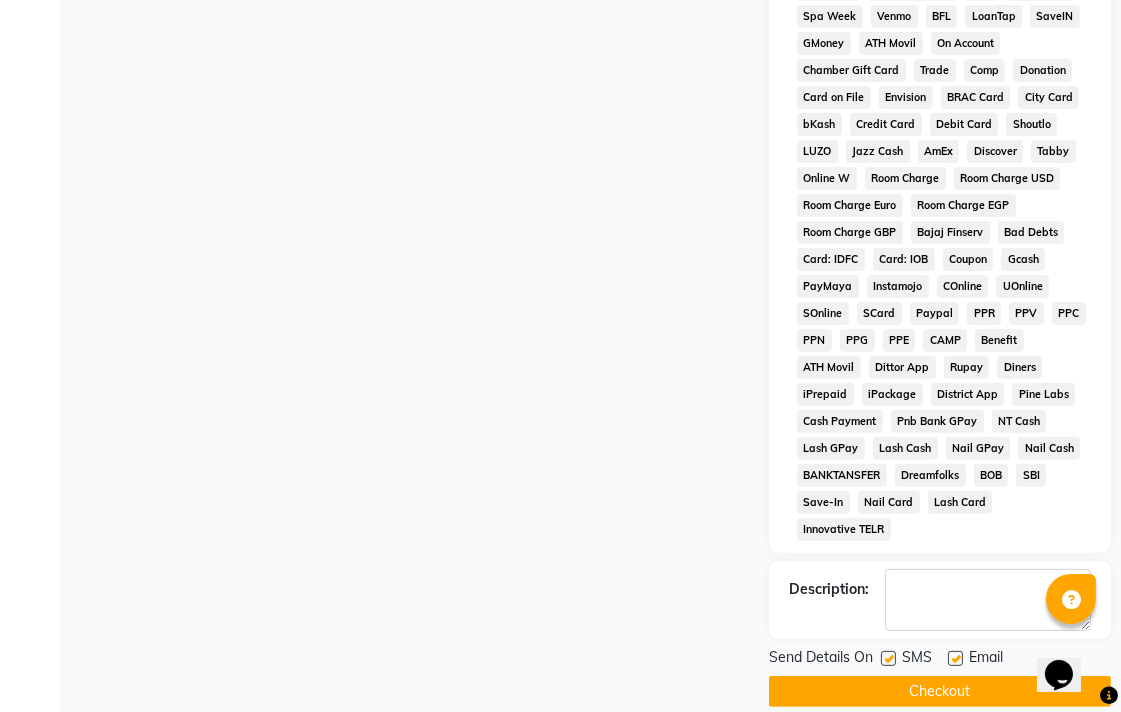 scroll, scrollTop: 921, scrollLeft: 0, axis: vertical 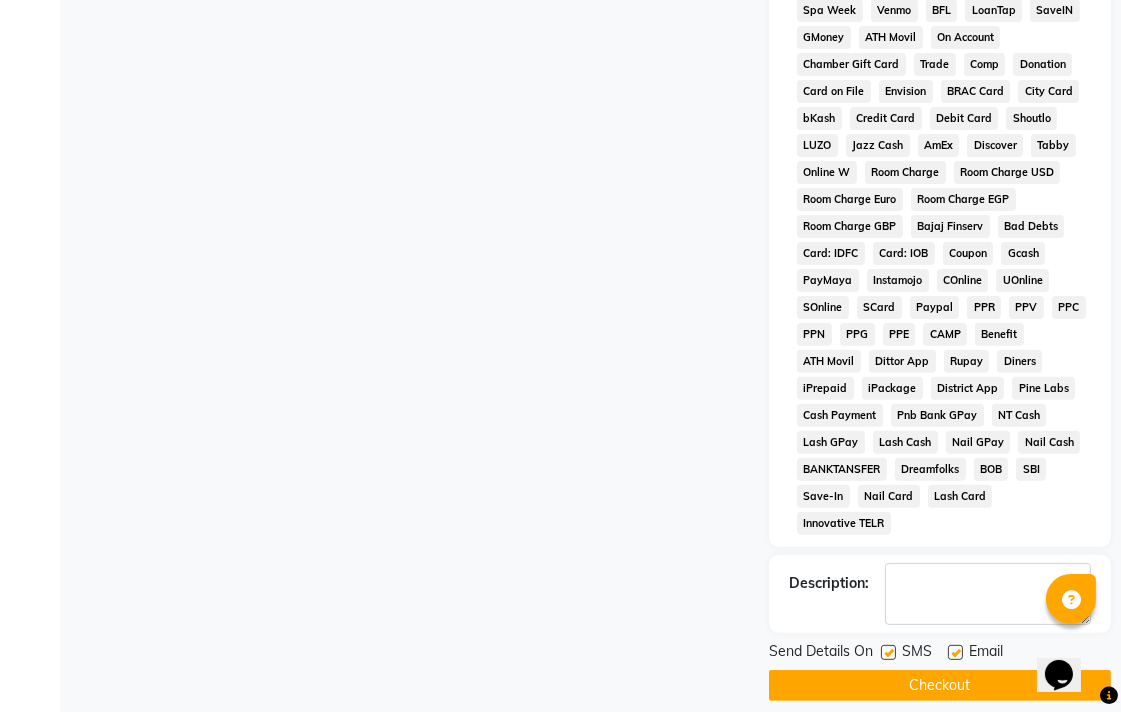 click on "Checkout" 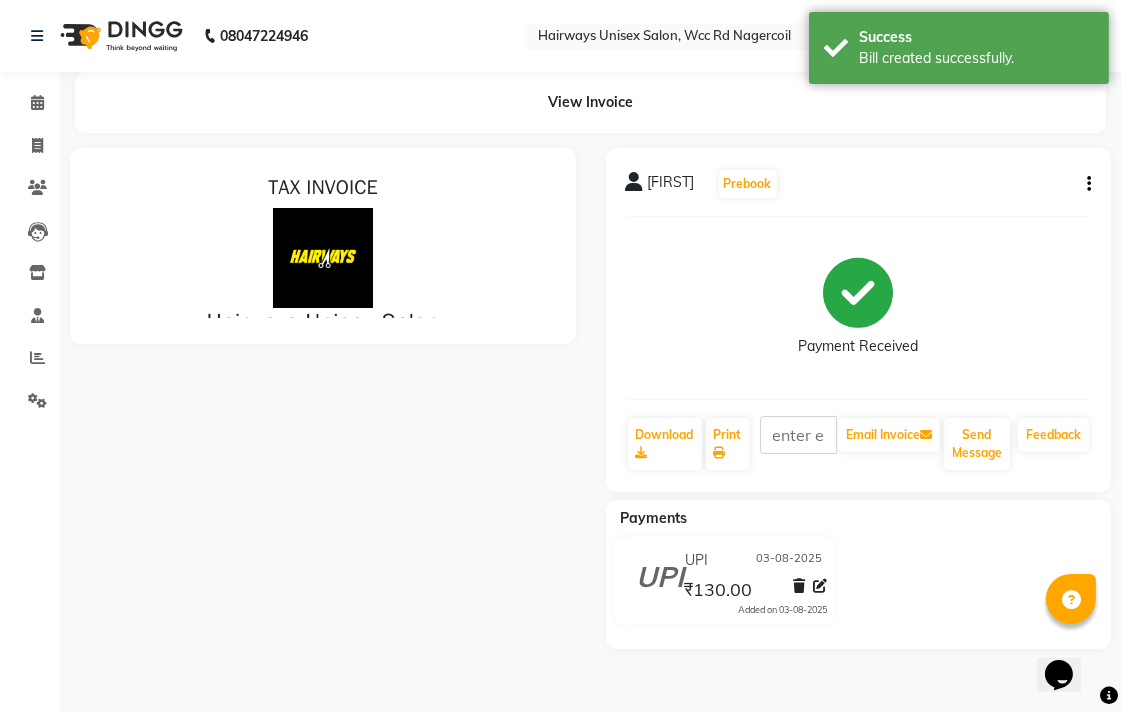 scroll, scrollTop: 0, scrollLeft: 0, axis: both 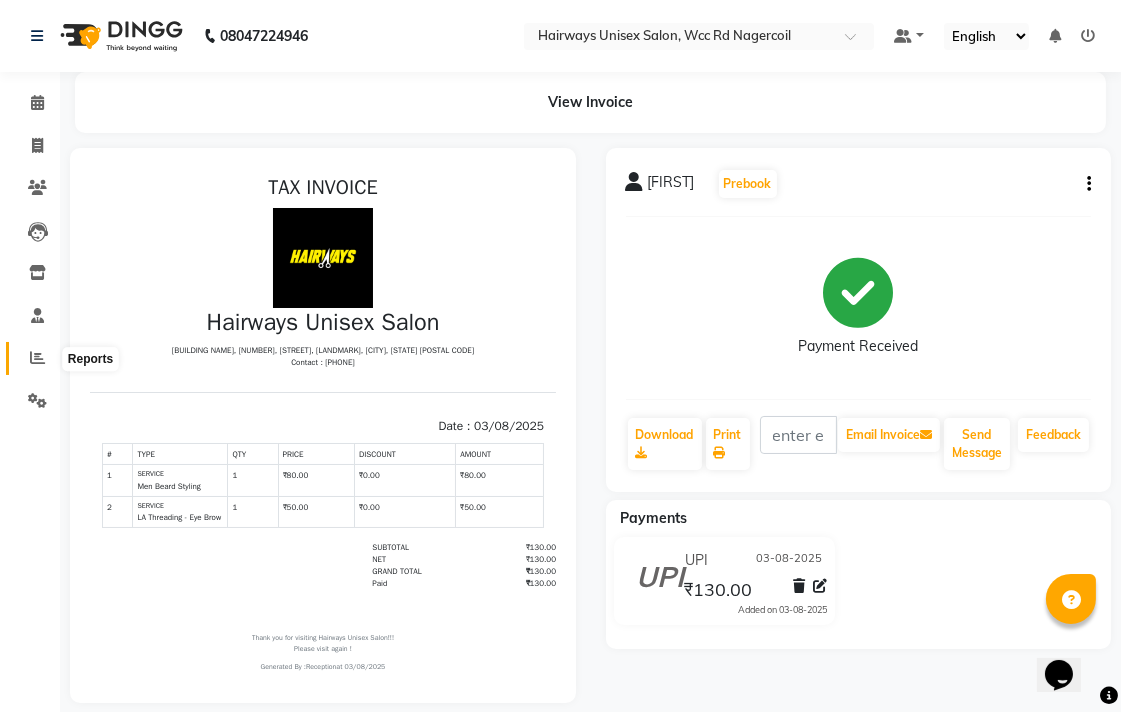 click 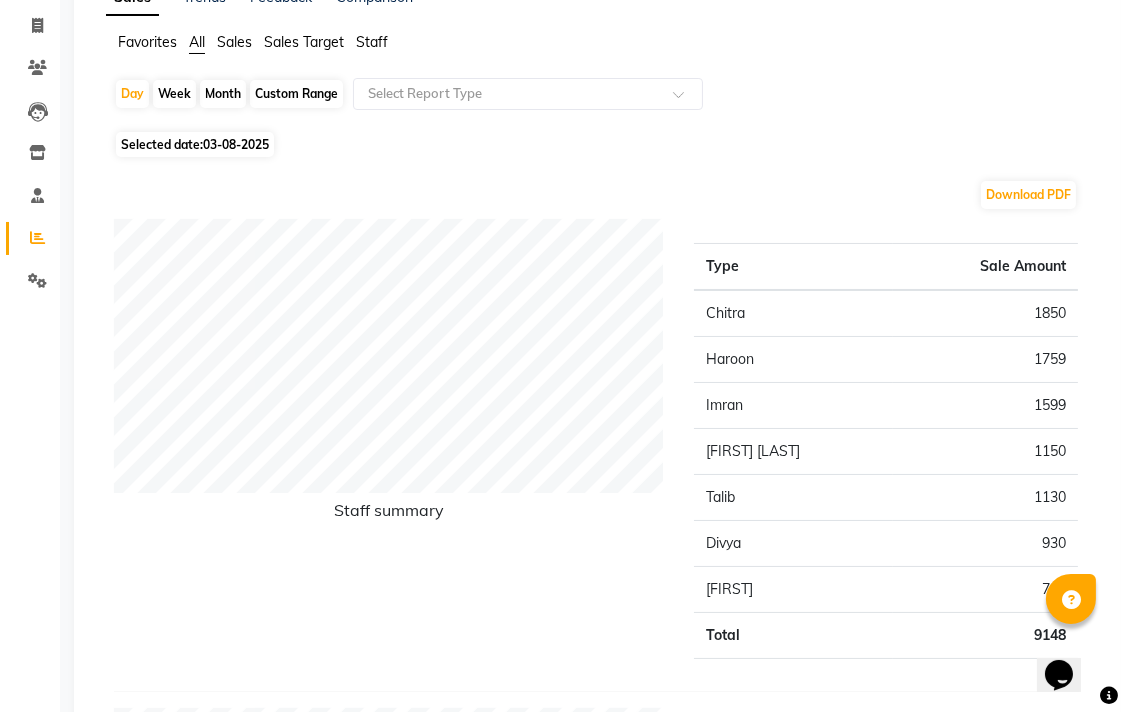 scroll, scrollTop: 222, scrollLeft: 0, axis: vertical 